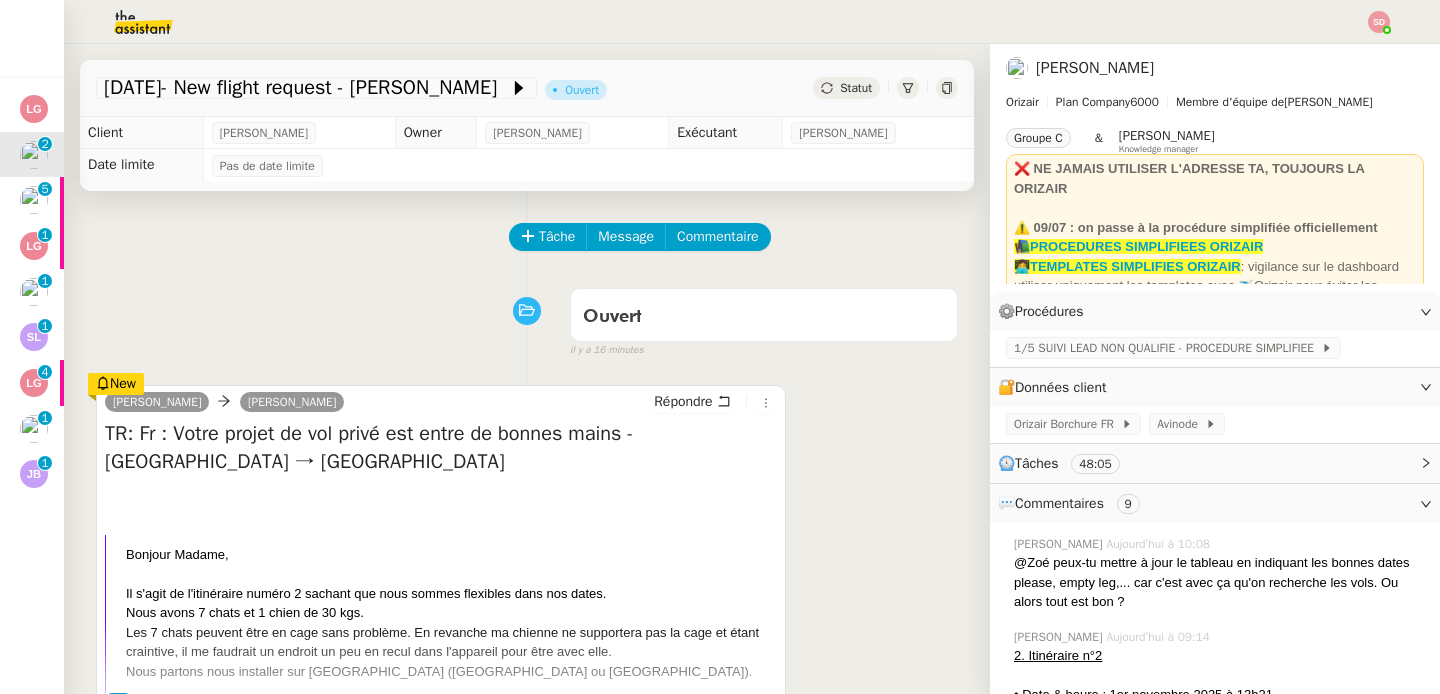 scroll, scrollTop: 0, scrollLeft: 0, axis: both 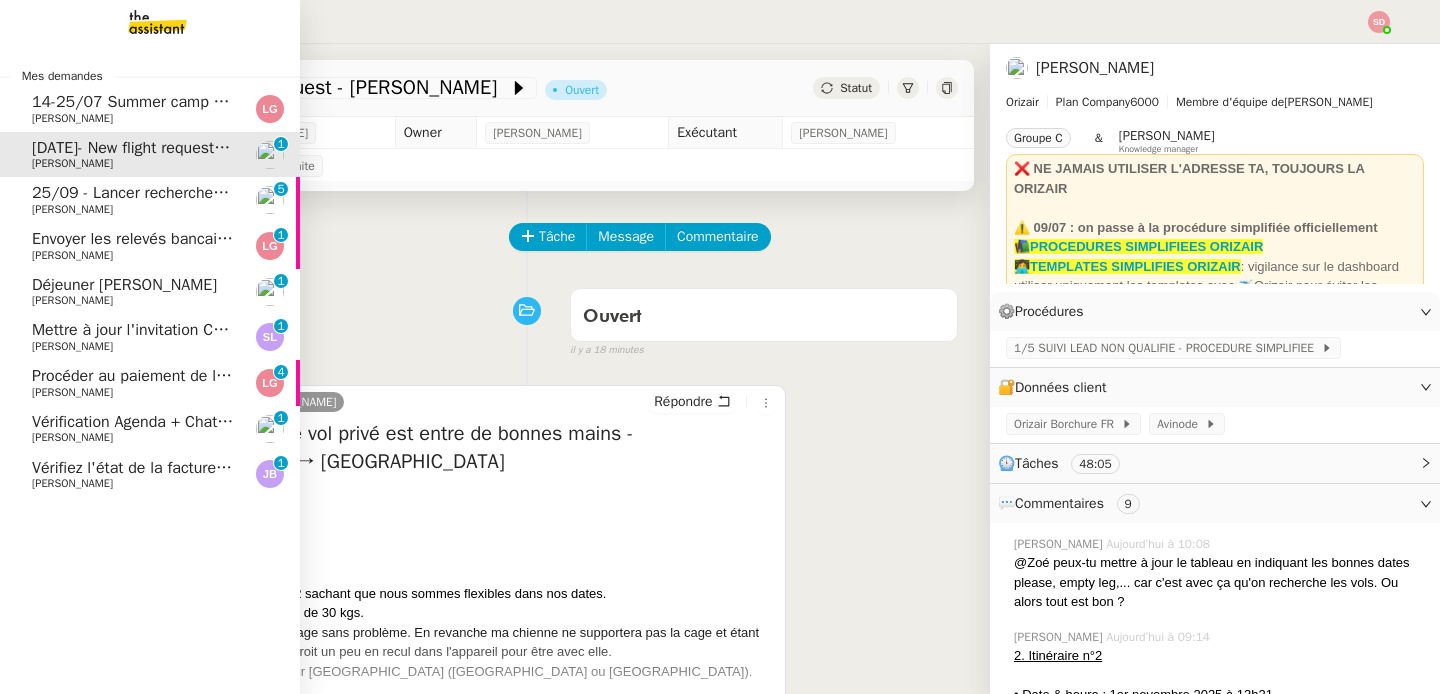 click on "25/09 - Lancer recherche empty leg" 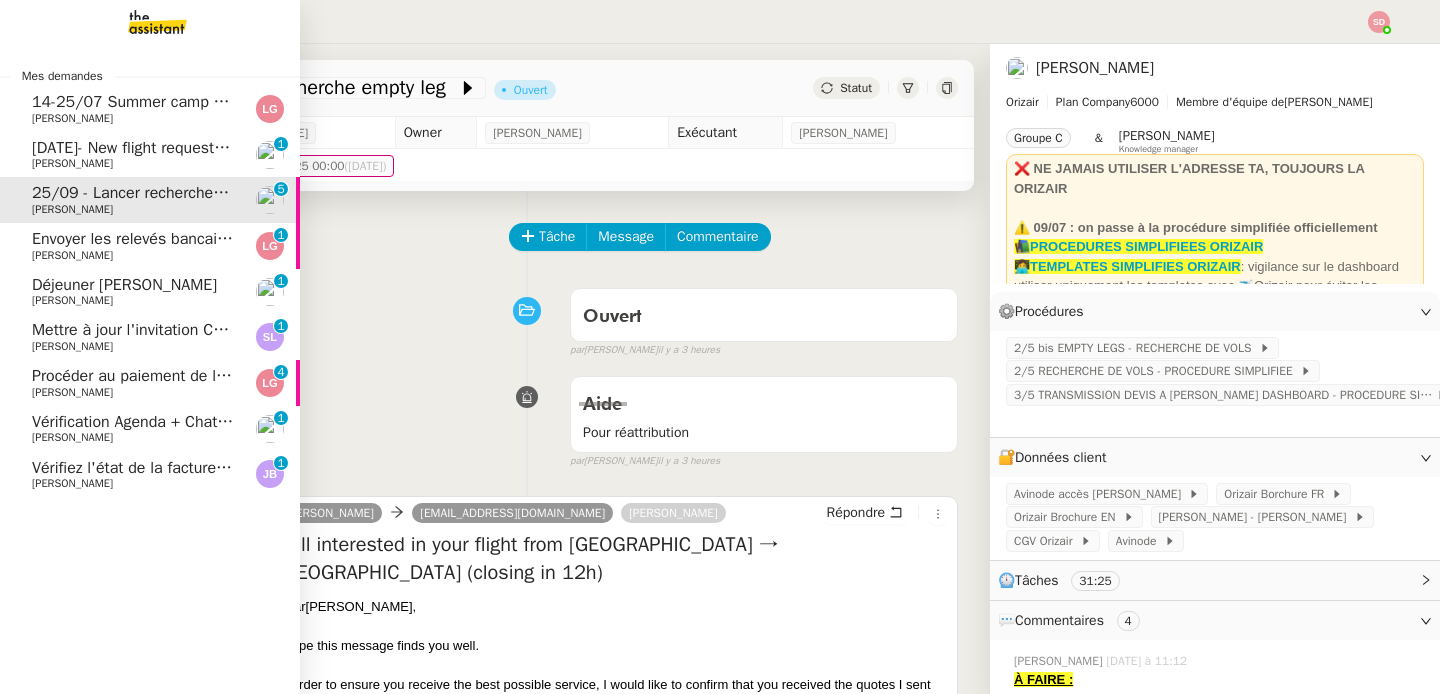 click on "Vérification Agenda + Chat + Wagram (9h et 14h)" 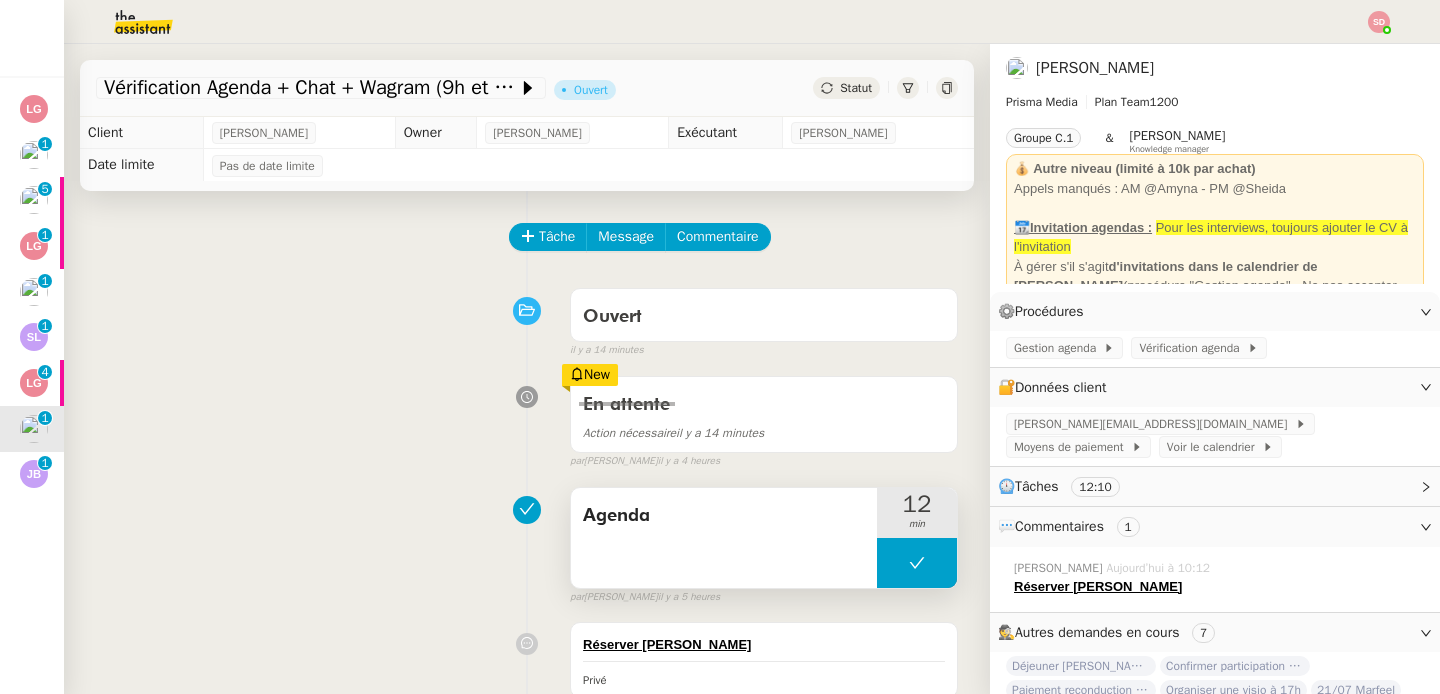 click at bounding box center (917, 563) 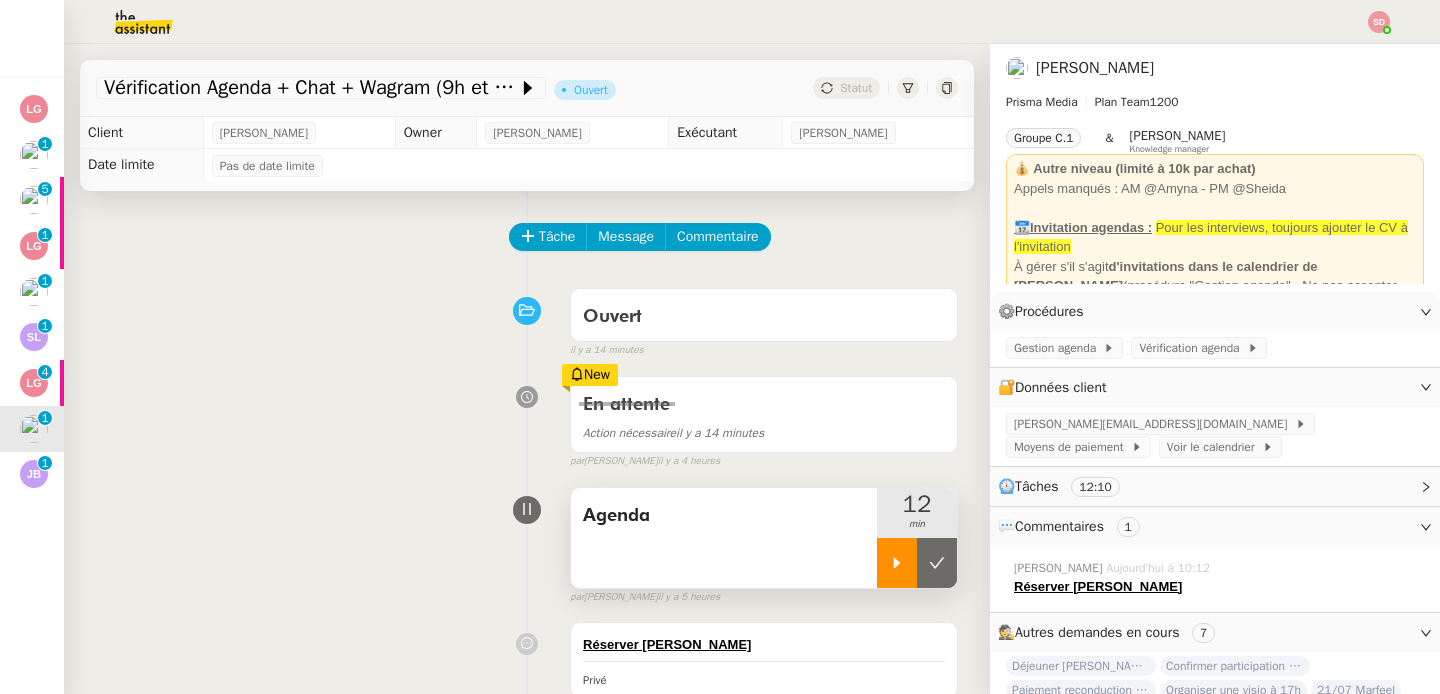 click 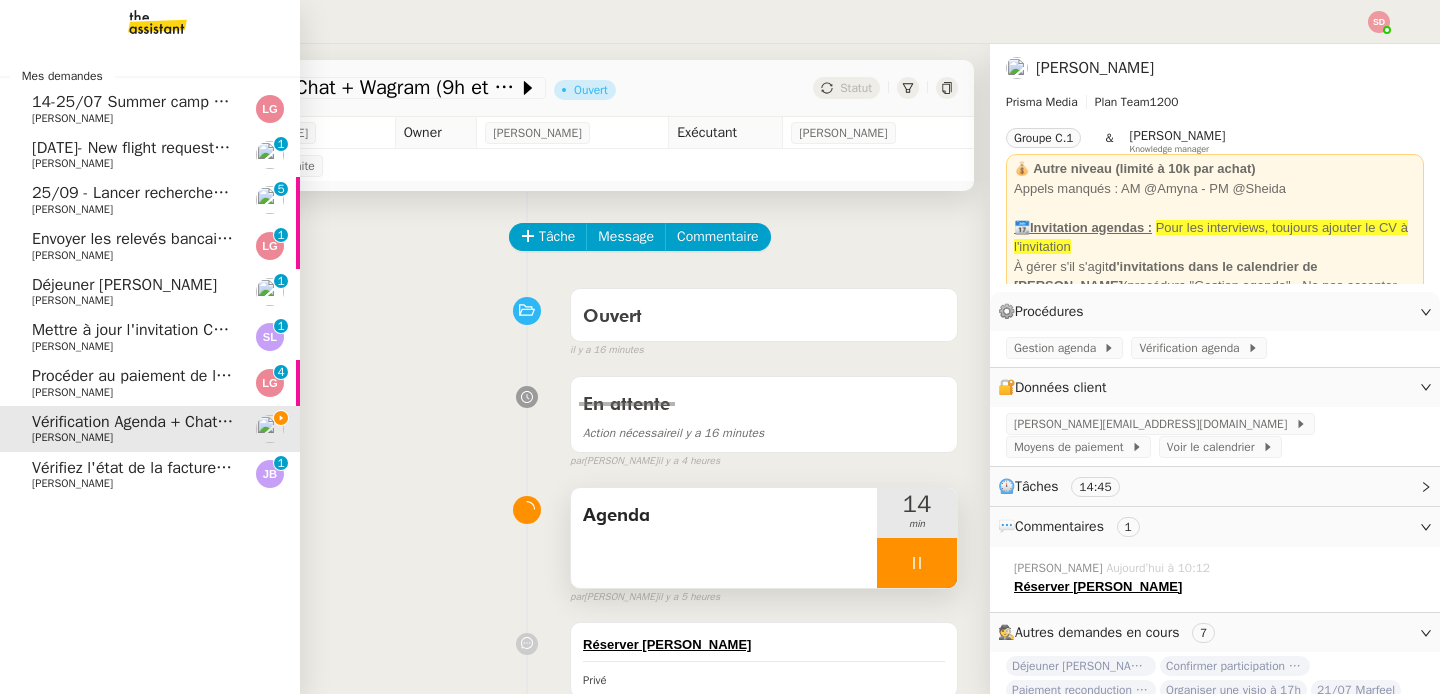 click on "Déjeuner Caroline Duret" 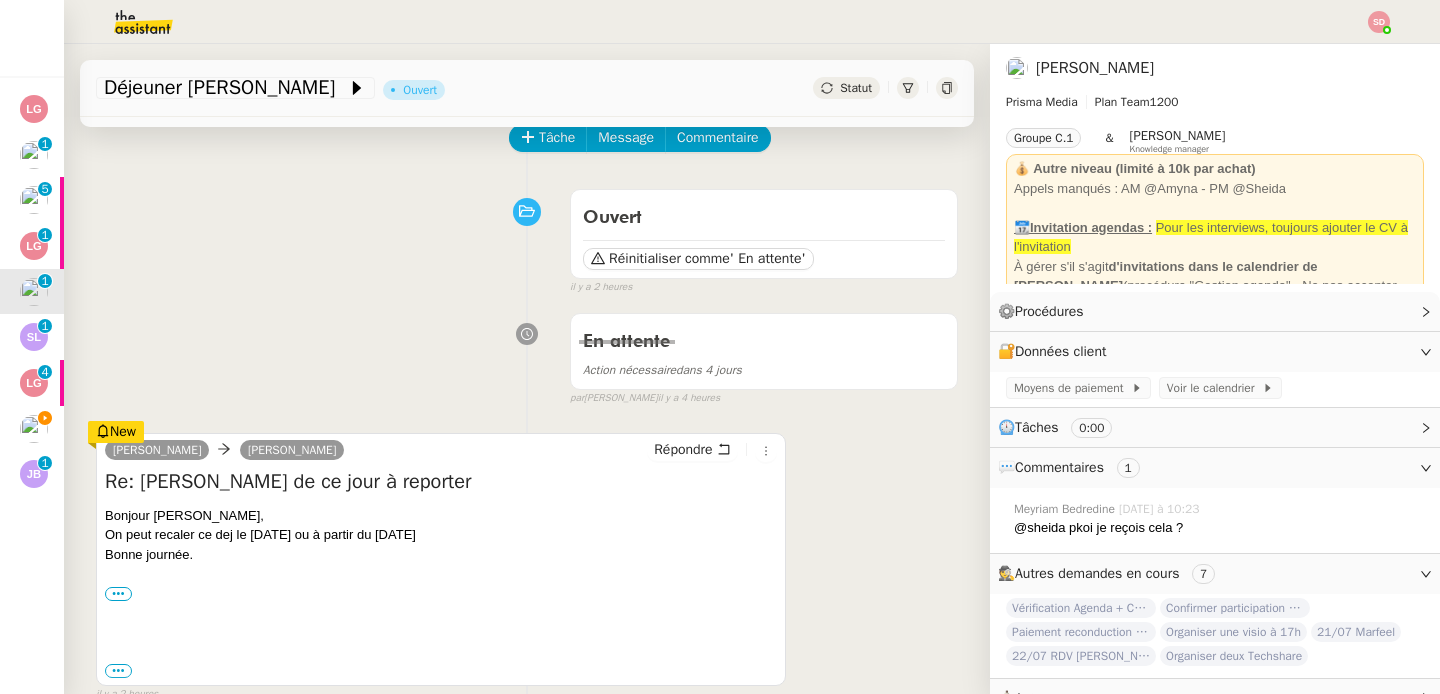 scroll, scrollTop: 313, scrollLeft: 0, axis: vertical 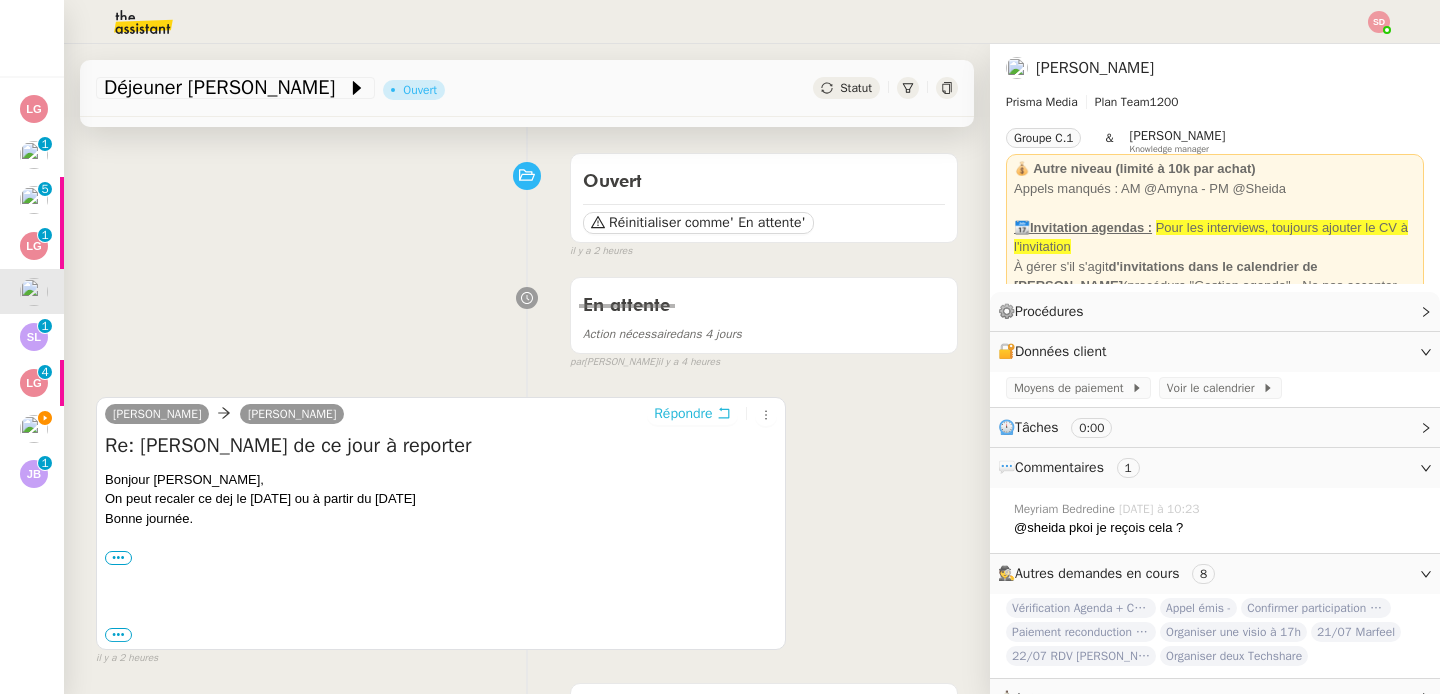 click on "Répondre" at bounding box center [683, 414] 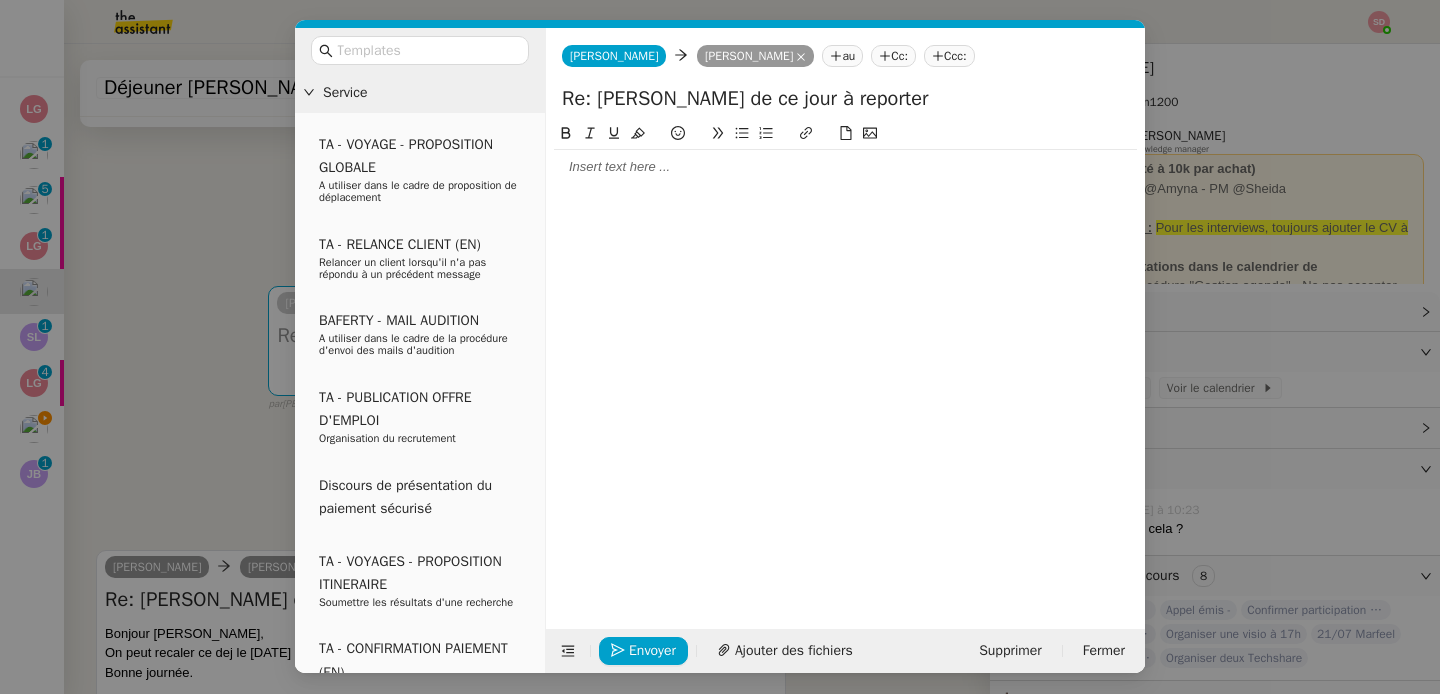 click 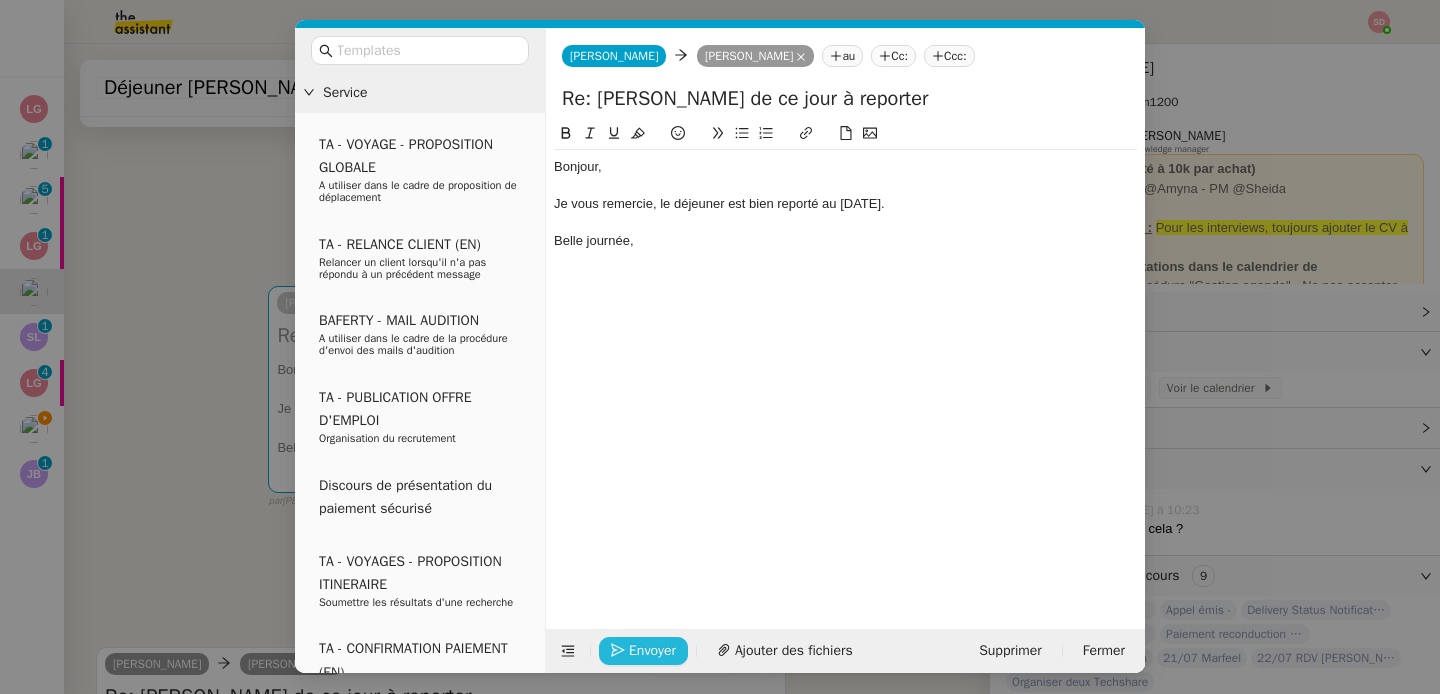 click on "Envoyer" 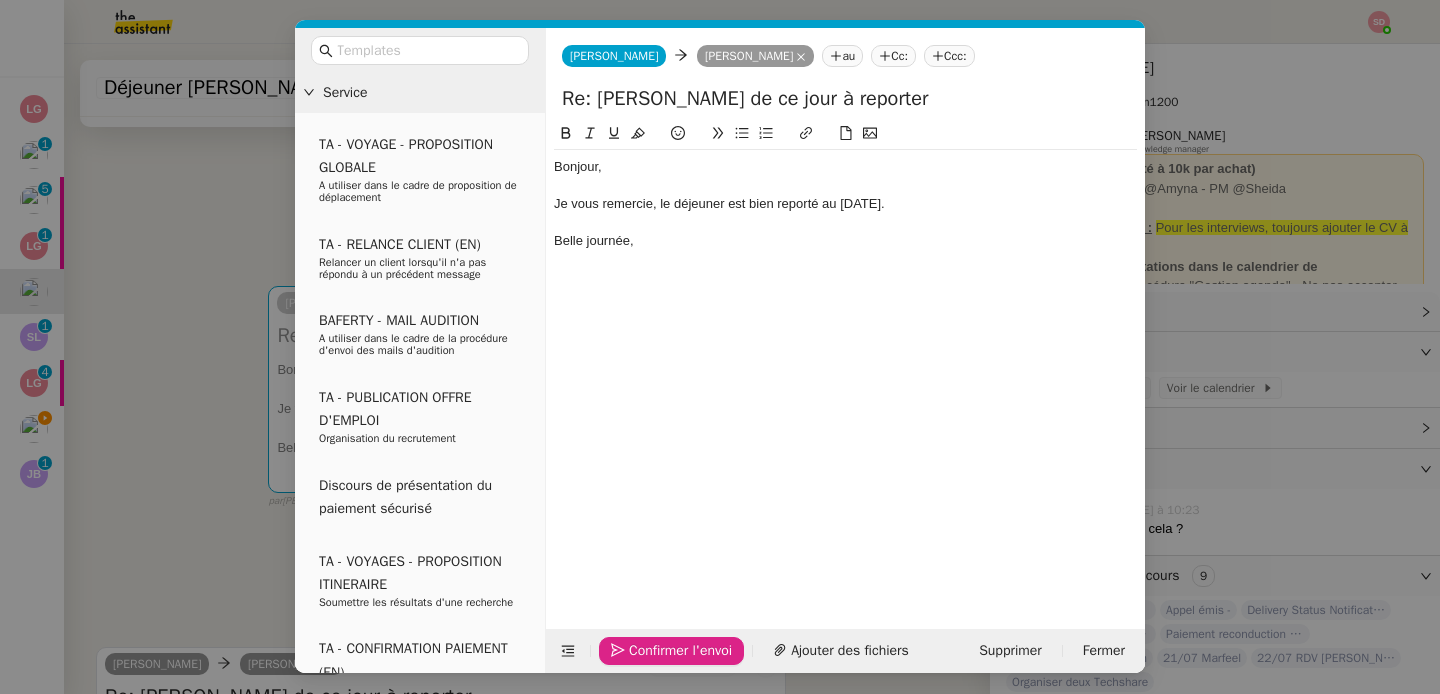 click on "Confirmer l'envoi" 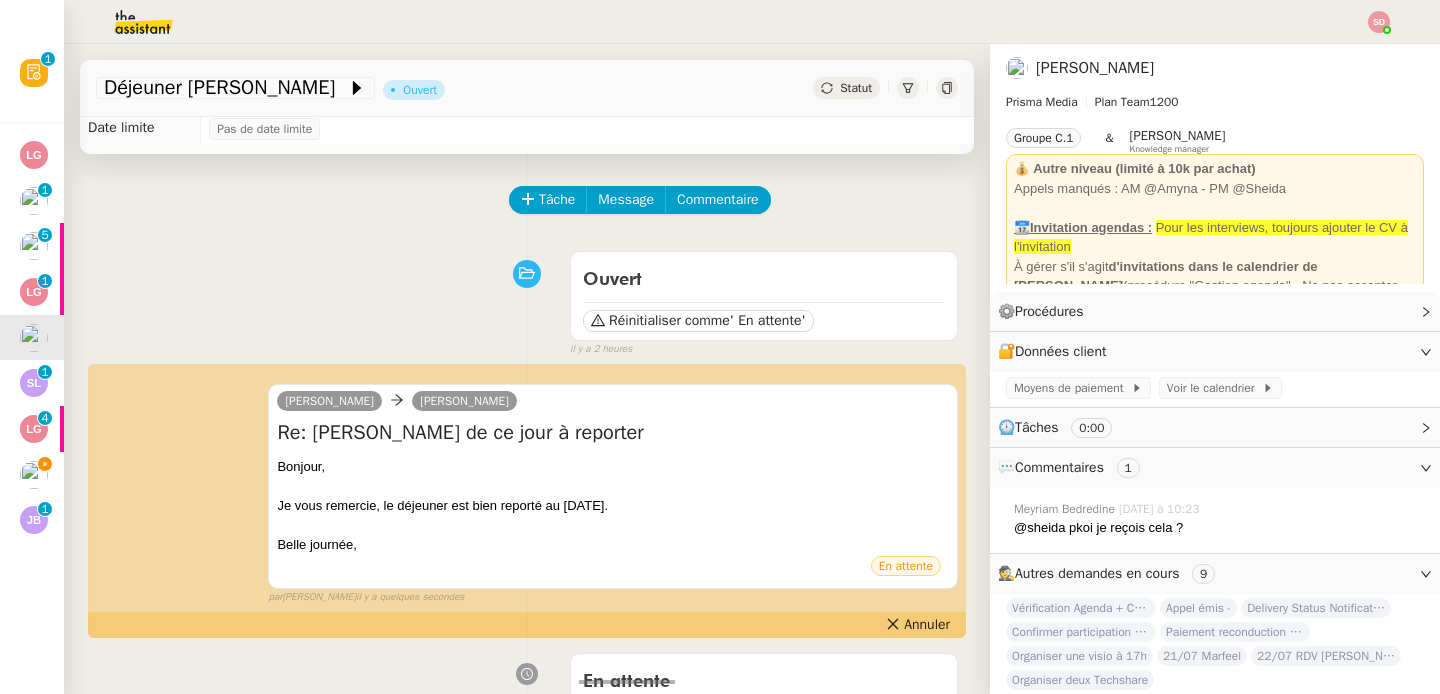 scroll, scrollTop: 0, scrollLeft: 0, axis: both 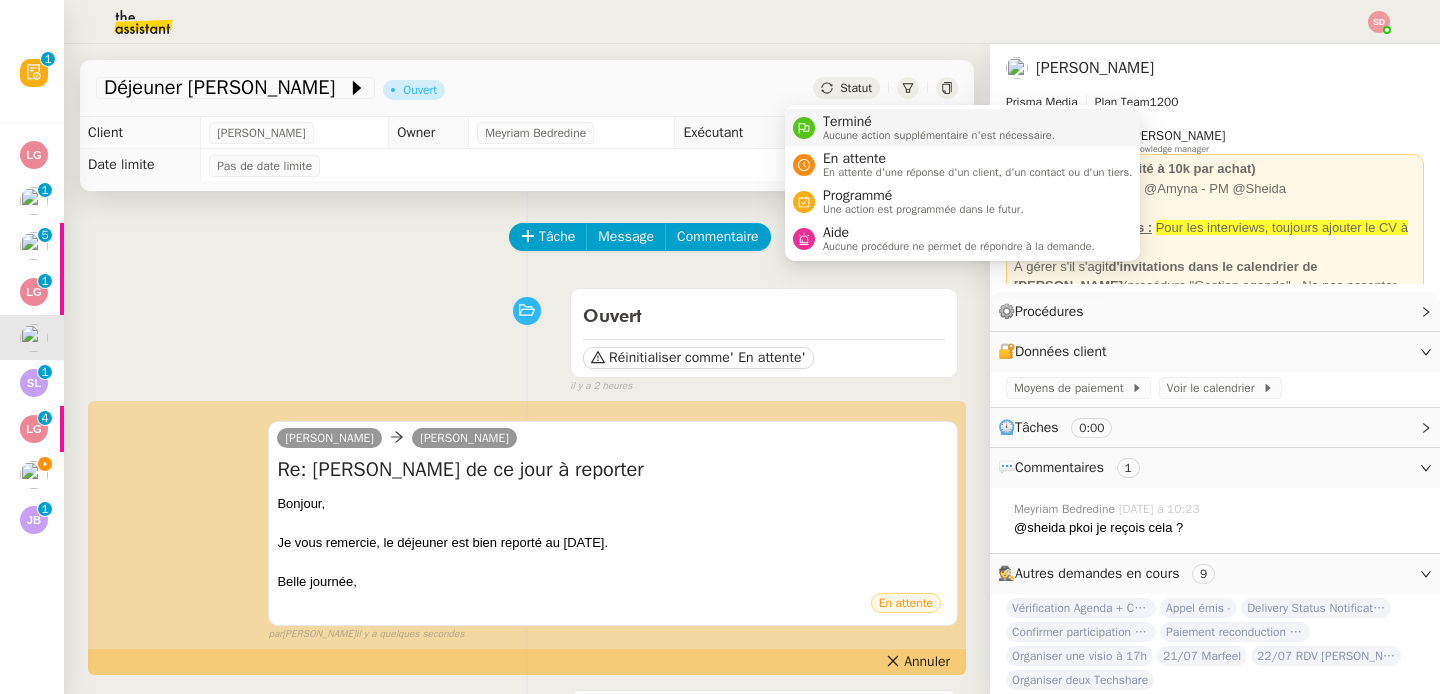 click at bounding box center (804, 128) 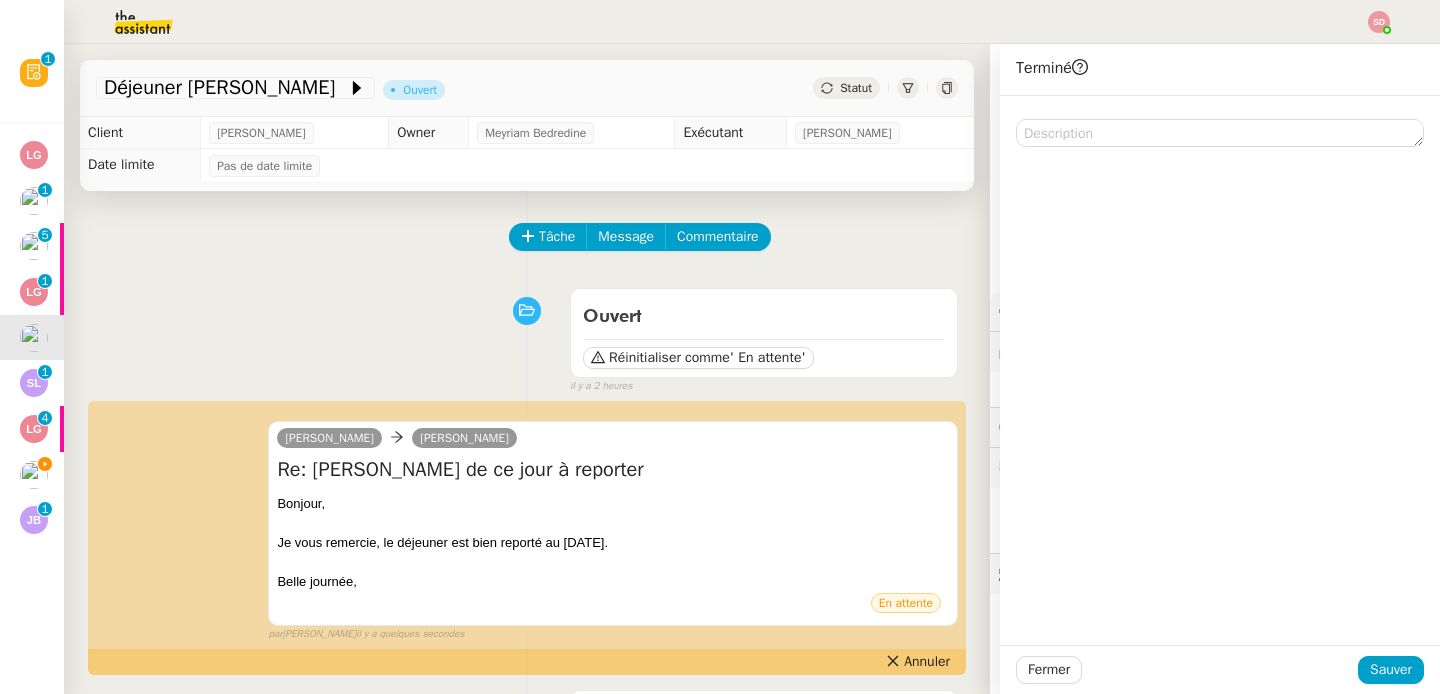 click on "Fermer Sauver" 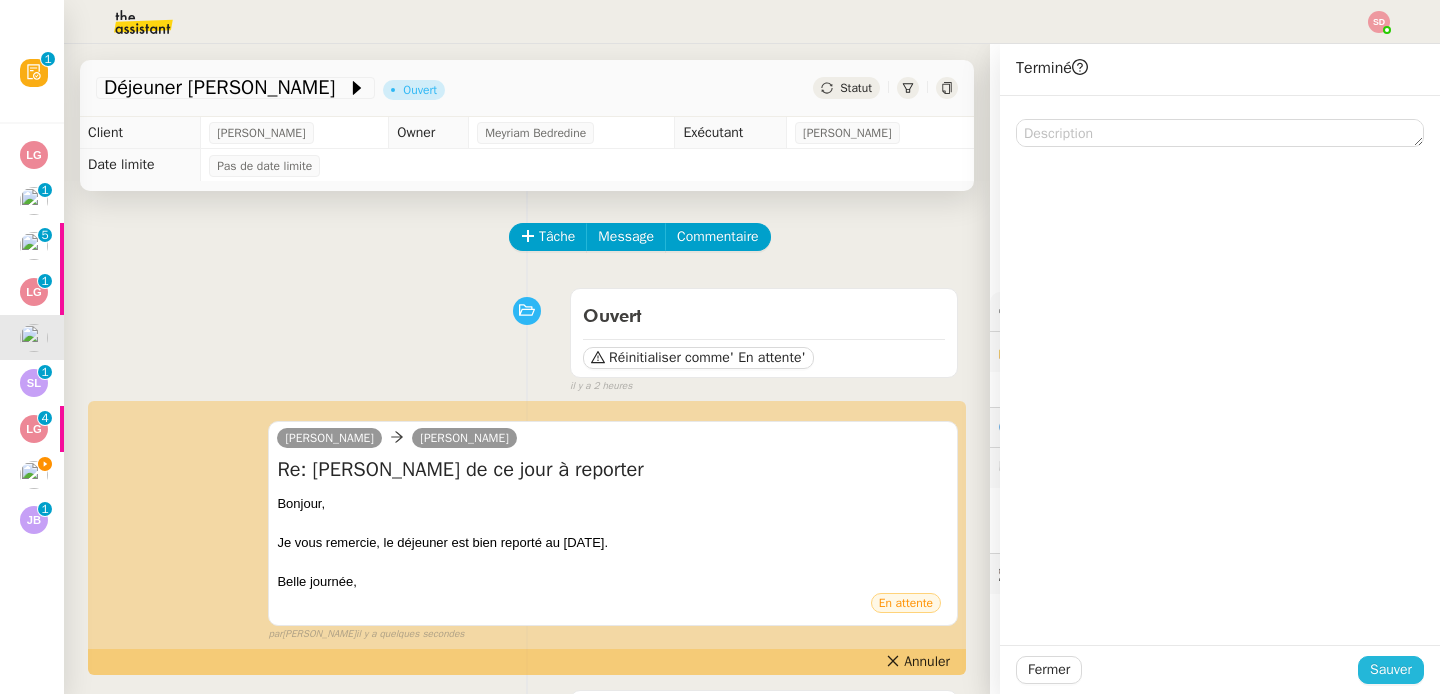 click on "Sauver" 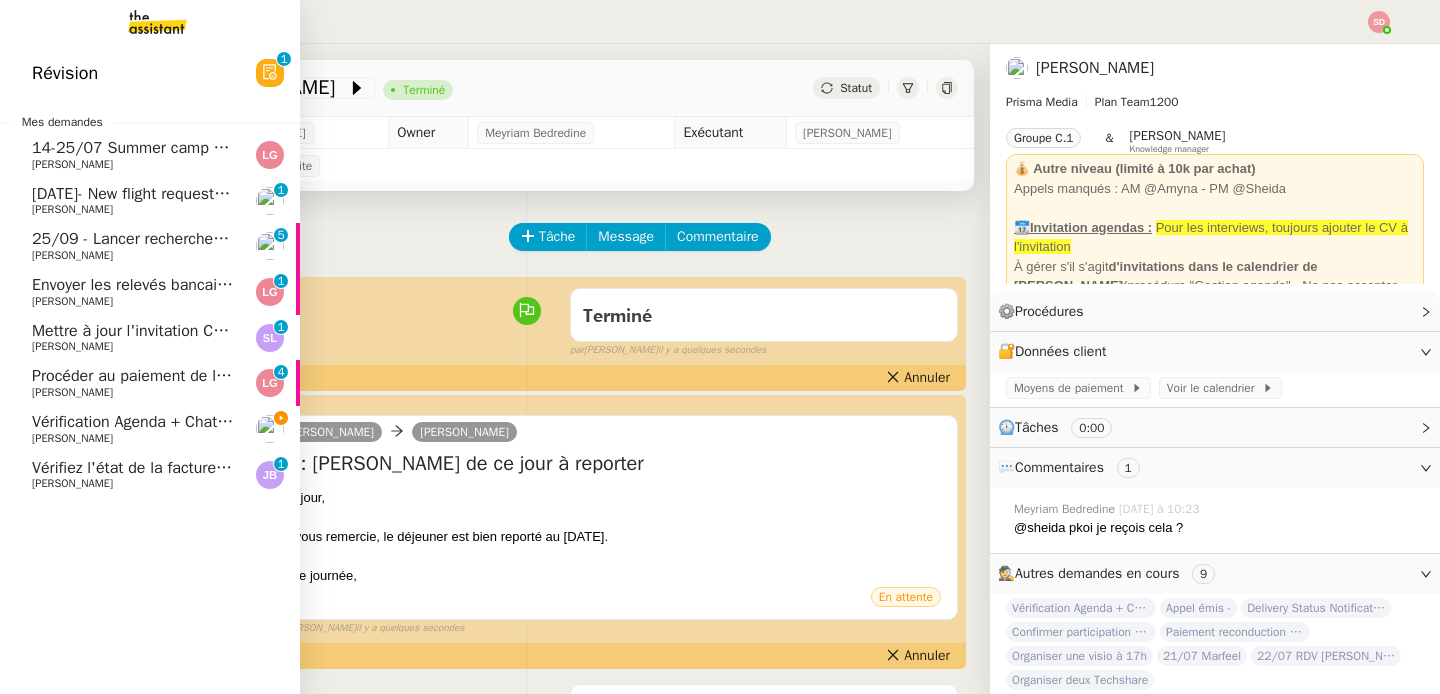 click on "[PERSON_NAME]" 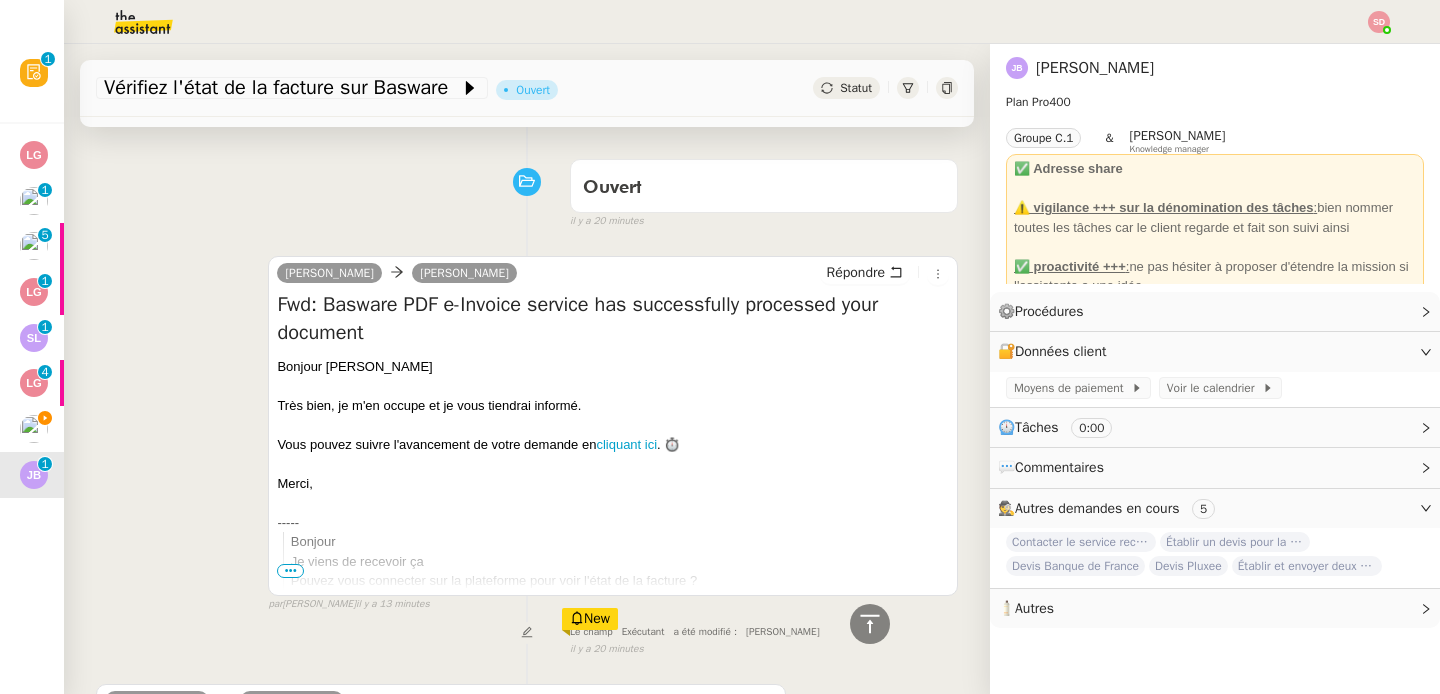 scroll, scrollTop: 0, scrollLeft: 0, axis: both 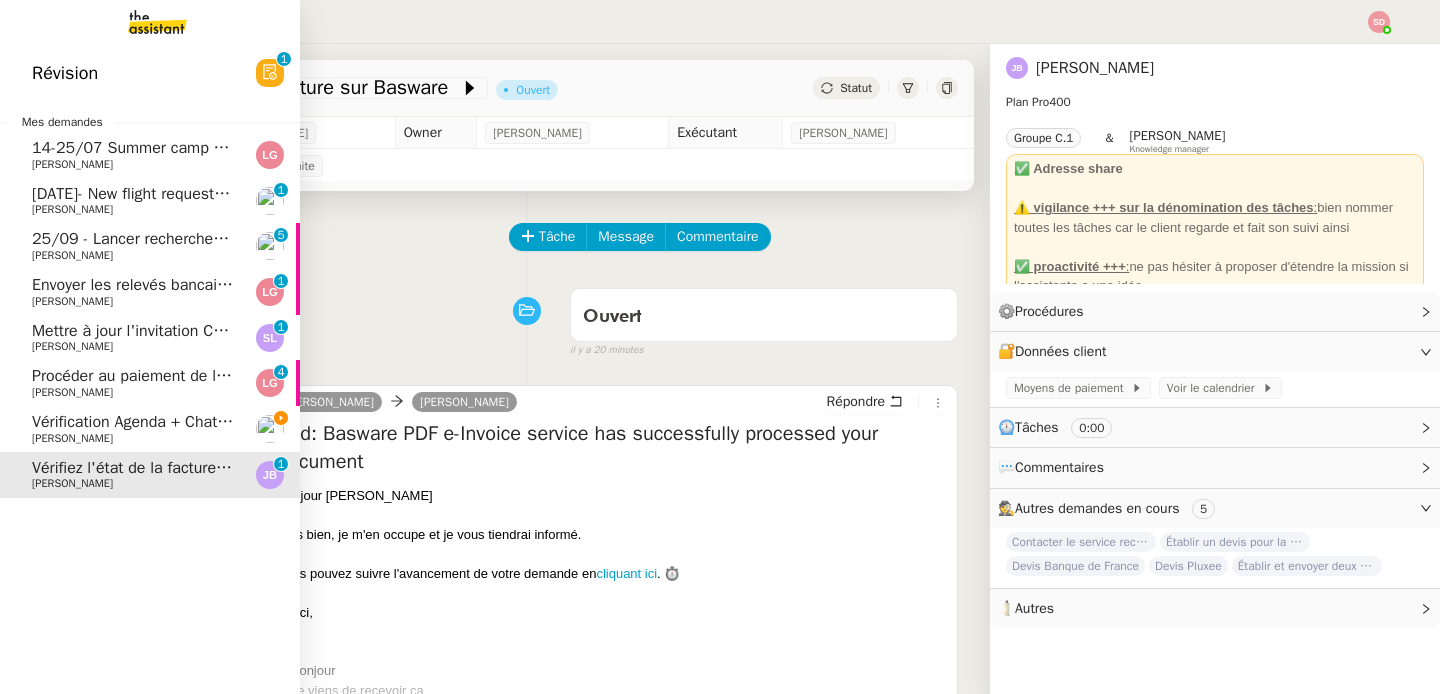 click on "Mettre à jour l'invitation Comex" 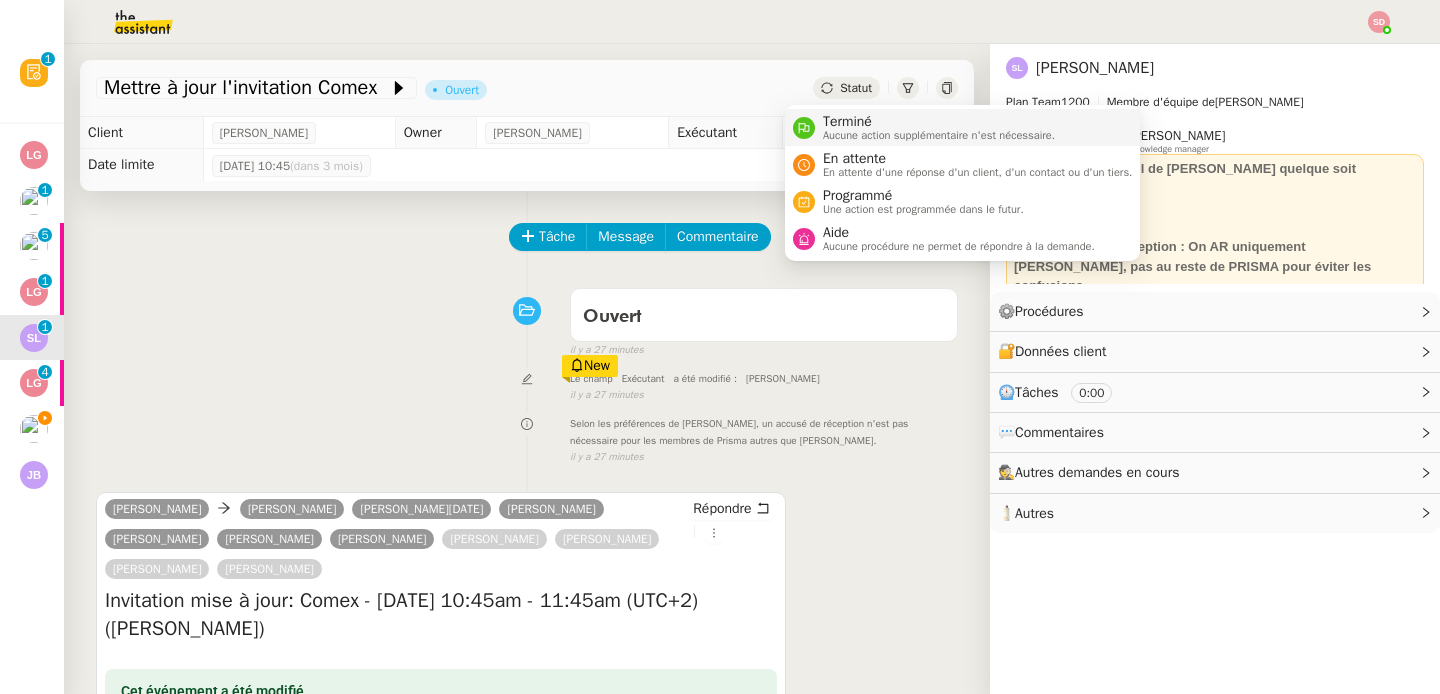 click 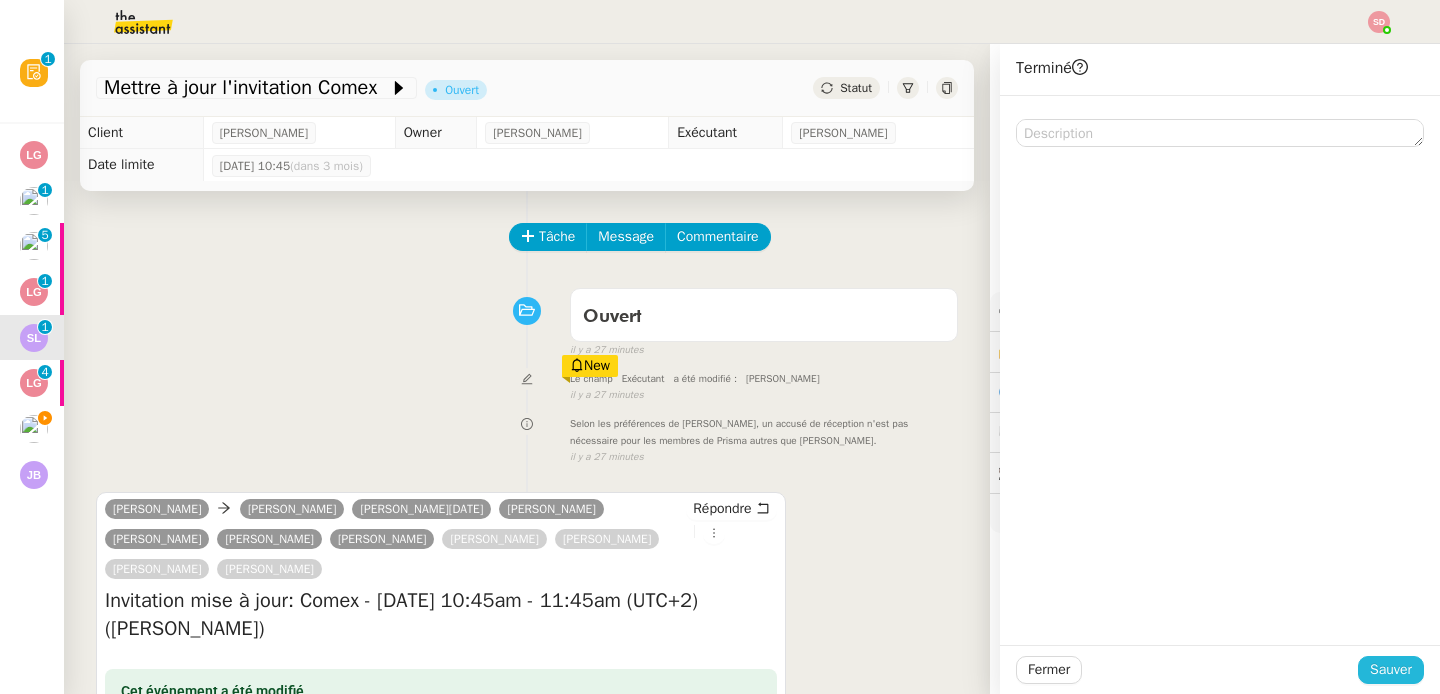 click on "Sauver" 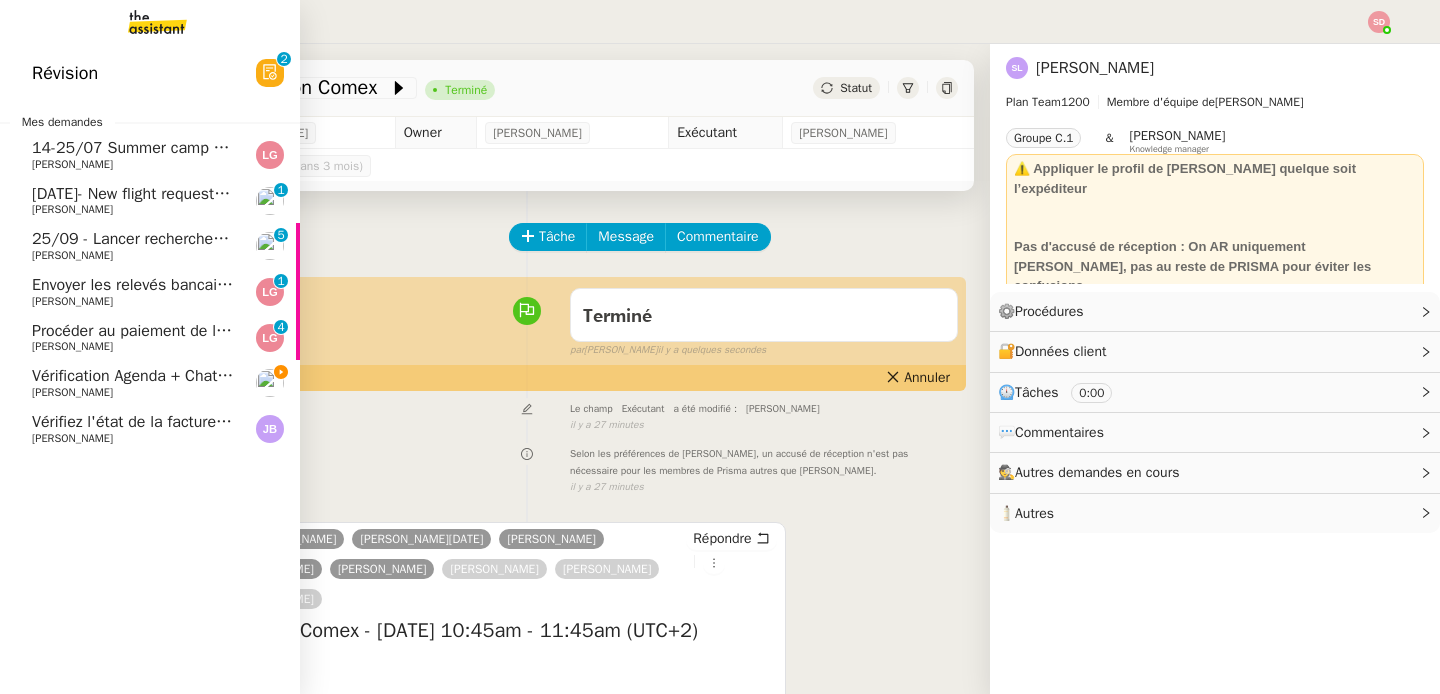 click on "14-25/07 Summer camp Aurélien & Lucas ([GEOGRAPHIC_DATA])" 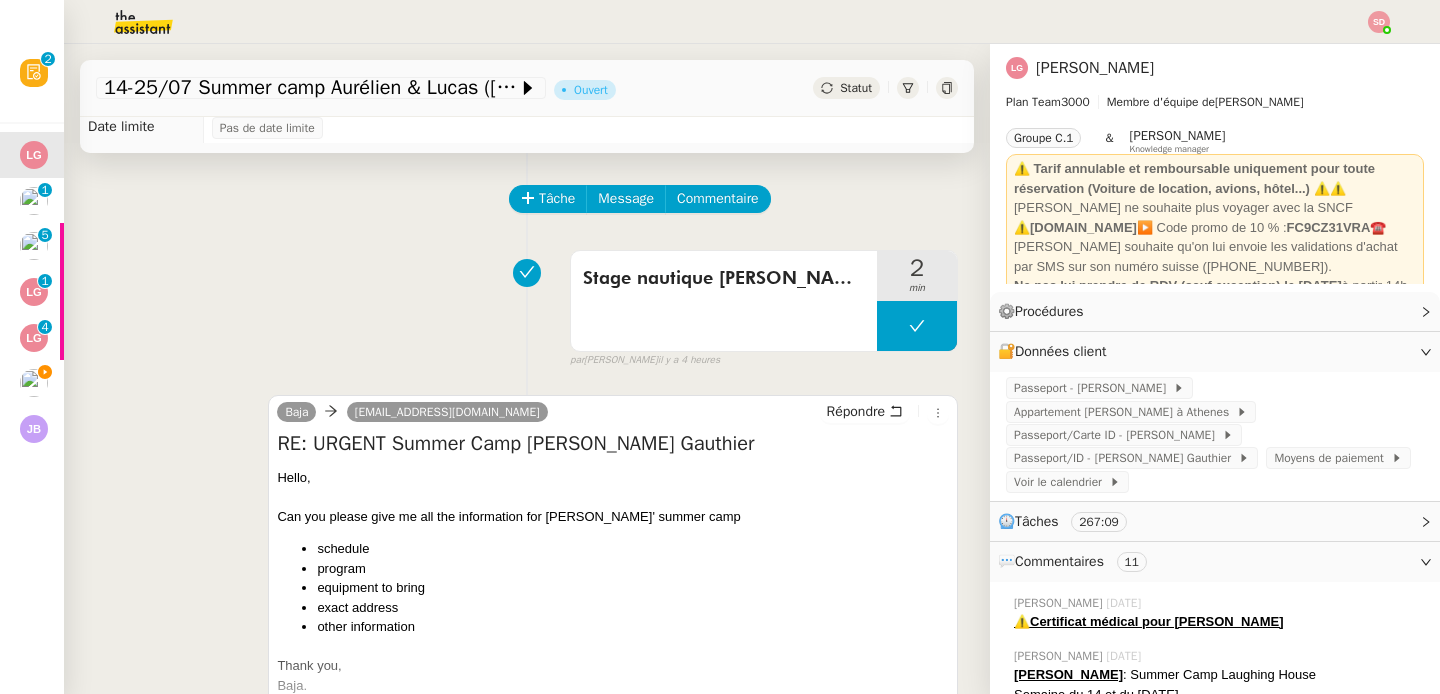 scroll, scrollTop: 0, scrollLeft: 0, axis: both 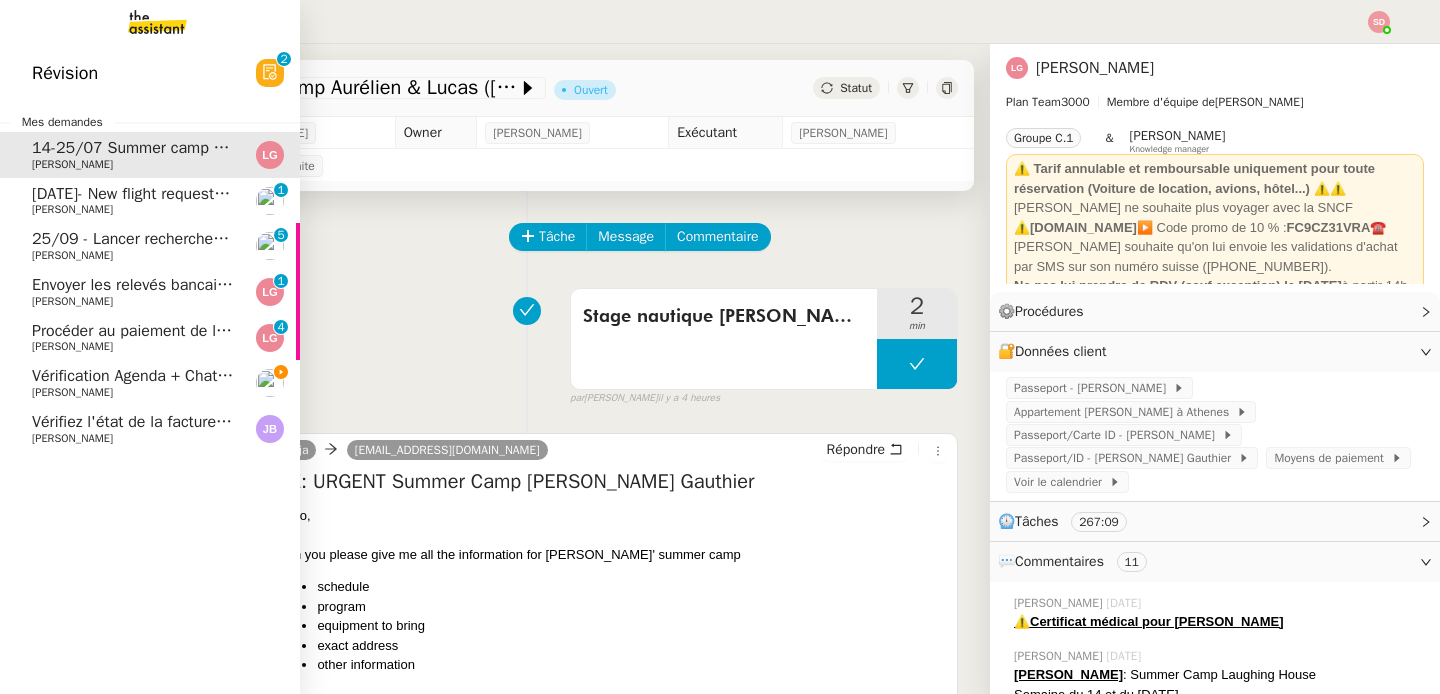 click on "Procéder au paiement de la cat sitter" 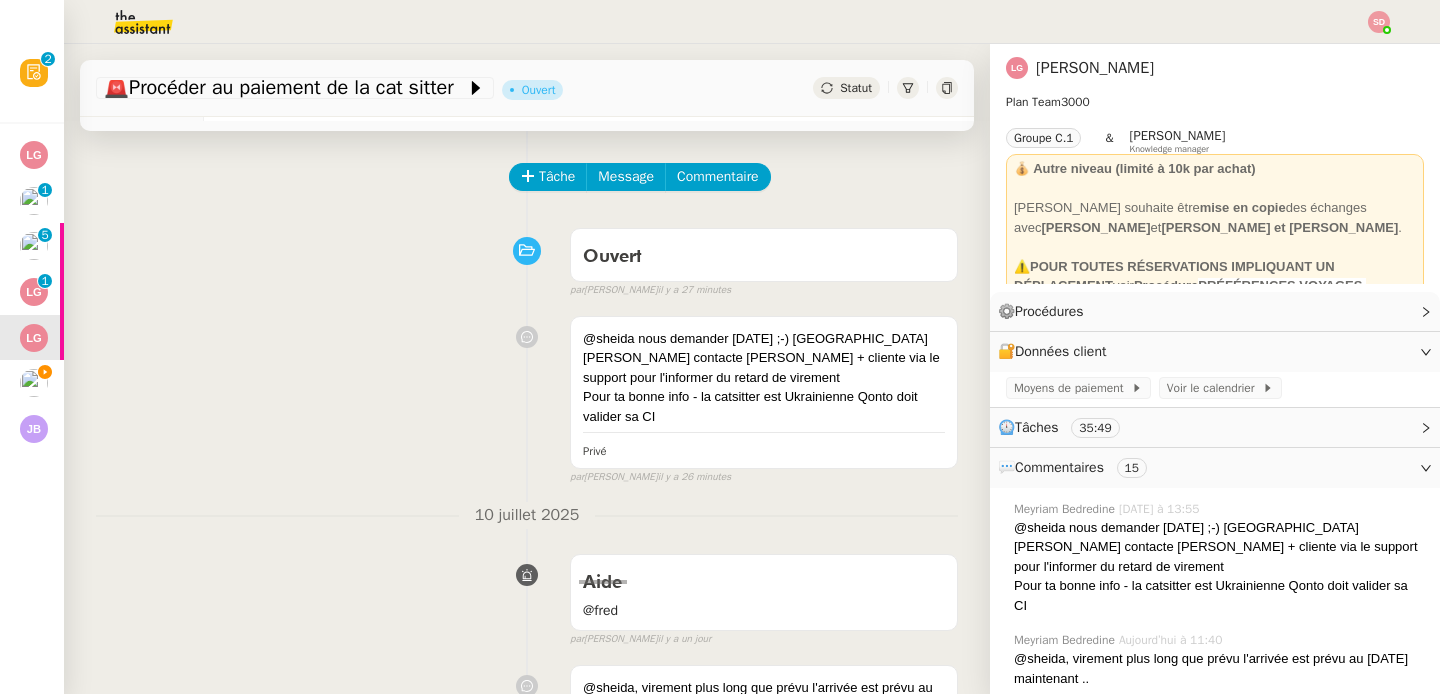 scroll, scrollTop: 0, scrollLeft: 0, axis: both 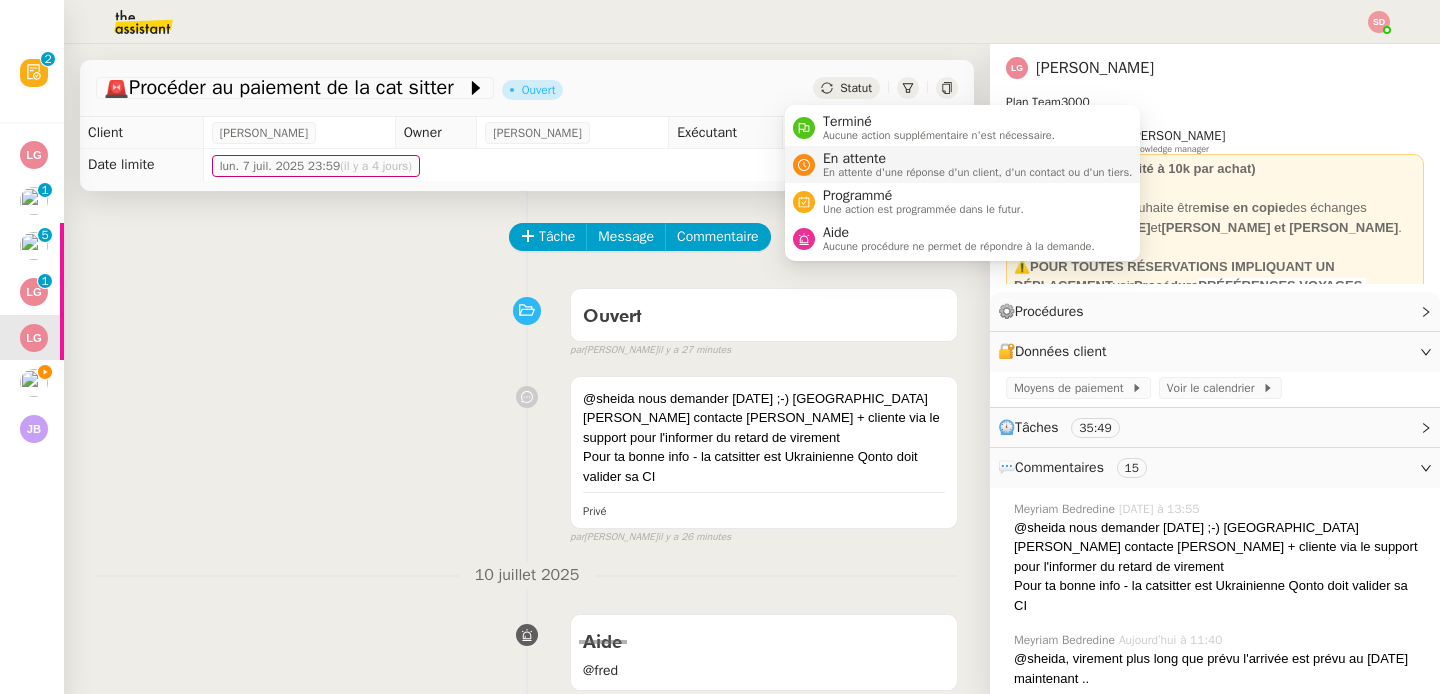 click on "En attente d'une réponse d'un client, d'un contact ou d'un tiers." at bounding box center (978, 172) 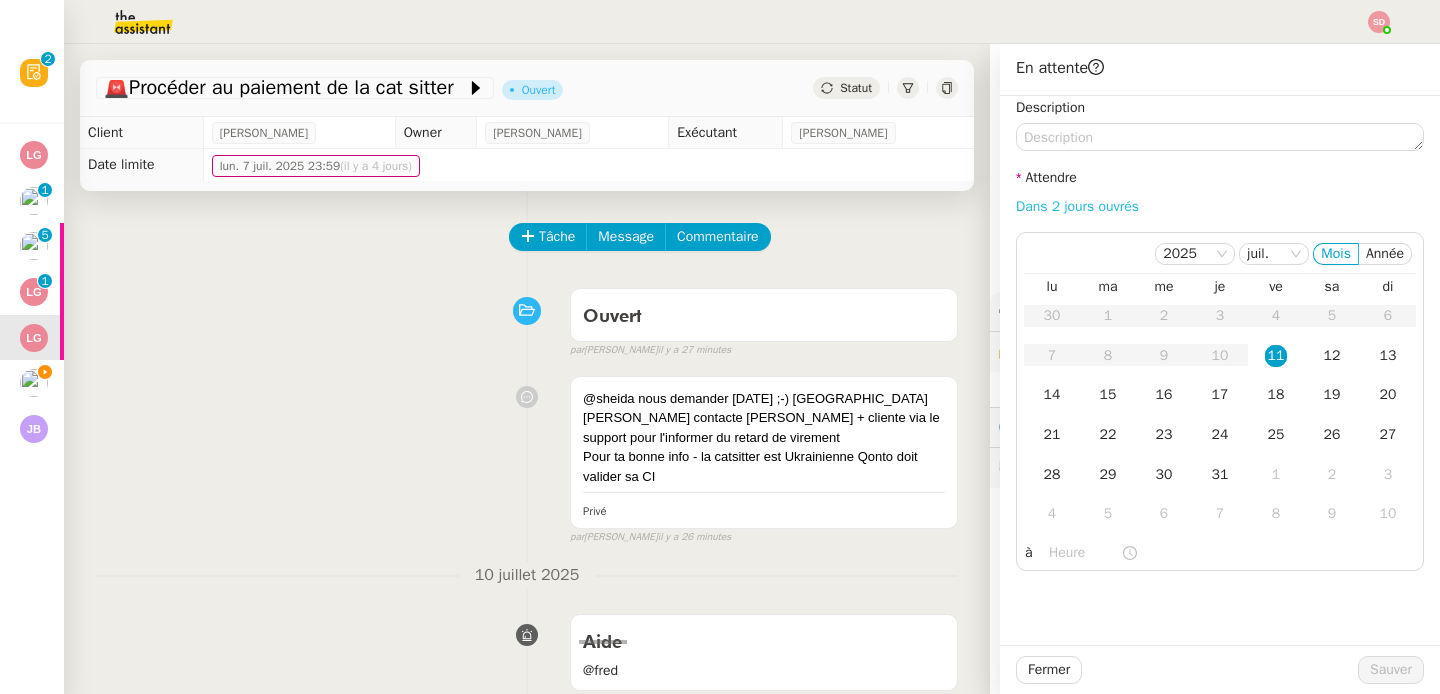 click on "Dans 2 jours ouvrés" 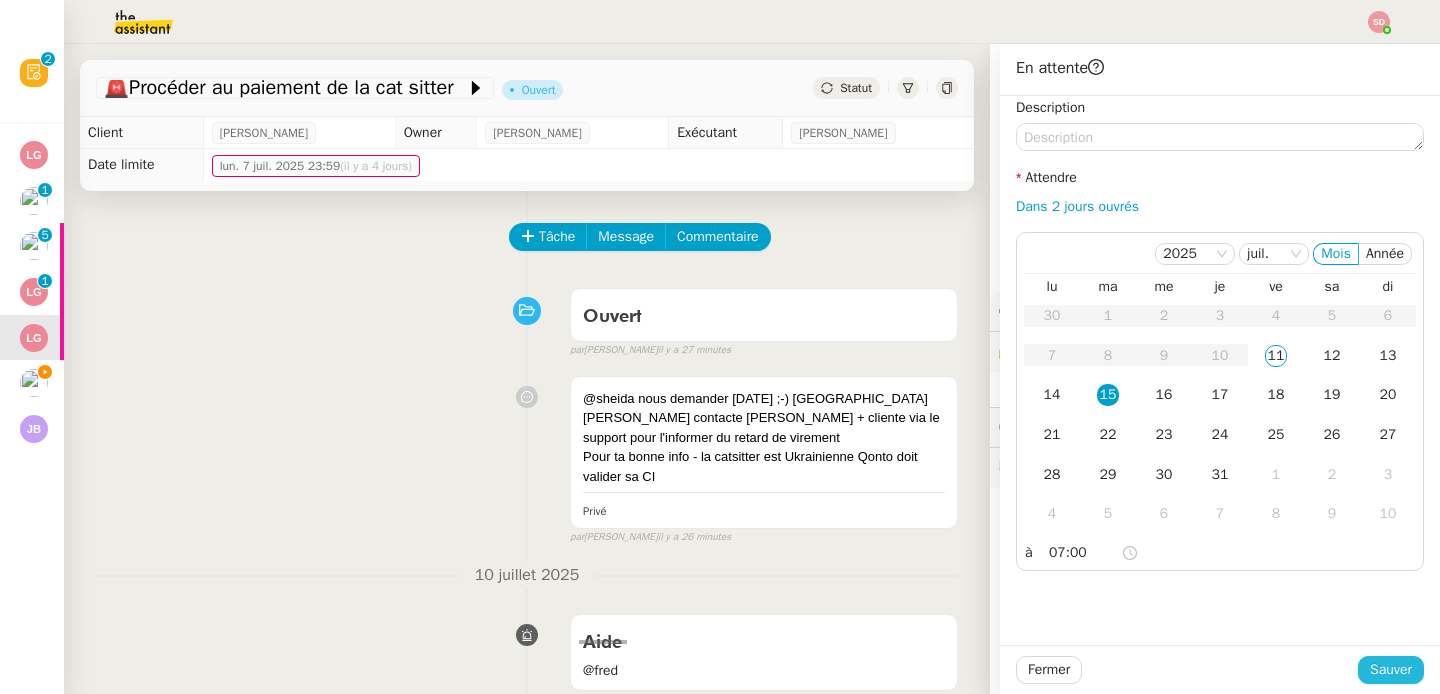 click on "Sauver" 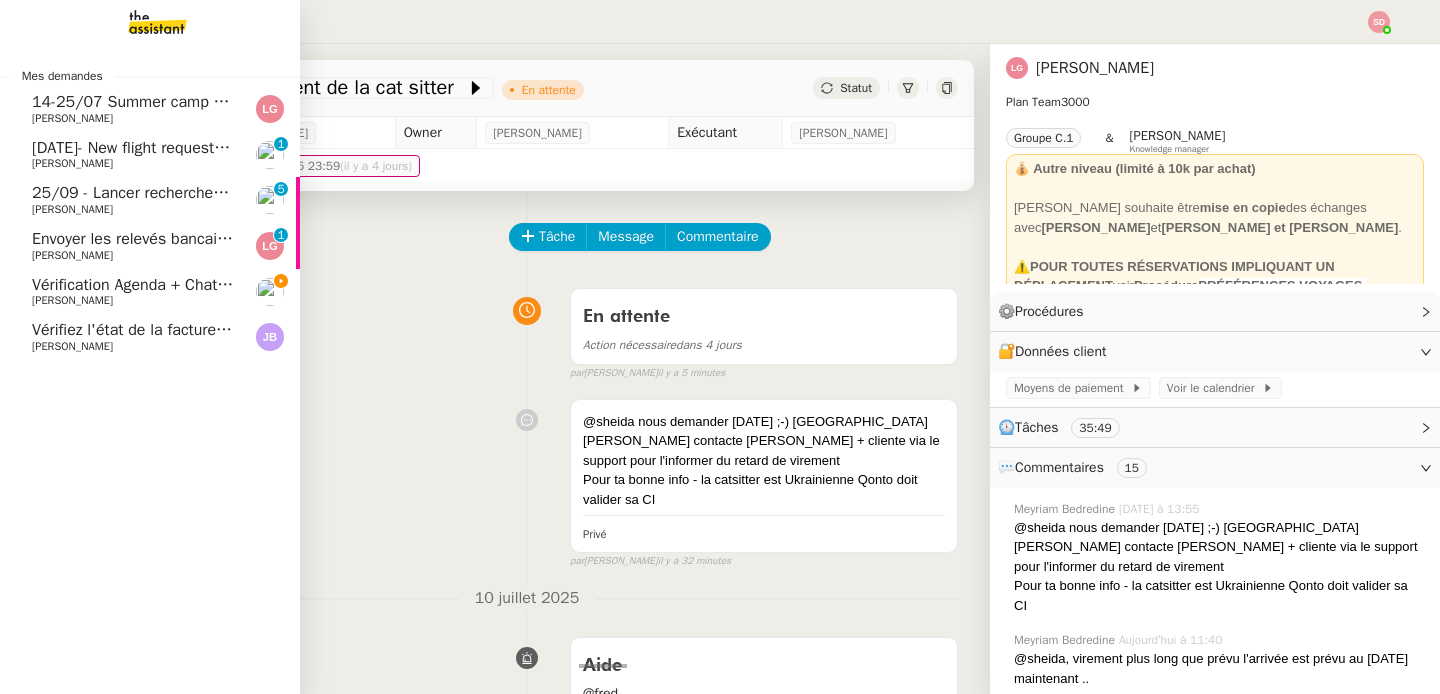click on "Vérification Agenda + Chat + Wagram (9h et 14h)" 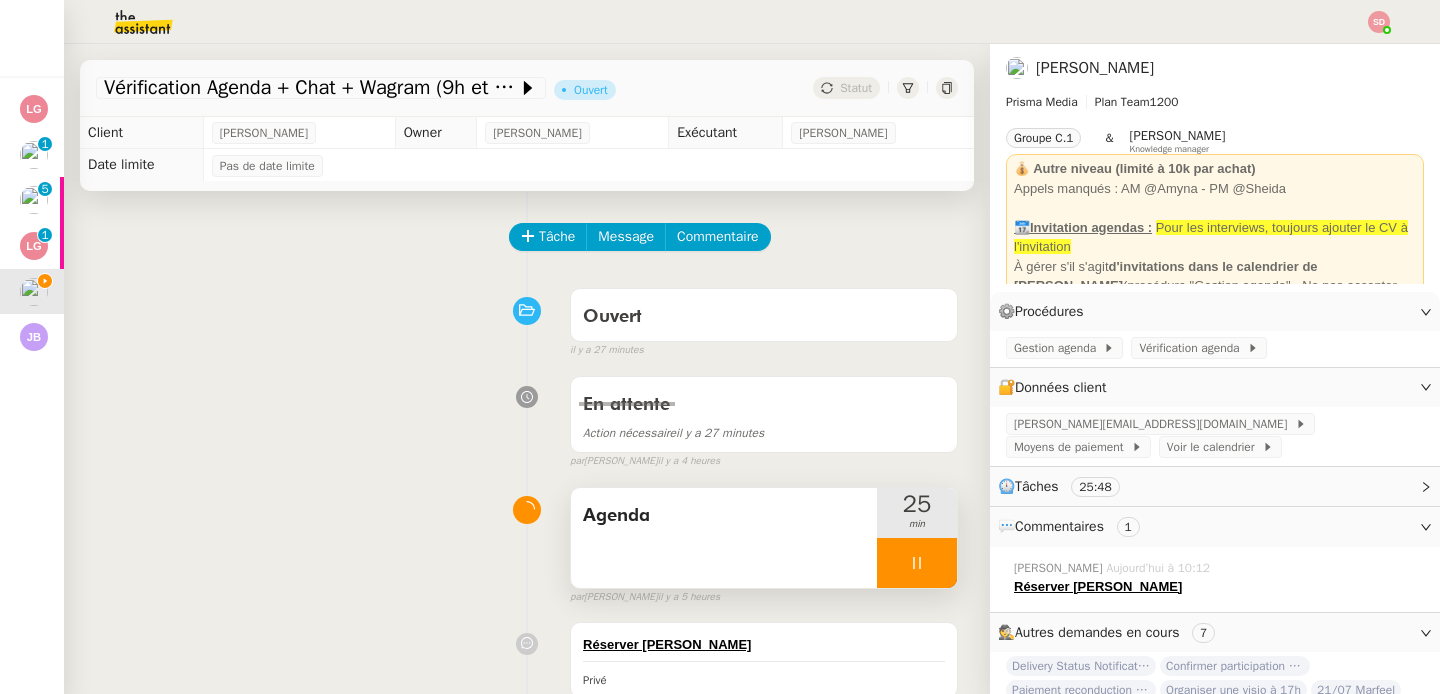 click at bounding box center (917, 563) 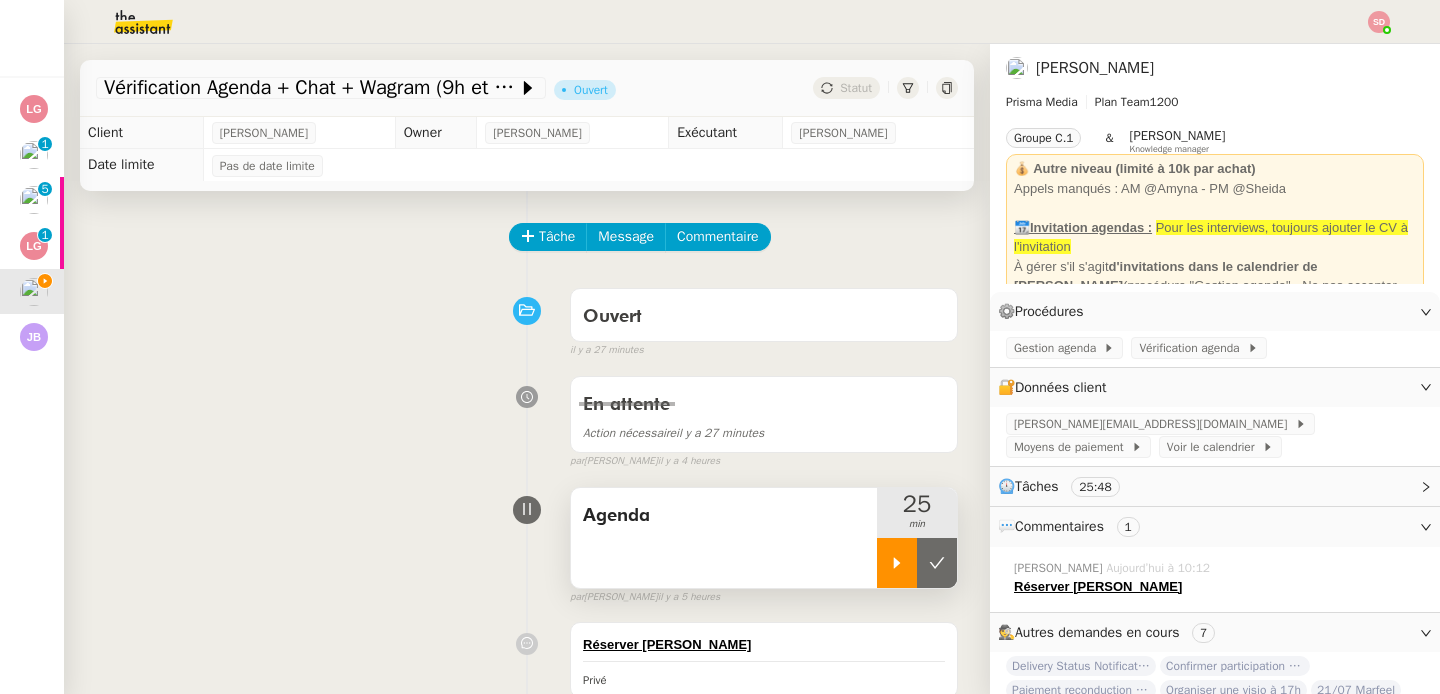 click at bounding box center [937, 563] 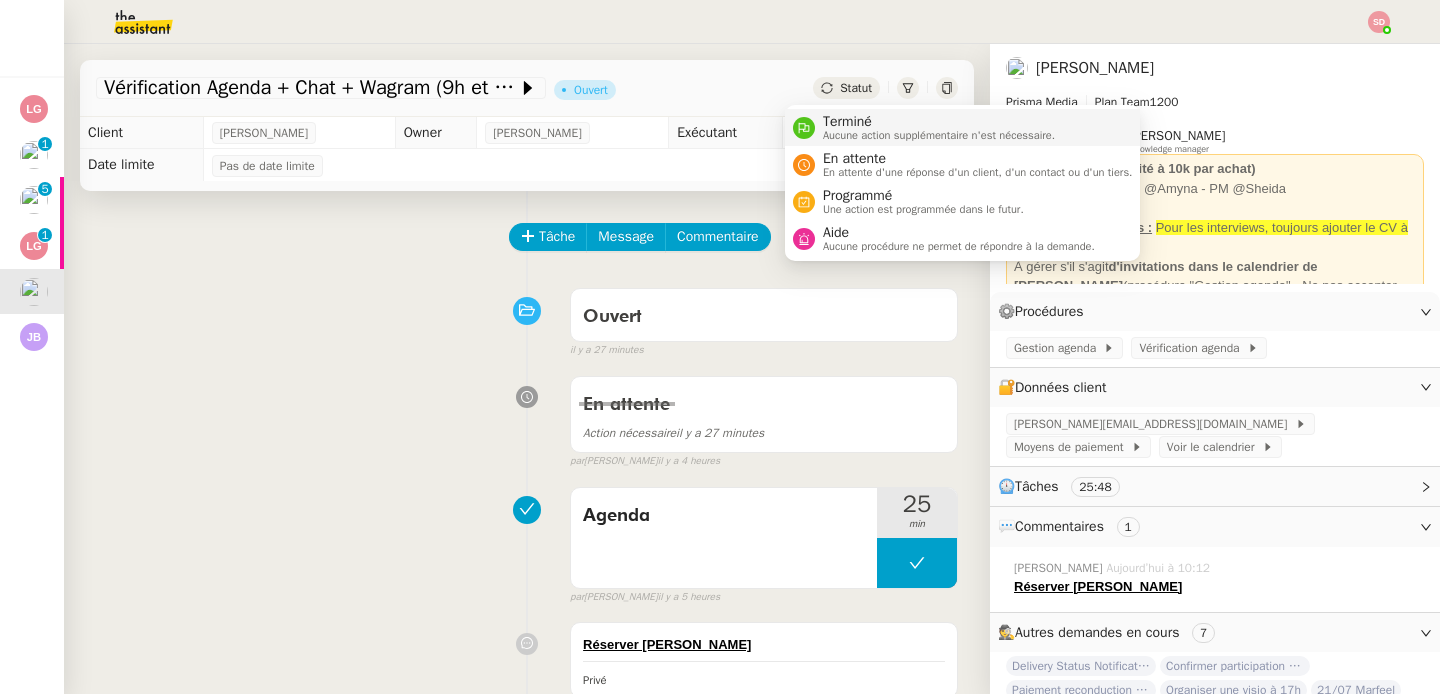 click at bounding box center (804, 128) 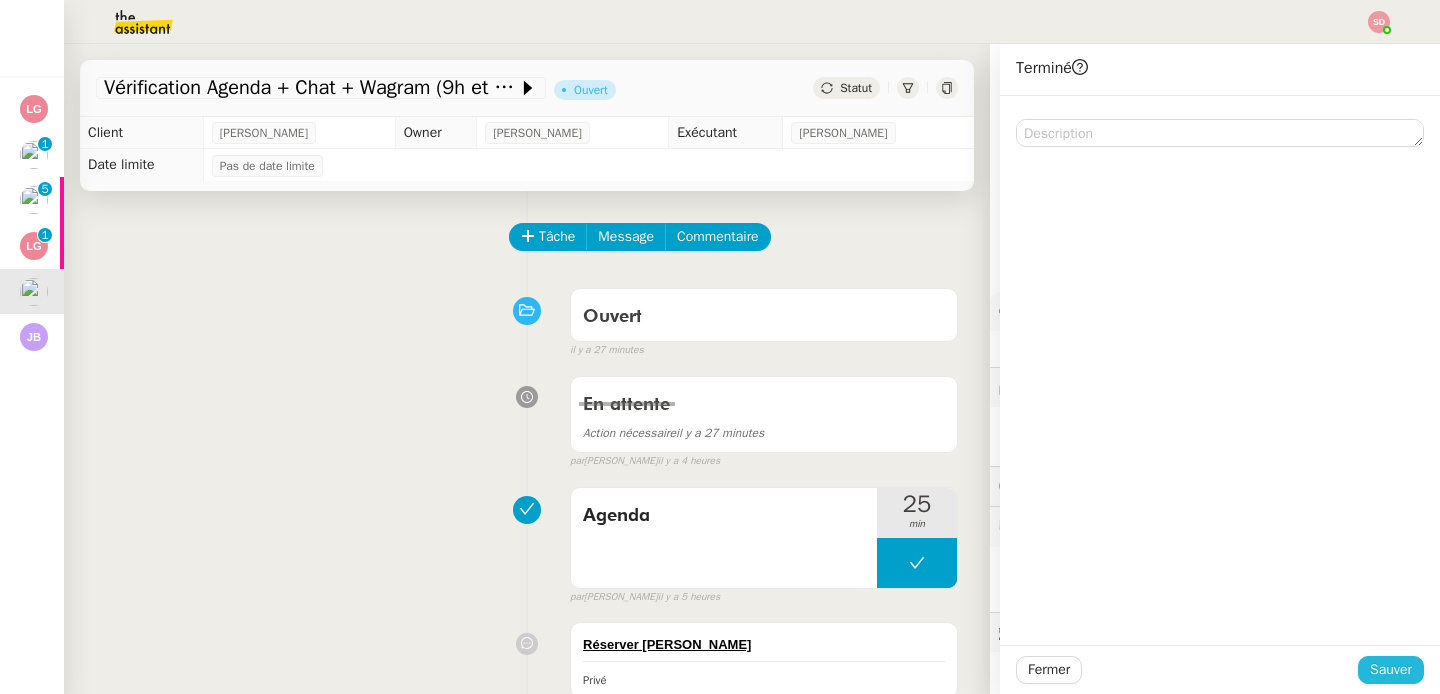 click on "Sauver" 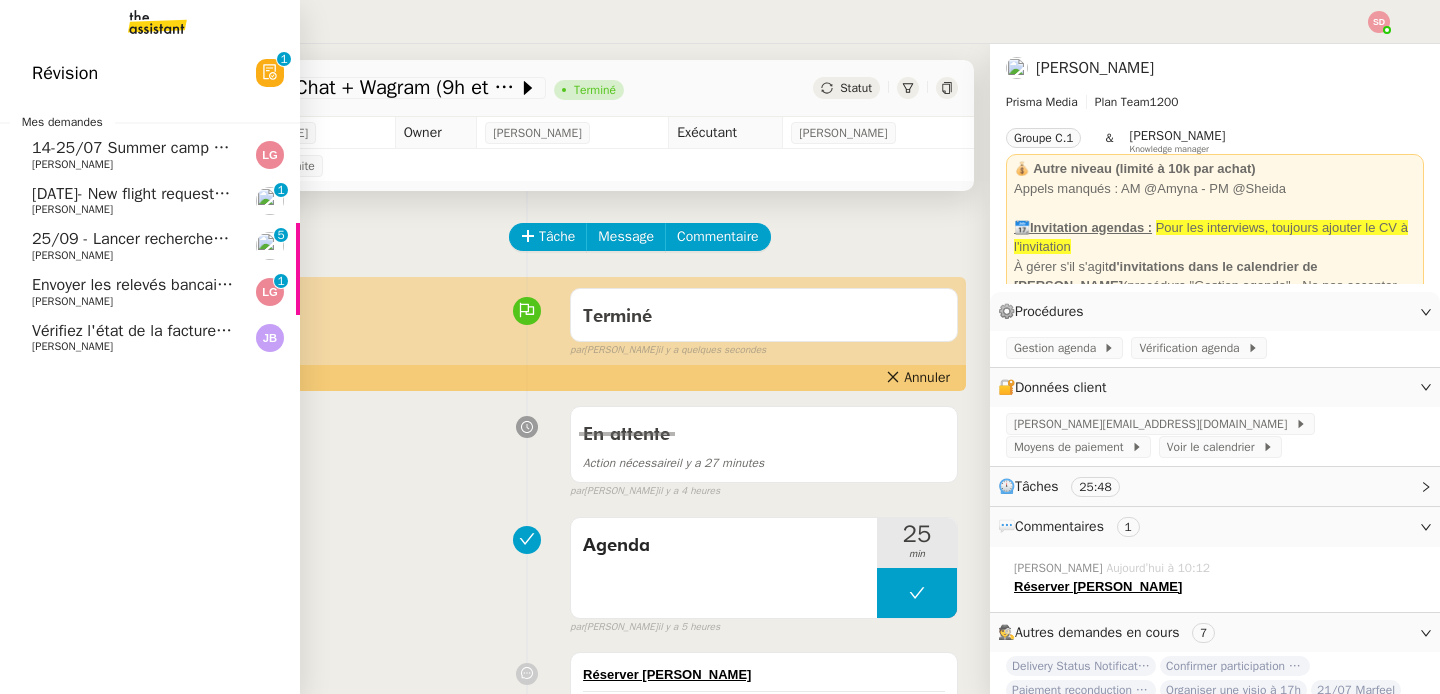 click on "Envoyer les relevés bancaires HSBC" 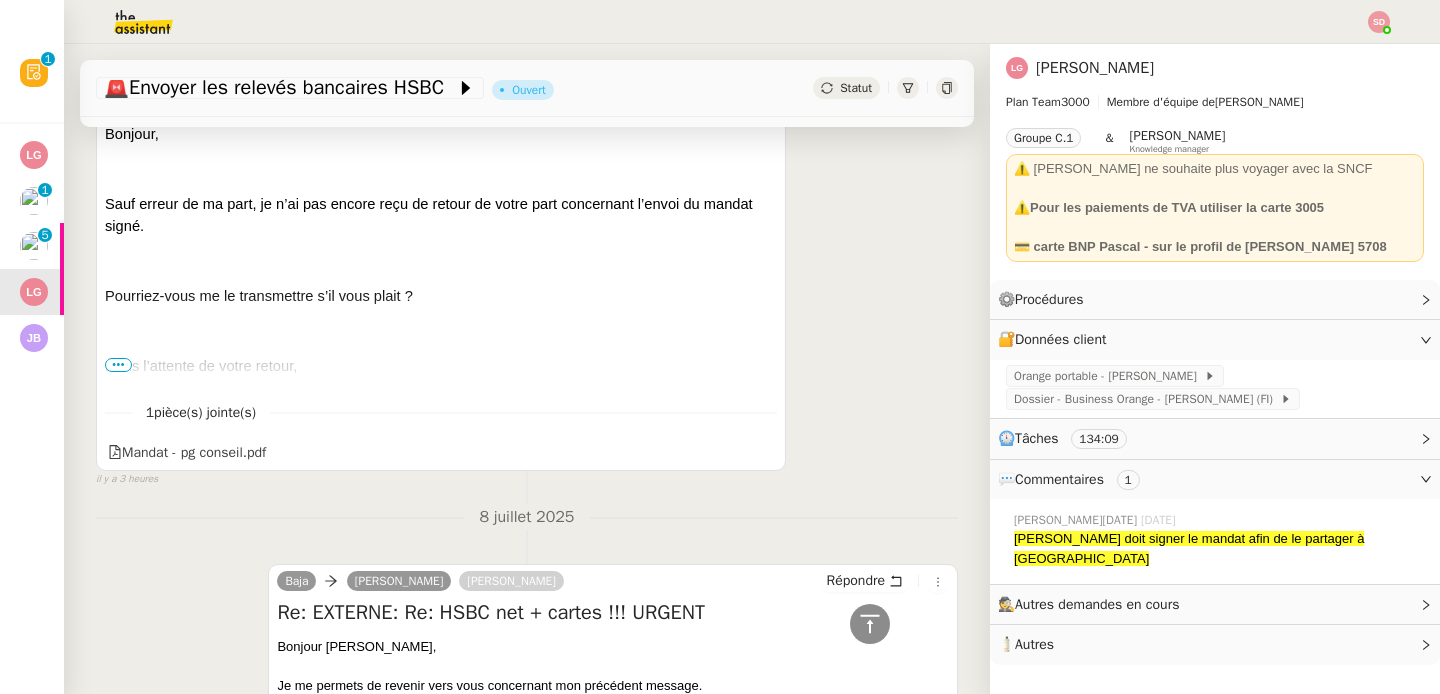 scroll, scrollTop: 540, scrollLeft: 0, axis: vertical 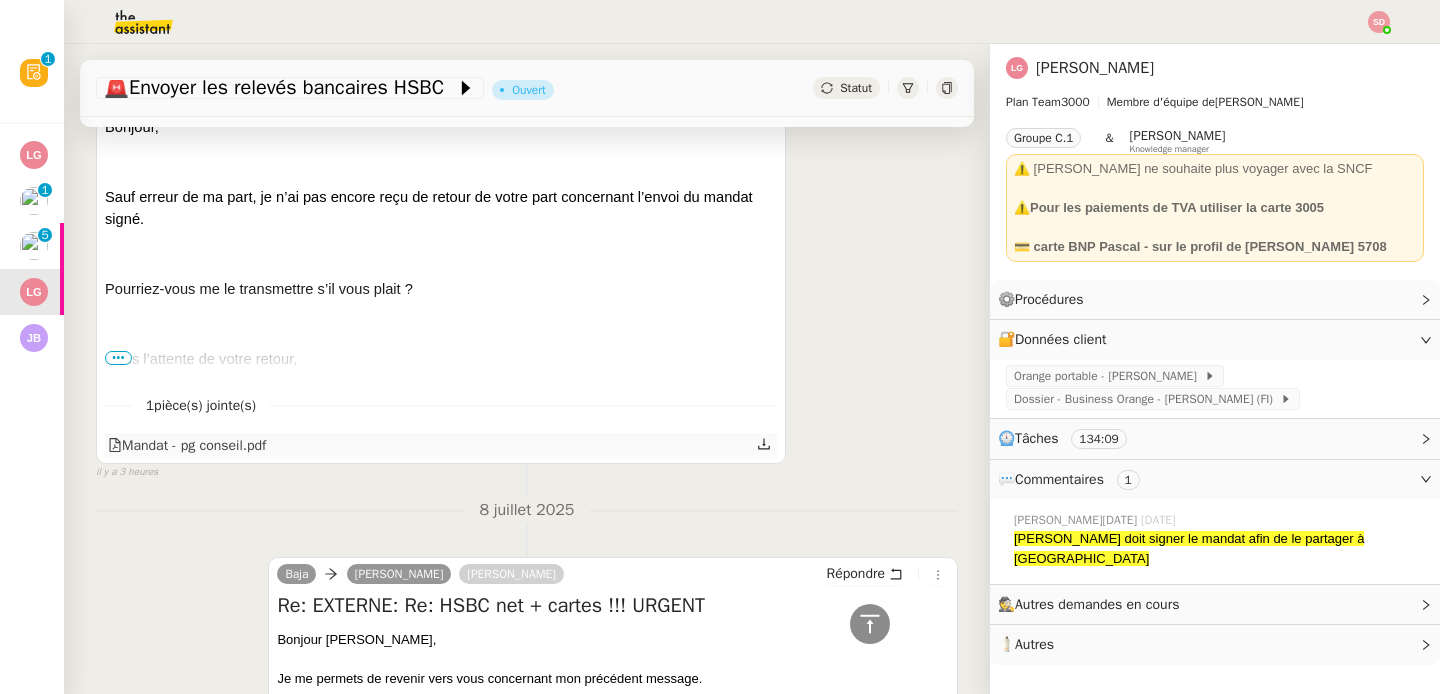click on "Mandat - pg conseil.pdf" 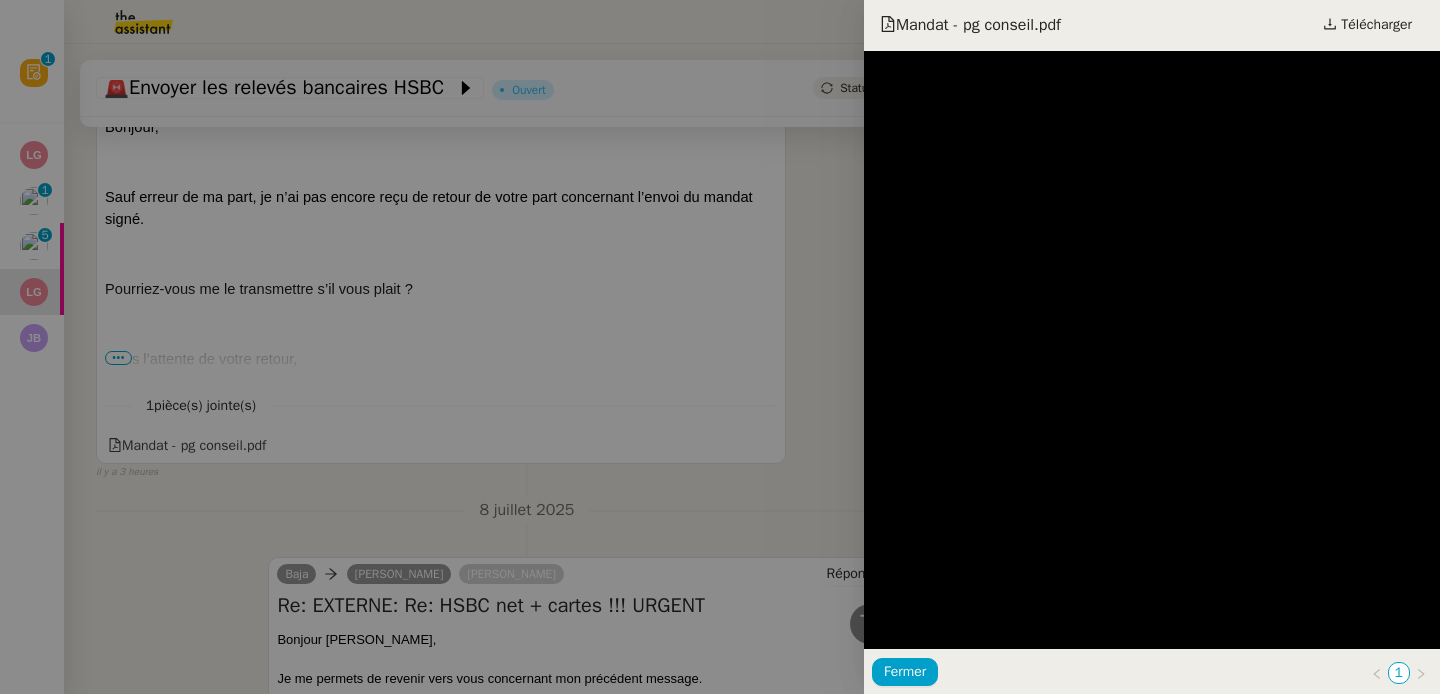 click at bounding box center (720, 347) 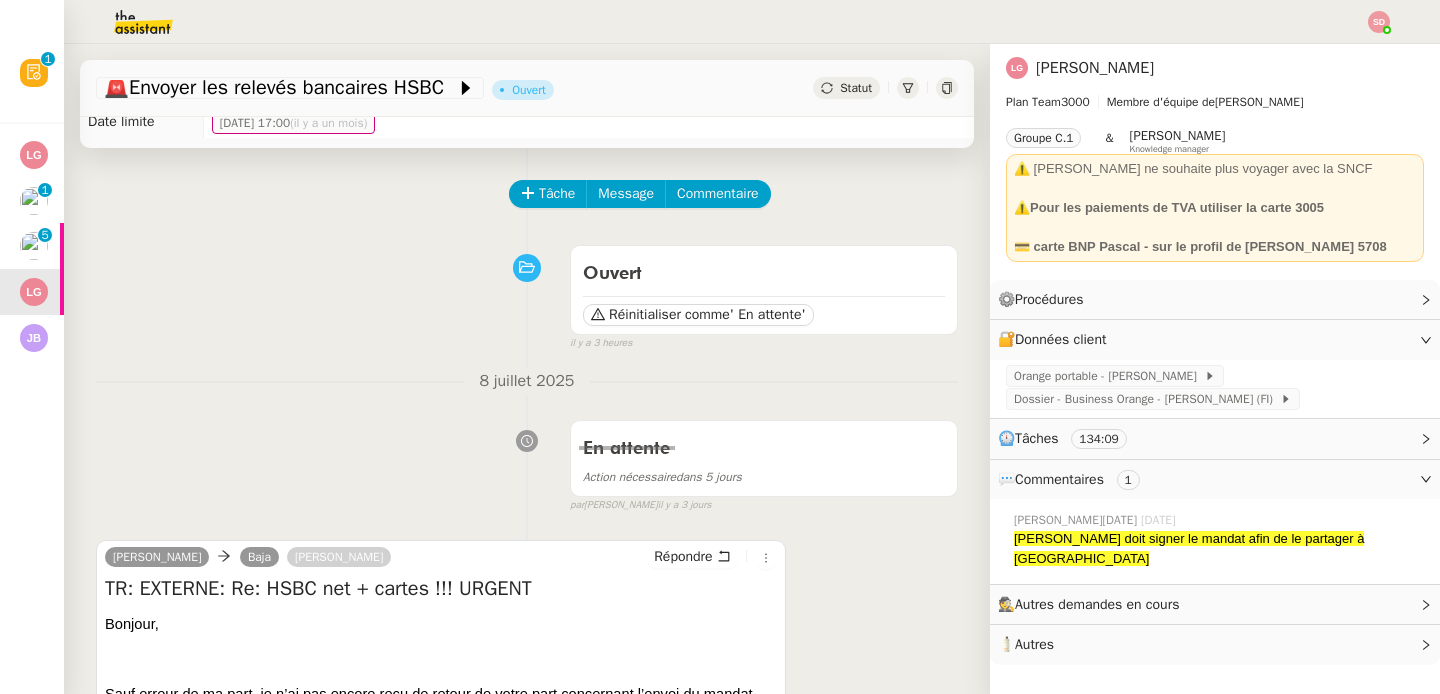 scroll, scrollTop: 0, scrollLeft: 0, axis: both 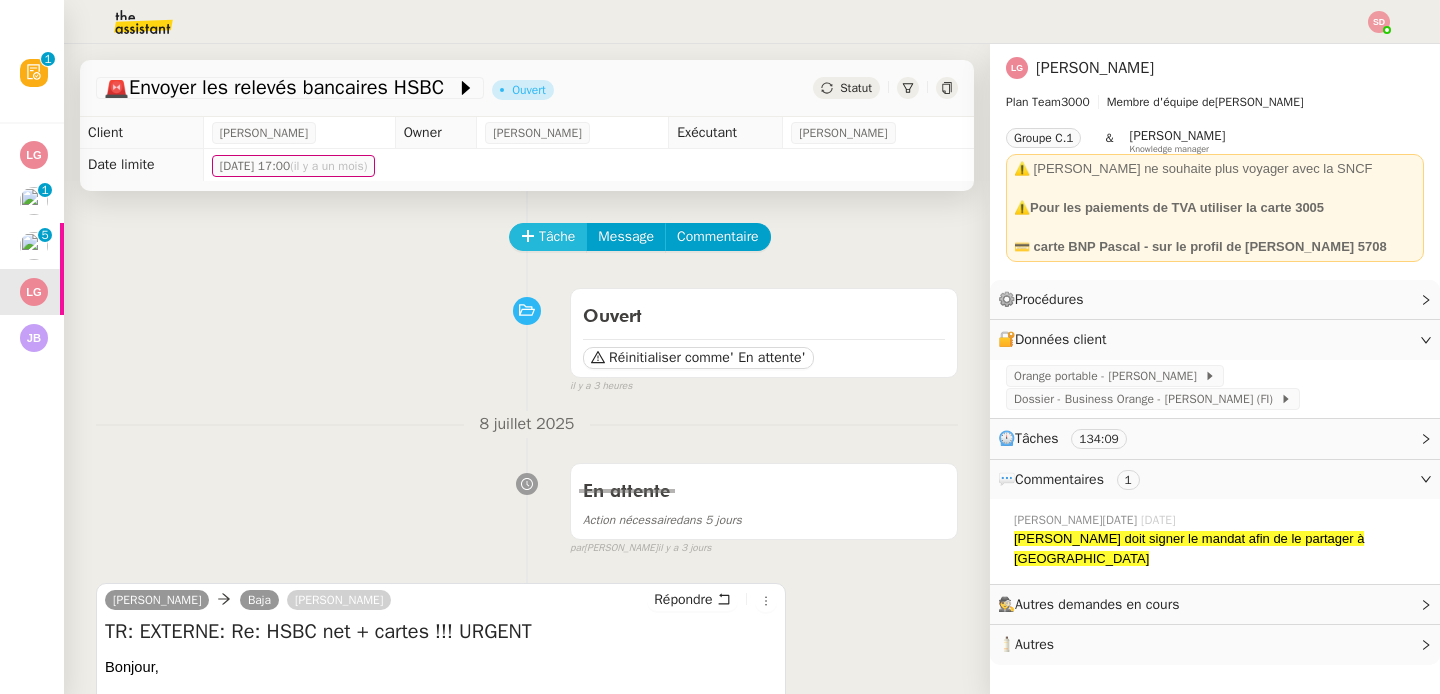 click 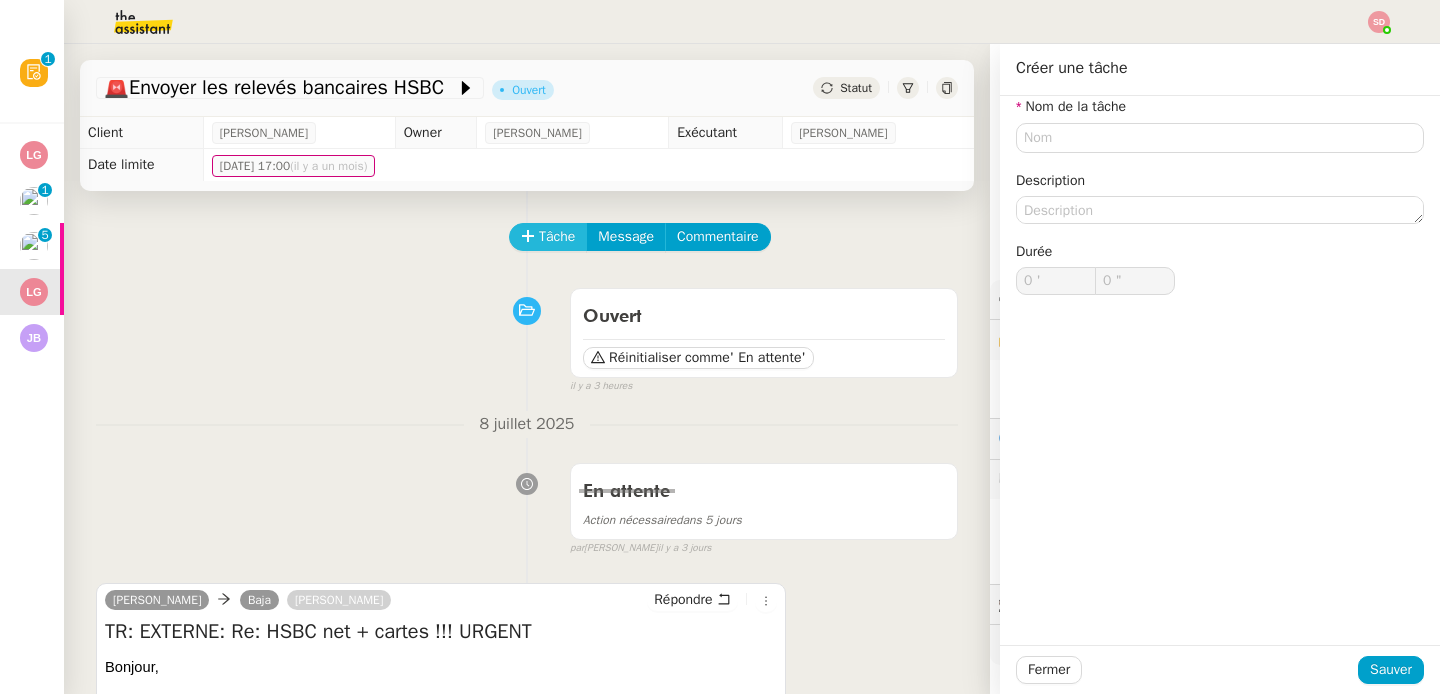type 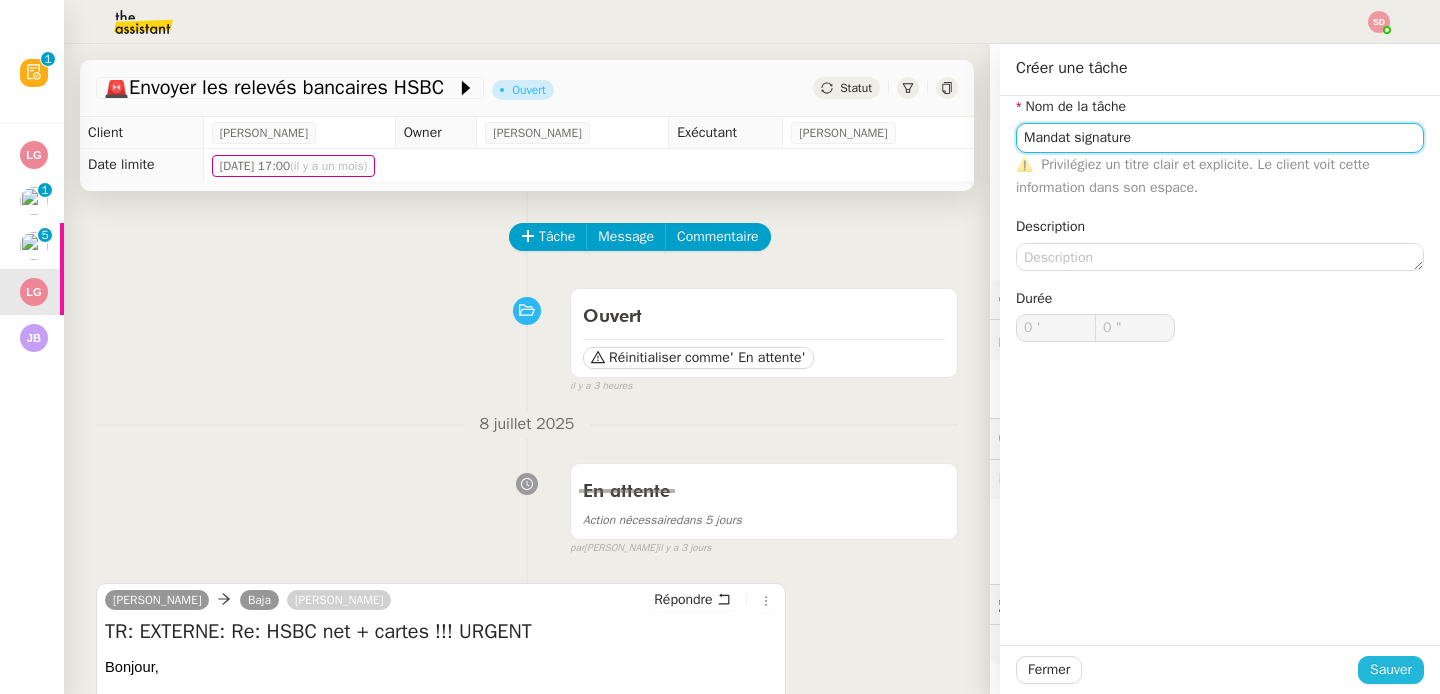 type on "Mandat signature" 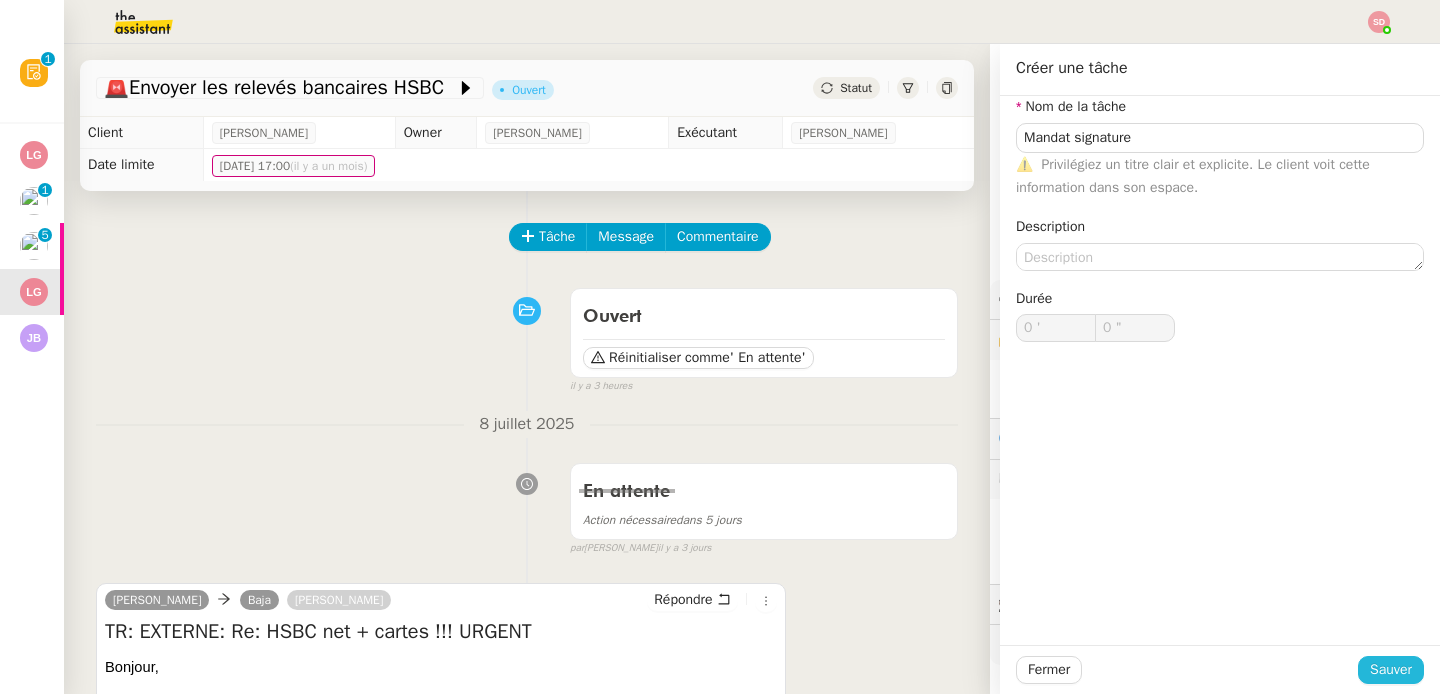 click on "Sauver" 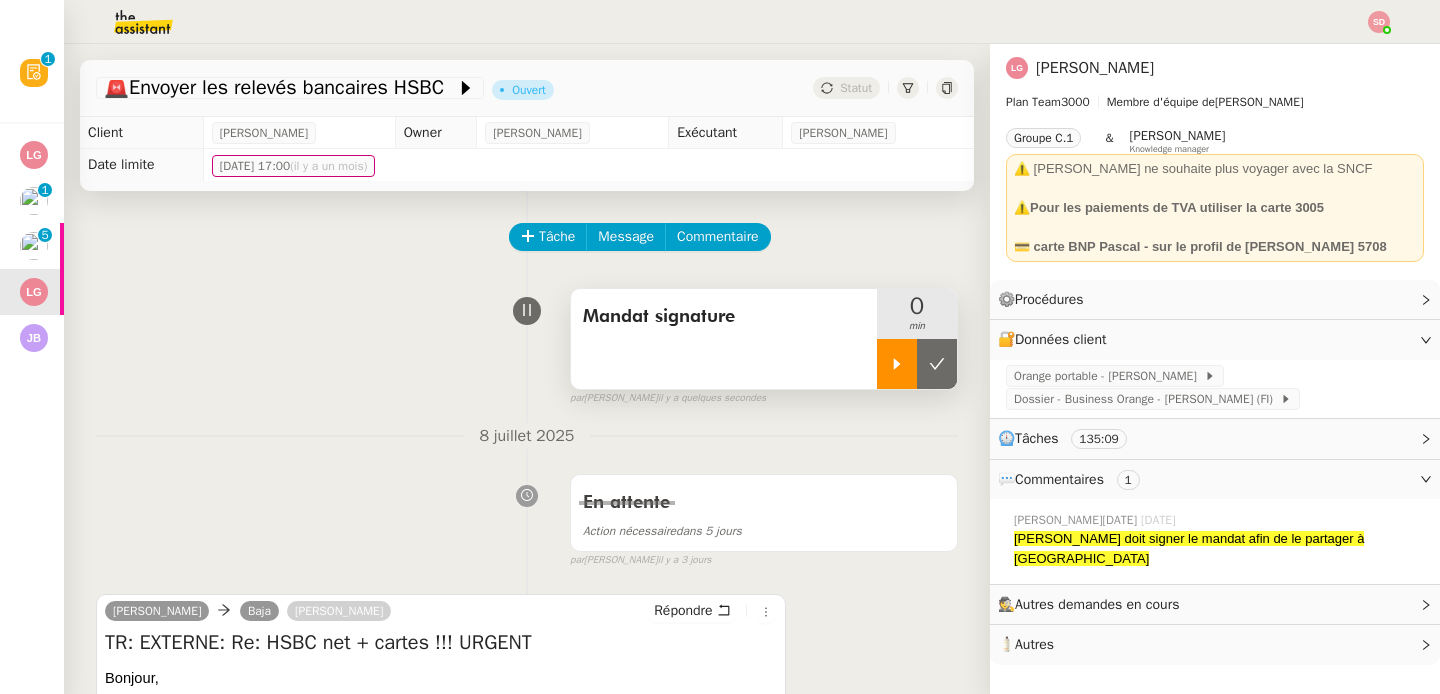 click 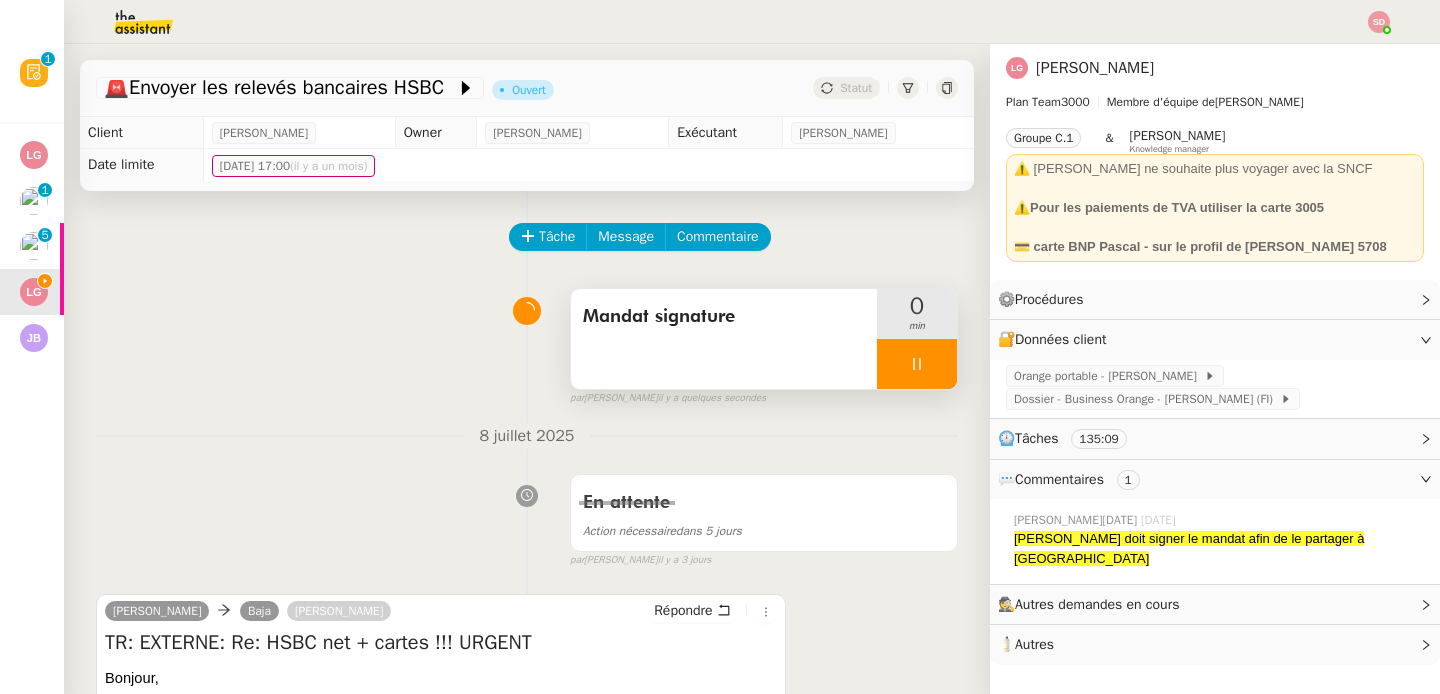 scroll, scrollTop: 384, scrollLeft: 0, axis: vertical 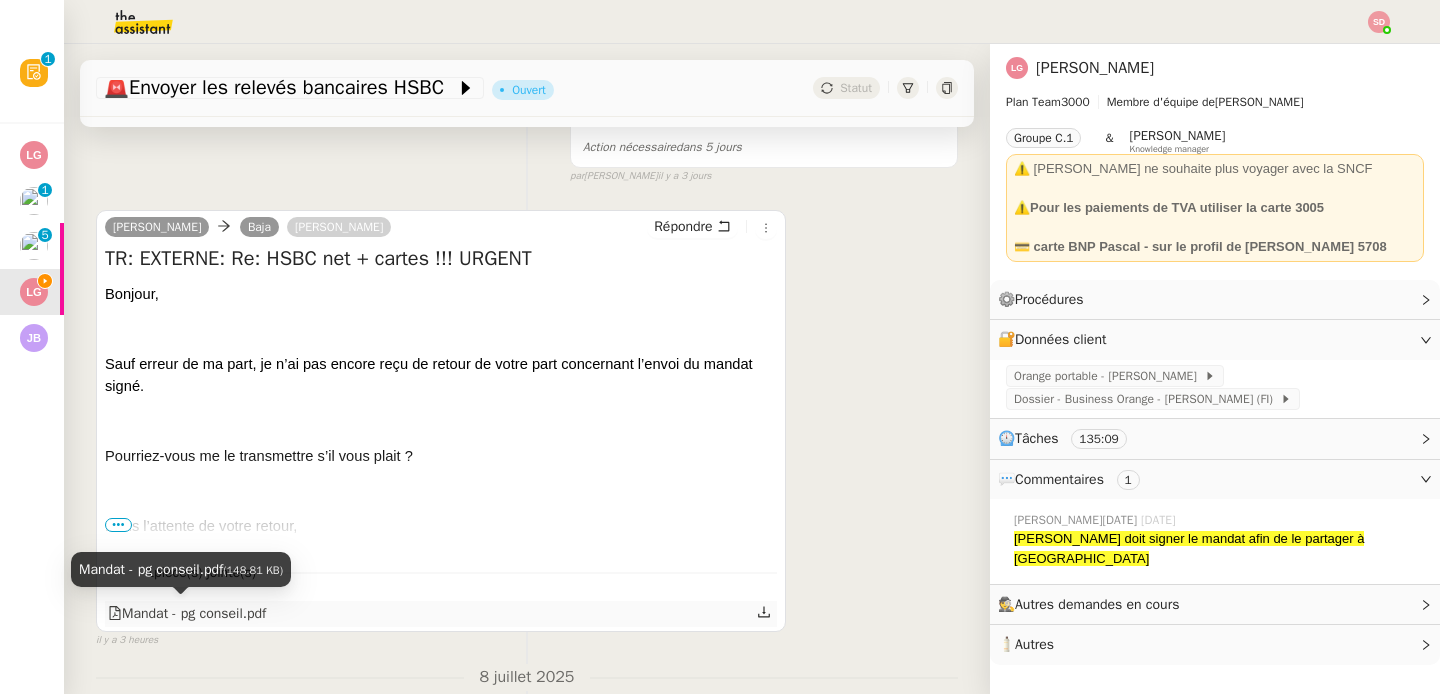 click on "Mandat - pg conseil.pdf" 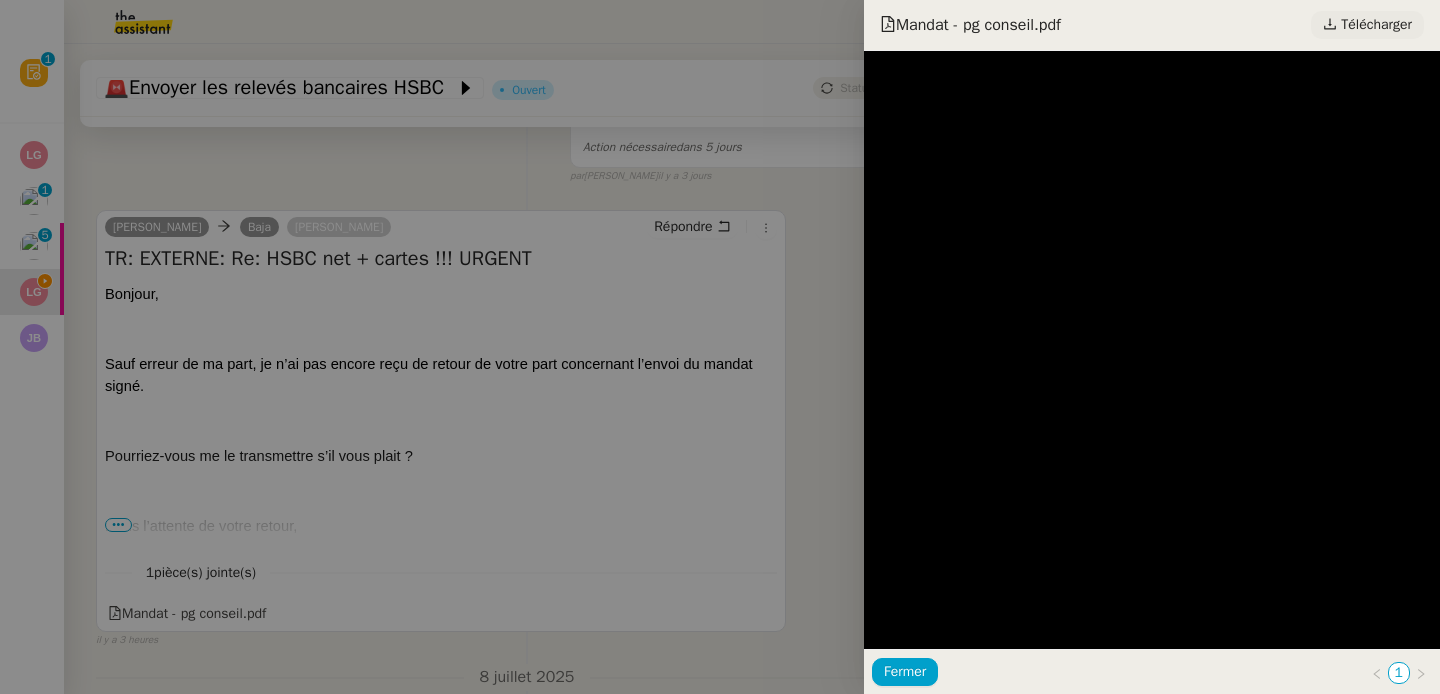 click on "Télécharger" at bounding box center [1376, 25] 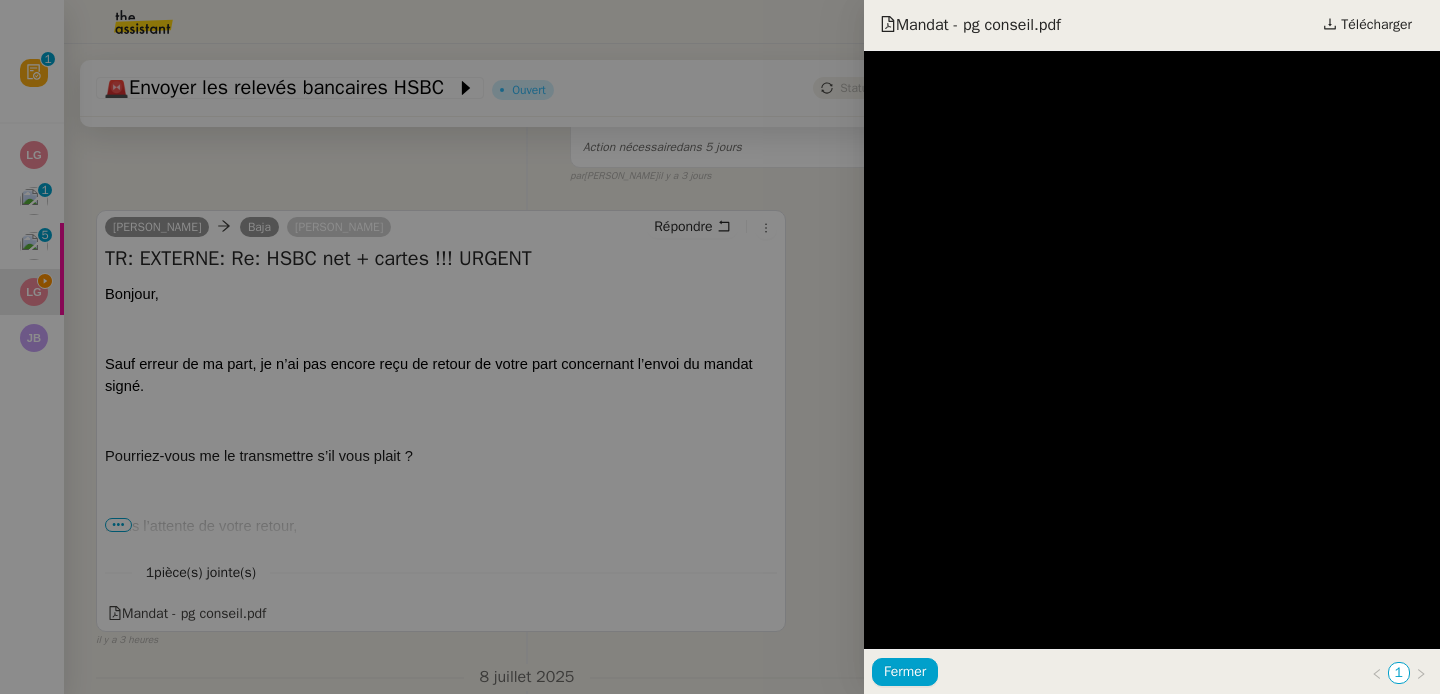 click at bounding box center (720, 347) 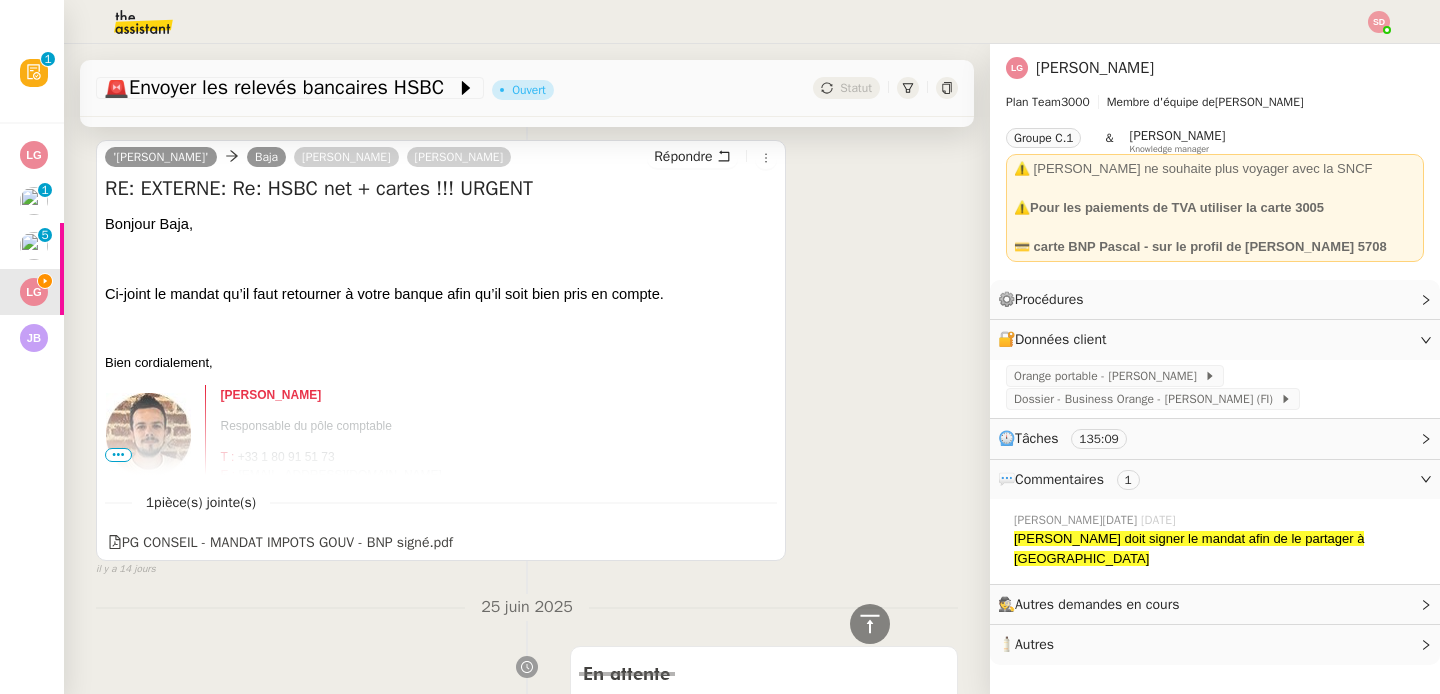 scroll, scrollTop: 4731, scrollLeft: 0, axis: vertical 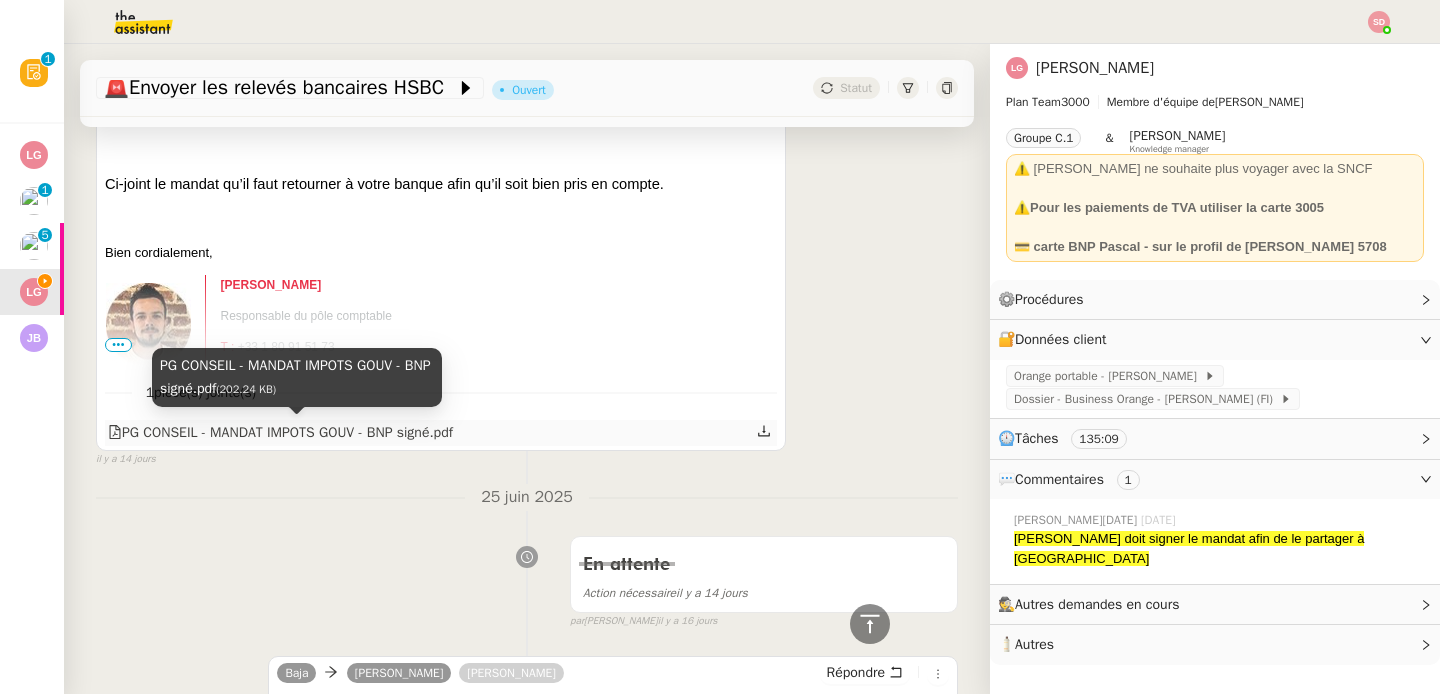 click on "PG CONSEIL - MANDAT IMPOTS GOUV - BNP signé.pdf" 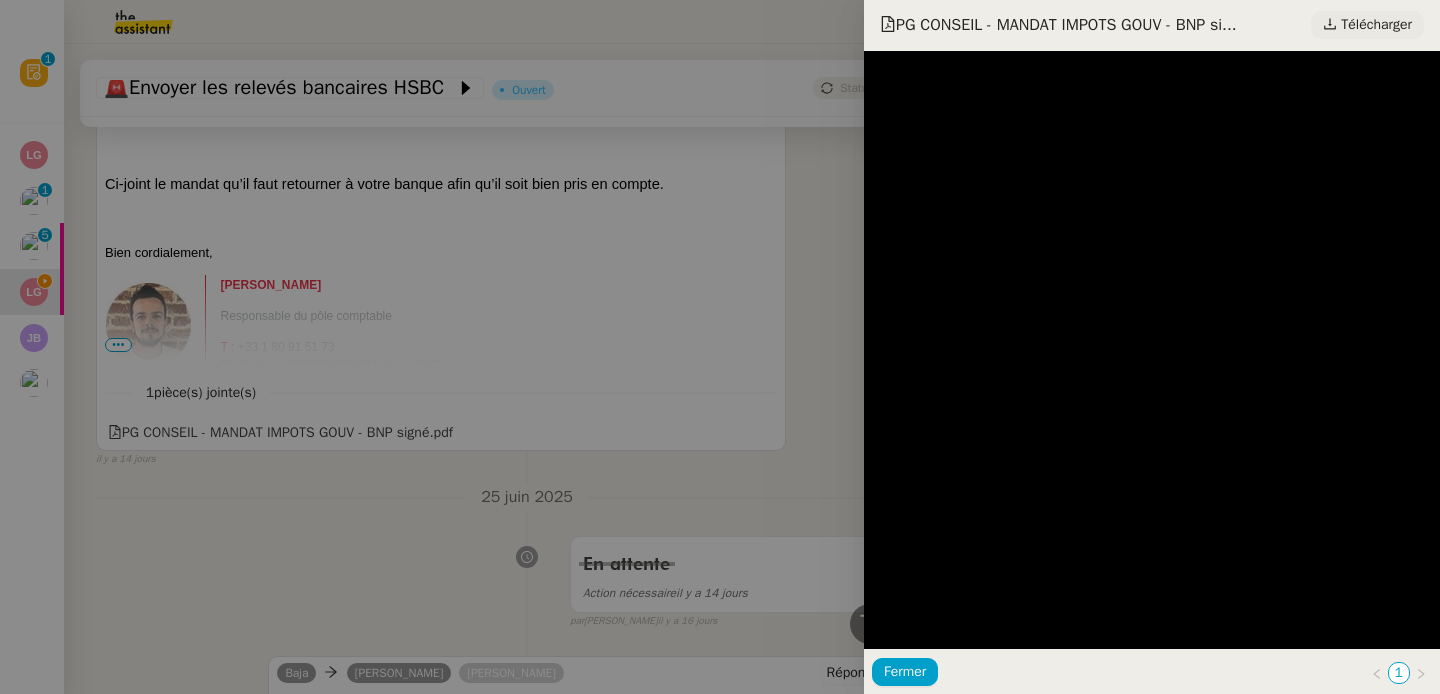 click on "Télécharger" at bounding box center (1376, 25) 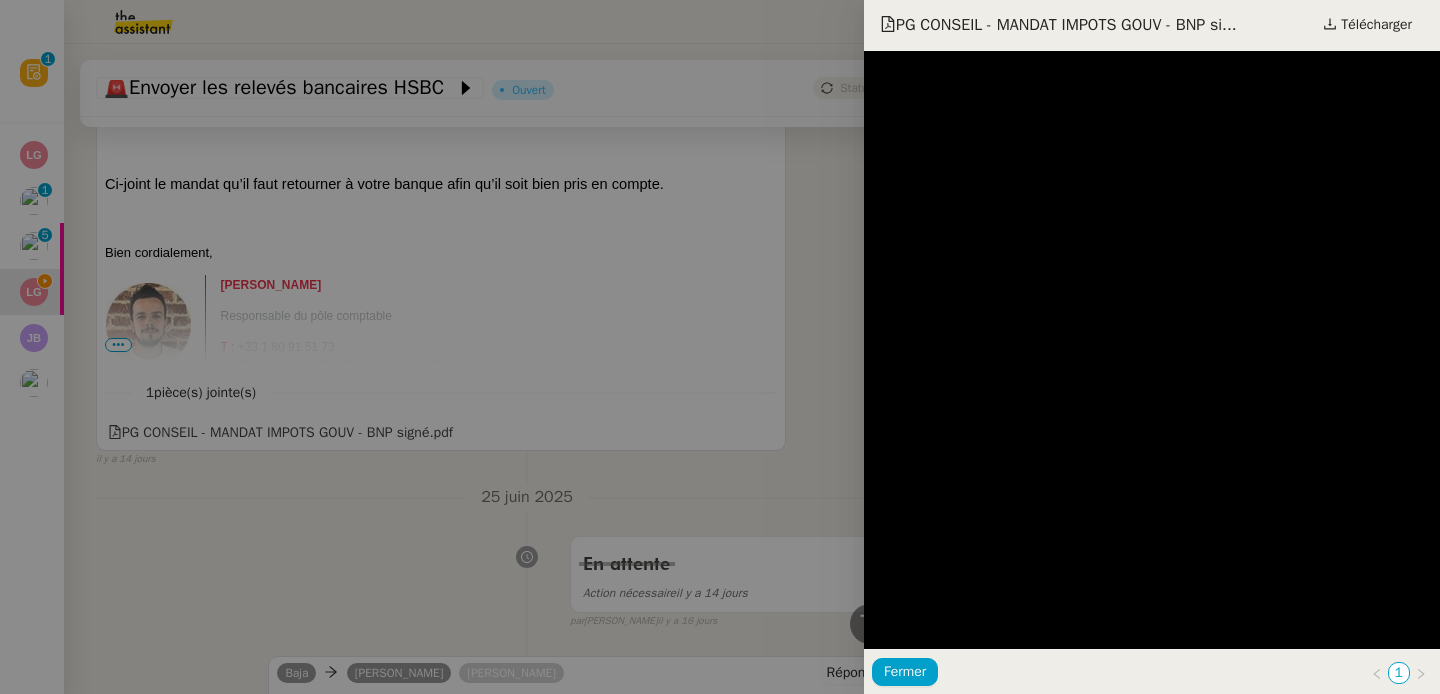 click at bounding box center (720, 347) 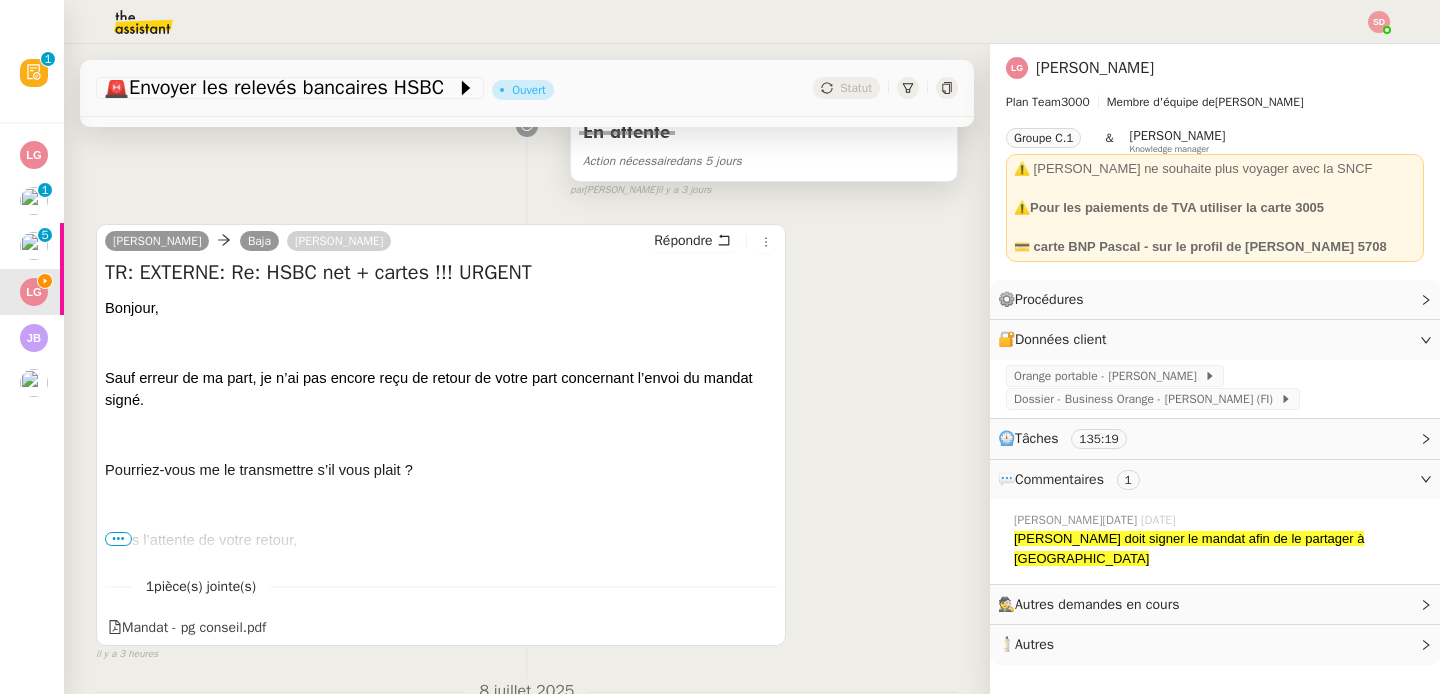 scroll, scrollTop: 0, scrollLeft: 0, axis: both 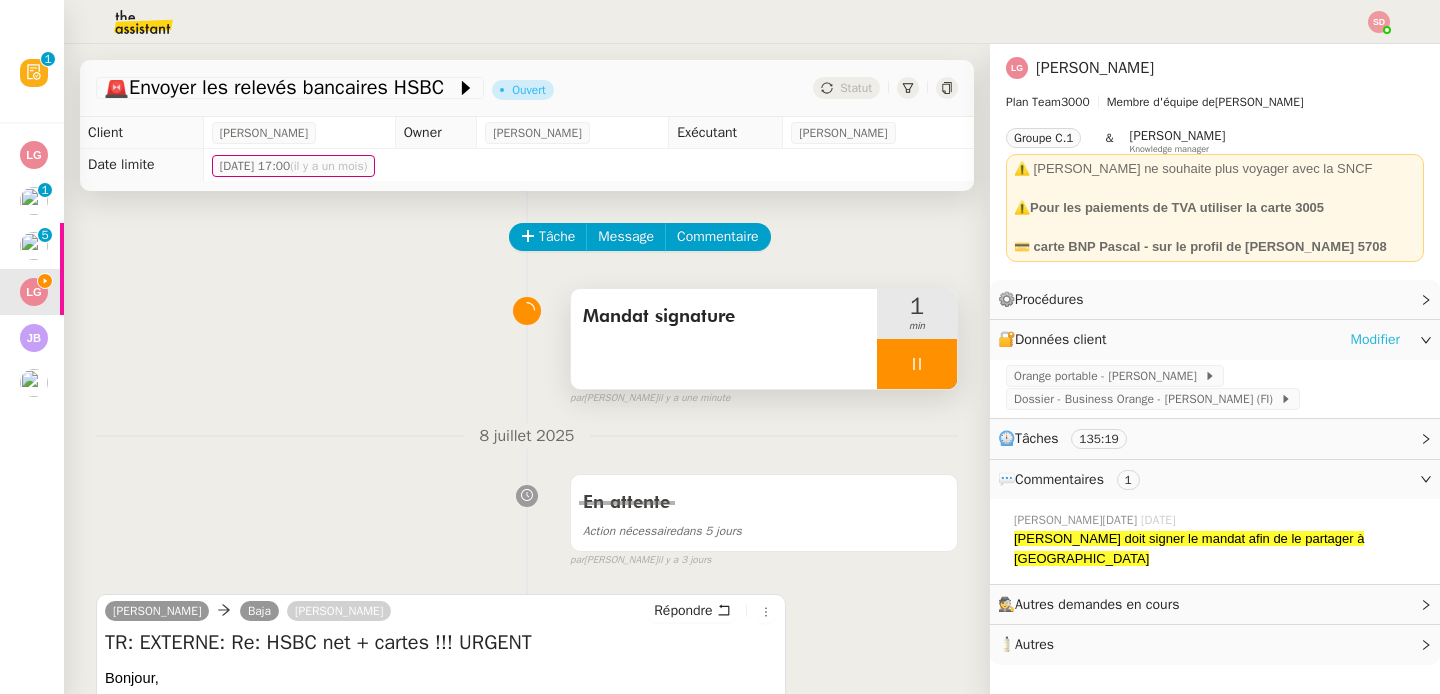 click on "Modifier" 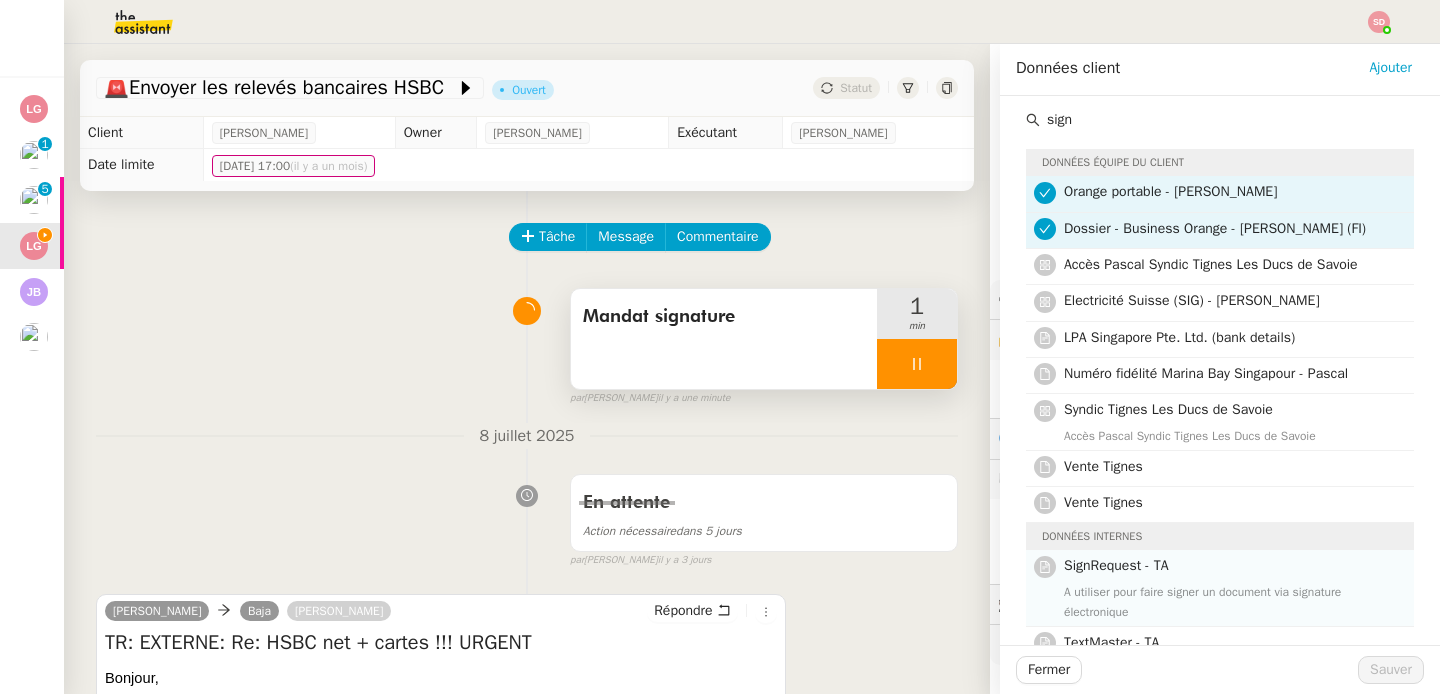 type on "sign" 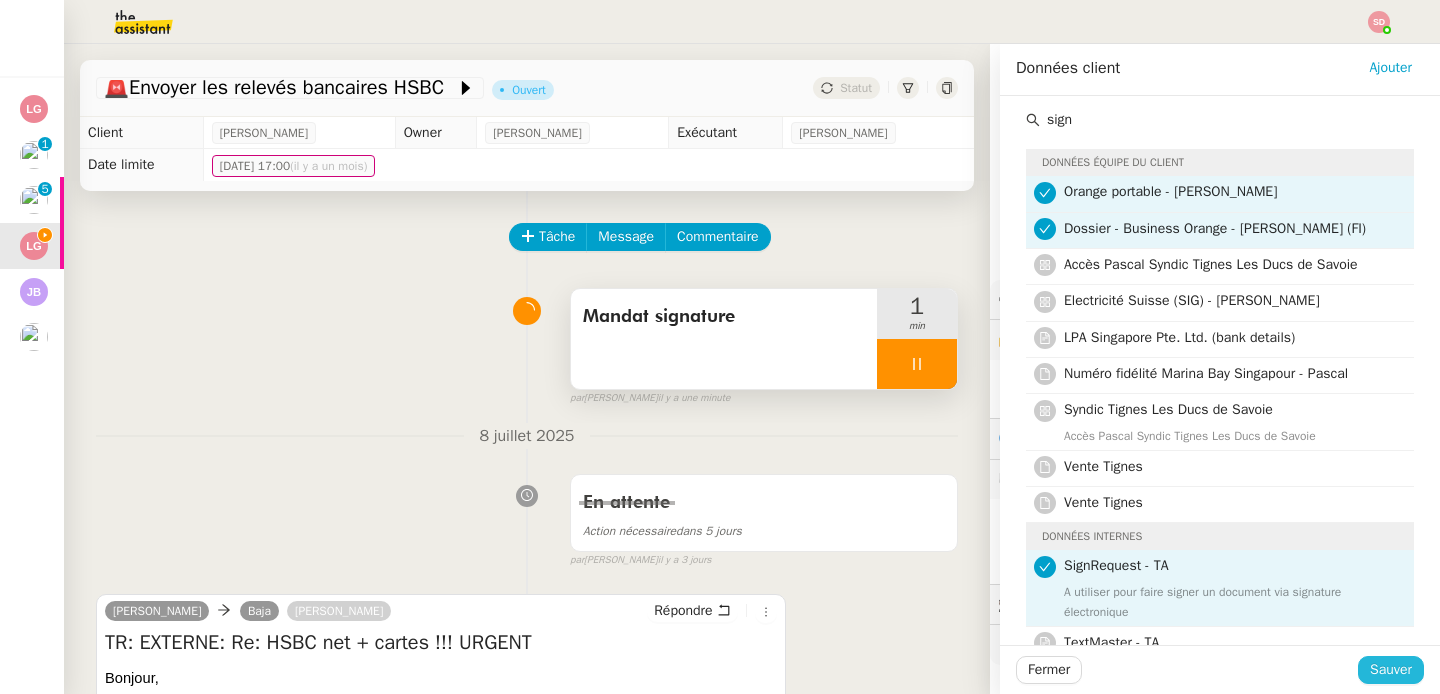 click on "Sauver" 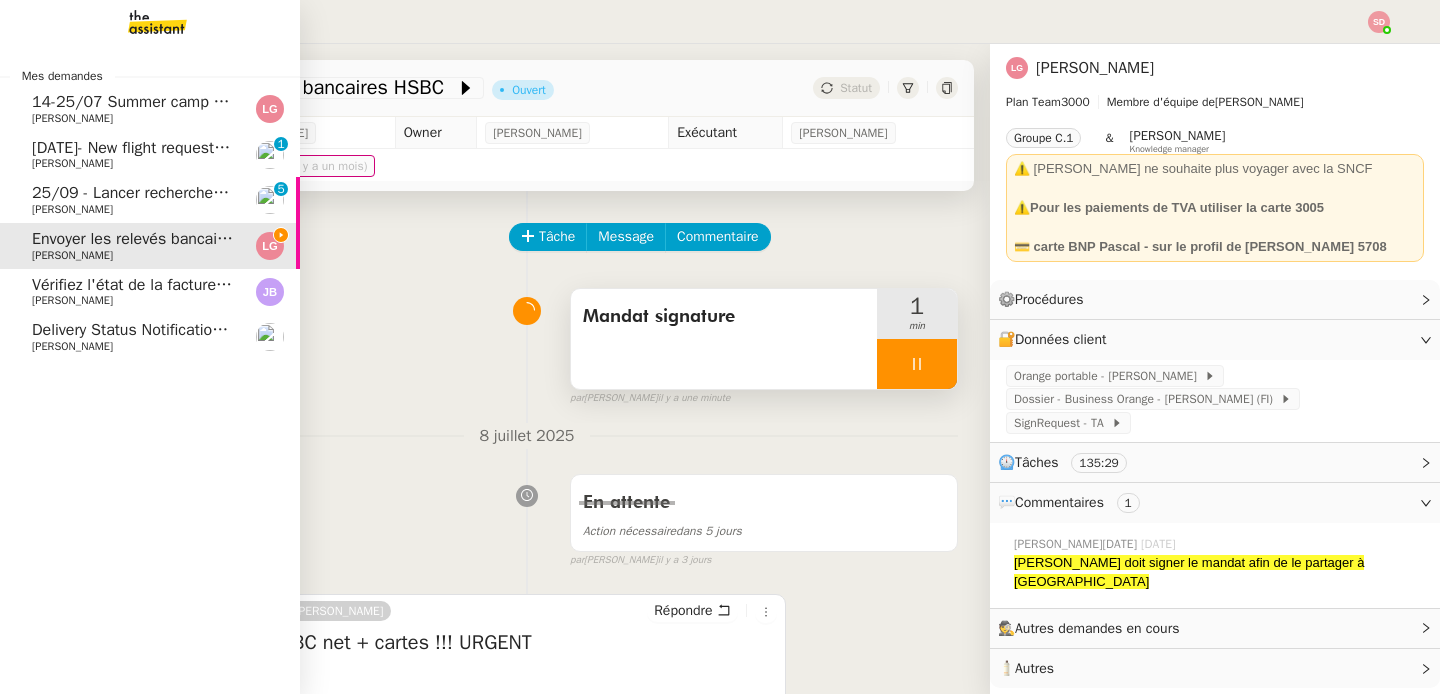 click on "[PERSON_NAME]" 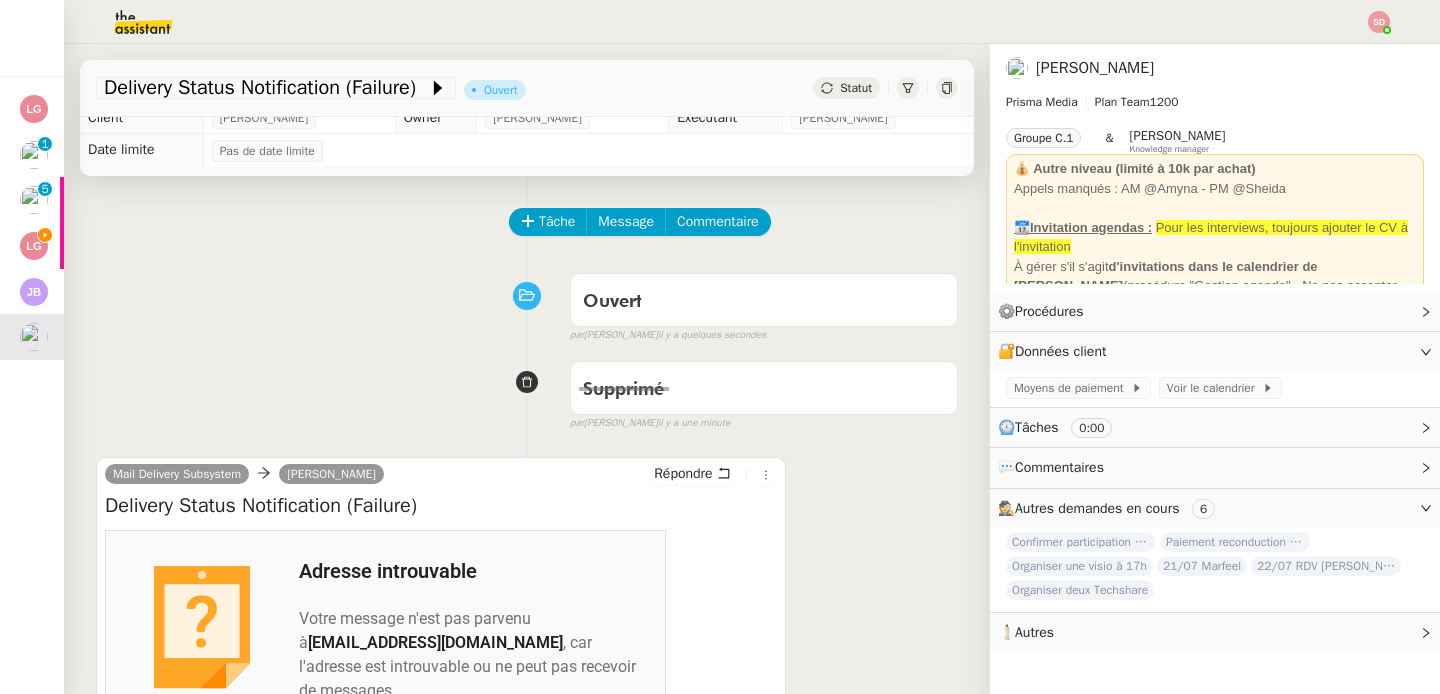 scroll, scrollTop: 32, scrollLeft: 0, axis: vertical 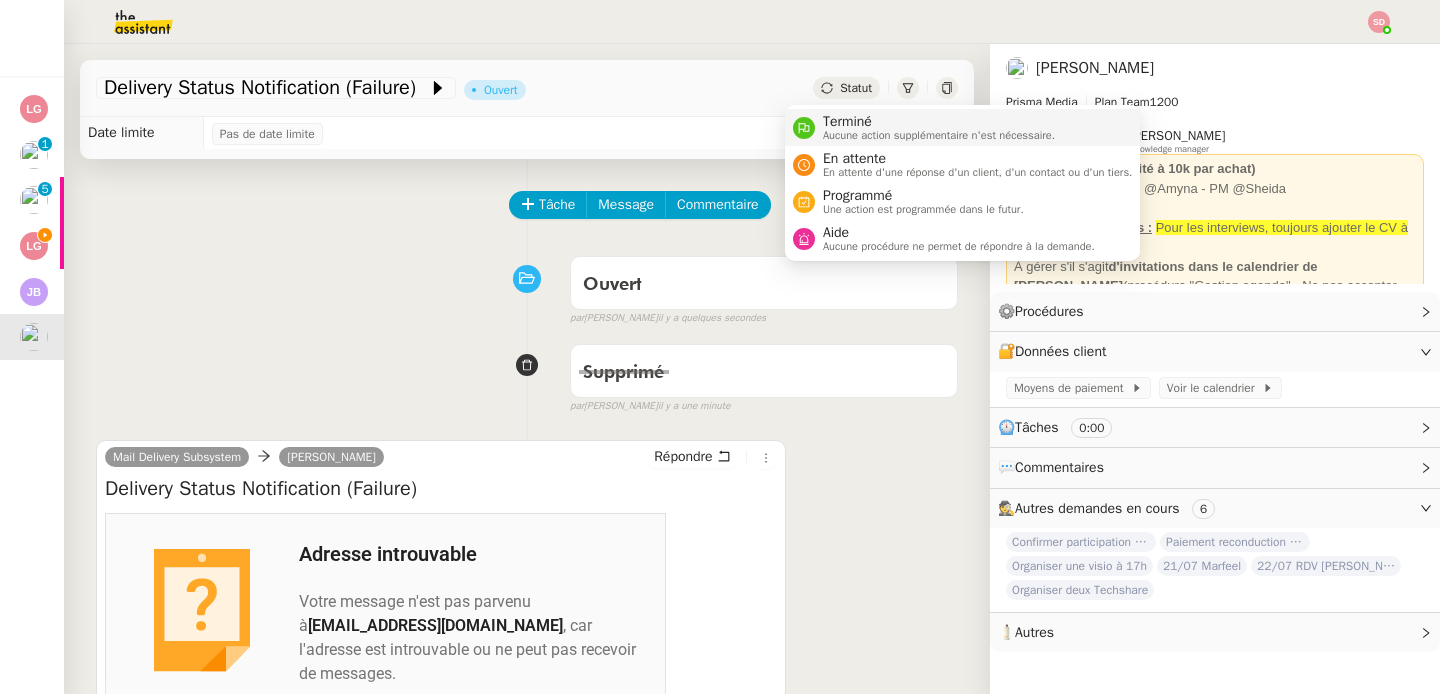click 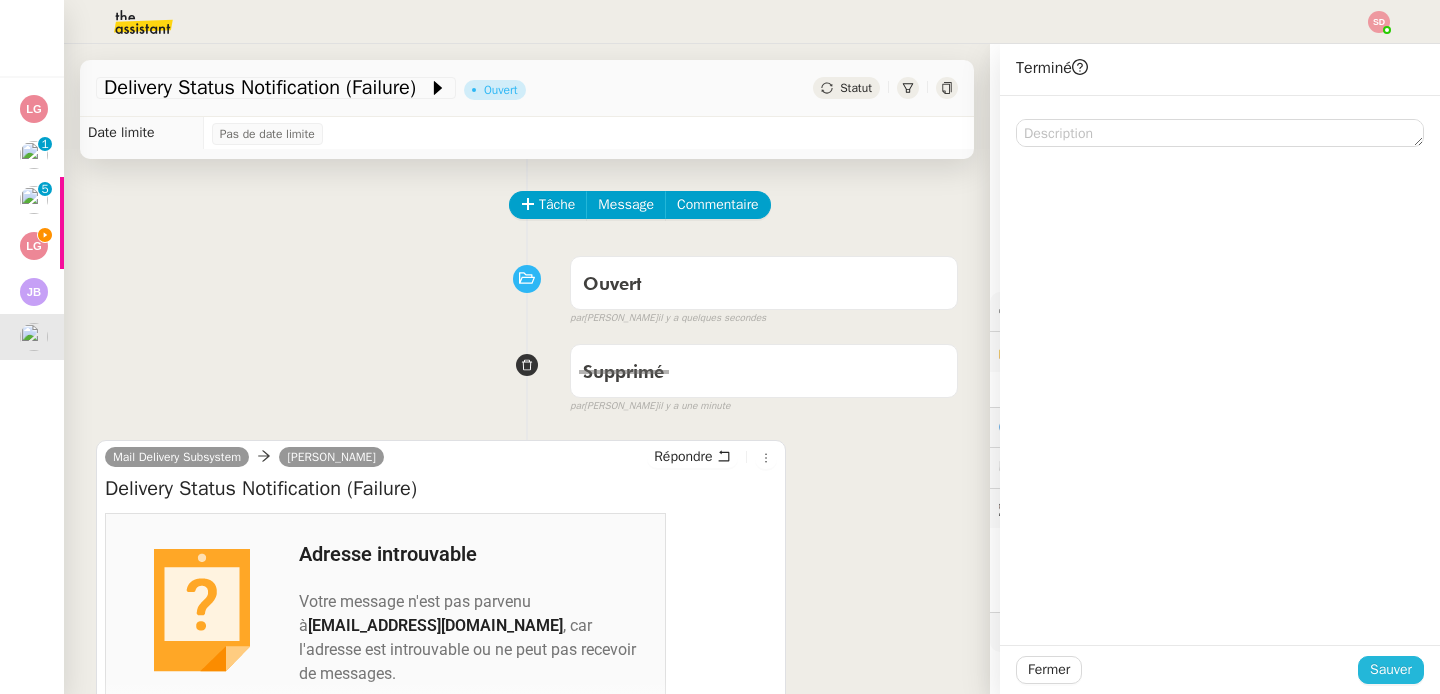 click on "Sauver" 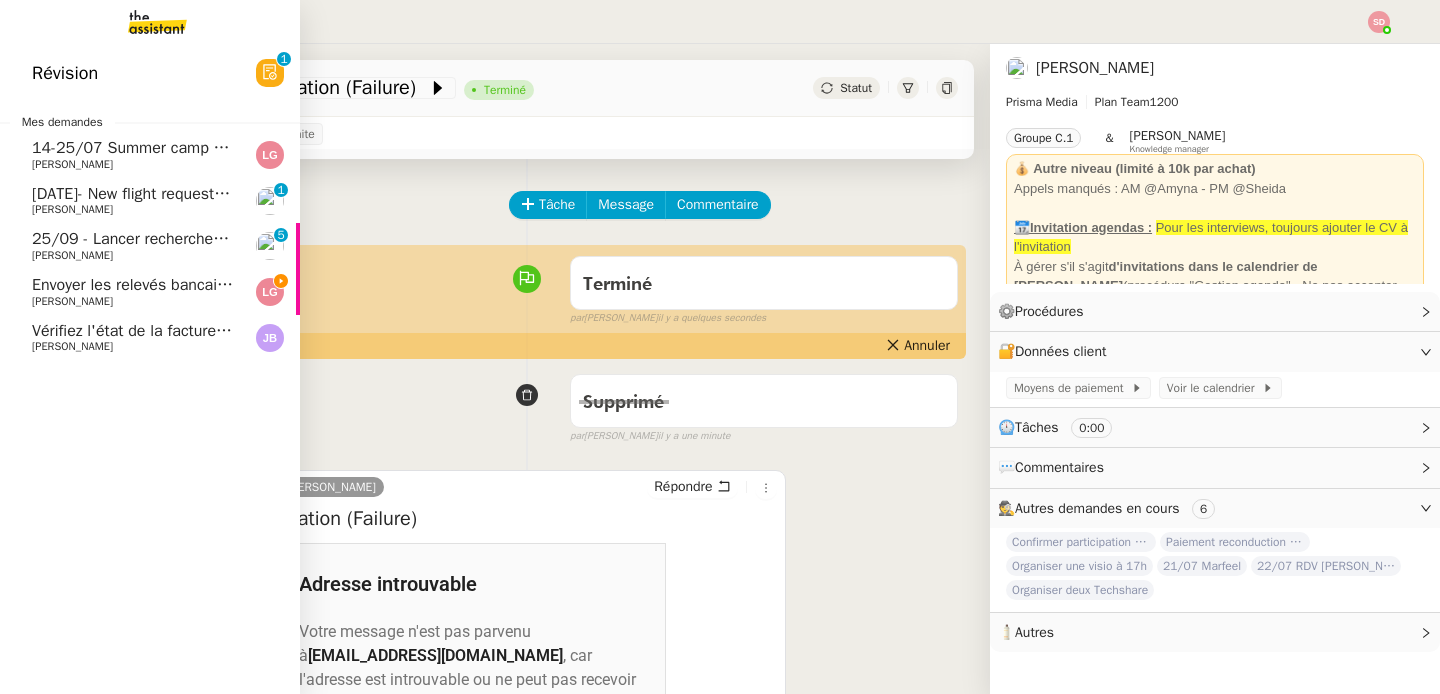 click on "Envoyer les relevés bancaires HSBC" 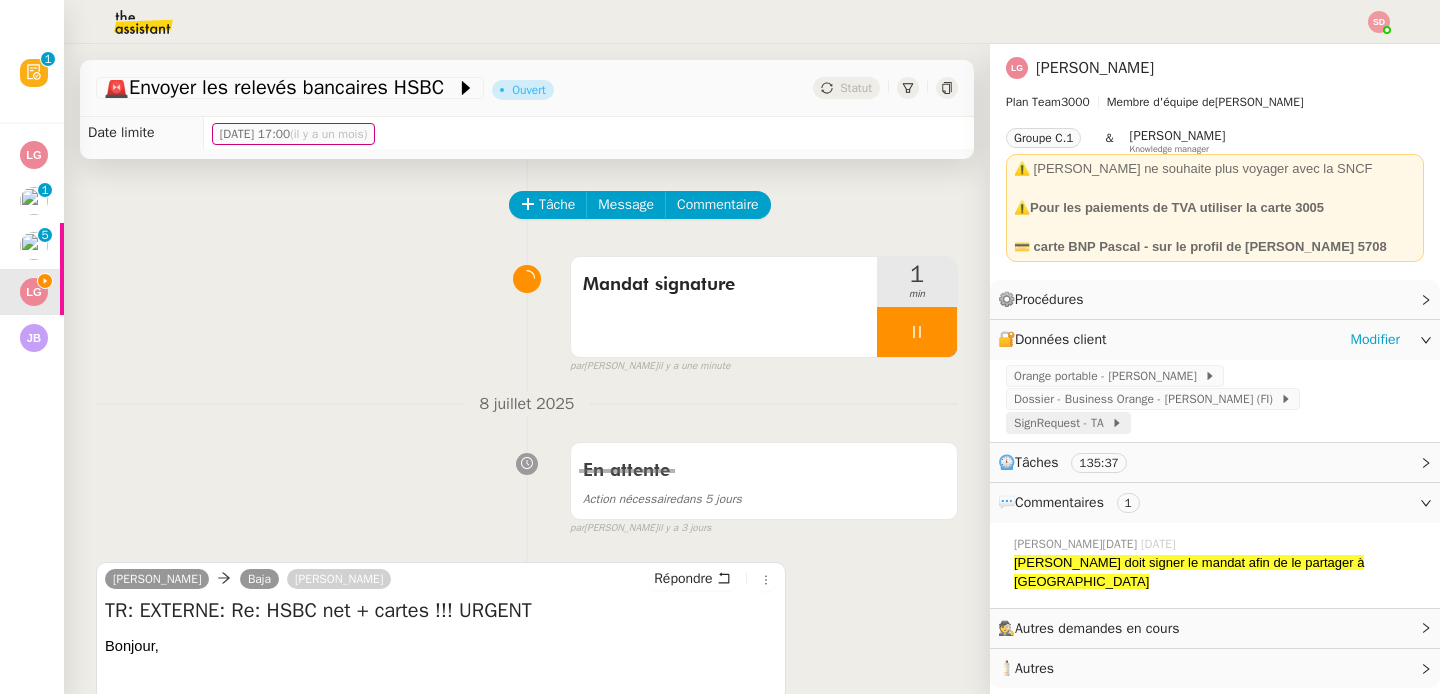 click on "SignRequest - TA" 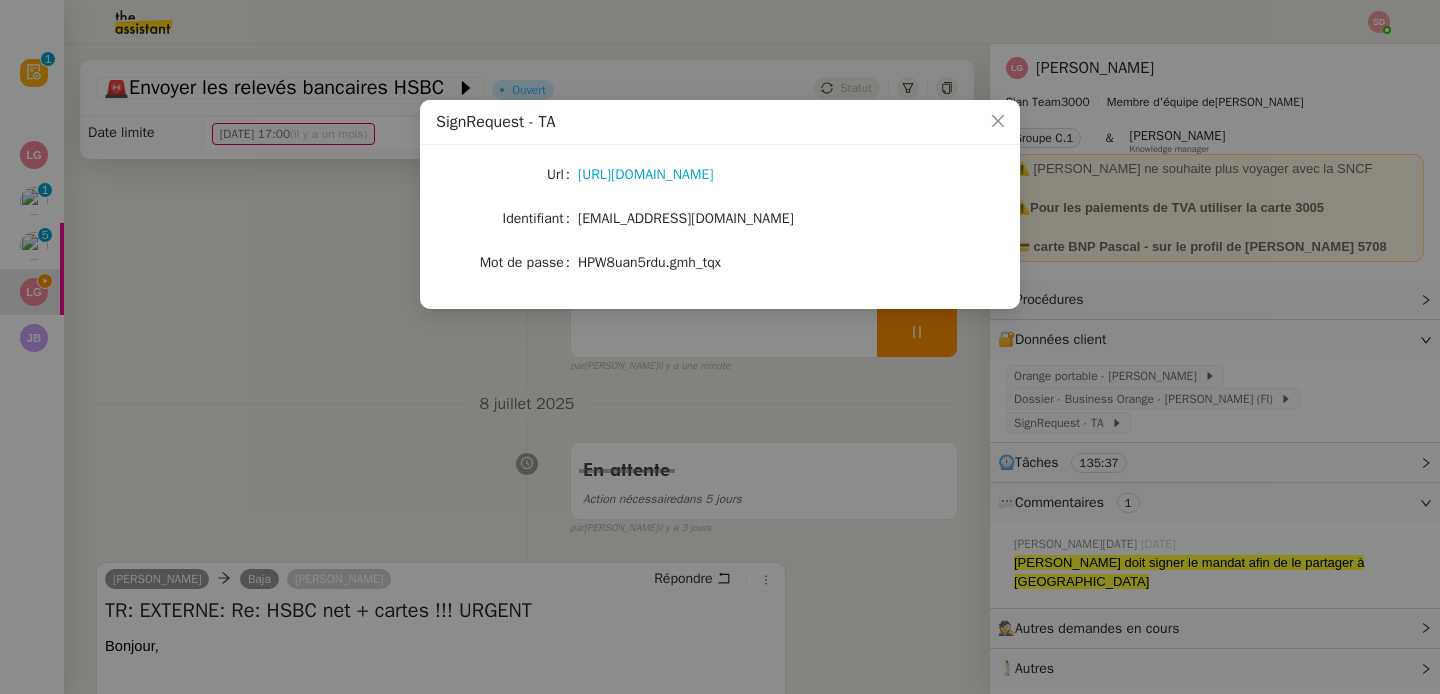 click on "account@team.theassistant.com" 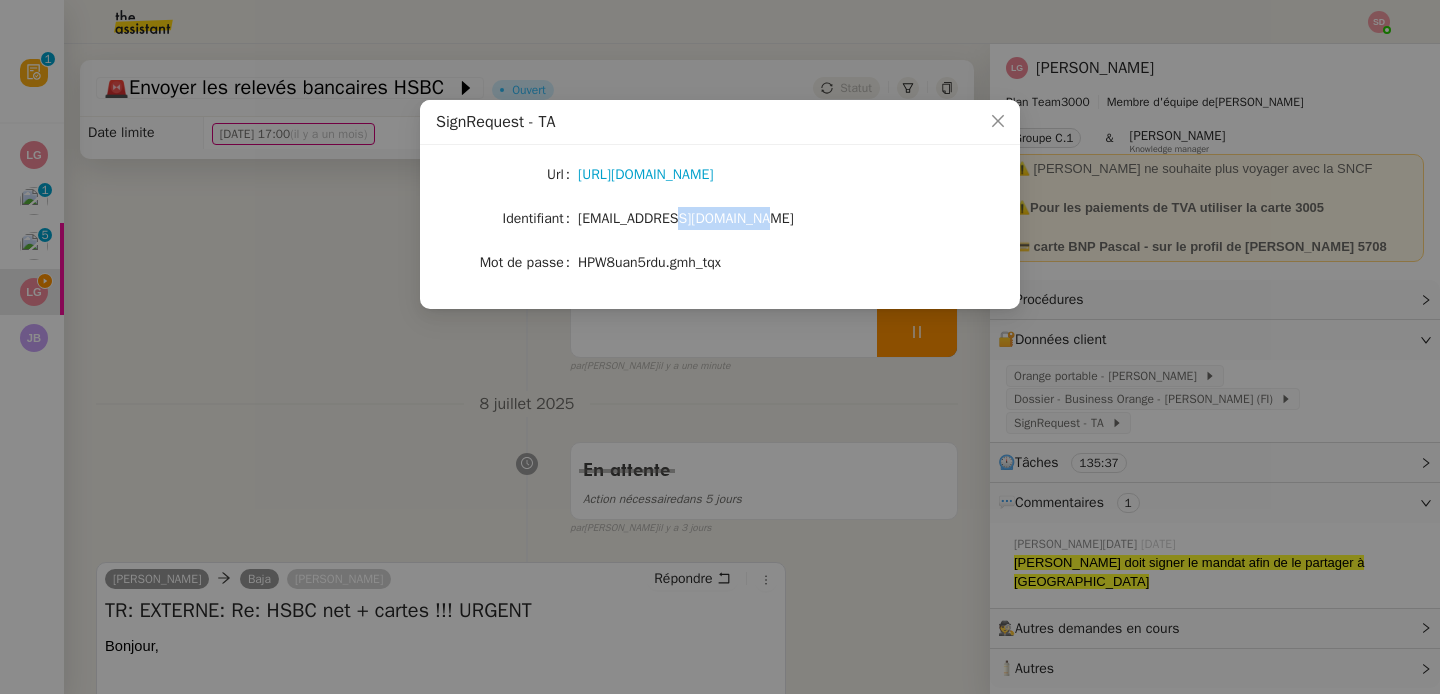 click on "account@team.theassistant.com" 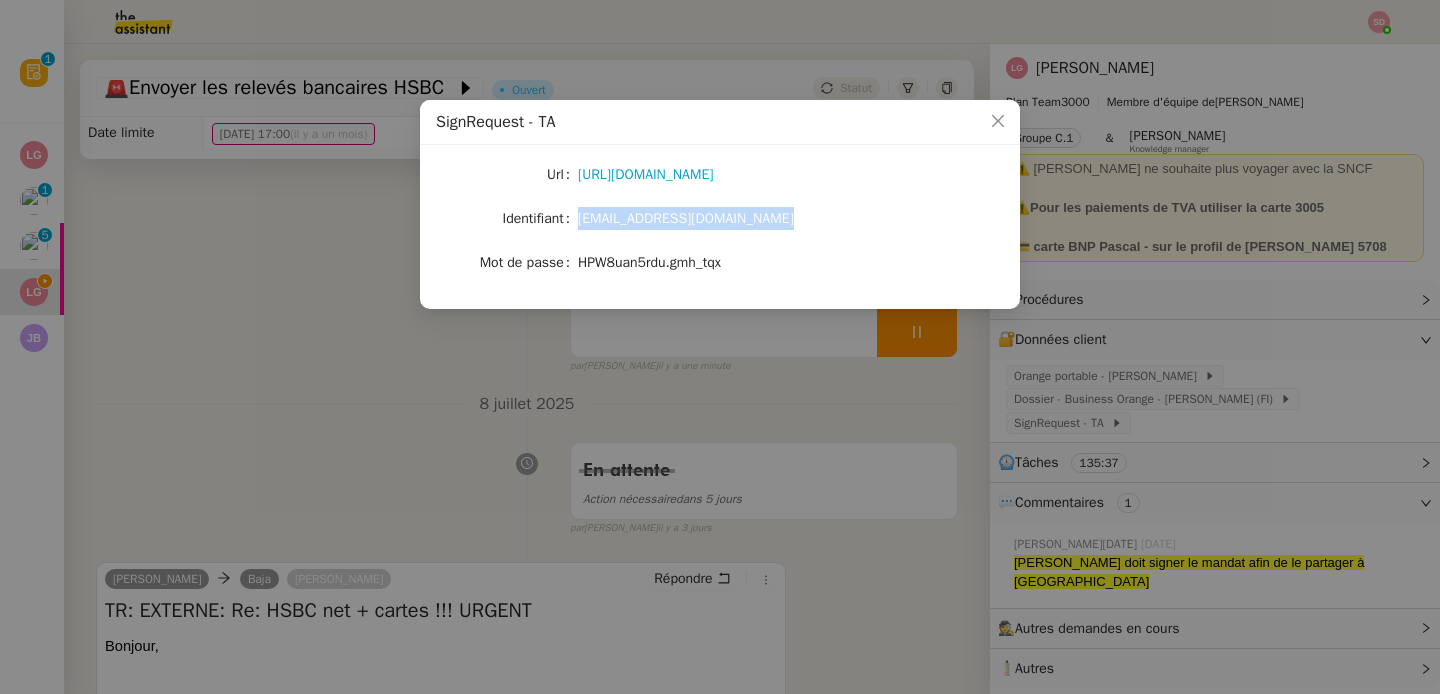 click on "account@team.theassistant.com" 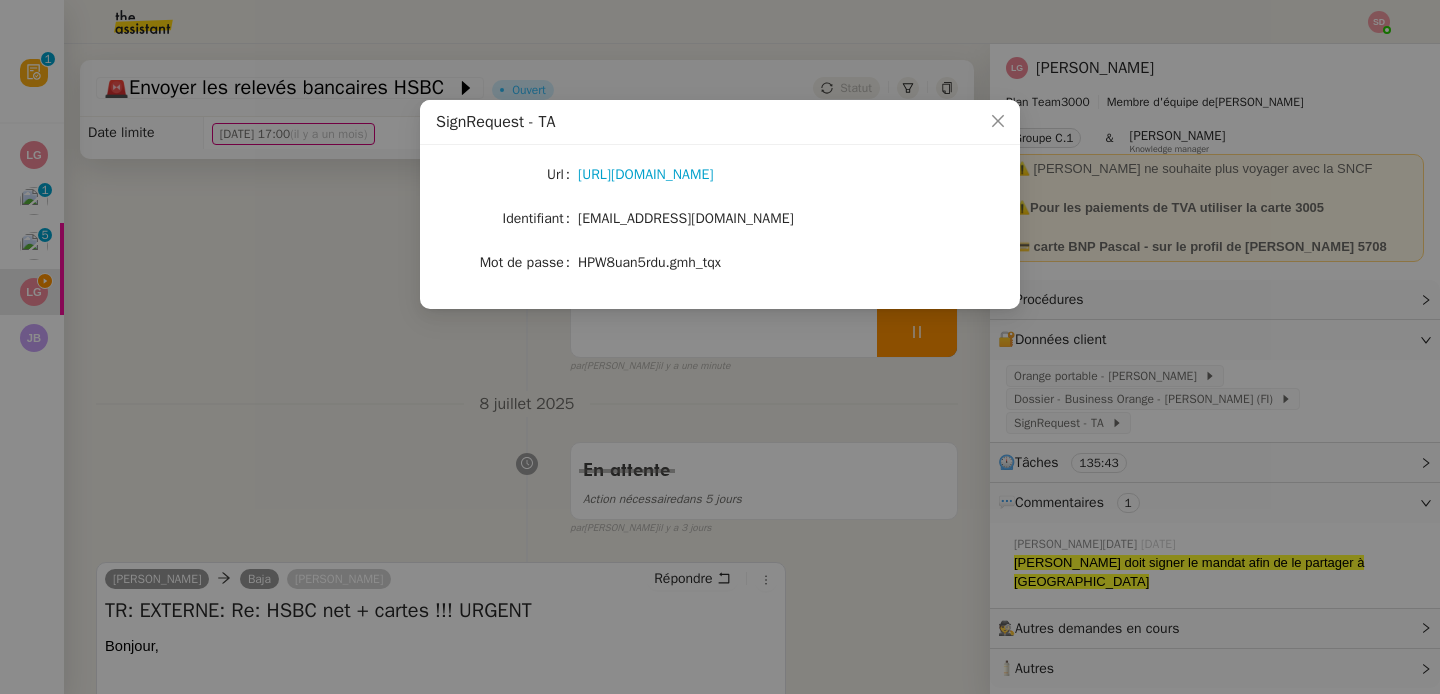 click on "HPW8uan5rdu.gmh_tqx" 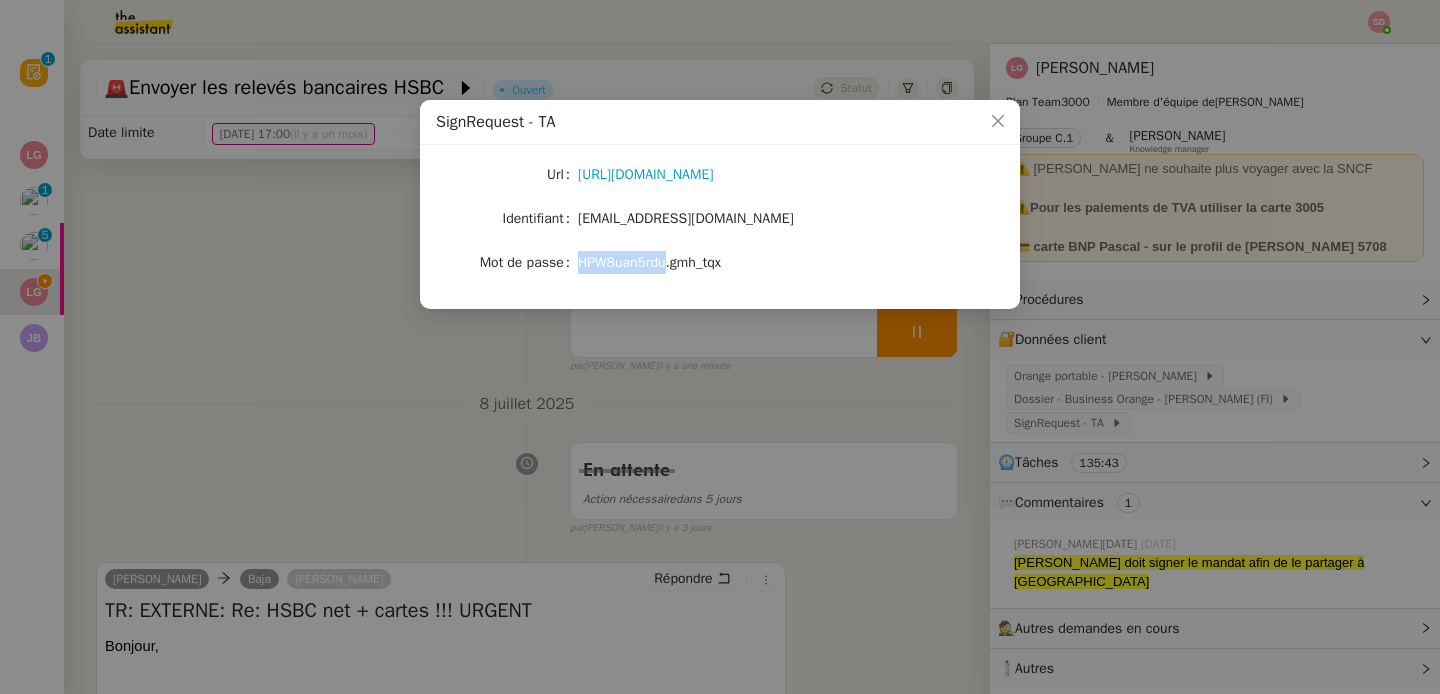 click on "HPW8uan5rdu.gmh_tqx" 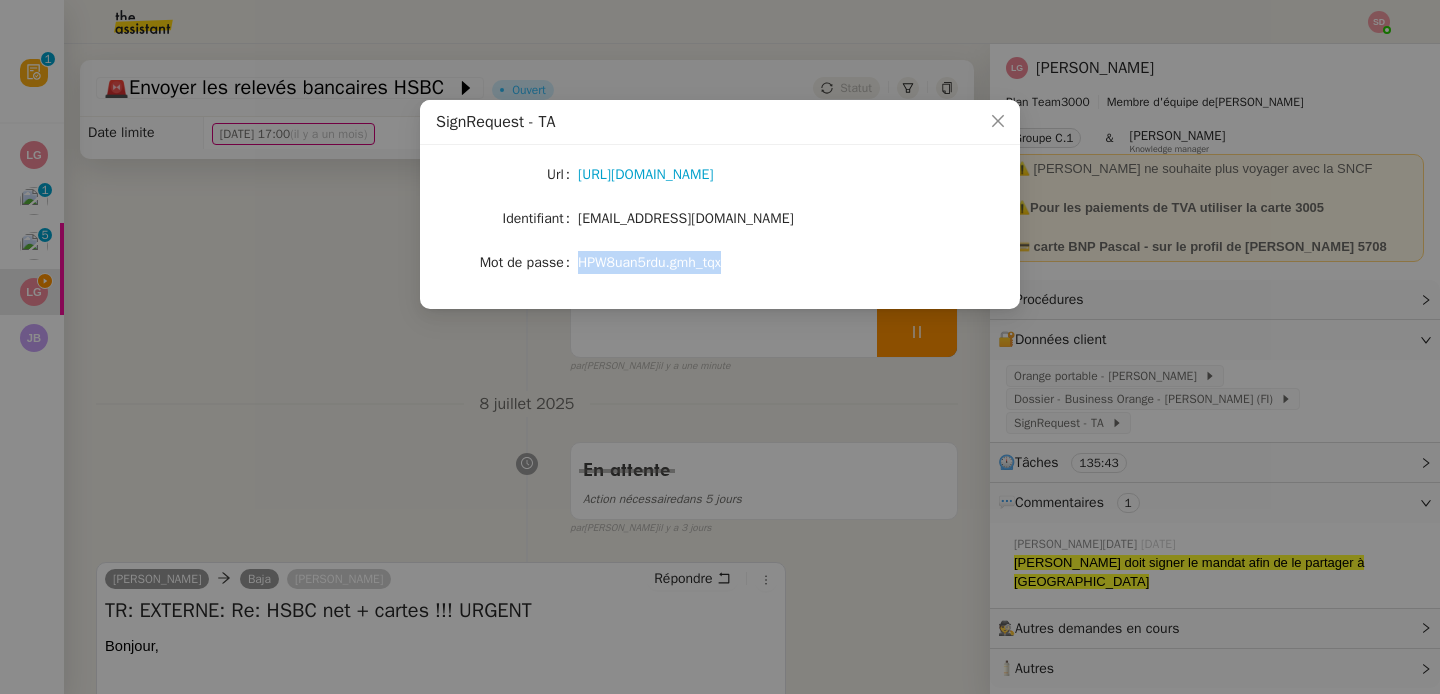click on "HPW8uan5rdu.gmh_tqx" 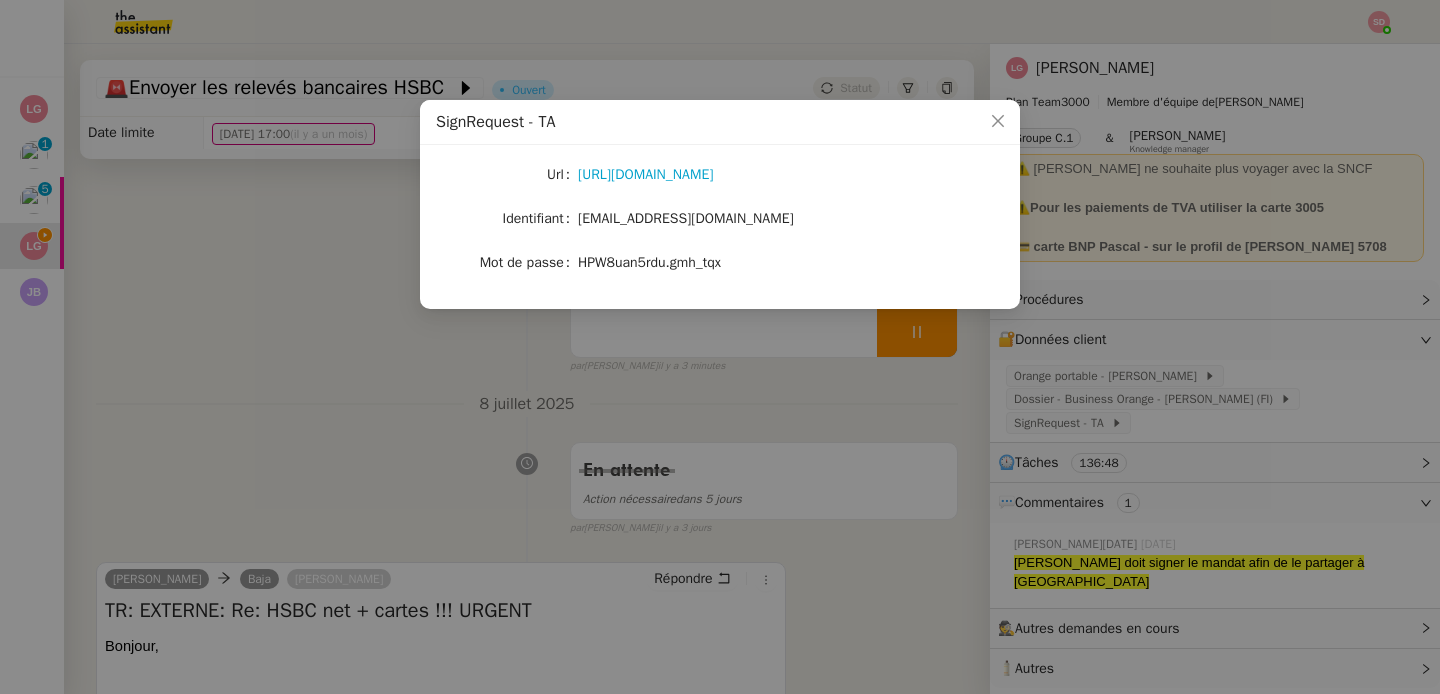 click on "SignRequest - TA Url https://signrequest.com/#/    Identifiant account@team.theassistant.com Mot de passe HPW8uan5rdu.gmh_tqx" at bounding box center [720, 347] 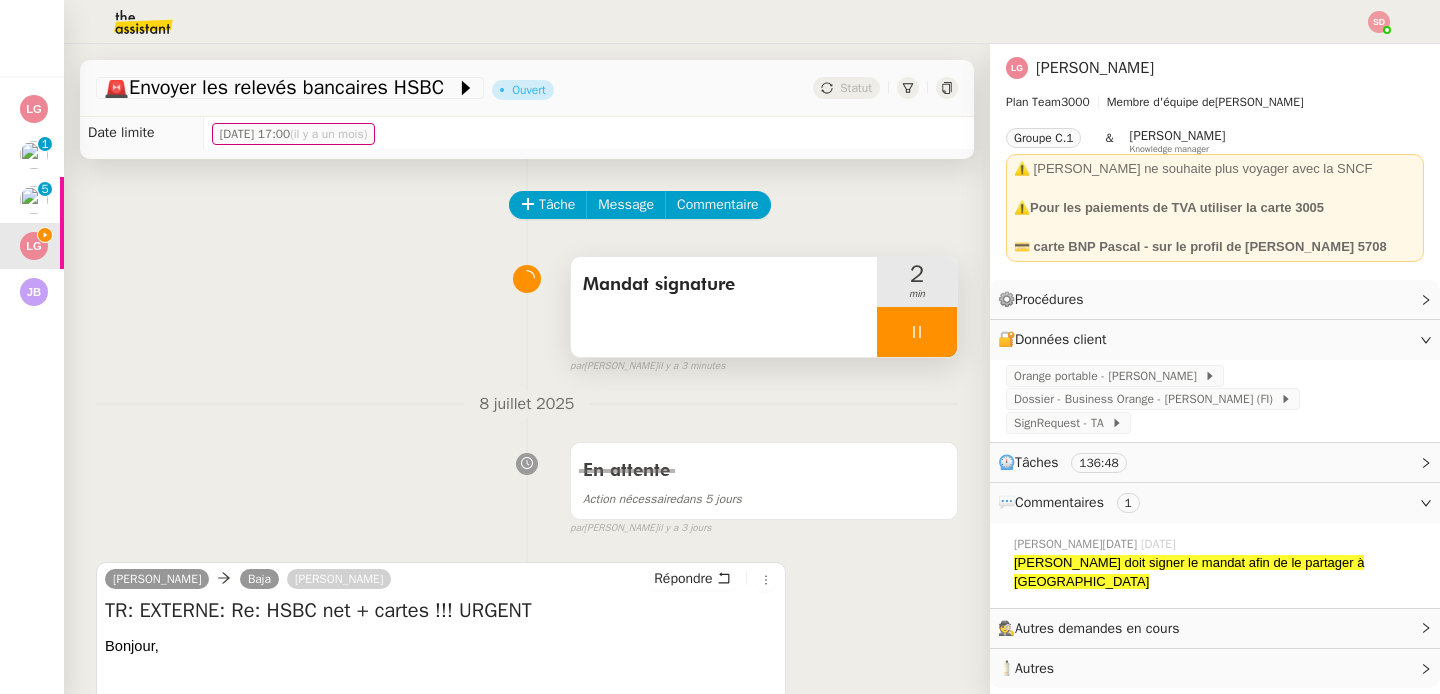 click at bounding box center (917, 332) 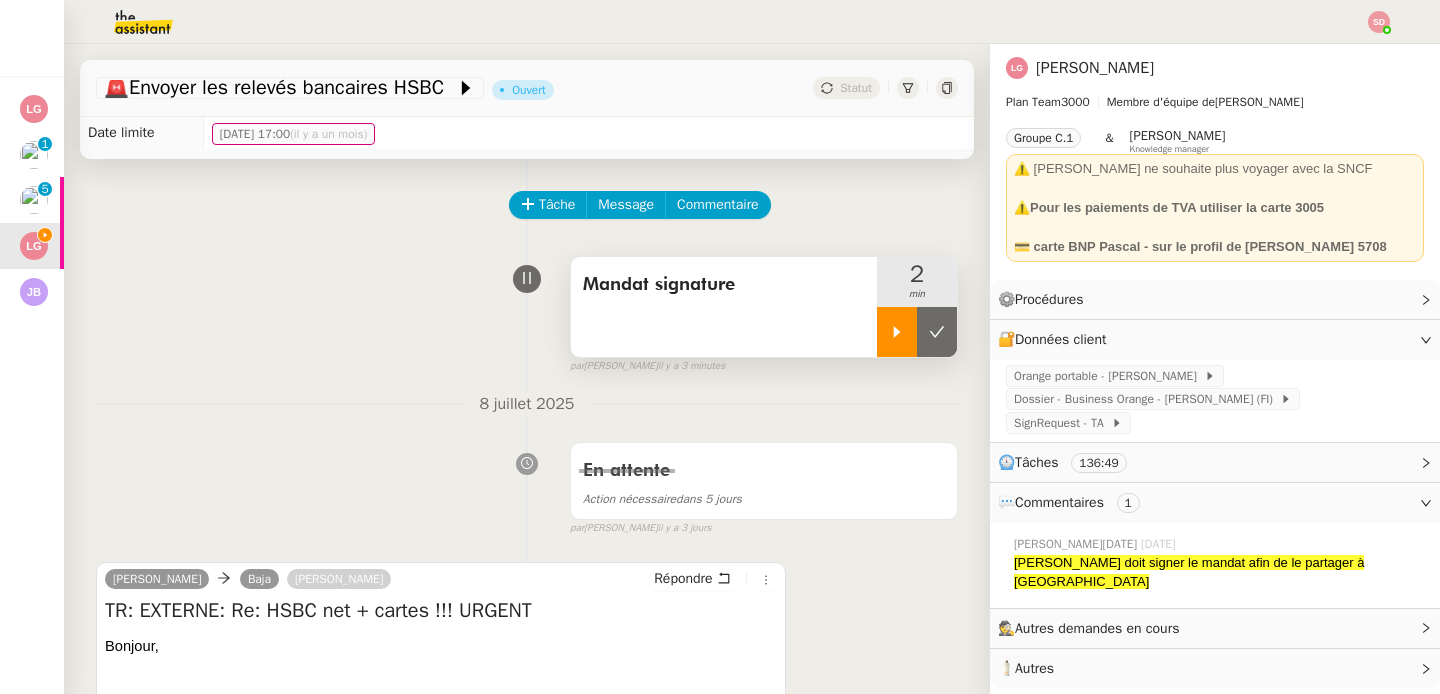 click at bounding box center [937, 332] 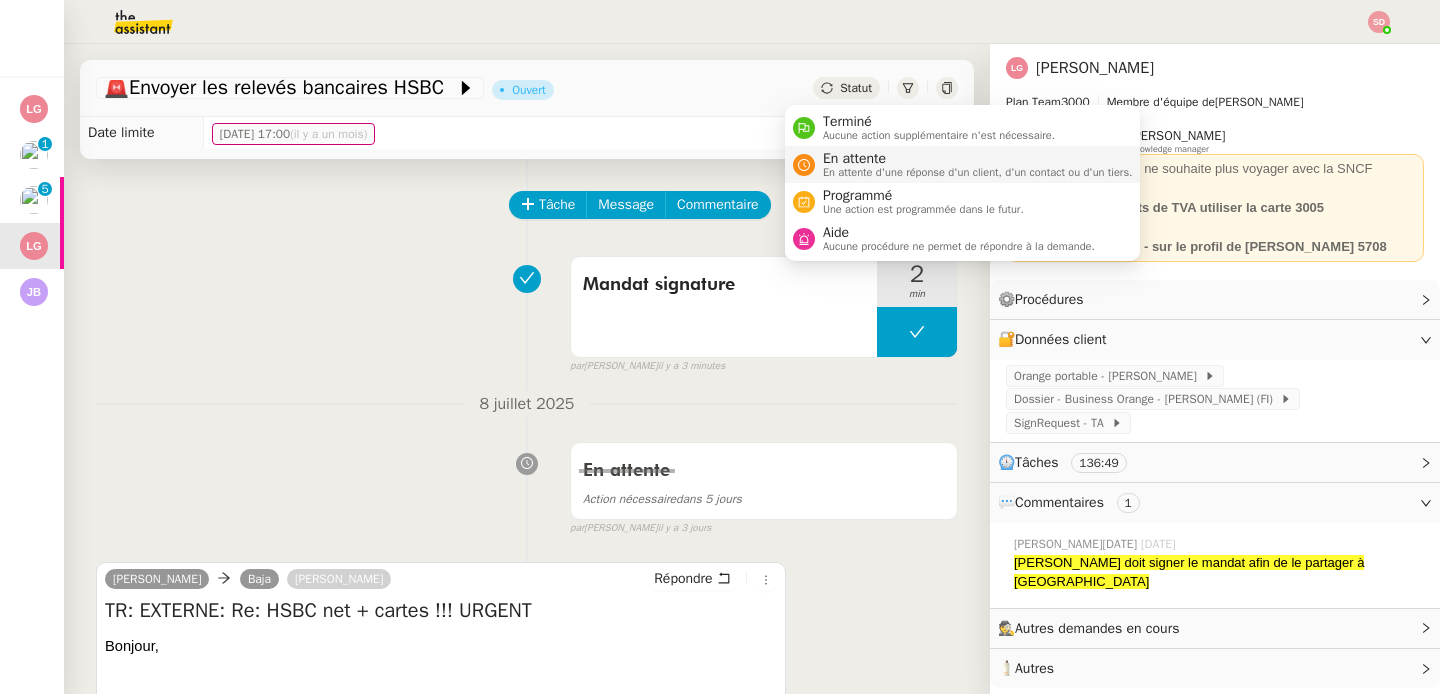 click on "En attente" at bounding box center (978, 159) 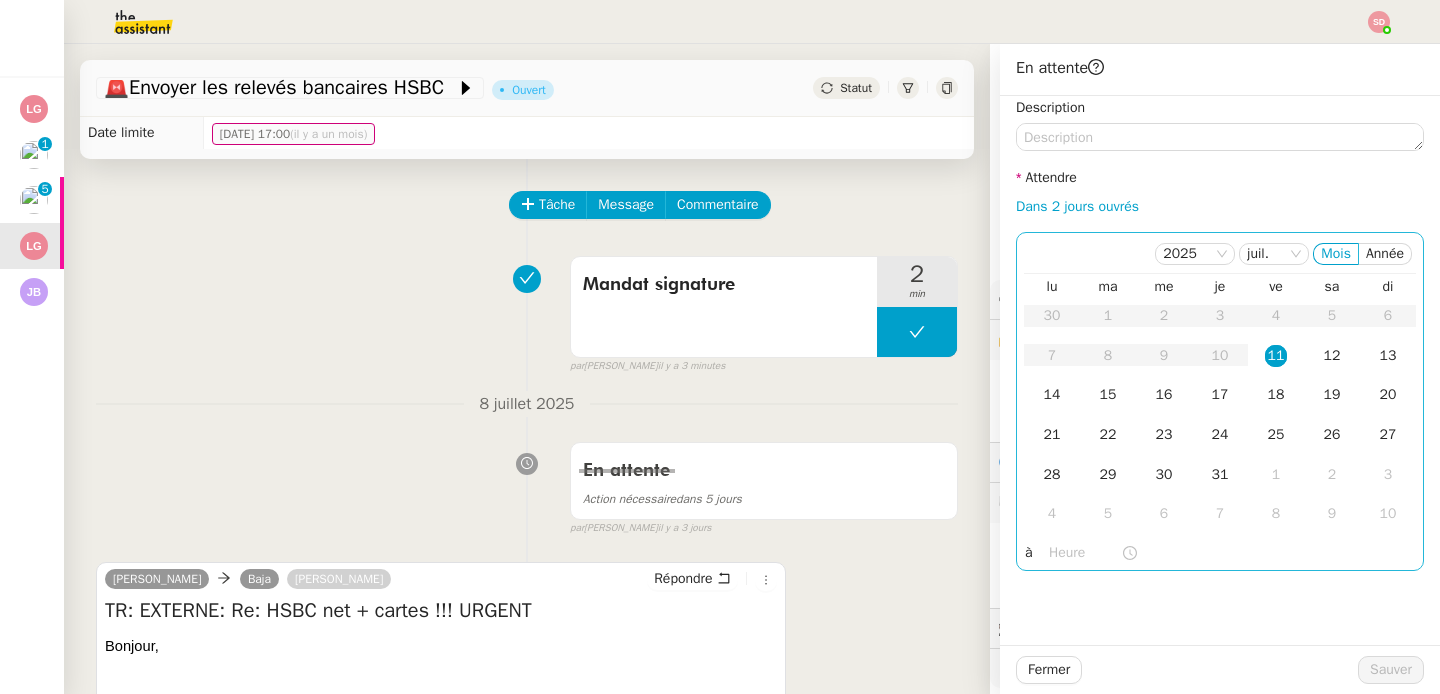 click 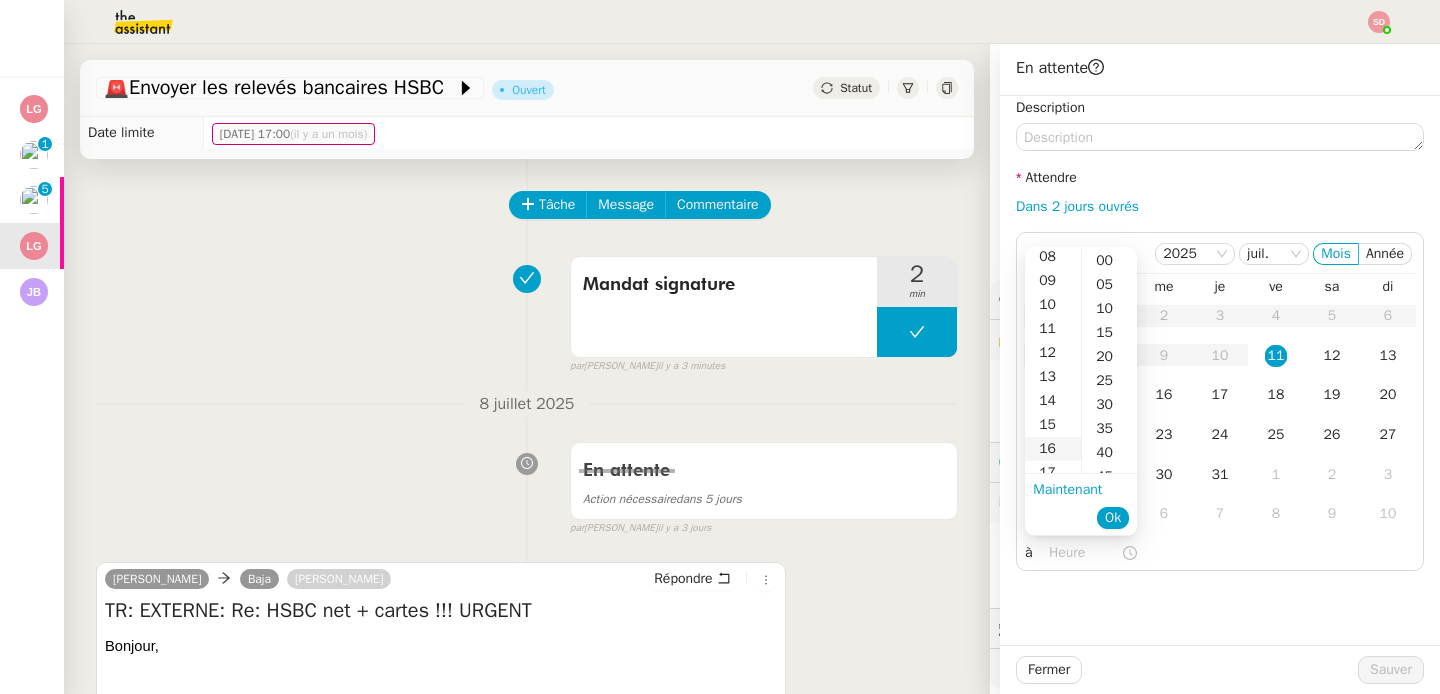 click on "16" at bounding box center (1053, 449) 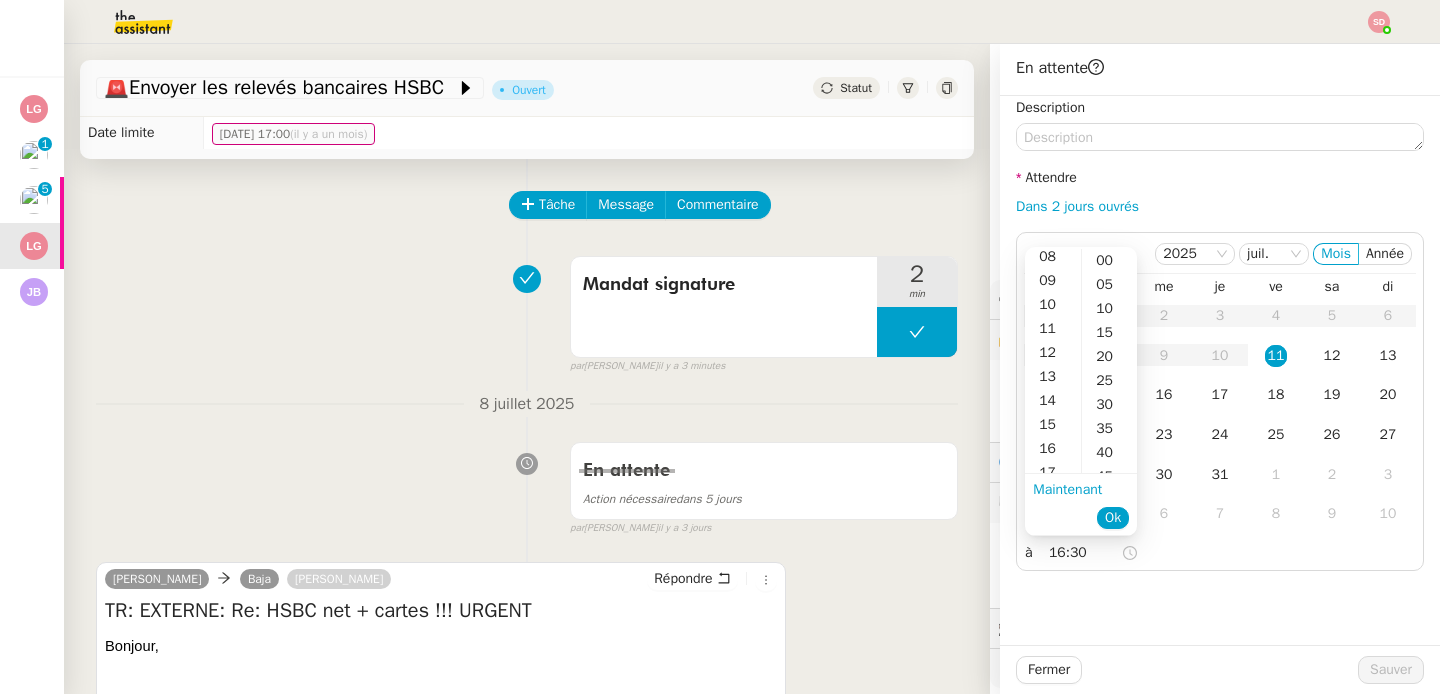 scroll, scrollTop: 370, scrollLeft: 0, axis: vertical 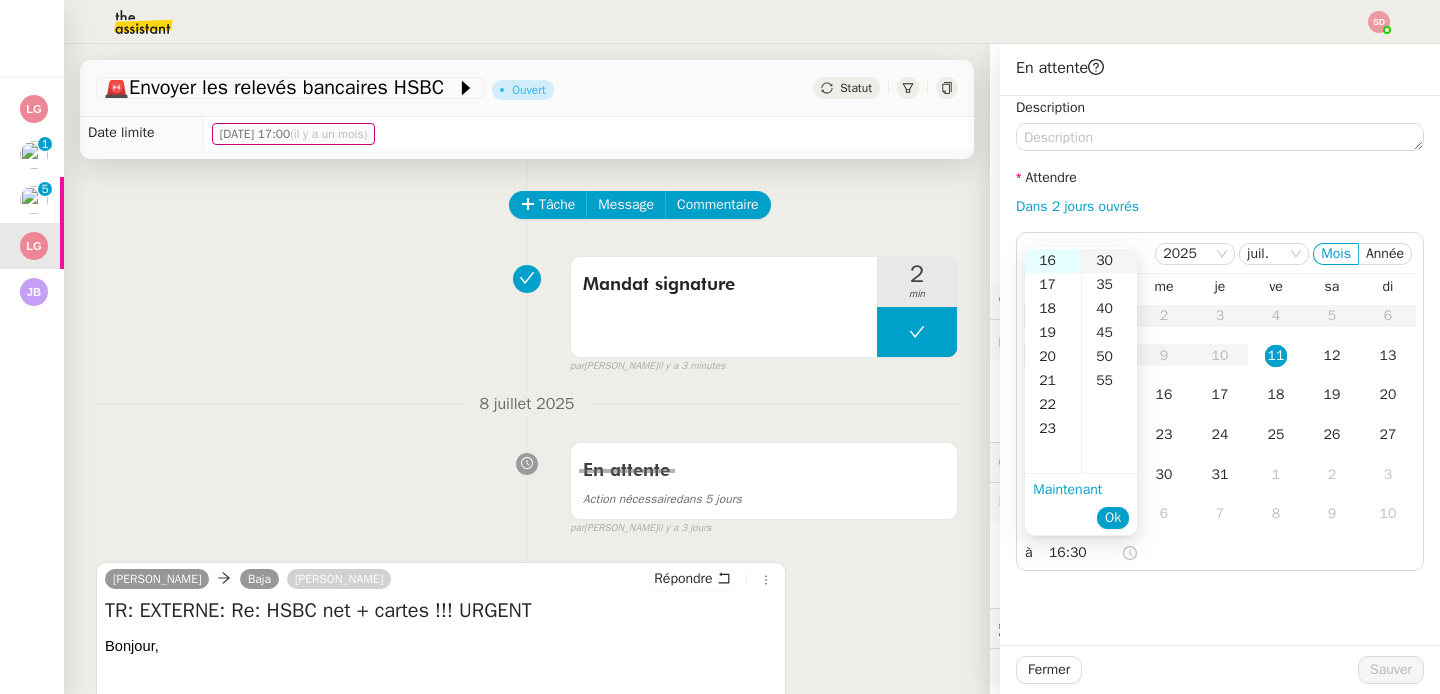 click on "30" at bounding box center [1109, 261] 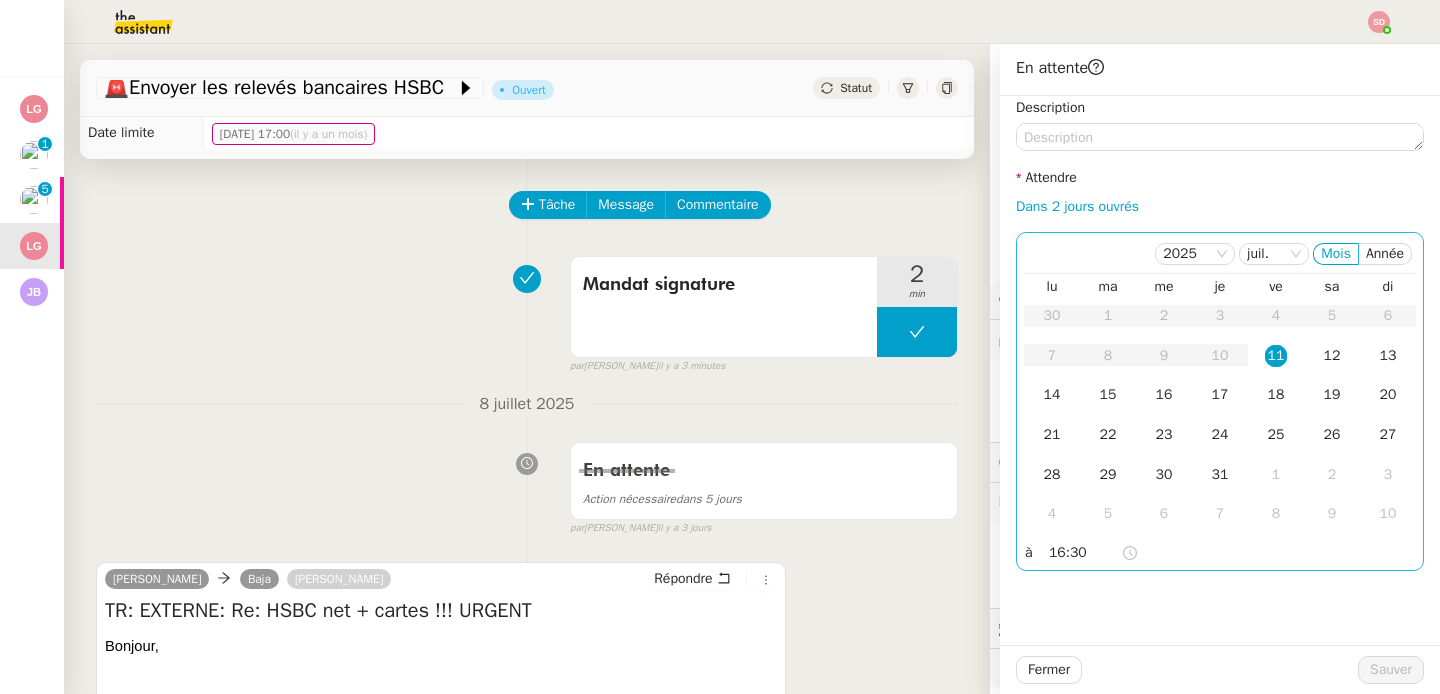 click on "11" 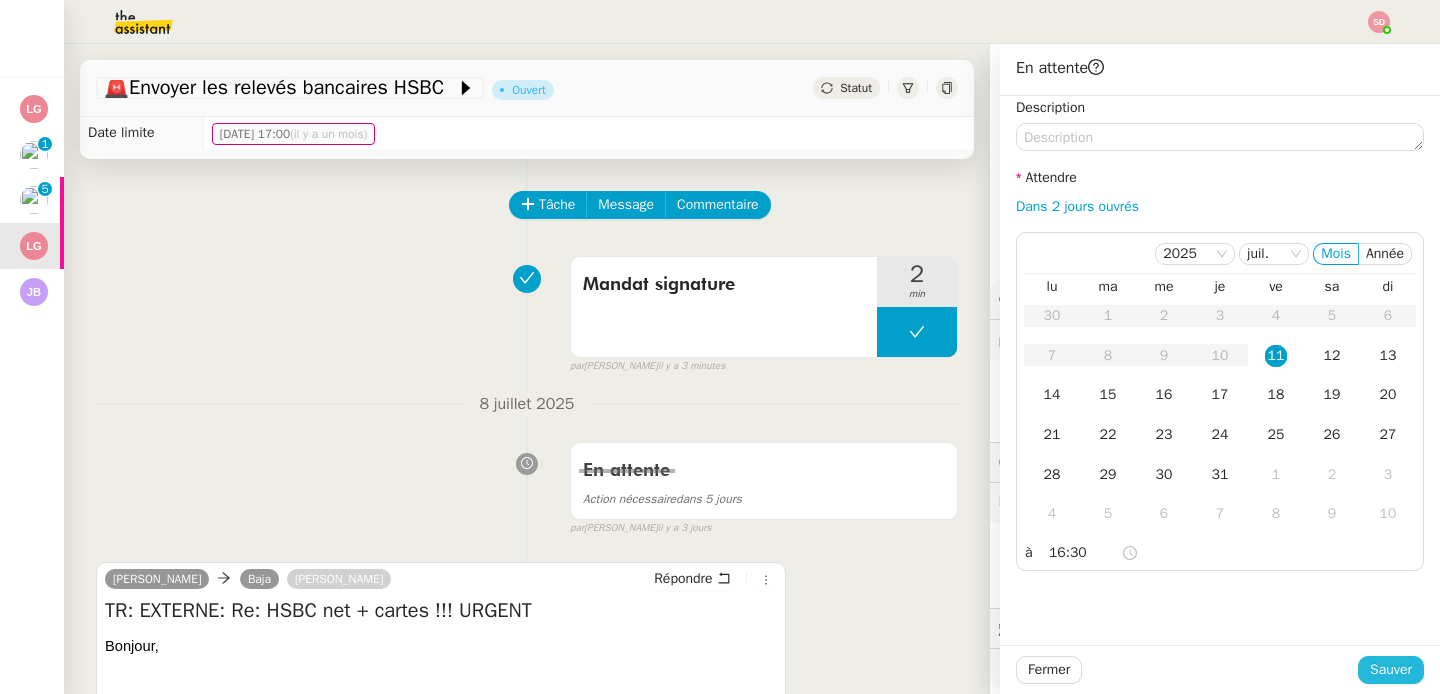click on "Sauver" 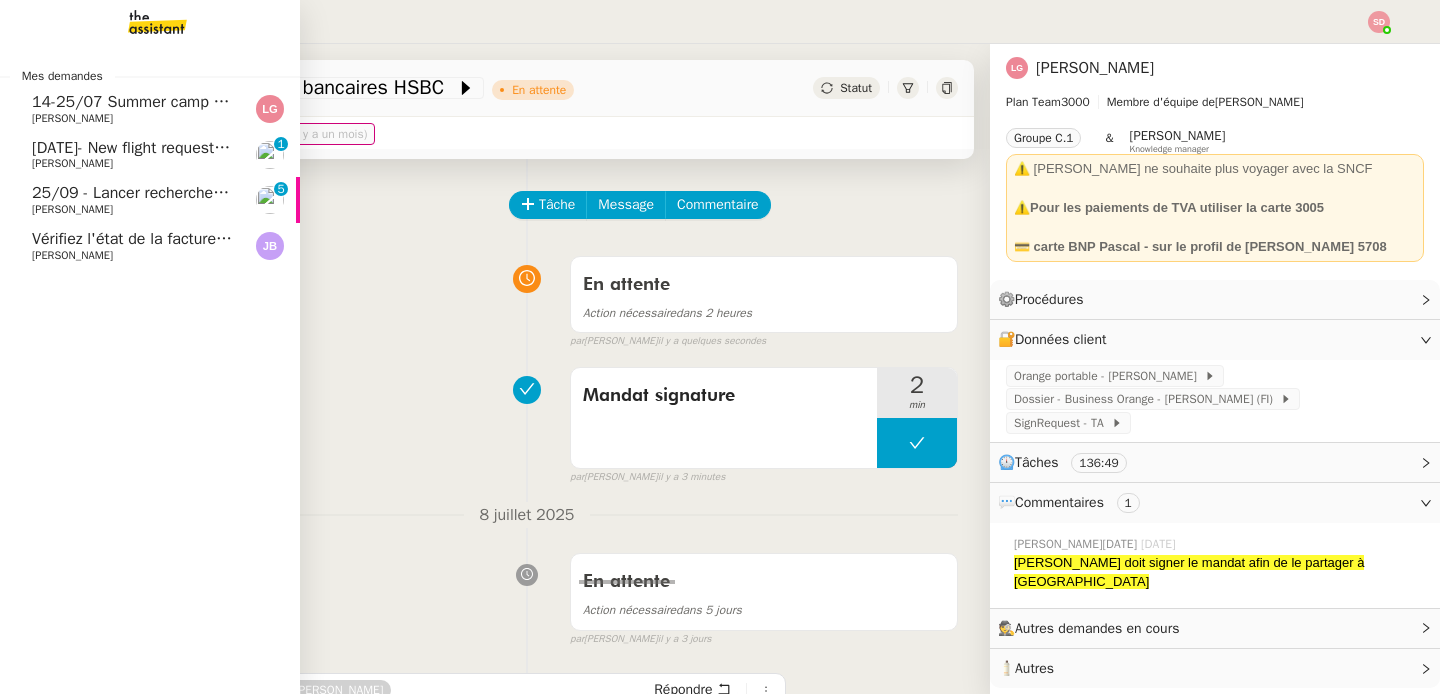click on "25/09 - Lancer recherche empty leg" 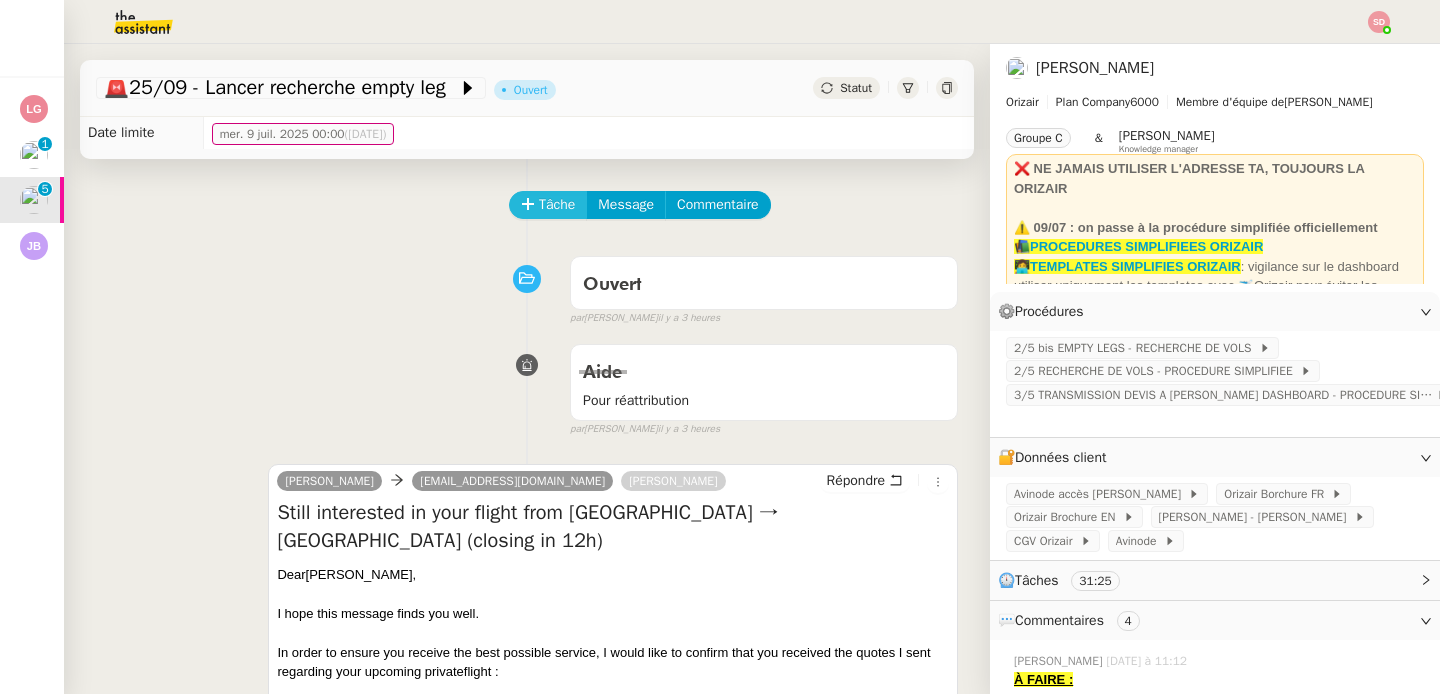 click on "Tâche" 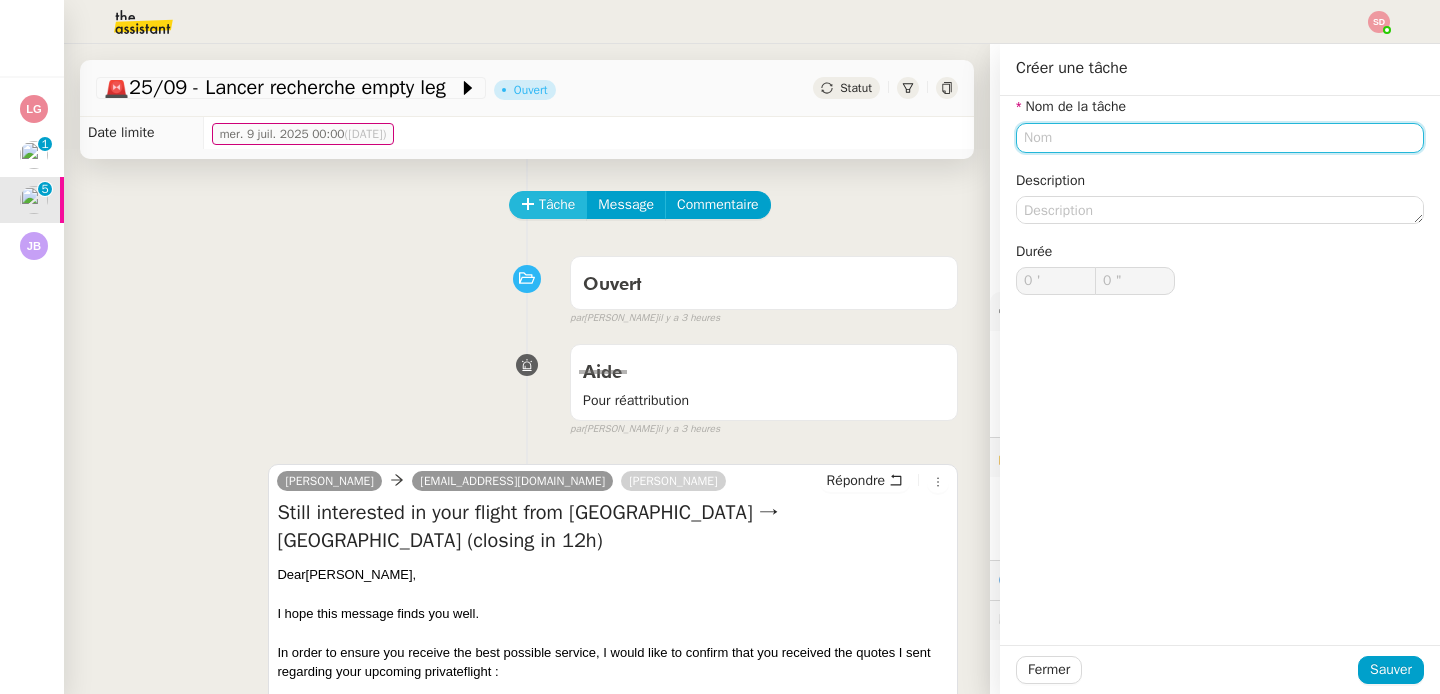 type on "e" 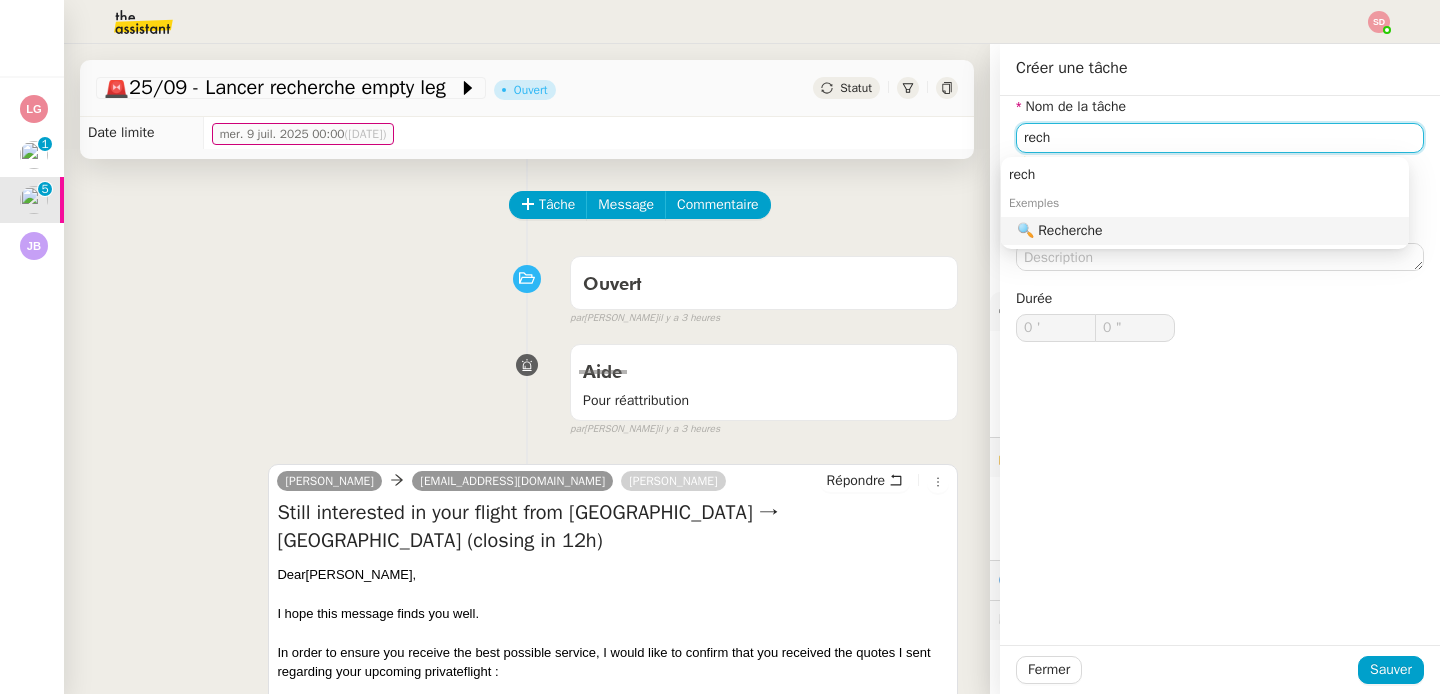 click on "🔍 Recherche" 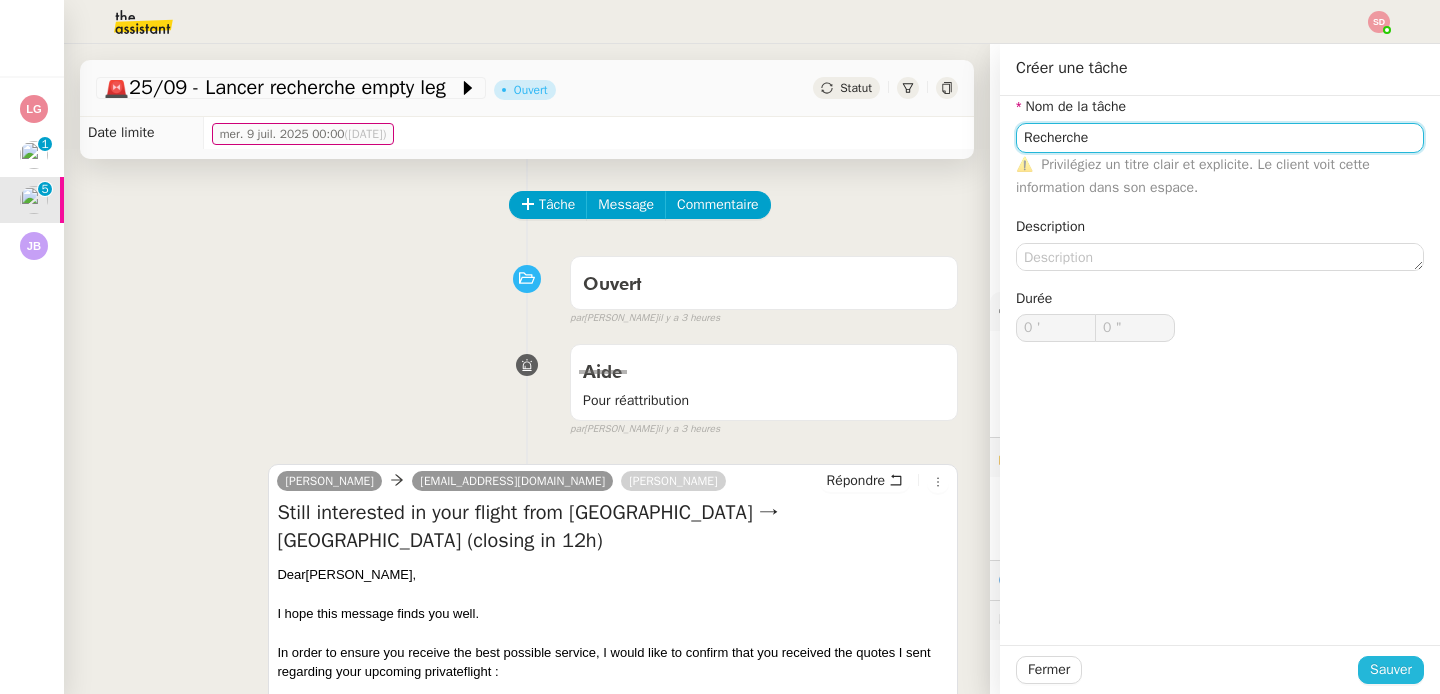 type on "Recherche" 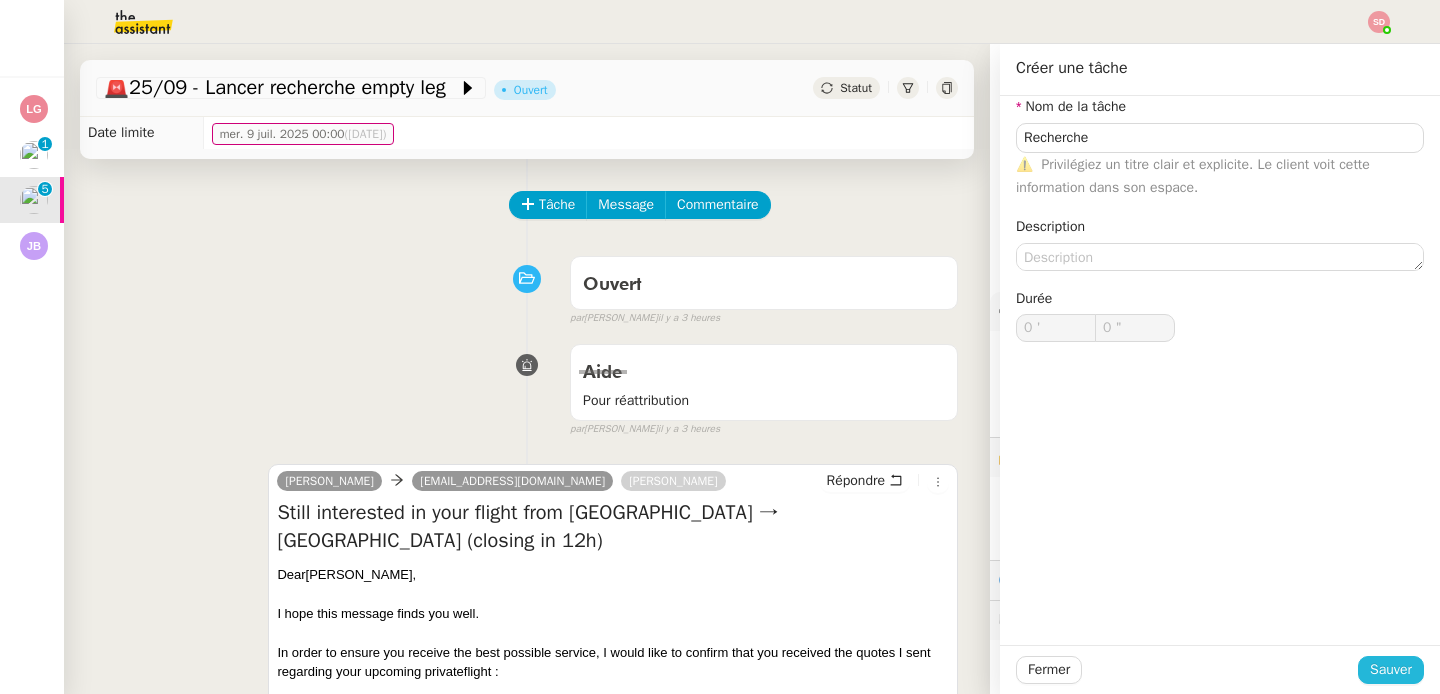 click on "Sauver" 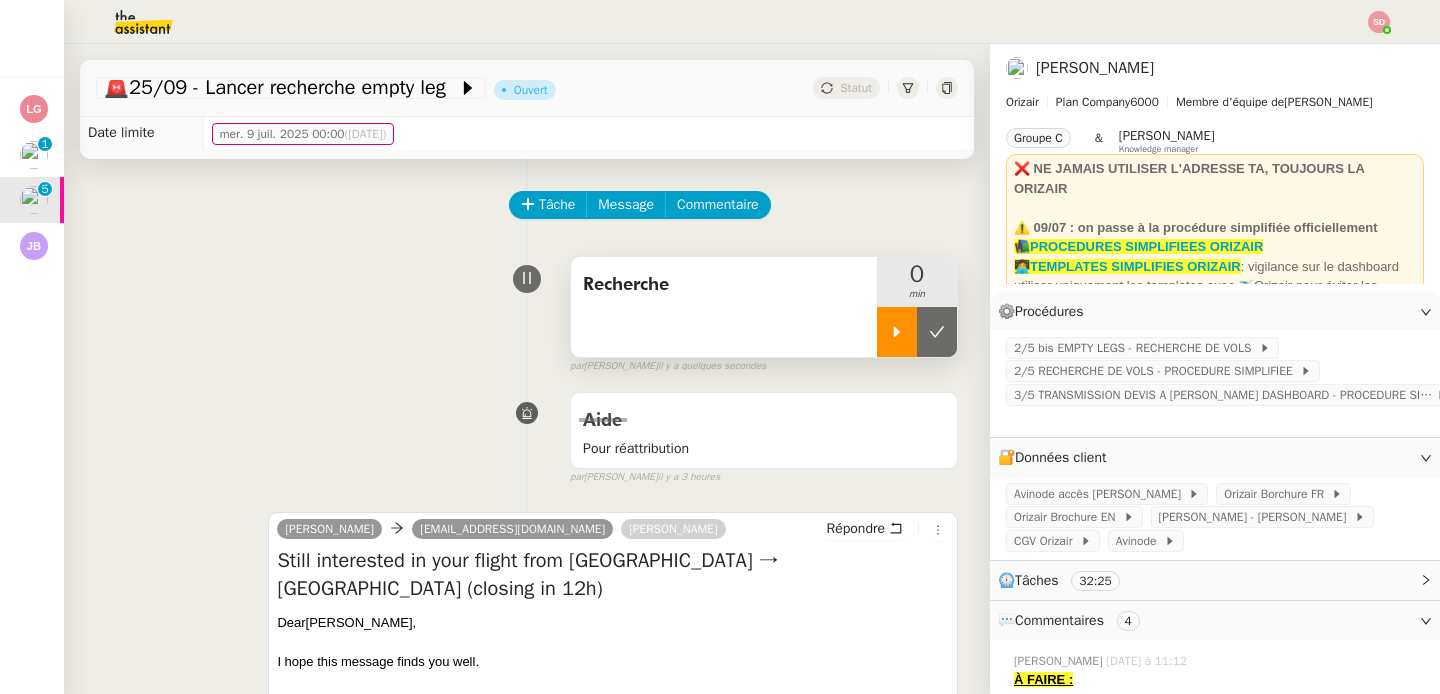 click at bounding box center (897, 332) 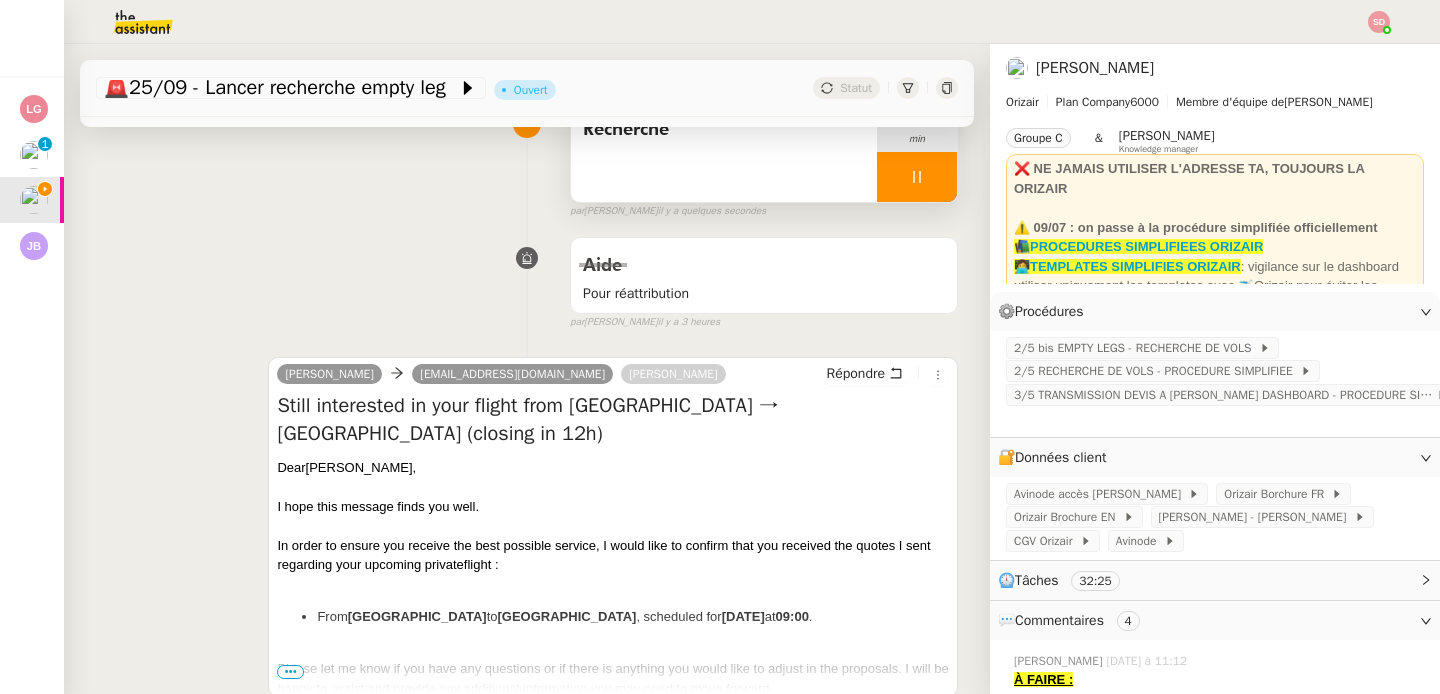 scroll, scrollTop: 0, scrollLeft: 0, axis: both 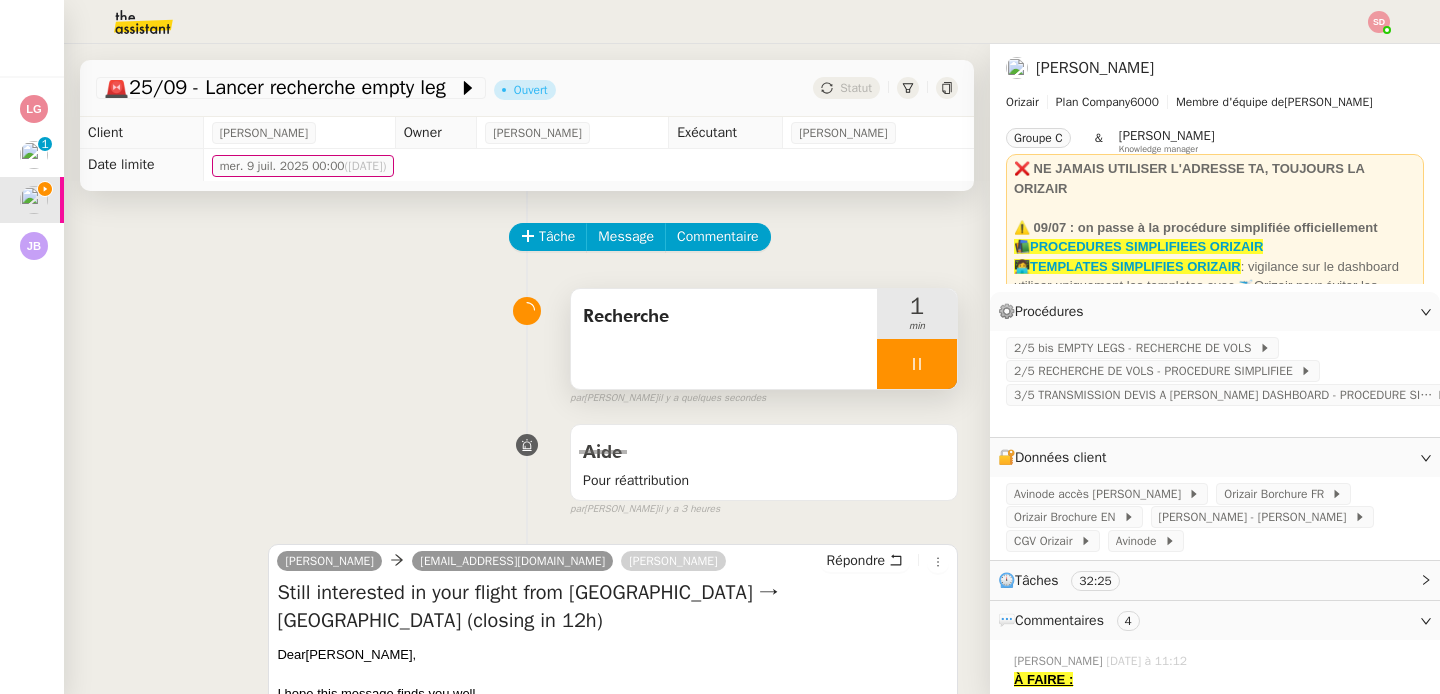 click at bounding box center [917, 364] 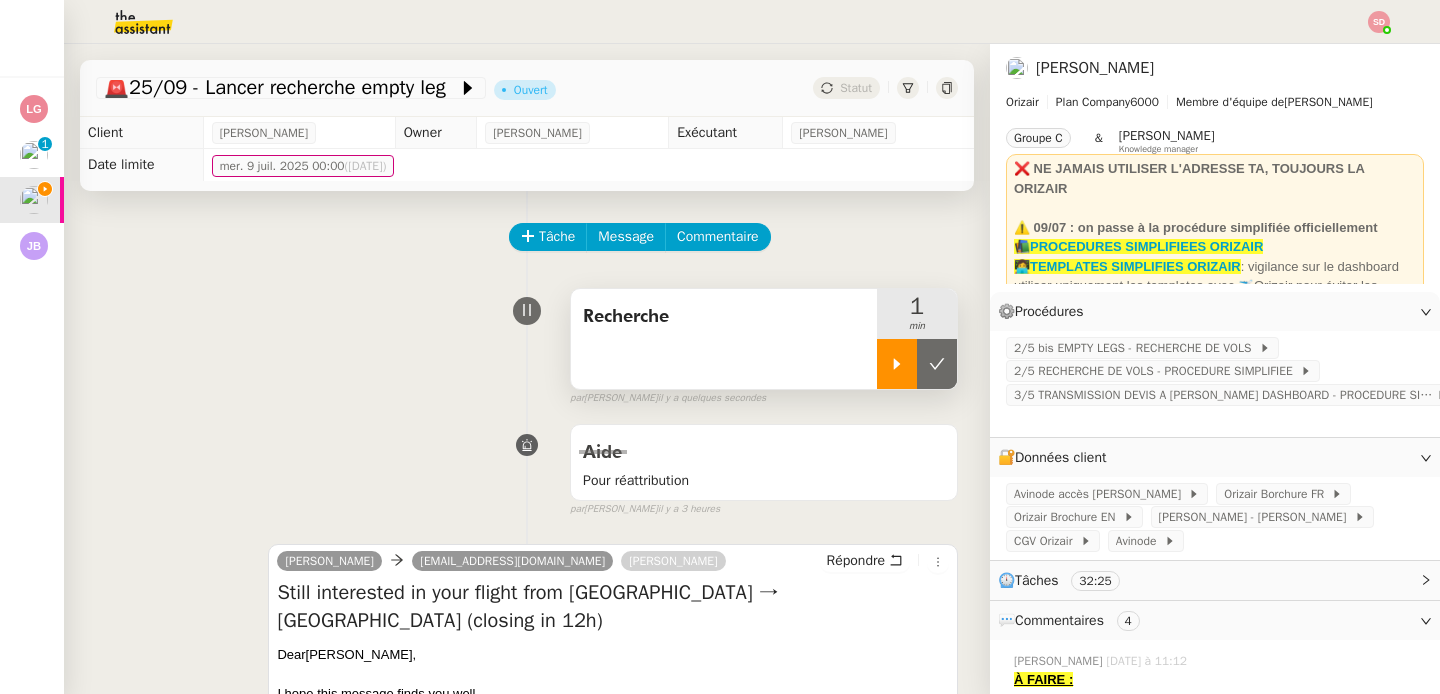 click at bounding box center [937, 364] 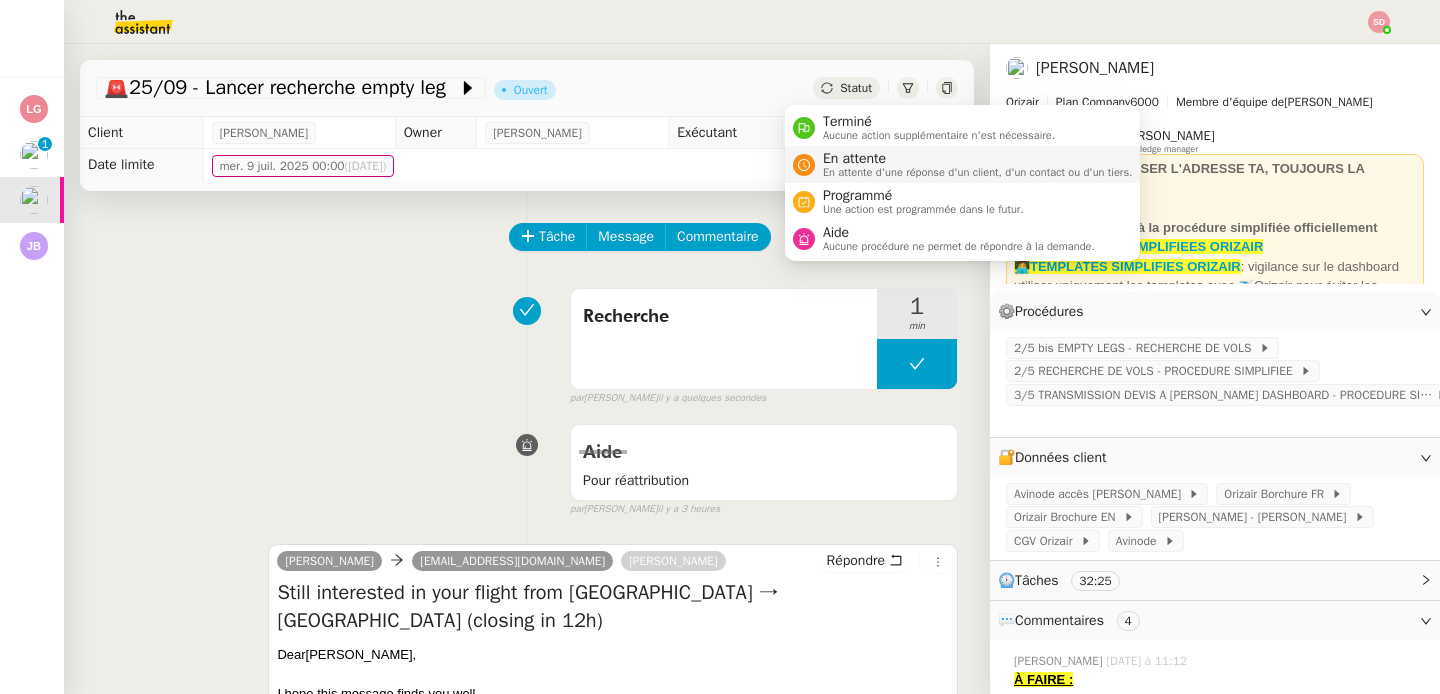 click on "En attente d'une réponse d'un client, d'un contact ou d'un tiers." at bounding box center (978, 172) 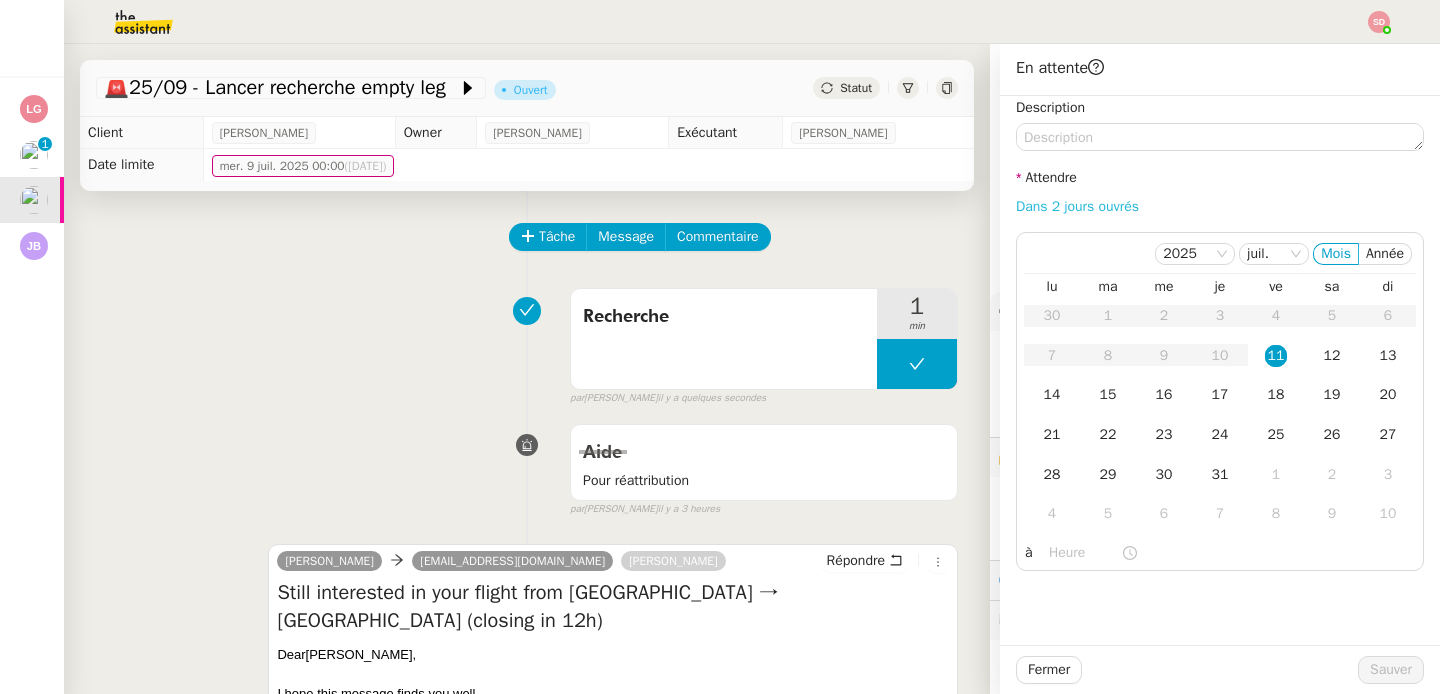 click on "Dans 2 jours ouvrés" 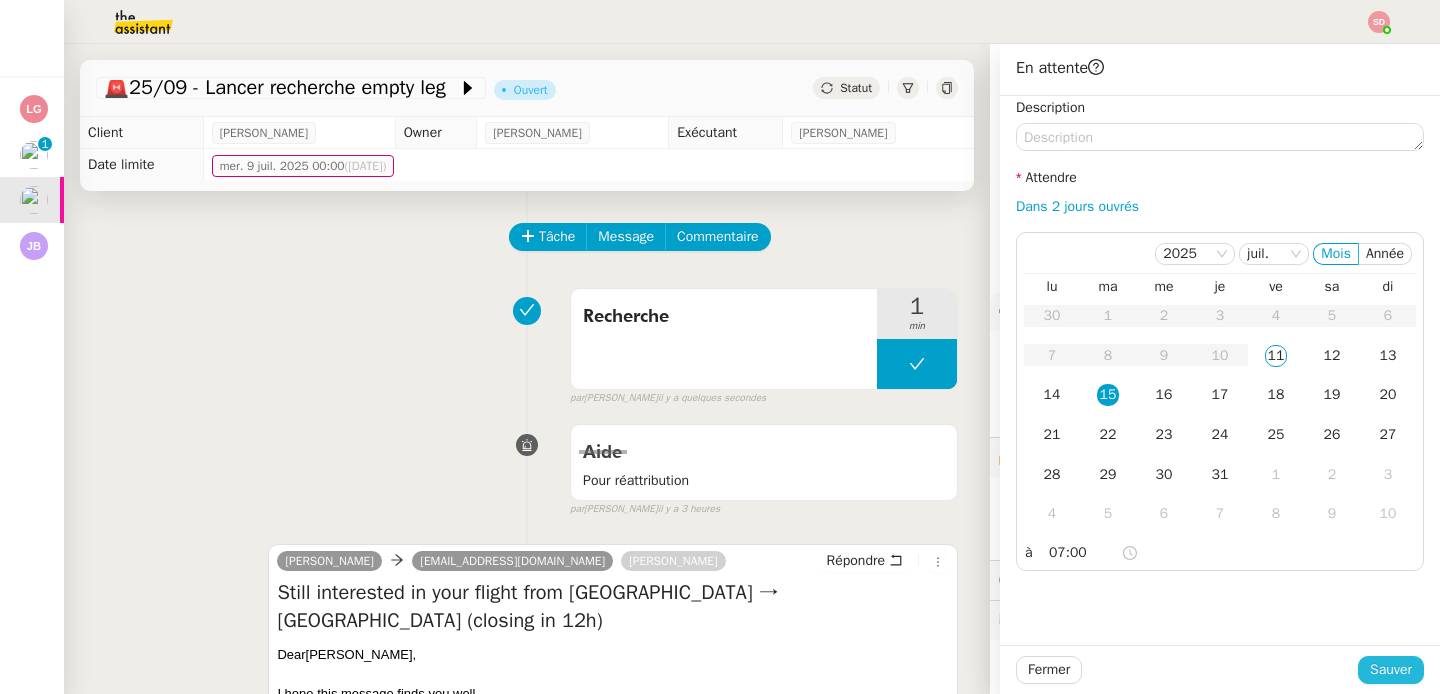 click on "Sauver" 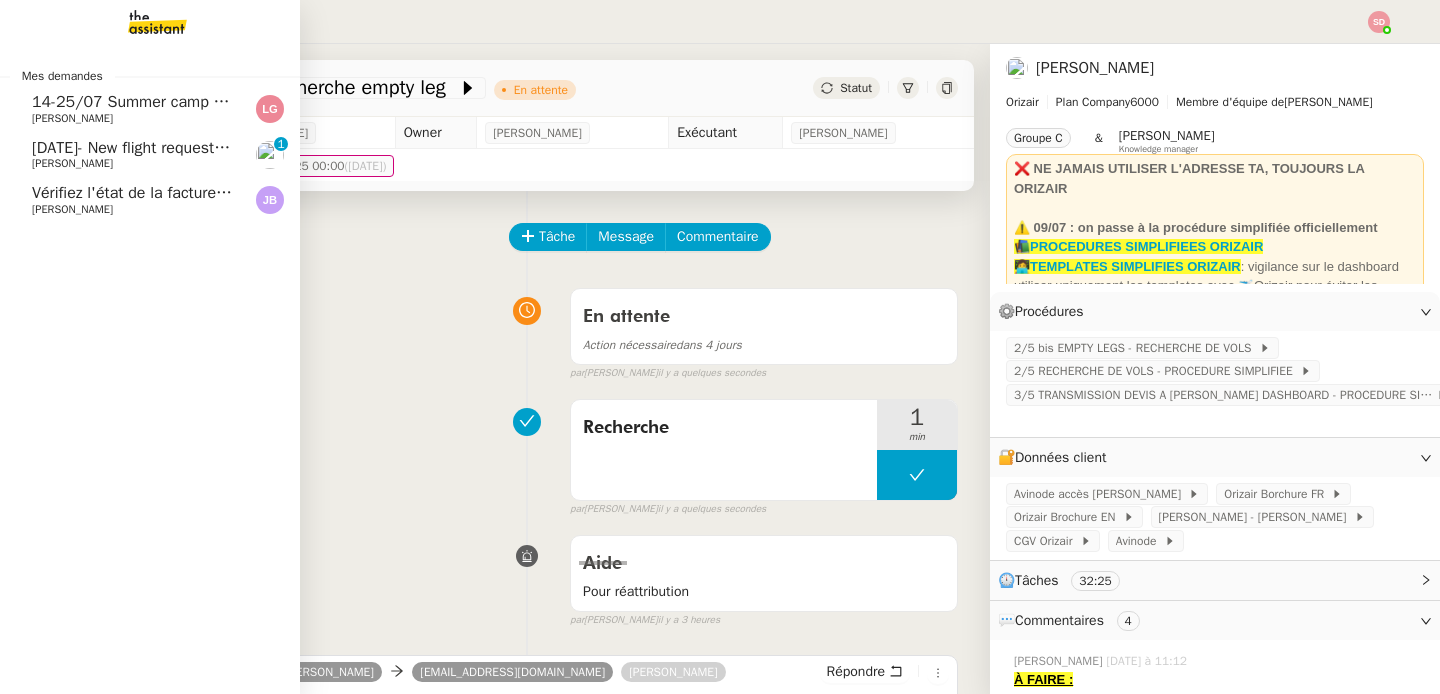 click on "[DATE]- New flight request - [PERSON_NAME]" 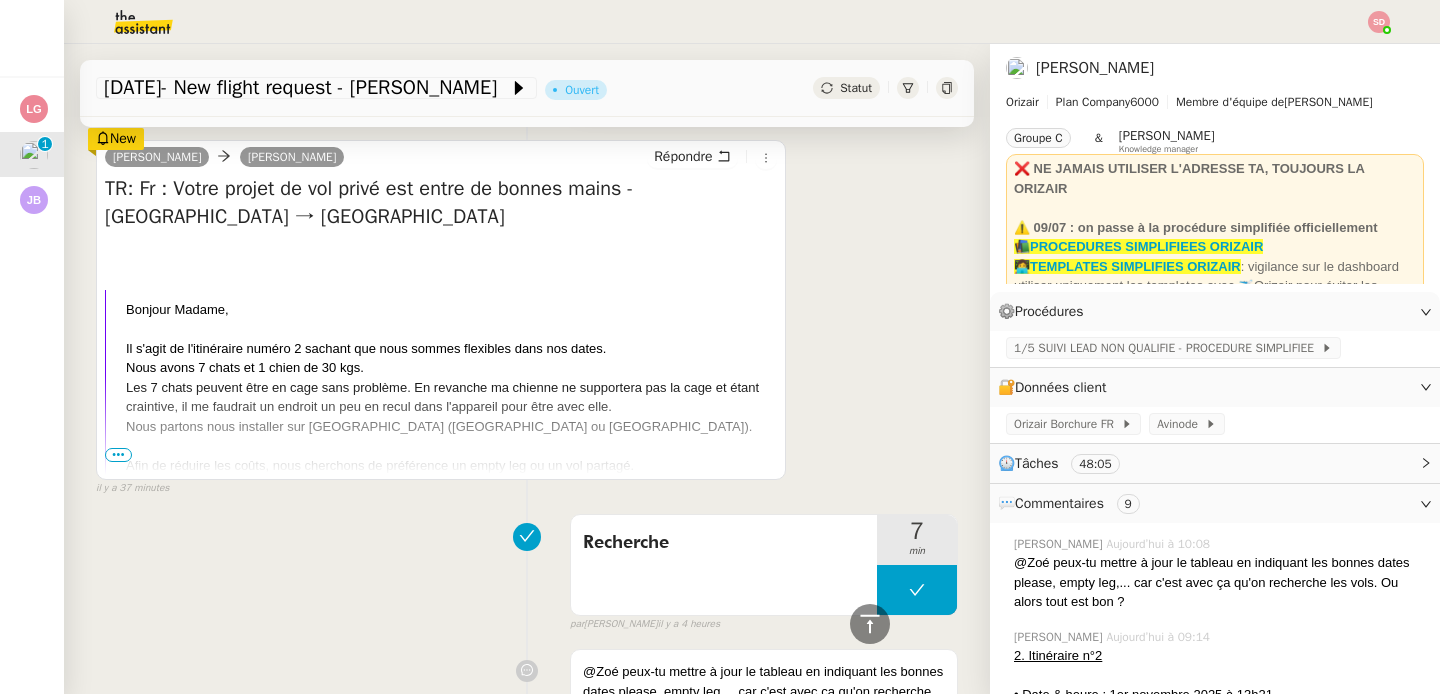 scroll, scrollTop: 1083, scrollLeft: 0, axis: vertical 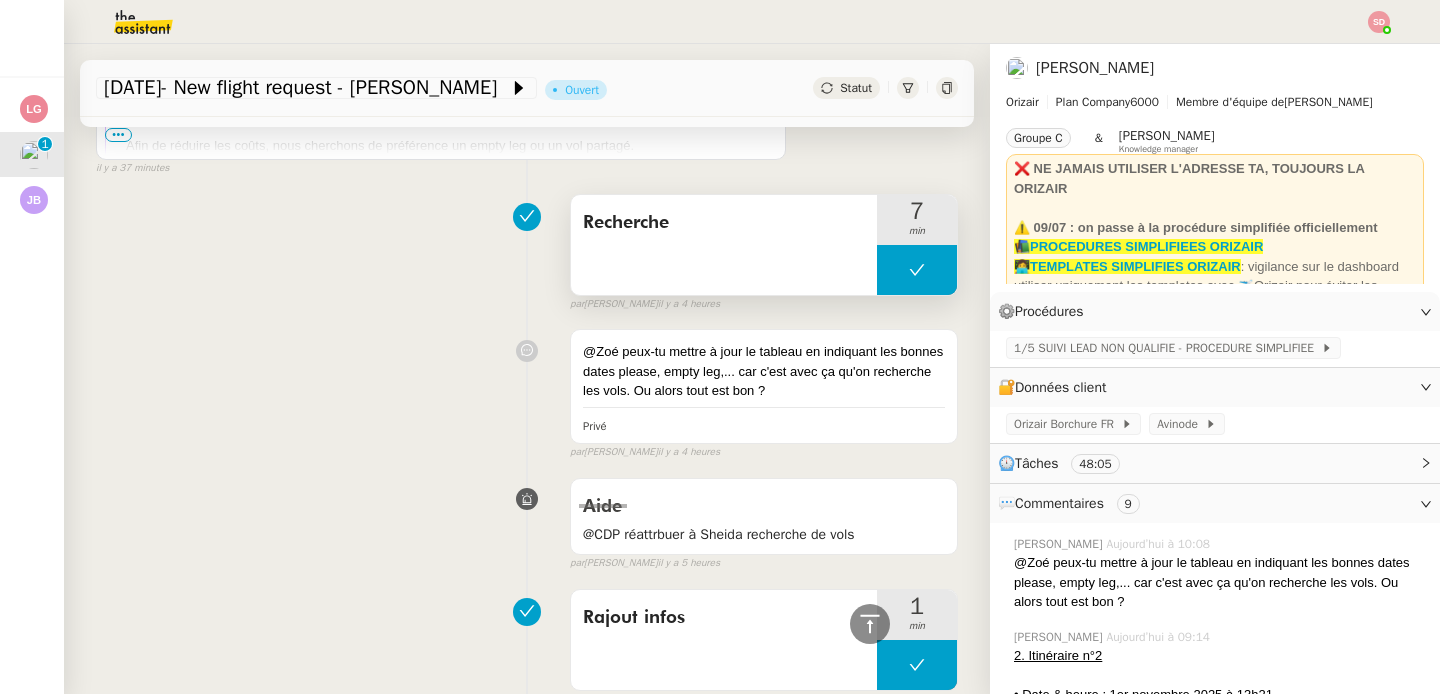click at bounding box center (917, 270) 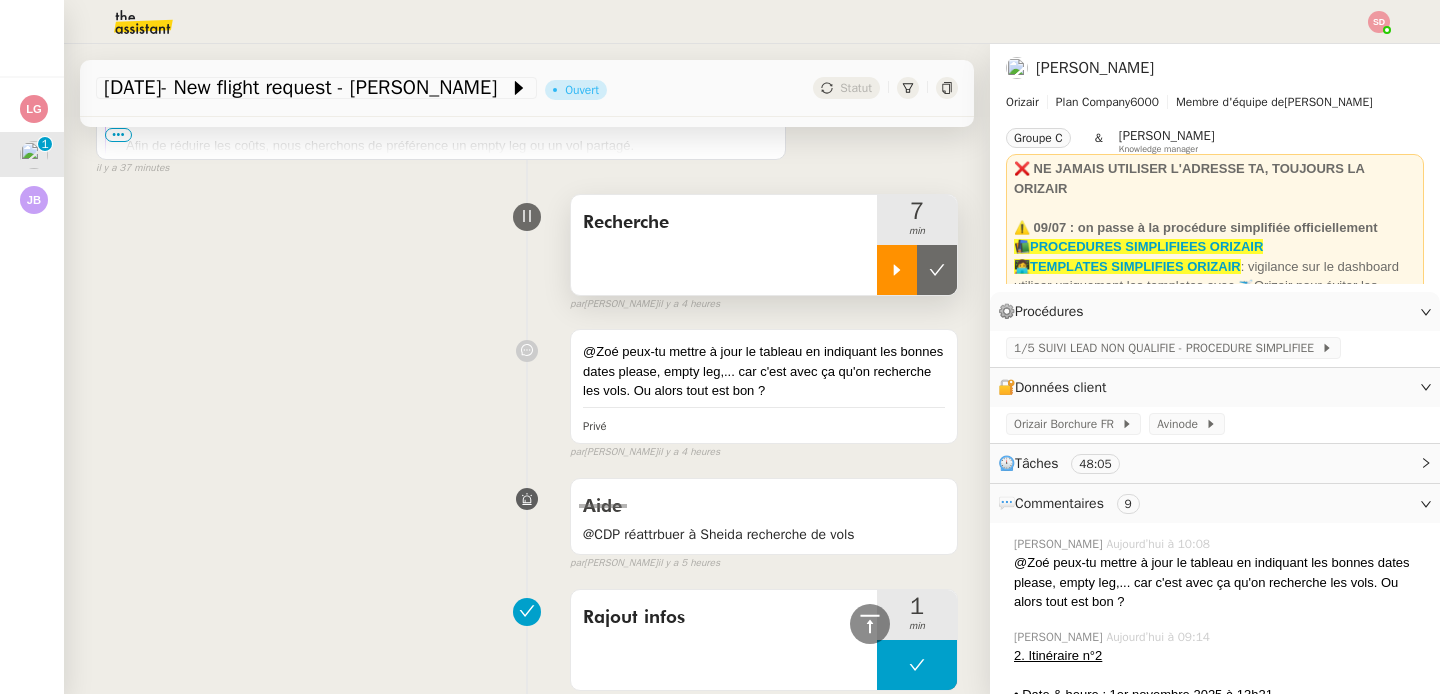 click 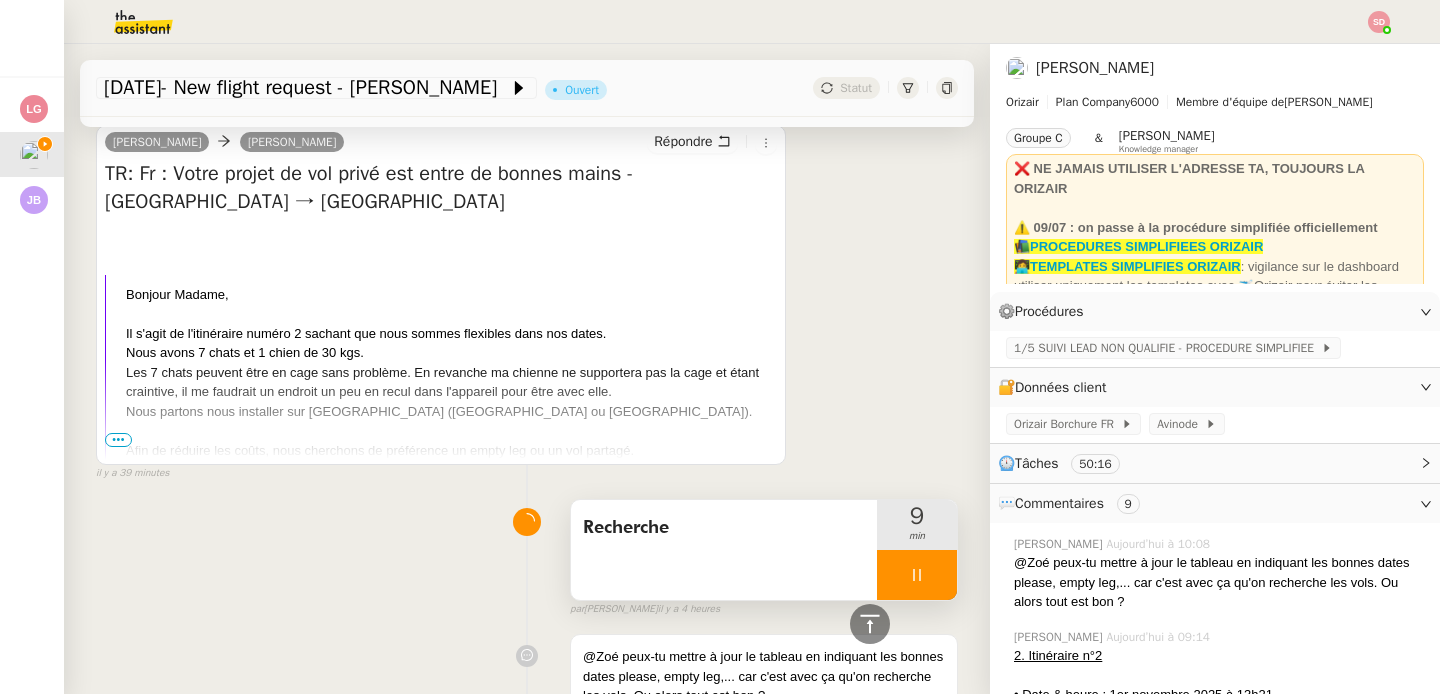 scroll, scrollTop: 0, scrollLeft: 0, axis: both 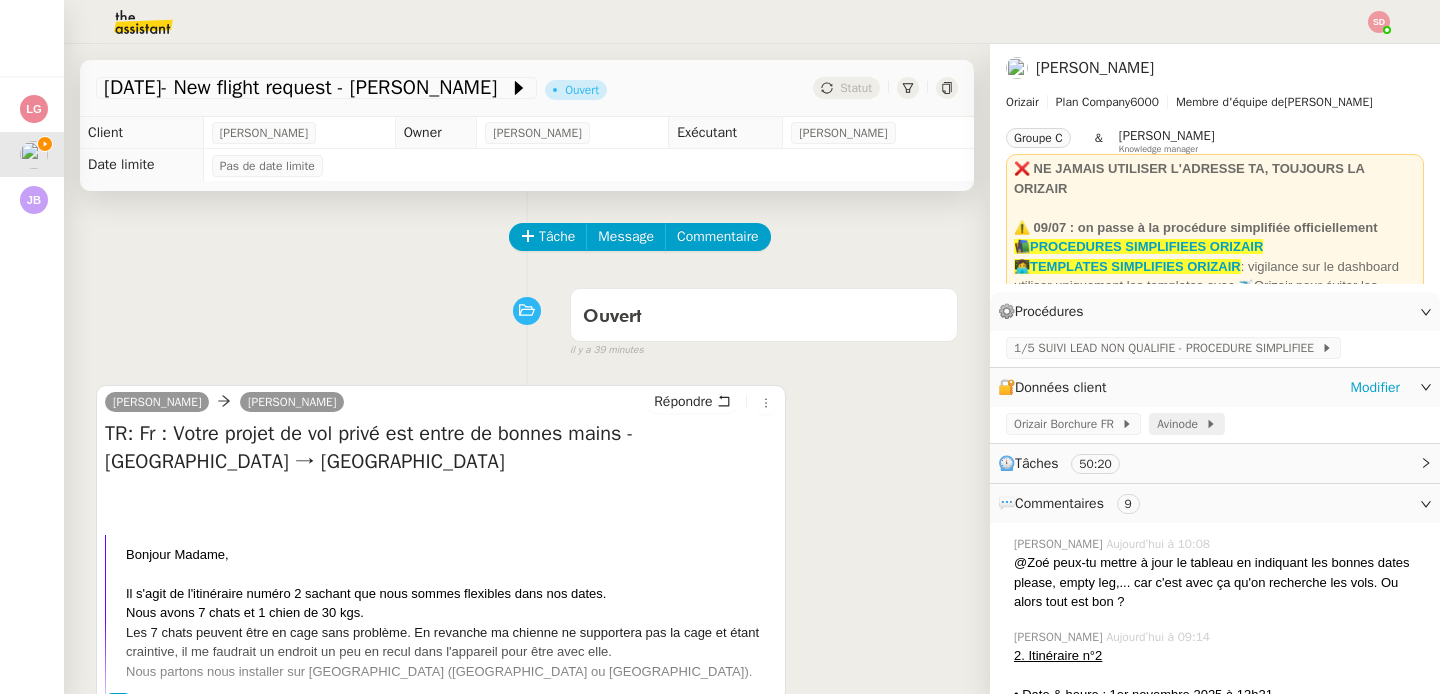 click on "Avinode" 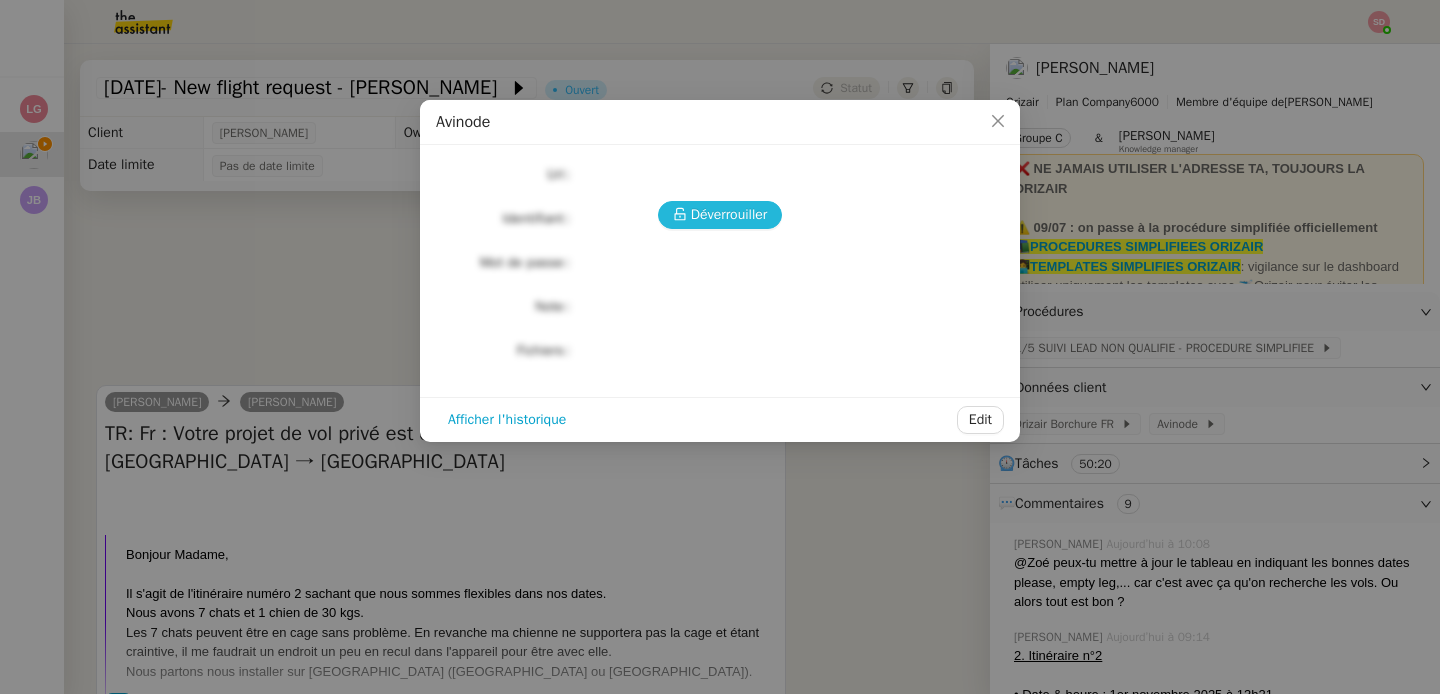 click on "Déverrouiller" at bounding box center (729, 214) 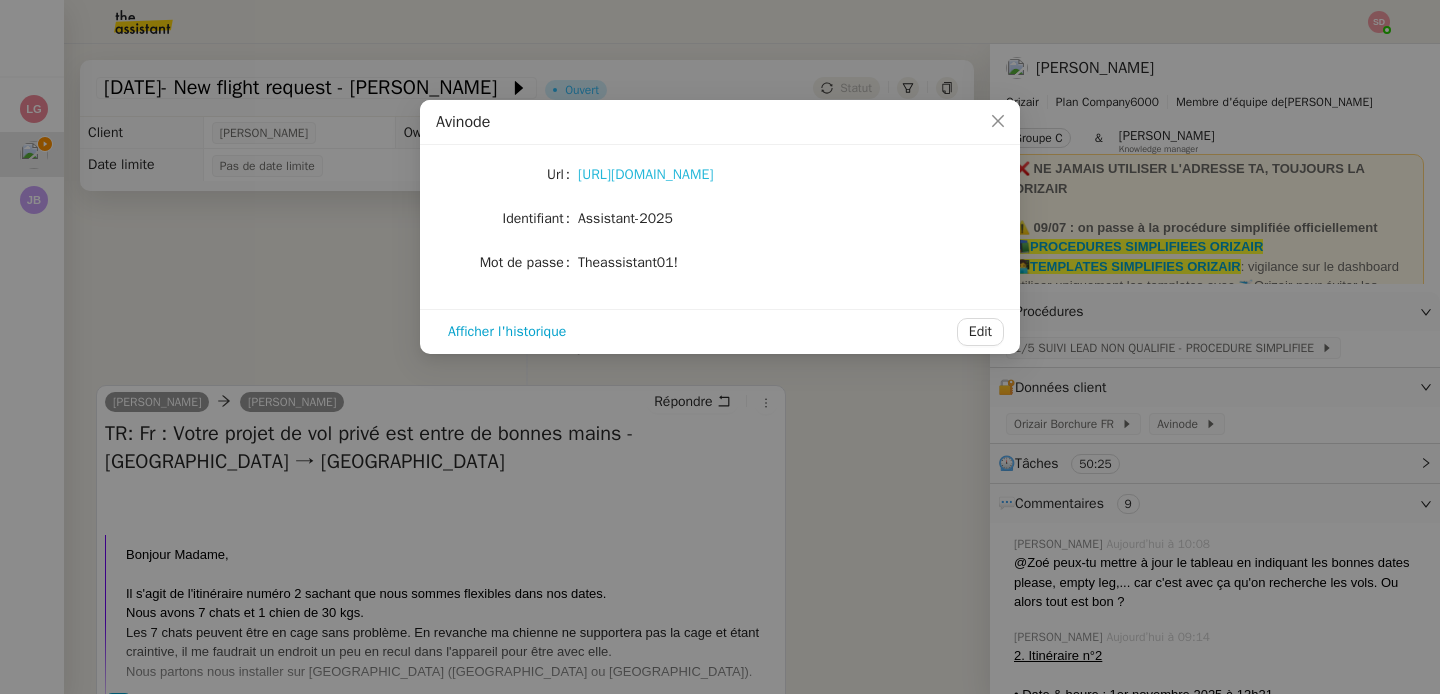 click on "https://marketplace.avinode.com/sso/mvc/login" 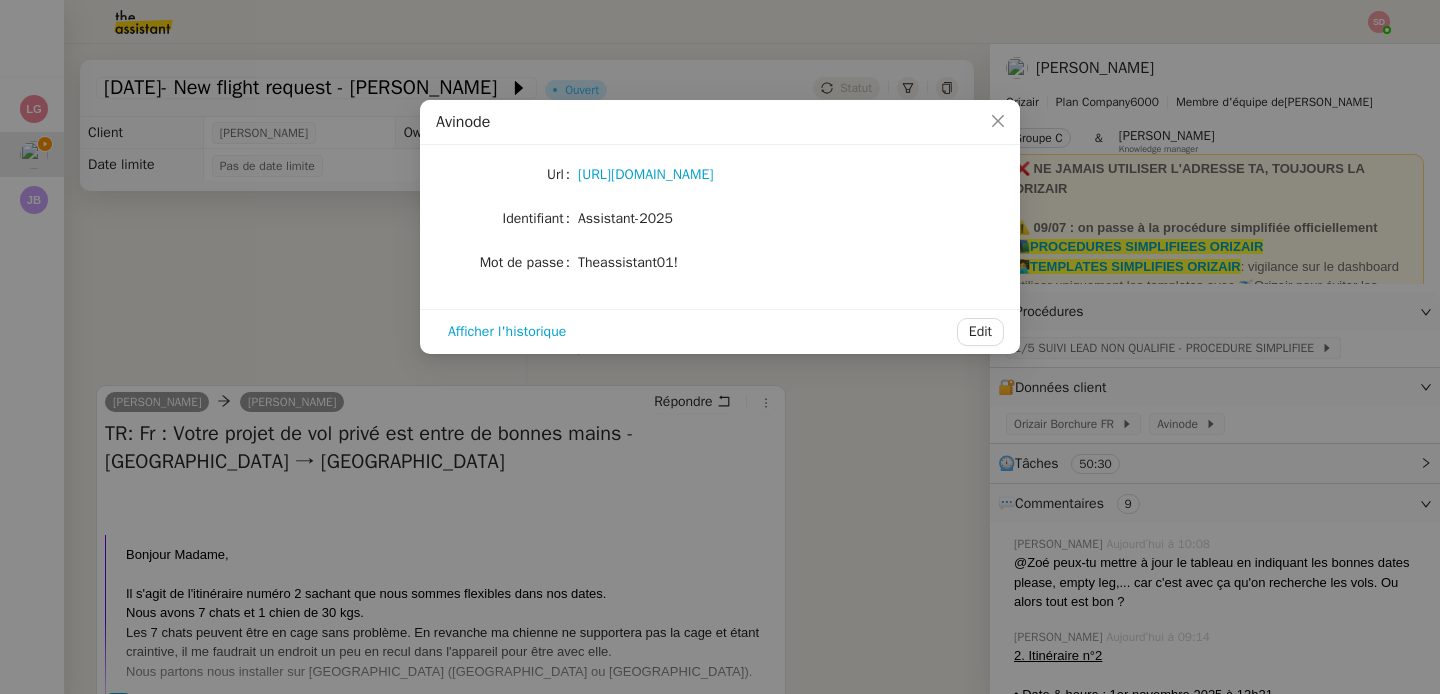 click on "Assistant-2025" 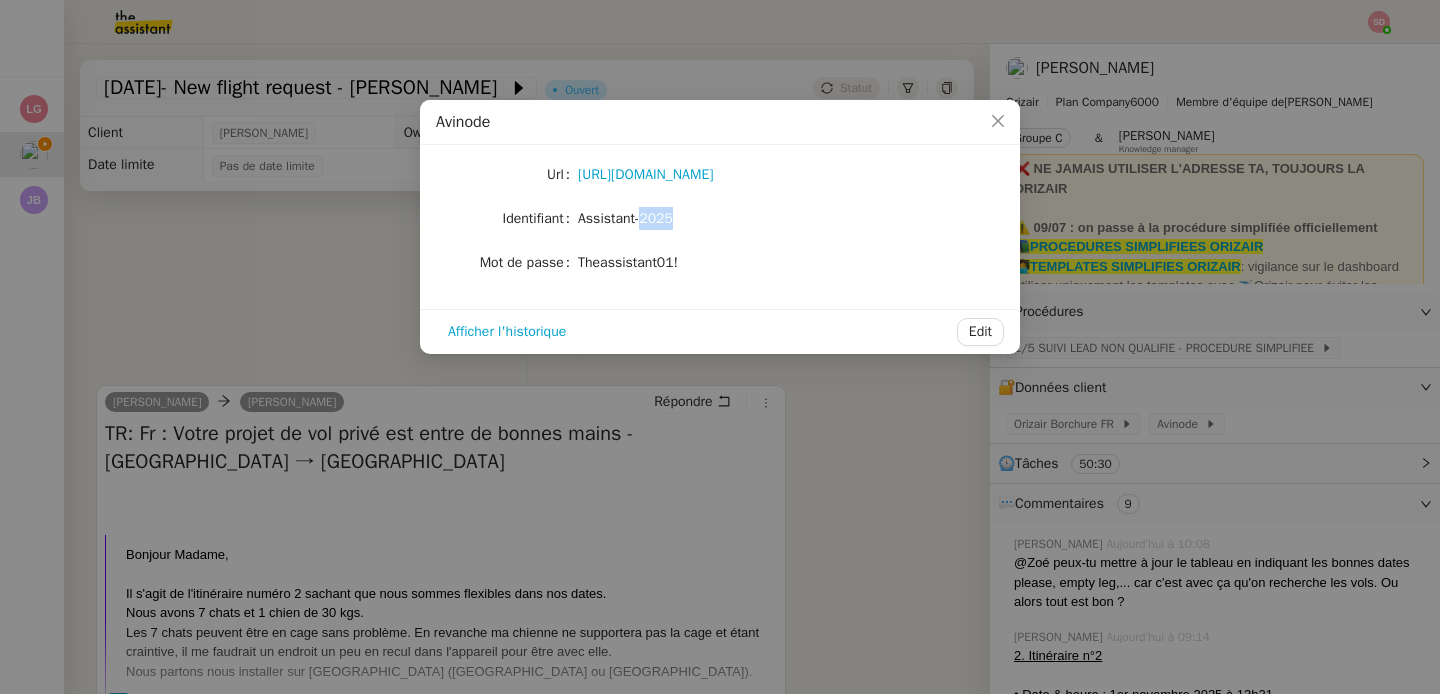 click on "Assistant-2025" 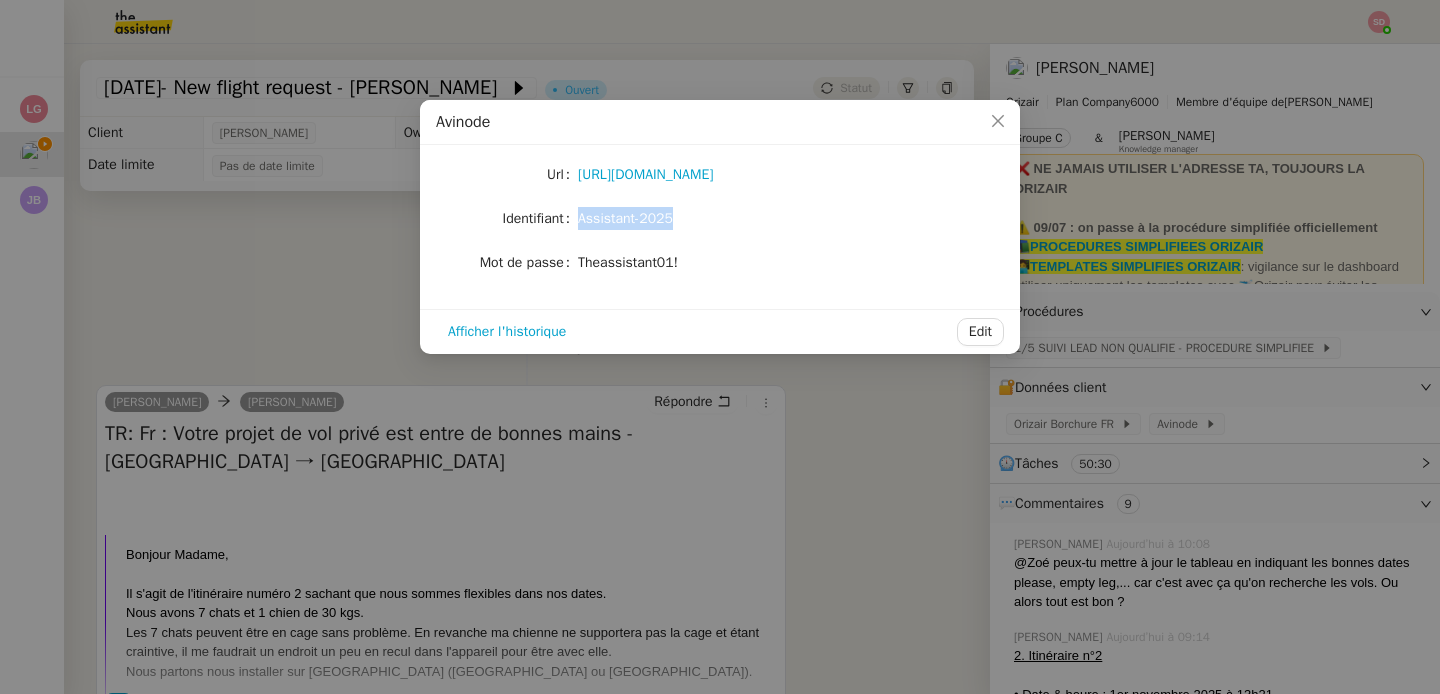 click on "Assistant-2025" 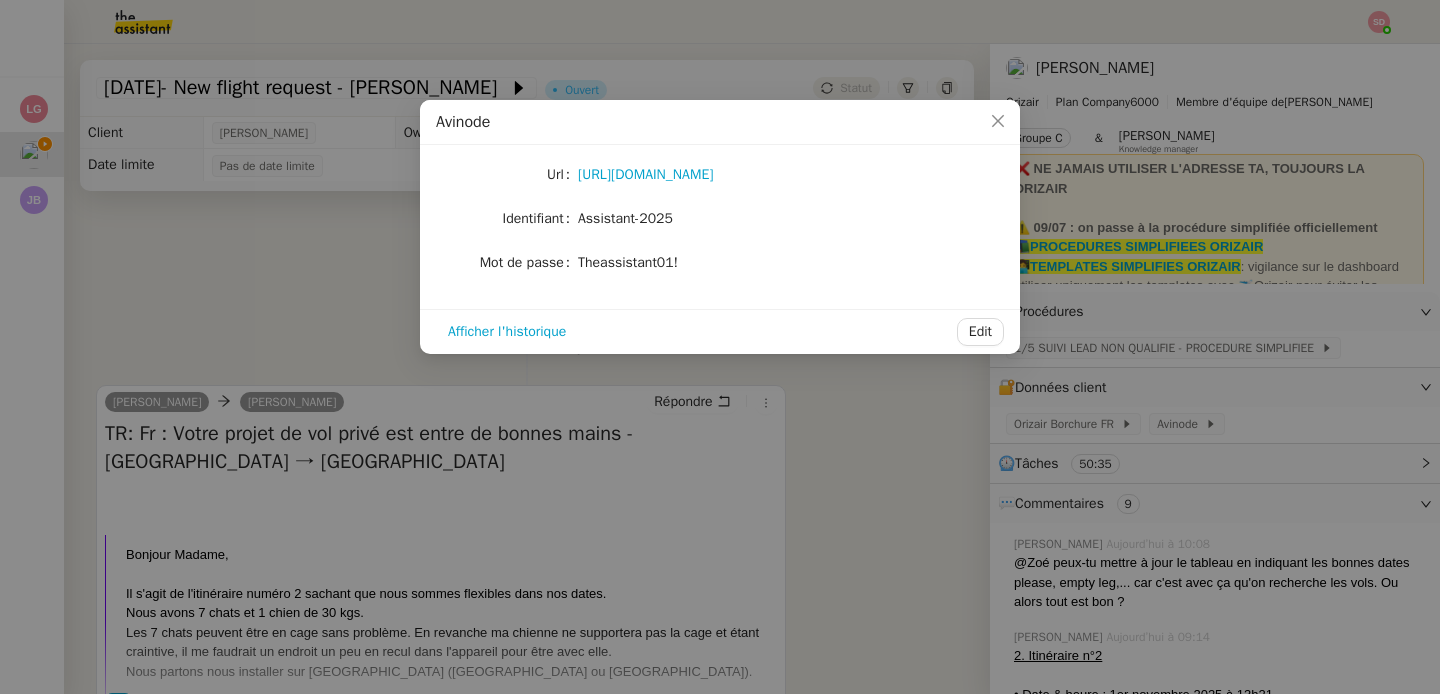 click on "Theassistant01!" 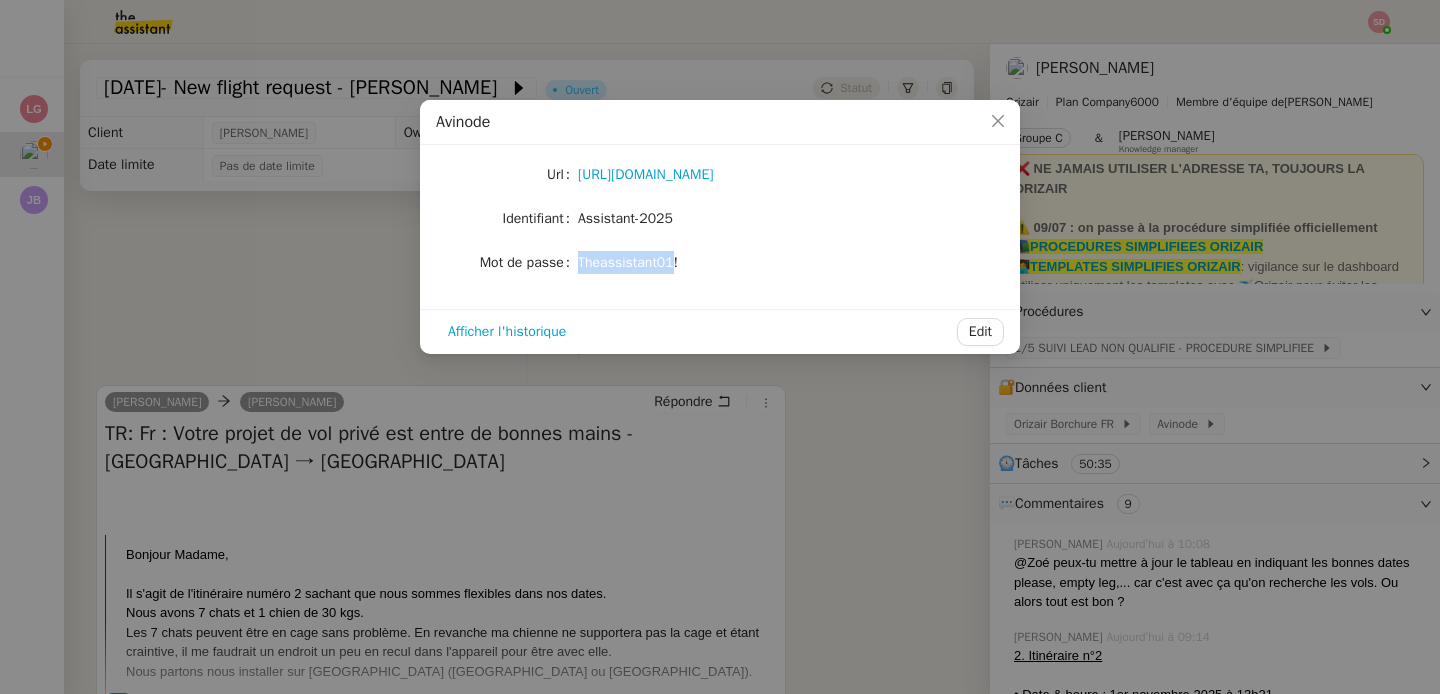 click on "Theassistant01!" 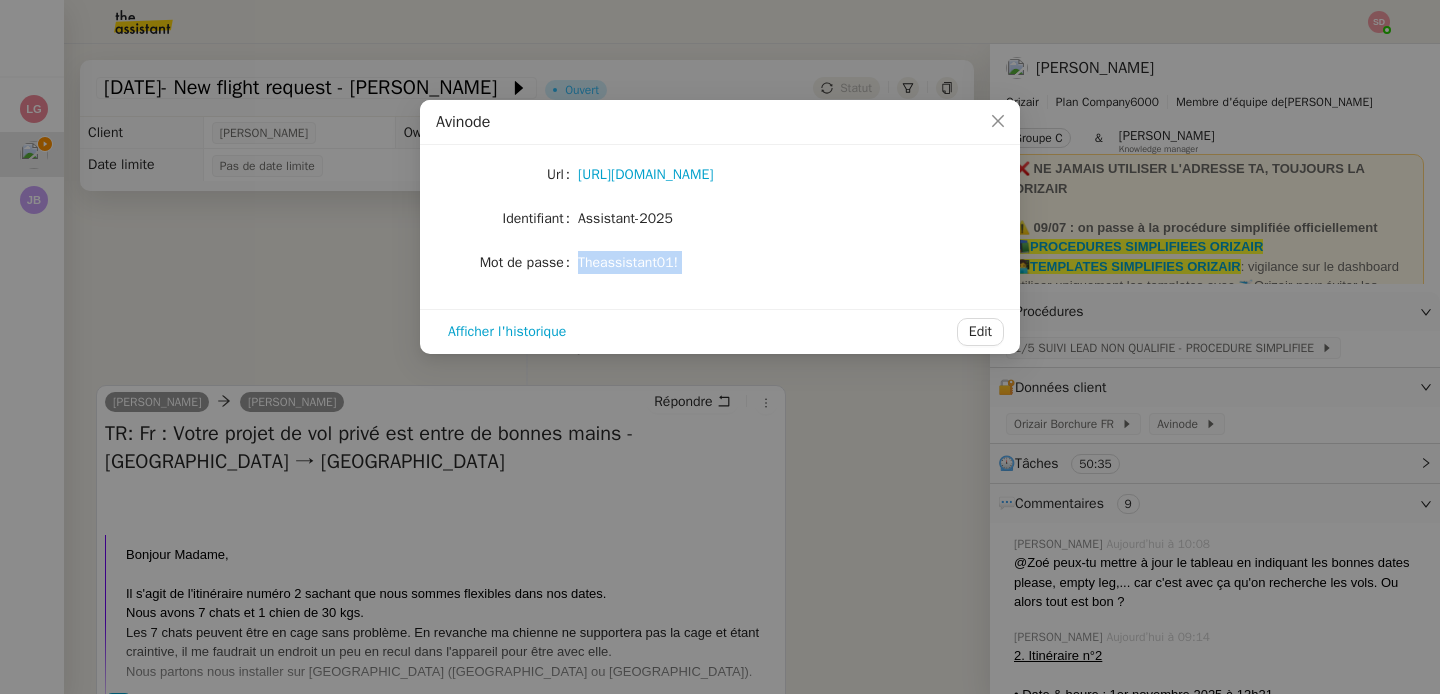 click on "Theassistant01!" 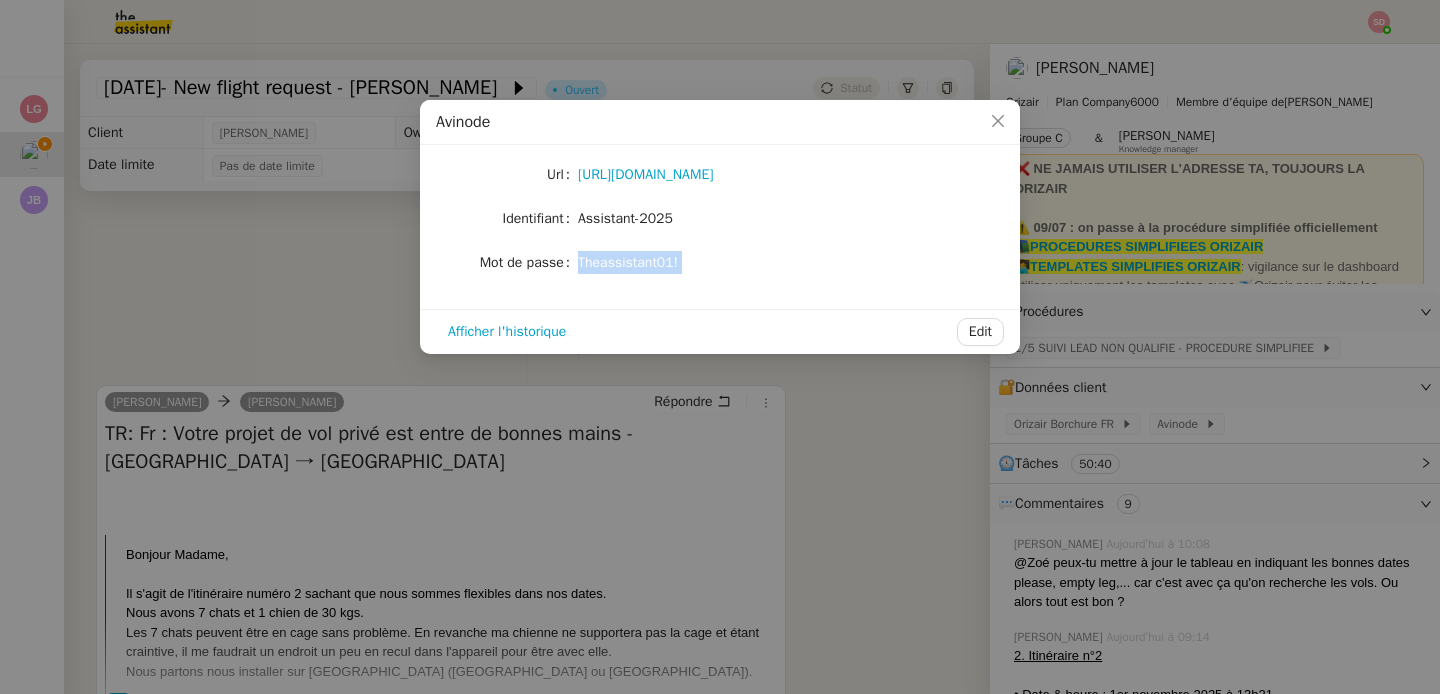 copy on "Theassistant01! Afficher l'historique Edit" 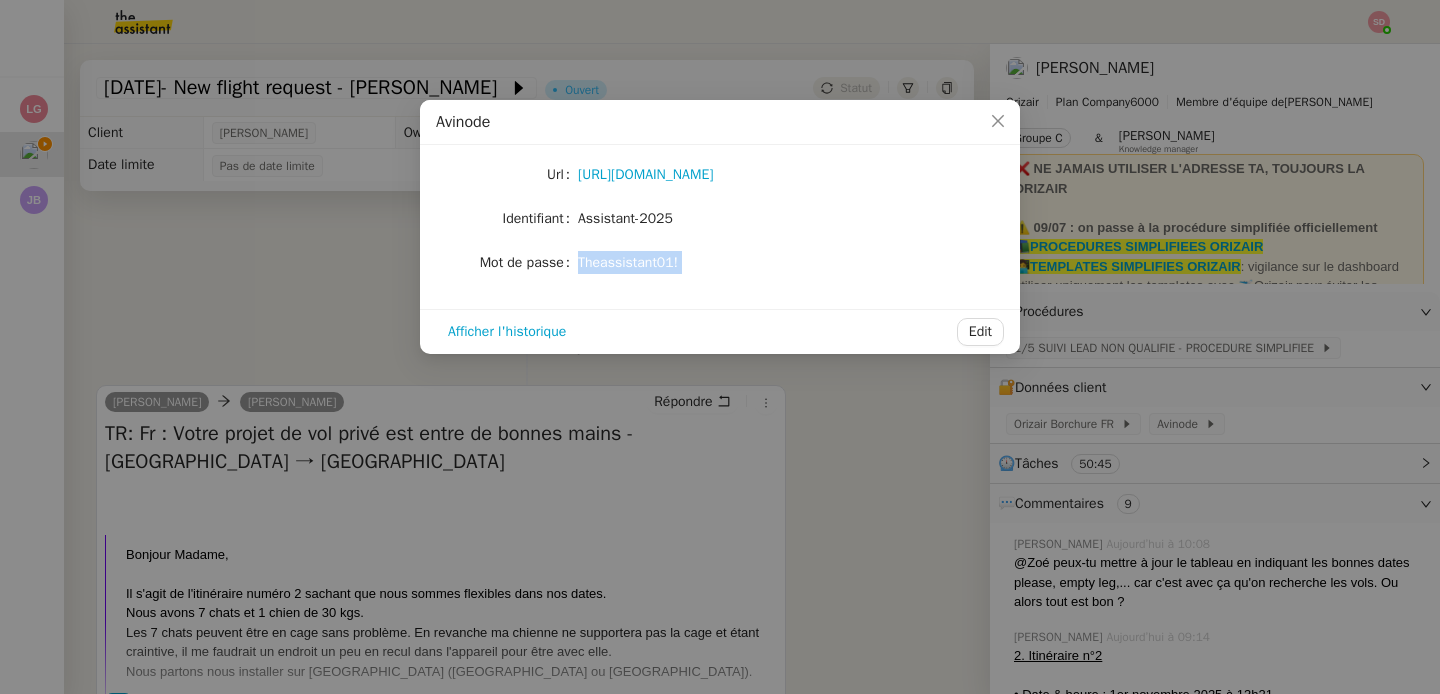 click on "Avinode  Url https://marketplace.avinode.com/sso/mvc/login    Identifiant Assistant-2025 Mot de passe Theassistant01! Afficher l'historique Edit" at bounding box center [720, 347] 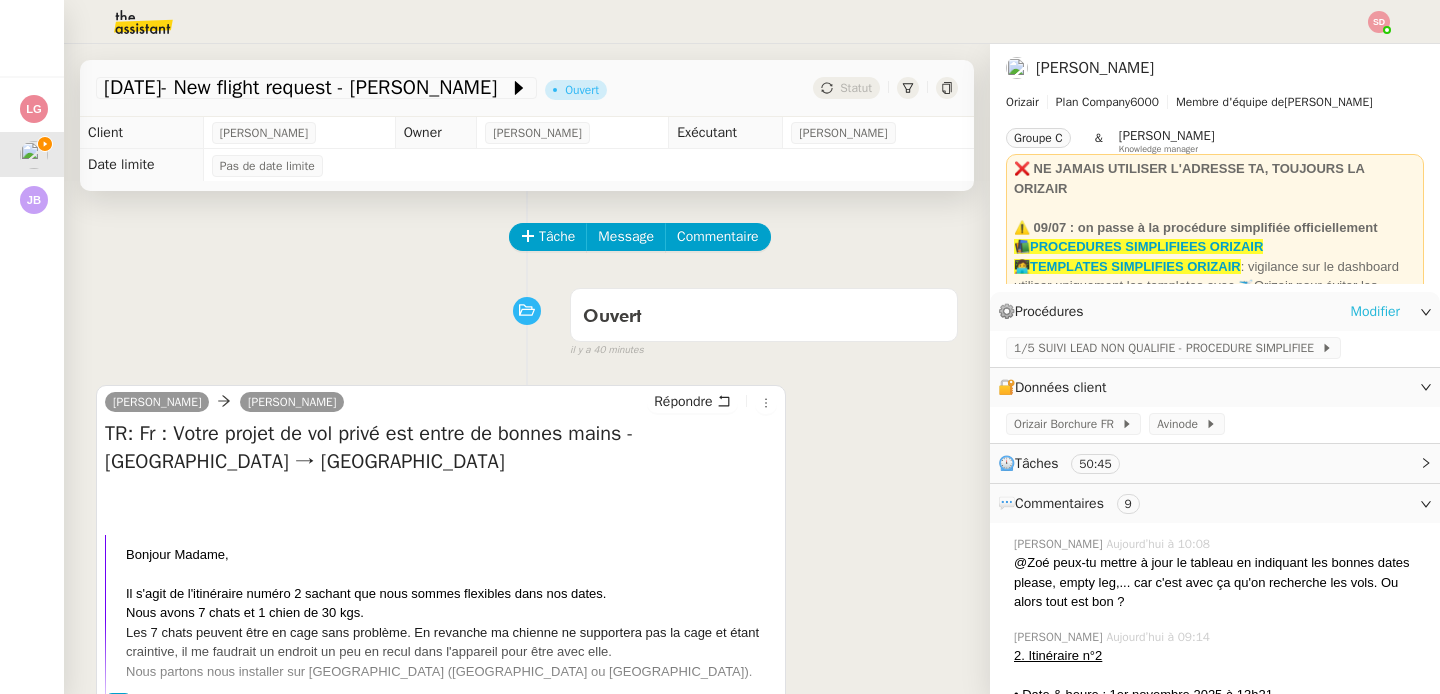 click on "Modifier" 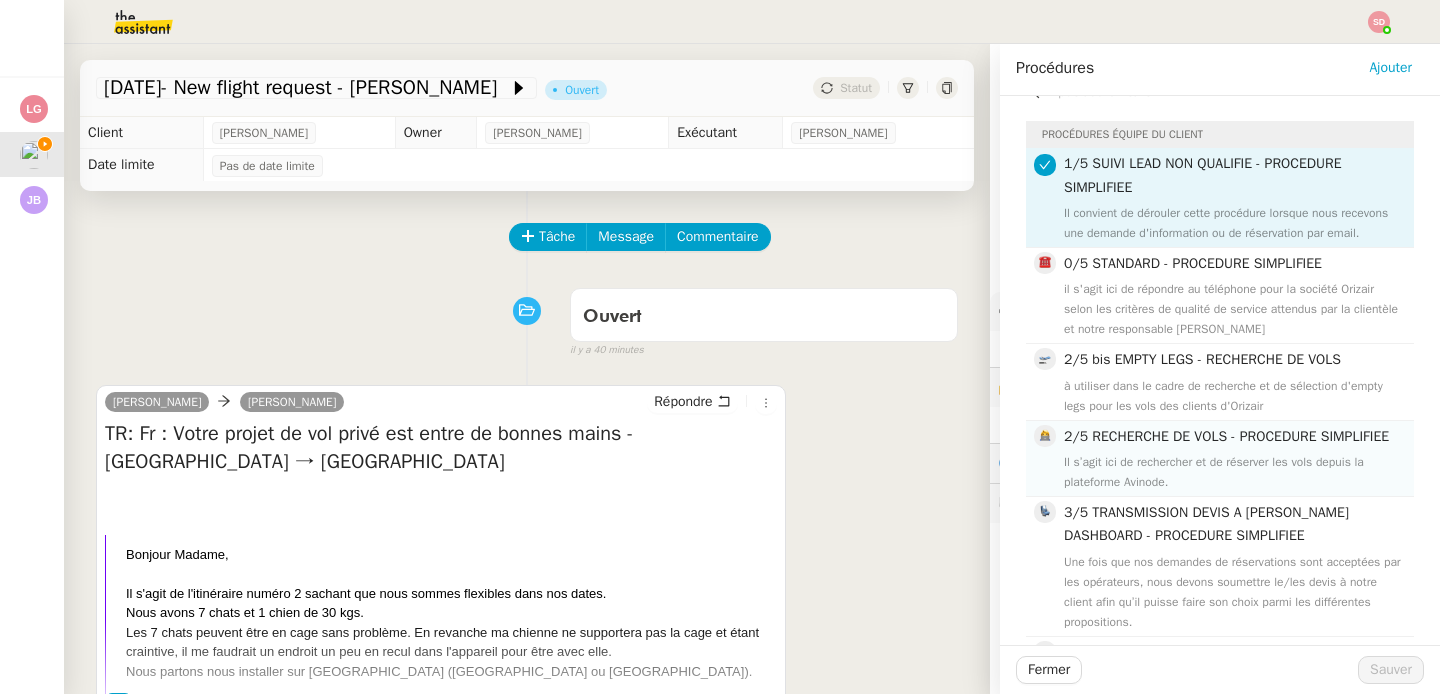 scroll, scrollTop: 52, scrollLeft: 0, axis: vertical 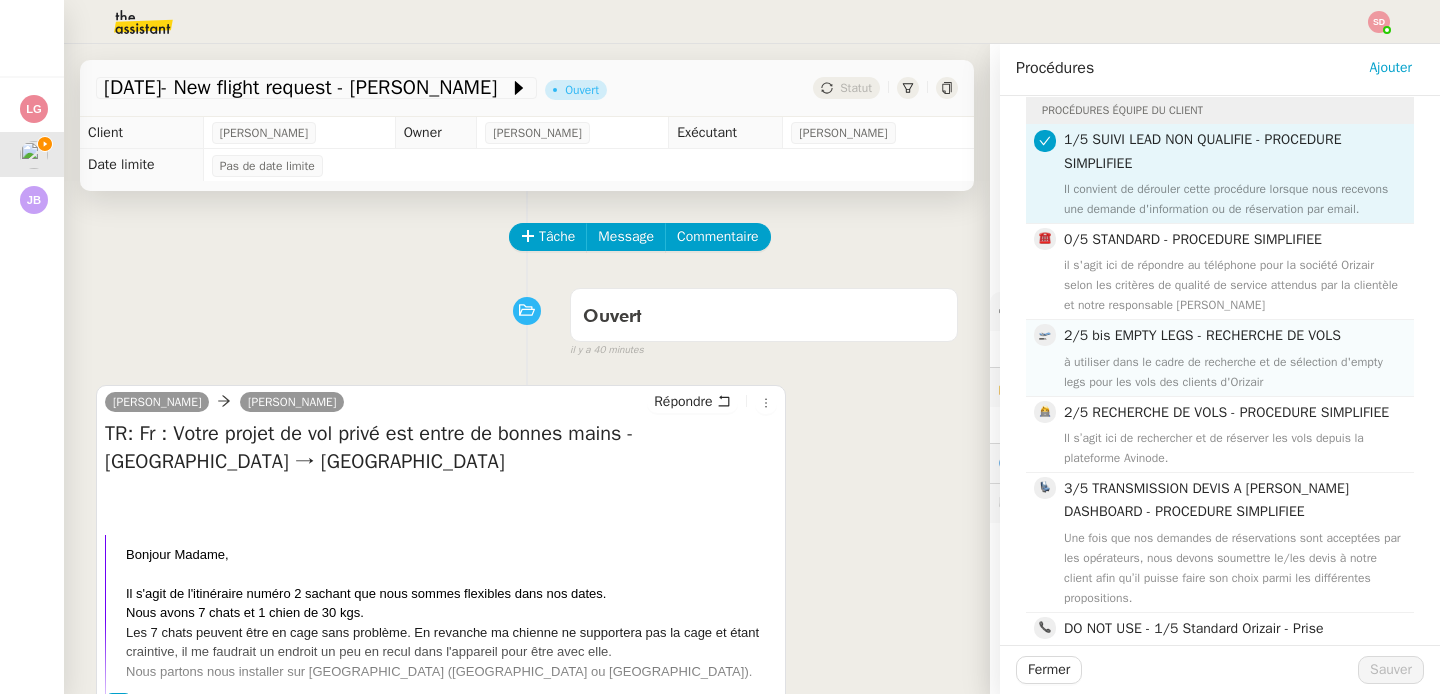 click on "à utiliser dans le cadre de recherche et de sélection d'empty legs pour les vols des clients d'Orizair" 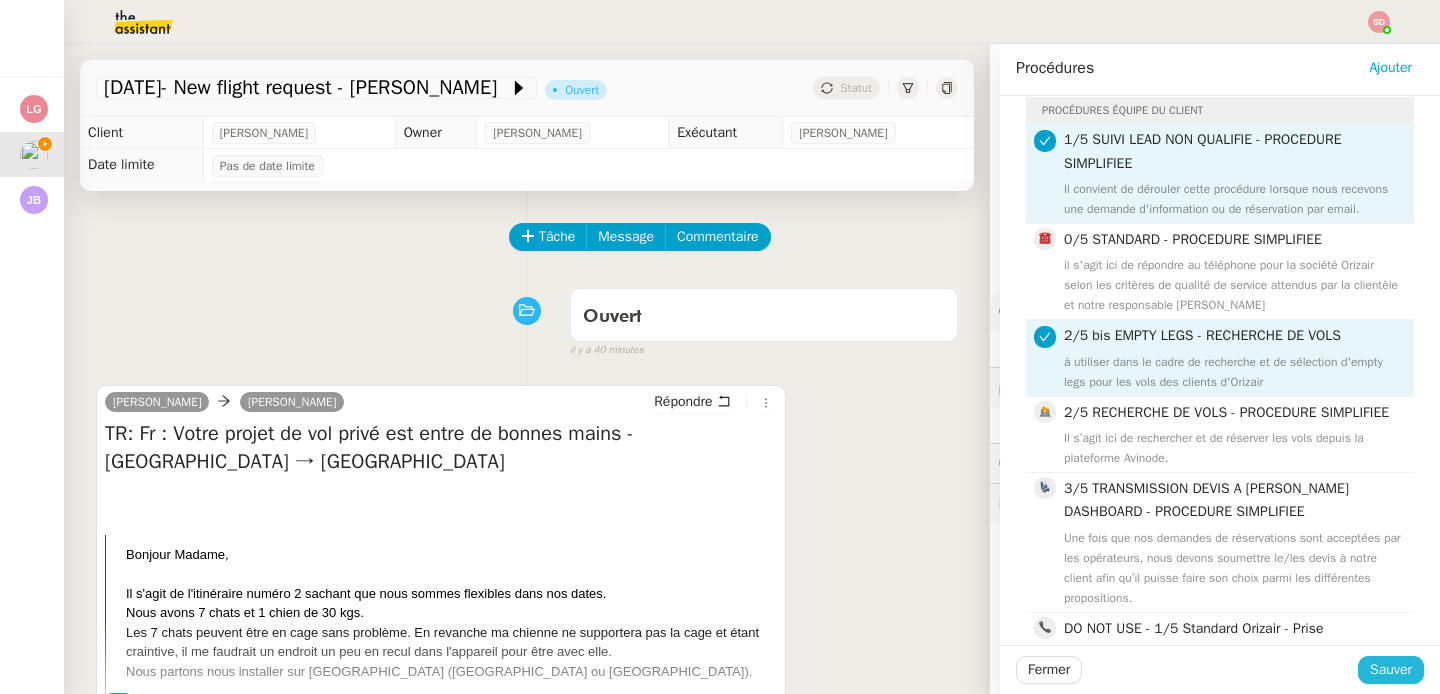 click on "Sauver" 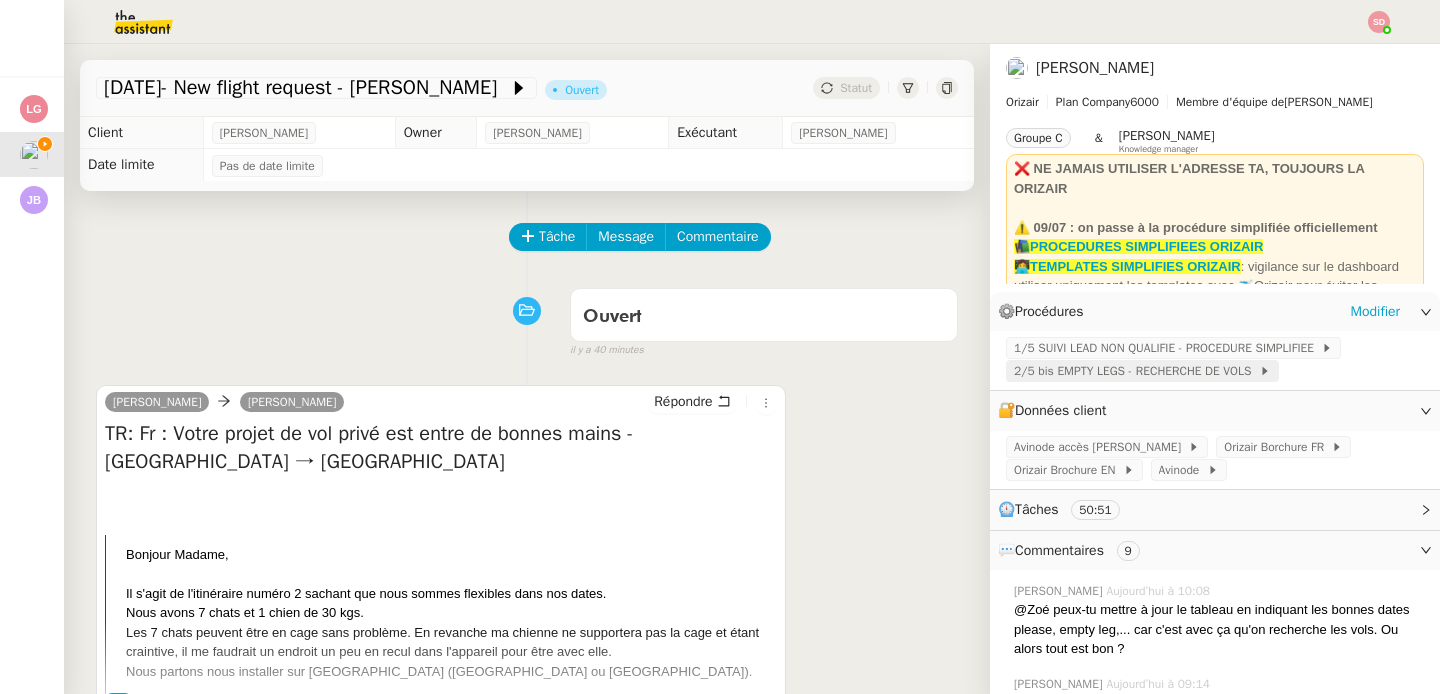 click on "2/5 bis EMPTY LEGS - RECHERCHE DE VOLS" 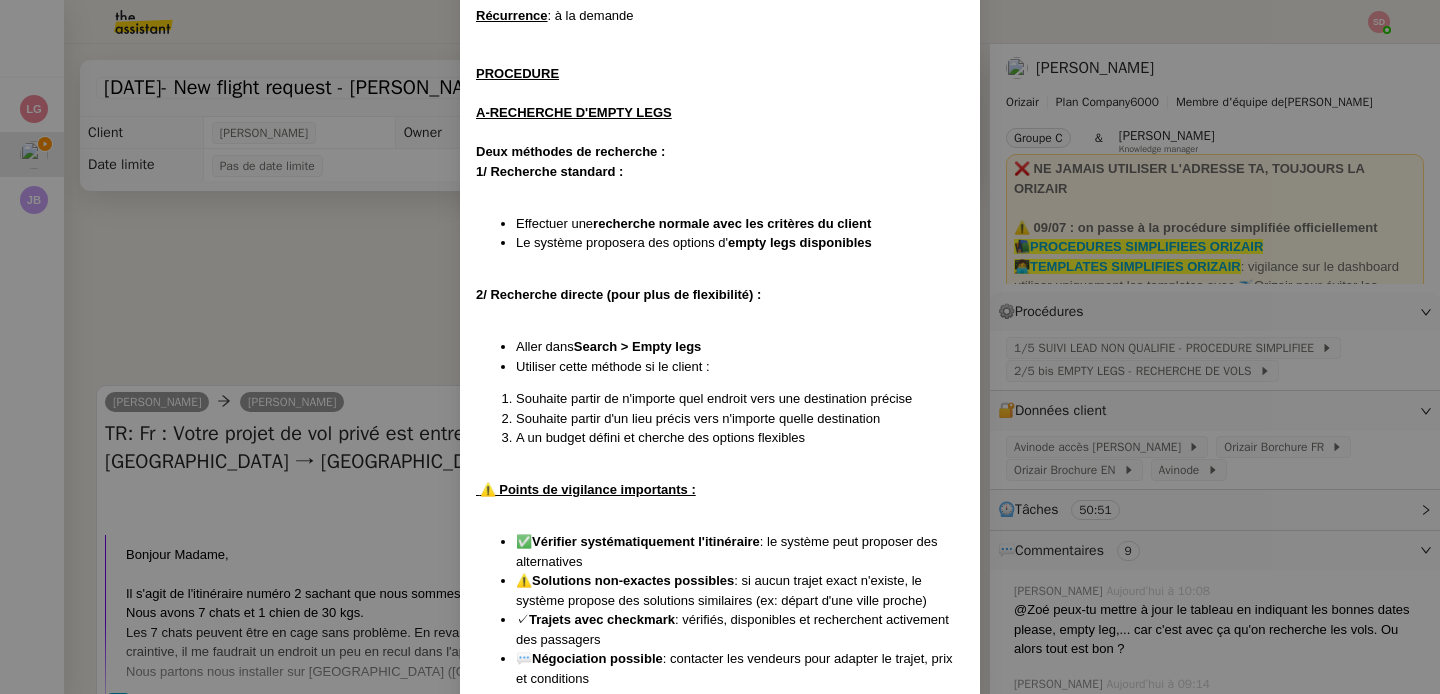 scroll, scrollTop: 407, scrollLeft: 0, axis: vertical 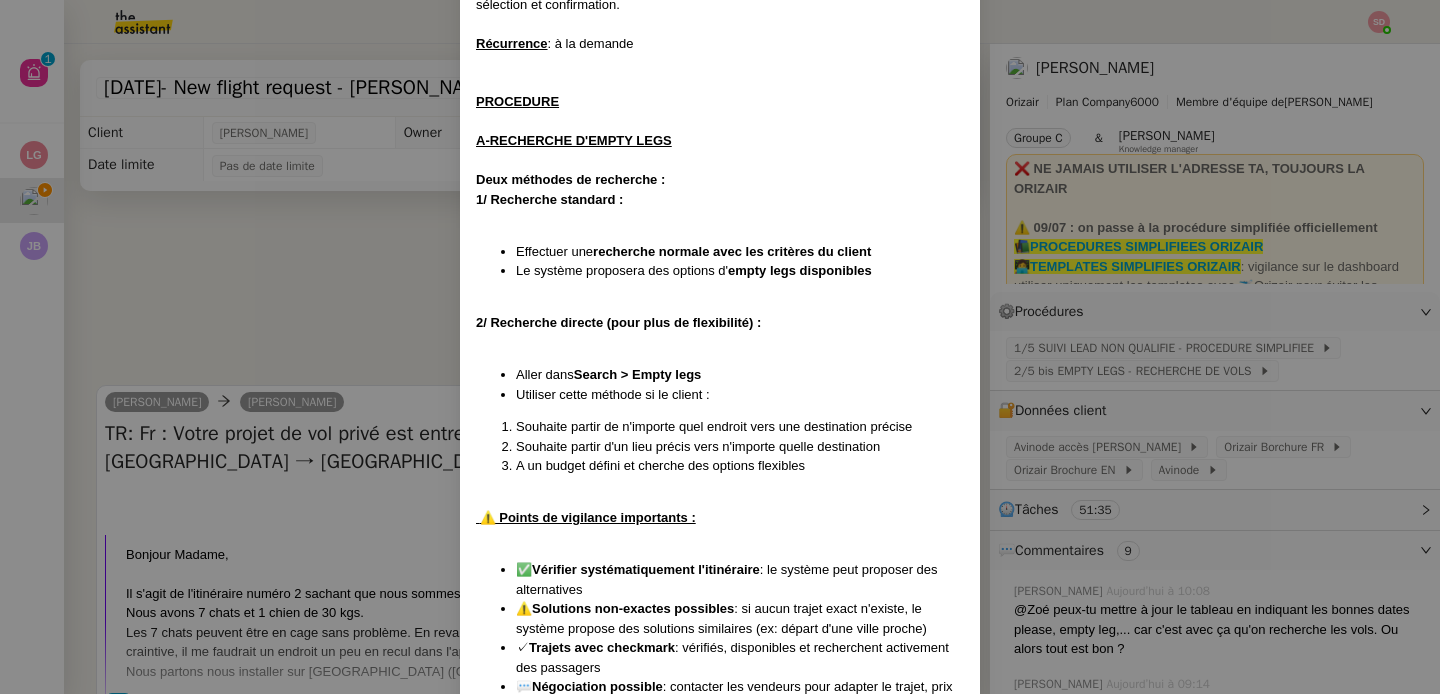 click on "Créée le 26/06/2025 MàJ le 27/06/2025 Équipe Orizair qui réalise la procédure :  Équipe Joséphine Avinode  Contexte  : Les  Empty Legs  sont des itinéraires déjà établis sur lesquels le client peut se positionner. Cette procédure détaille le processus complet de recherche, sélection et confirmation. Récurrence  : à la demande   PROCEDURE A-RECHERCHE D'EMPTY LEGS   Deux méthodes de recherche : 1/ Recherche standard : Effectuer une  recherche normale avec les critères du client Le système proposera des options d' empty legs disponibles   2/ Recherche directe (pour plus de flexibilité) : Aller dans  Search > Empty legs Utiliser cette méthode si le client : Souhaite partir de n'importe quel endroit vers une destination précise Souhaite partir d'un lieu précis vers n'importe quelle destination A un budget défini et cherche des options flexibles   ⚠️ Points de vigilance importants : ✅  Vérifier systématiquement l'itinéraire  : le système peut proposer des alternatives ⚠️" at bounding box center (720, 347) 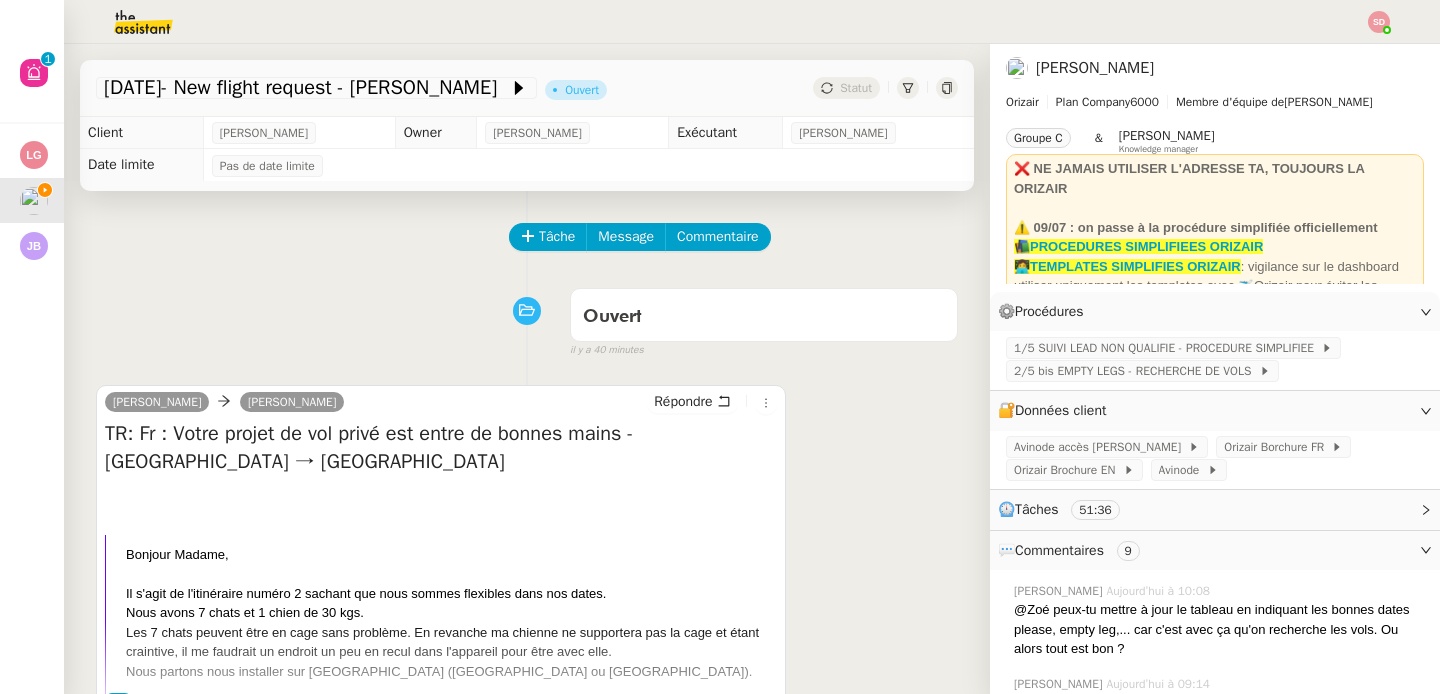 scroll, scrollTop: 284, scrollLeft: 0, axis: vertical 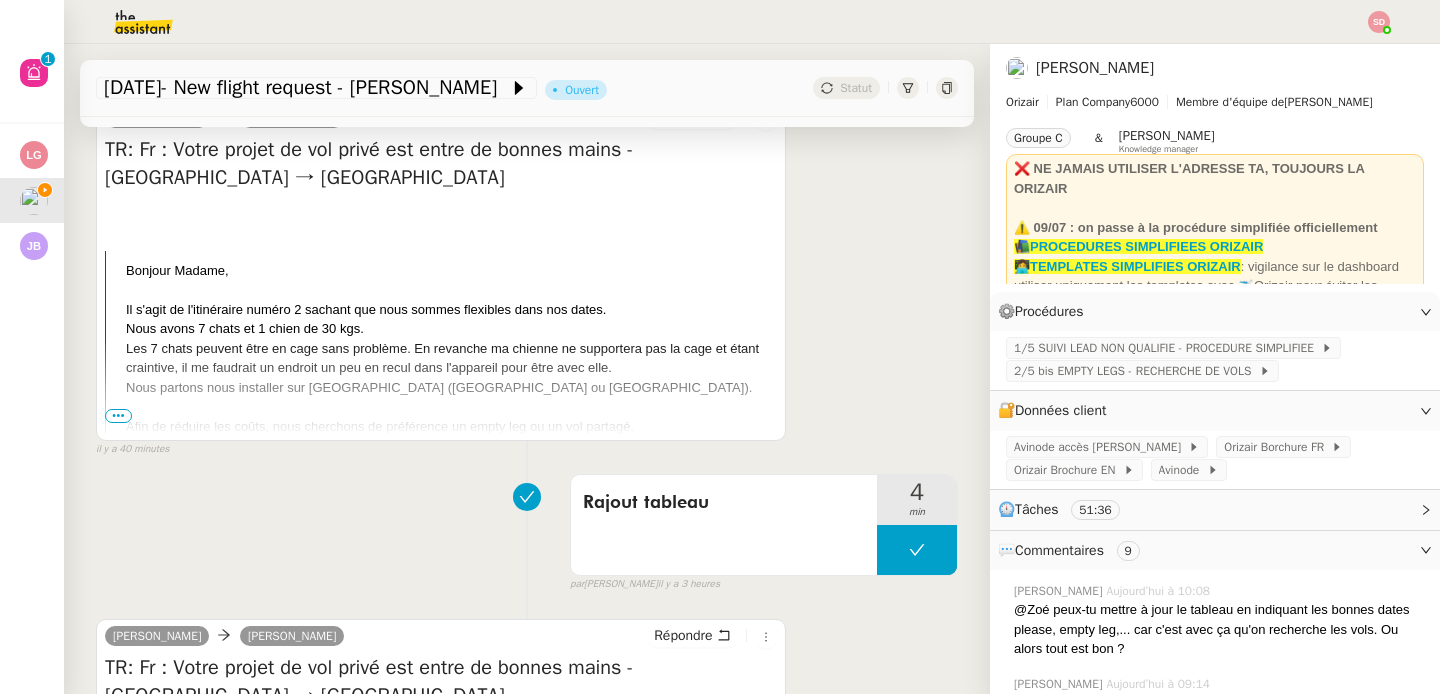 click on "•••" at bounding box center (118, 416) 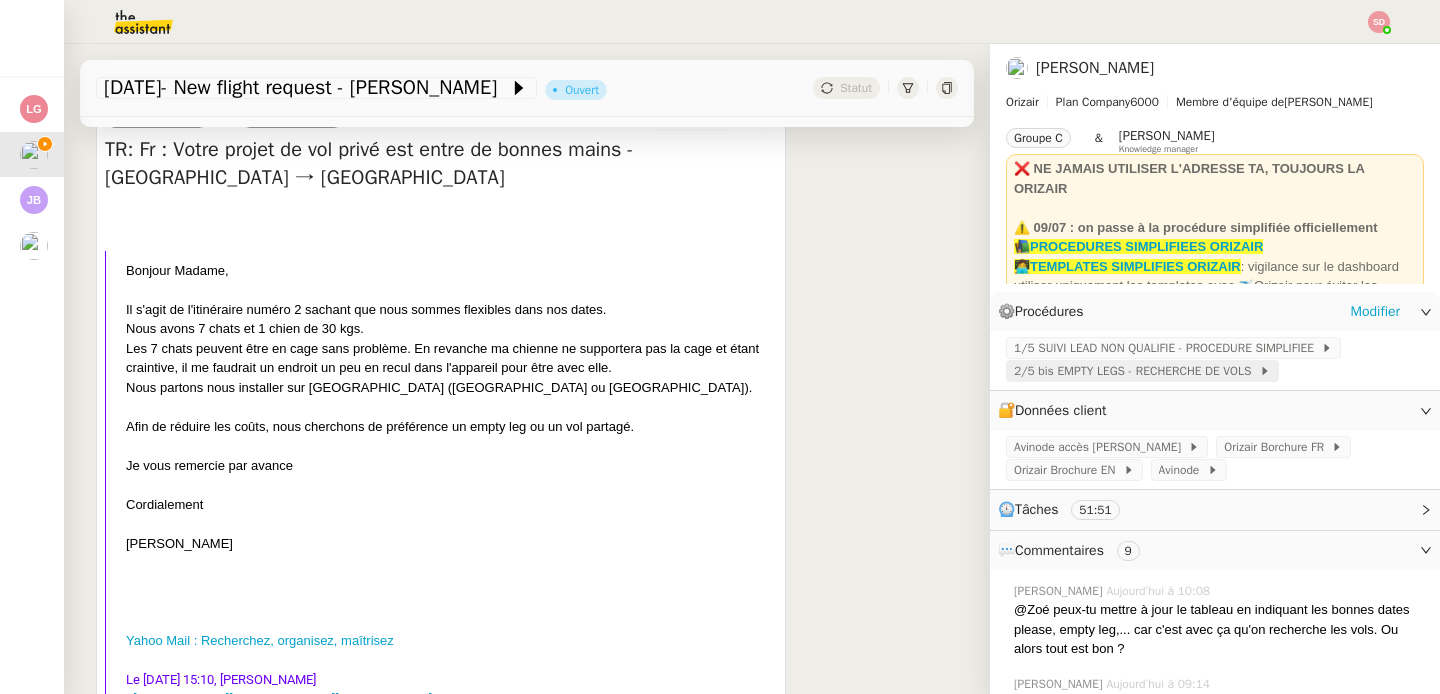 click on "2/5 bis EMPTY LEGS - RECHERCHE DE VOLS" 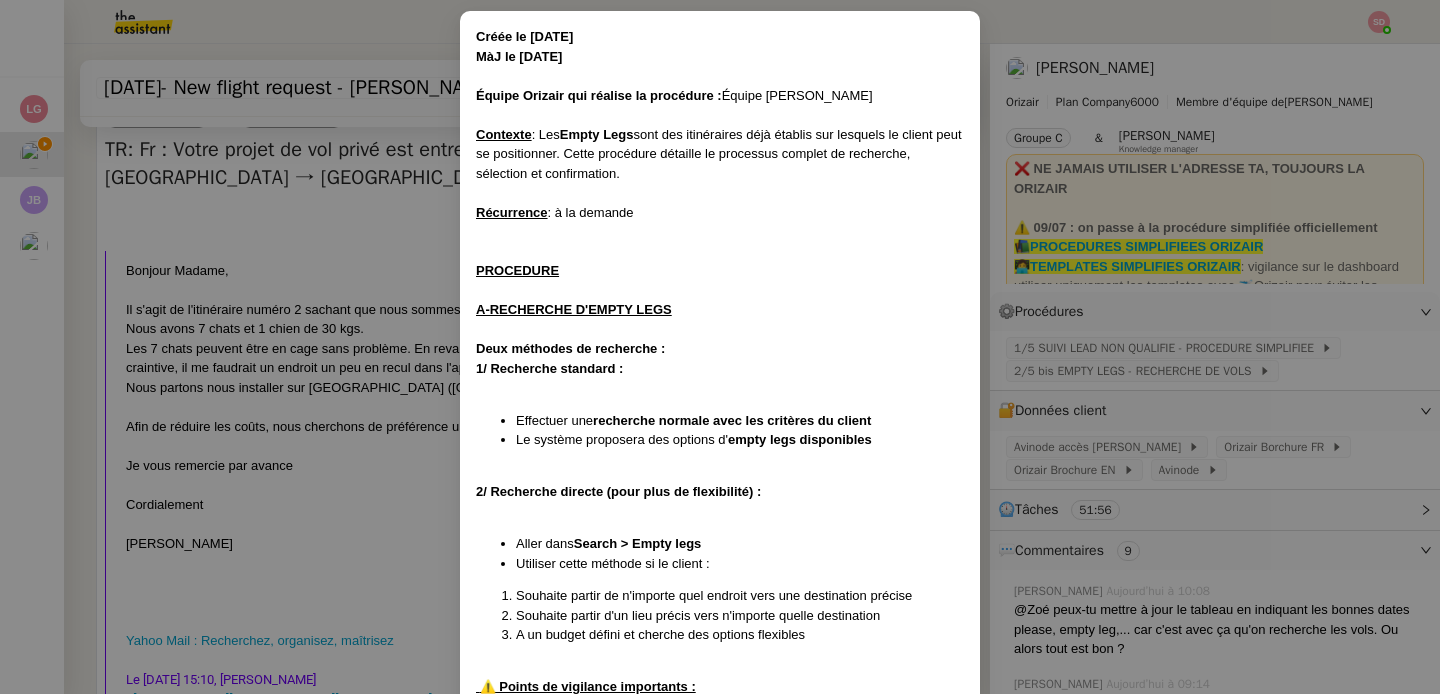 scroll, scrollTop: 171, scrollLeft: 0, axis: vertical 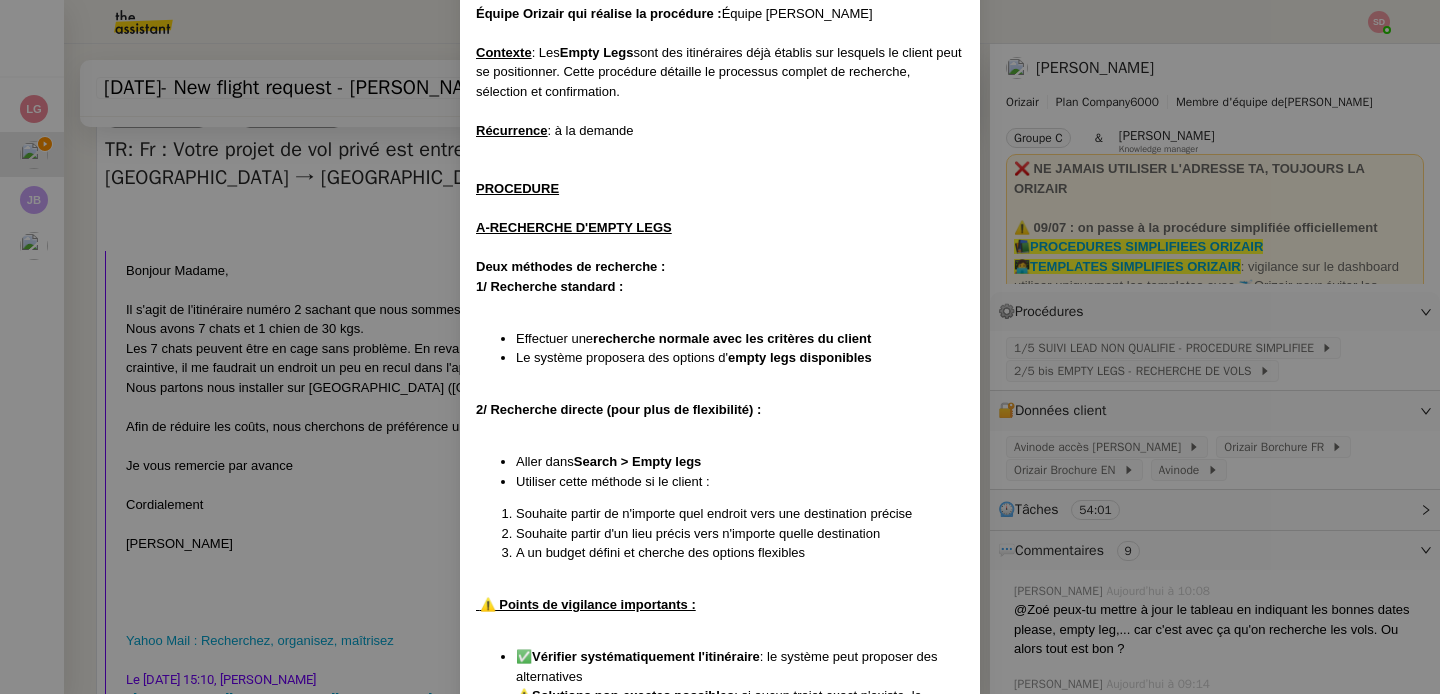 click on "Créée le 26/06/2025 MàJ le 27/06/2025 Équipe Orizair qui réalise la procédure :  Équipe Joséphine Avinode  Contexte  : Les  Empty Legs  sont des itinéraires déjà établis sur lesquels le client peut se positionner. Cette procédure détaille le processus complet de recherche, sélection et confirmation. Récurrence  : à la demande   PROCEDURE A-RECHERCHE D'EMPTY LEGS   Deux méthodes de recherche : 1/ Recherche standard : Effectuer une  recherche normale avec les critères du client Le système proposera des options d' empty legs disponibles   2/ Recherche directe (pour plus de flexibilité) : Aller dans  Search > Empty legs Utiliser cette méthode si le client : Souhaite partir de n'importe quel endroit vers une destination précise Souhaite partir d'un lieu précis vers n'importe quelle destination A un budget défini et cherche des options flexibles   ⚠️ Points de vigilance importants : ✅  Vérifier systématiquement l'itinéraire  : le système peut proposer des alternatives ⚠️" at bounding box center (720, 347) 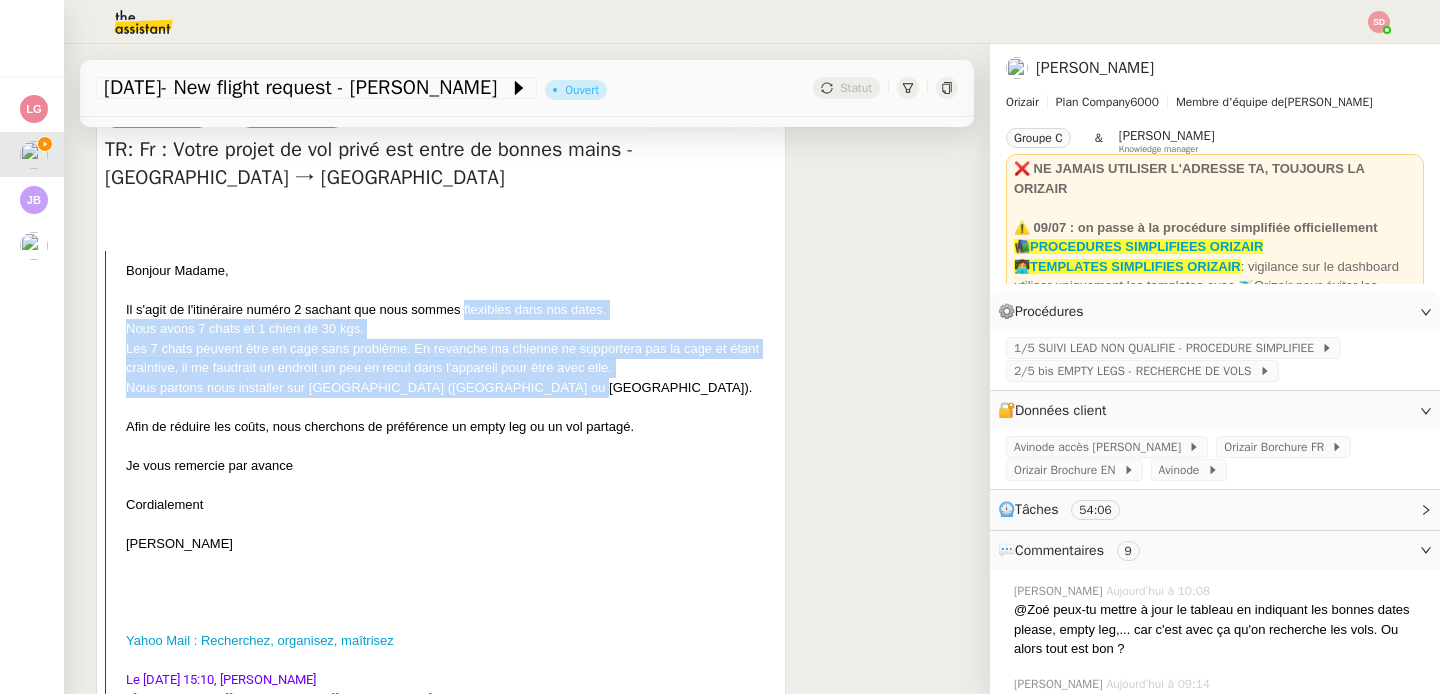 drag, startPoint x: 464, startPoint y: 310, endPoint x: 636, endPoint y: 386, distance: 188.04254 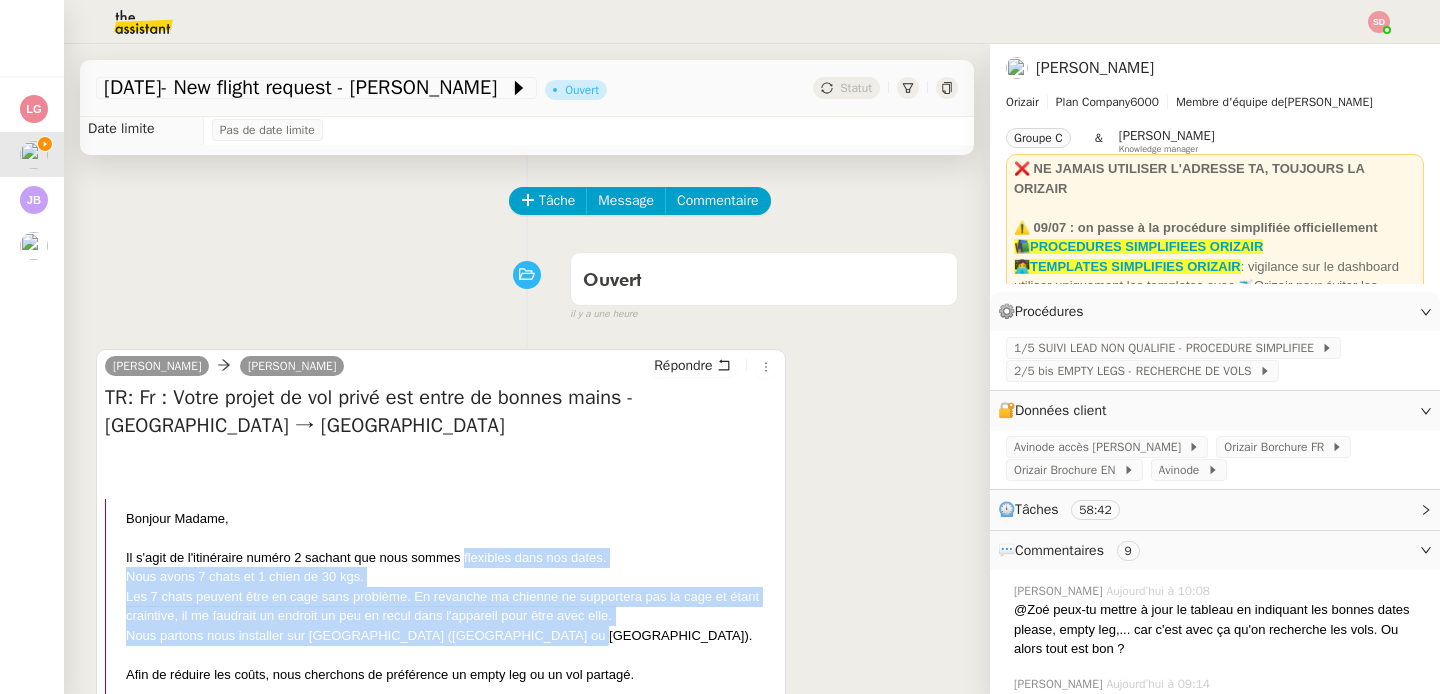 scroll, scrollTop: 0, scrollLeft: 0, axis: both 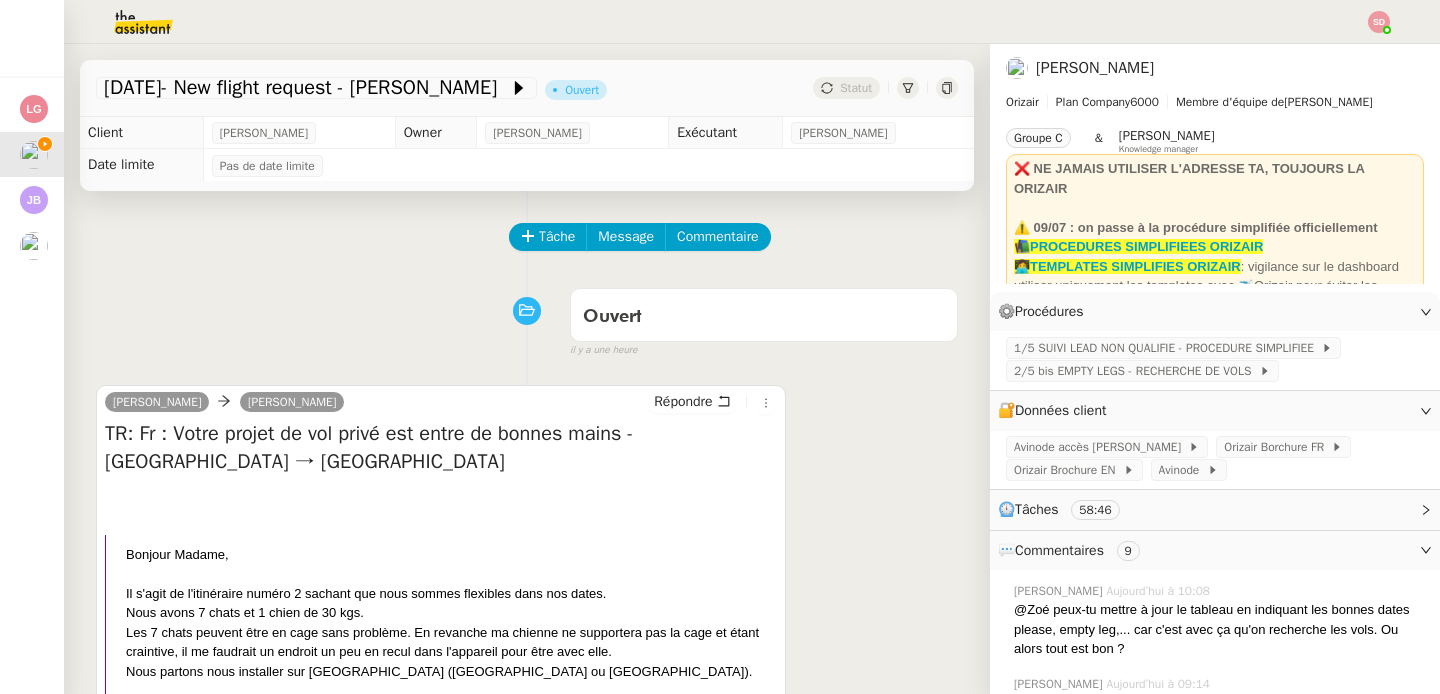click on "Bonjour Madame, Il s'agit de l'itinéraire numéro 2 sachant que nous sommes flexibles dans nos dates. Nous avons 7 chats et 1 chien de 30 kgs. Les 7 chats peuvent être en cage sans problème. En revanche ma chienne ne supportera pas la cage et étant craintive, il me faudrait un endroit un peu en recul dans l'appareil pour être avec elle. Nous partons nous installer sur les Antilles (Guadeloupe ou Martinique). Afin de réduire les coûts, nous cherchons de préférence un empty leg ou un vol partagé. Je vous remercie par avance Cordialement Christèle Lucas Yahoo Mail : Recherchez, organisez, maîtrisez Le mer., juil. 9, 2025 à 15:10, Josephine Kelly < josephine.k@orizair.com > a écrit: Bonjour Mme Lucas, Je fais suite à la réception de vos trois formulaires de demande de vol au départ de Paris-Le Bourget à destination de Pointe-à-Pitre Le Raizet. 1. Itinéraire n°1 •  Date & heure :  16 juillet 2025 à 13h15 •  Passagers :  3 adultes •  Animaux :  7 petits – 1 grand •  •" at bounding box center [441, 1645] 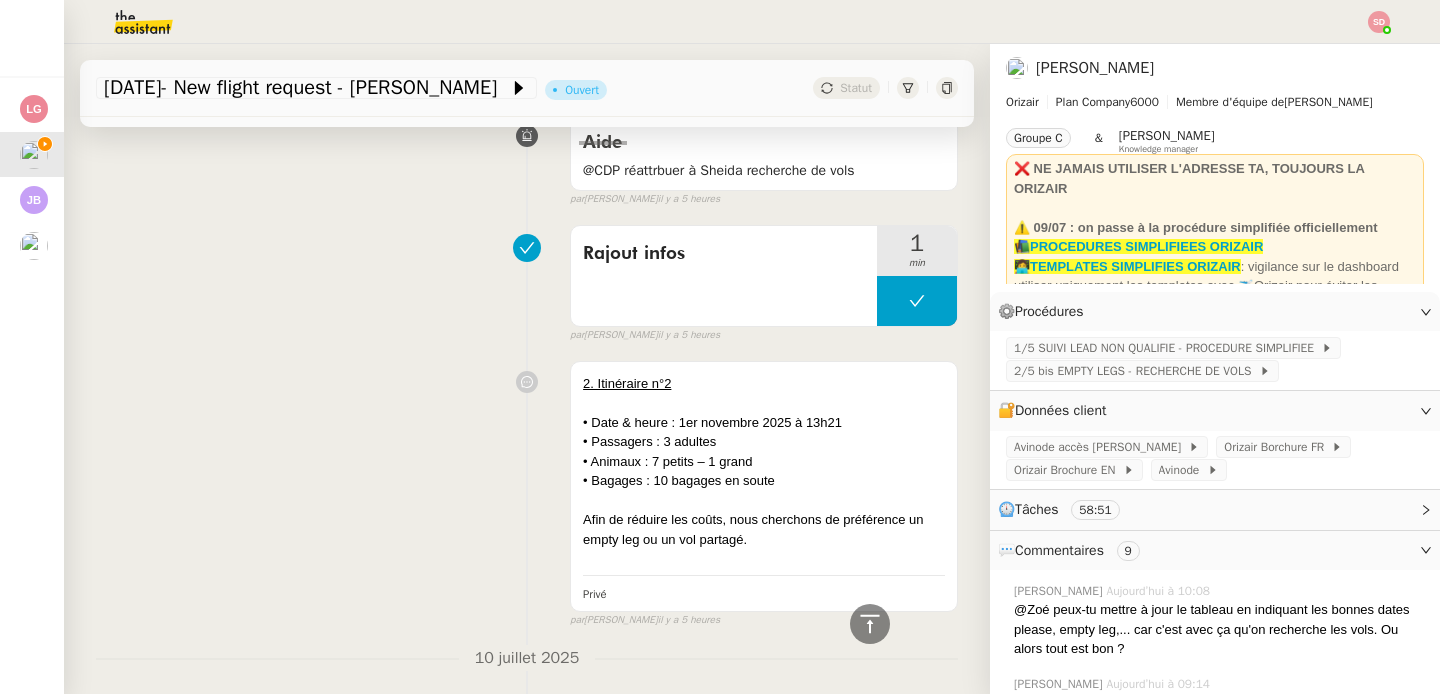 scroll, scrollTop: 3167, scrollLeft: 0, axis: vertical 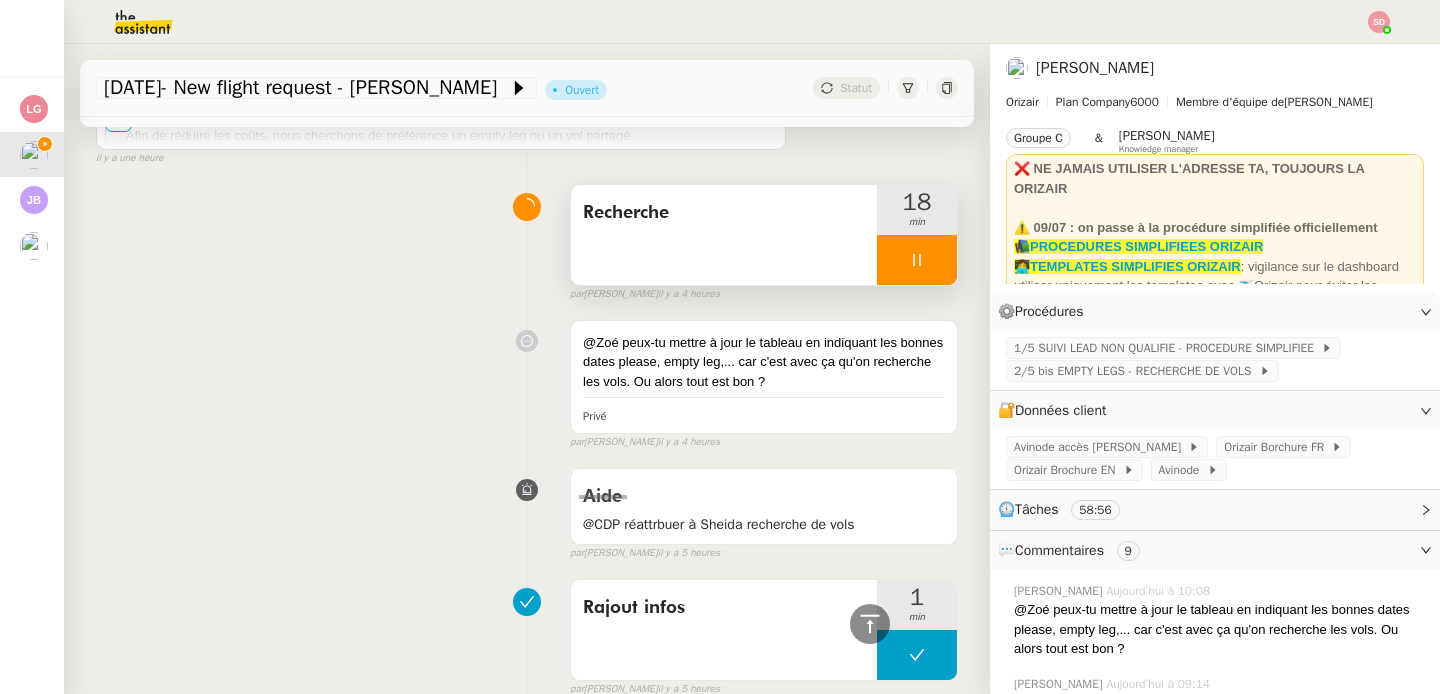 click 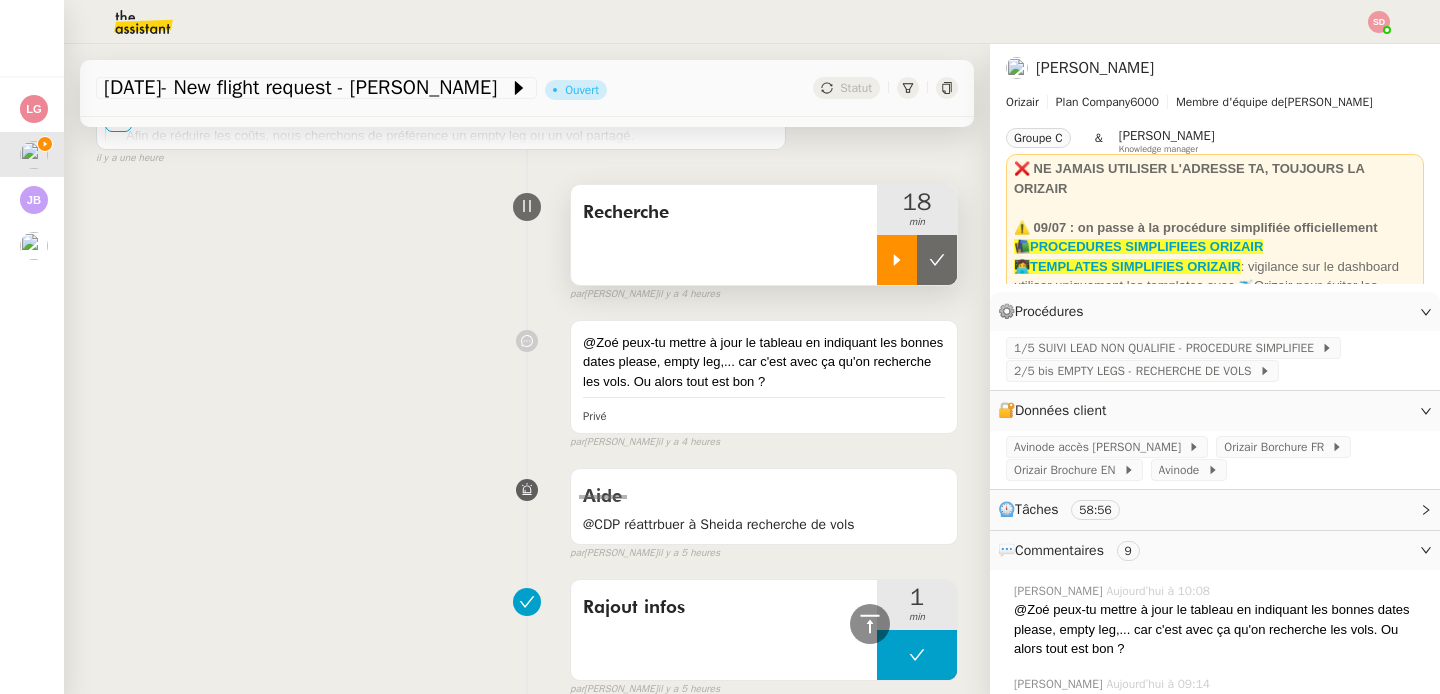 click at bounding box center (937, 260) 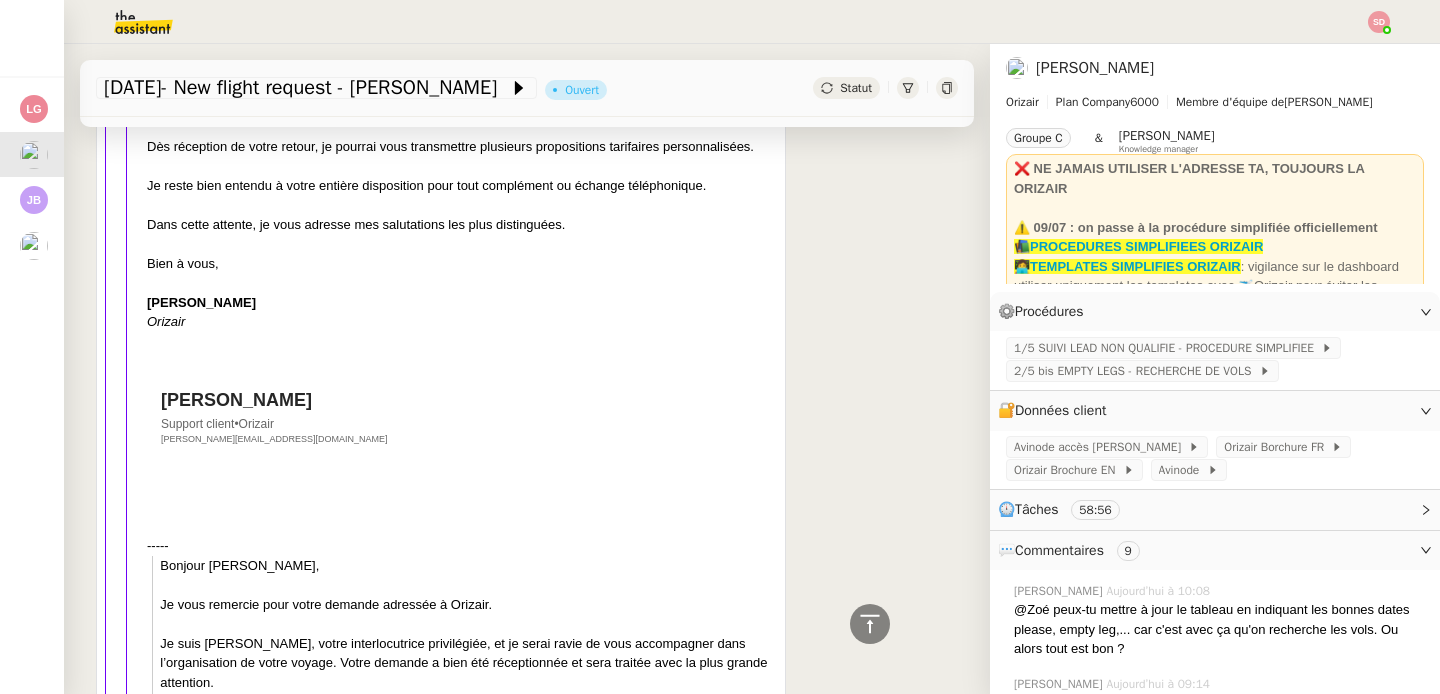 scroll, scrollTop: 0, scrollLeft: 0, axis: both 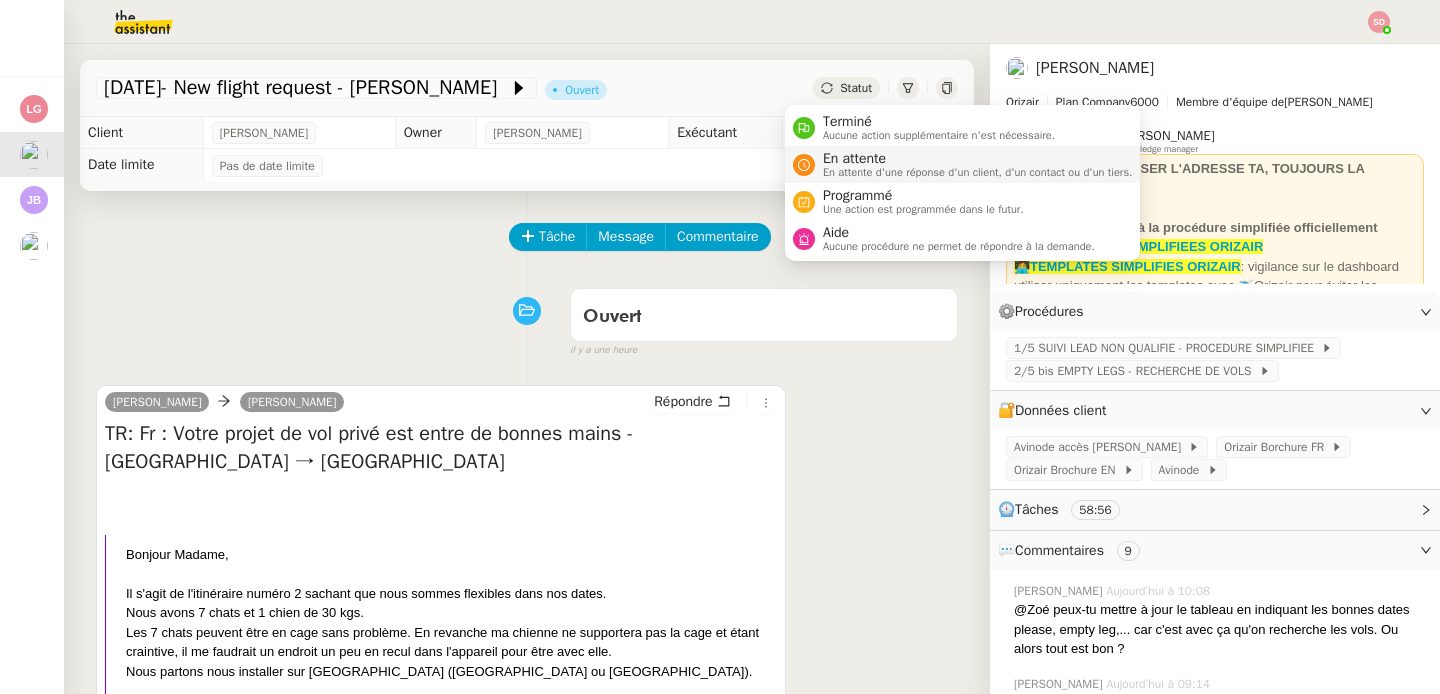 click at bounding box center [804, 165] 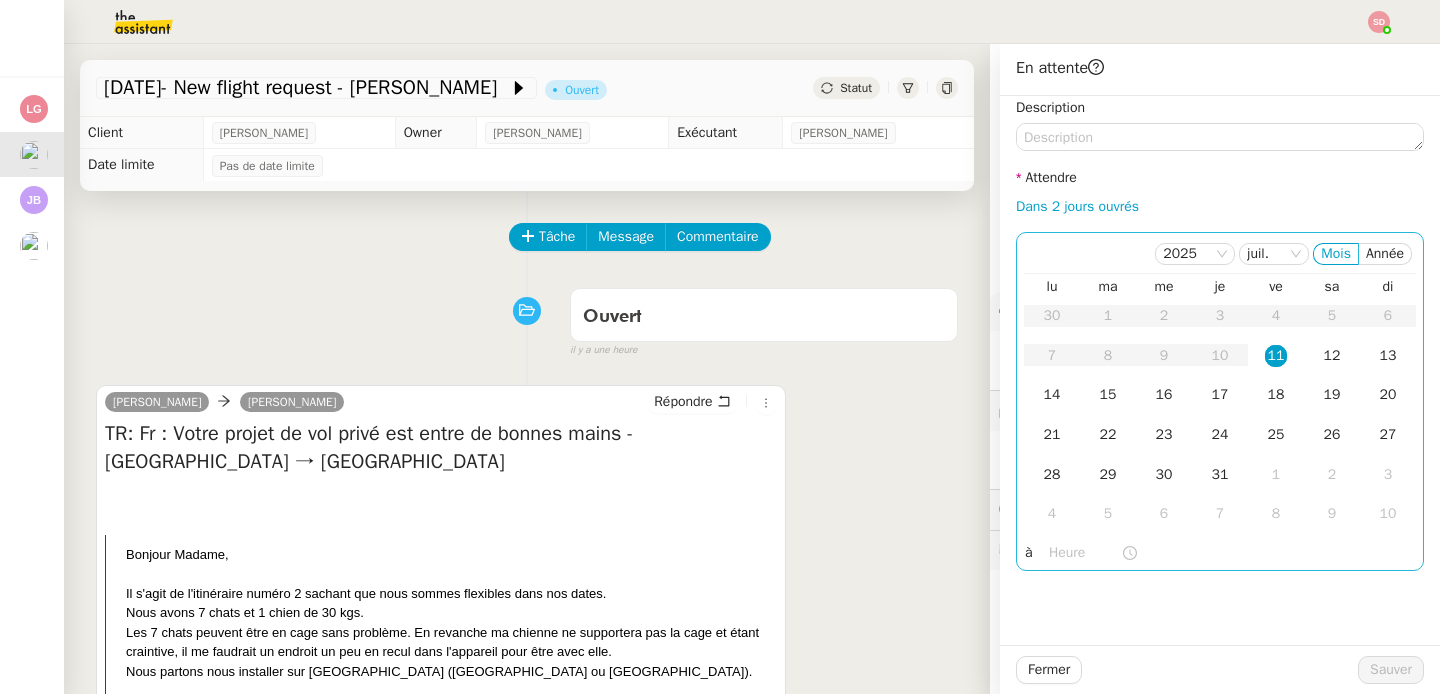 click 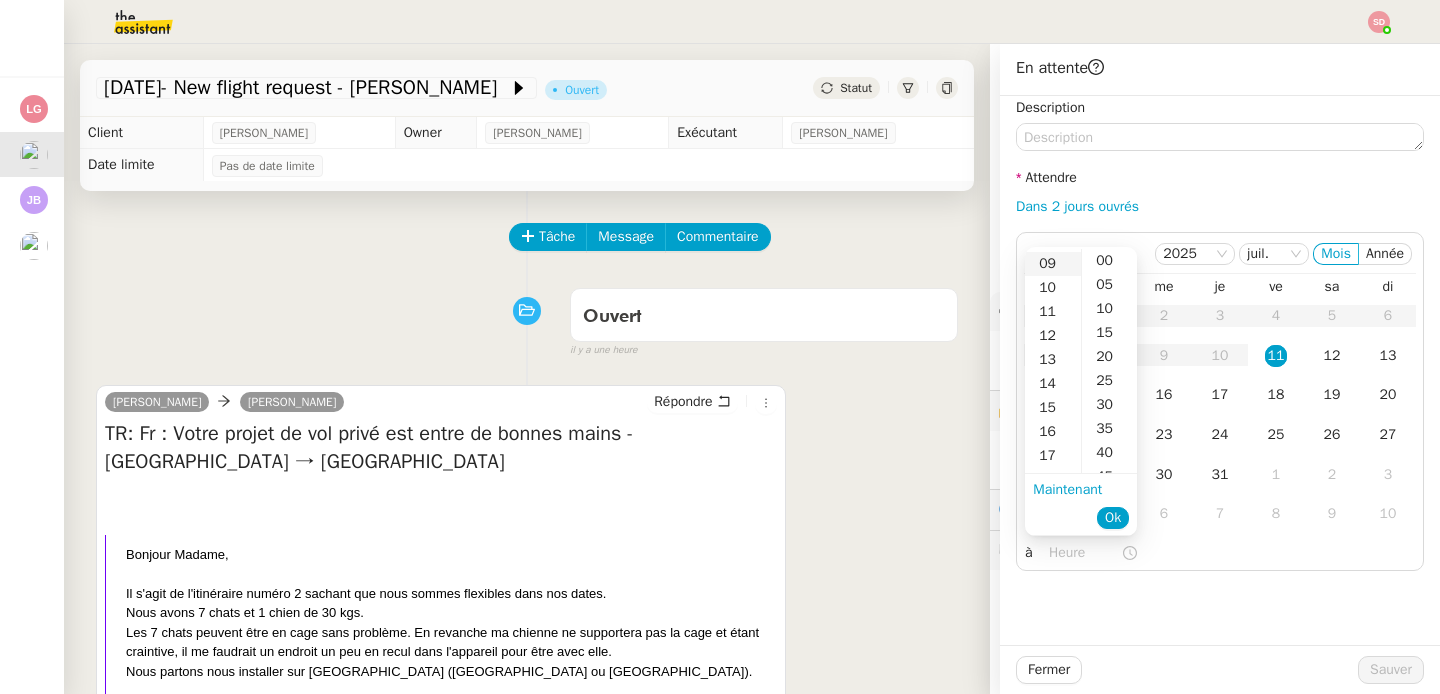 scroll, scrollTop: 214, scrollLeft: 0, axis: vertical 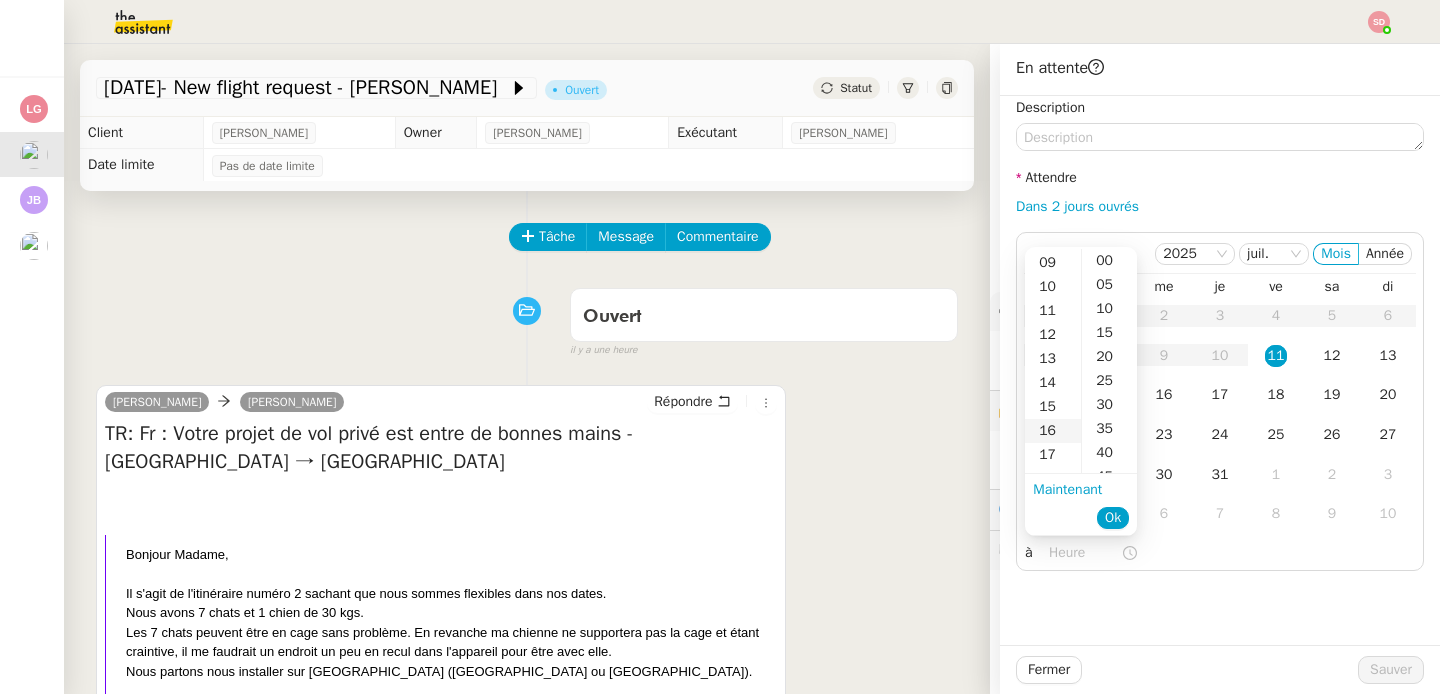 click on "16" at bounding box center [1053, 431] 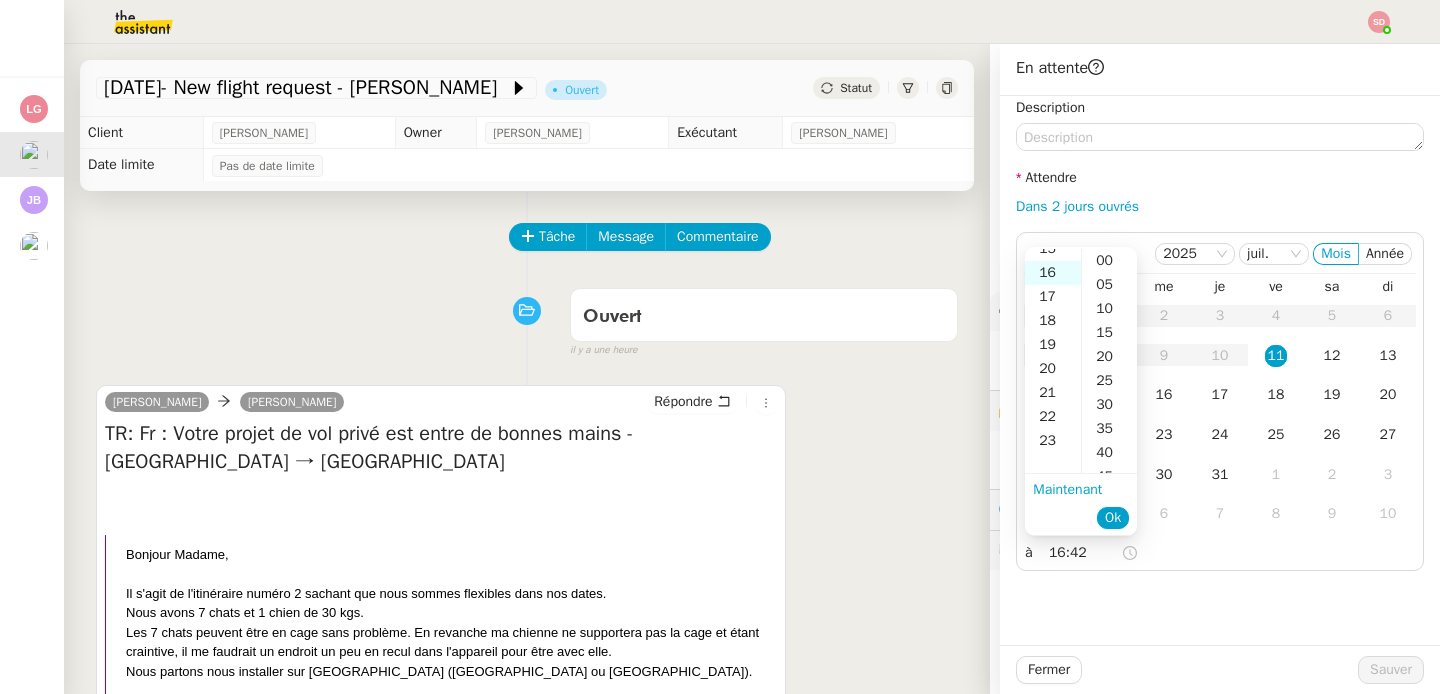 scroll, scrollTop: 384, scrollLeft: 0, axis: vertical 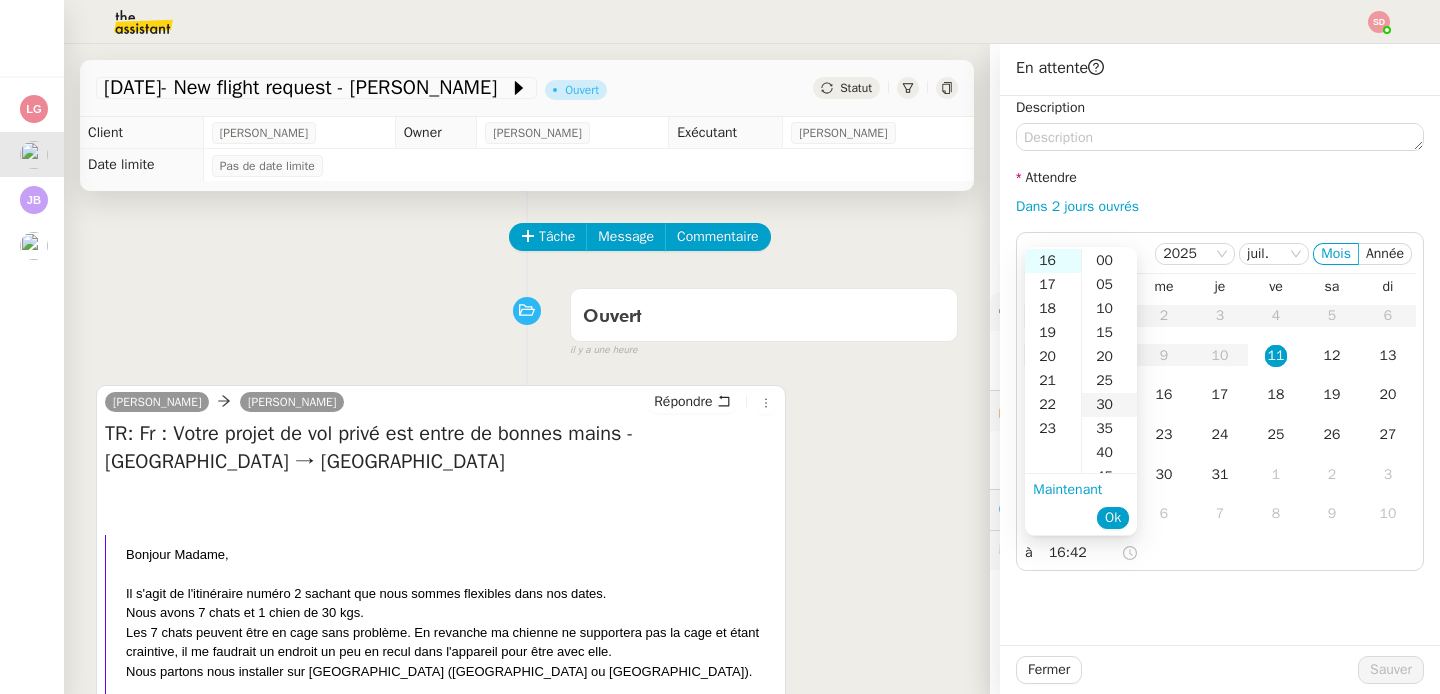 click on "30" at bounding box center [1109, 405] 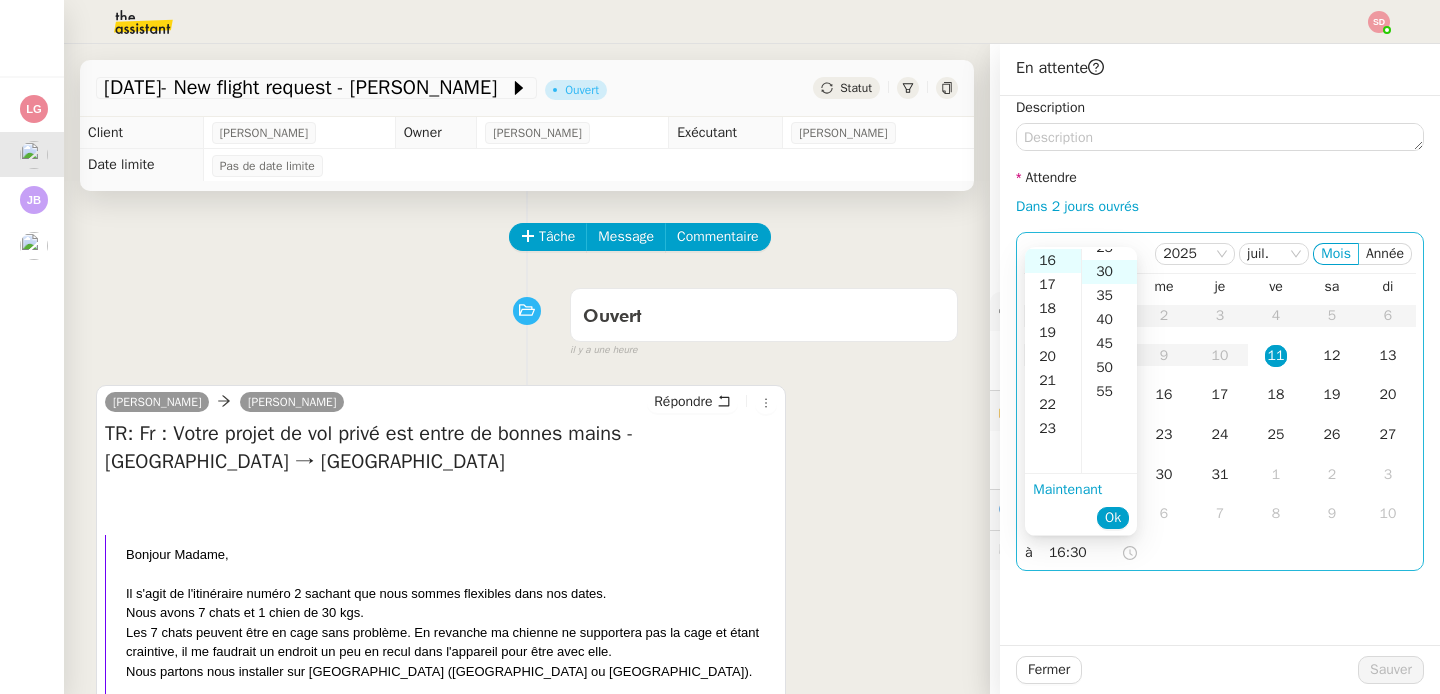 scroll, scrollTop: 144, scrollLeft: 0, axis: vertical 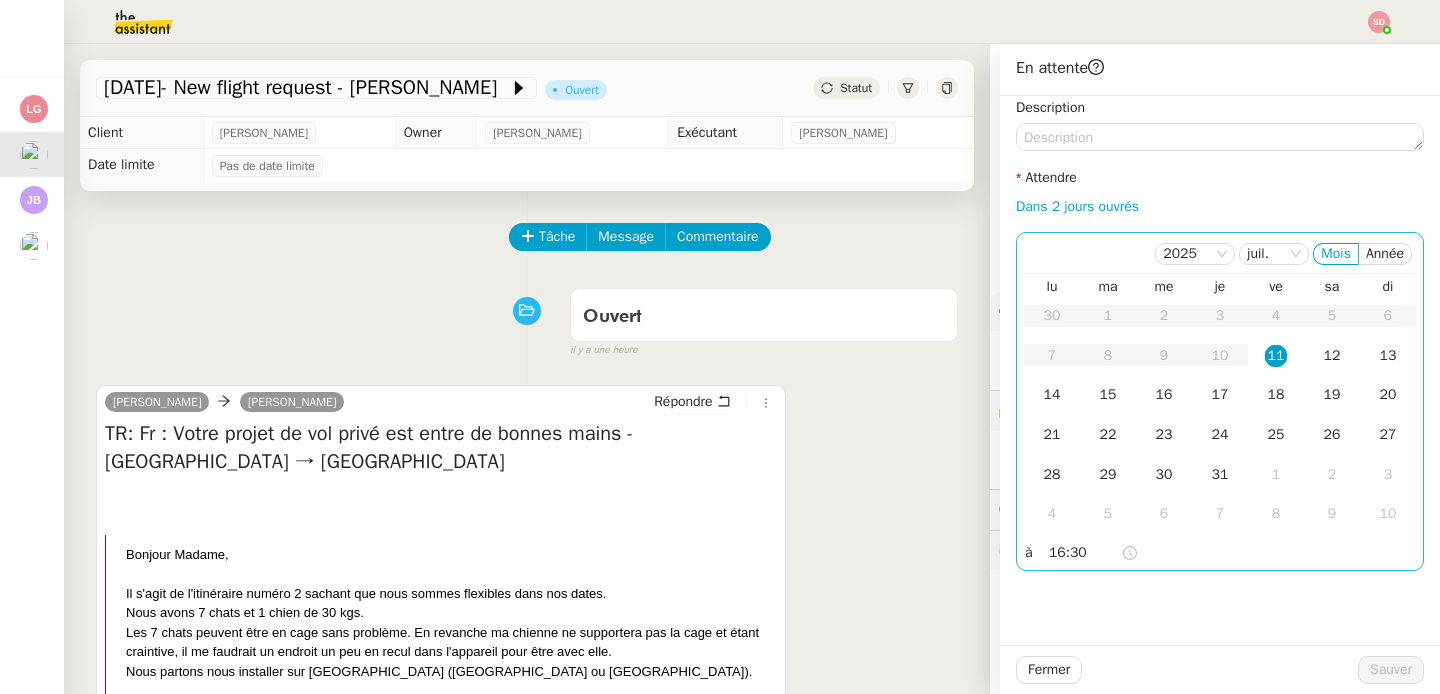 click on "11" 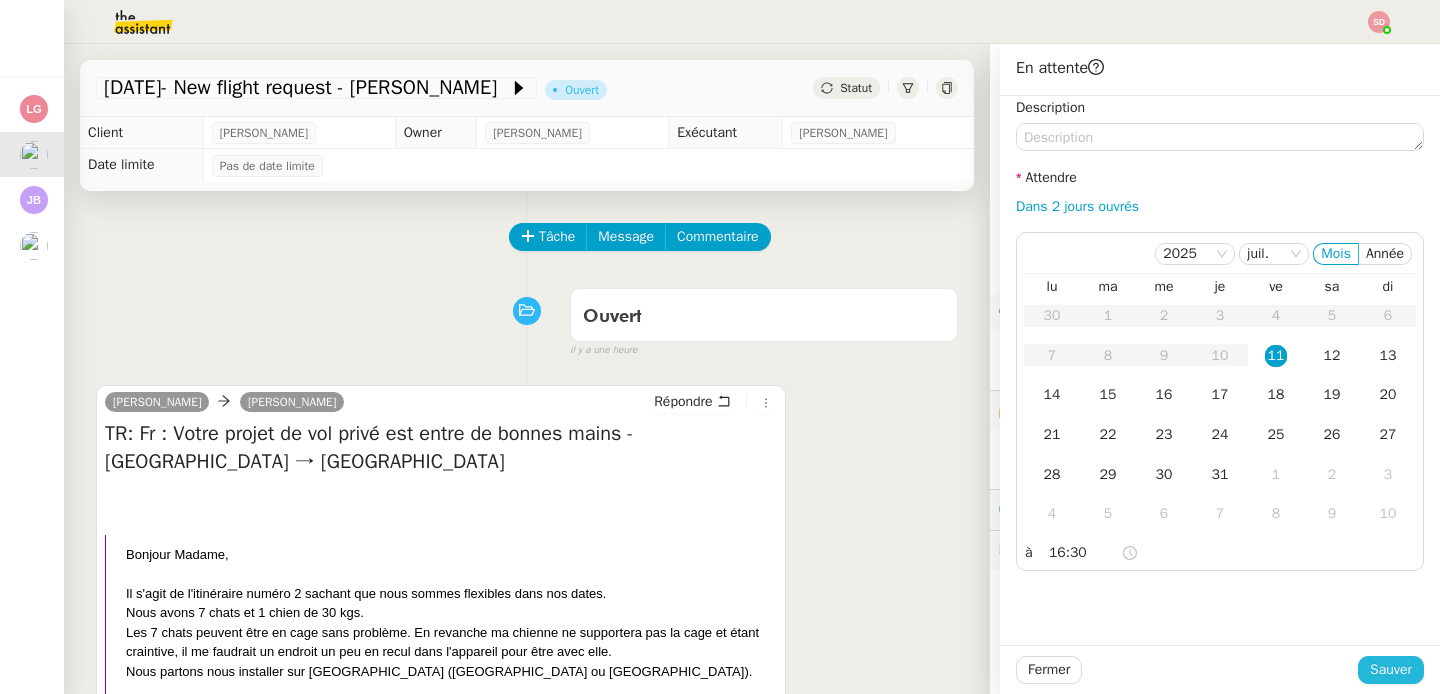 click on "Sauver" 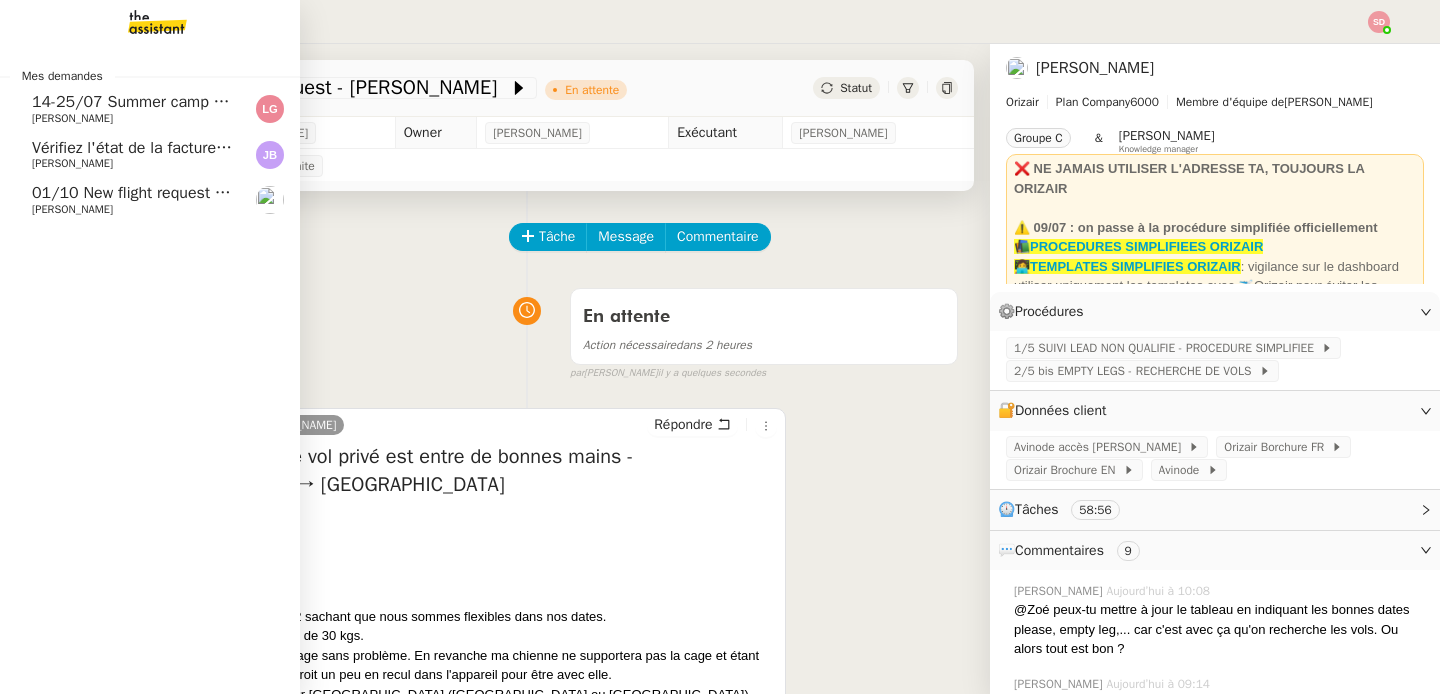 click on "01/10  New flight request - Robyn Hole    Louis Frei" 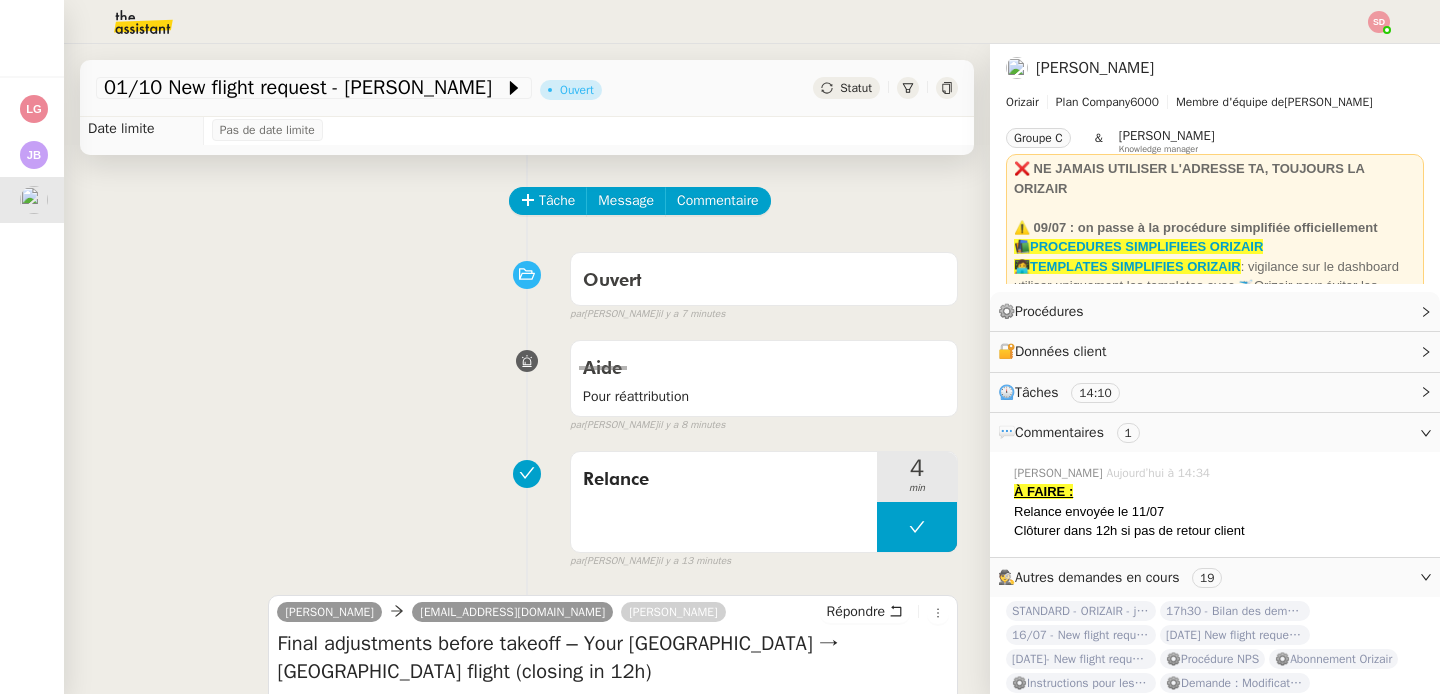 scroll, scrollTop: 0, scrollLeft: 0, axis: both 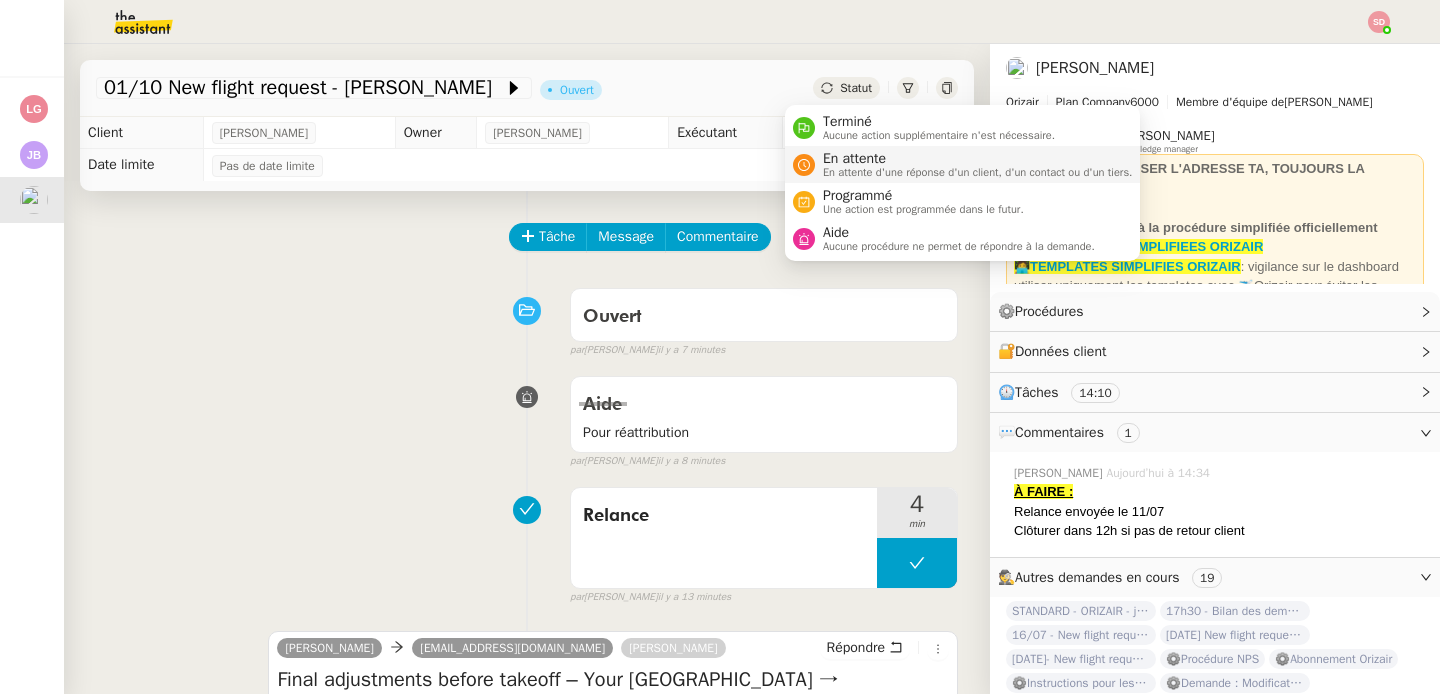 click on "En attente En attente d'une réponse d'un client, d'un contact ou d'un tiers." at bounding box center [963, 164] 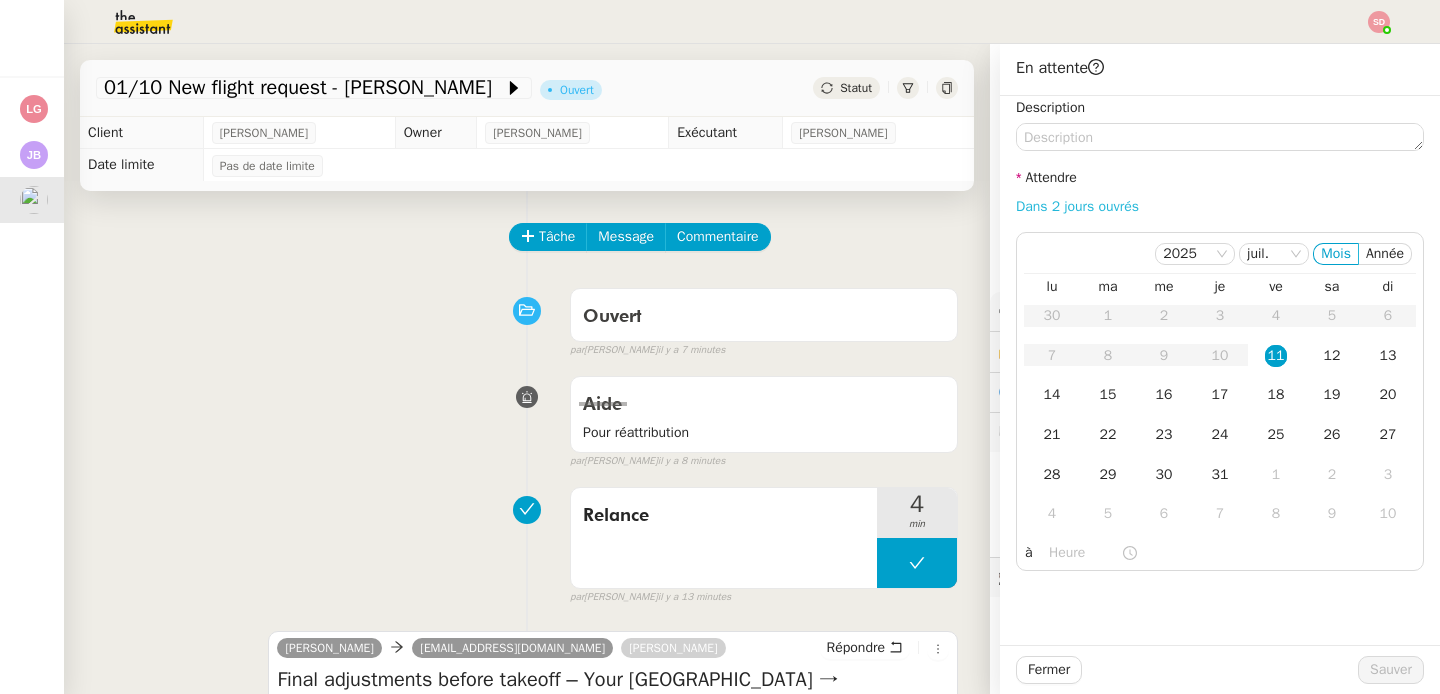 click on "Dans 2 jours ouvrés" 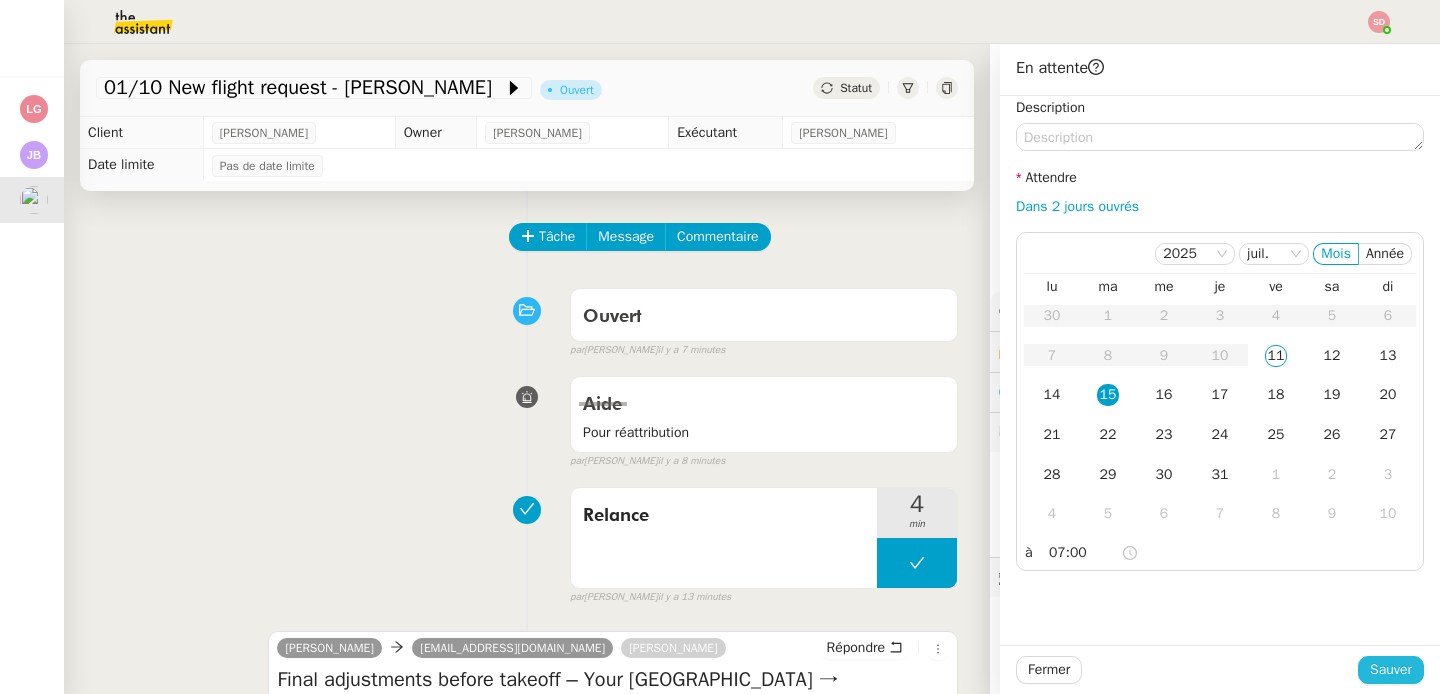 click on "Sauver" 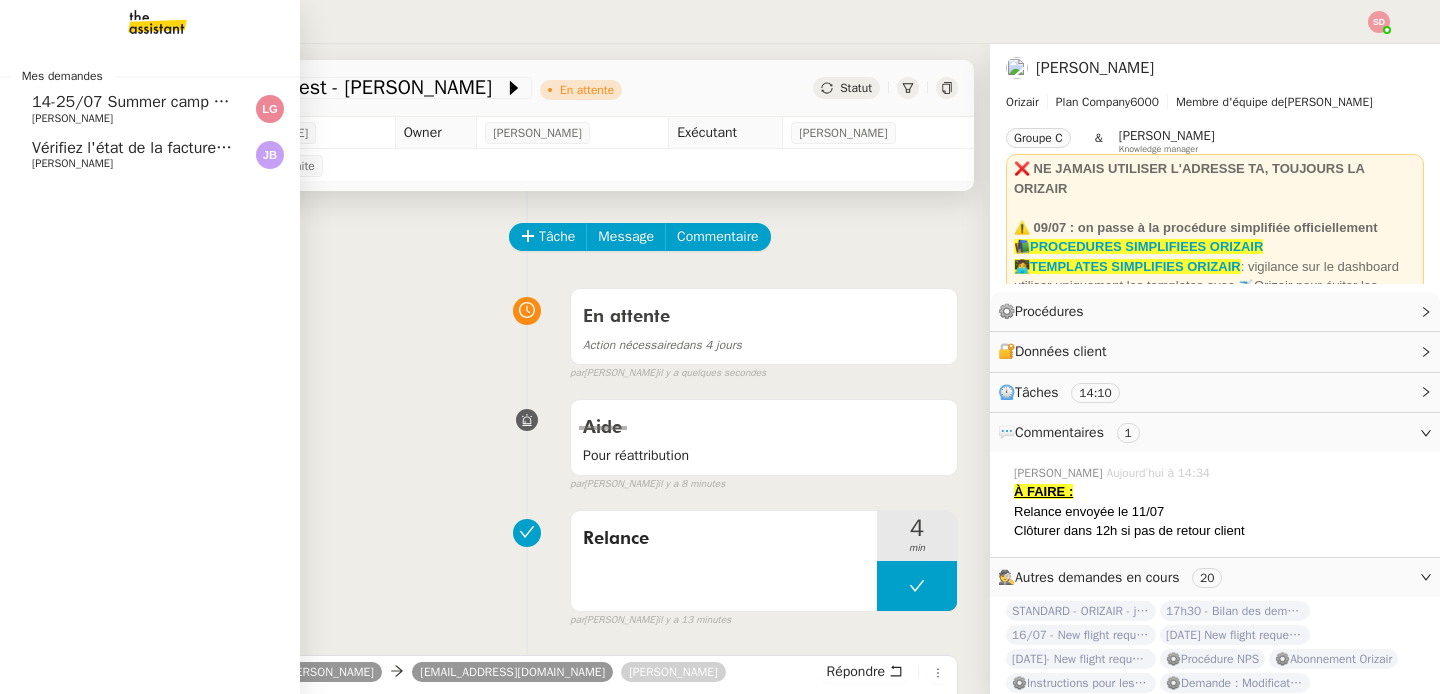 click on "Vérifiez l'état de la facture sur Basware" 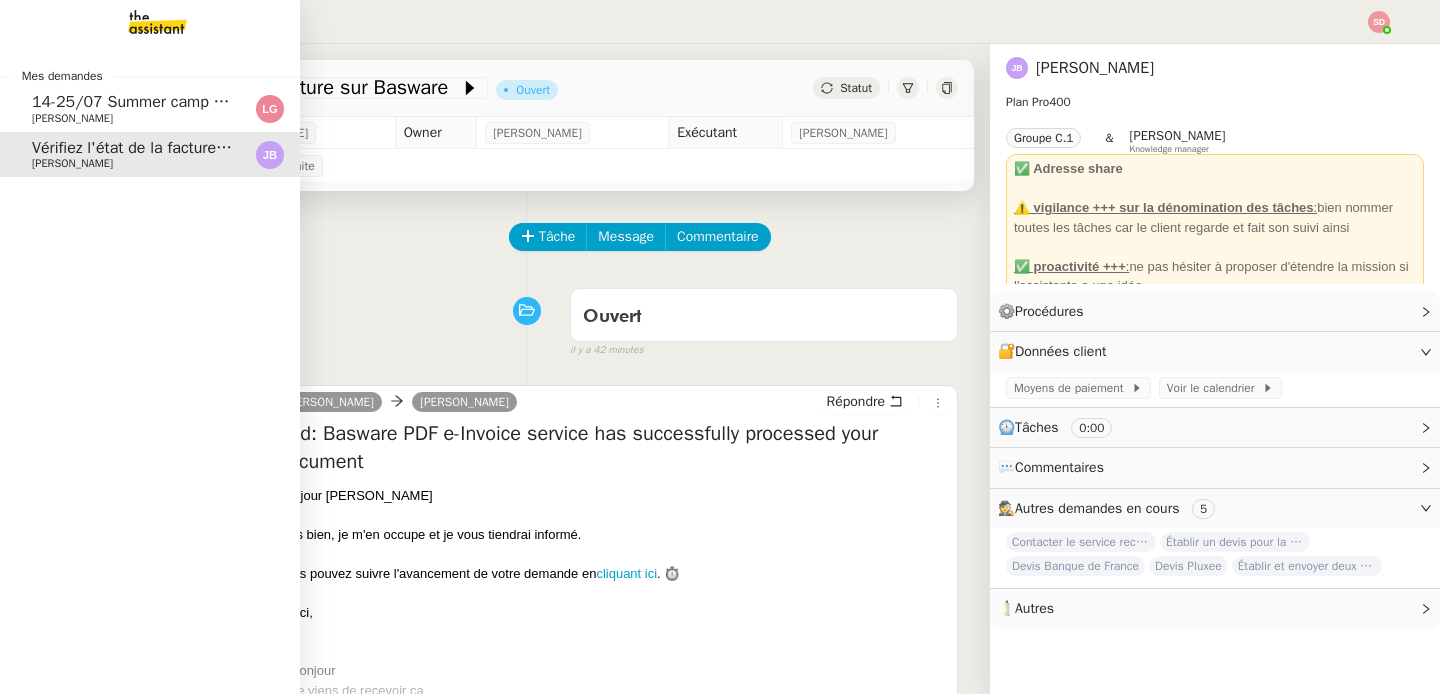 click on "14-25/07 Summer camp Aurélien & Lucas ([GEOGRAPHIC_DATA])    [PERSON_NAME]" 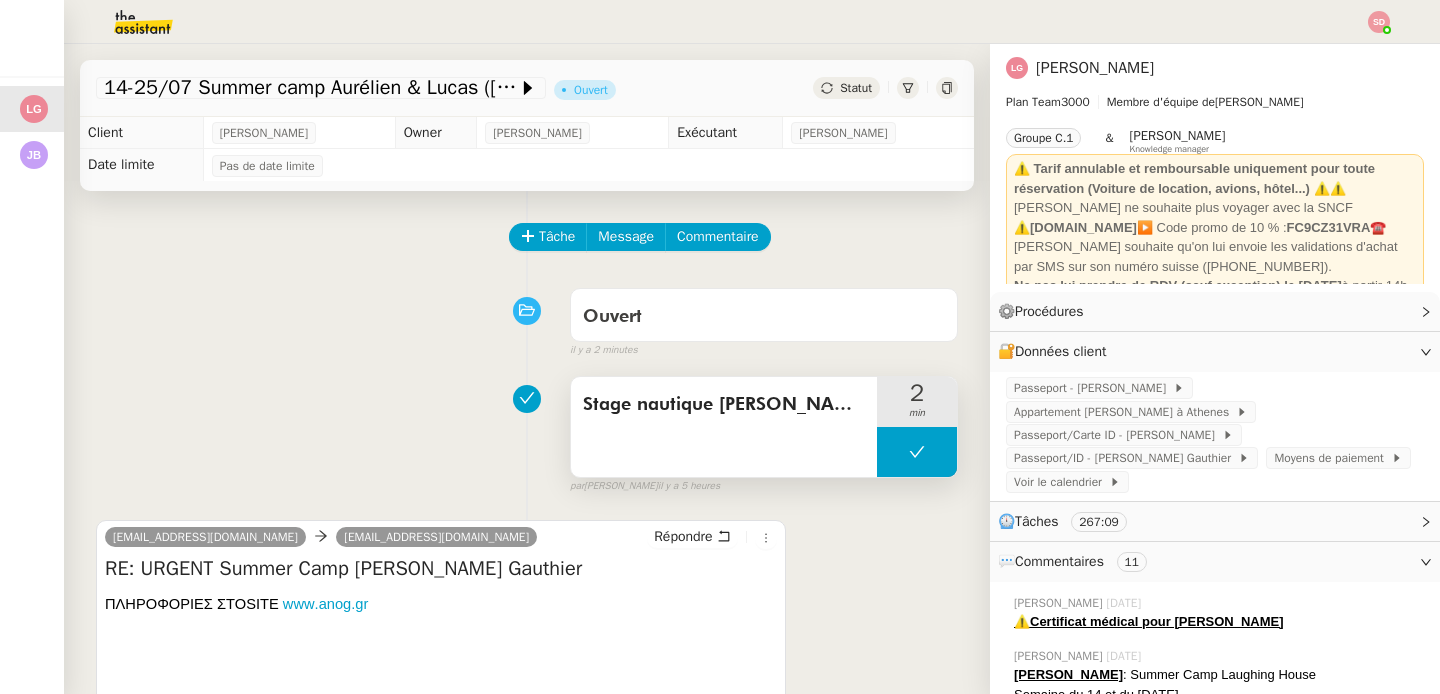 click 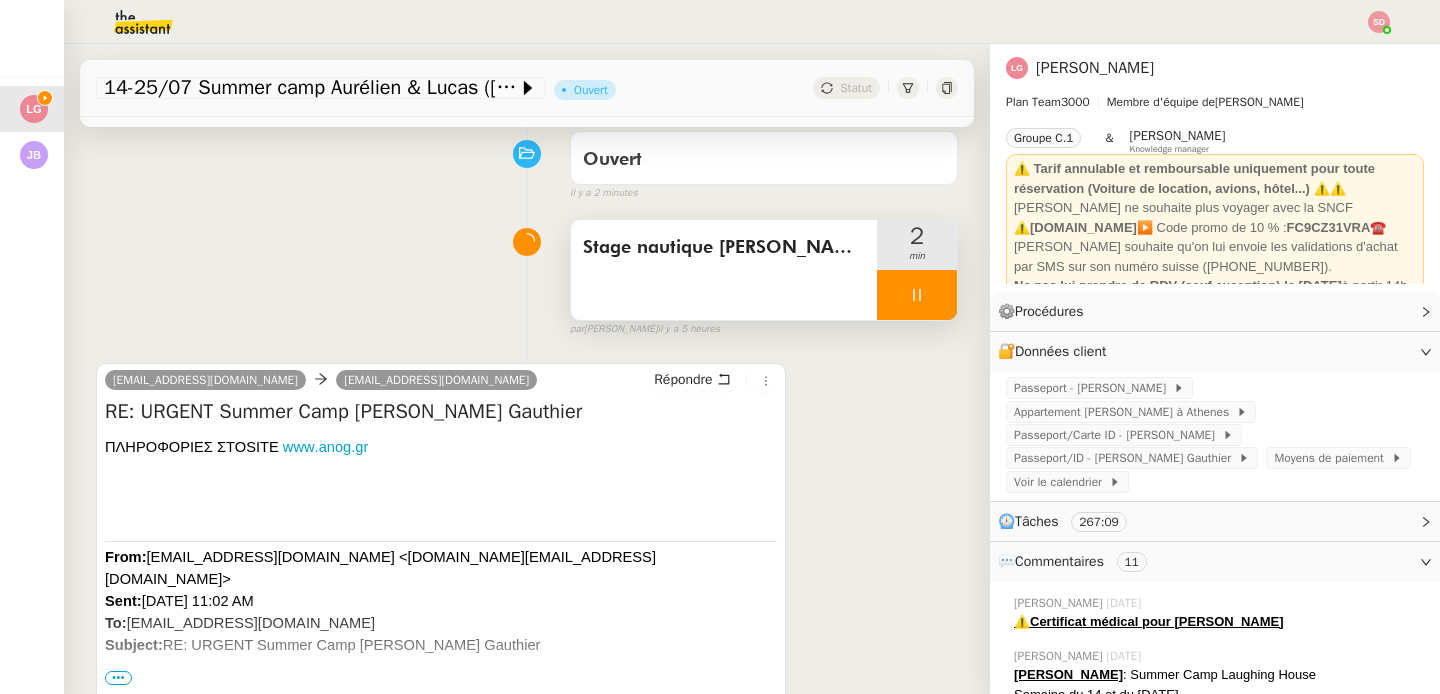 scroll, scrollTop: 293, scrollLeft: 0, axis: vertical 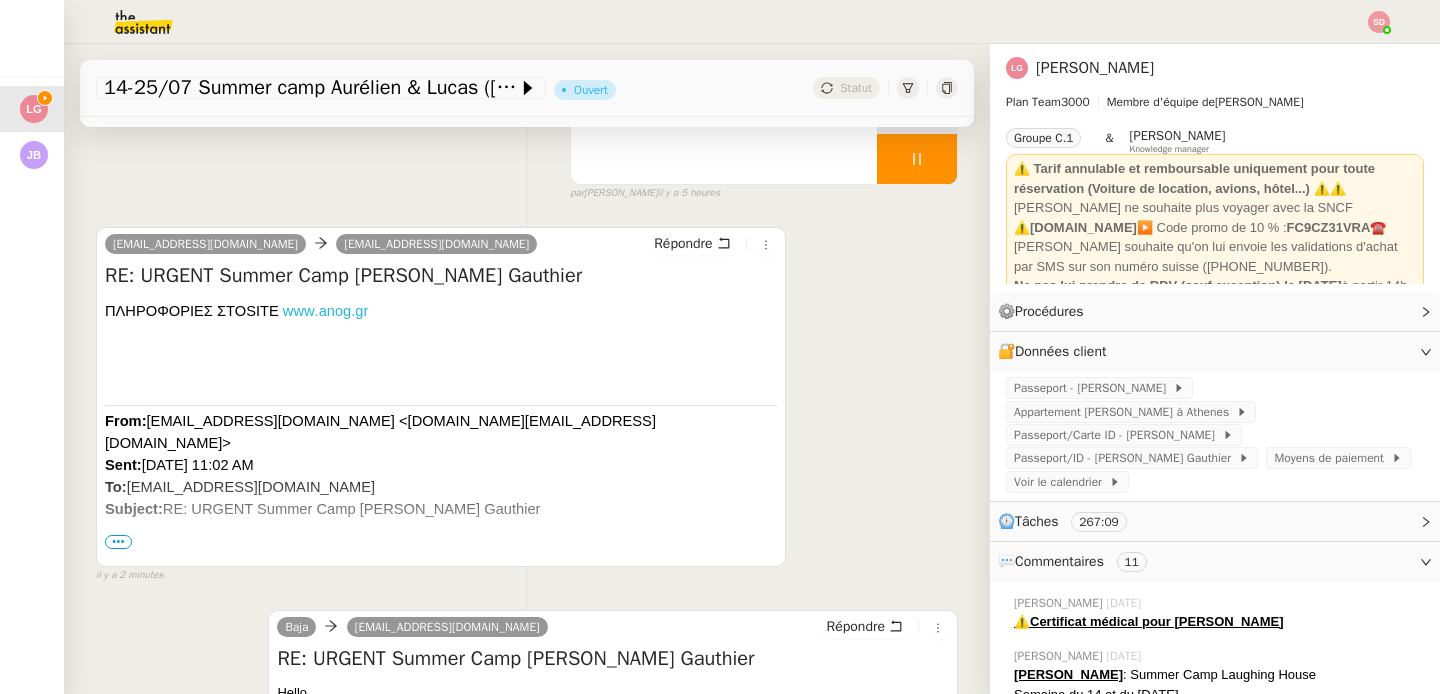 click on "www . anog . gr" at bounding box center (326, 311) 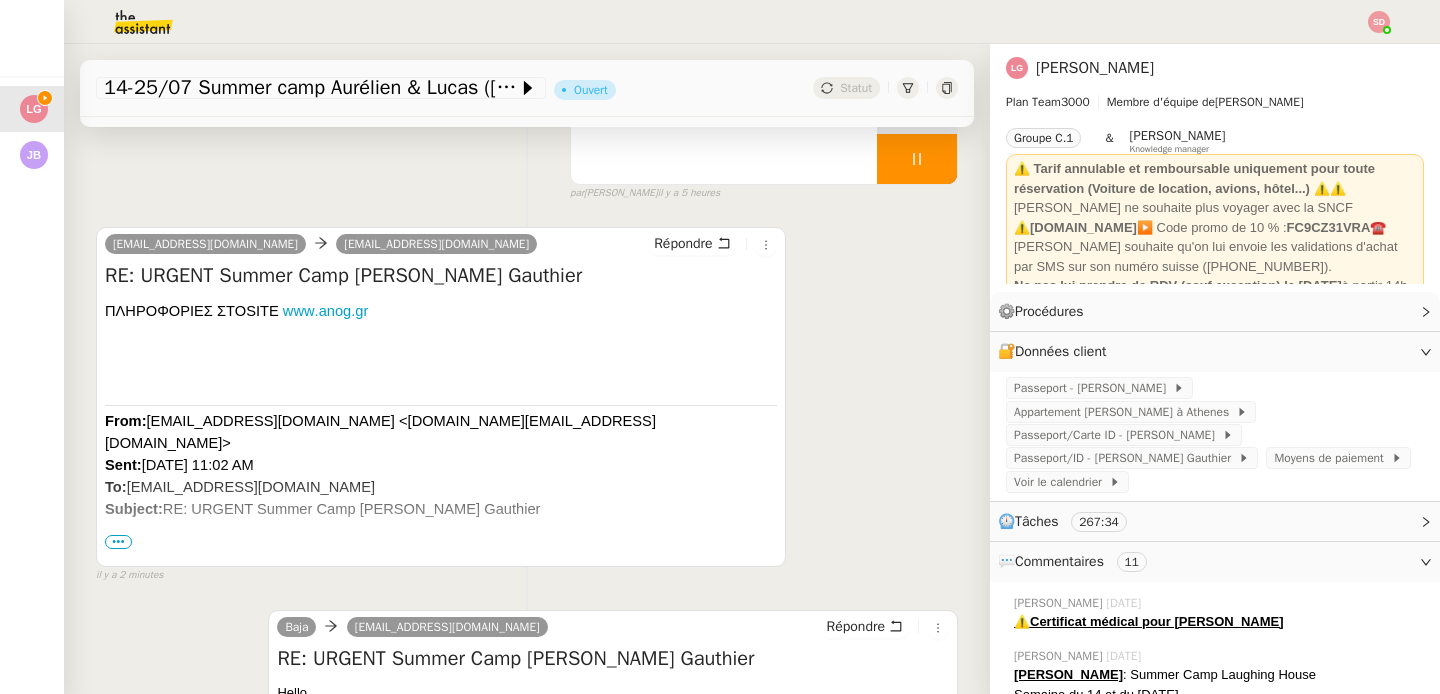 click on "ΠΛΗΡΟΦΟΡΙΕΣ ΣΤΟ  SITE   www . anog . gr     From:  baja.t5i5@theassistant.com <baja.t5i5@theassistant.com>  Sent:  Friday, July 11, 2025 11:02 AM To:  info@anog.gr Subject:  RE: URGENT Summer Camp Lucas Fabre Gauthier   Hello,   Can you please give me all the information for Lucas' summer camp schedule program equipment to bring exact address other information   Thank you, Baja.   ----- Hello,   Please find attached the medical certificate for Lucas Fabre Gauthier's summer camp.   Thank you,   -----     From:   baja.t5i5@theassistant.com  < baja.t5i5@theassistant.com >  Sent:  Tuesday, May 27, 2025 2:52 PM To:   info@anog.gr Subject:  RE: Summer Camp   Thank you. Could you please send me an invoice or receipt ?       ----- Your registration is complete.     From:   baja.t5i5@theassistant.com  < baja.t5i5@theassistant.com >  Sent:  Tuesday, May 27, 2025 2:11 PM To:   info@anog.gr Subject:  RE: Summer Camp   Hi,   I just wanted to check that you received the payment.     -----" at bounding box center [441, 2793] 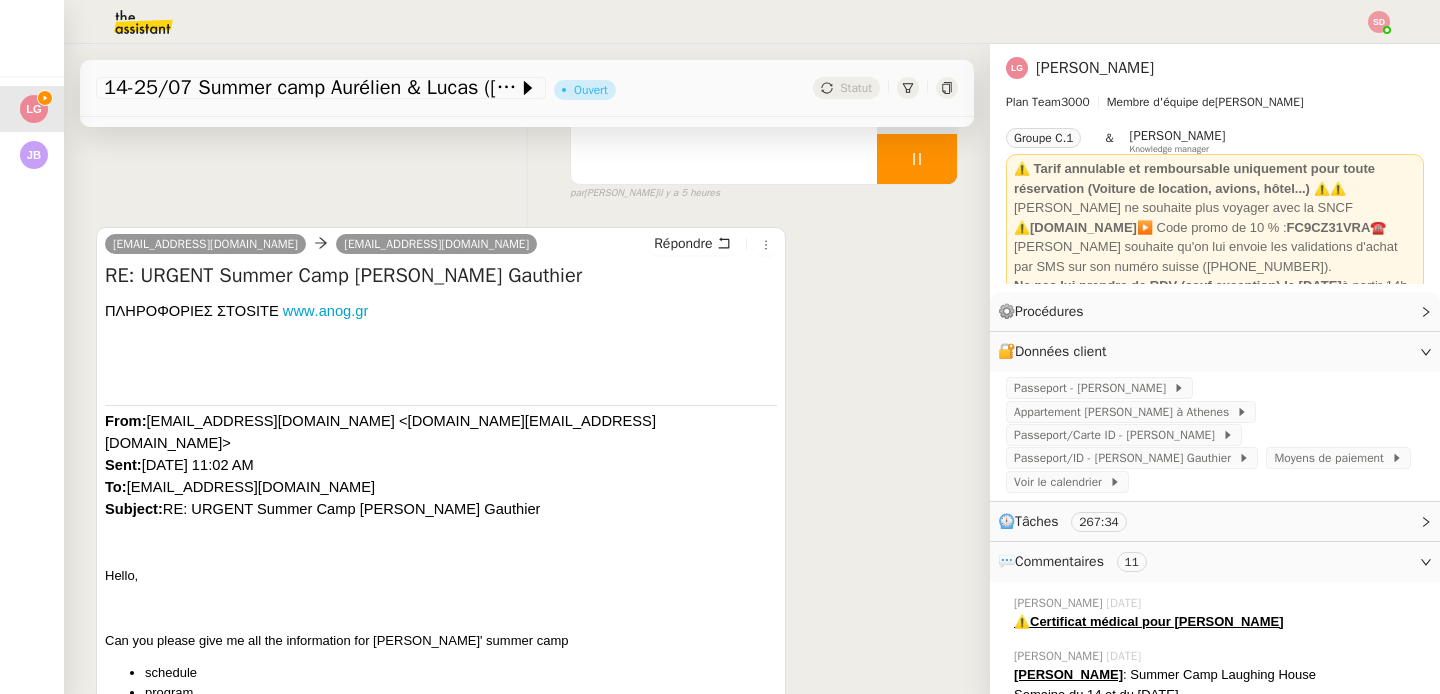 scroll, scrollTop: 0, scrollLeft: 0, axis: both 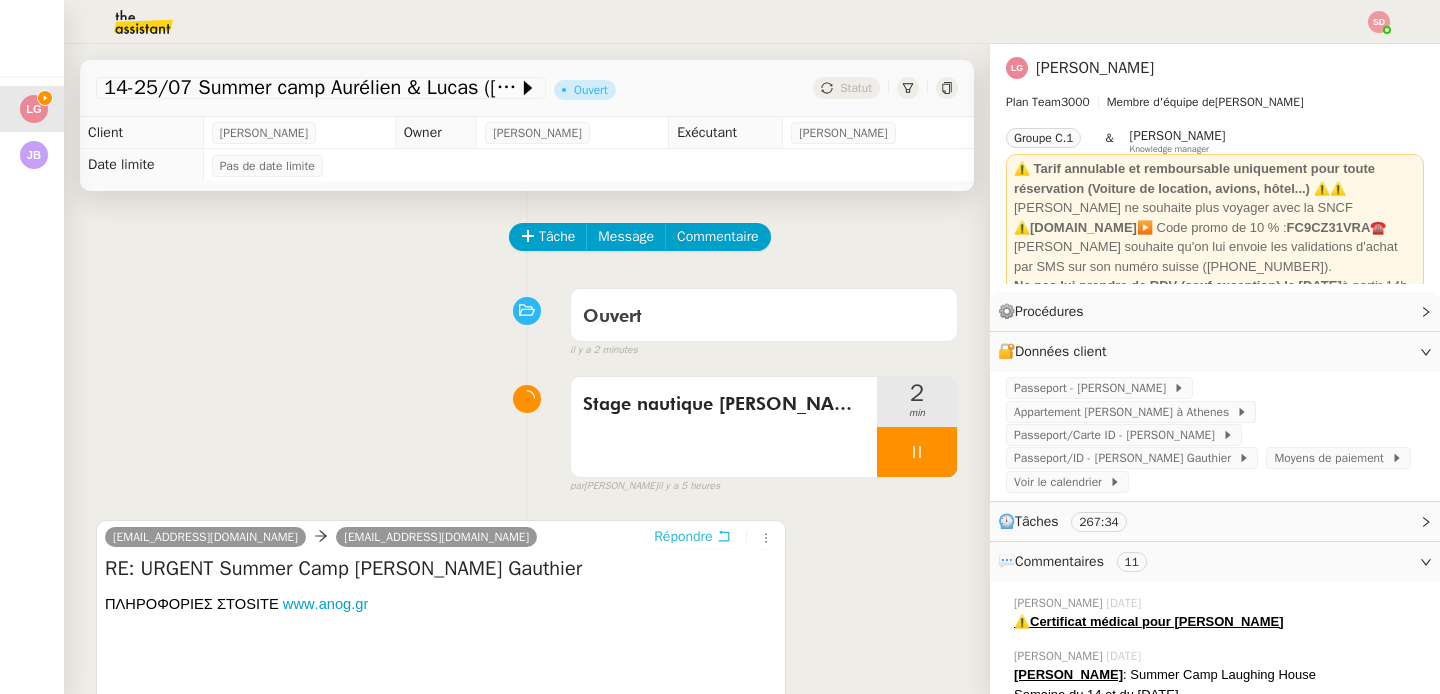 click on "Répondre" at bounding box center (692, 537) 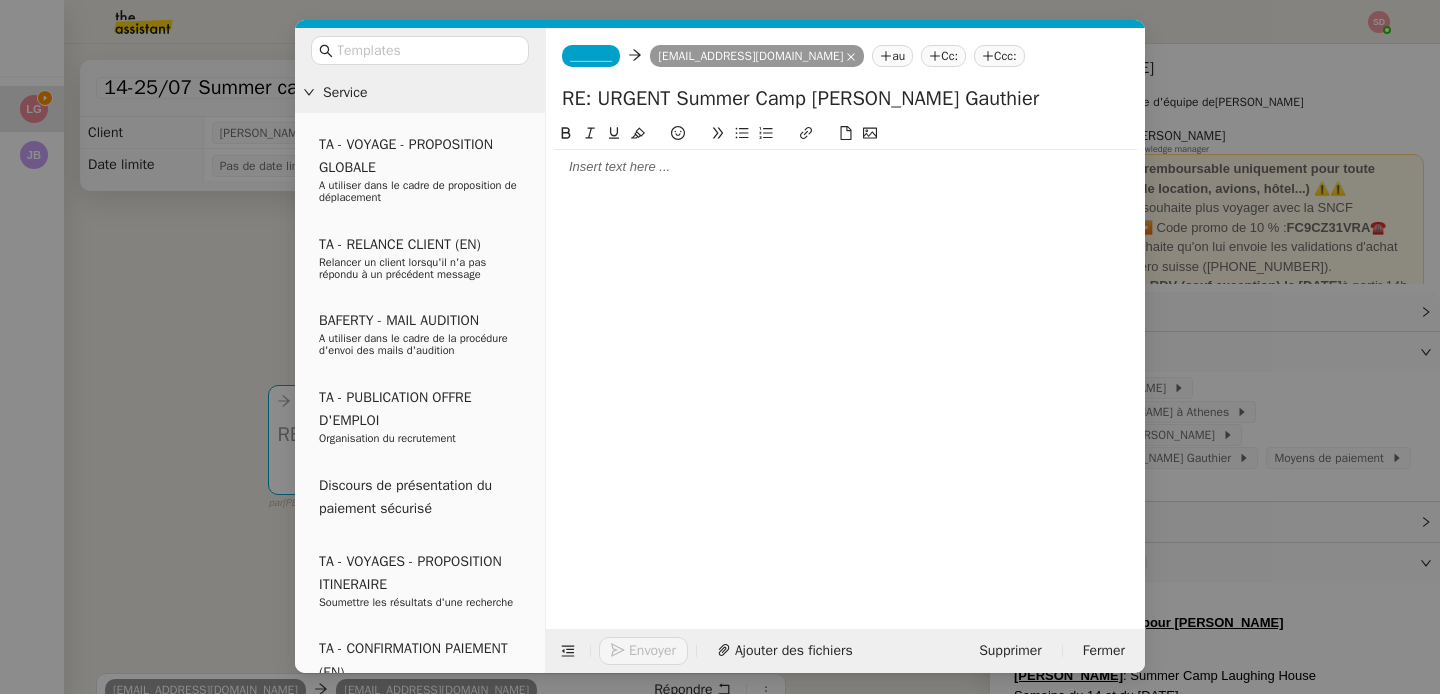 click 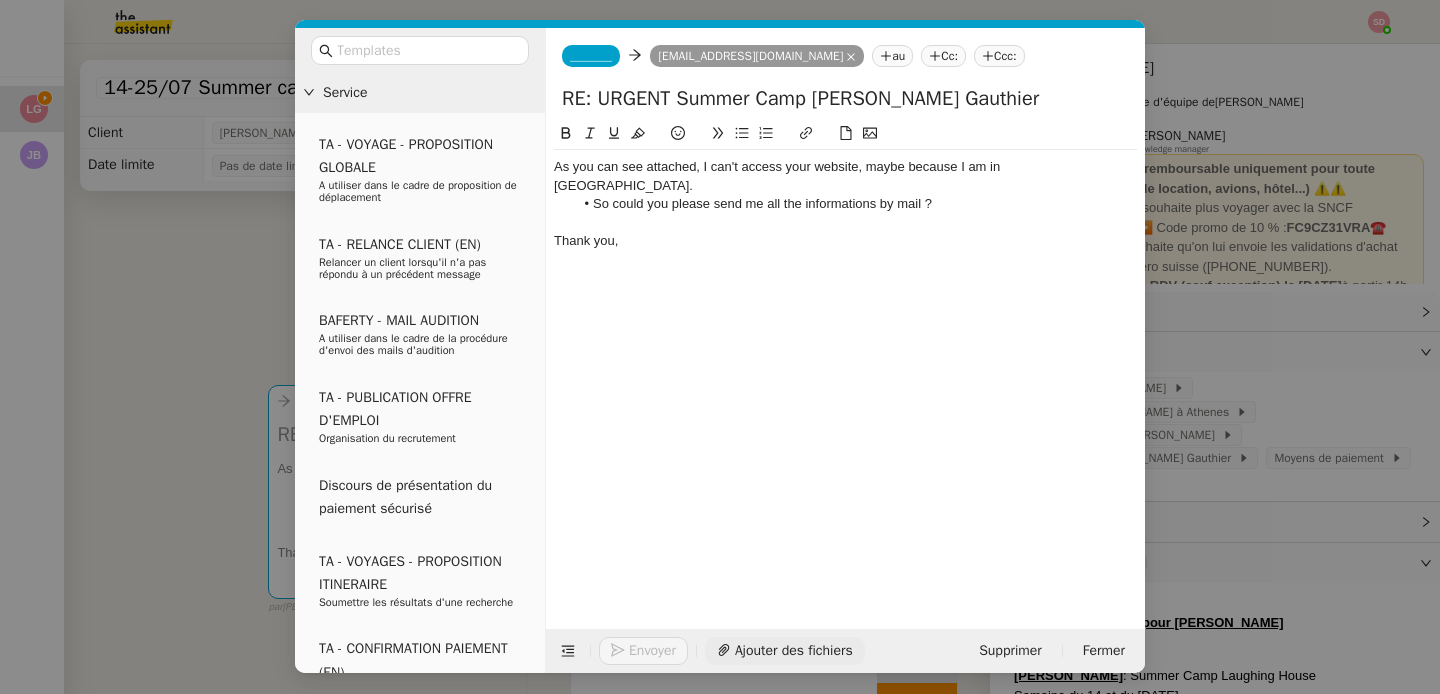 click on "Ajouter des fichiers" 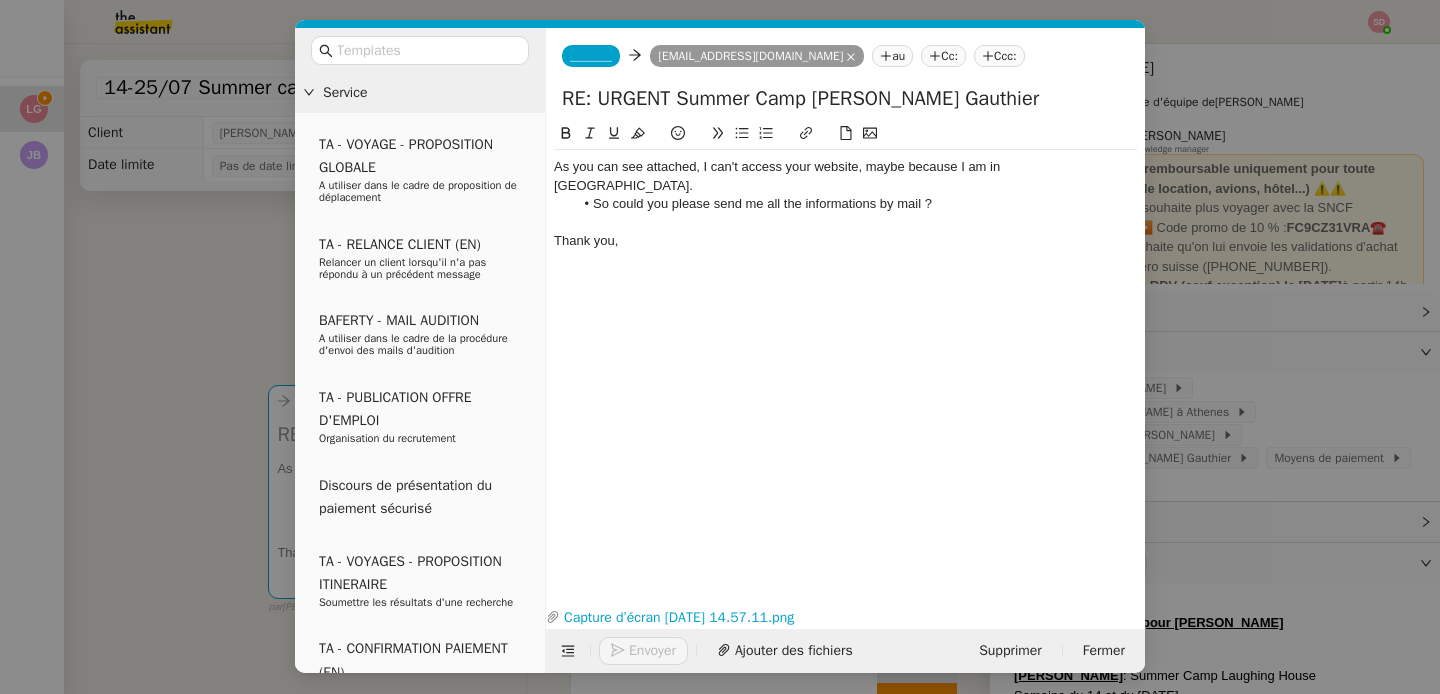click on "_______" 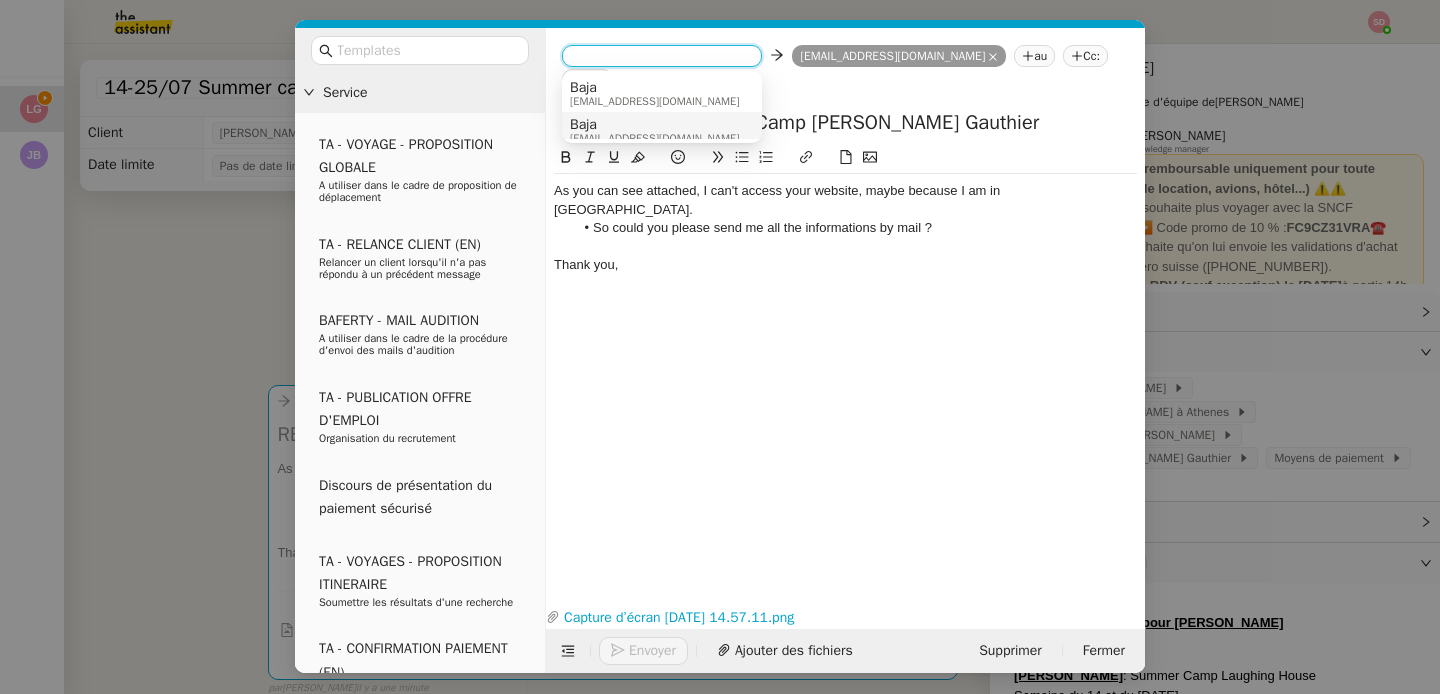 click on "[EMAIL_ADDRESS][DOMAIN_NAME]" at bounding box center (654, 138) 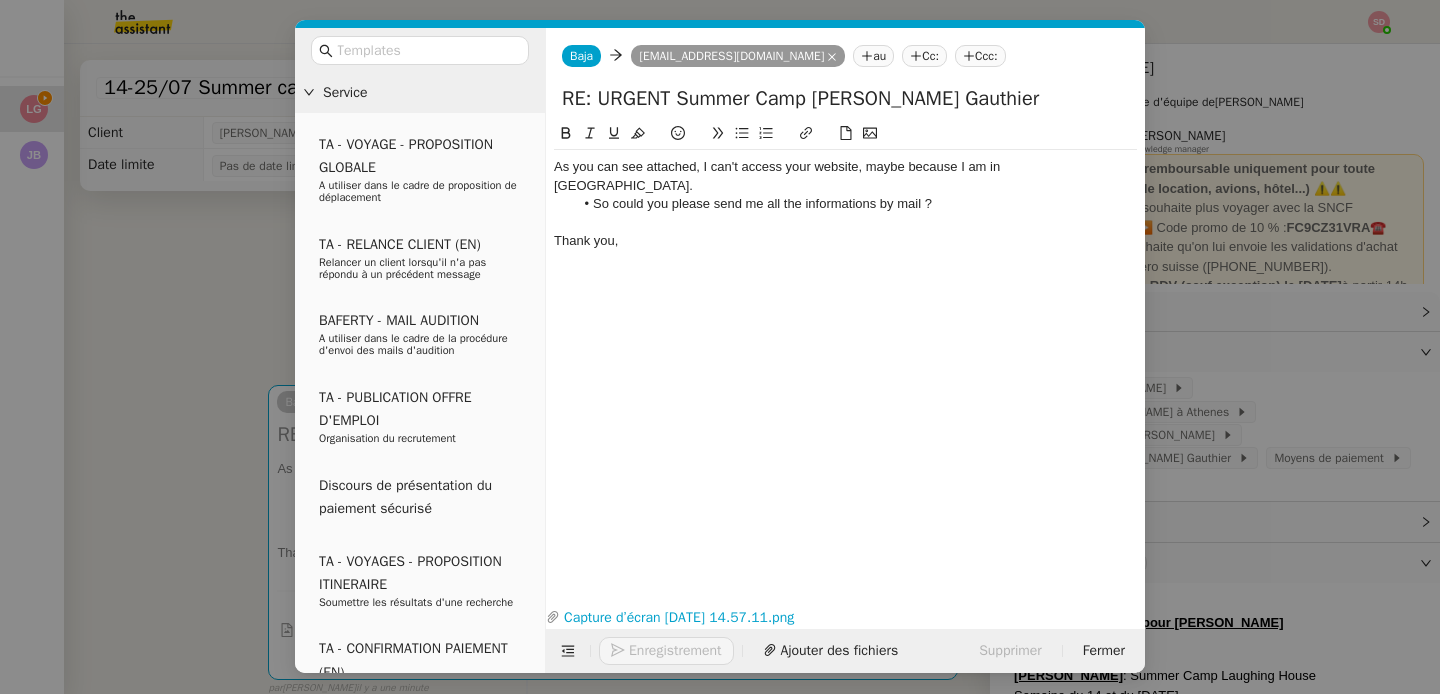 click on "Service TA - VOYAGE - PROPOSITION GLOBALE    A utiliser dans le cadre de proposition de déplacement TA - RELANCE CLIENT (EN)    Relancer un client lorsqu'il n'a pas répondu à un précédent message BAFERTY - MAIL AUDITION    A utiliser dans le cadre de la procédure d'envoi des mails d'audition TA - PUBLICATION OFFRE D'EMPLOI     Organisation du recrutement Discours de présentation du paiement sécurisé    TA - VOYAGES - PROPOSITION ITINERAIRE    Soumettre les résultats d'une recherche TA - CONFIRMATION PAIEMENT (EN)    Confirmer avec le client de modèle de transaction - Attention Plan Pro nécessaire. TA - COURRIER EXPEDIE (recommandé)    A utiliser dans le cadre de l'envoi d'un courrier recommandé TA - PARTAGE DE CALENDRIER (EN)    A utiliser pour demander au client de partager son calendrier afin de faciliter l'accès et la gestion PSPI - Appel de fonds MJL    A utiliser dans le cadre de la procédure d'appel de fonds MJL TA - RELANCE CLIENT    TA - AR PROCEDURES        21 YIELD" at bounding box center [720, 347] 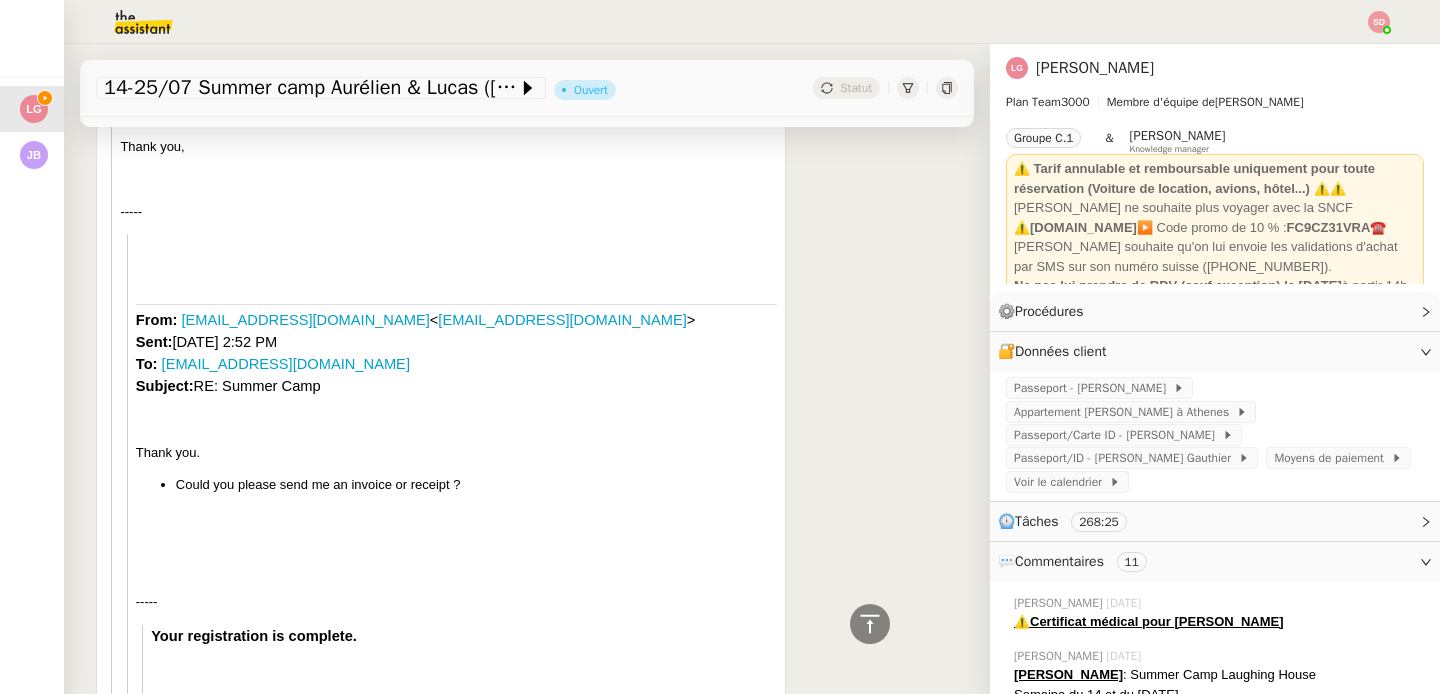 scroll, scrollTop: 881, scrollLeft: 0, axis: vertical 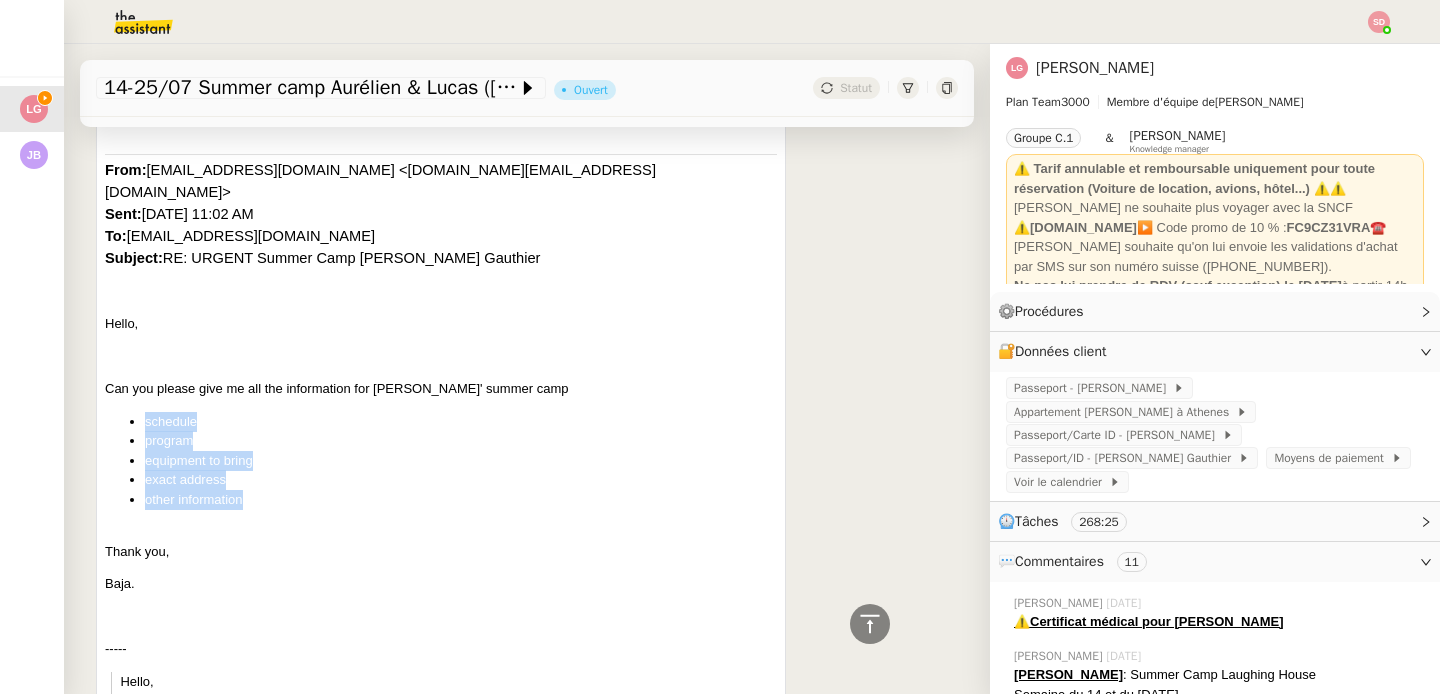 drag, startPoint x: 143, startPoint y: 401, endPoint x: 278, endPoint y: 477, distance: 154.92256 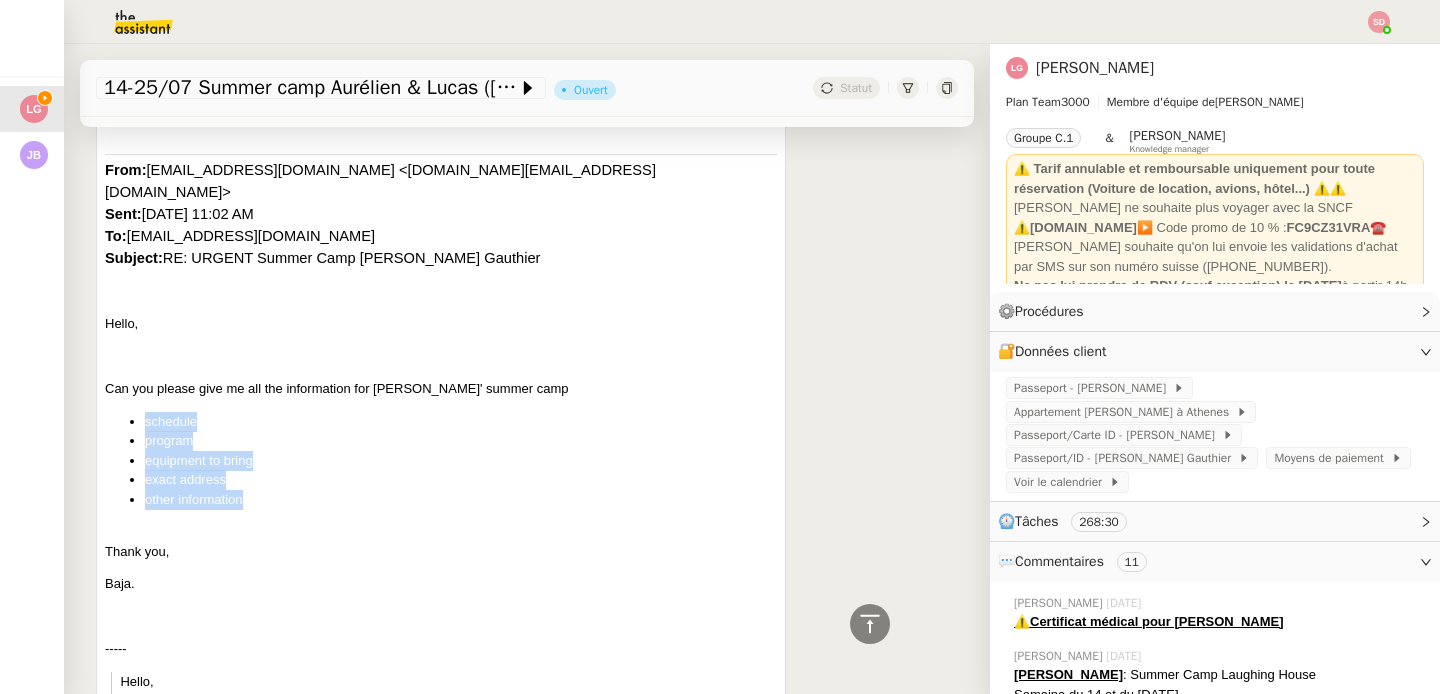 scroll, scrollTop: 0, scrollLeft: 0, axis: both 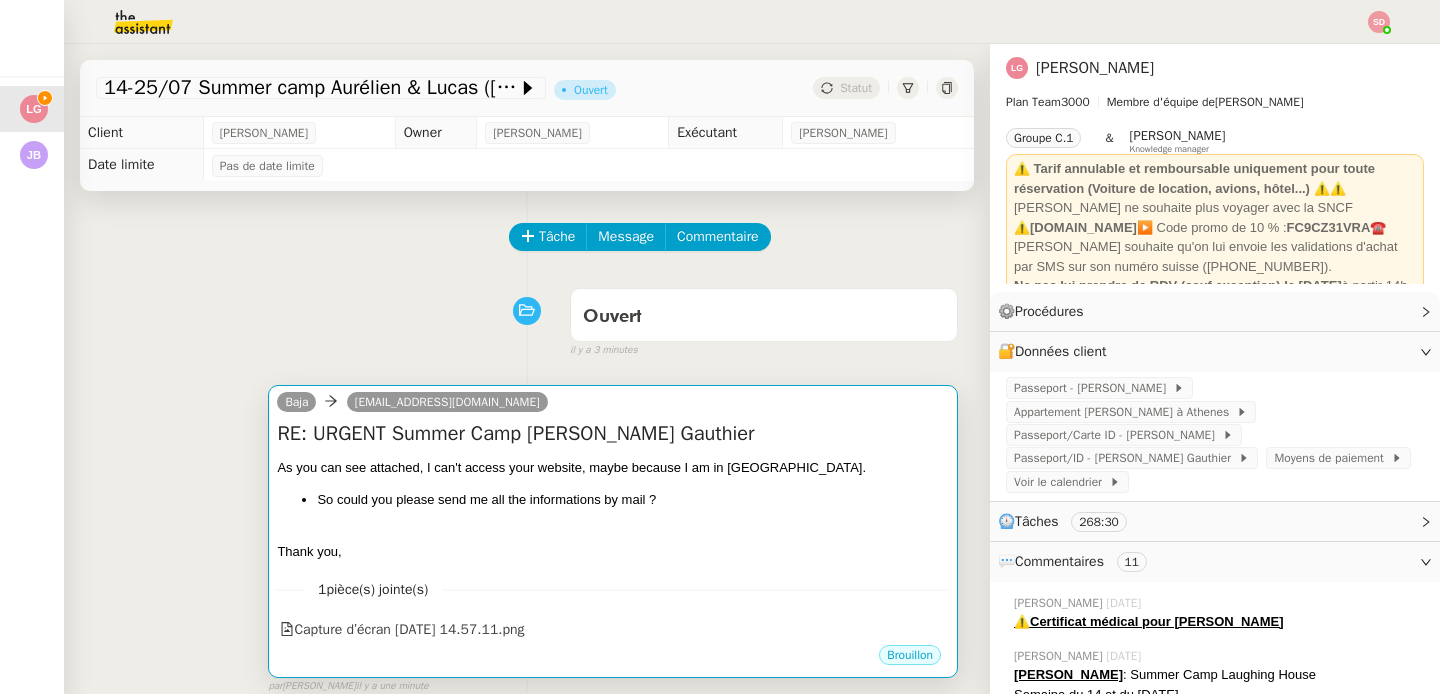 click on "So could you please send me all the informations by mail ?" at bounding box center (633, 500) 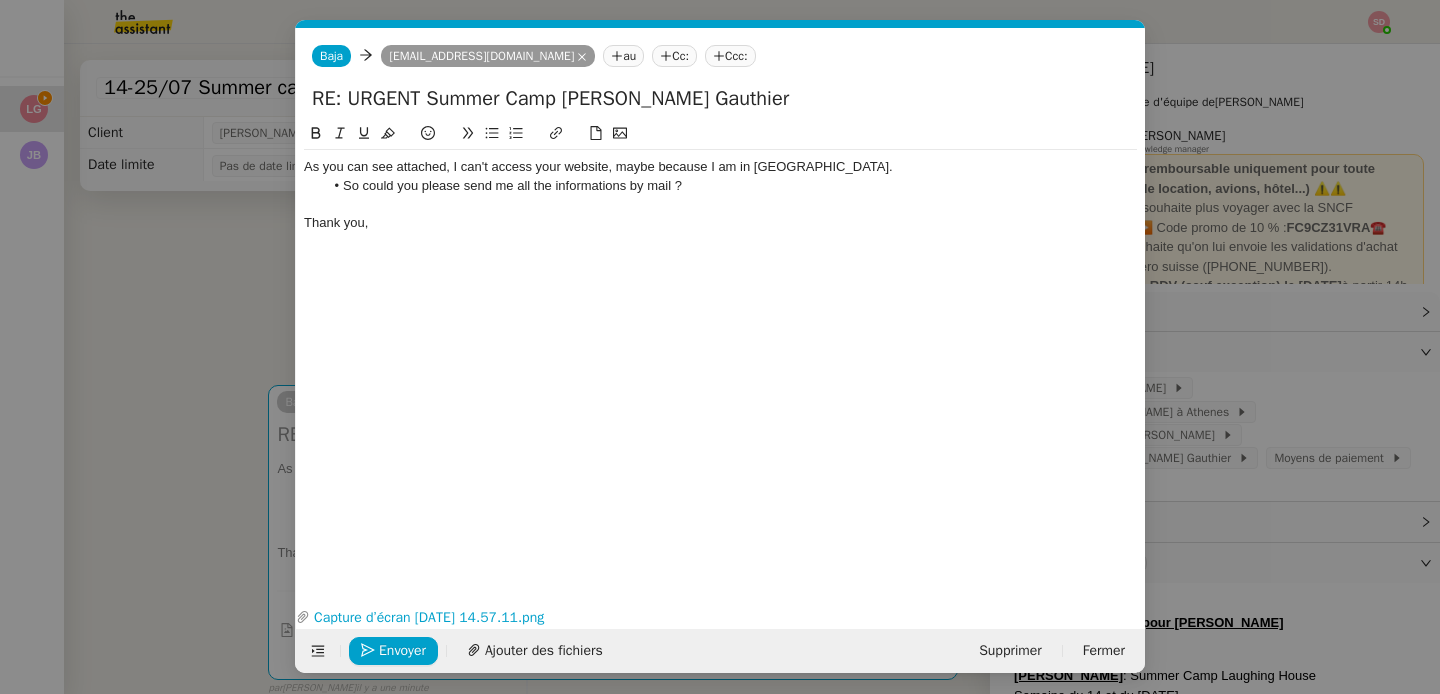 scroll, scrollTop: 0, scrollLeft: 42, axis: horizontal 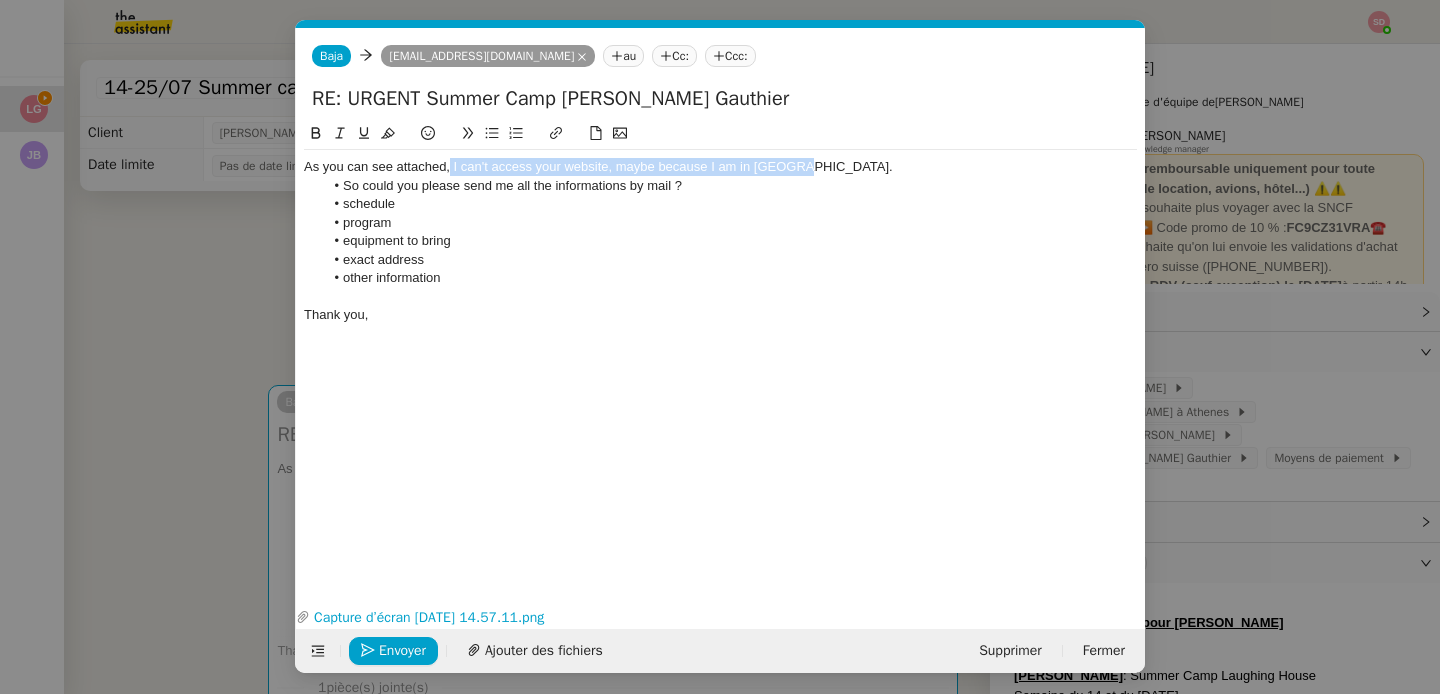 drag, startPoint x: 451, startPoint y: 170, endPoint x: 820, endPoint y: 176, distance: 369.04877 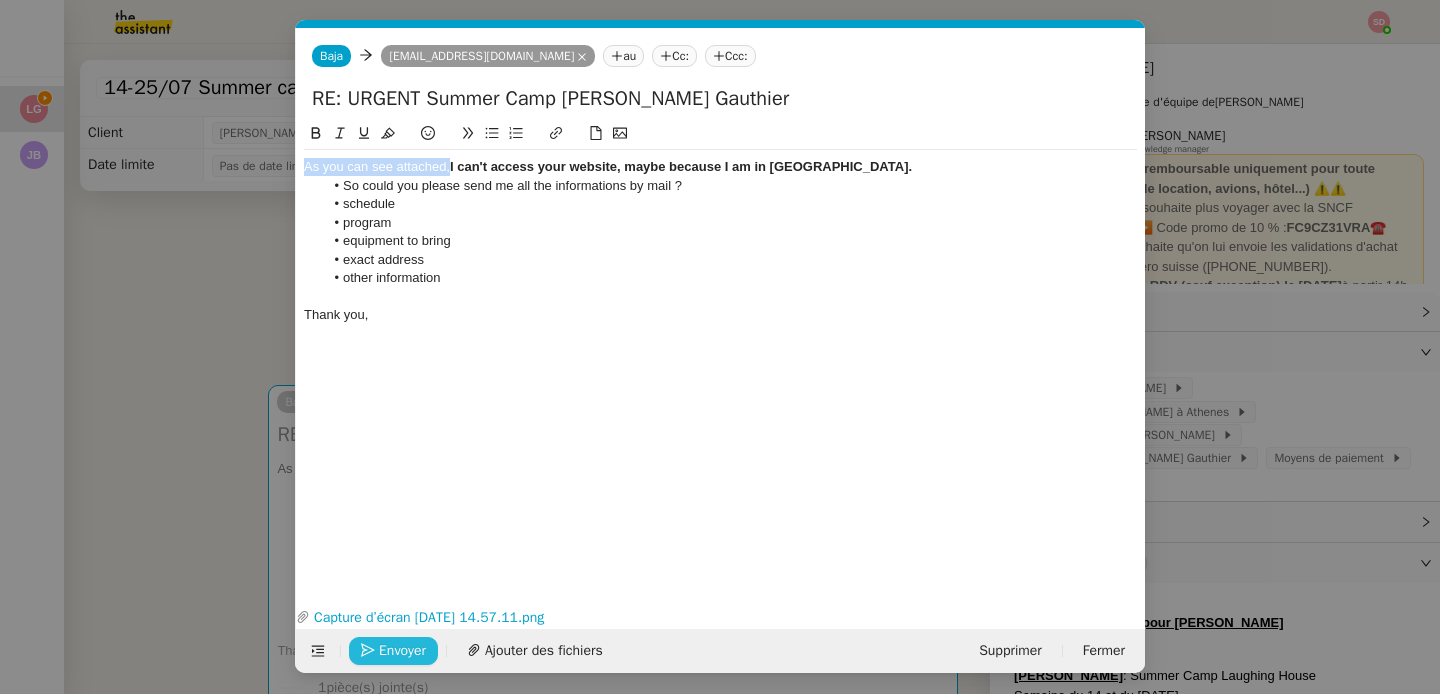 click on "Envoyer" 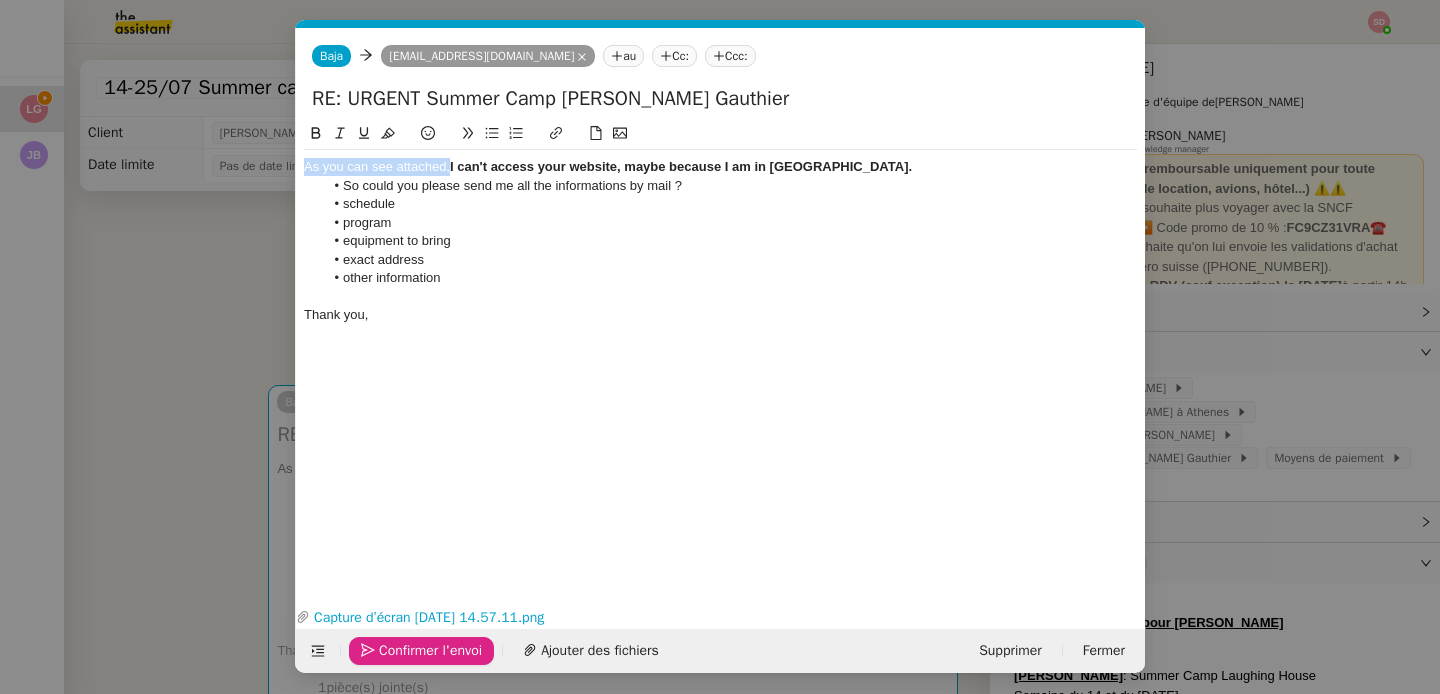 click on "Confirmer l'envoi" 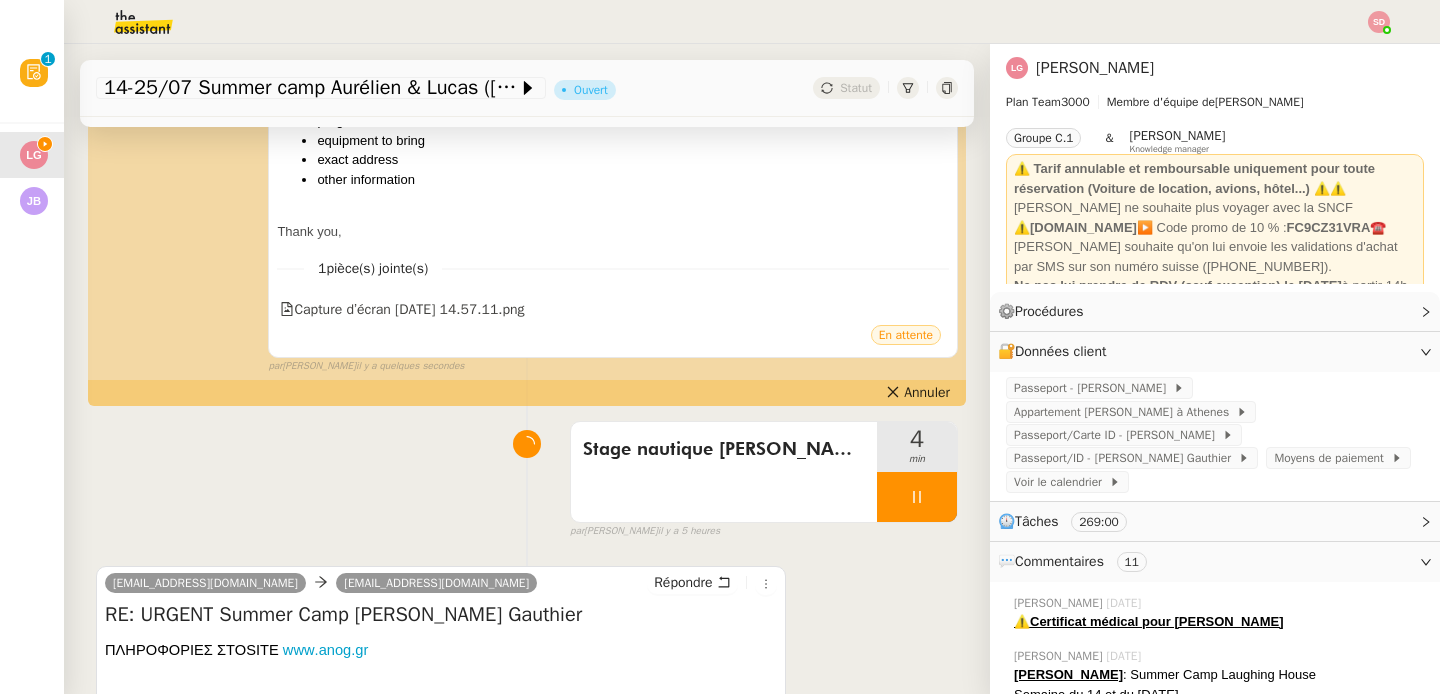 scroll, scrollTop: 521, scrollLeft: 0, axis: vertical 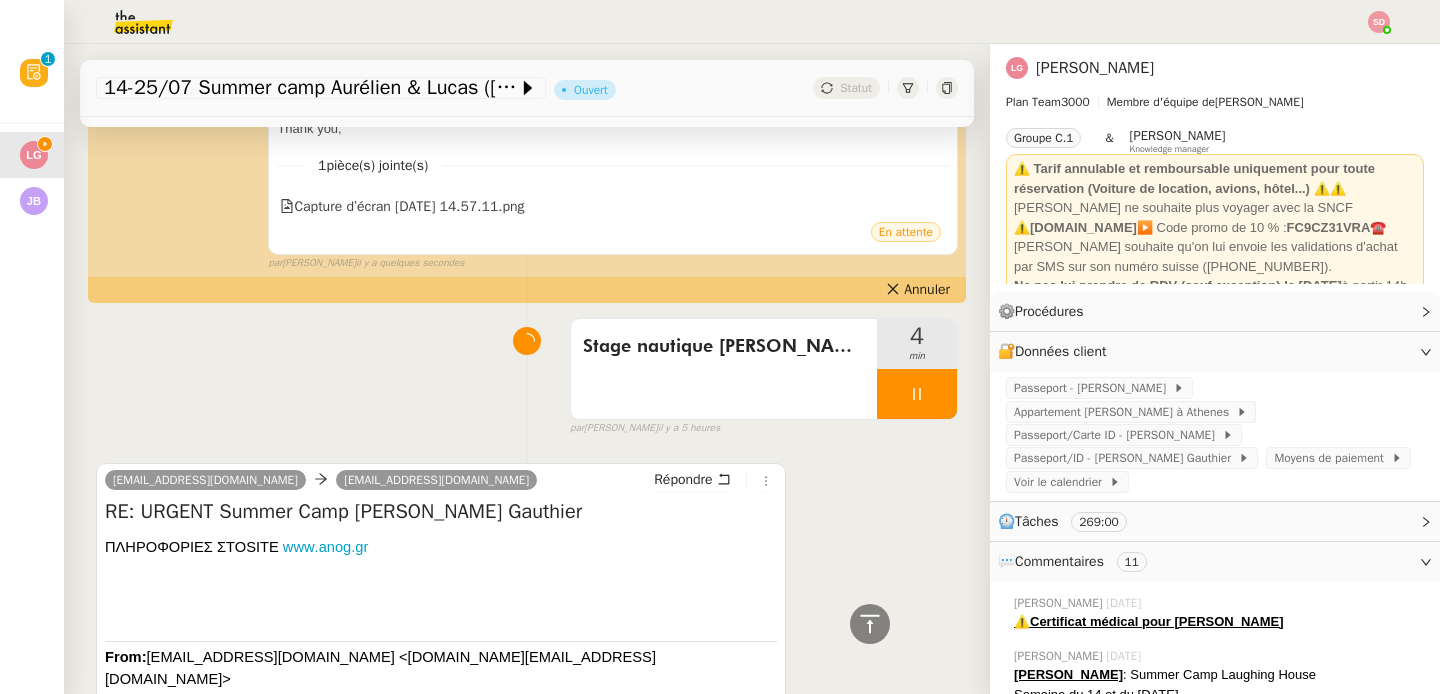 click at bounding box center [917, 394] 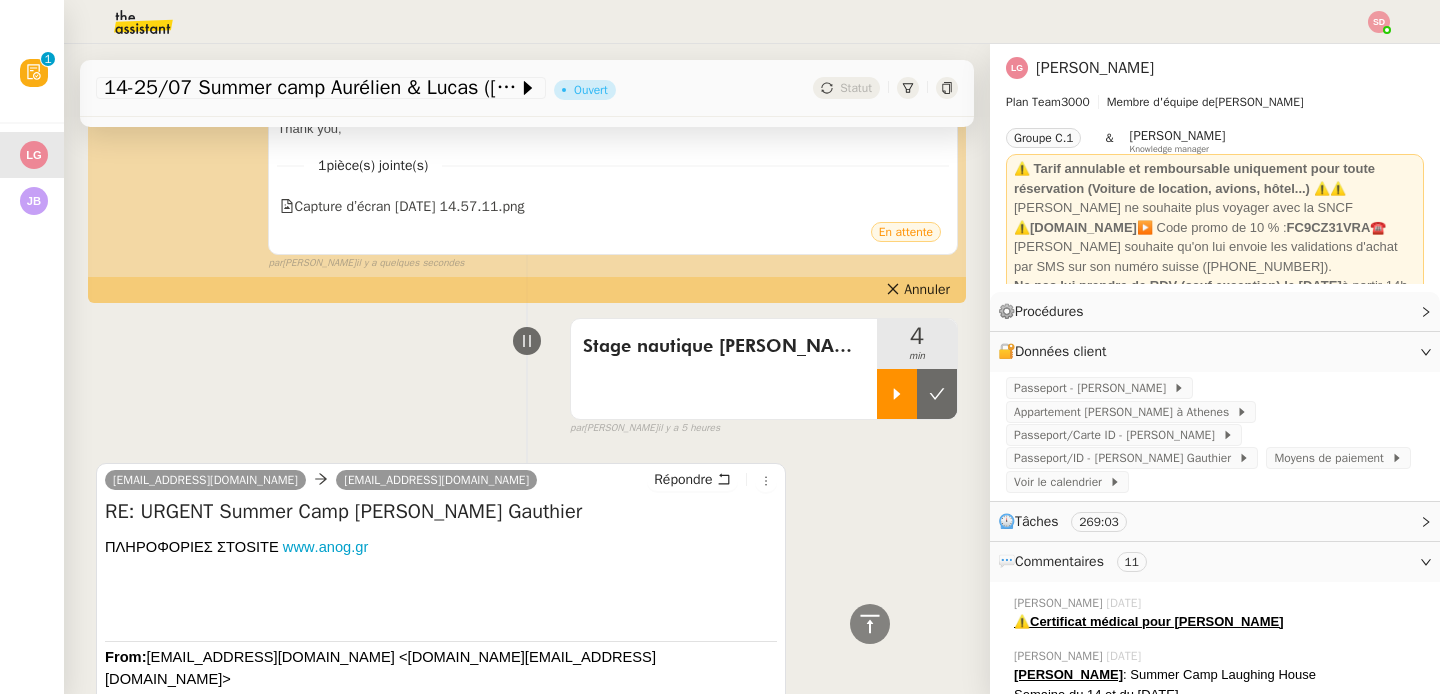 click at bounding box center [937, 394] 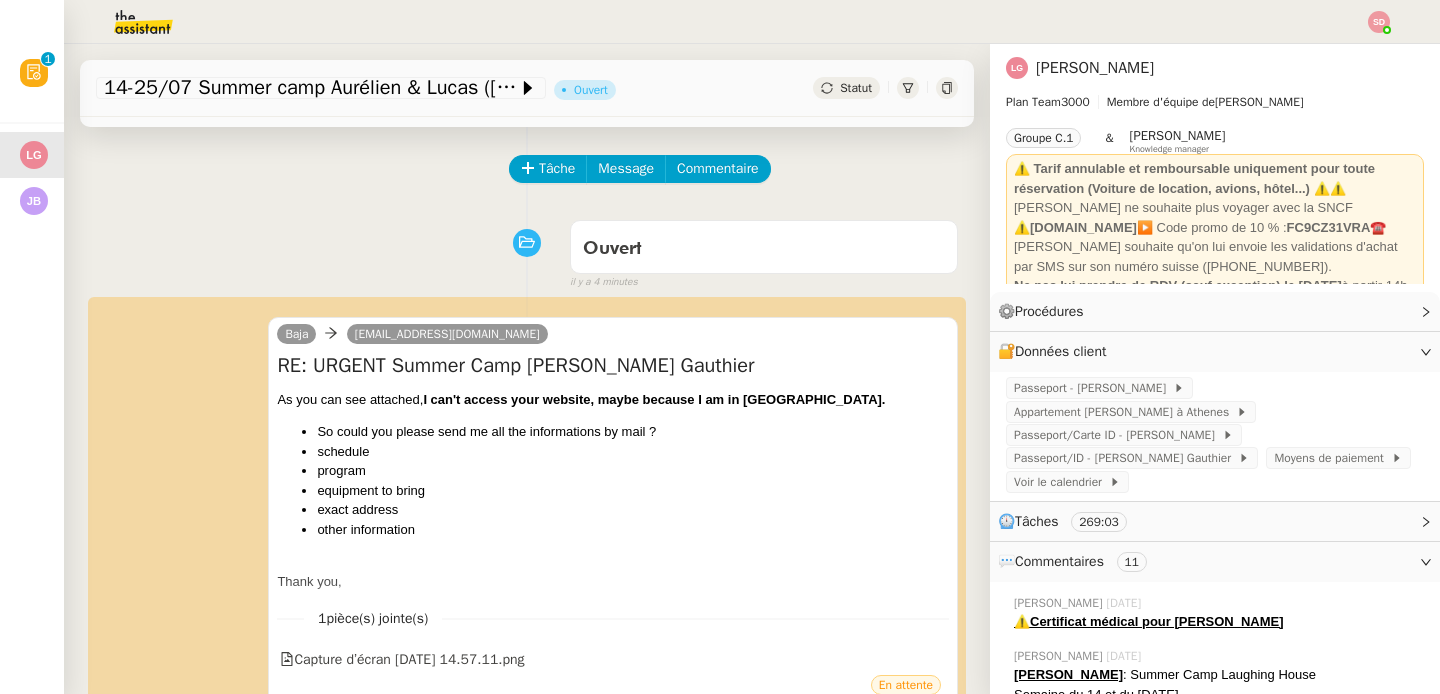 scroll, scrollTop: 0, scrollLeft: 0, axis: both 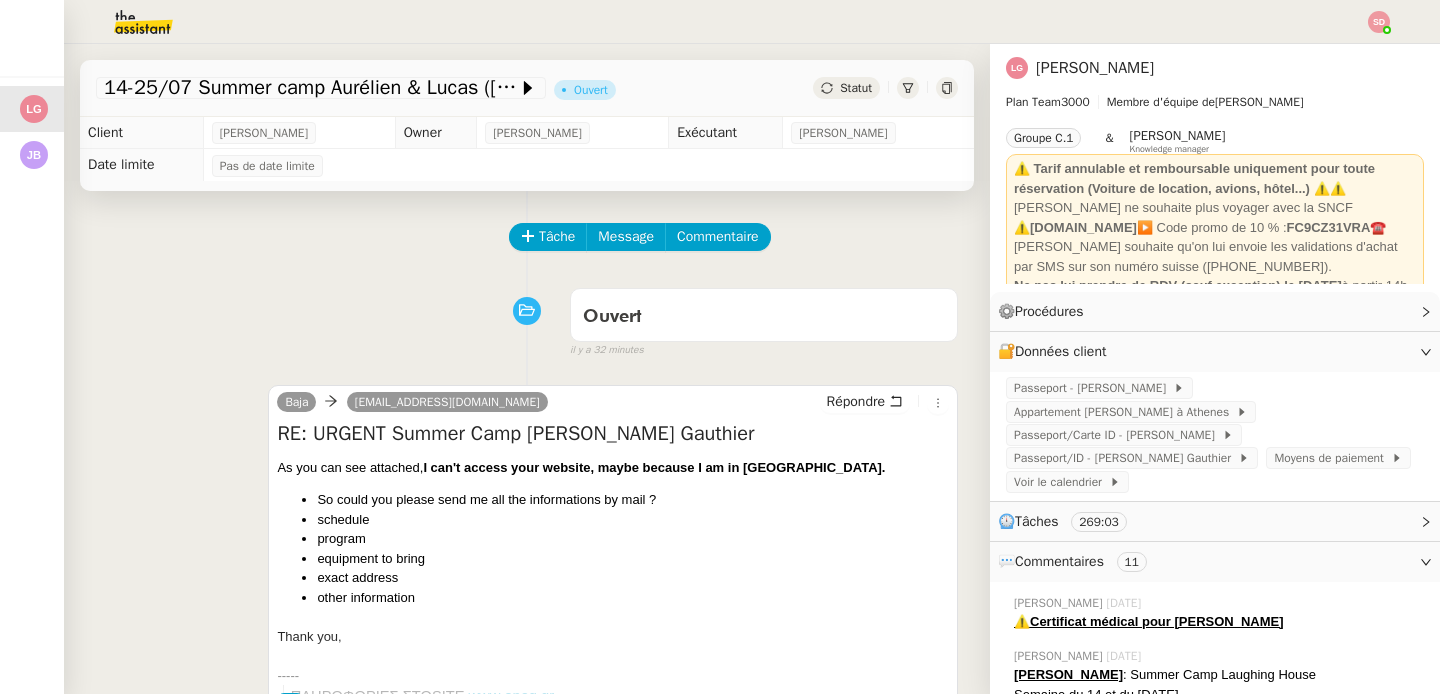 click on "Ouvert false il y a 32 minutes" at bounding box center (527, 319) 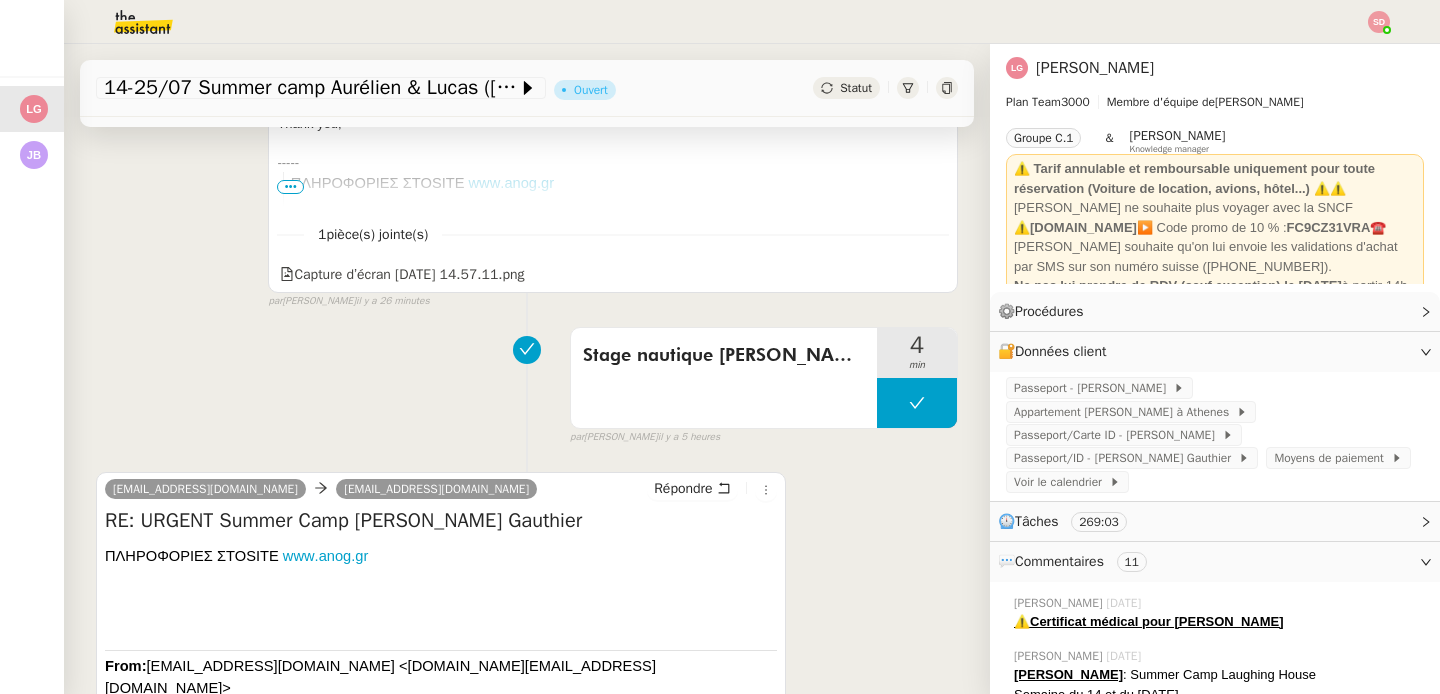 scroll, scrollTop: 649, scrollLeft: 0, axis: vertical 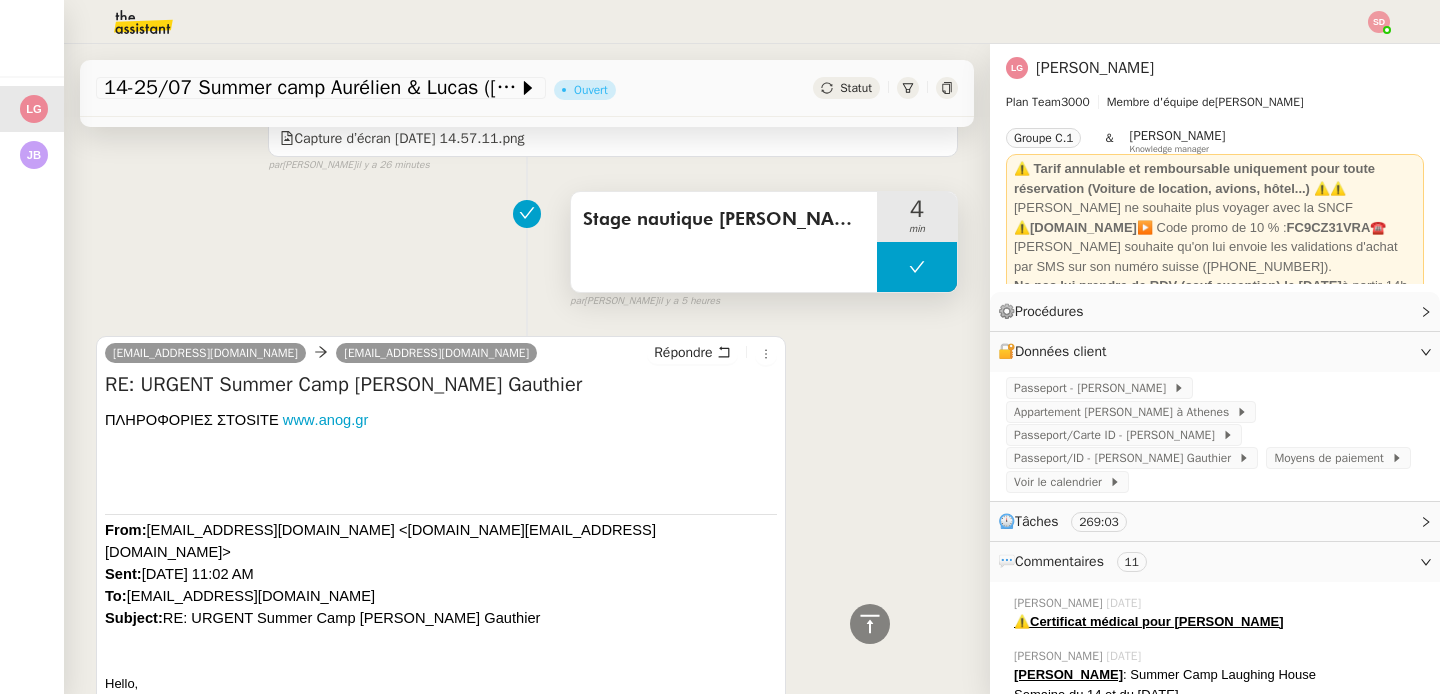 click at bounding box center (917, 267) 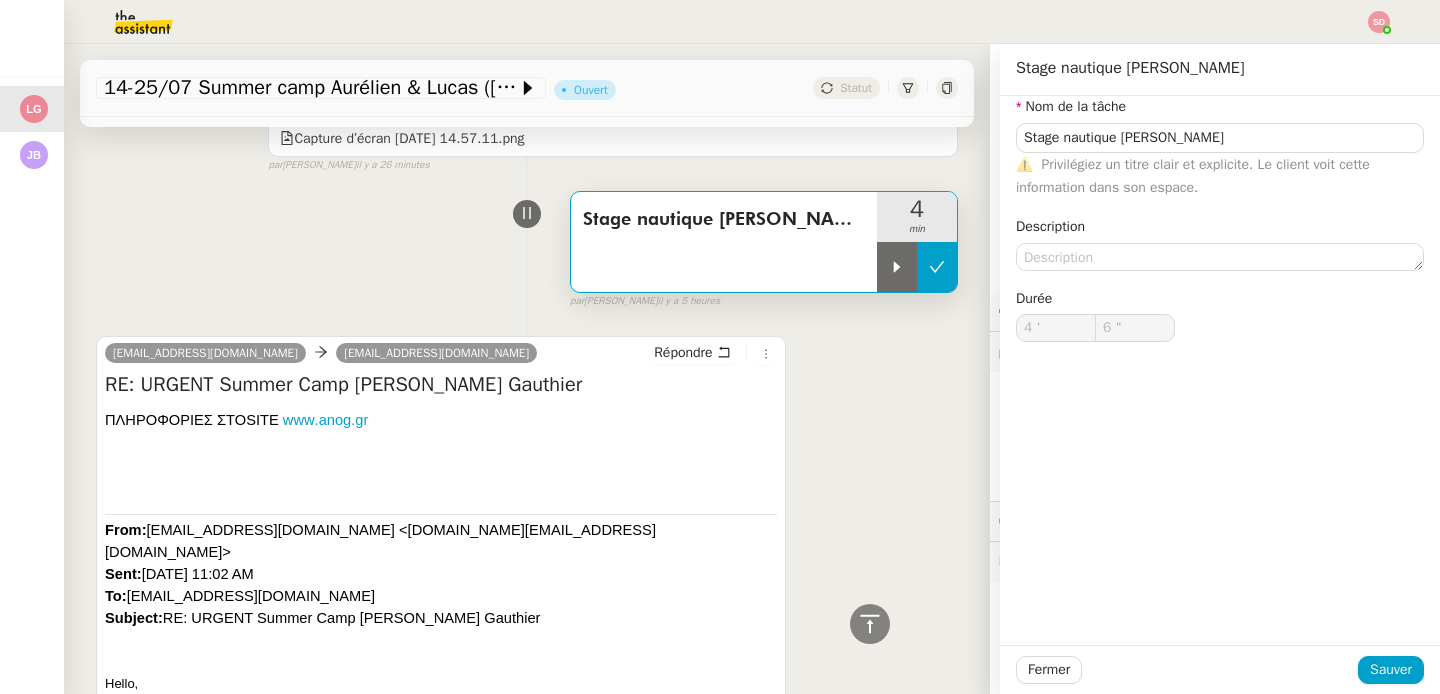 type on "Stage nautique [PERSON_NAME]" 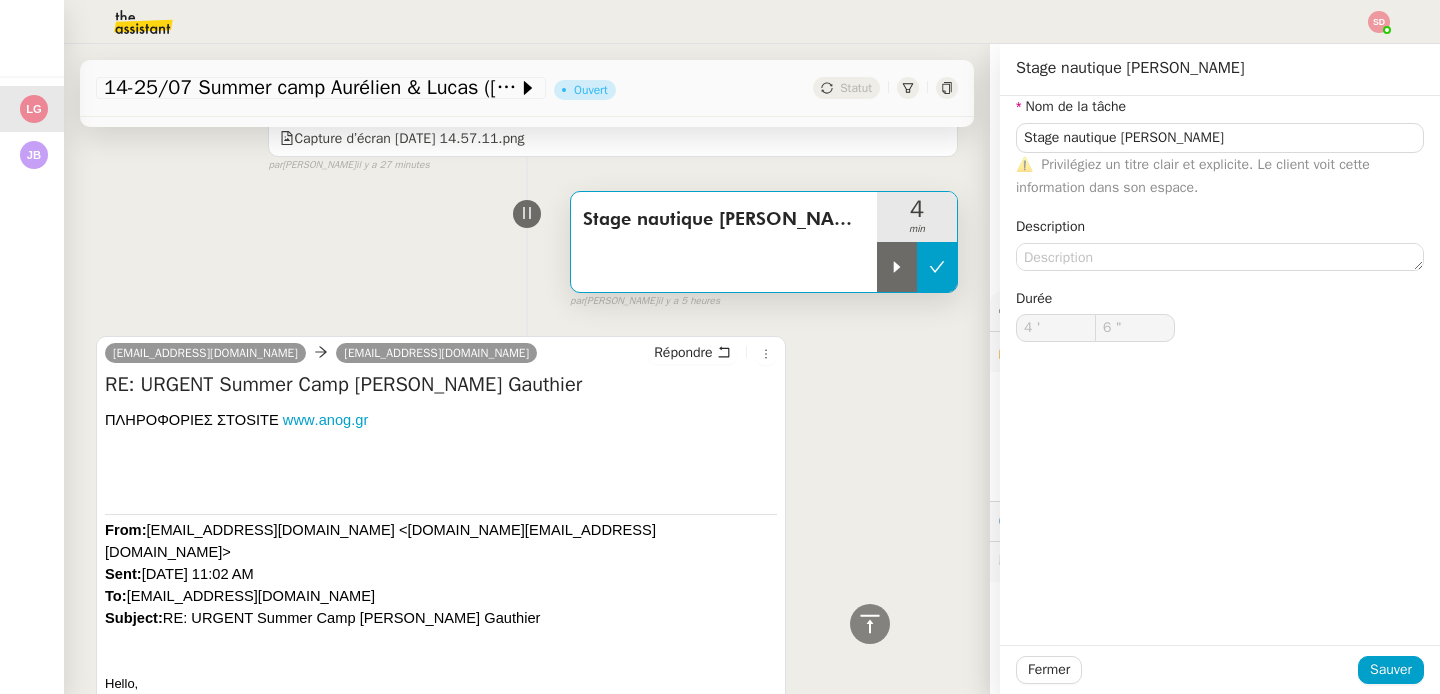 click at bounding box center (897, 267) 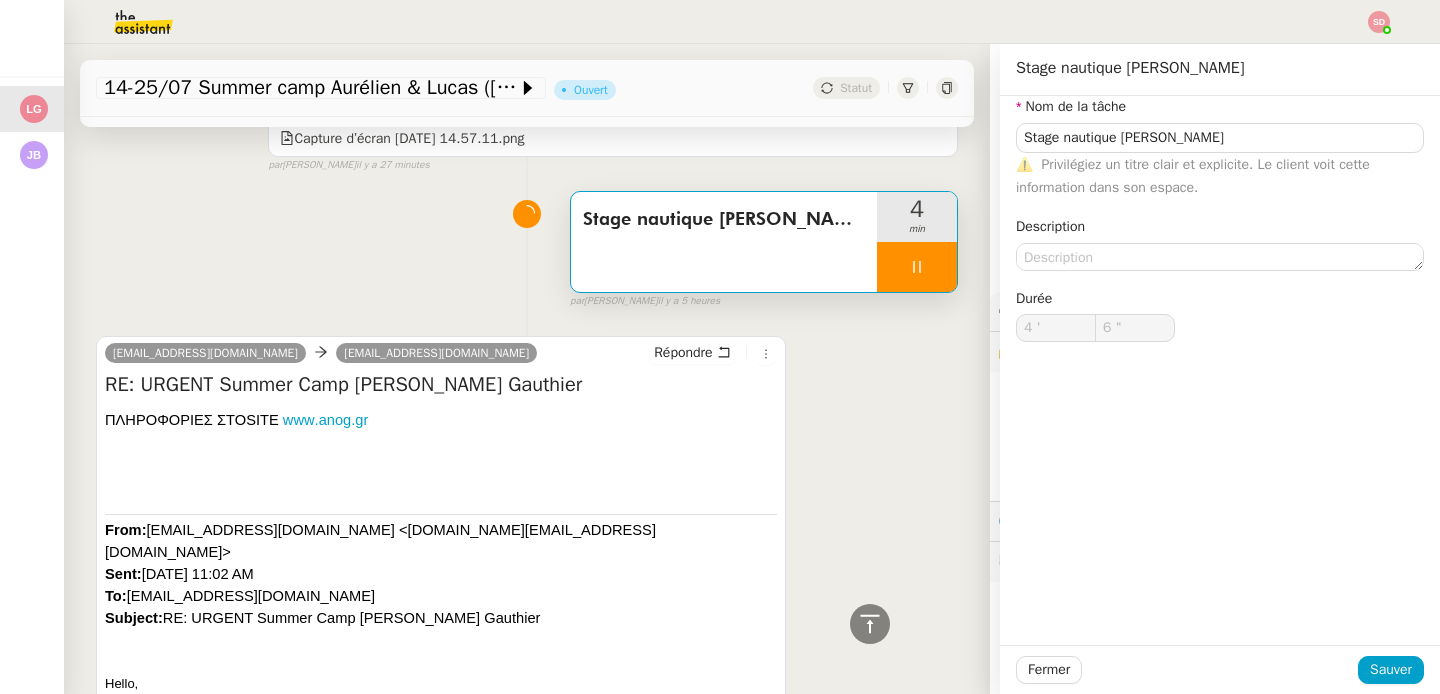 type on "Stage nautique [PERSON_NAME]" 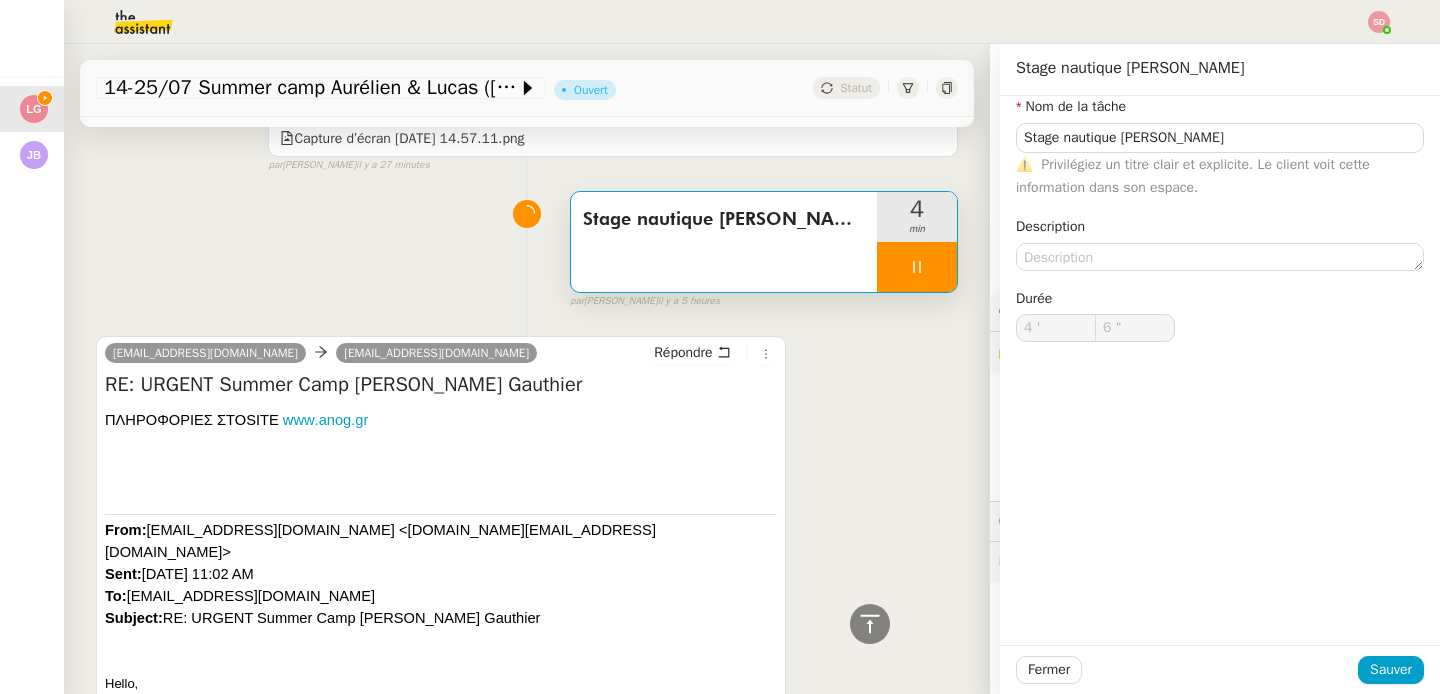 click on "info@anog.gr    baja.t5i5@theassistant.com Répondre RE: URGENT Summer Camp Lucas Fabre Gauthier
ΠΛΗΡΟΦΟΡΙΕΣ ΣΤΟ  SITE   www . anog . gr     From:  baja.t5i5@theassistant.com <baja.t5i5@theassistant.com>  Sent:  Friday, July 11, 2025 11:02 AM To:  info@anog.gr Subject:  RE: URGENT Summer Camp Lucas Fabre Gauthier   Hello,   Can you please give me all the information for Lucas' summer camp schedule program equipment to bring exact address other information   Thank you, Baja.   ----- Hello,   Please find attached the medical certificate for Lucas Fabre Gauthier's summer camp.   Thank you,   -----     From:   baja.t5i5@theassistant.com  < baja.t5i5@theassistant.com >  Sent:  Tuesday, May 27, 2025 2:52 PM To:   info@anog.gr Subject:  RE: Summer Camp   Thank you. Could you please send me an invoice or receipt ?       ----- Your registration is complete.     From:   baja.t5i5@theassistant.com  < baja.t5i5@theassistant.com >  Sent:  Tuesday, May 27, 2025 2:11 PM To:   Subject:" at bounding box center (527, 2874) 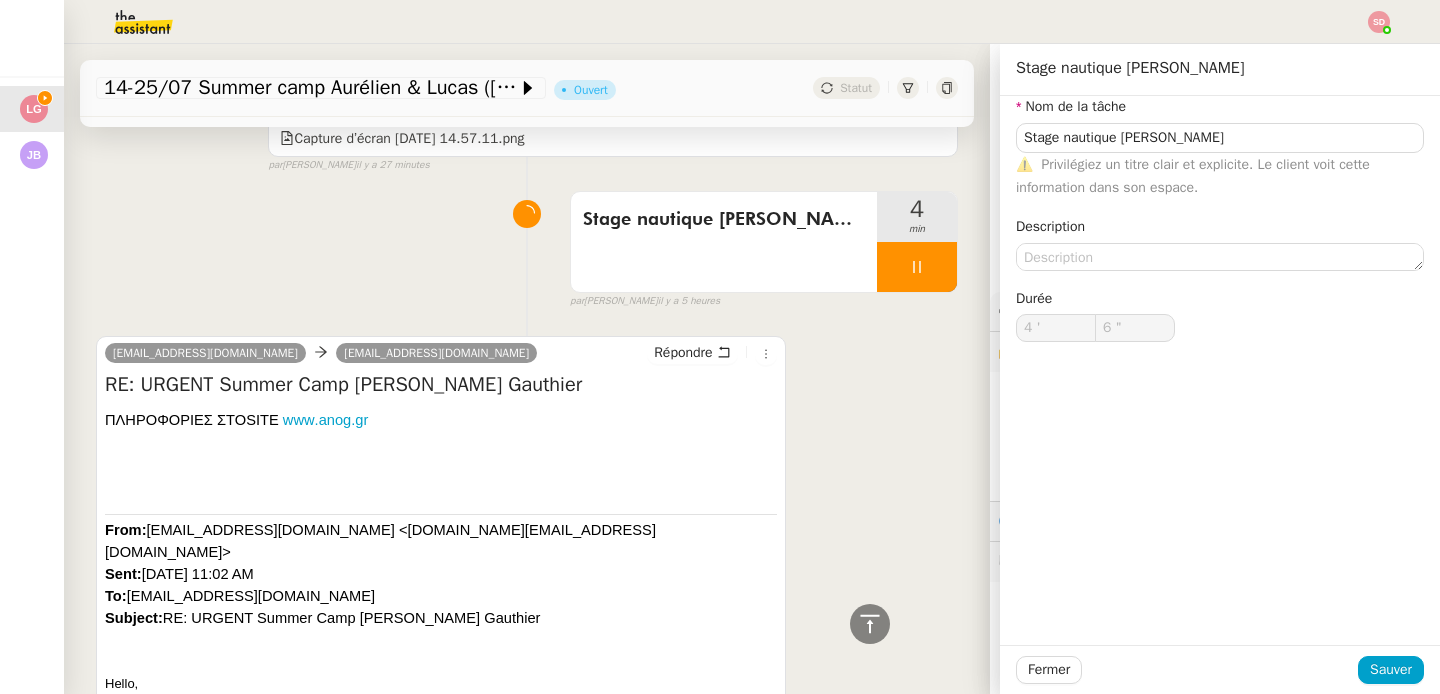 type on "7 "" 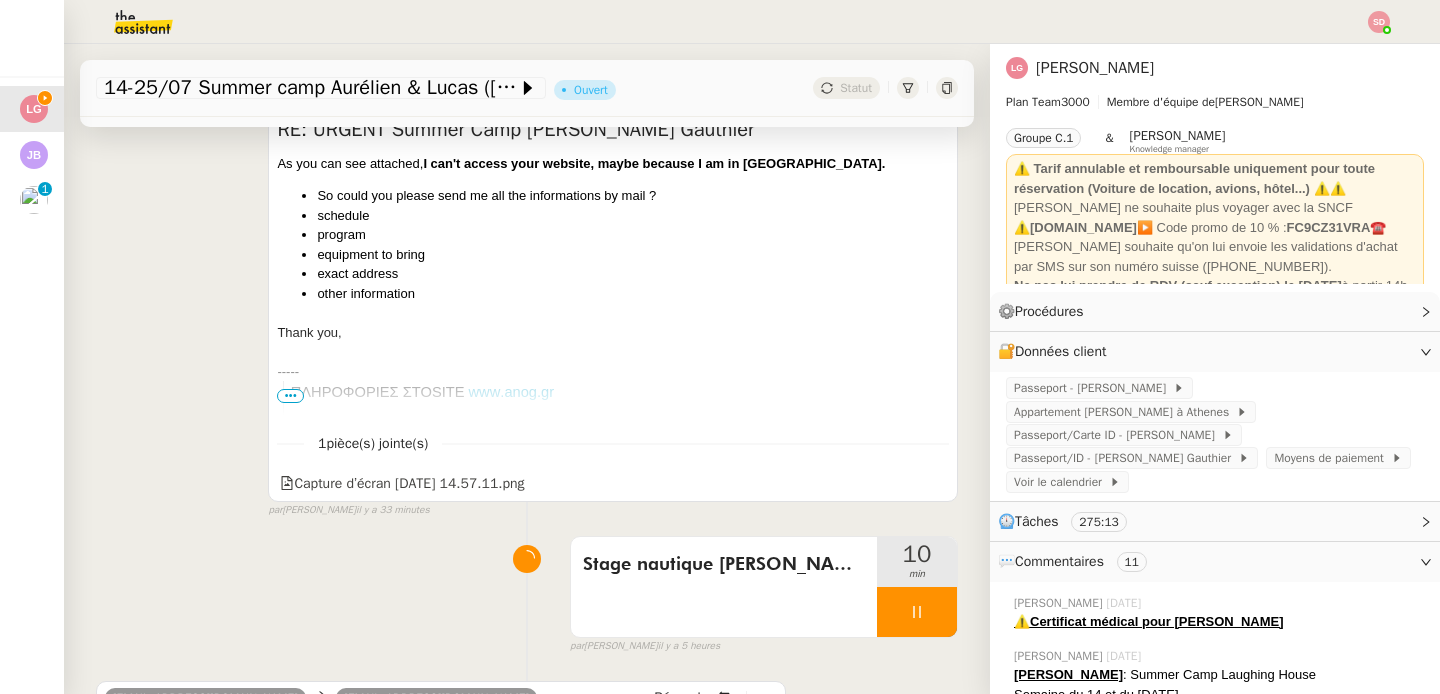 scroll, scrollTop: 507, scrollLeft: 0, axis: vertical 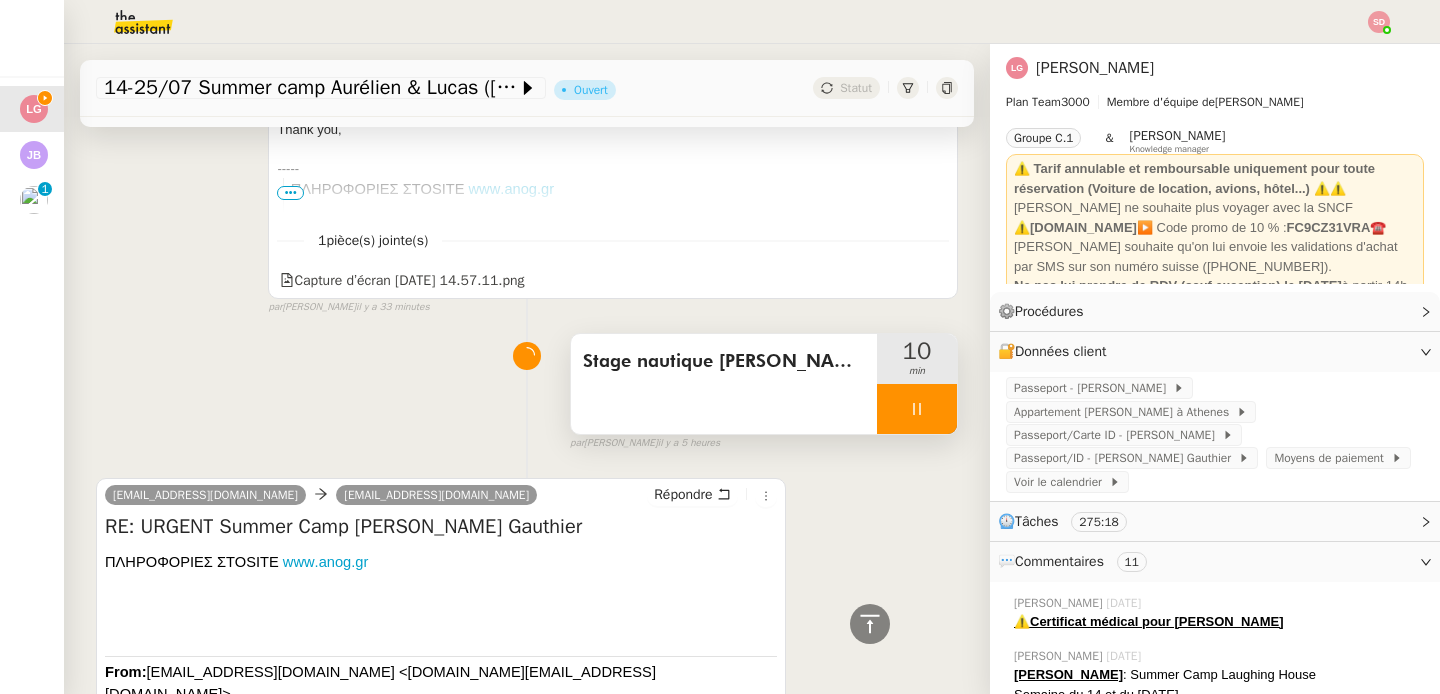 click at bounding box center (917, 409) 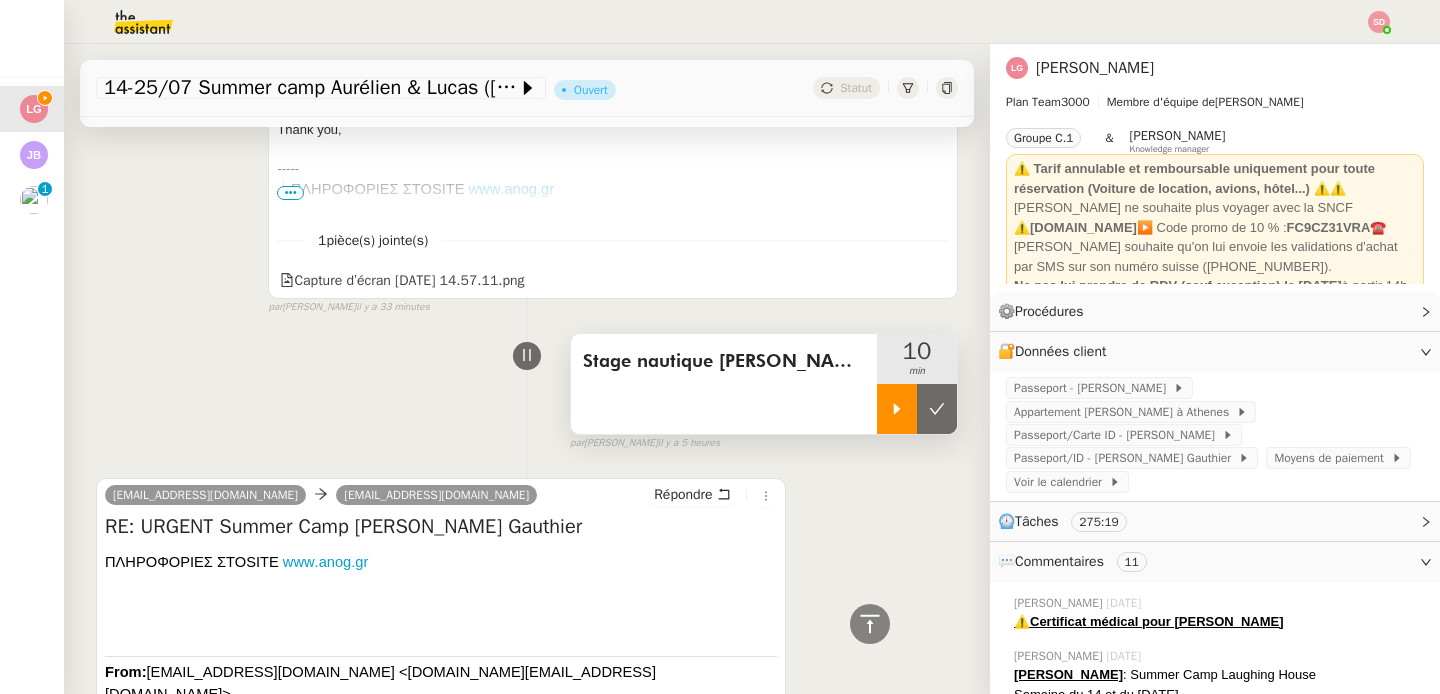 click 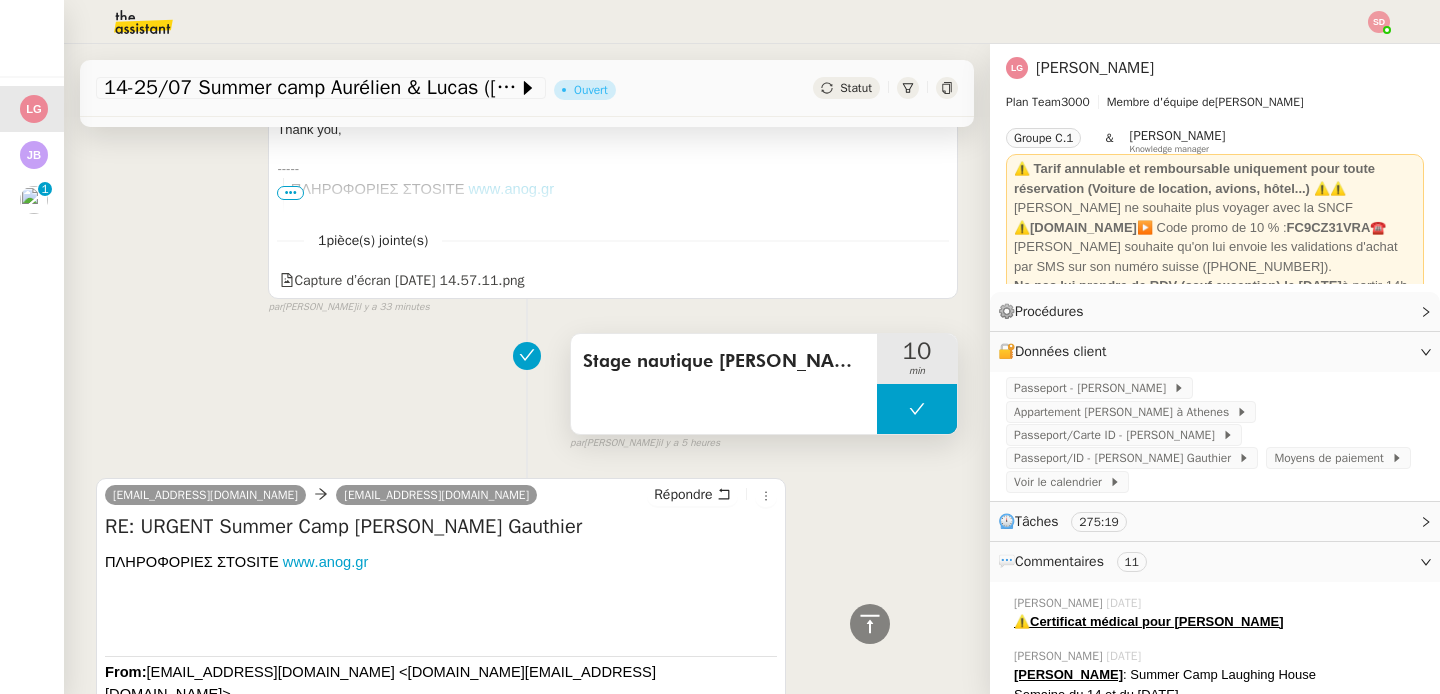 scroll, scrollTop: 0, scrollLeft: 0, axis: both 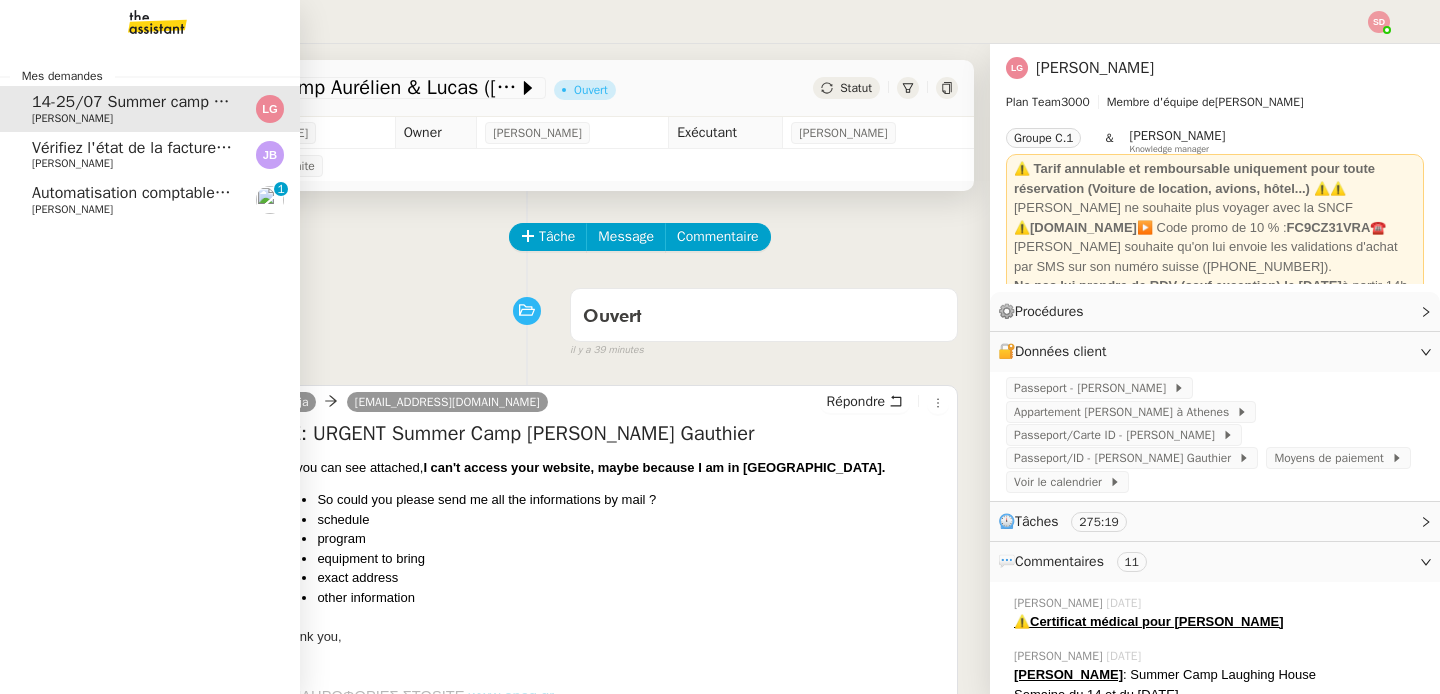 click on "Automatisation comptable Sequance" 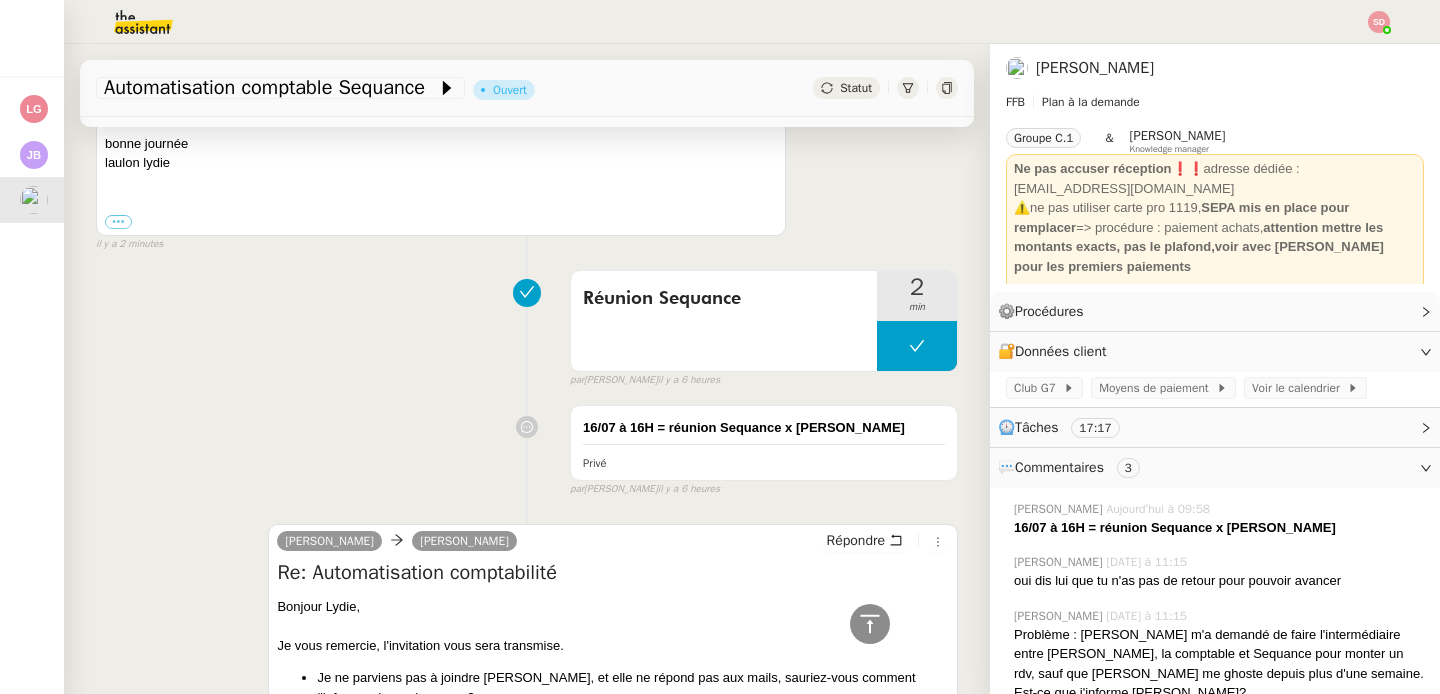 scroll, scrollTop: 616, scrollLeft: 0, axis: vertical 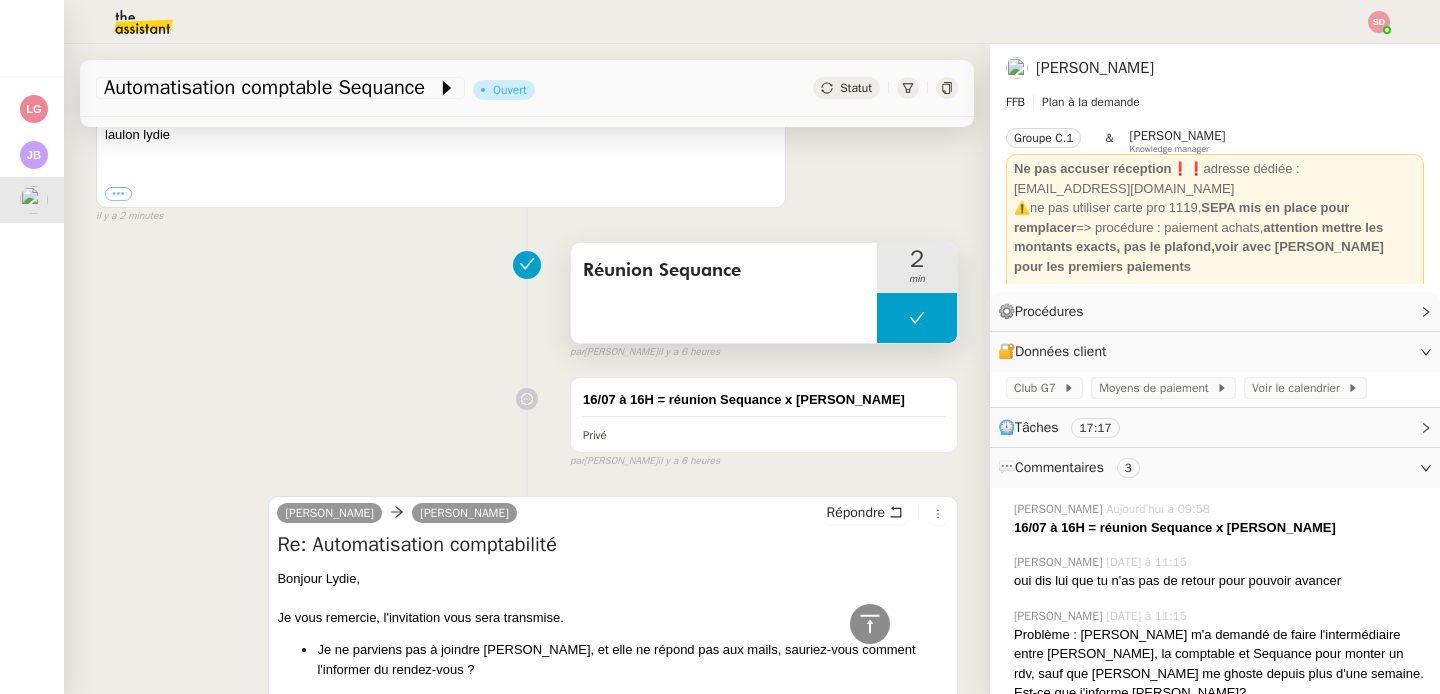 click at bounding box center (917, 318) 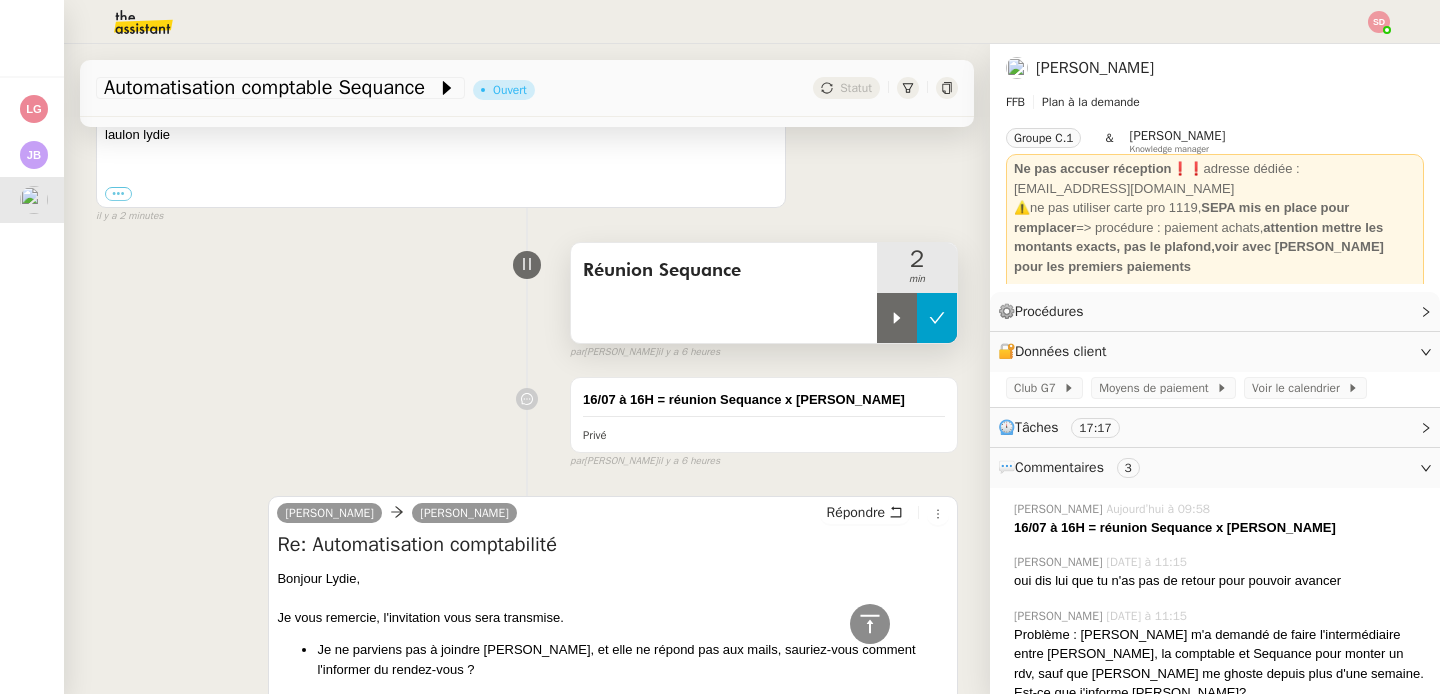 click at bounding box center [897, 318] 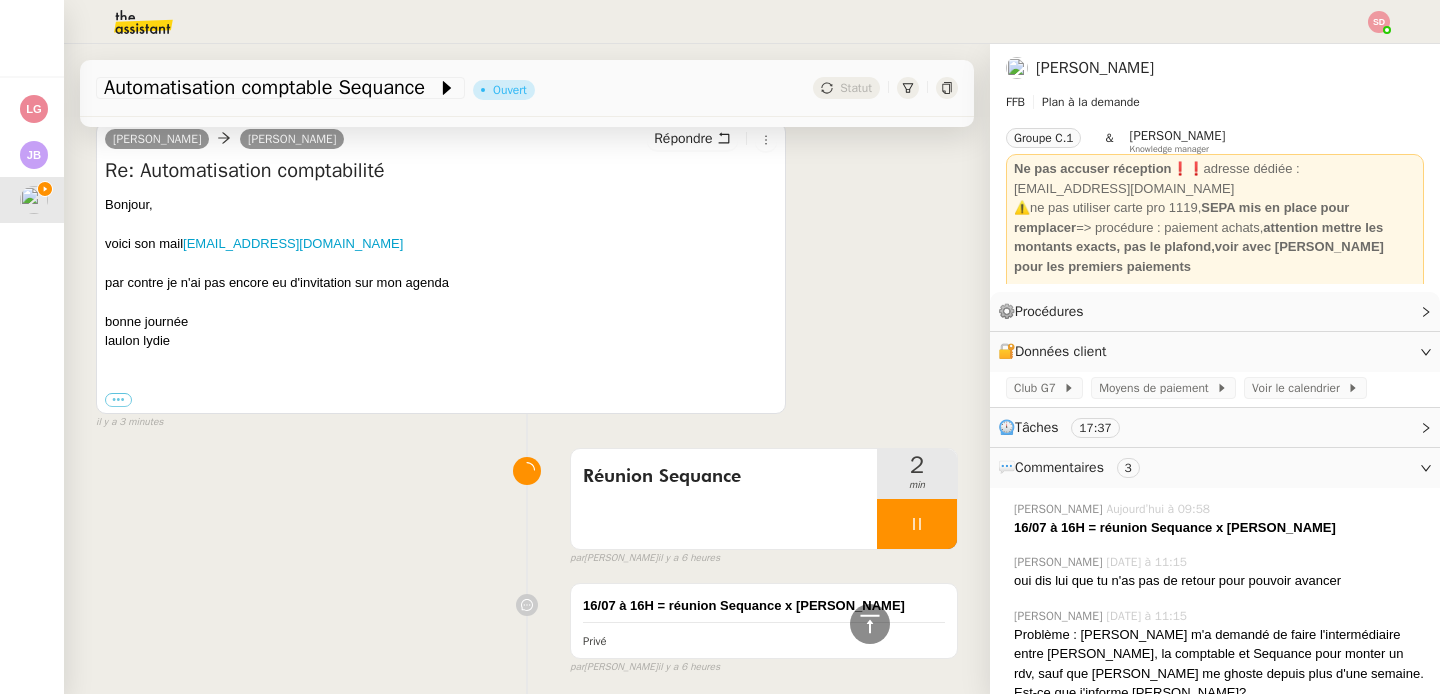scroll, scrollTop: 345, scrollLeft: 0, axis: vertical 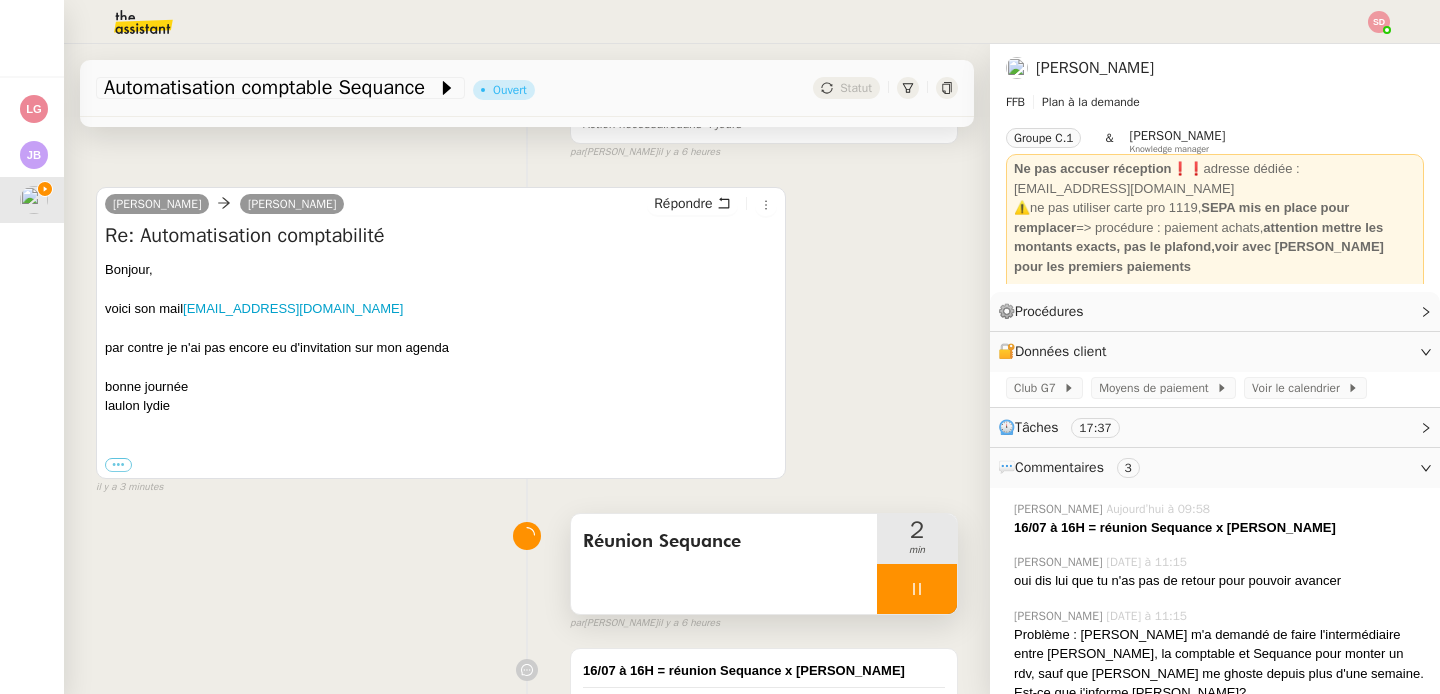 click at bounding box center [917, 589] 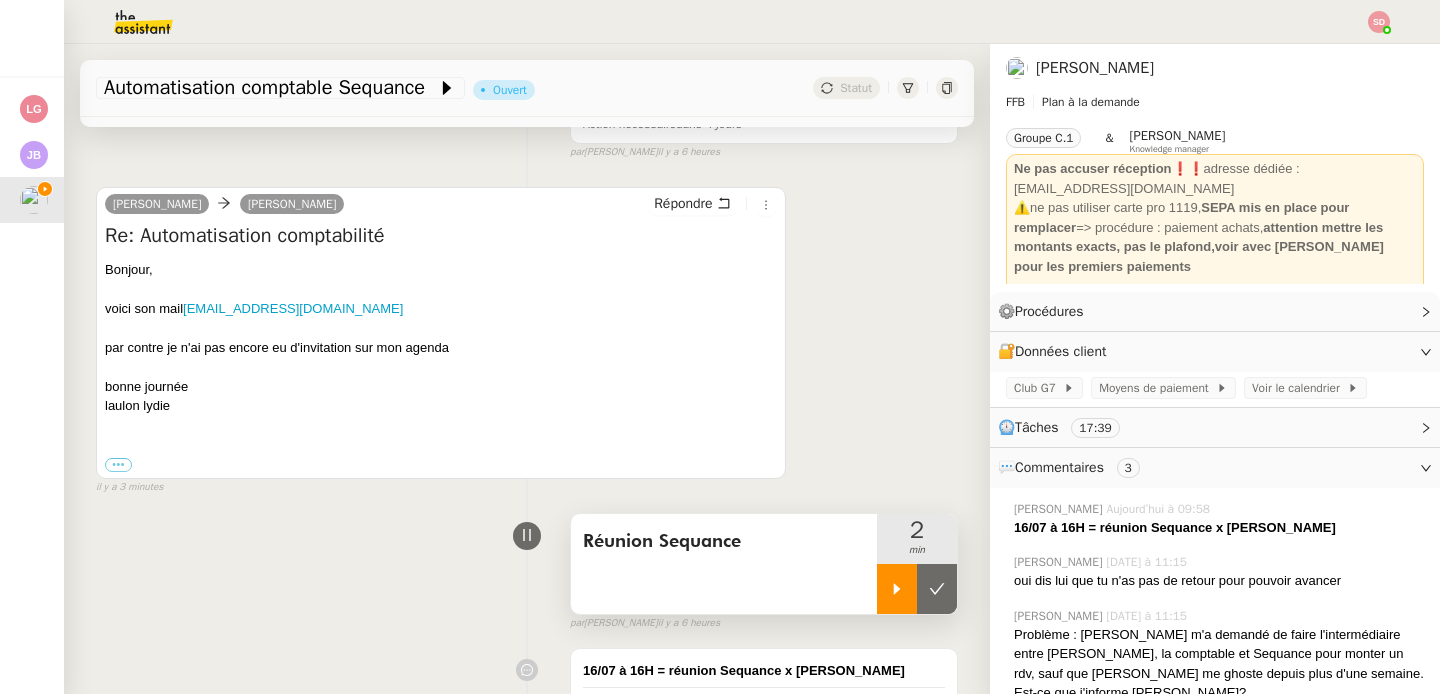 click 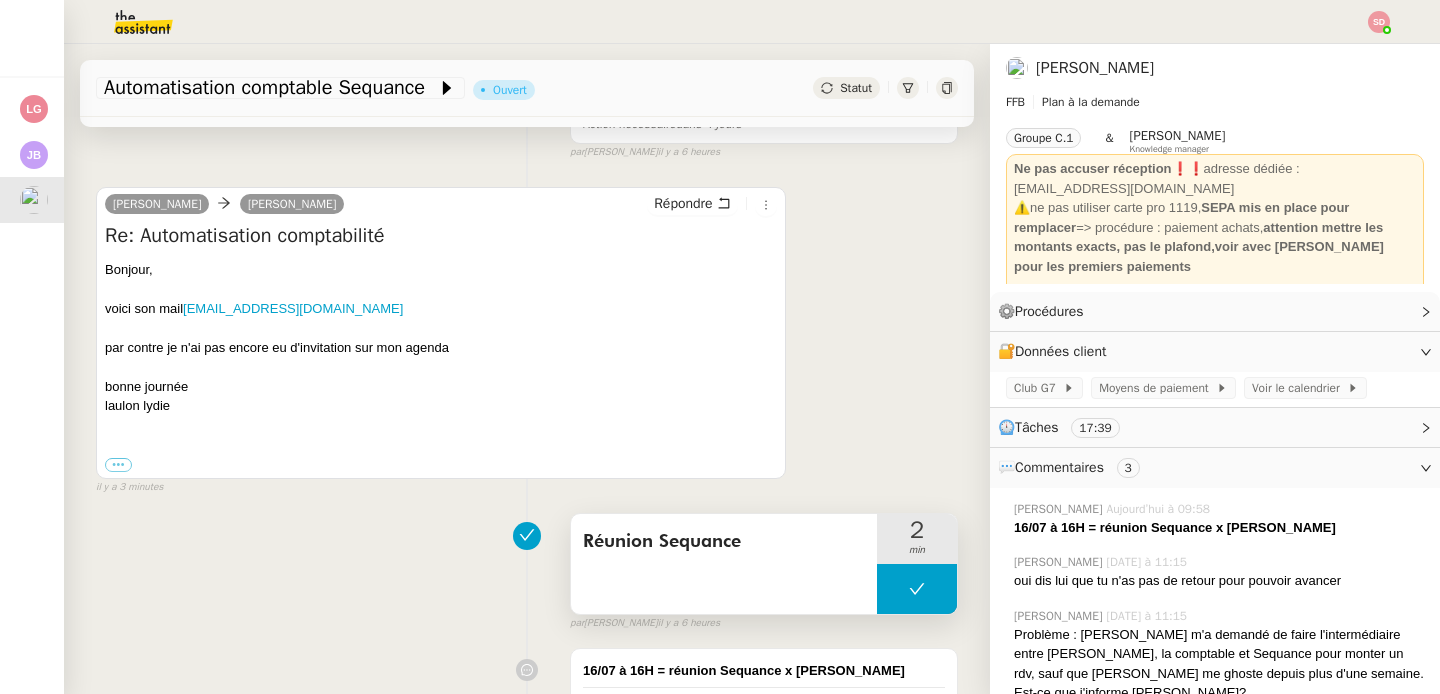 scroll, scrollTop: 0, scrollLeft: 0, axis: both 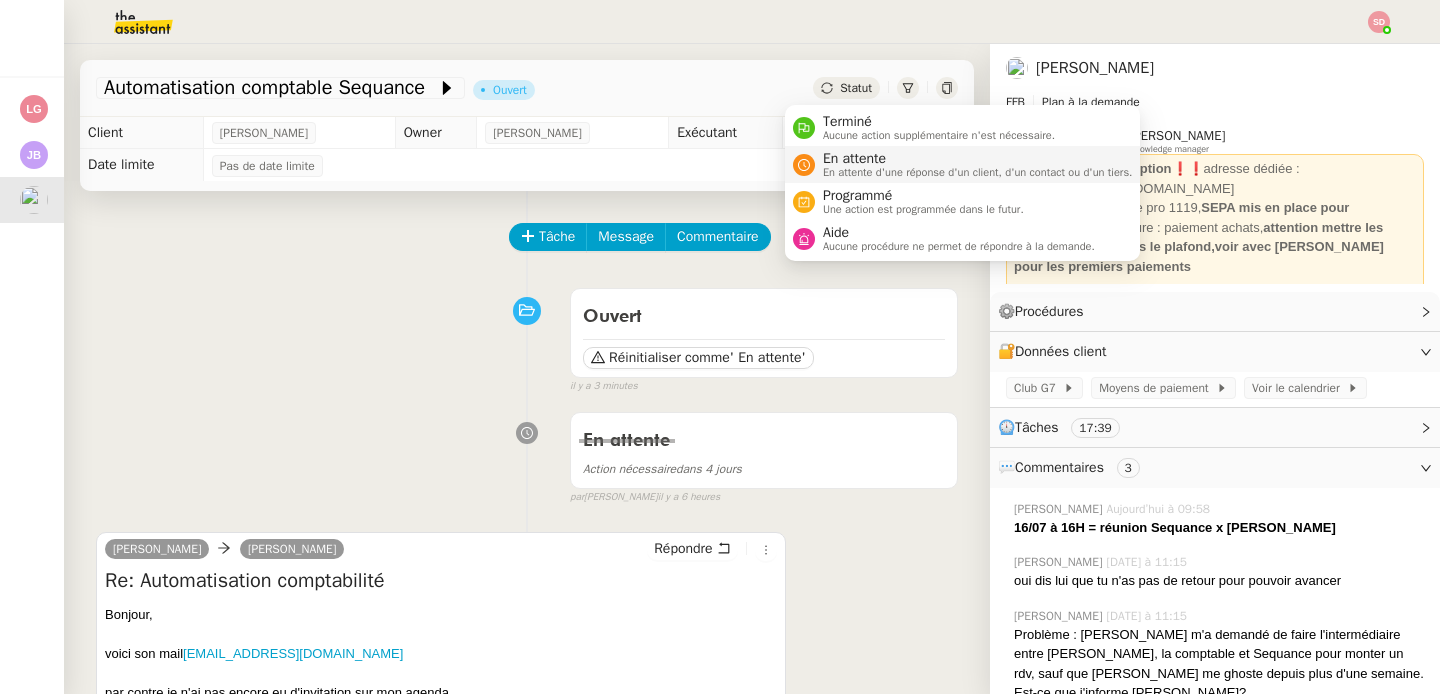 click on "En attente" at bounding box center (978, 159) 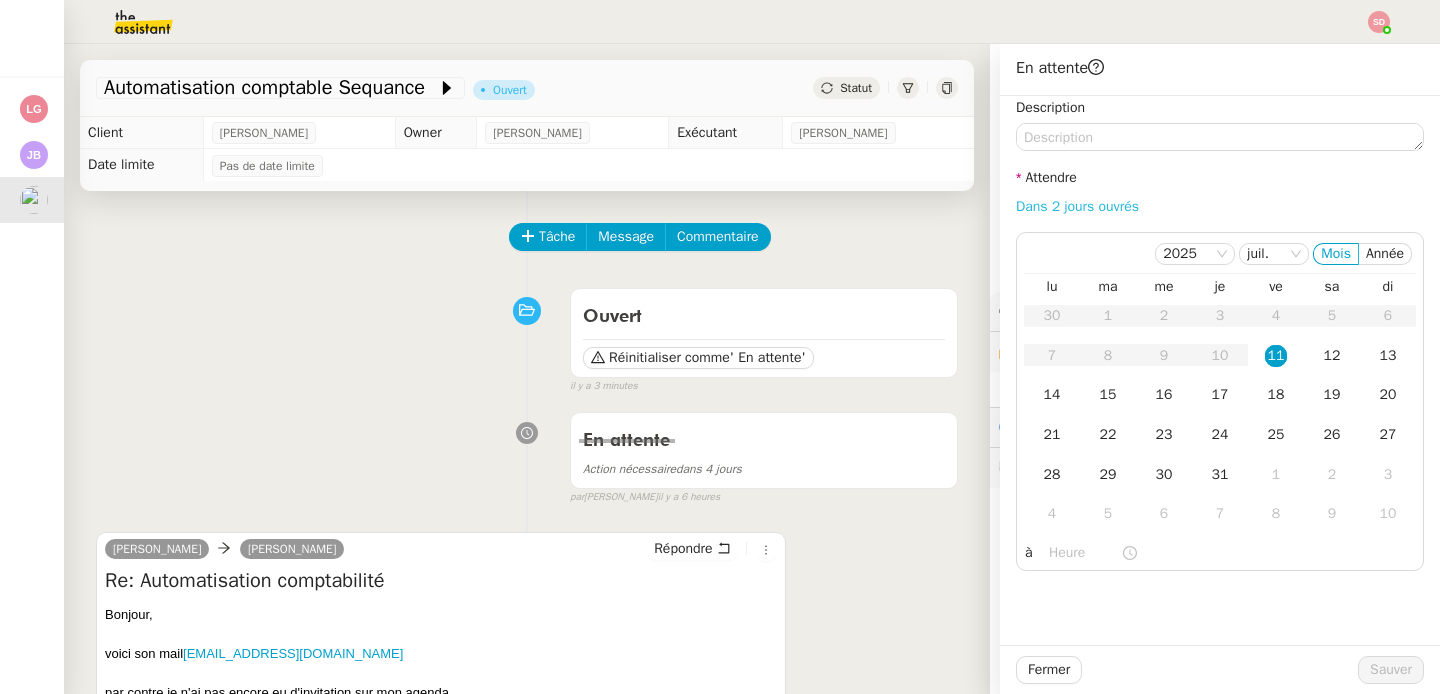 click on "Dans 2 jours ouvrés" 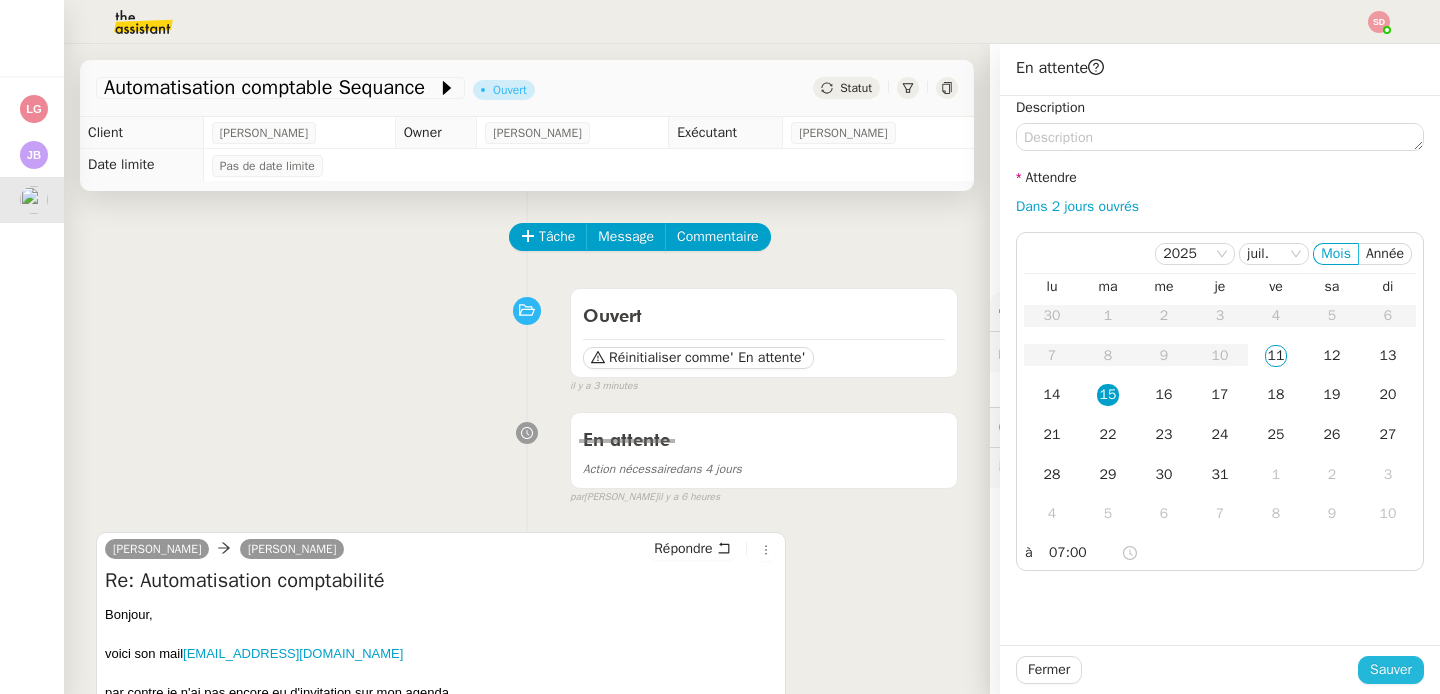 click on "Sauver" 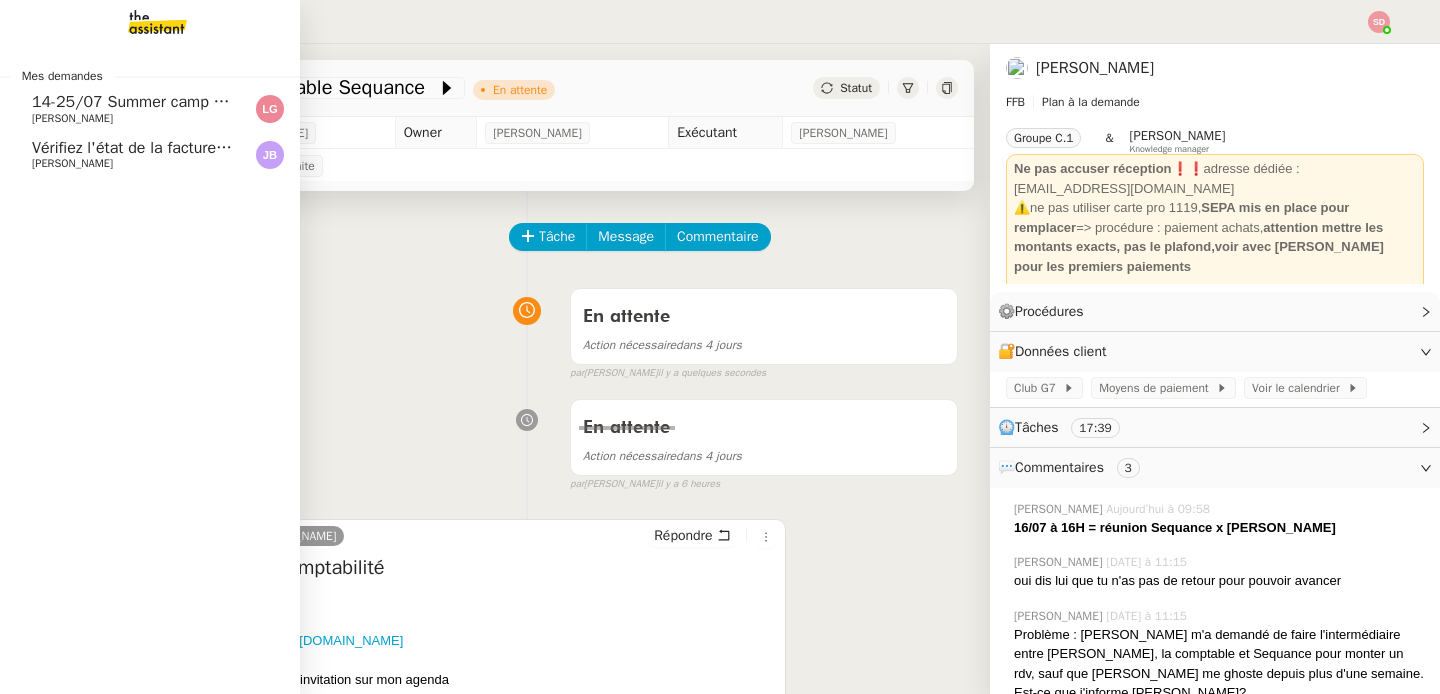 click on "Vérifiez l'état de la facture sur Basware    Jean-Baptiste Barfety" 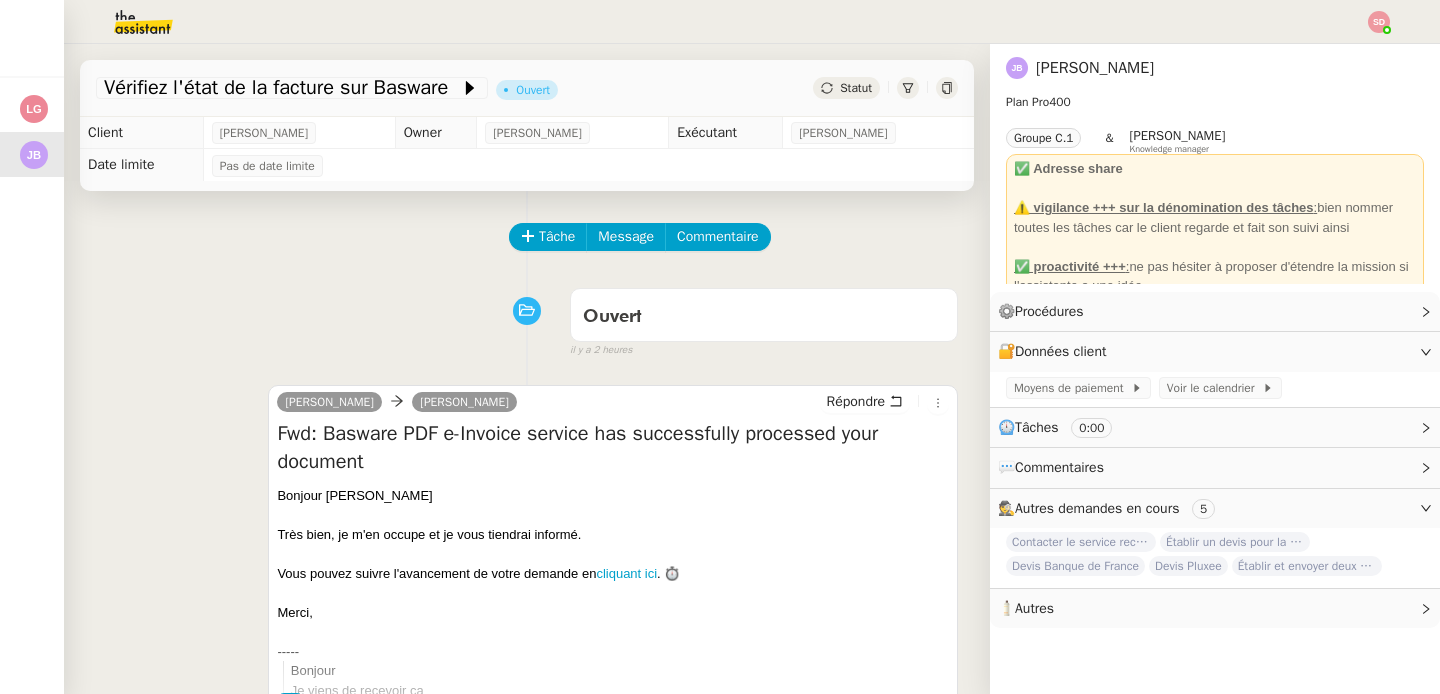 scroll, scrollTop: 497, scrollLeft: 0, axis: vertical 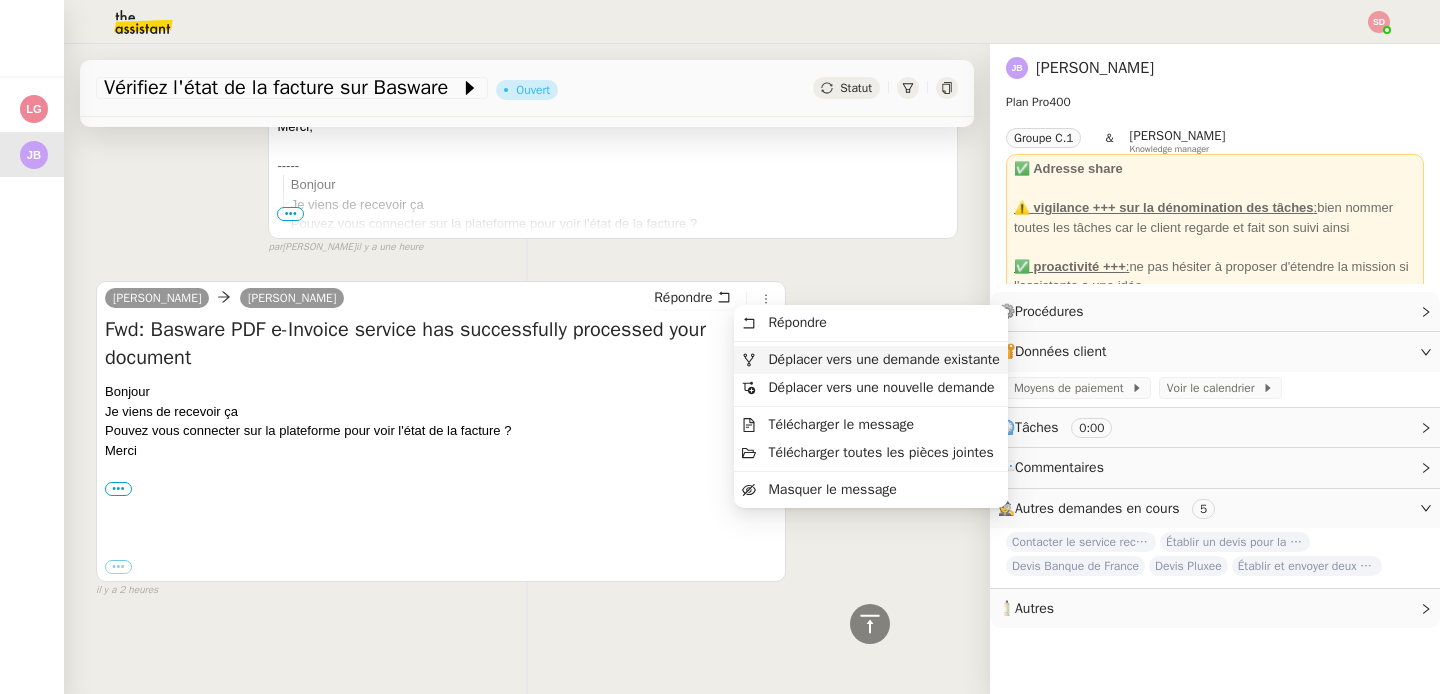 click 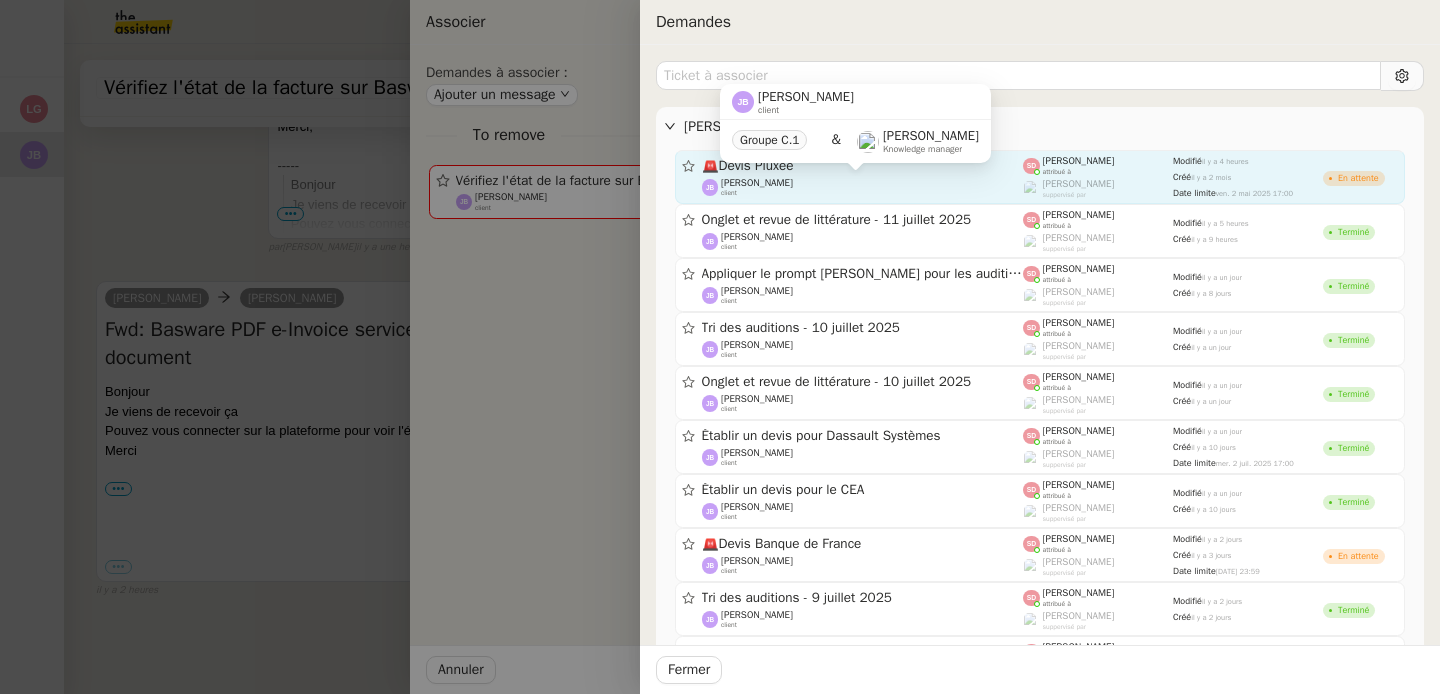 click on "[PERSON_NAME]    client" 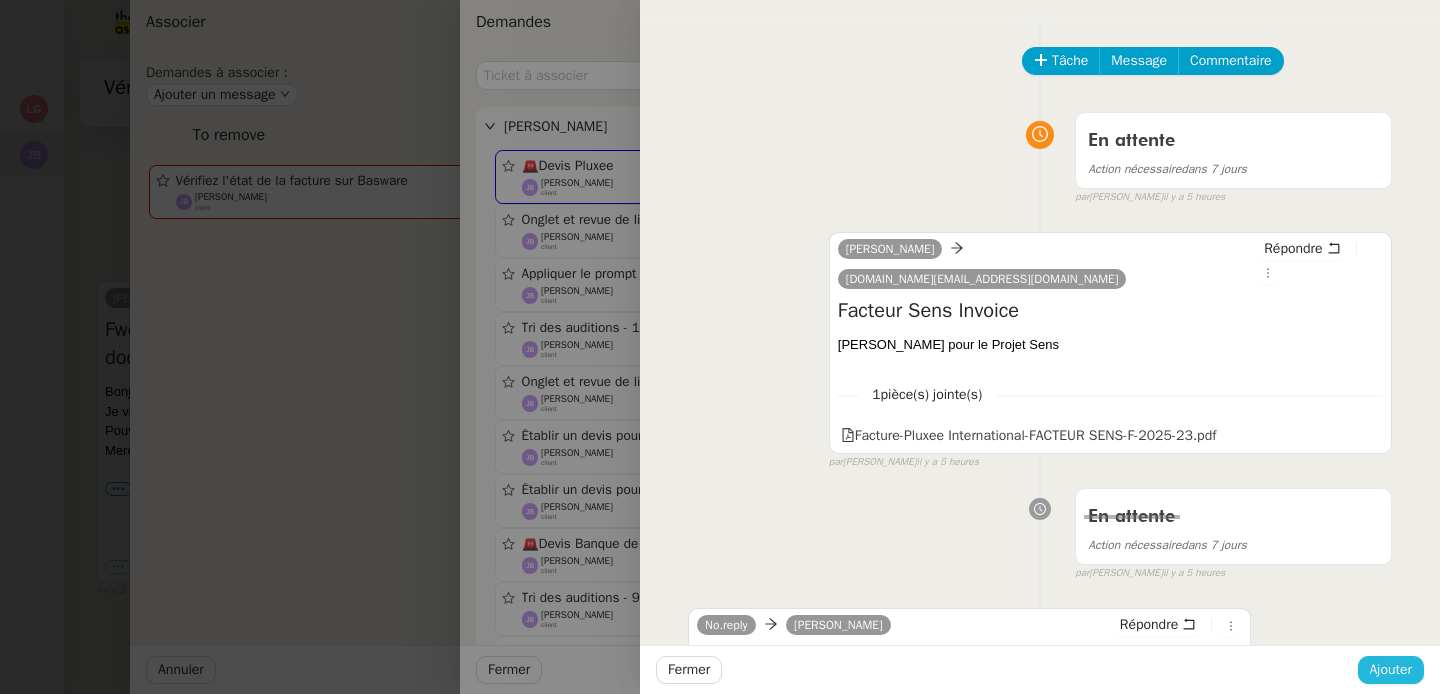 click on "Ajouter" at bounding box center (1391, 669) 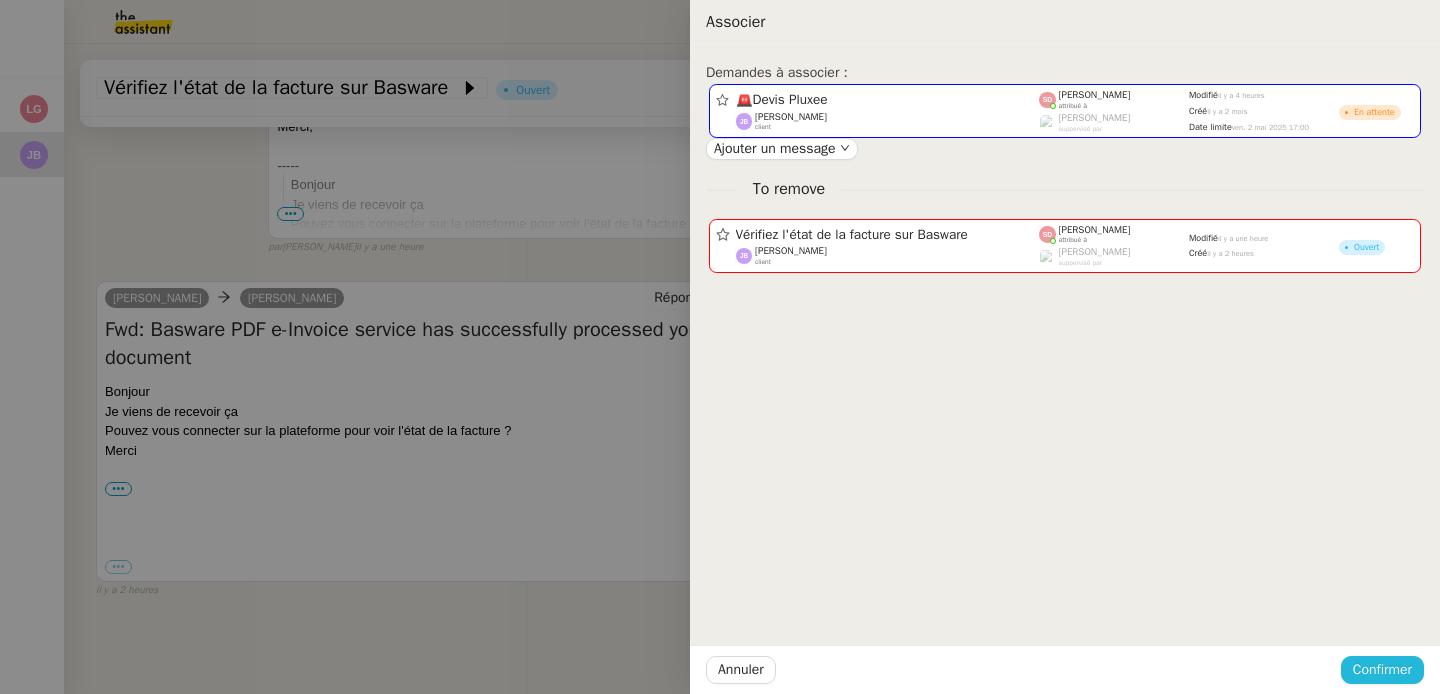 click on "Confirmer" at bounding box center [1382, 669] 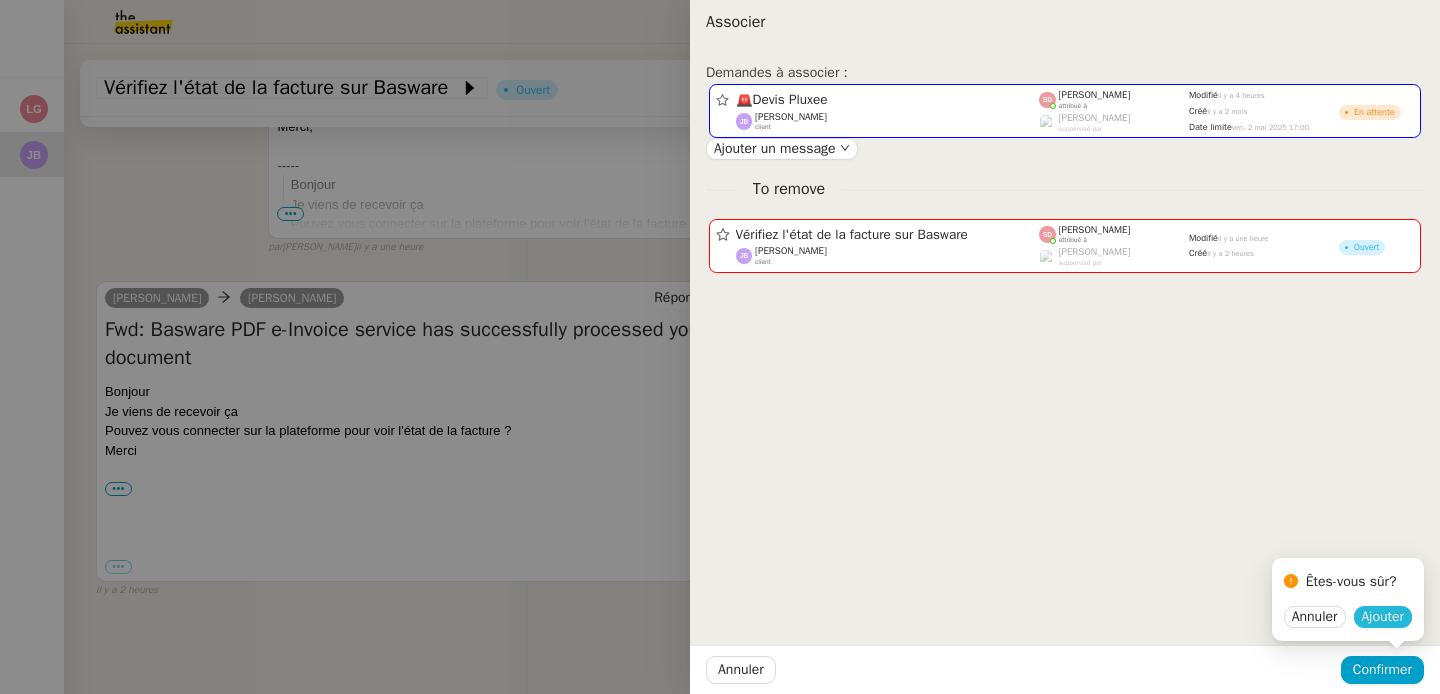 click on "Ajouter" at bounding box center [1383, 617] 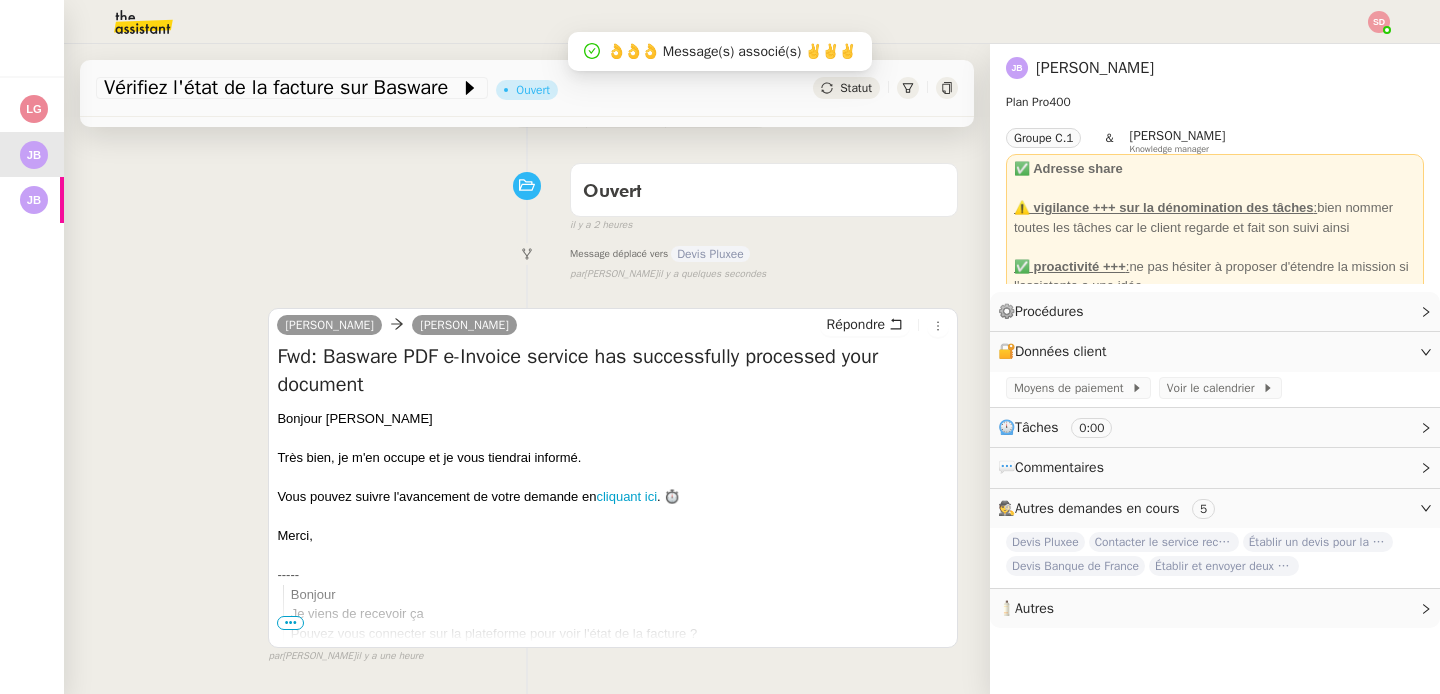 scroll, scrollTop: 0, scrollLeft: 0, axis: both 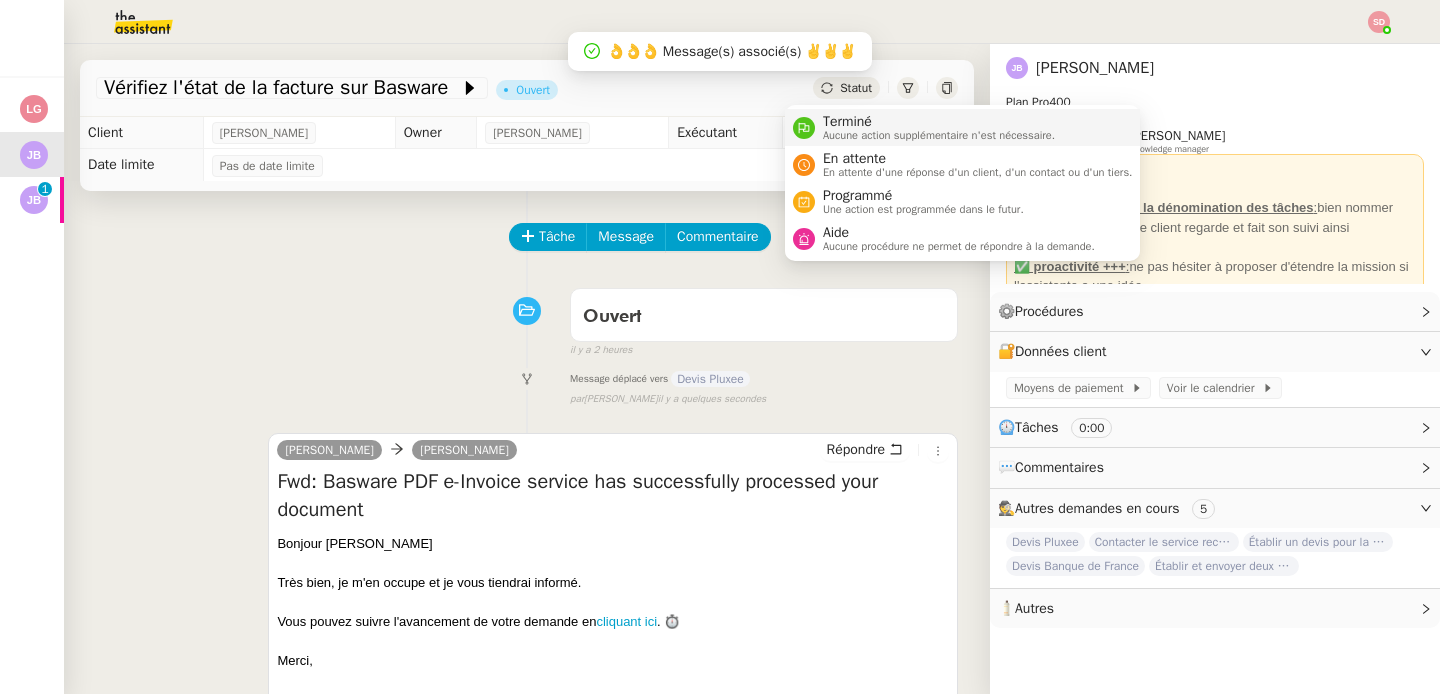 click on "Terminé Aucune action supplémentaire n'est nécessaire." at bounding box center [935, 127] 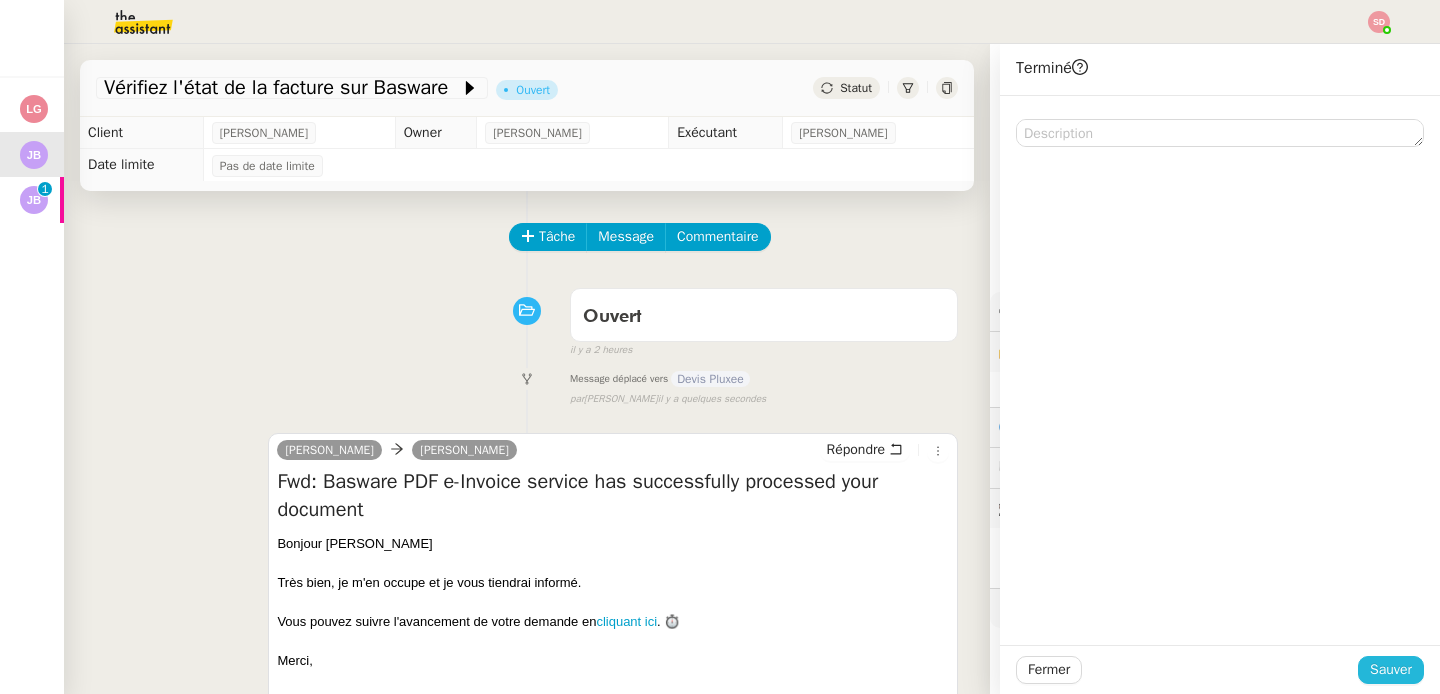 click on "Sauver" 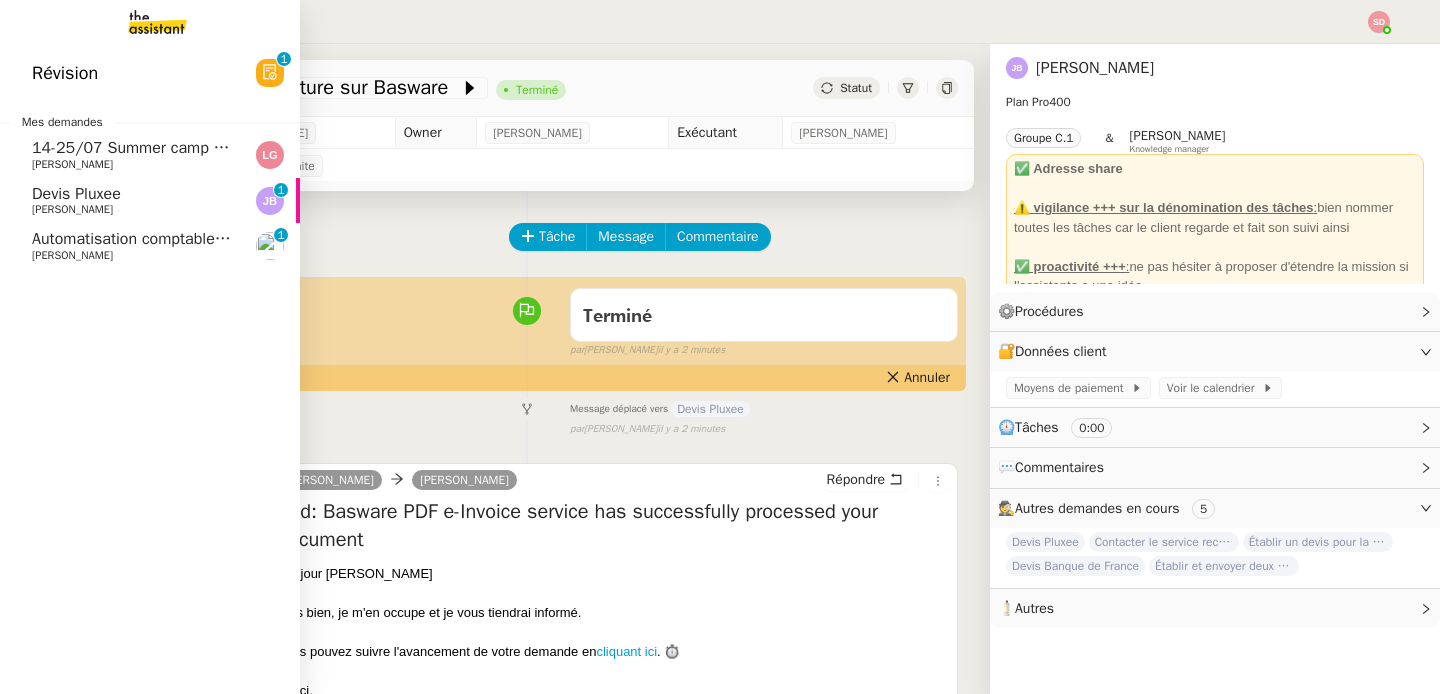 click on "[PERSON_NAME]" 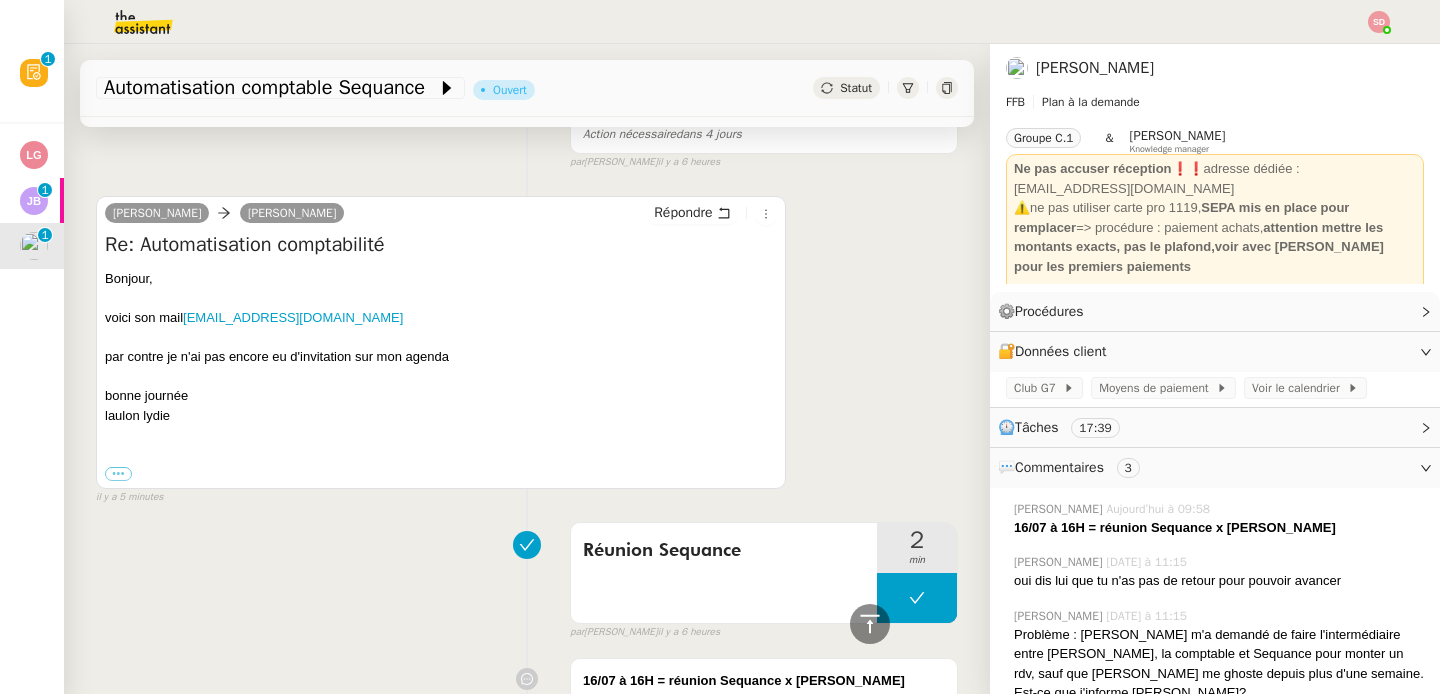 scroll, scrollTop: 1010, scrollLeft: 0, axis: vertical 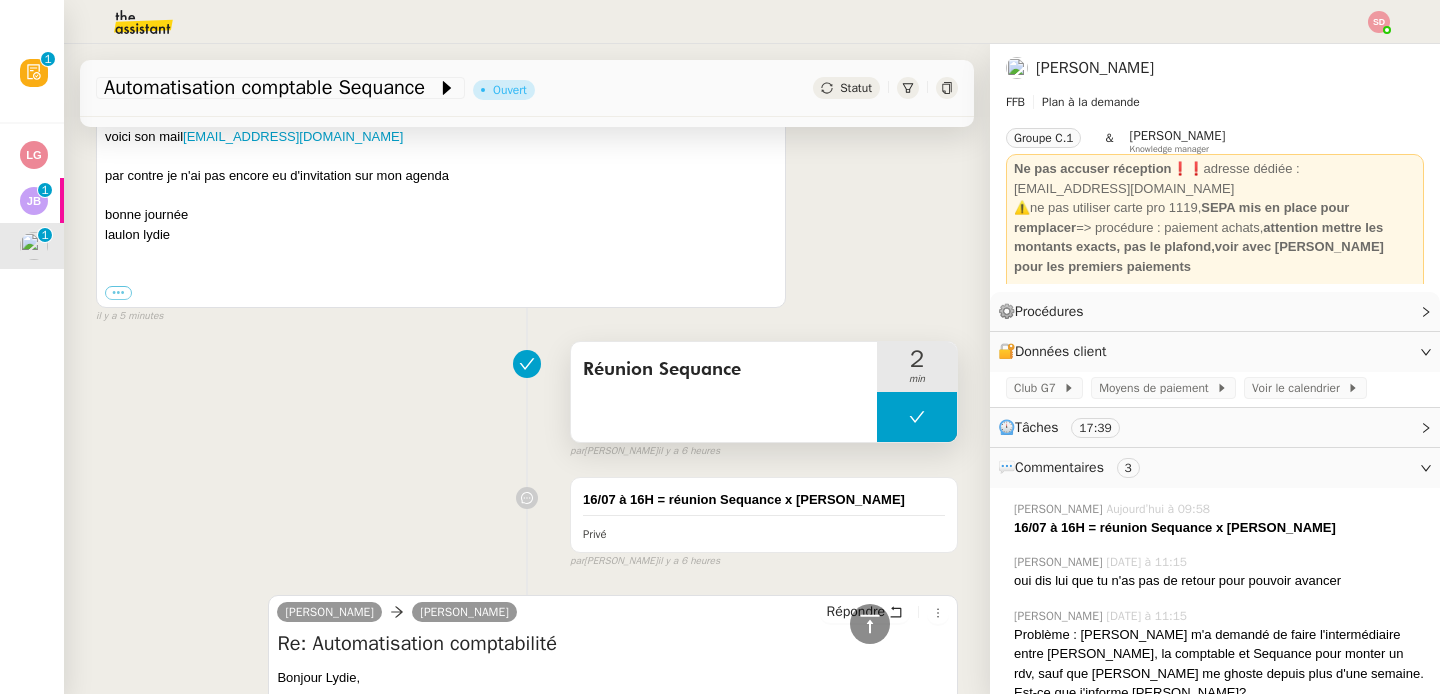 click at bounding box center [917, 417] 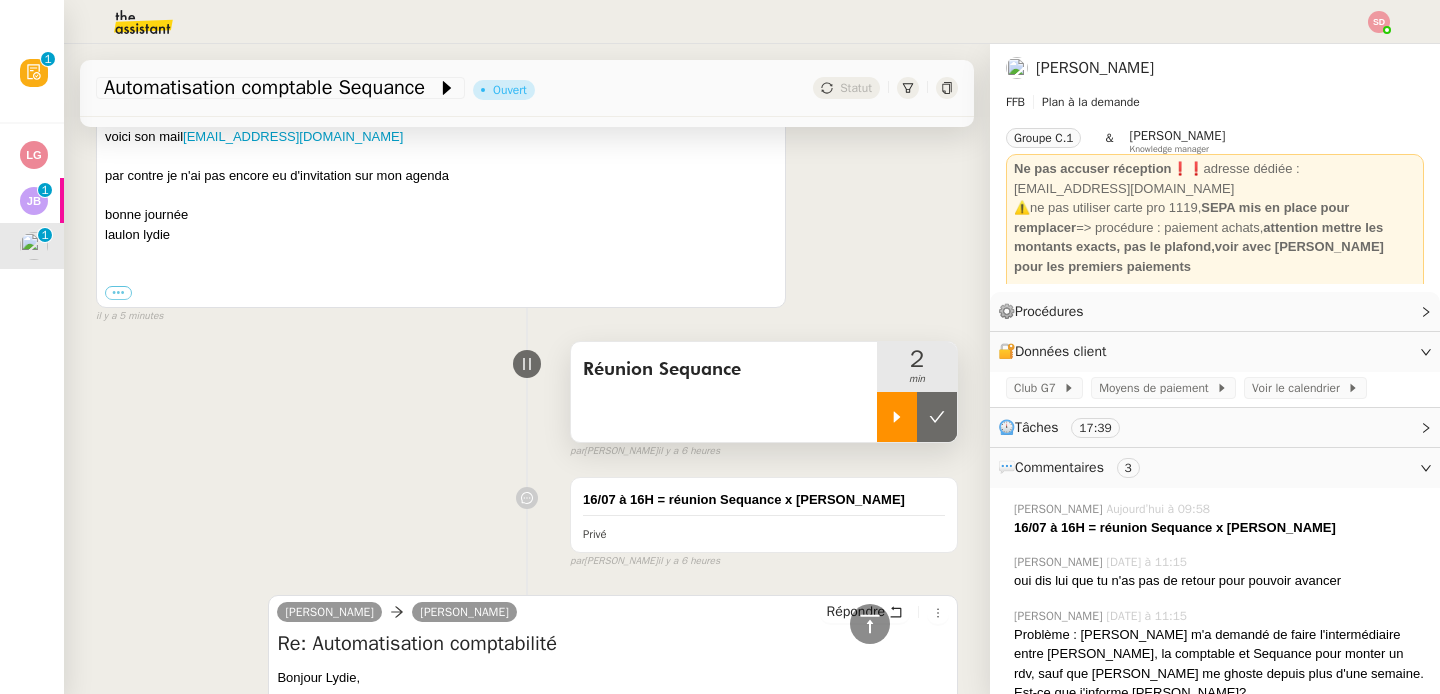 click at bounding box center (897, 417) 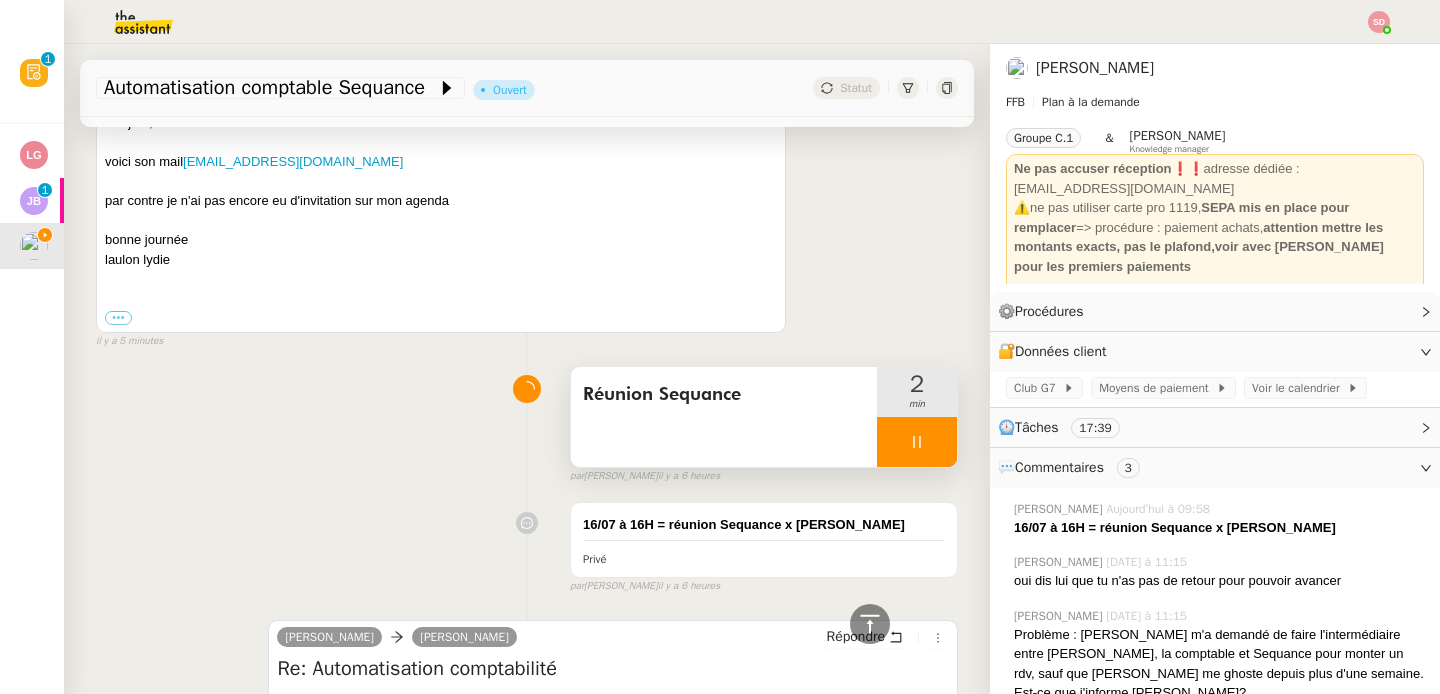 scroll, scrollTop: 972, scrollLeft: 0, axis: vertical 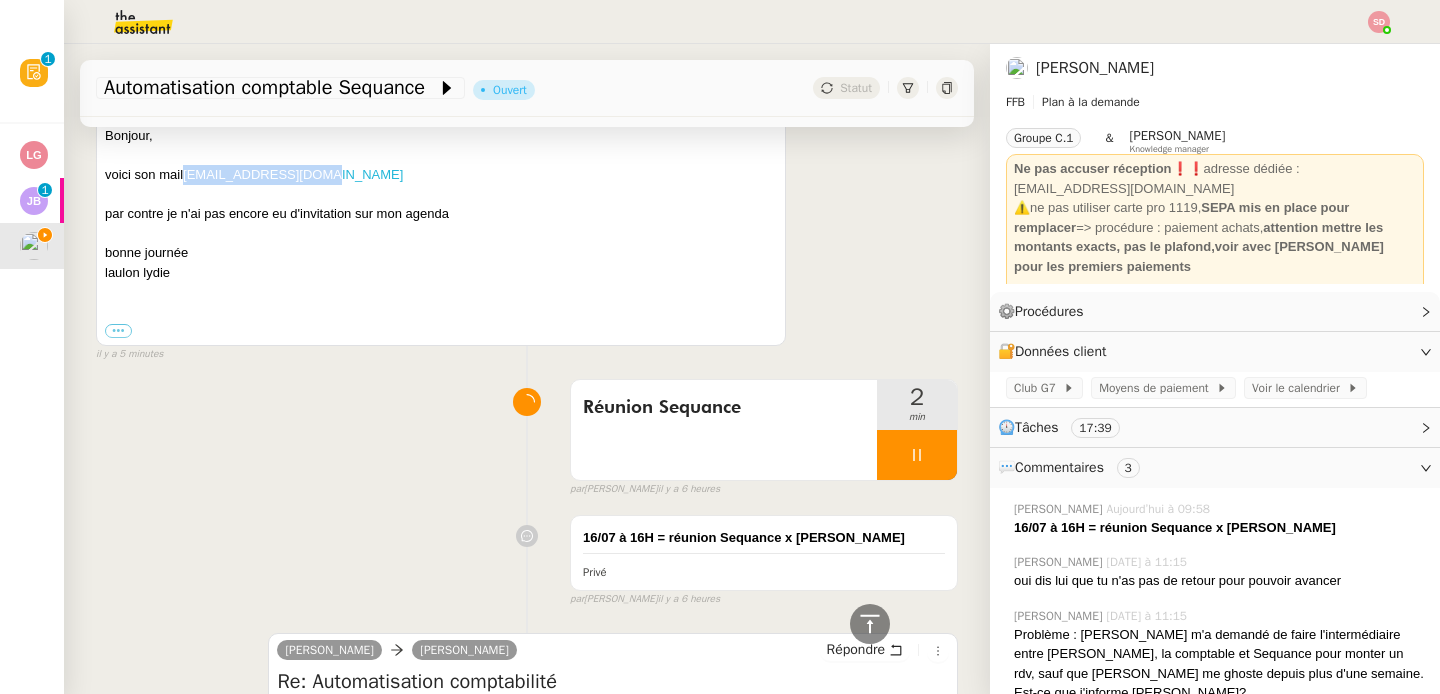 copy on "amelie.yuste@exco.fr" 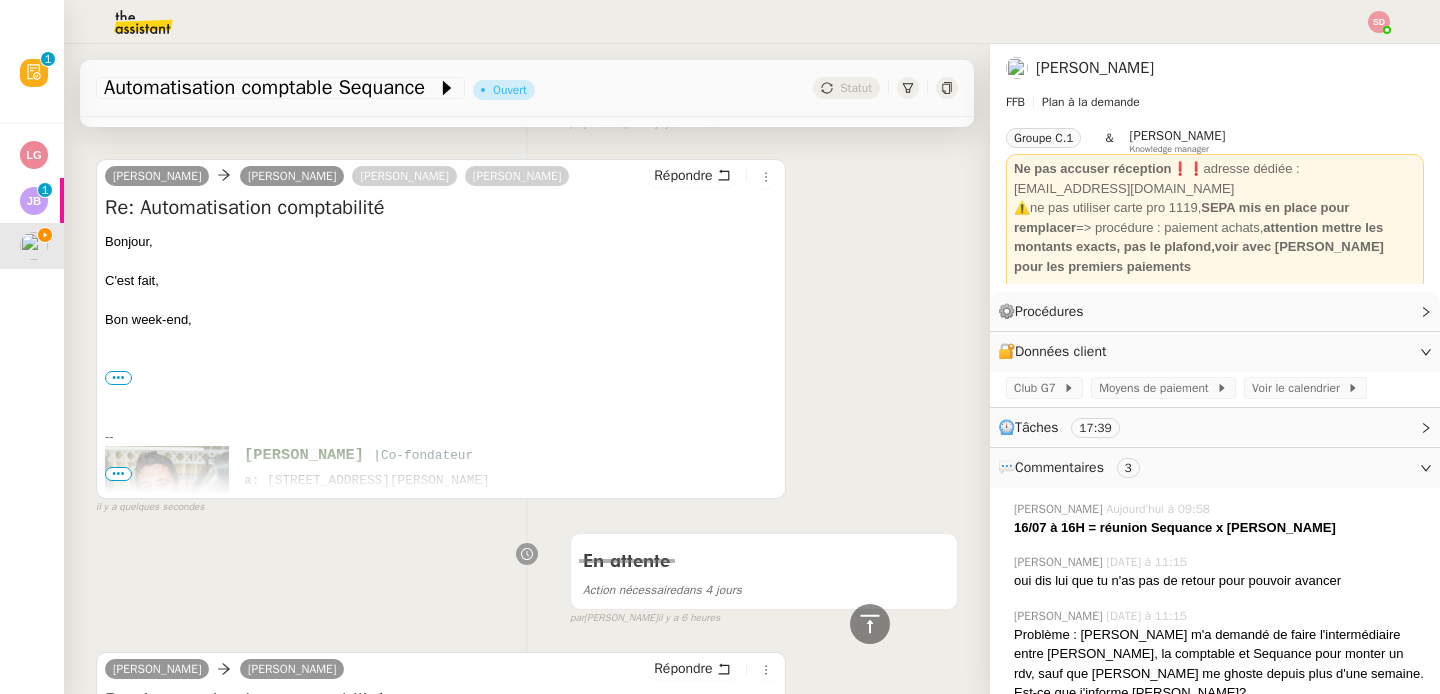 scroll, scrollTop: 22, scrollLeft: 0, axis: vertical 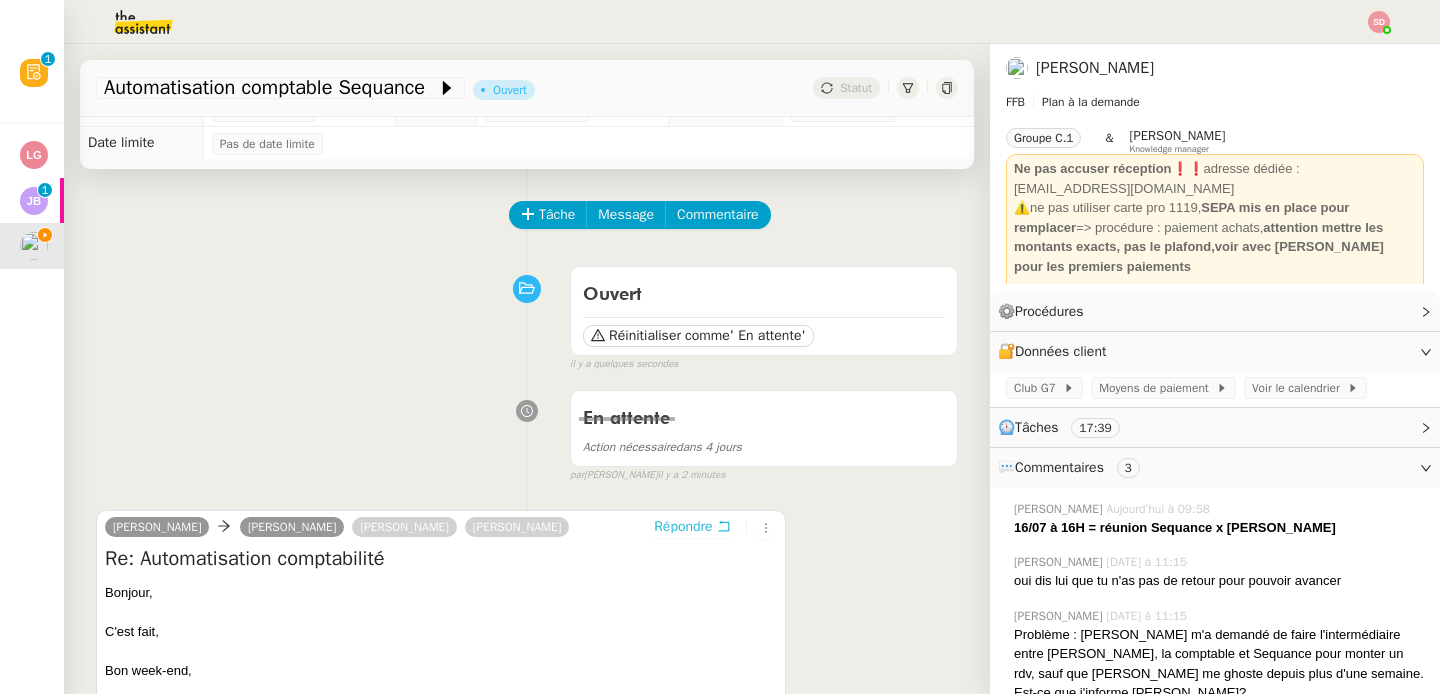 click on "Répondre" at bounding box center (683, 527) 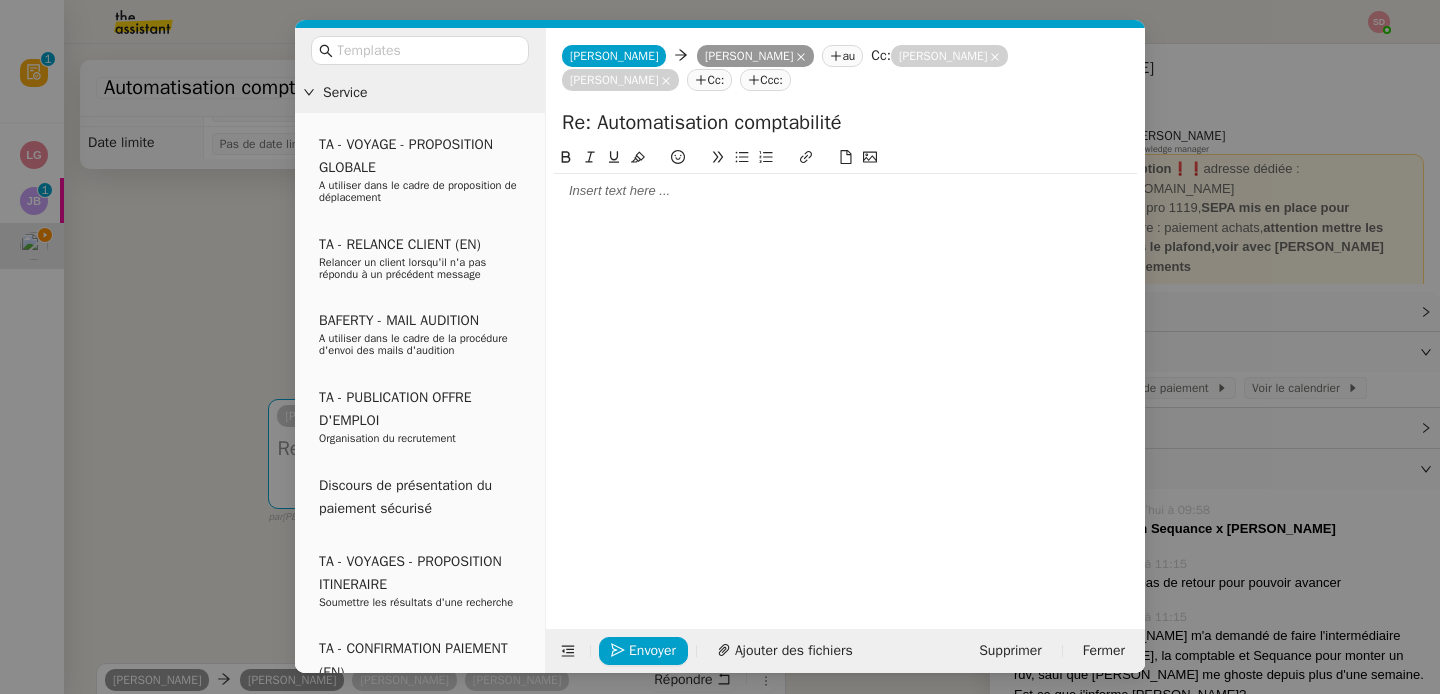 click 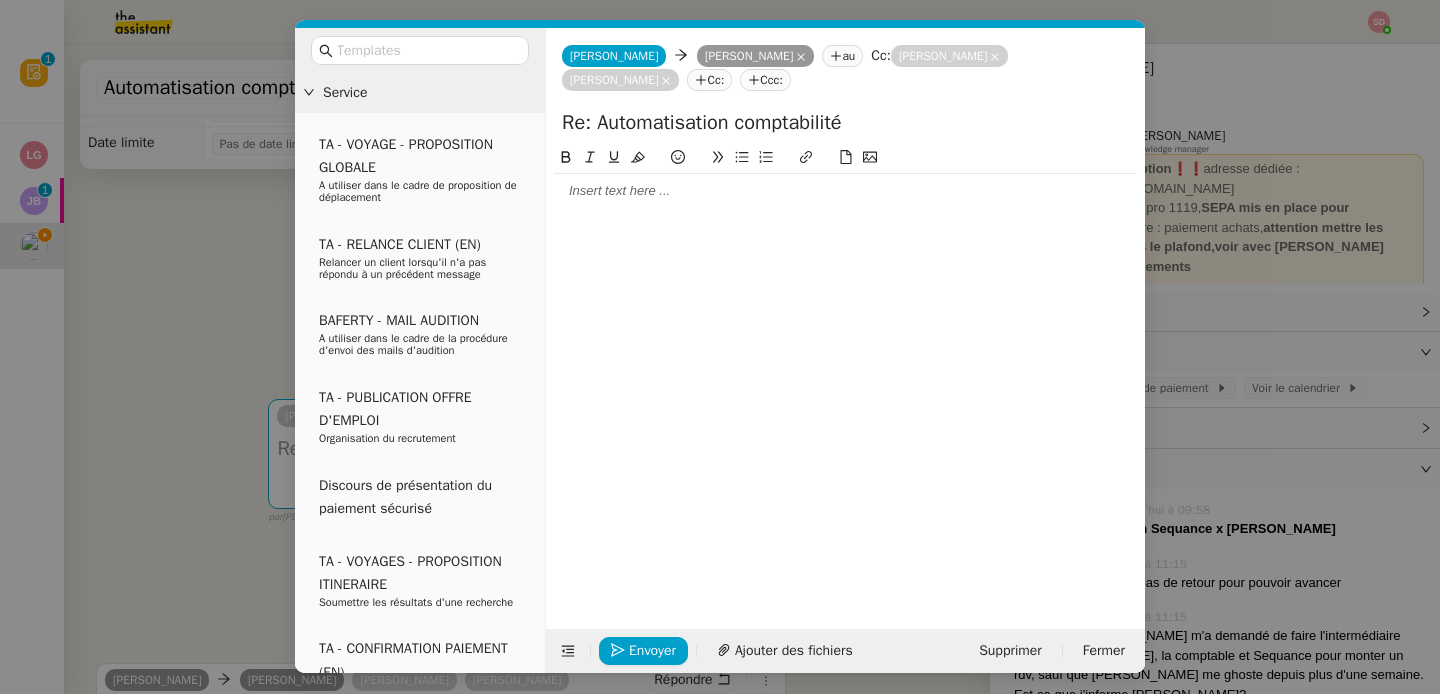 type 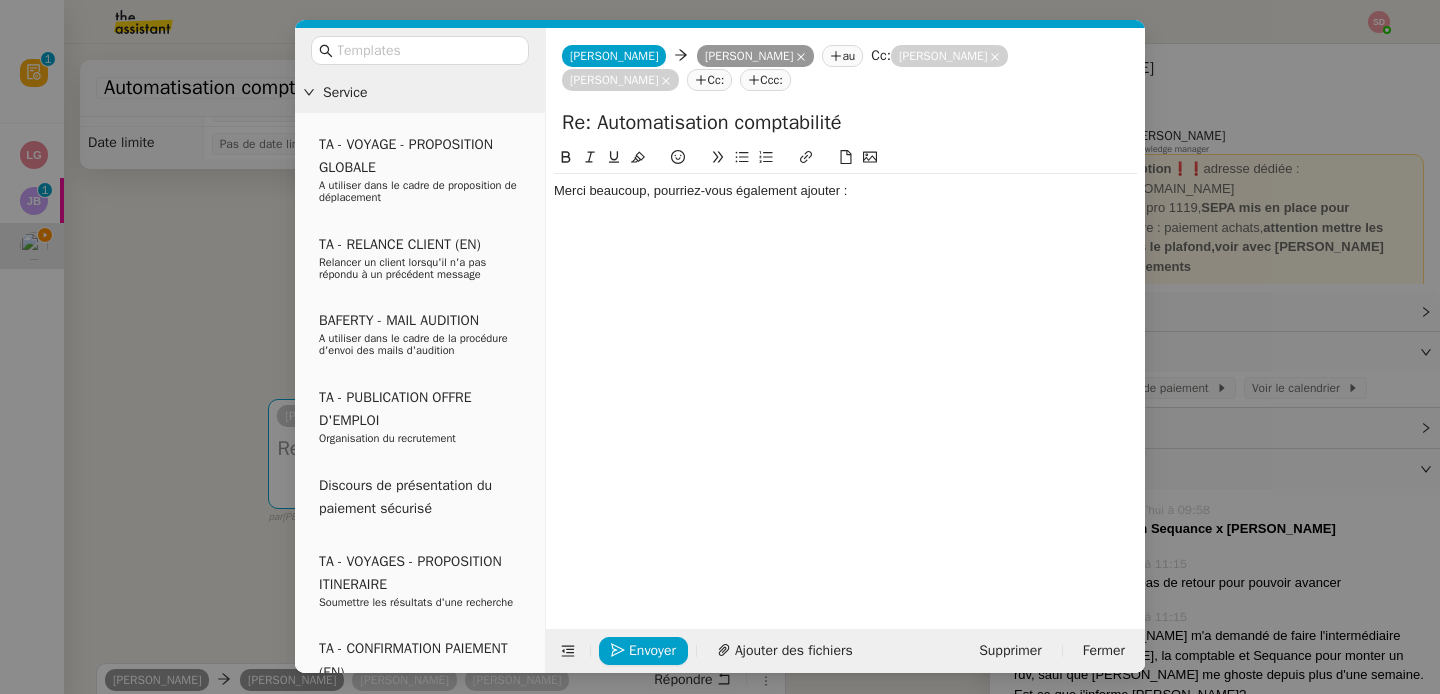 scroll, scrollTop: 0, scrollLeft: 0, axis: both 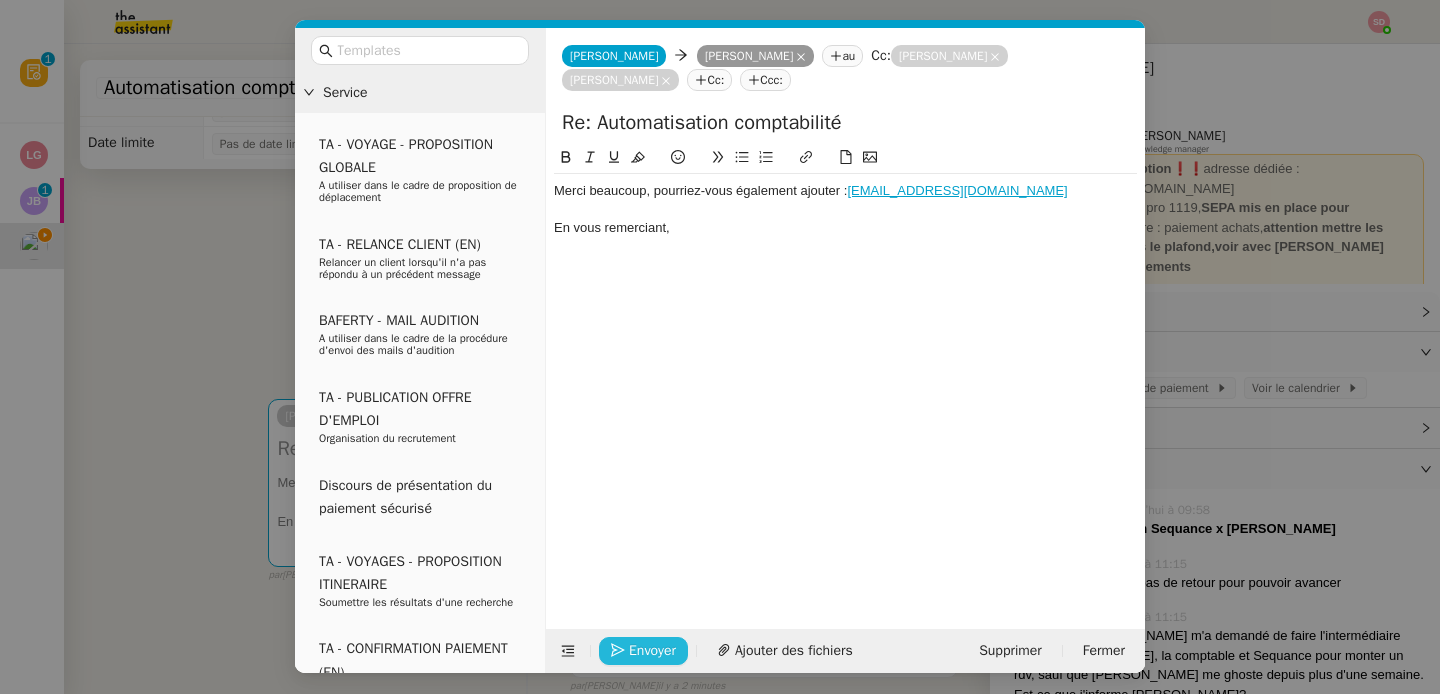 click on "Envoyer" 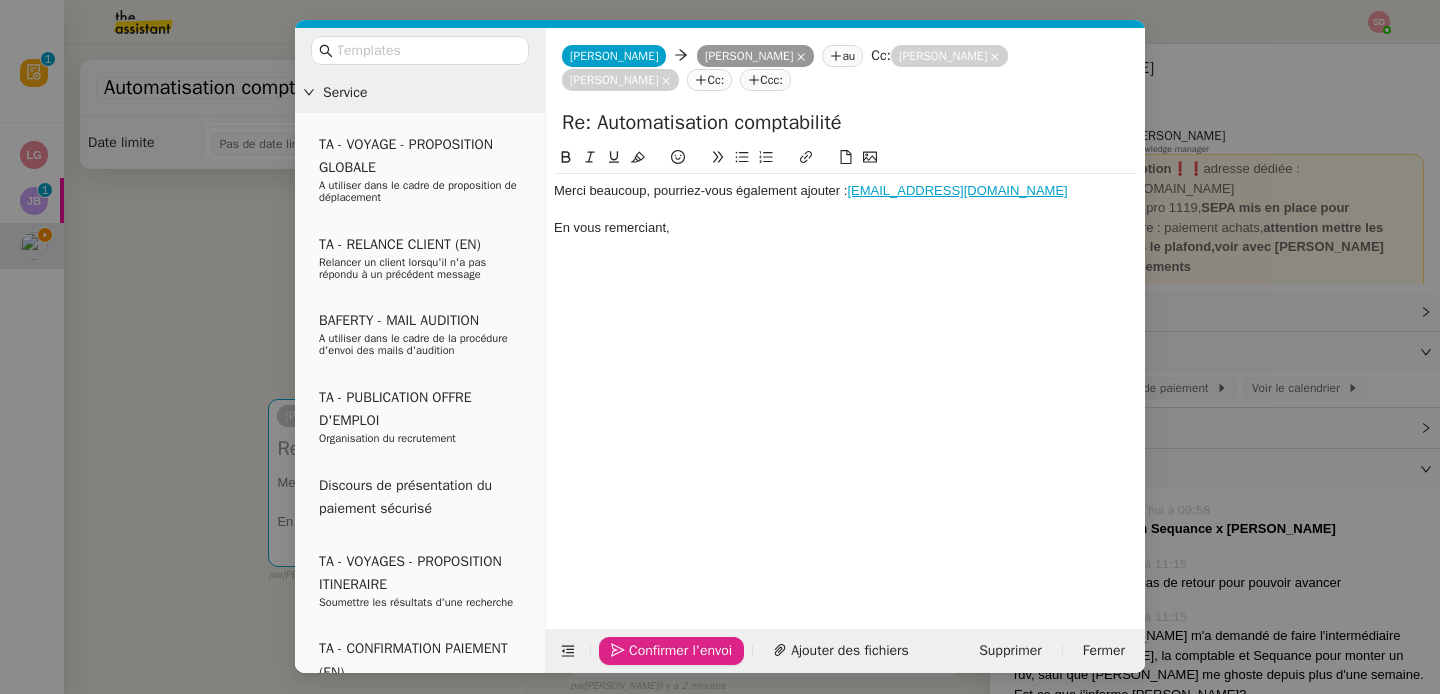 click on "Confirmer l'envoi" 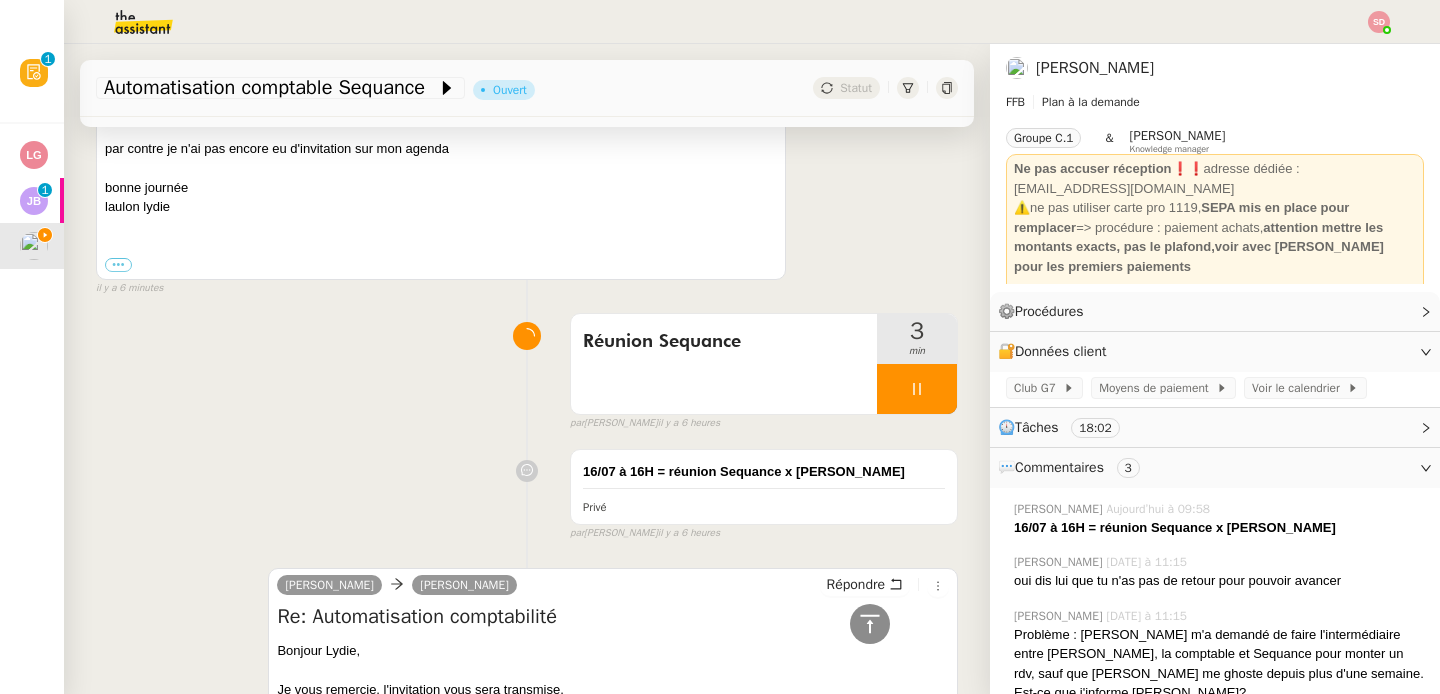 scroll, scrollTop: 1280, scrollLeft: 0, axis: vertical 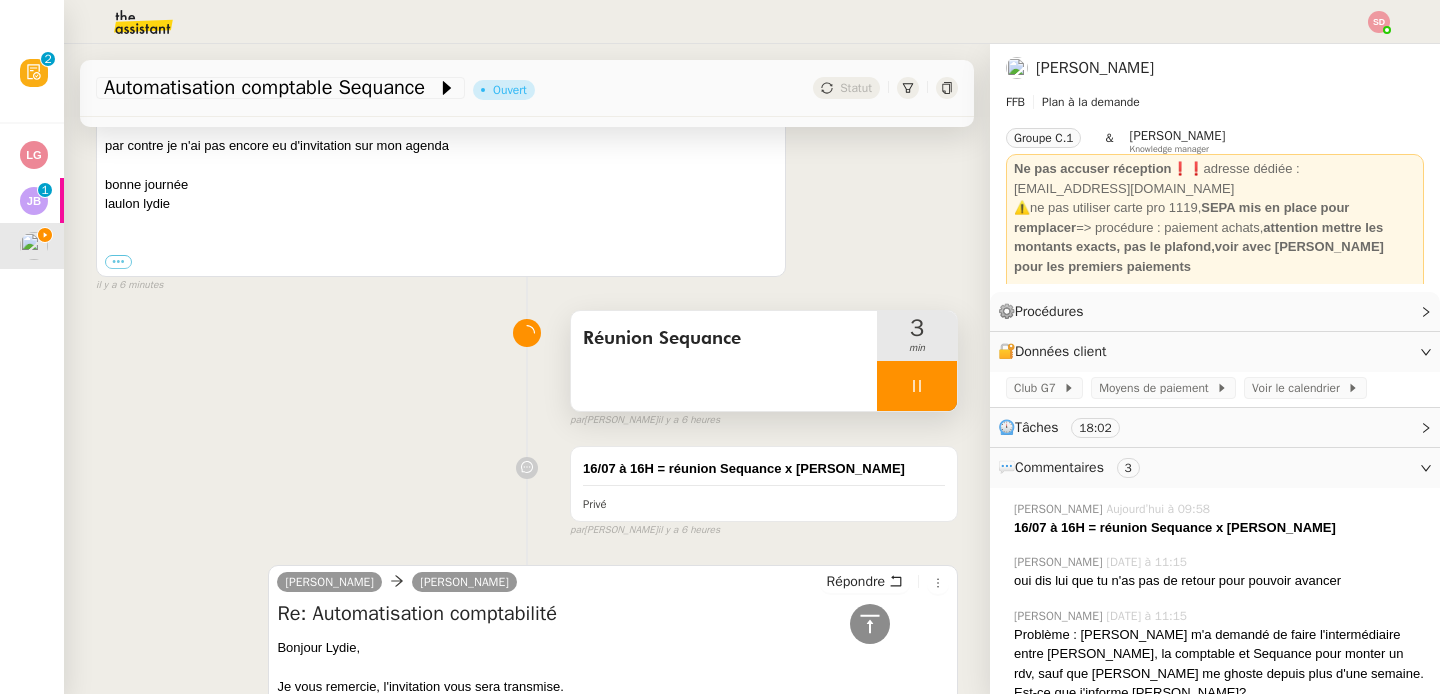 click at bounding box center [917, 386] 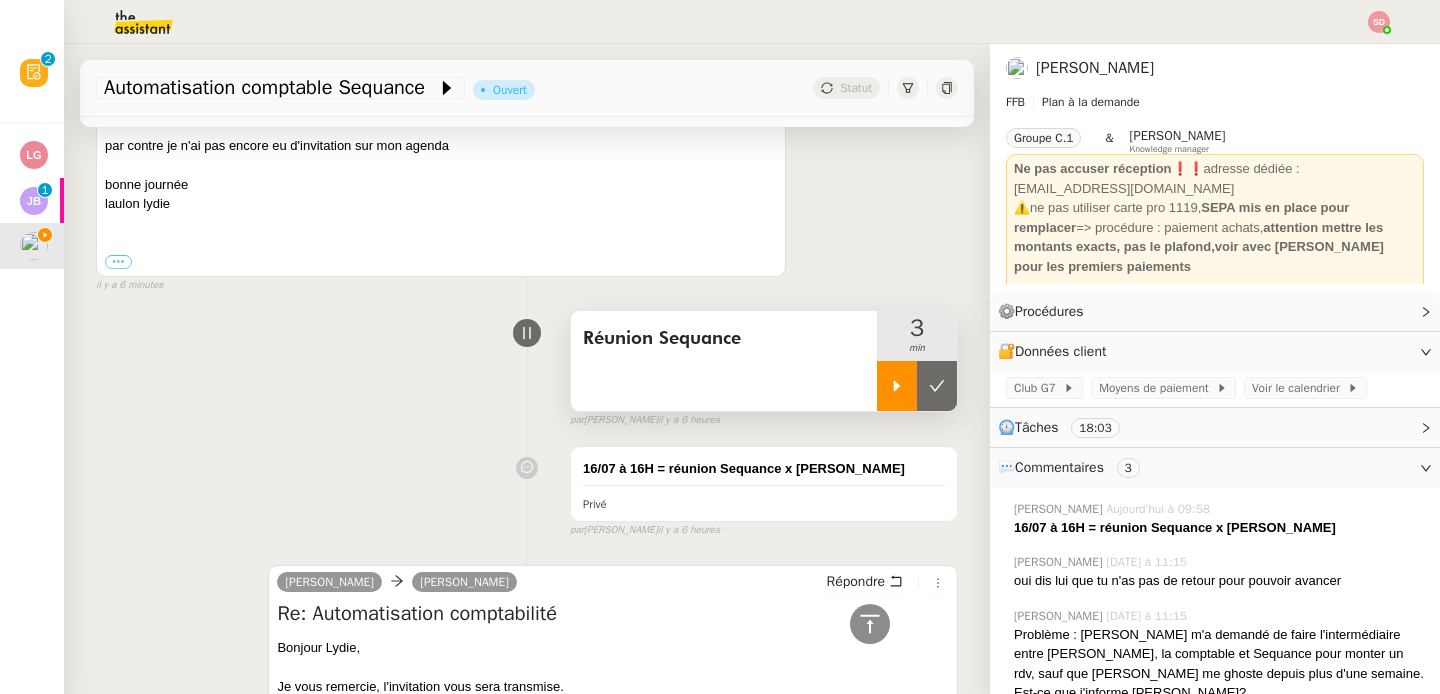 click at bounding box center (937, 386) 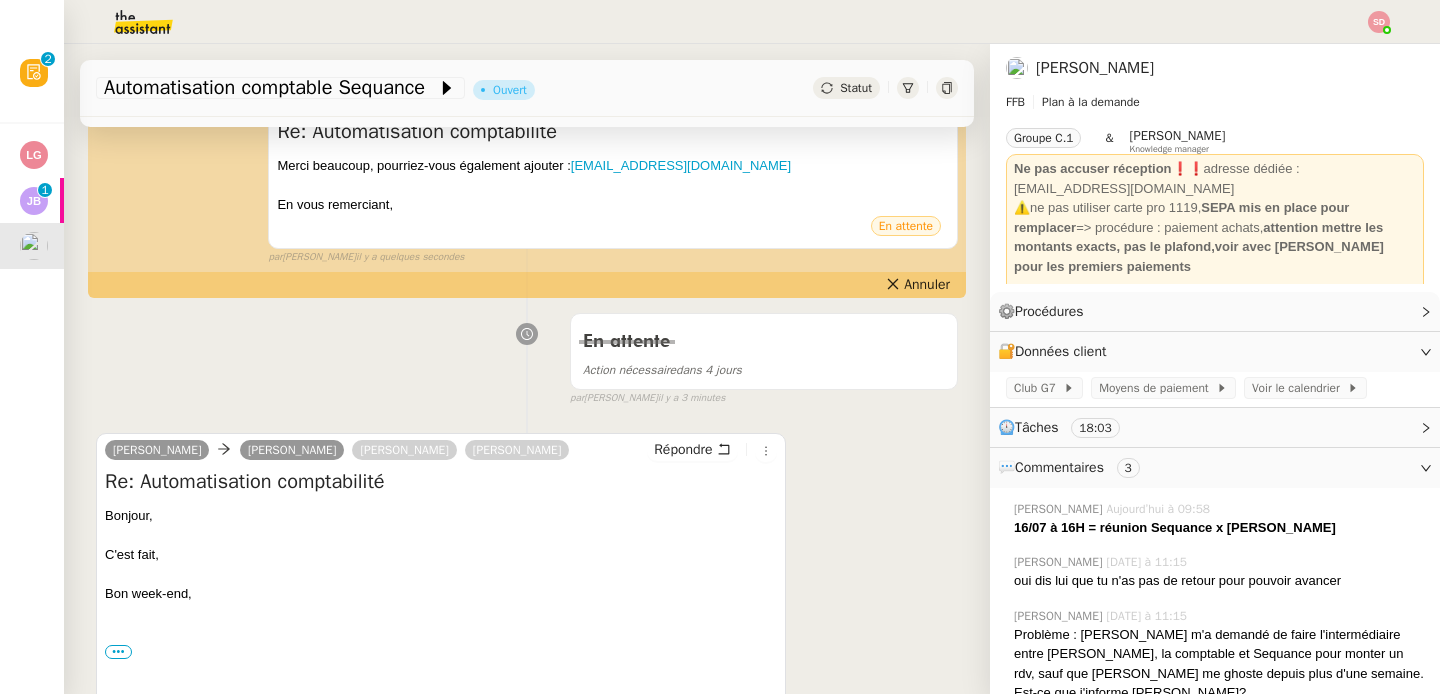 scroll, scrollTop: 0, scrollLeft: 0, axis: both 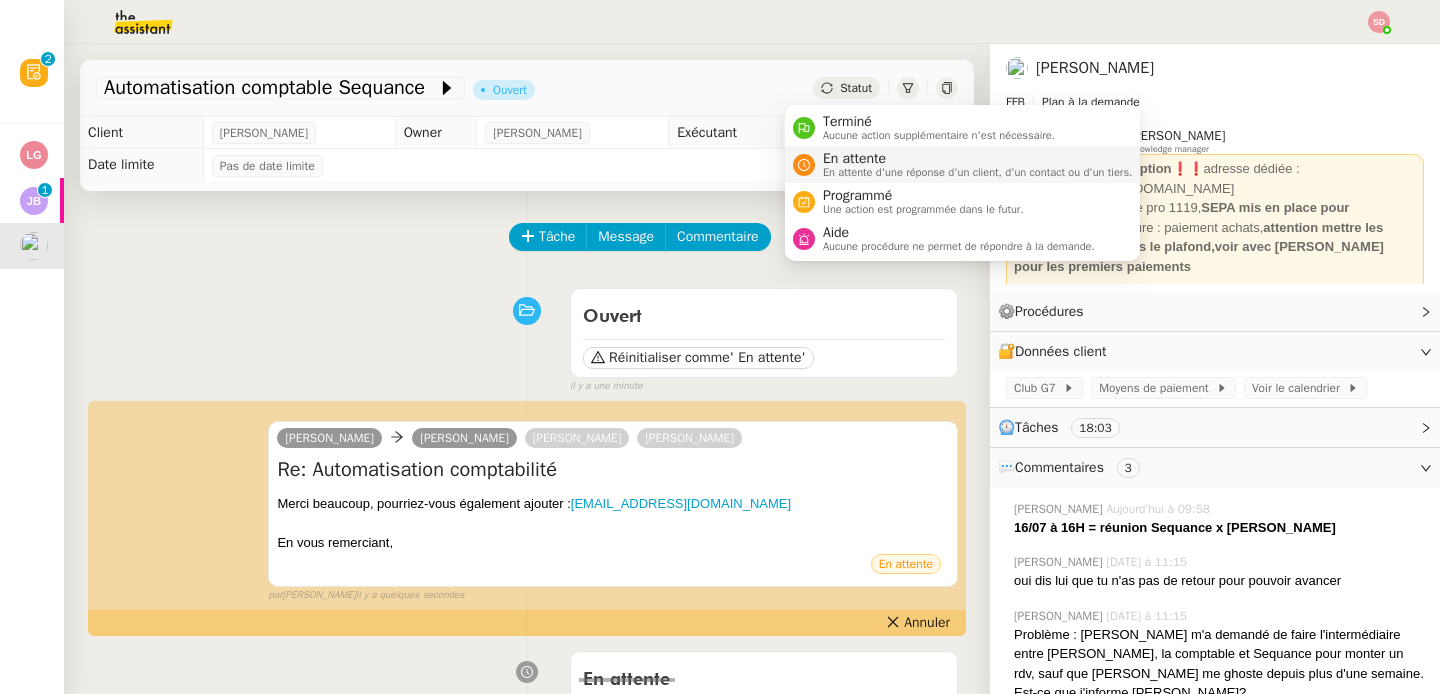 click on "En attente" at bounding box center (978, 159) 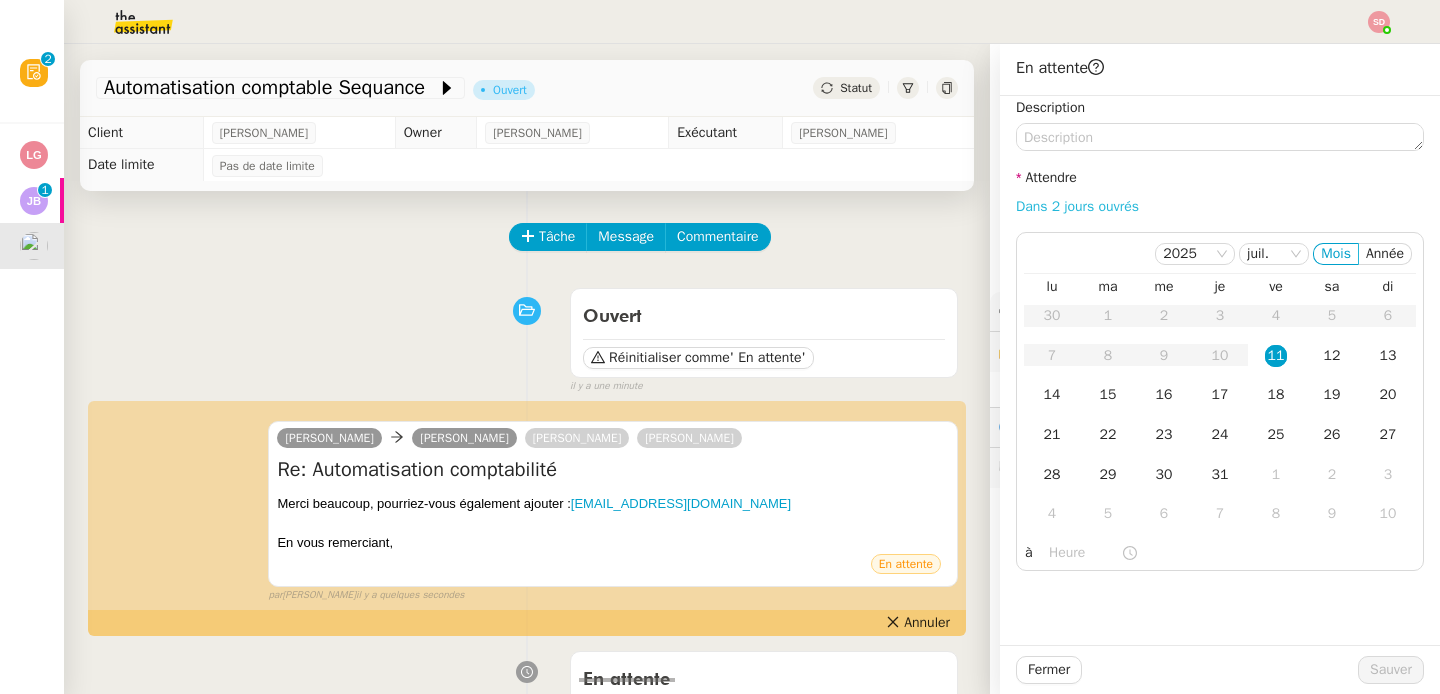 click on "Dans 2 jours ouvrés" 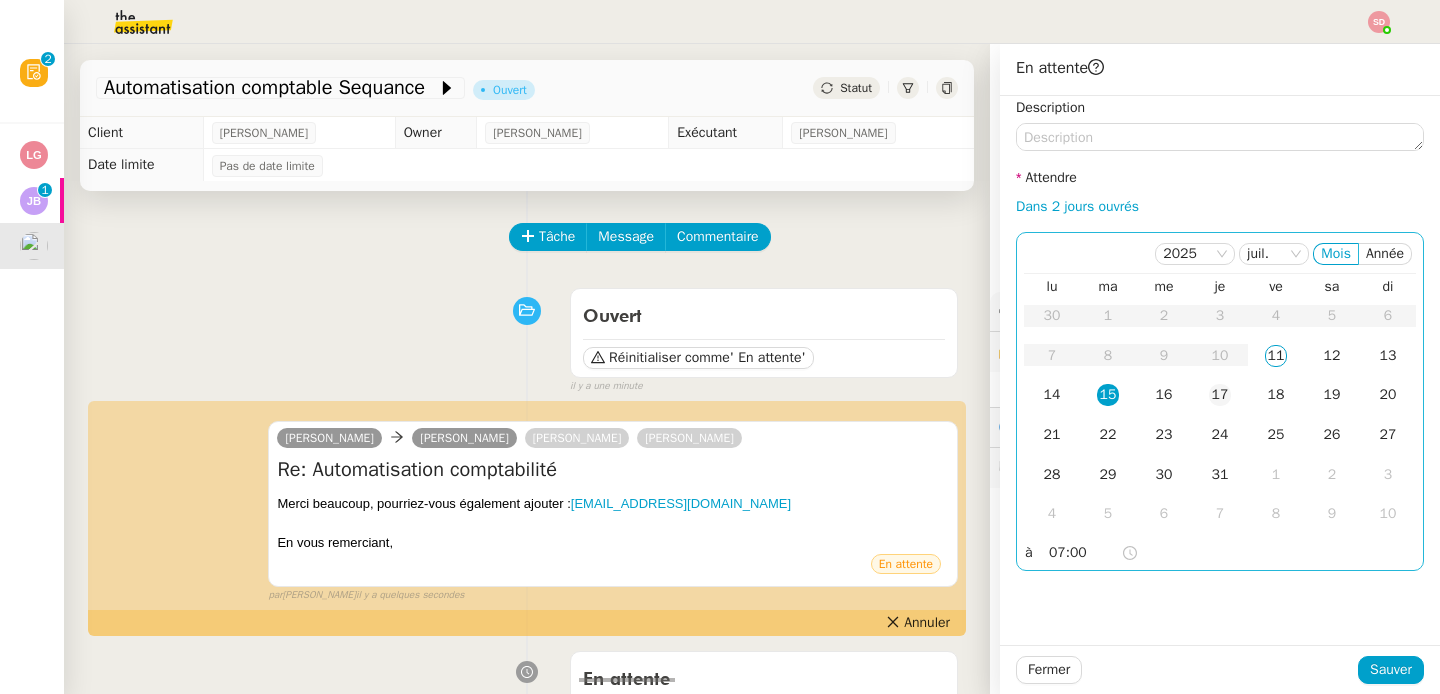 click on "17" 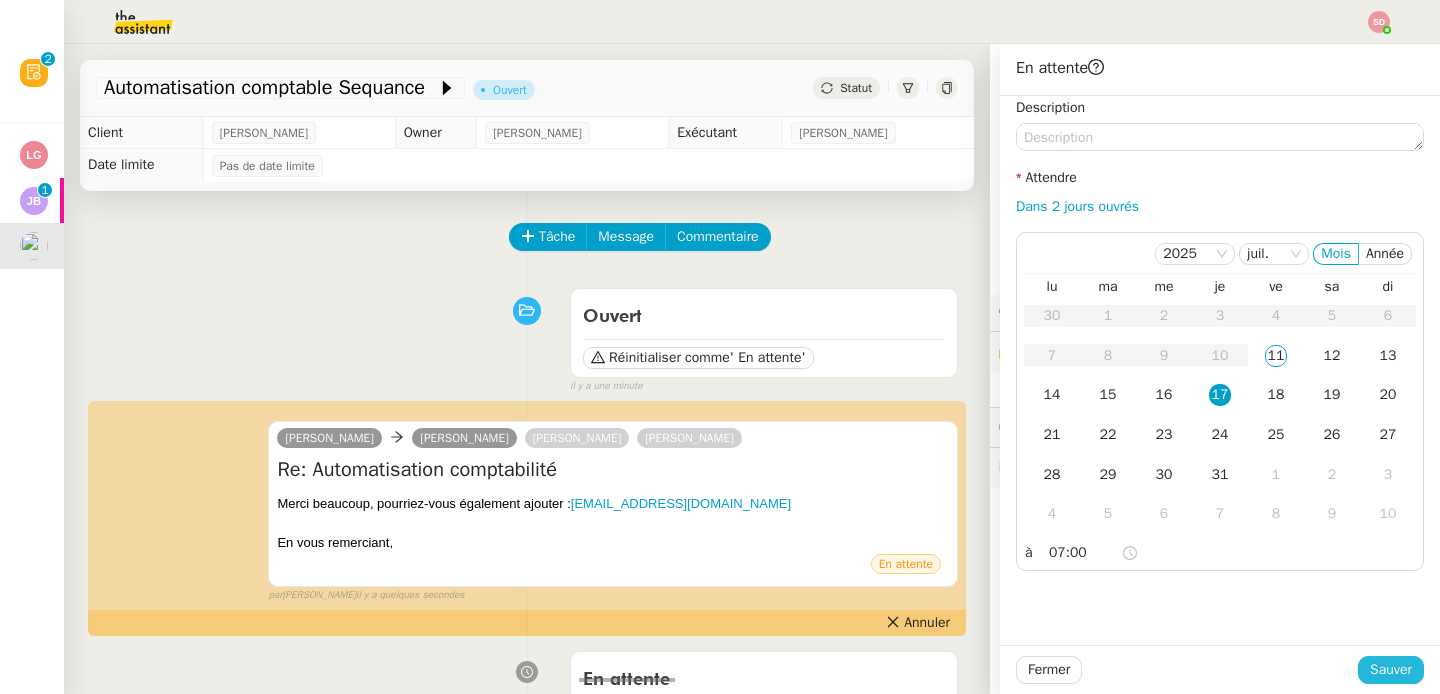 click on "Sauver" 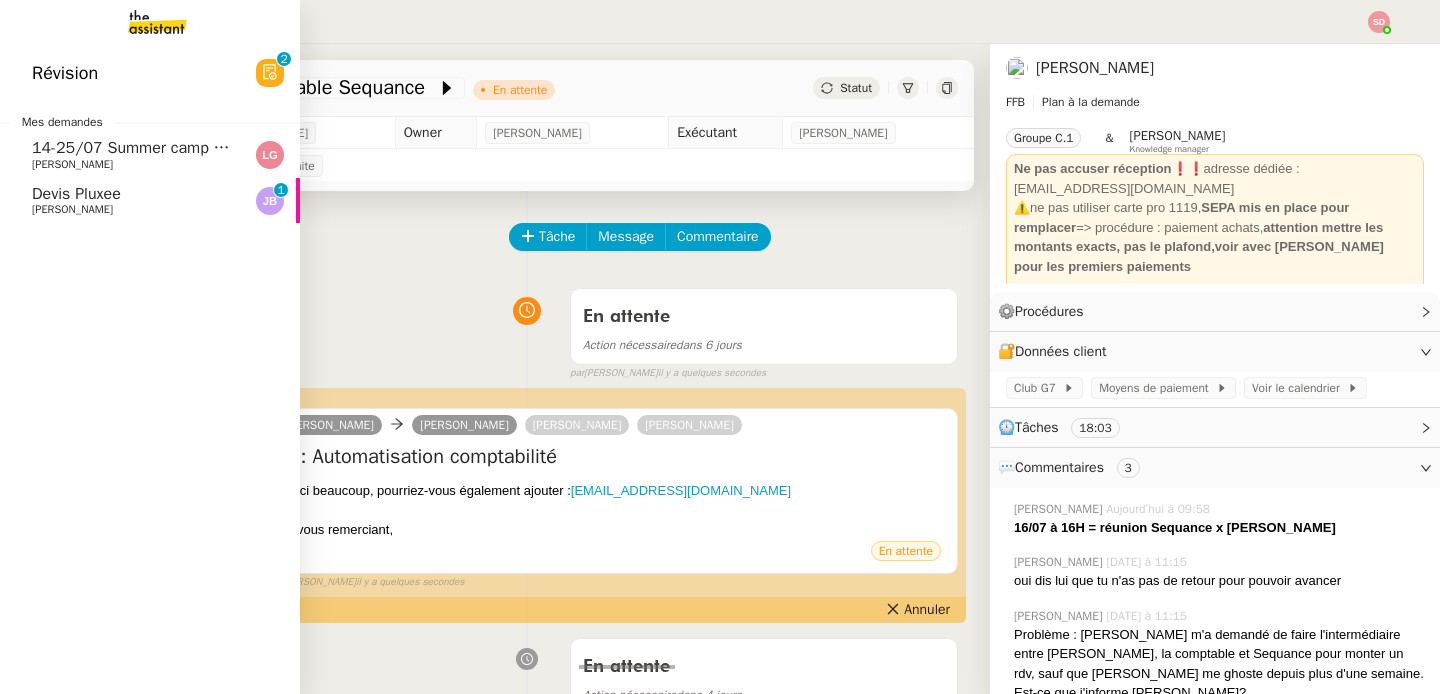 click on "[PERSON_NAME]" 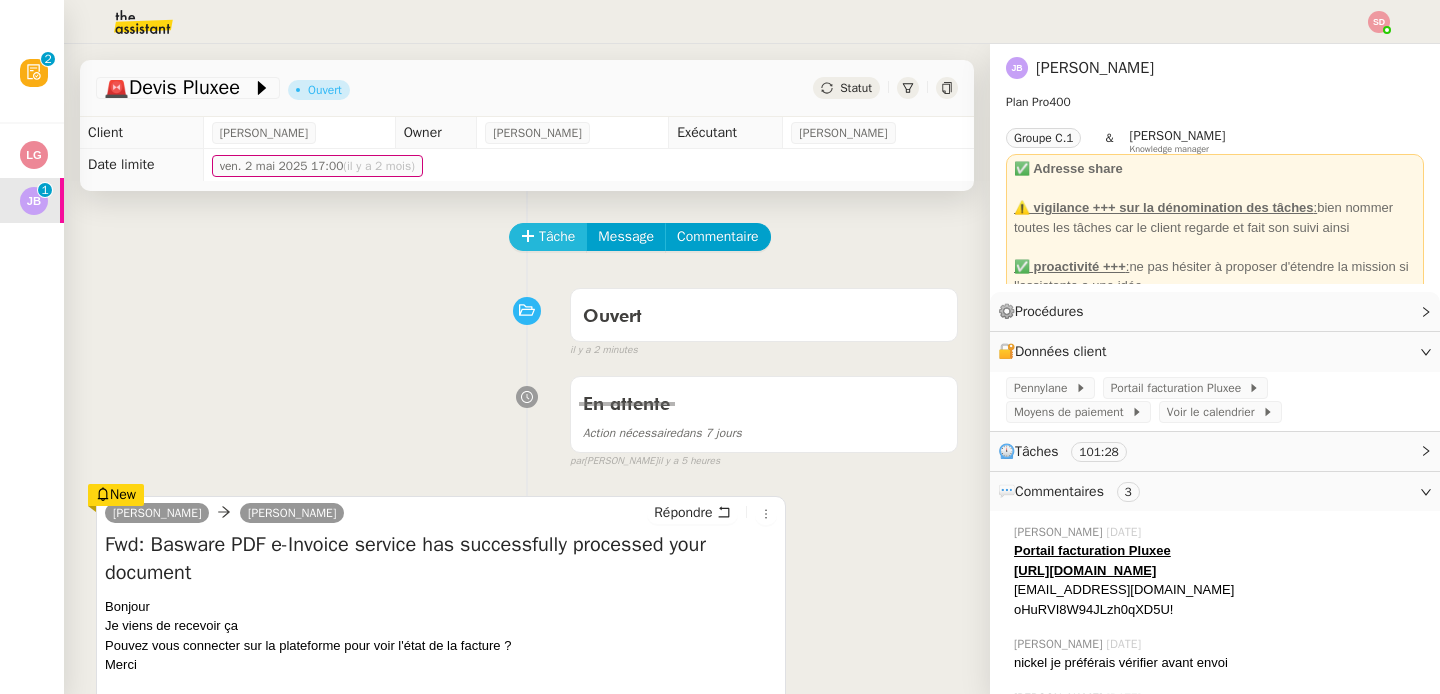 click on "Tâche" 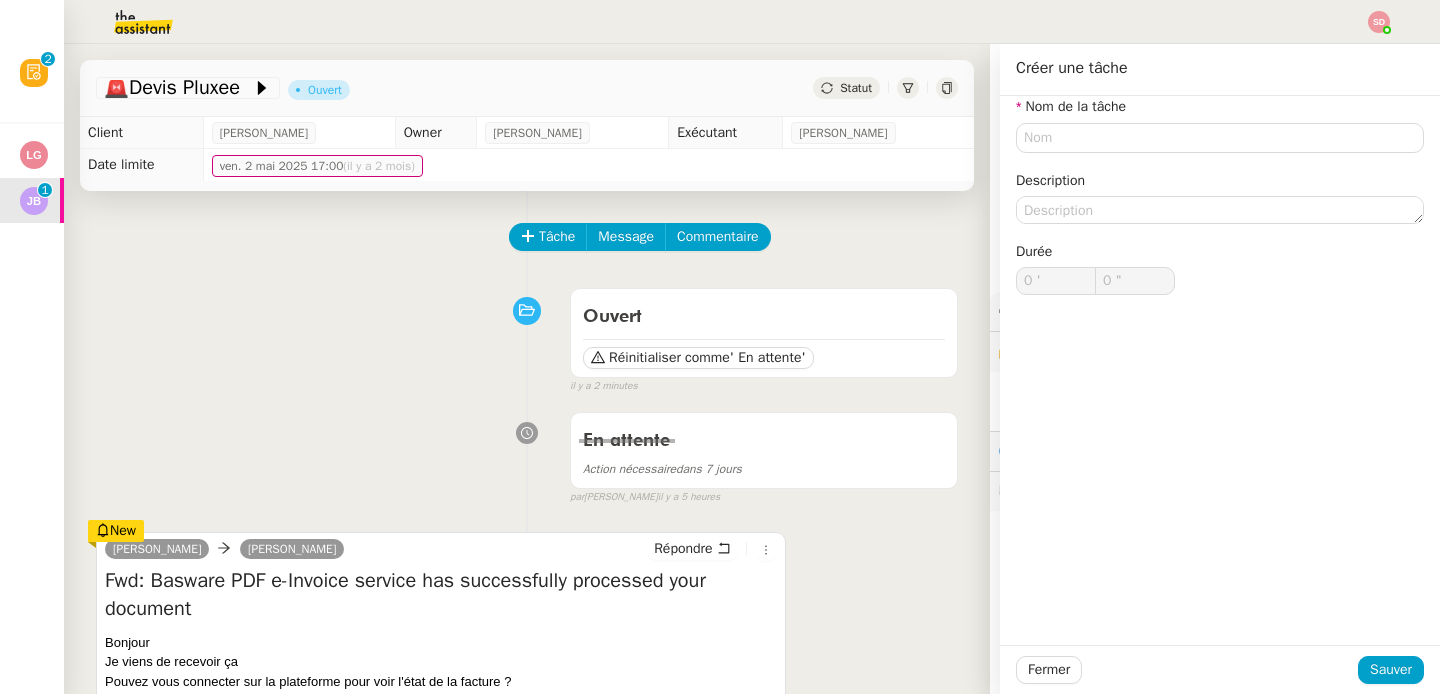 click on "Ouvert Réinitialiser comme  ' En attente'  false il y a 2 minutes" at bounding box center (527, 337) 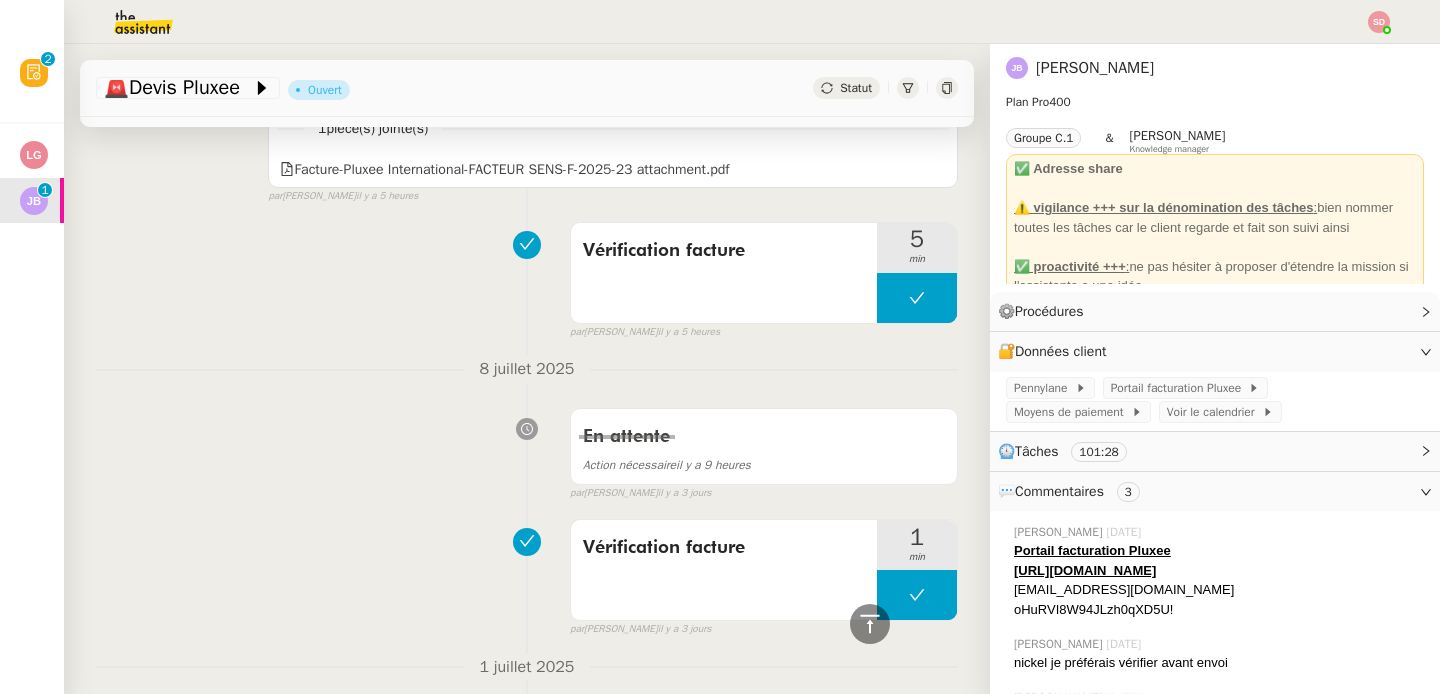 scroll, scrollTop: 1768, scrollLeft: 0, axis: vertical 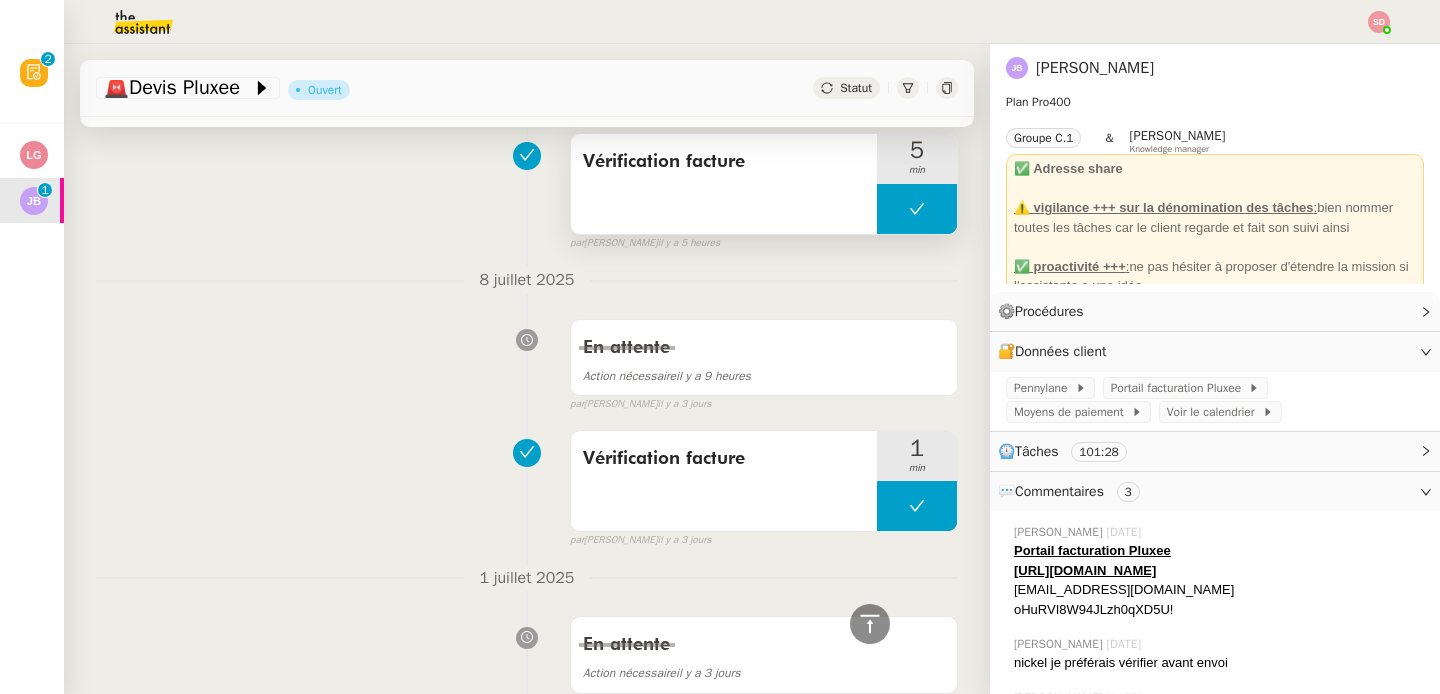 click at bounding box center [917, 209] 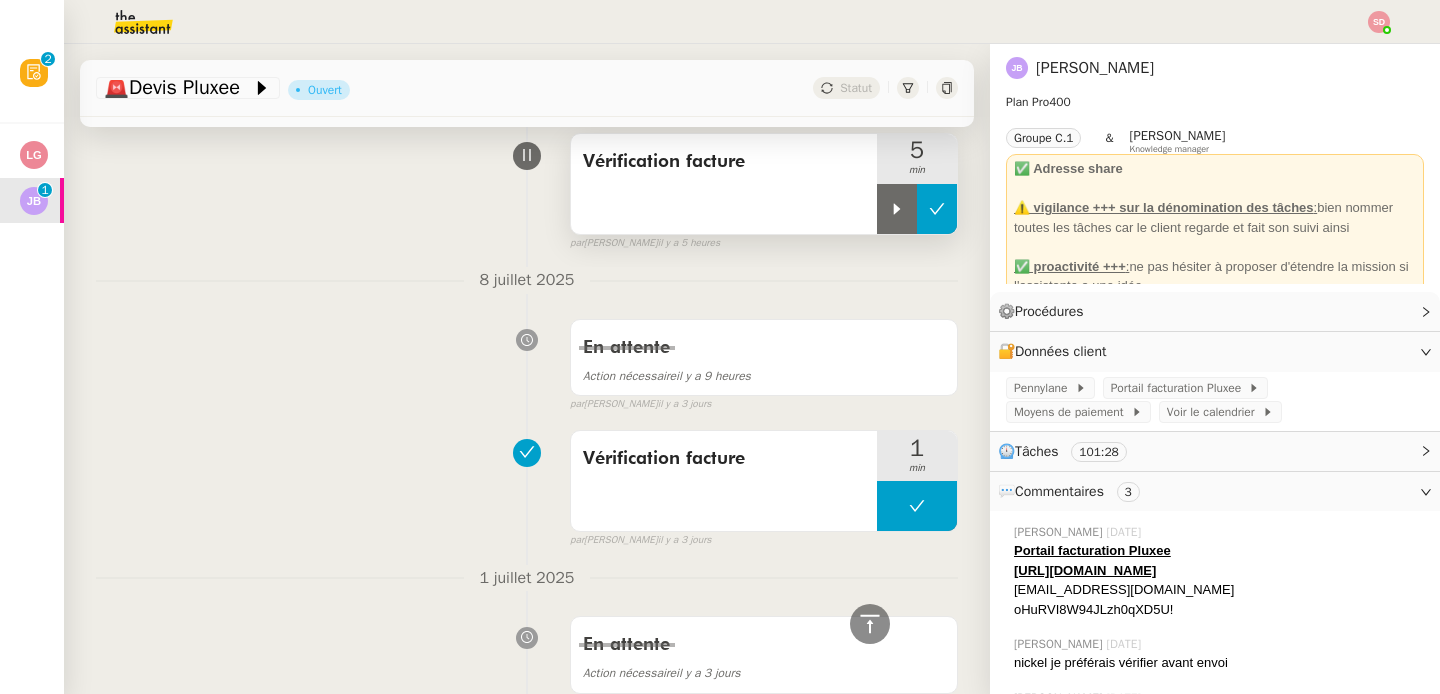 click at bounding box center (897, 209) 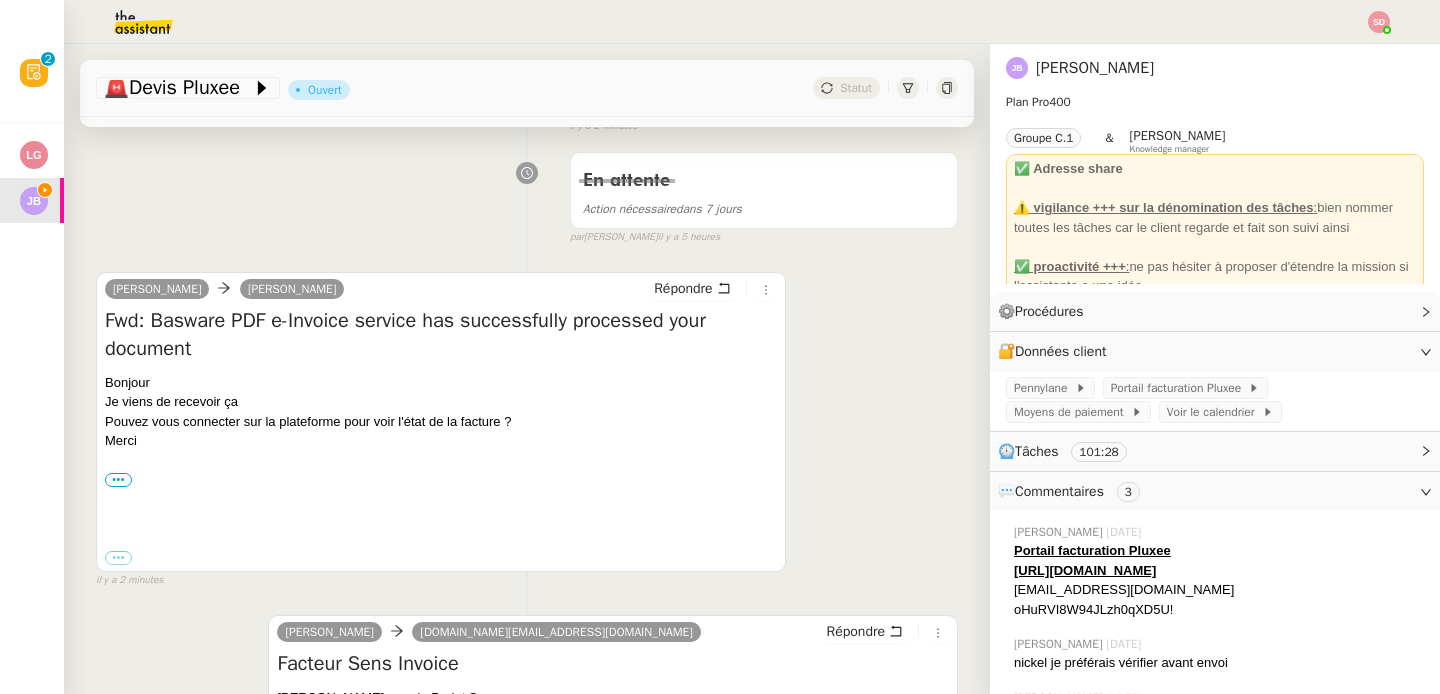 scroll, scrollTop: 363, scrollLeft: 0, axis: vertical 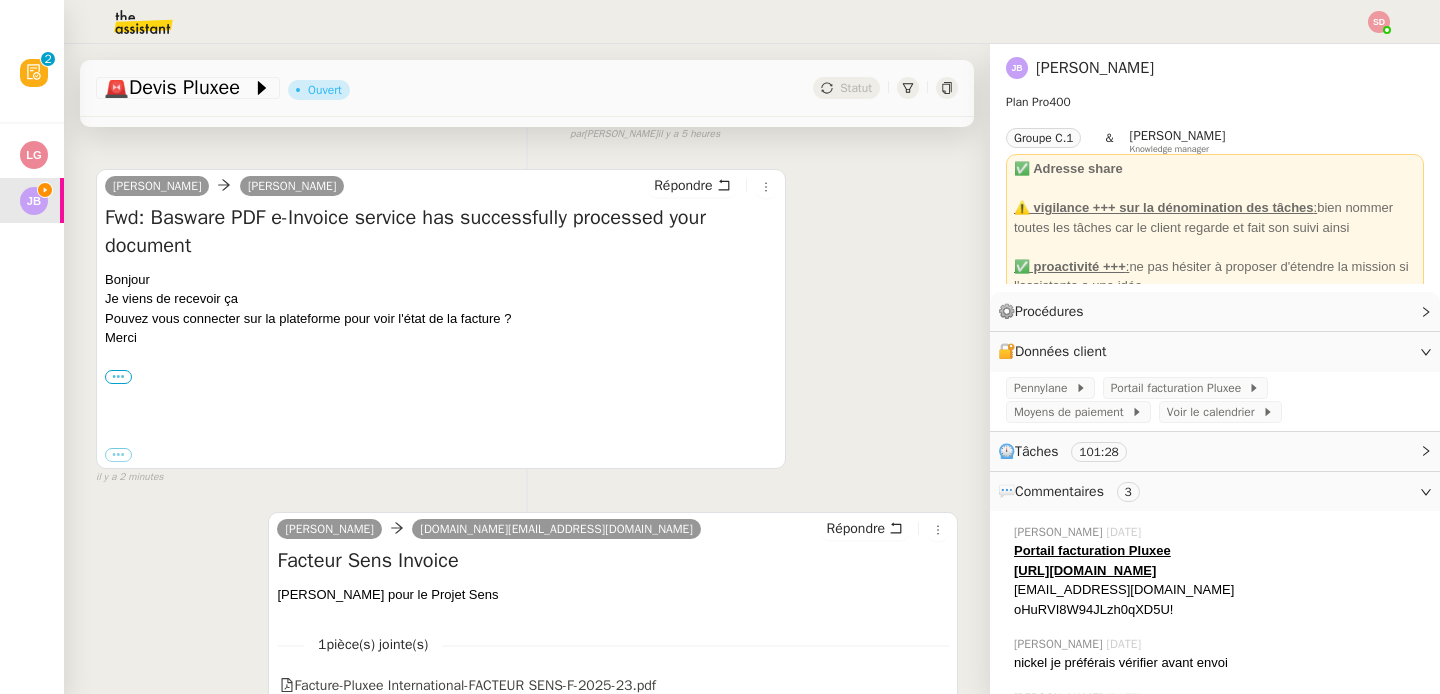 click on "•••" at bounding box center [118, 377] 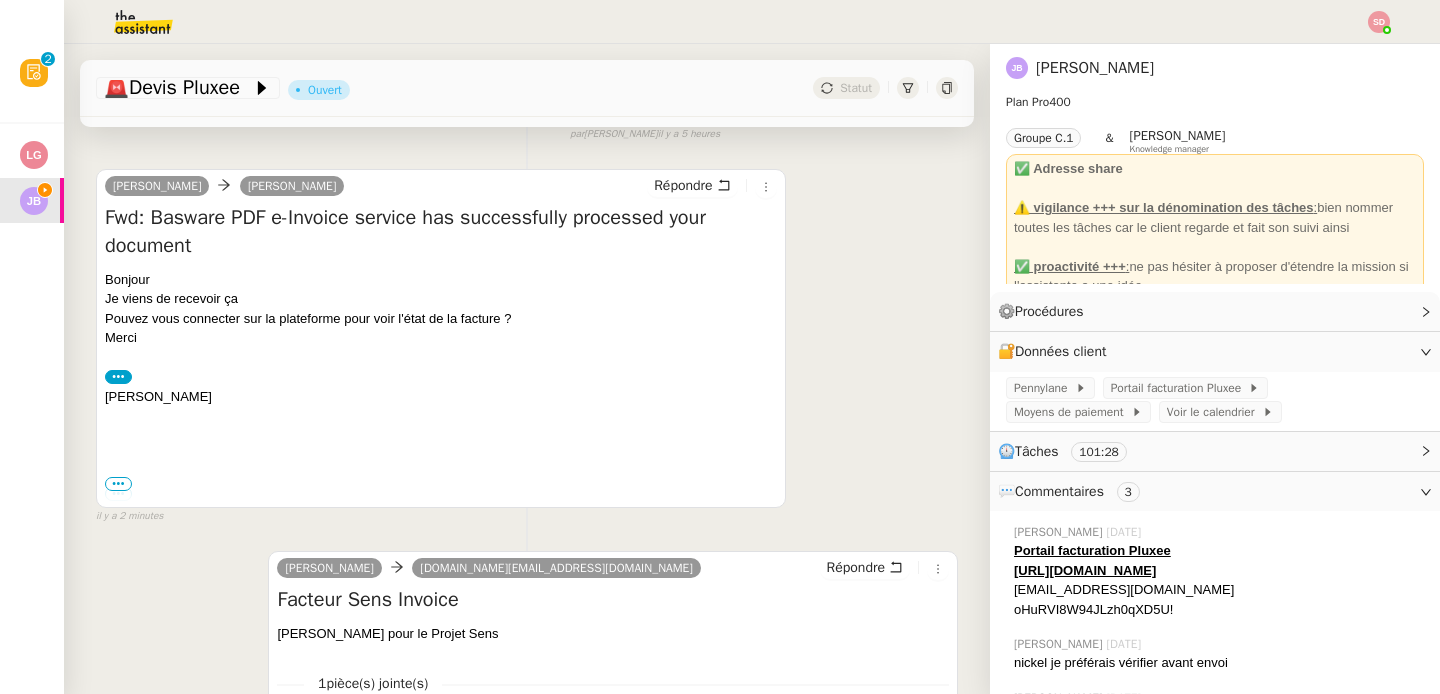 click on "•••" at bounding box center (118, 484) 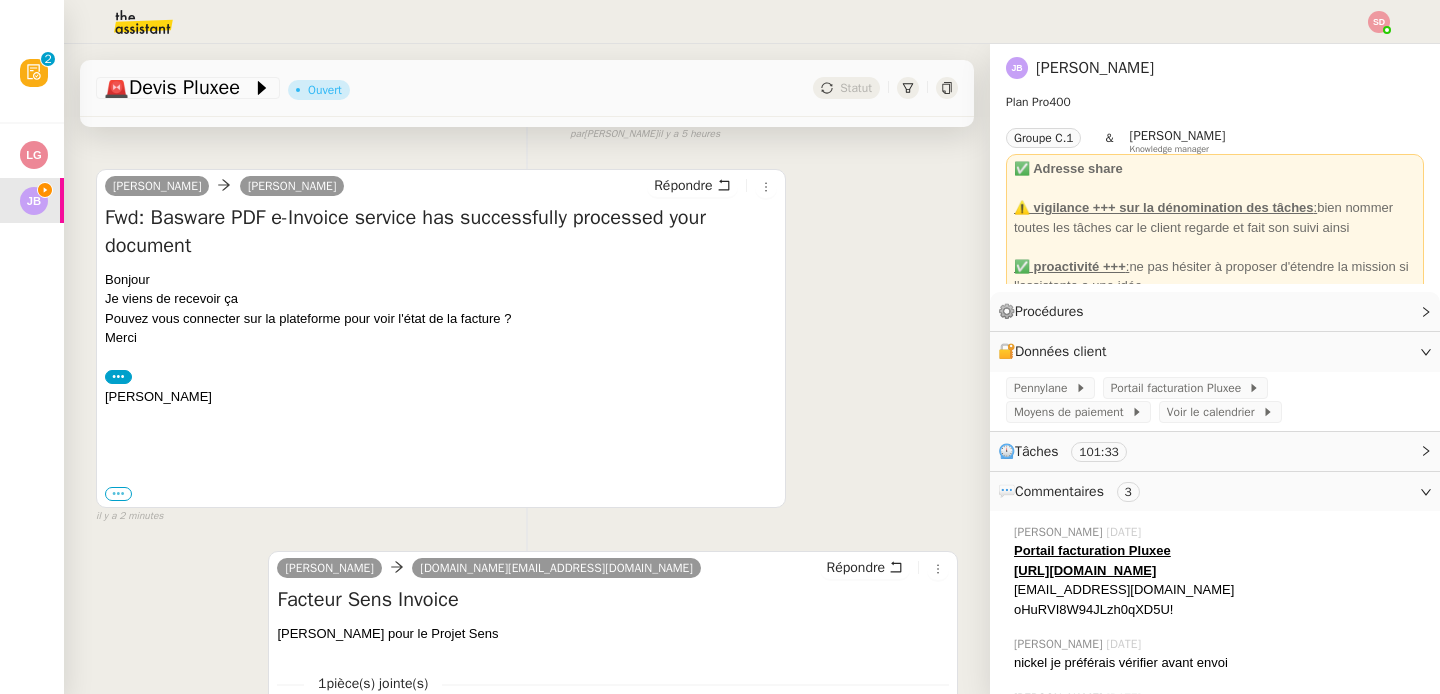 click on "•••" at bounding box center [118, 494] 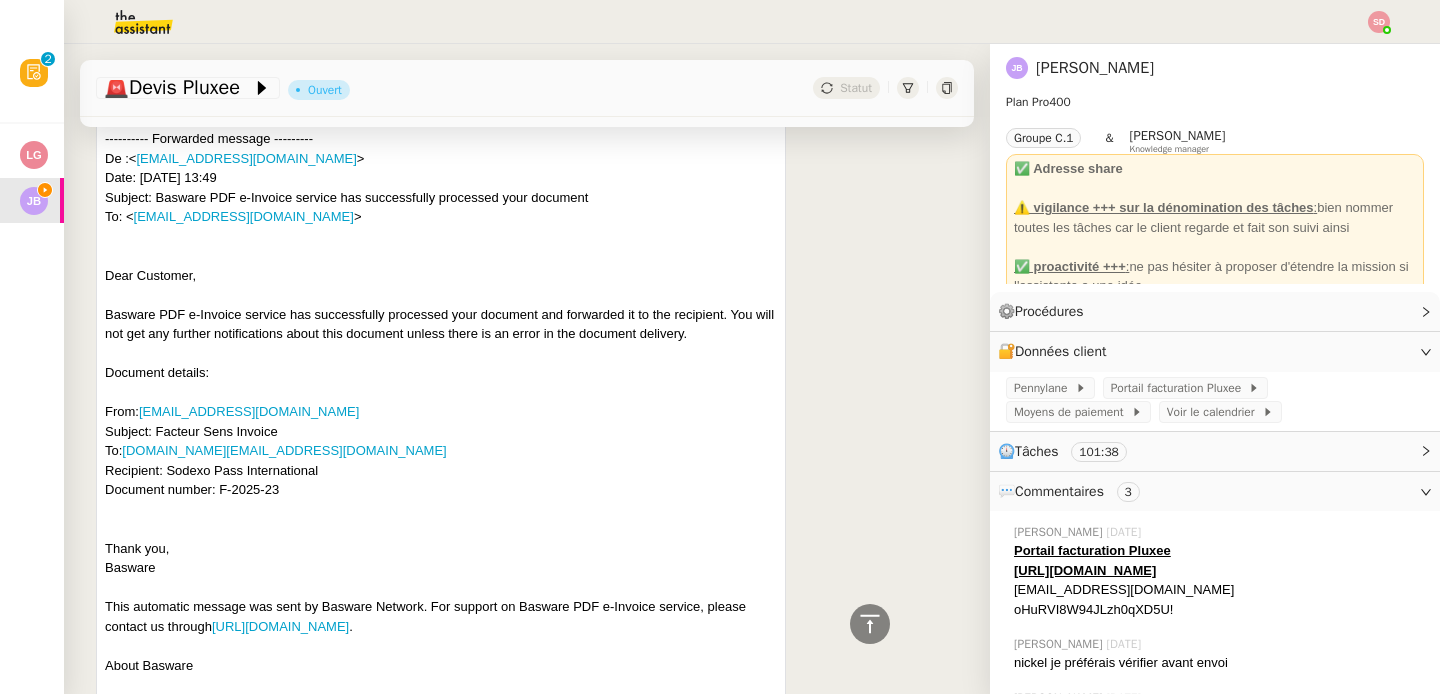 scroll, scrollTop: 750, scrollLeft: 0, axis: vertical 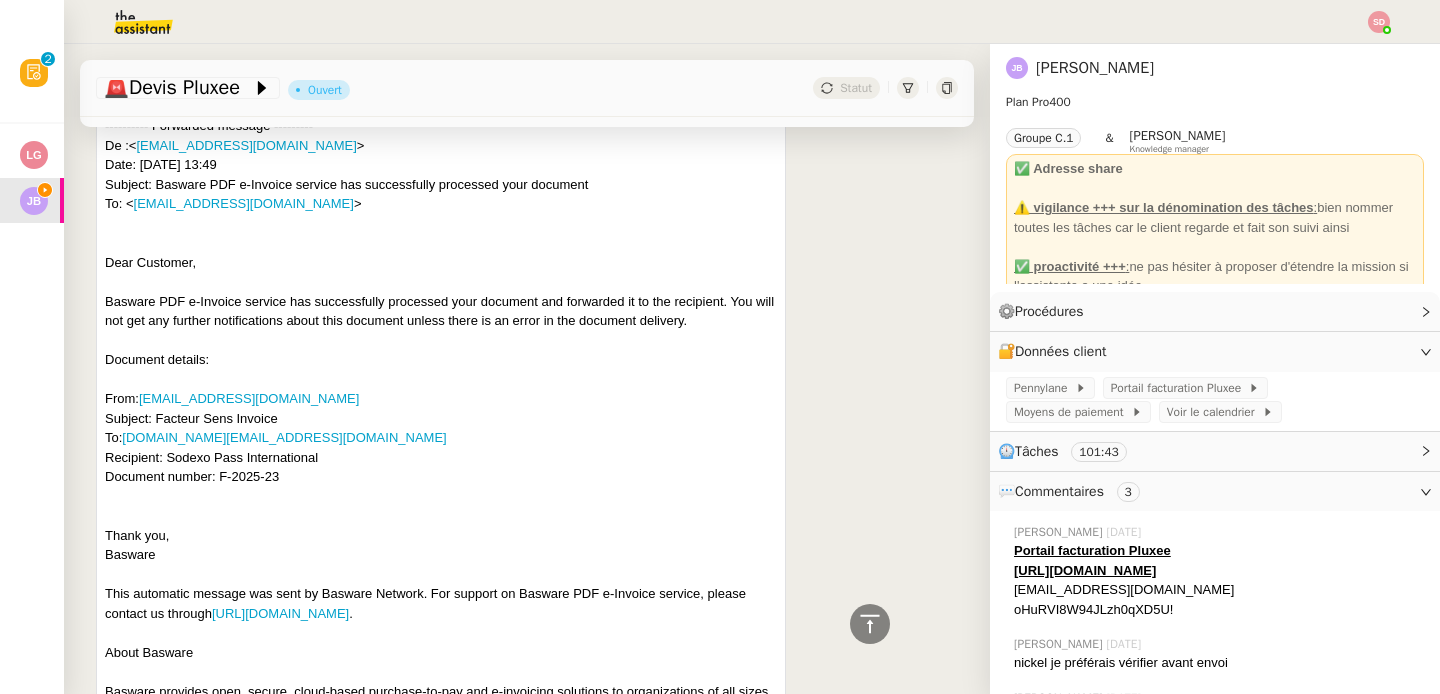 click on "https://portal.basware.com/" 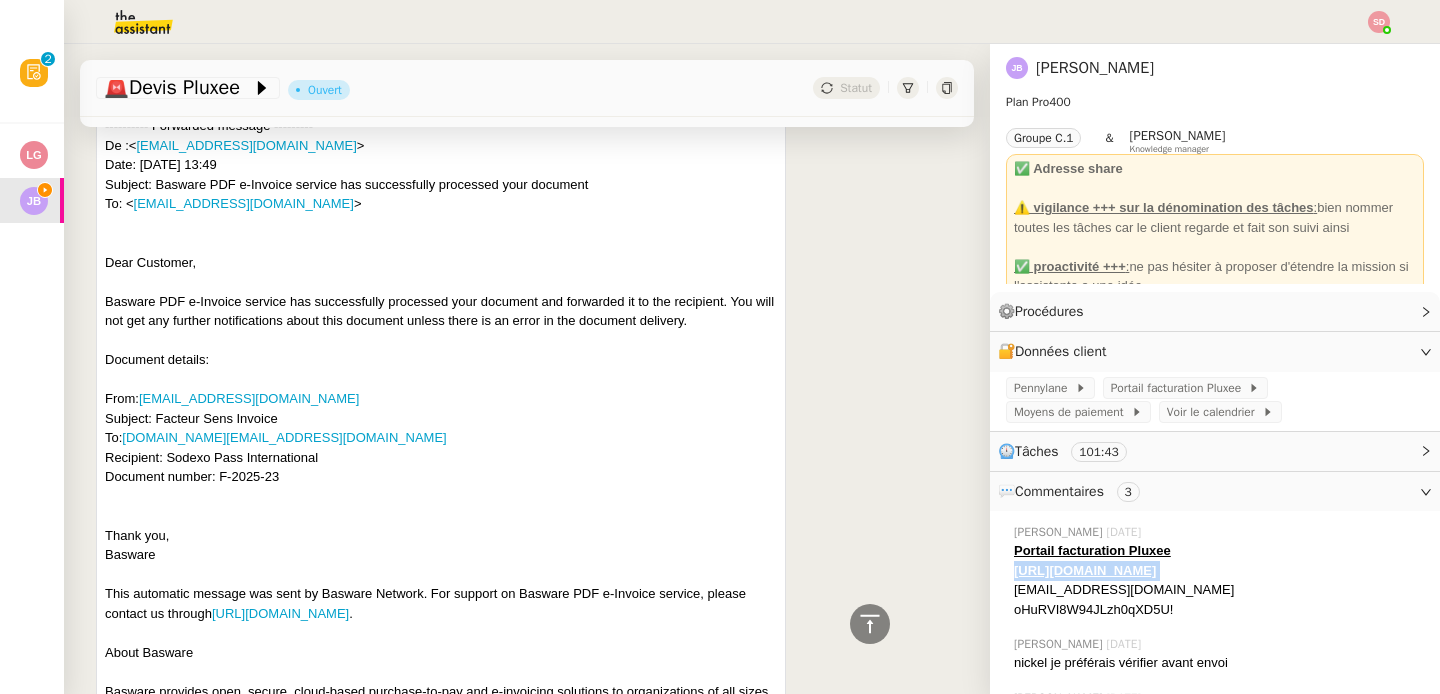 click on "https://portal.basware.com/" 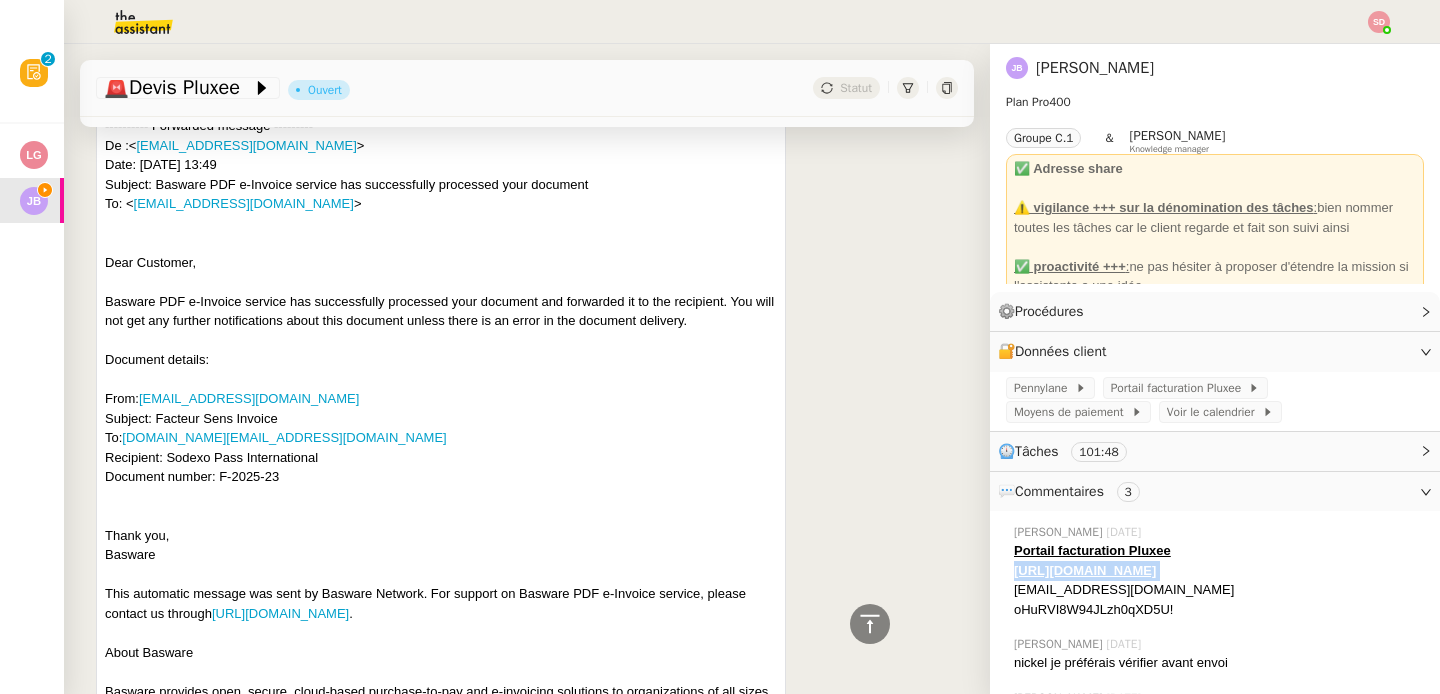 click on "oHuRVI8W94JLzh0qXD5U!" 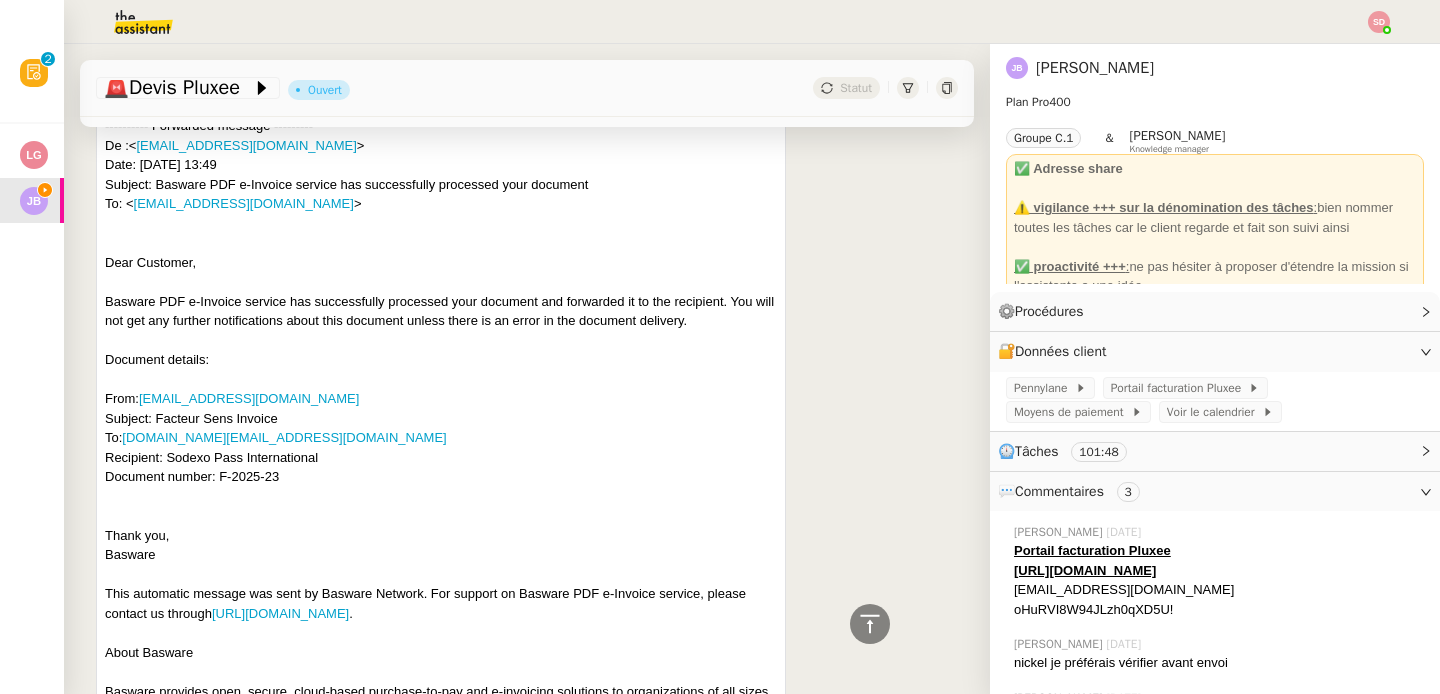 click on "oHuRVI8W94JLzh0qXD5U!" 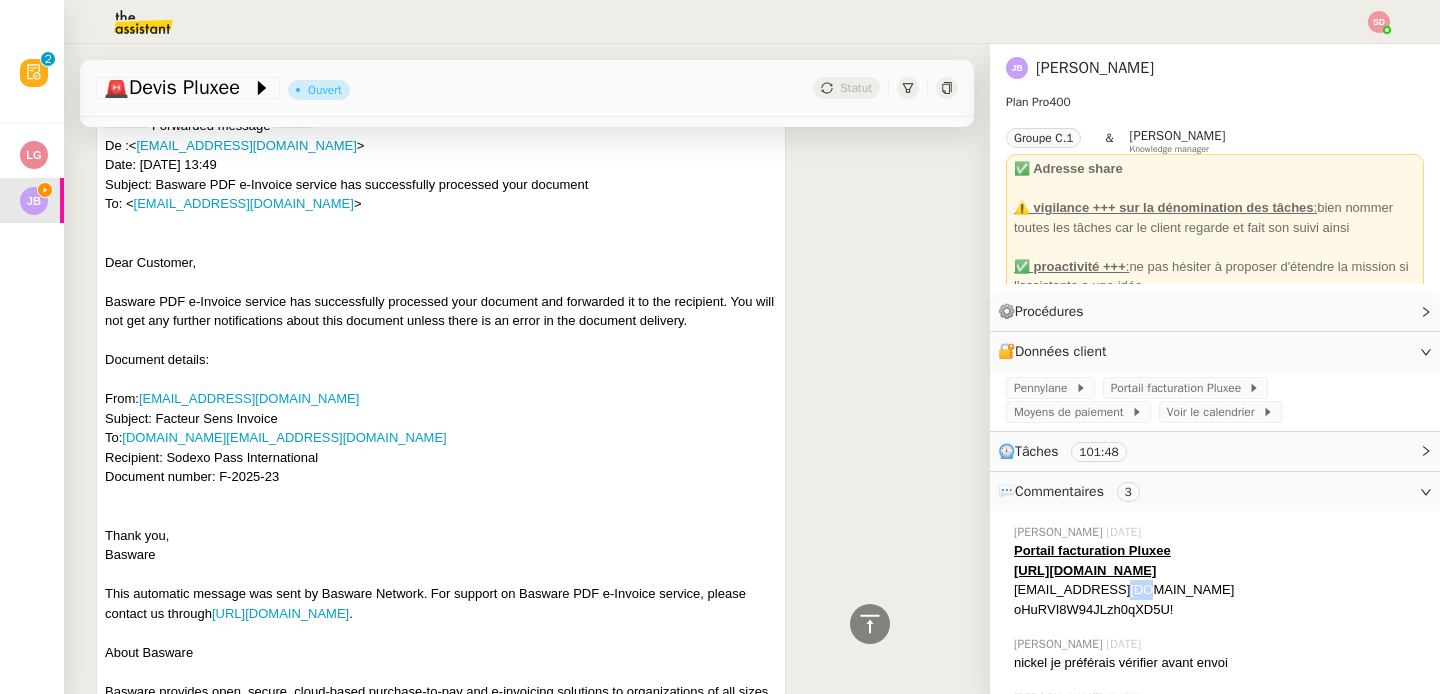 click on "[EMAIL_ADDRESS][DOMAIN_NAME]" 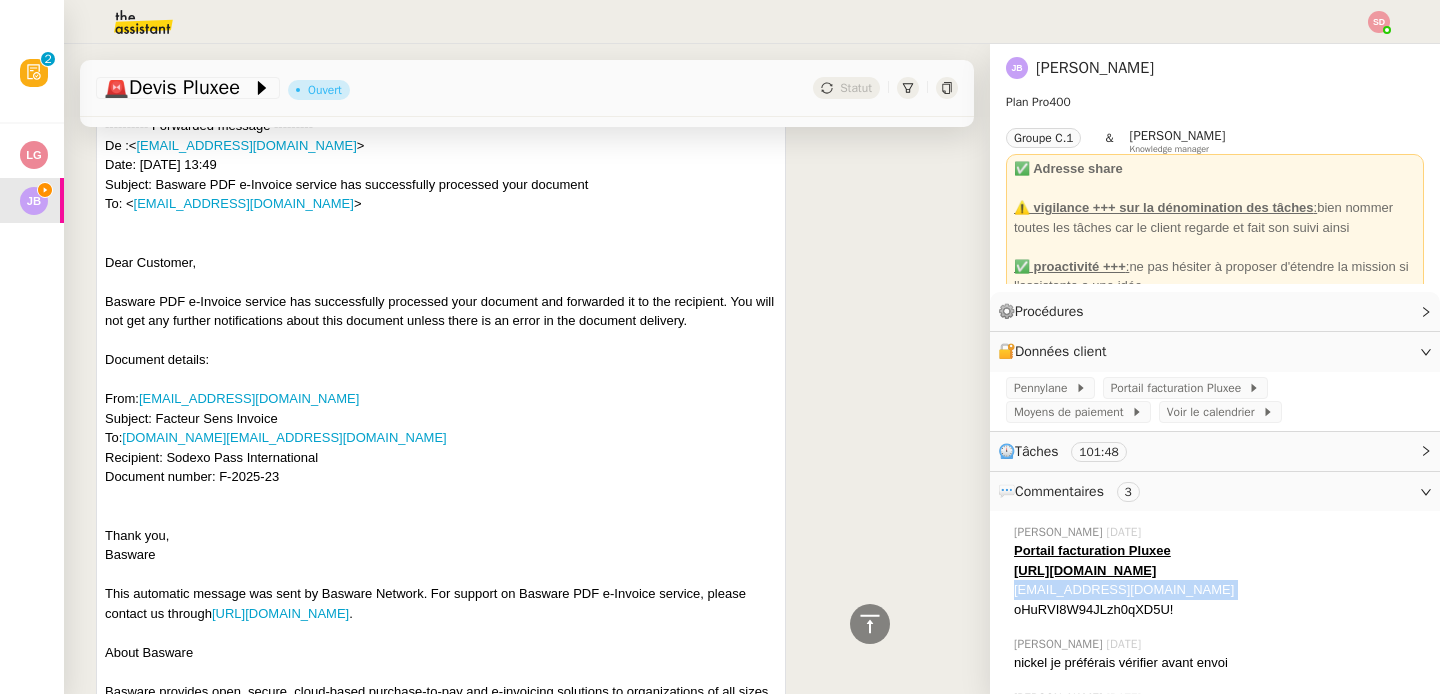 click on "[EMAIL_ADDRESS][DOMAIN_NAME]" 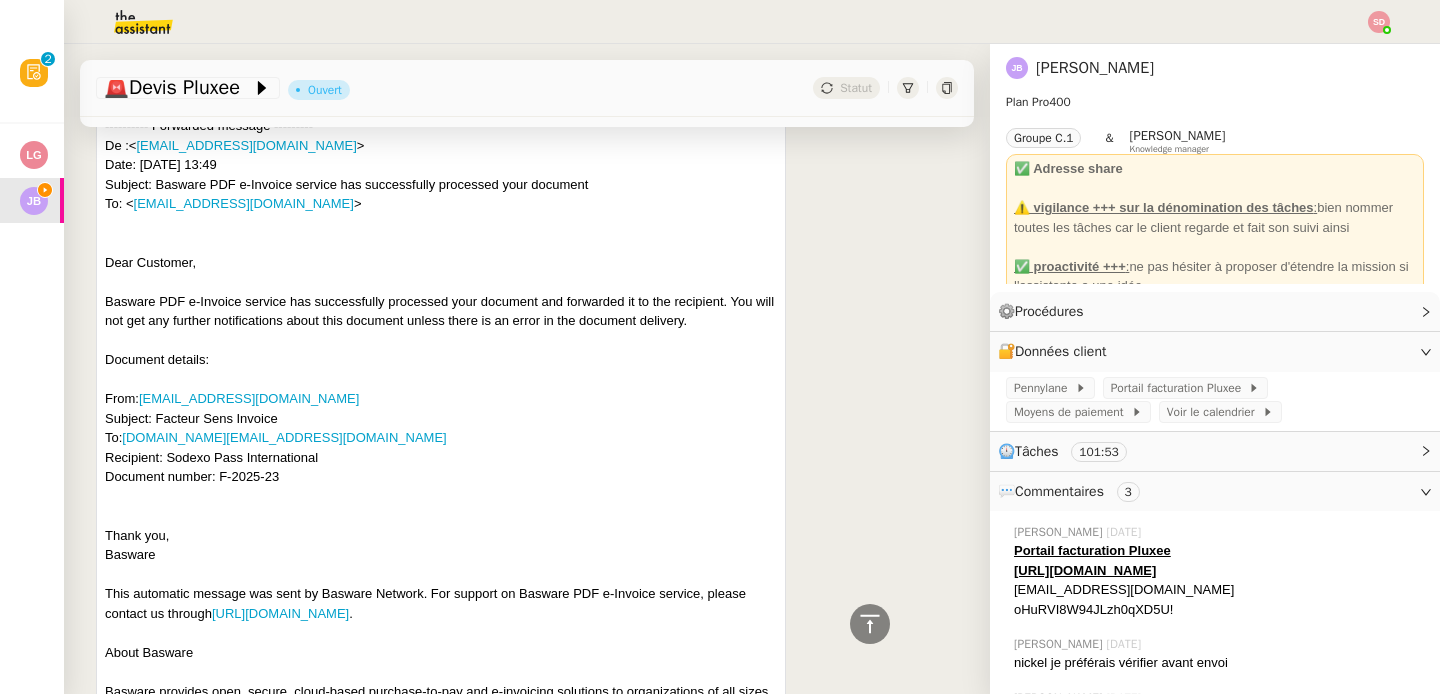 click on "oHuRVI8W94JLzh0qXD5U!" 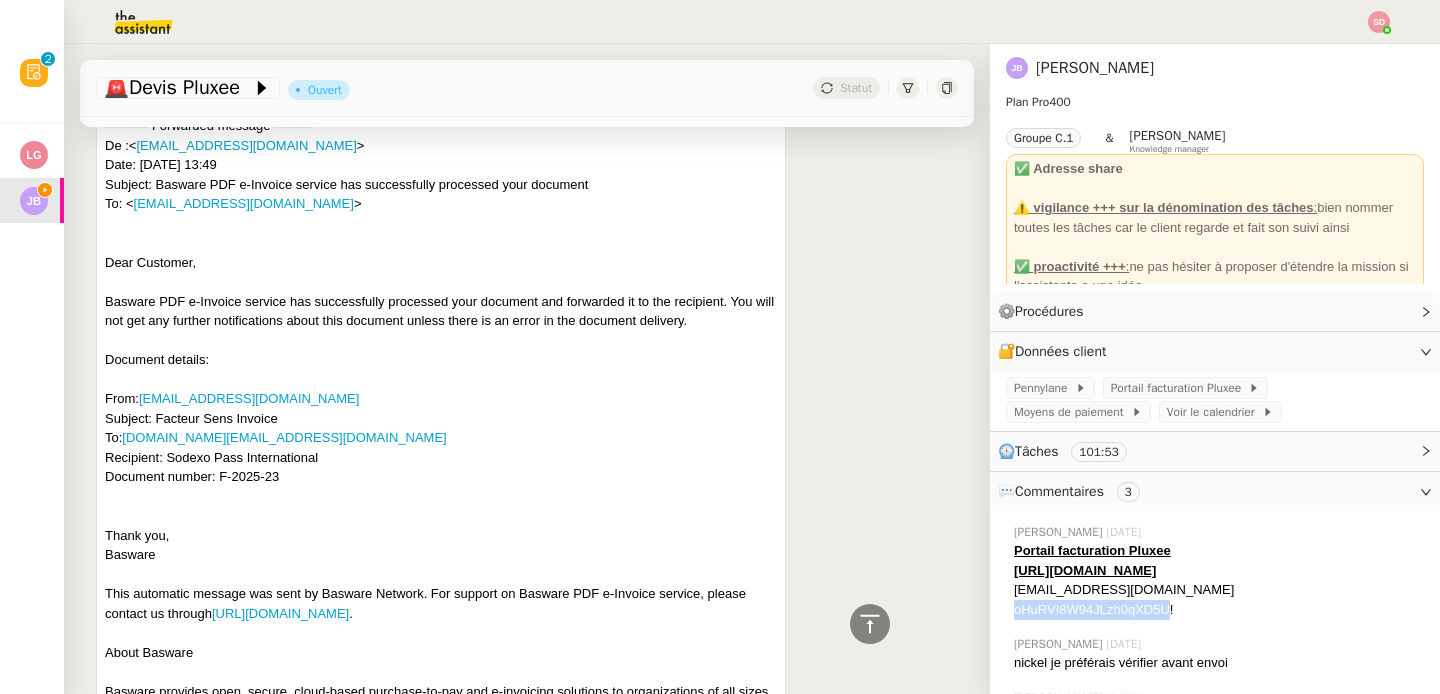 click on "oHuRVI8W94JLzh0qXD5U!" 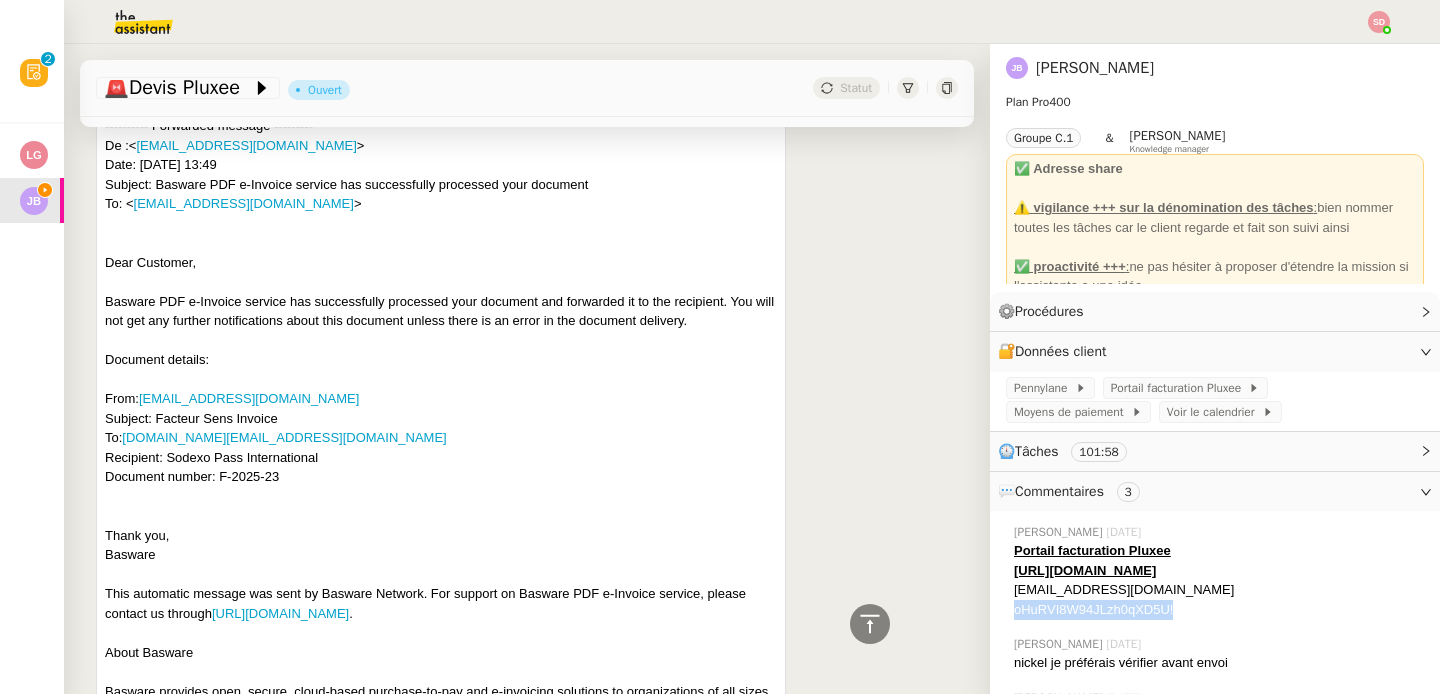 click on "oHuRVI8W94JLzh0qXD5U!" 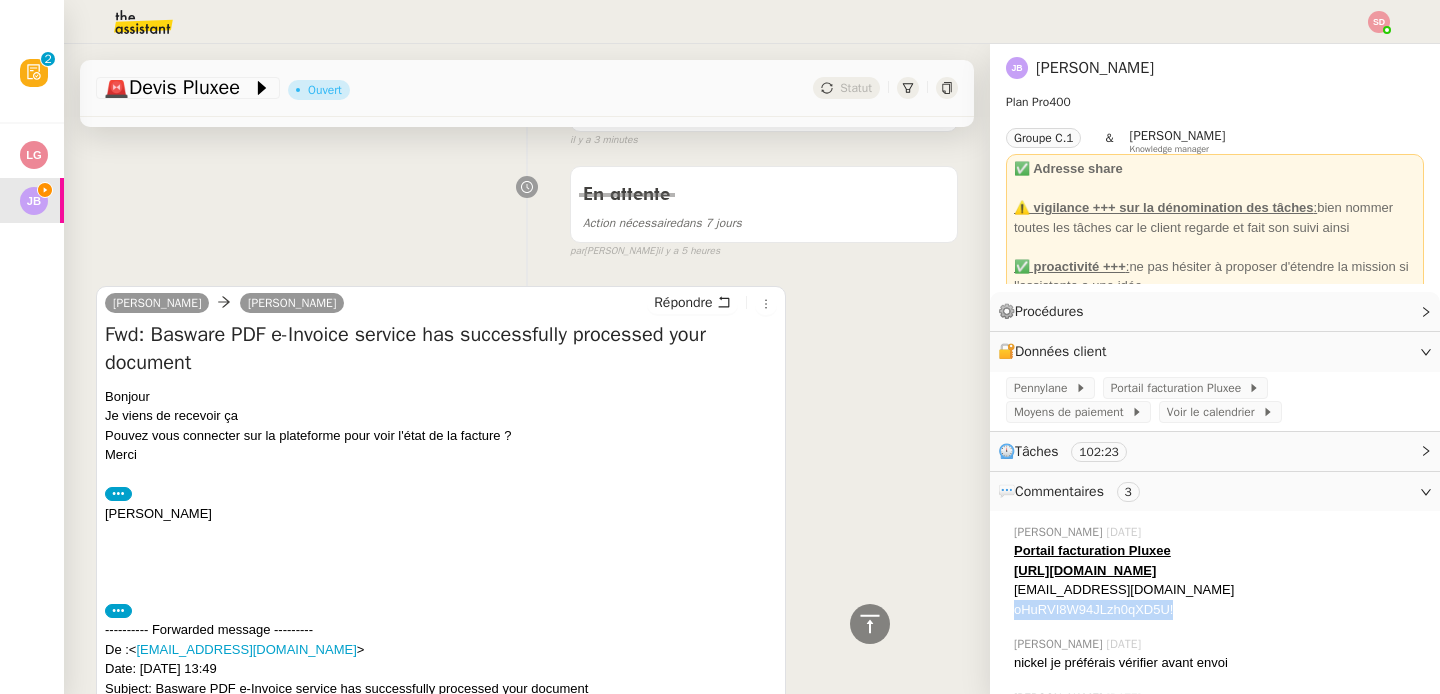scroll, scrollTop: 0, scrollLeft: 0, axis: both 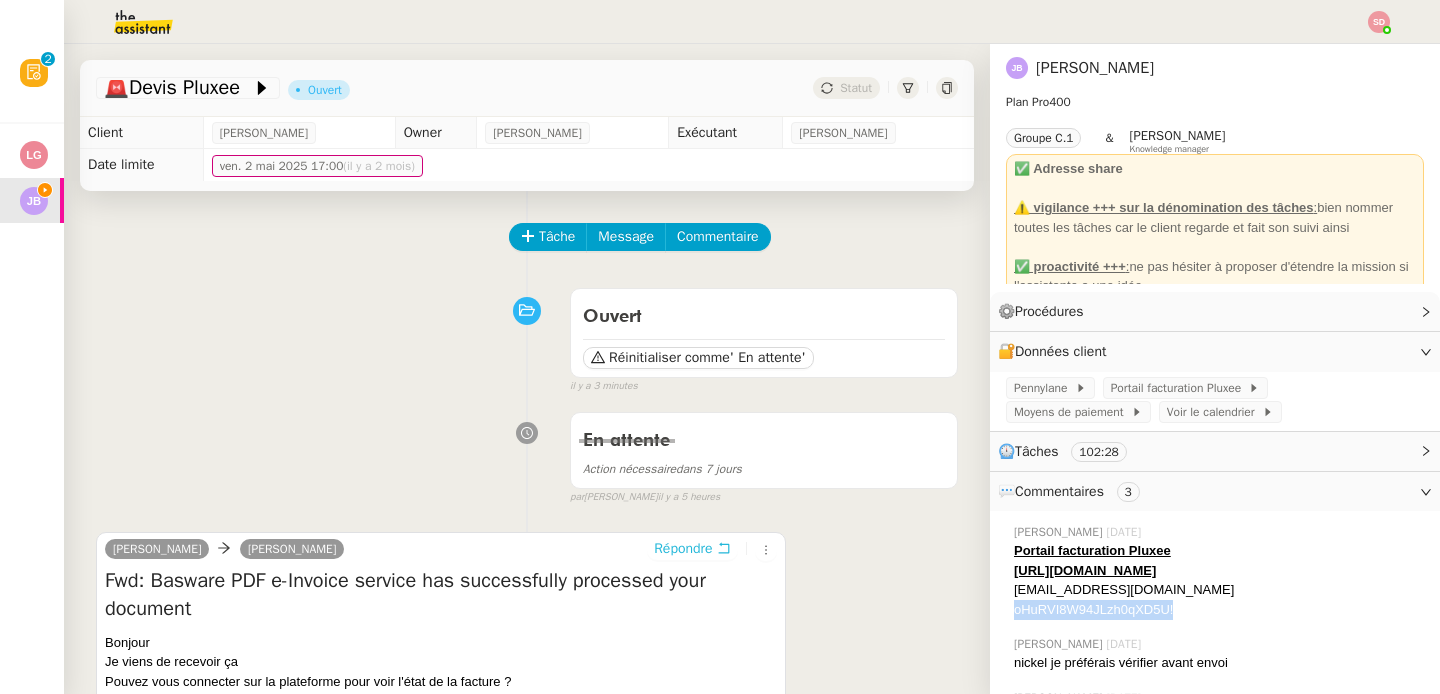 click on "Répondre" at bounding box center (692, 549) 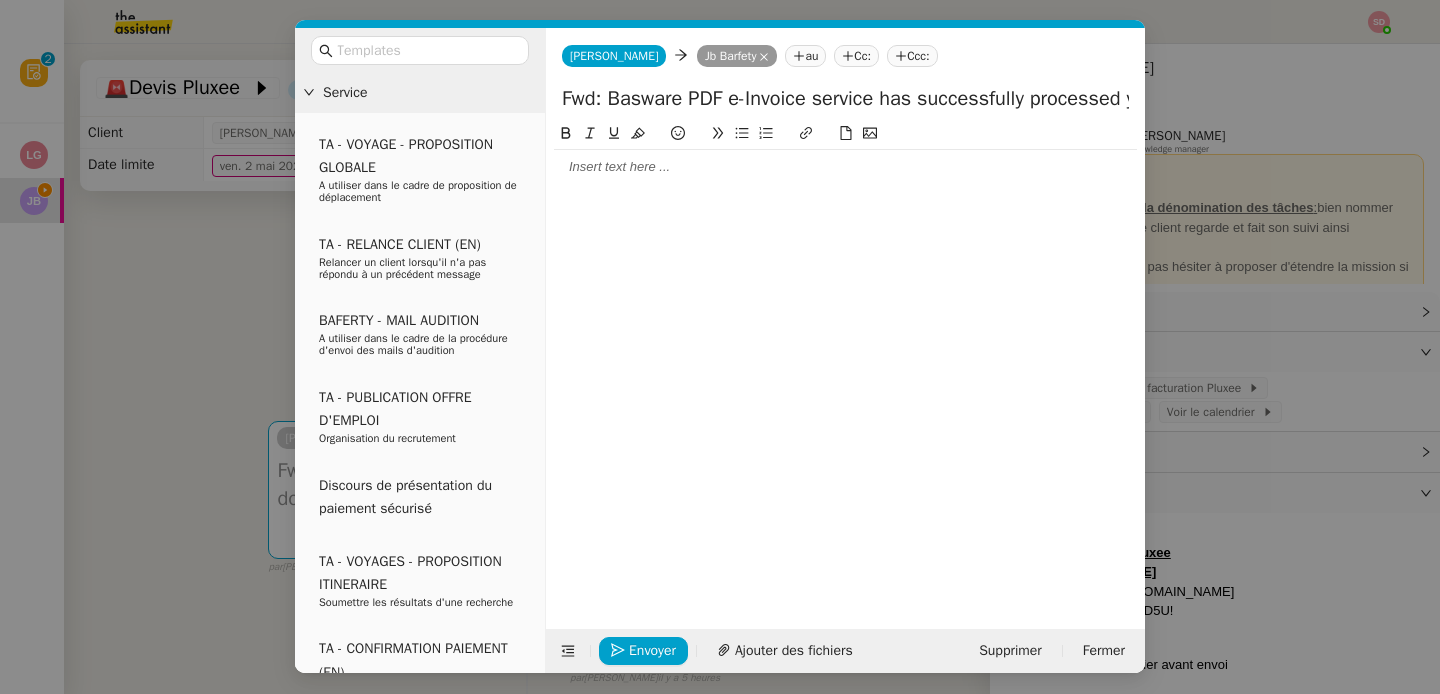 click 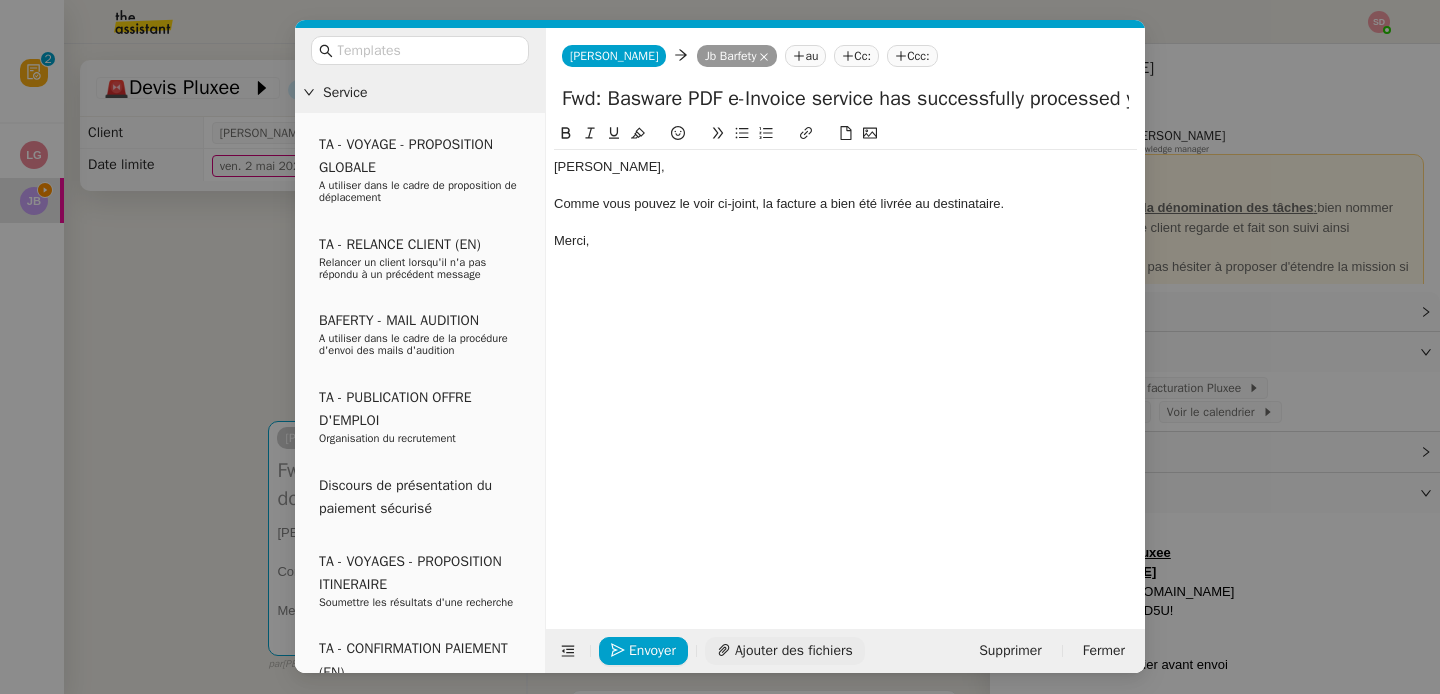 click on "Ajouter des fichiers" 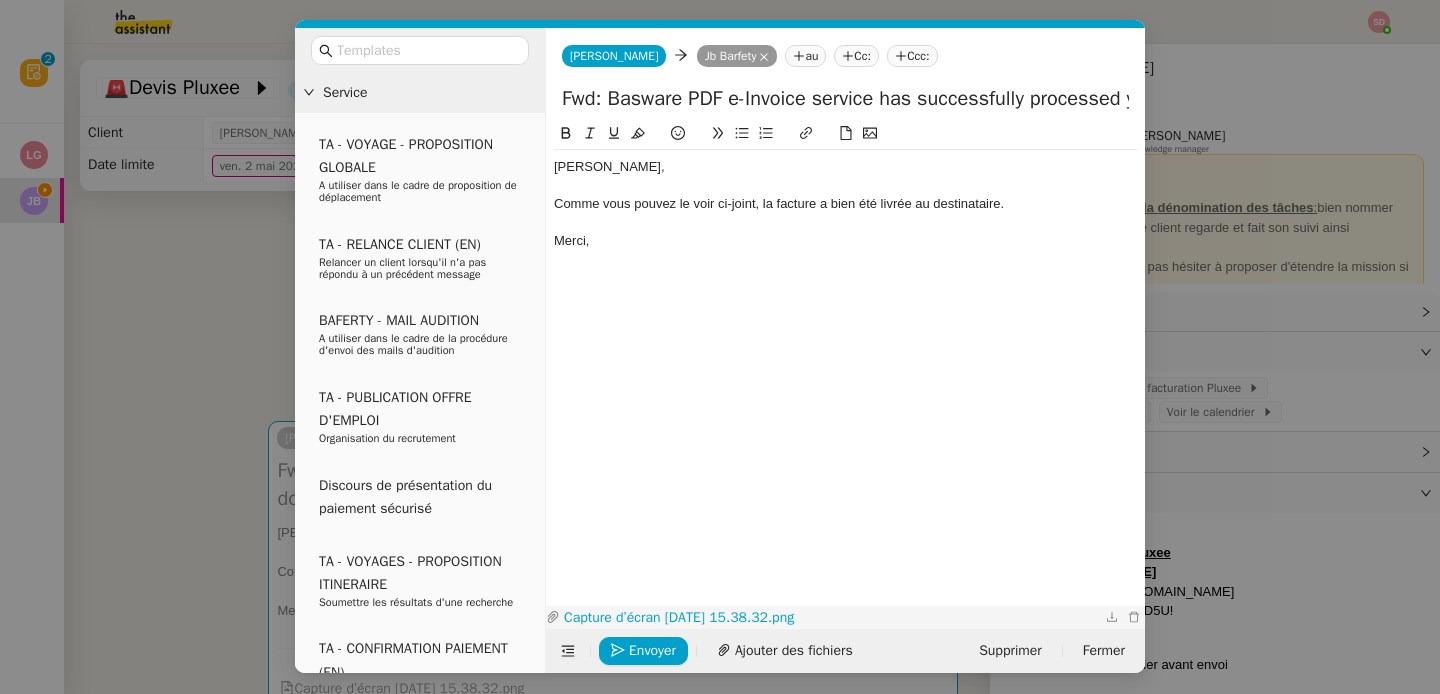 click on "Capture d’écran 2025-07-11 à 15.38.32.png" 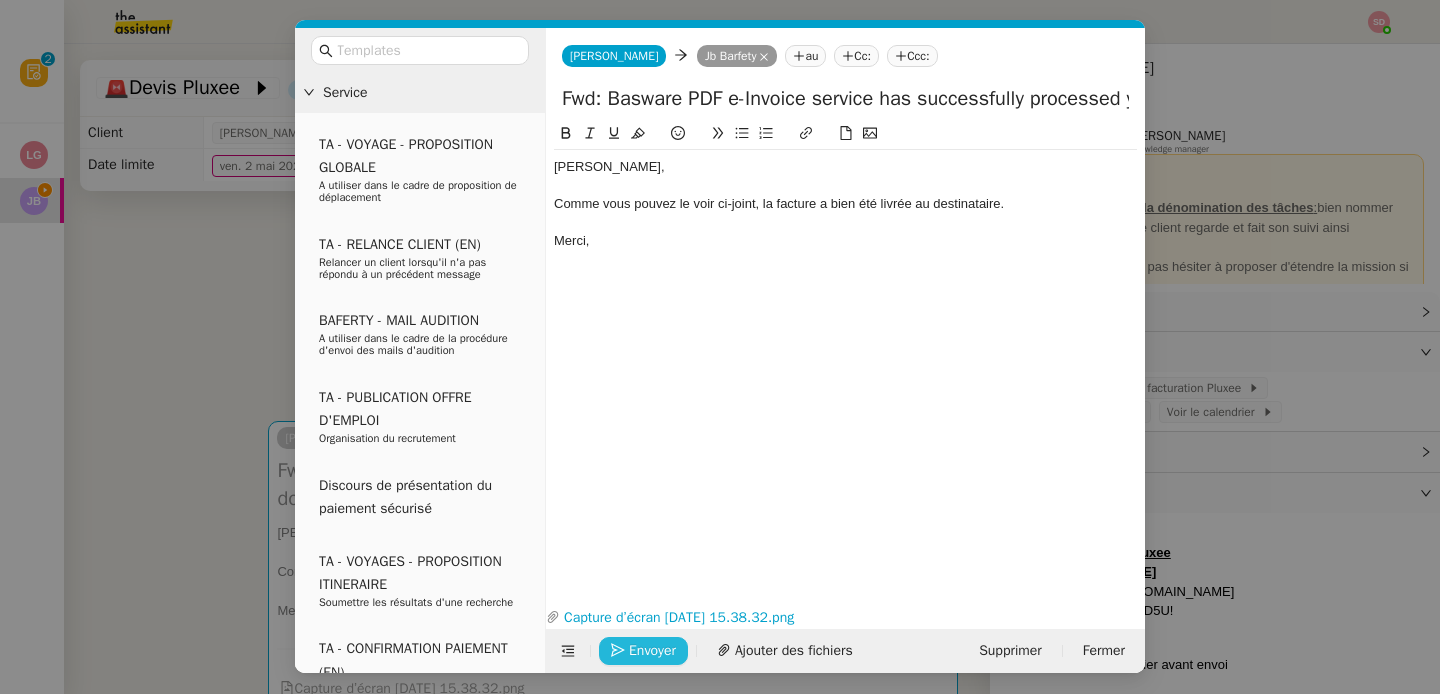 click on "Envoyer" 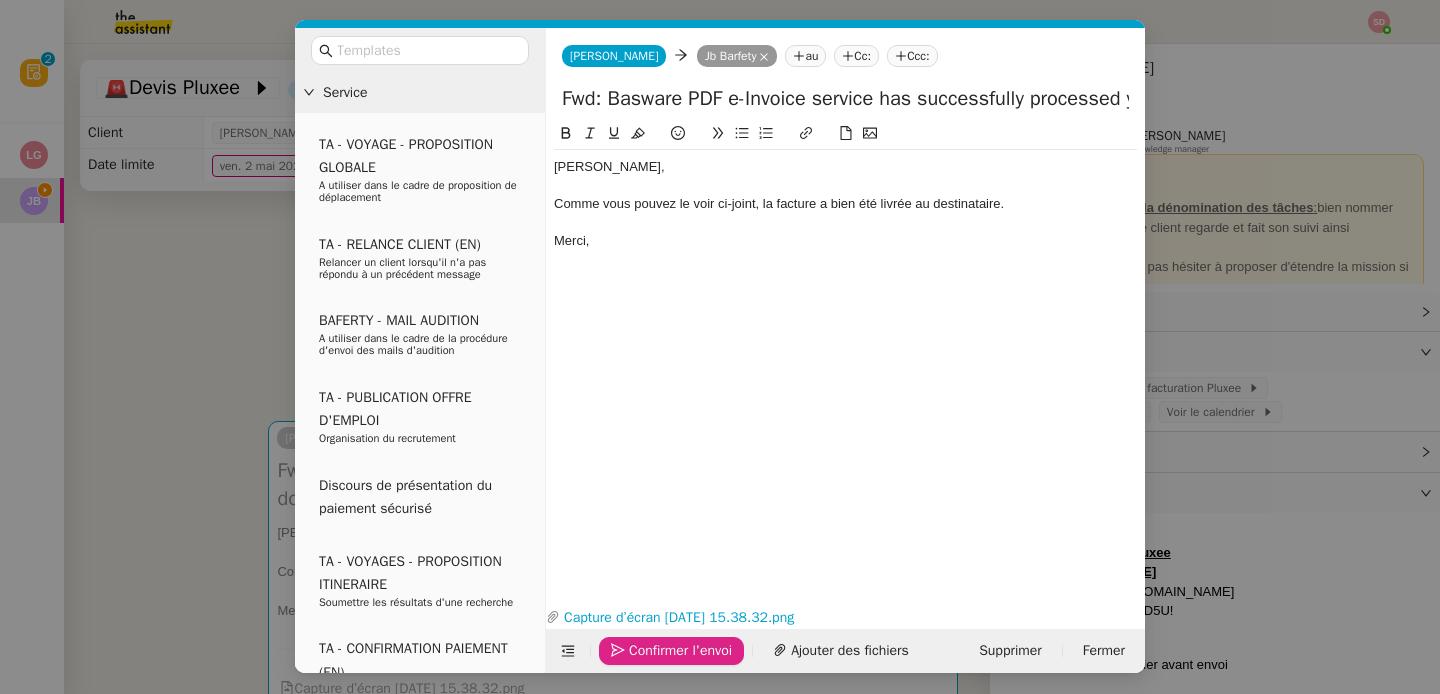 click on "Confirmer l'envoi" 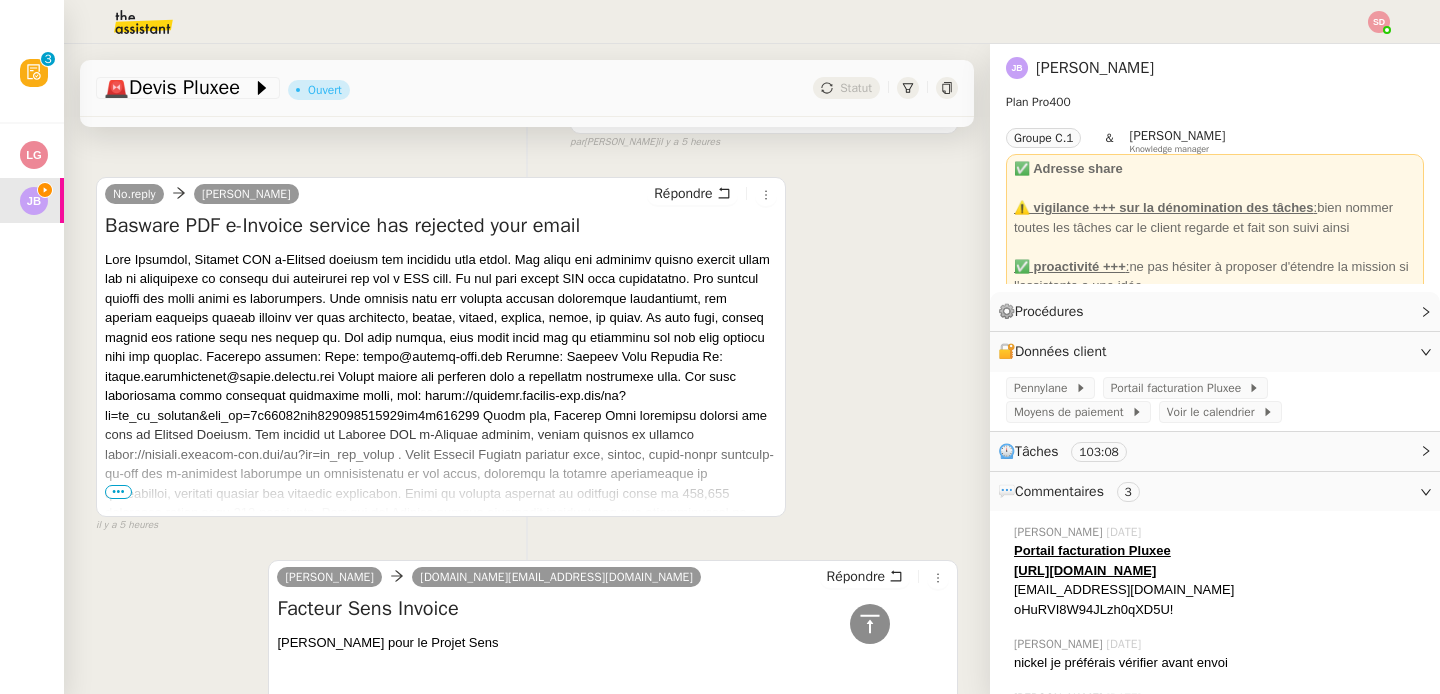 scroll, scrollTop: 2630, scrollLeft: 0, axis: vertical 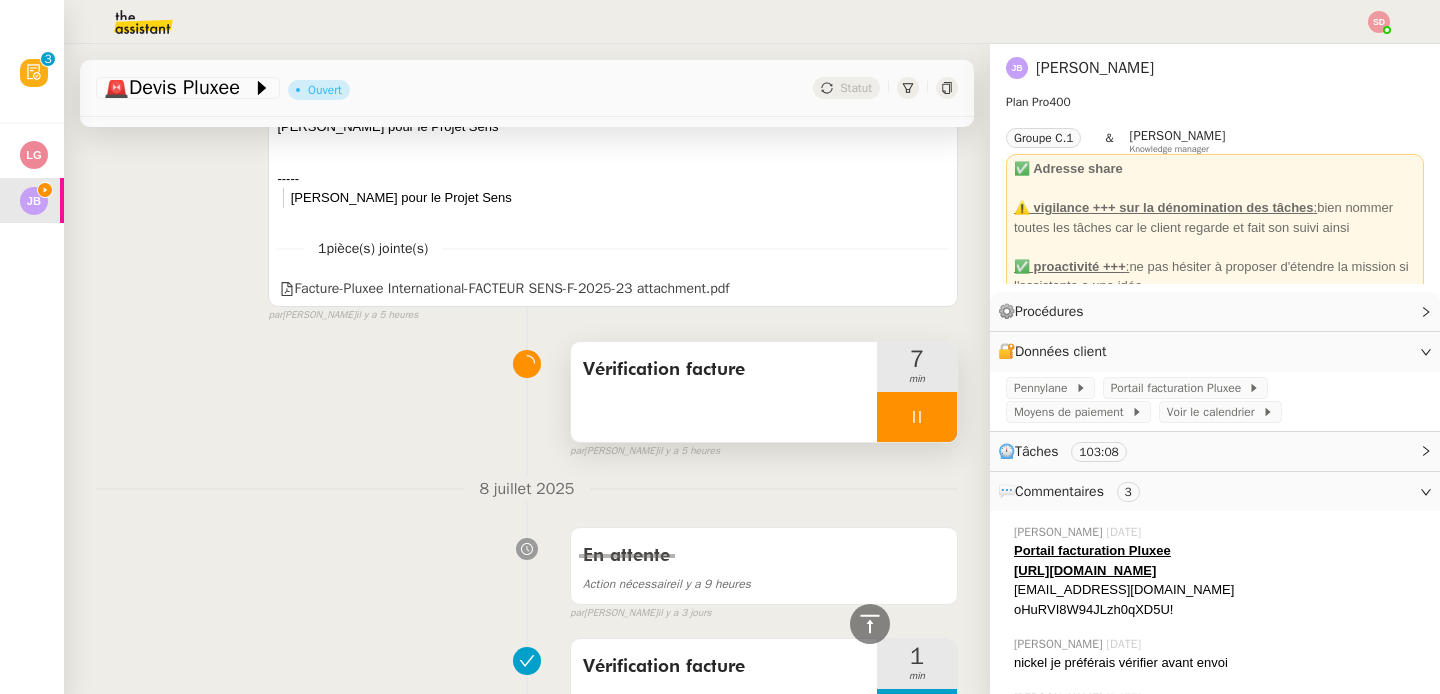 click at bounding box center [917, 417] 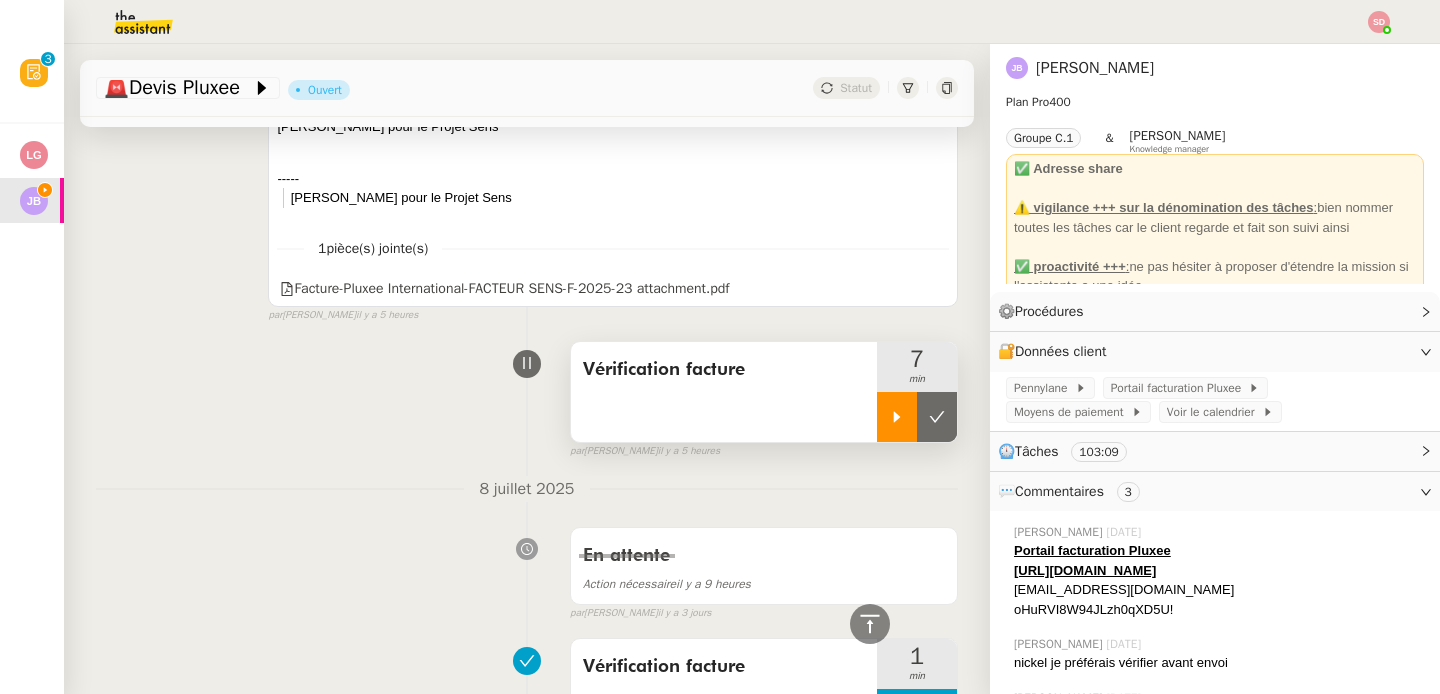 click 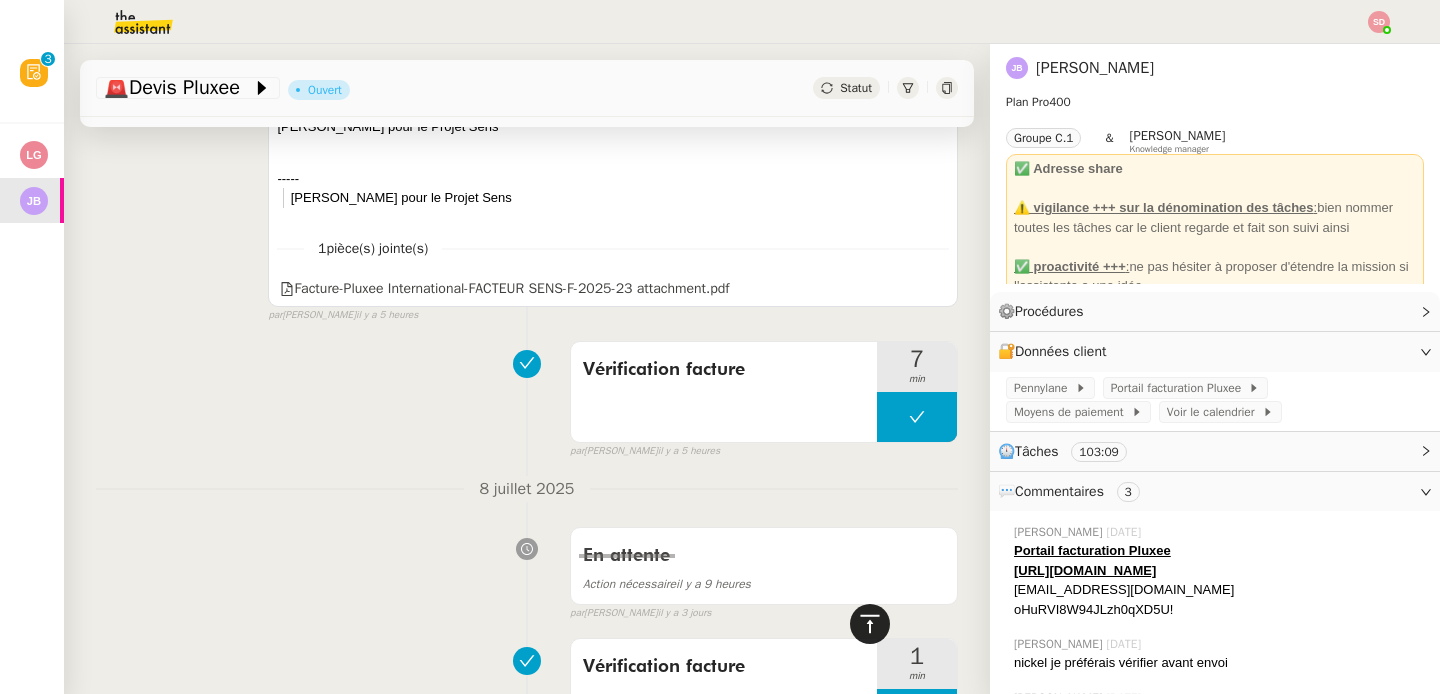 click 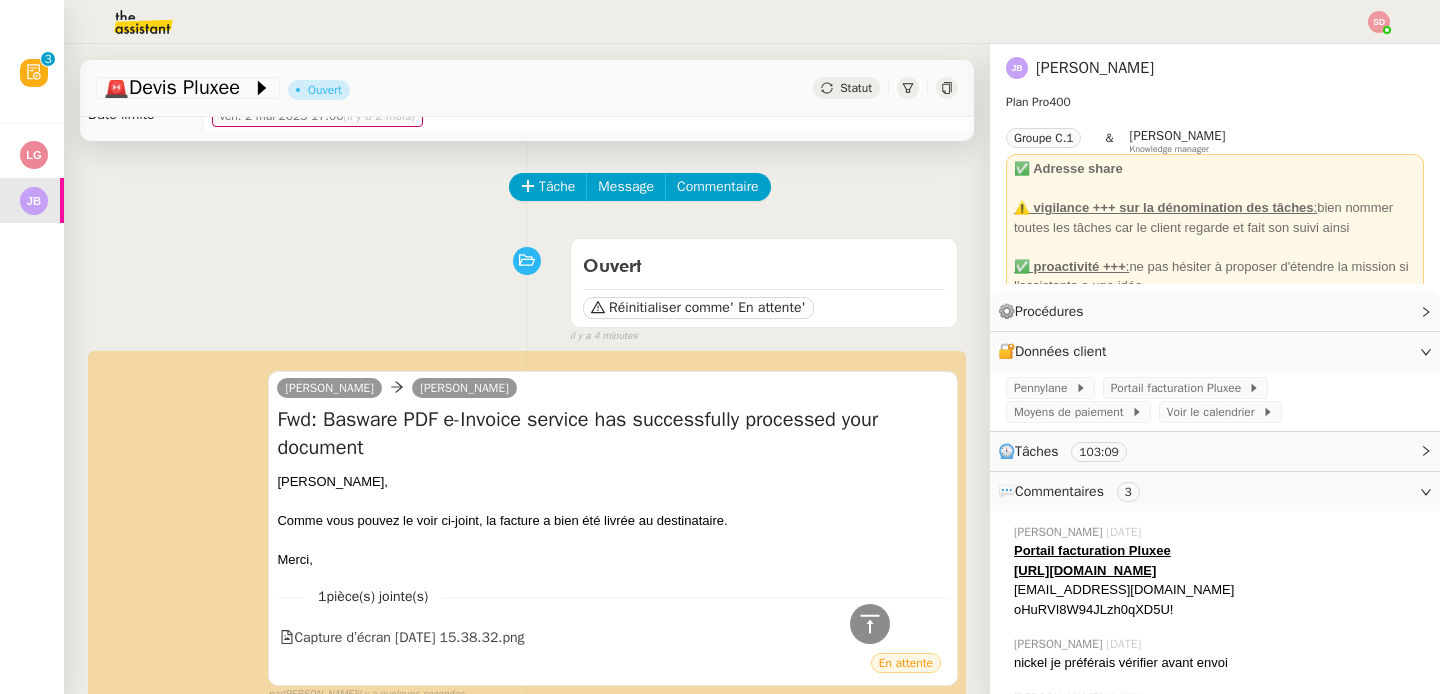 scroll, scrollTop: 0, scrollLeft: 0, axis: both 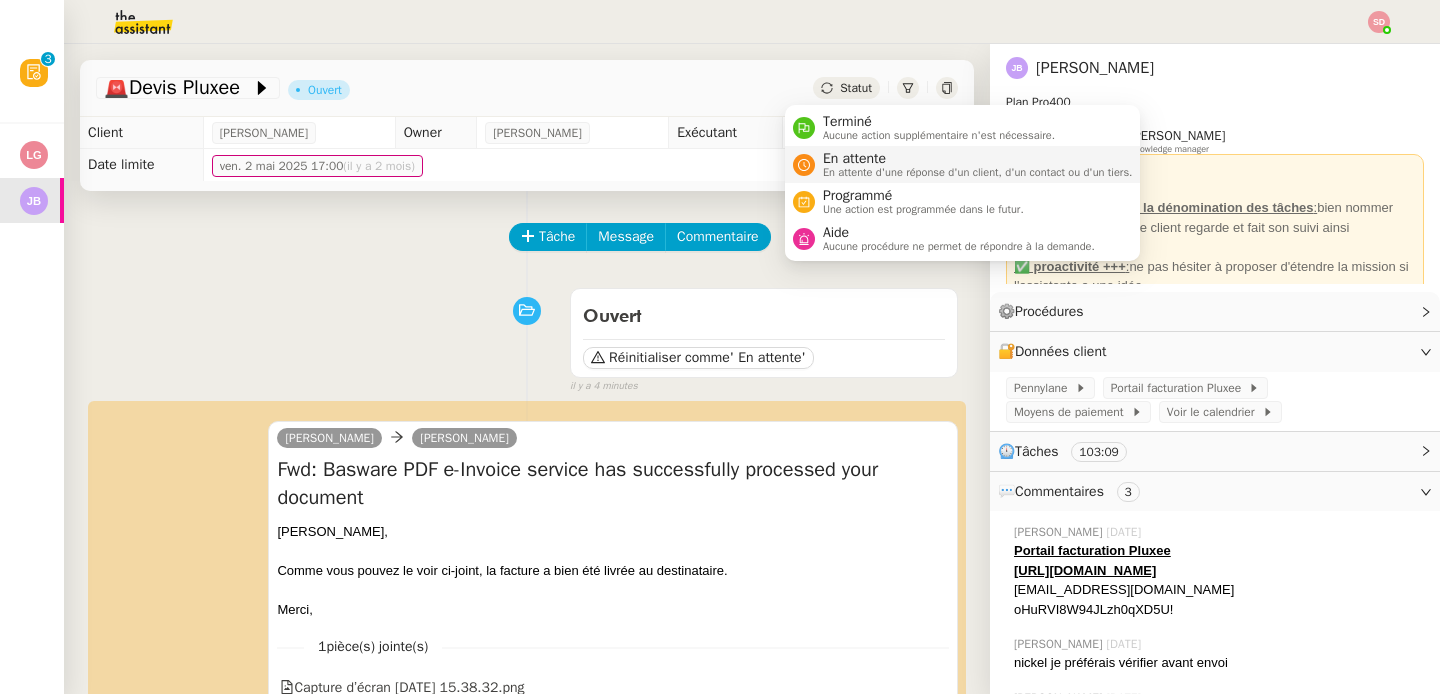 click on "En attente d'une réponse d'un client, d'un contact ou d'un tiers." at bounding box center (978, 172) 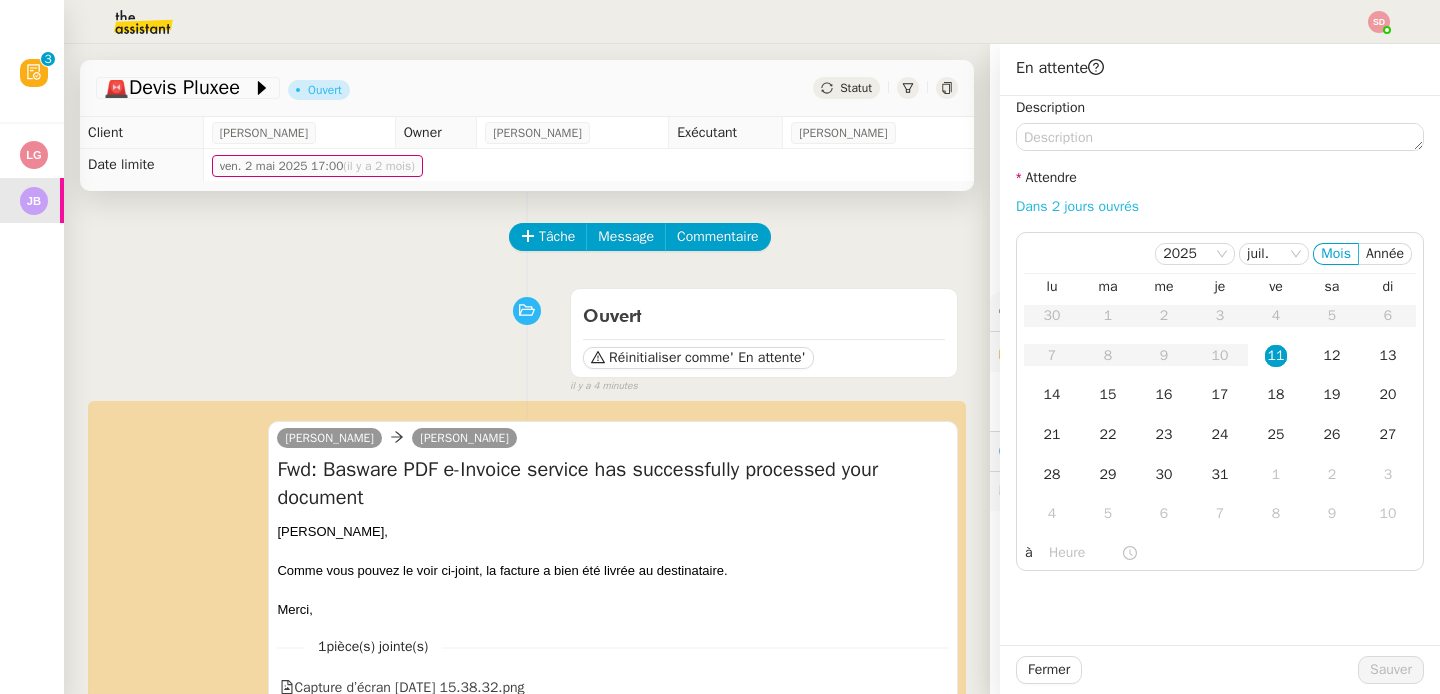 click on "Dans 2 jours ouvrés" 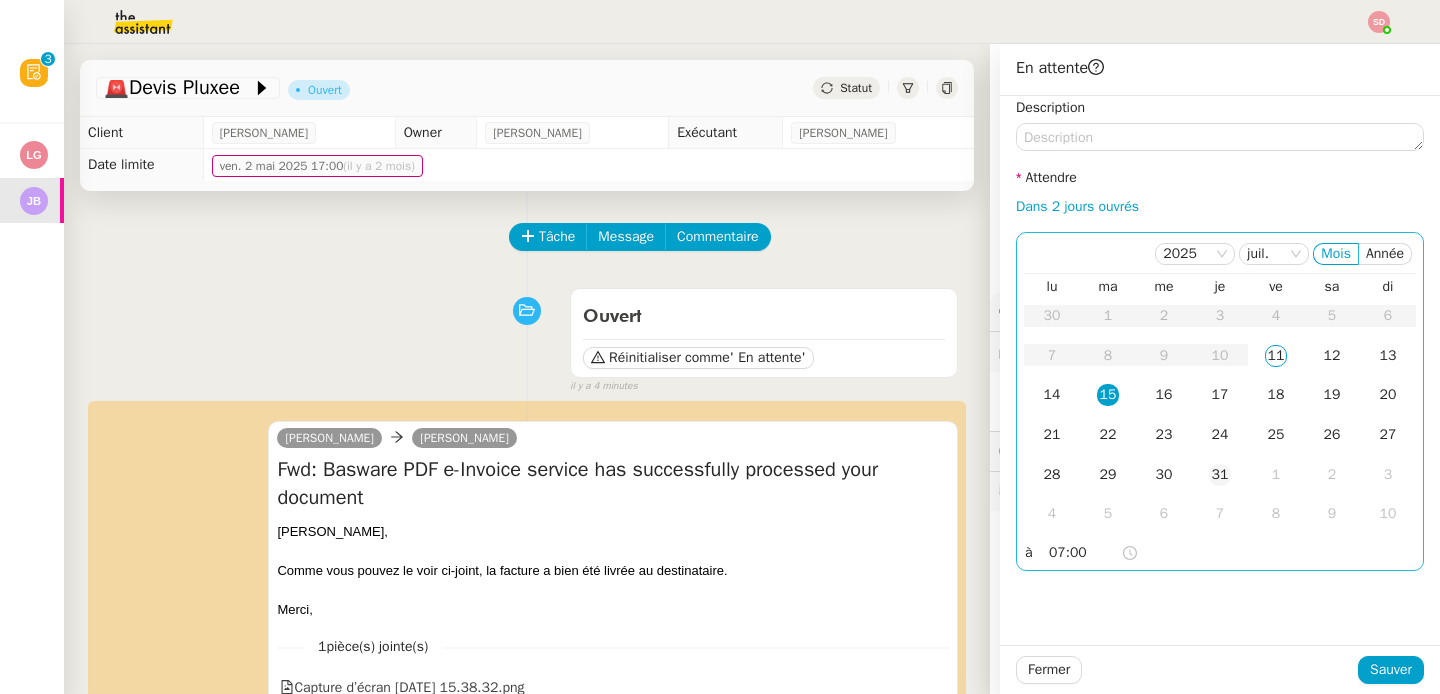 click on "31" 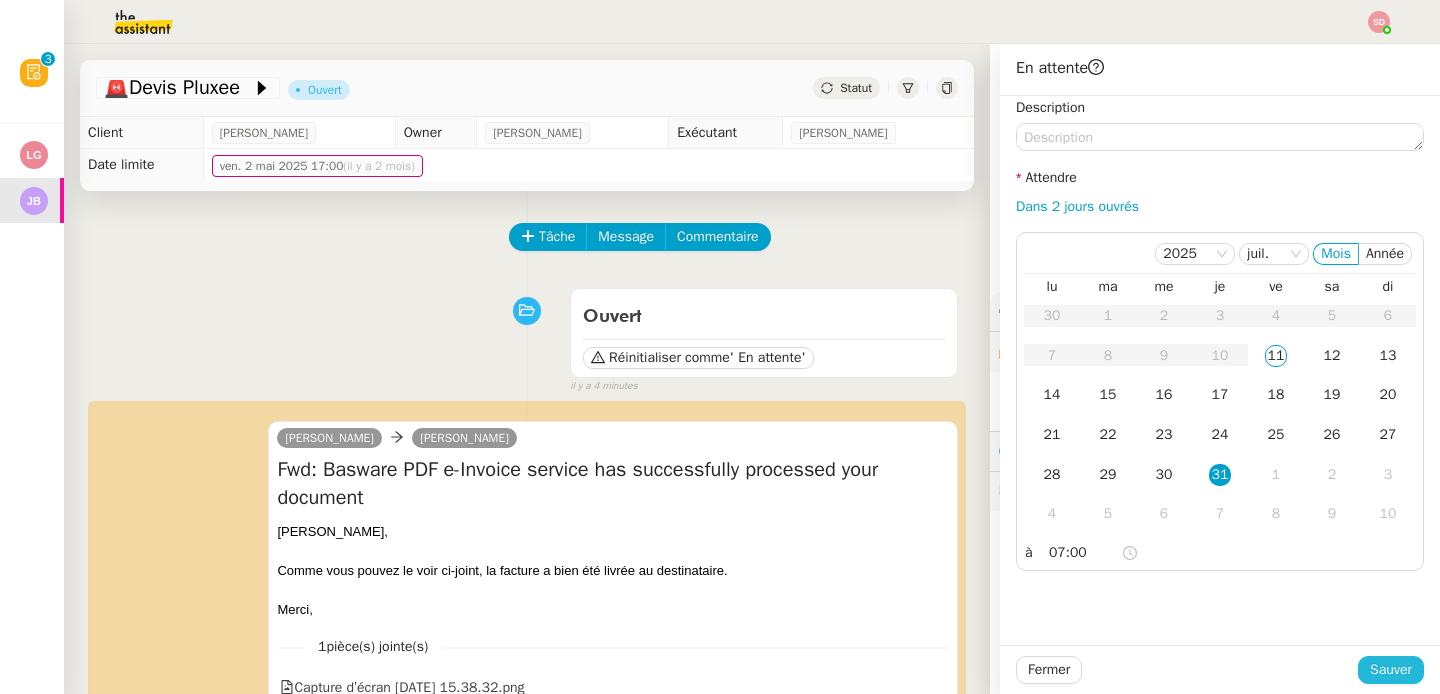 click on "Sauver" 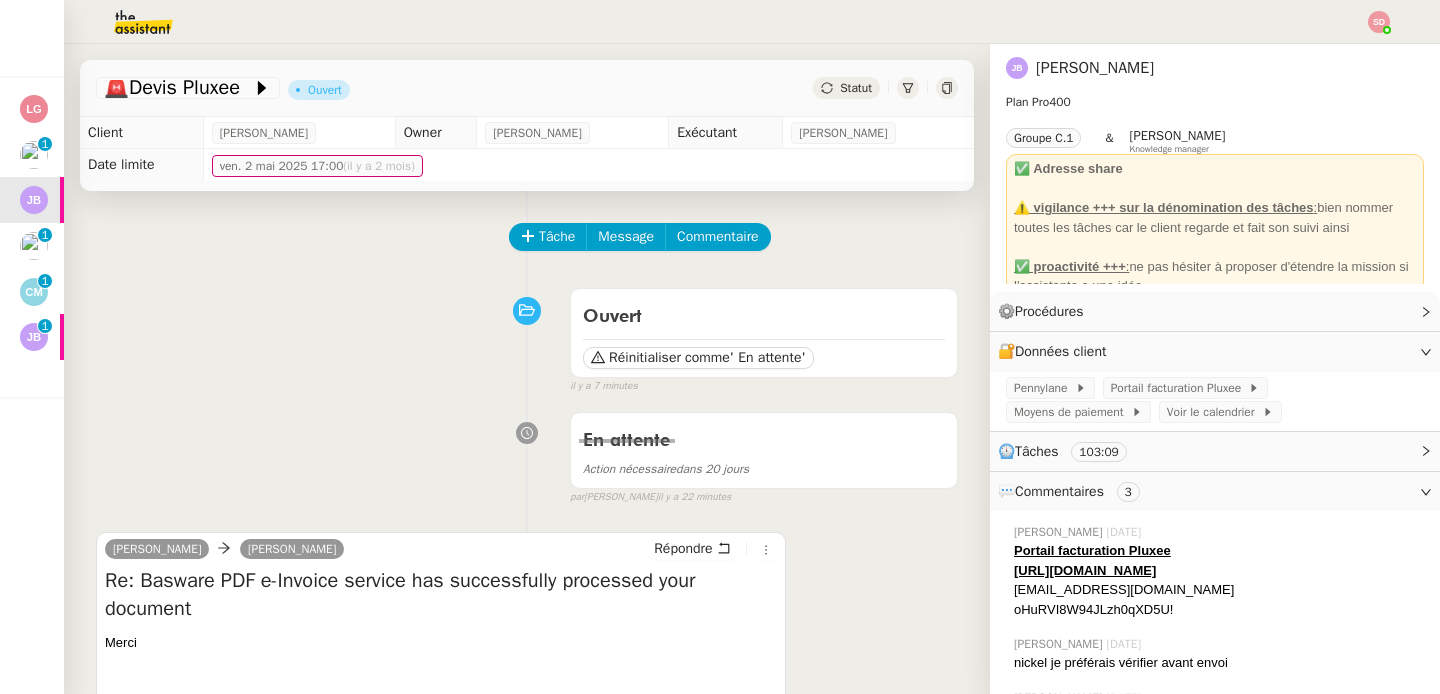 click 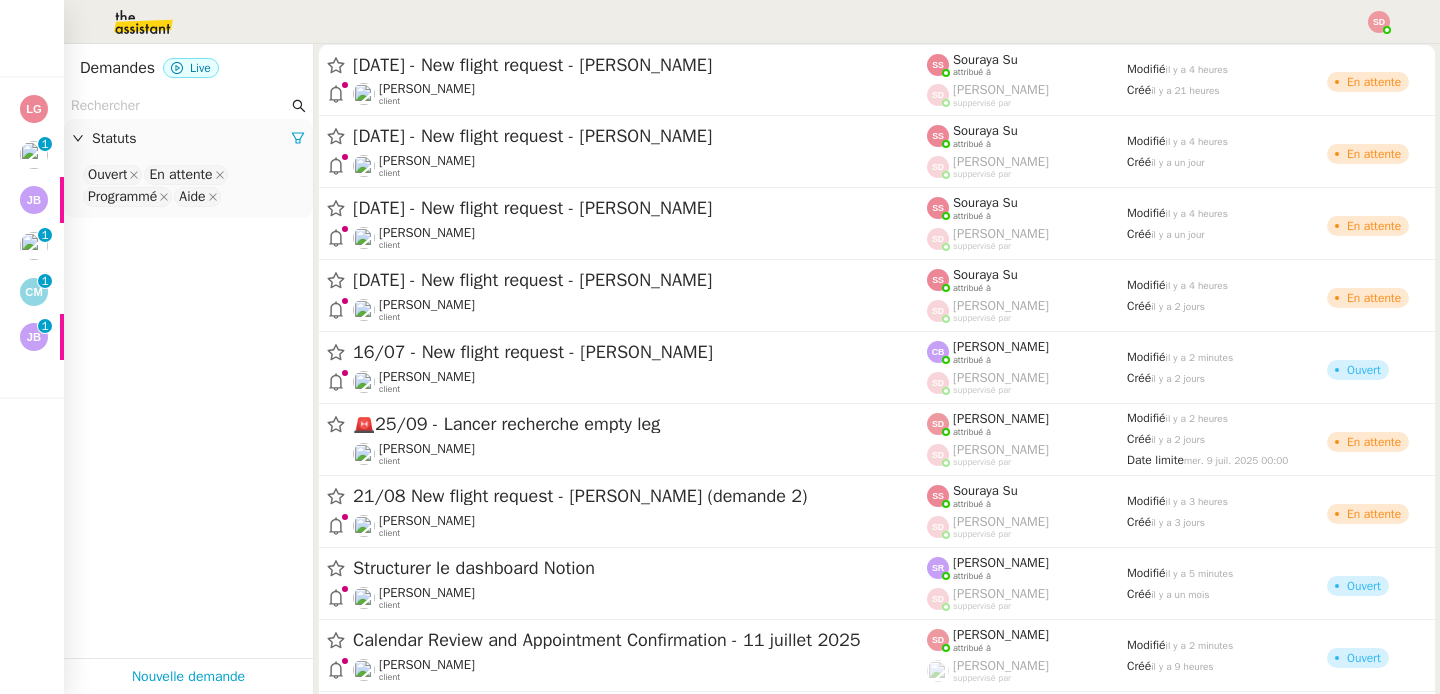 click 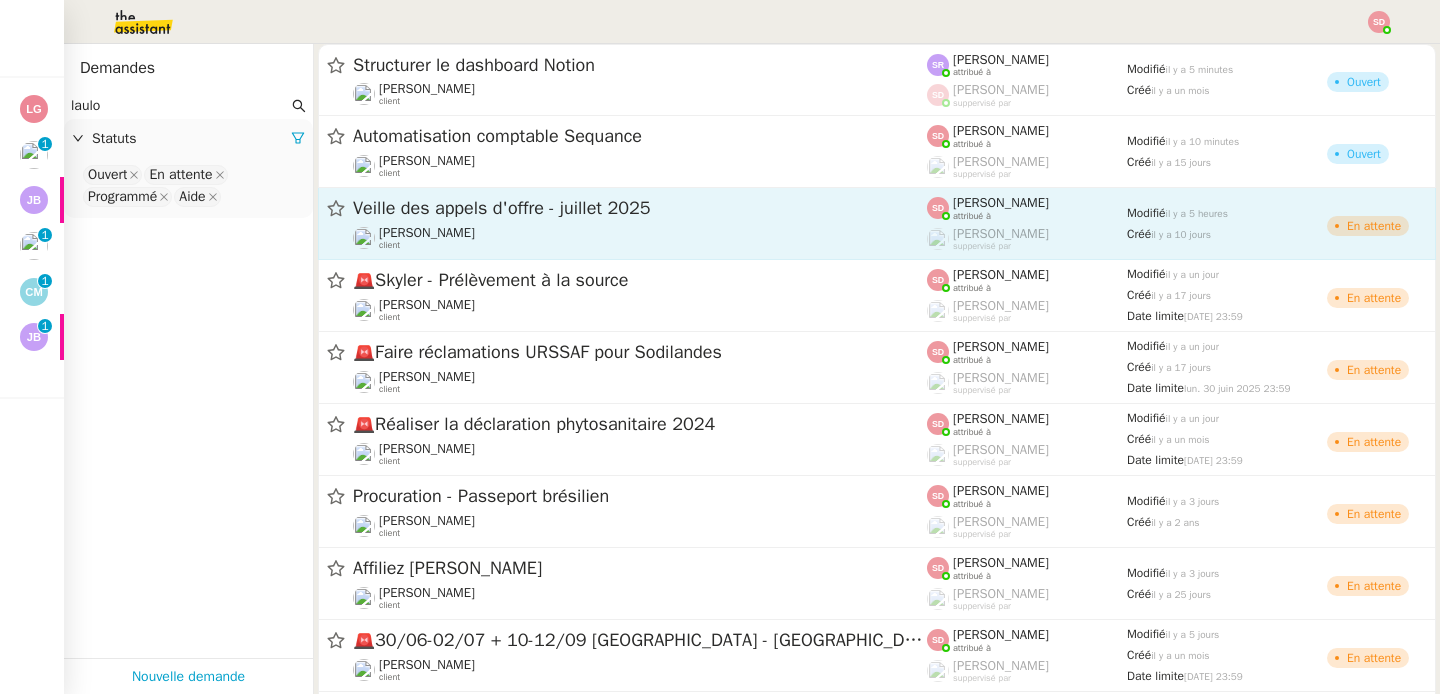 type on "laulo" 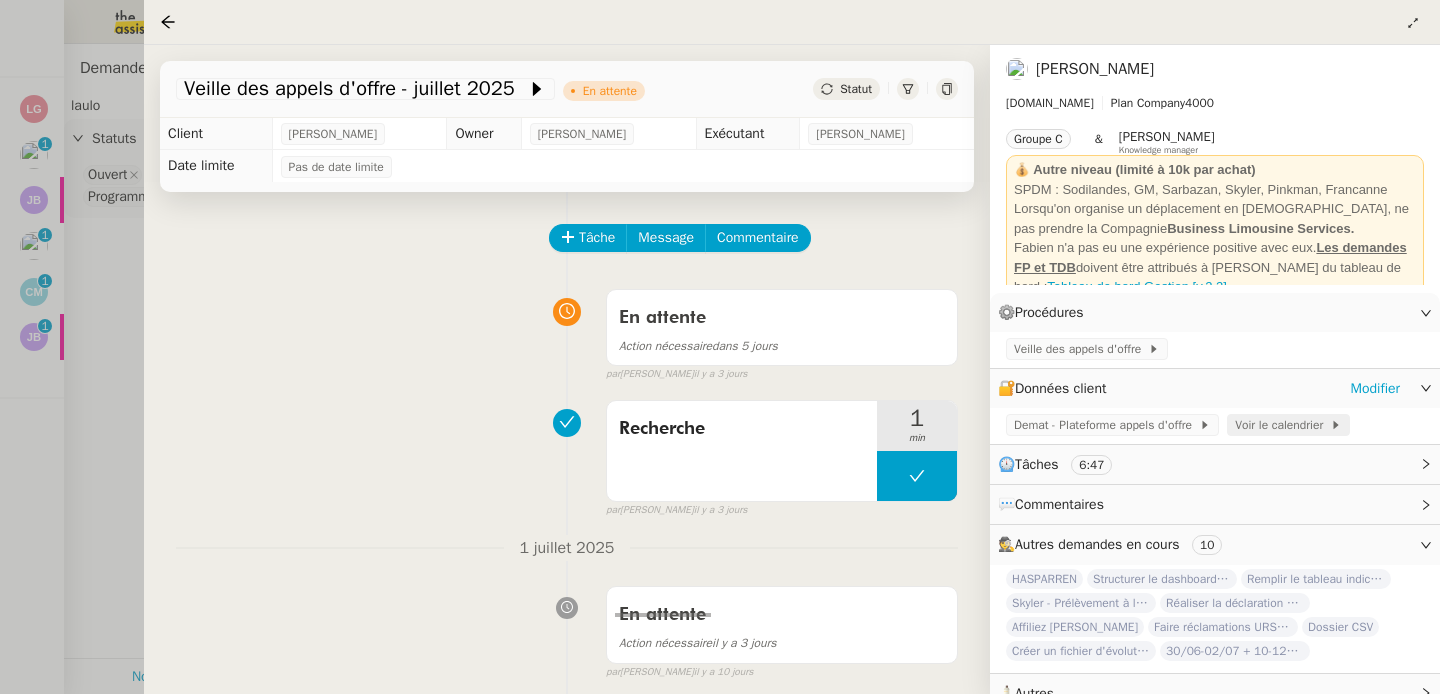 click on "Voir le calendrier" 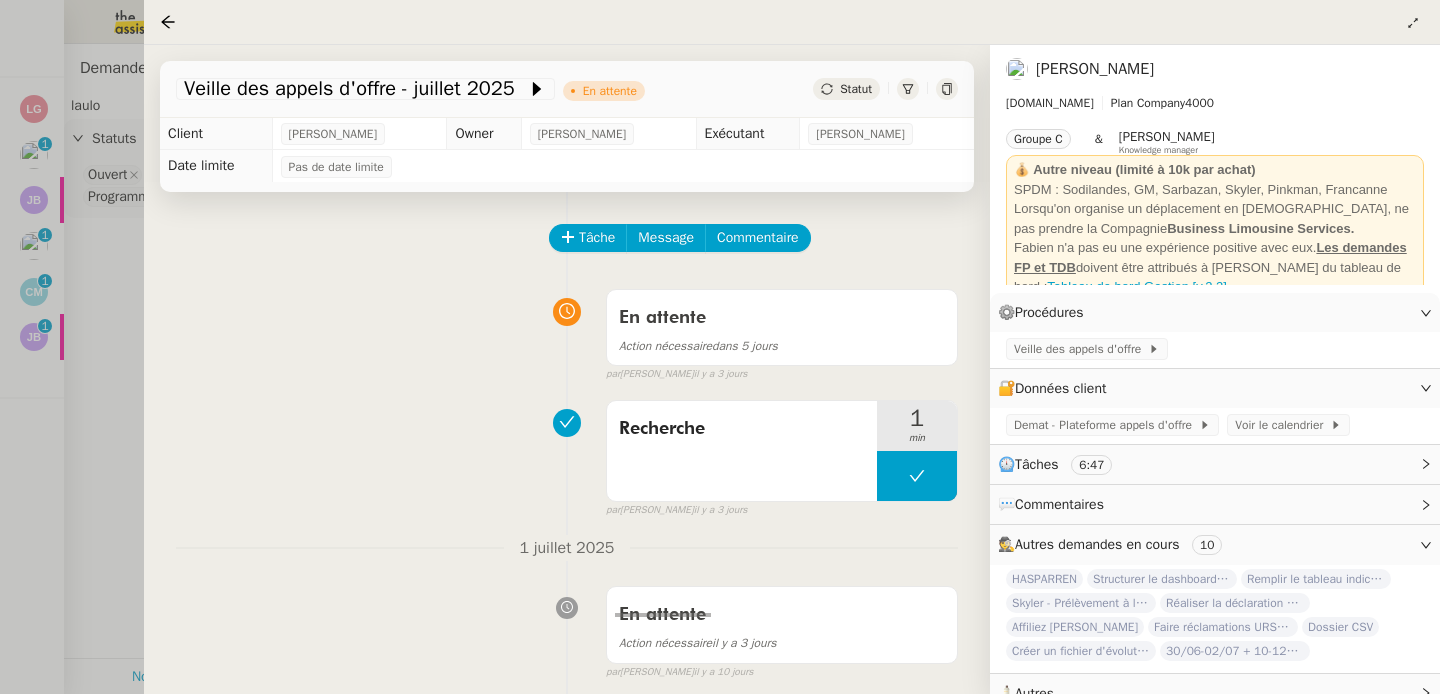 click at bounding box center [720, 347] 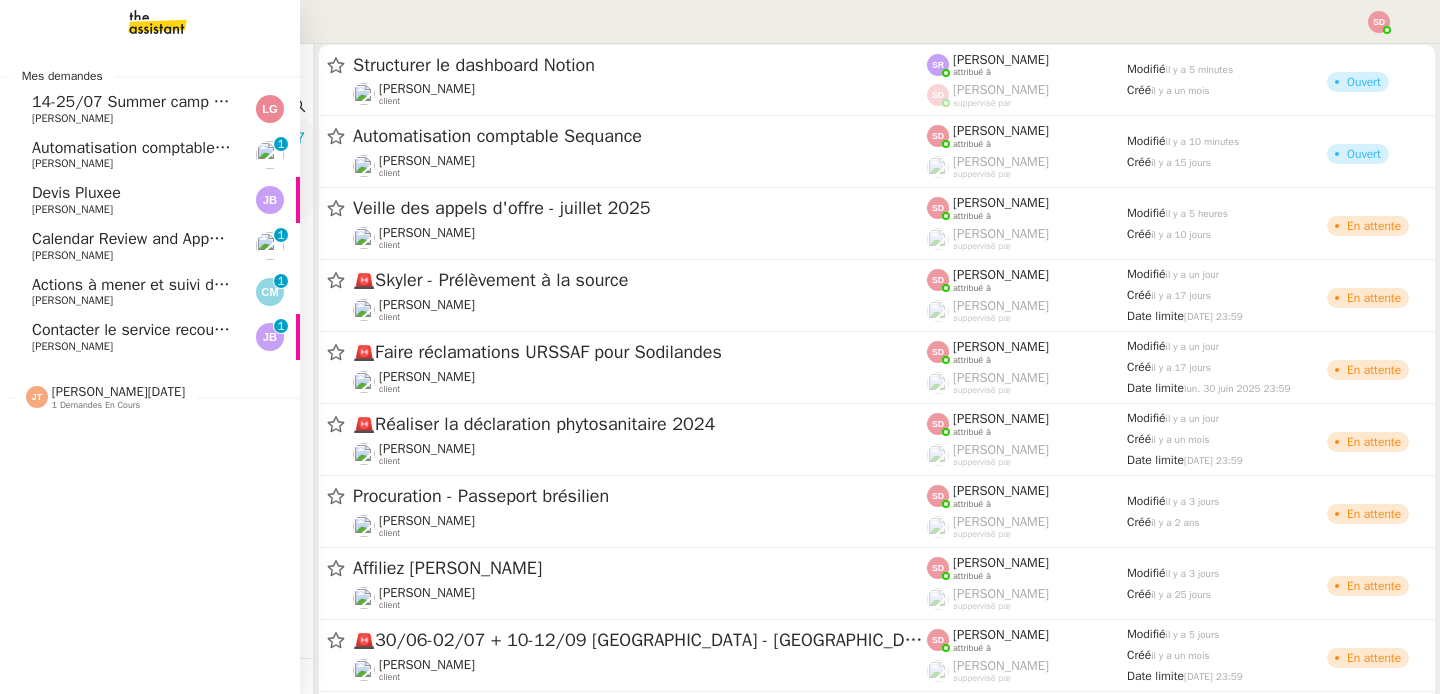 click on "Automatisation comptable Sequance" 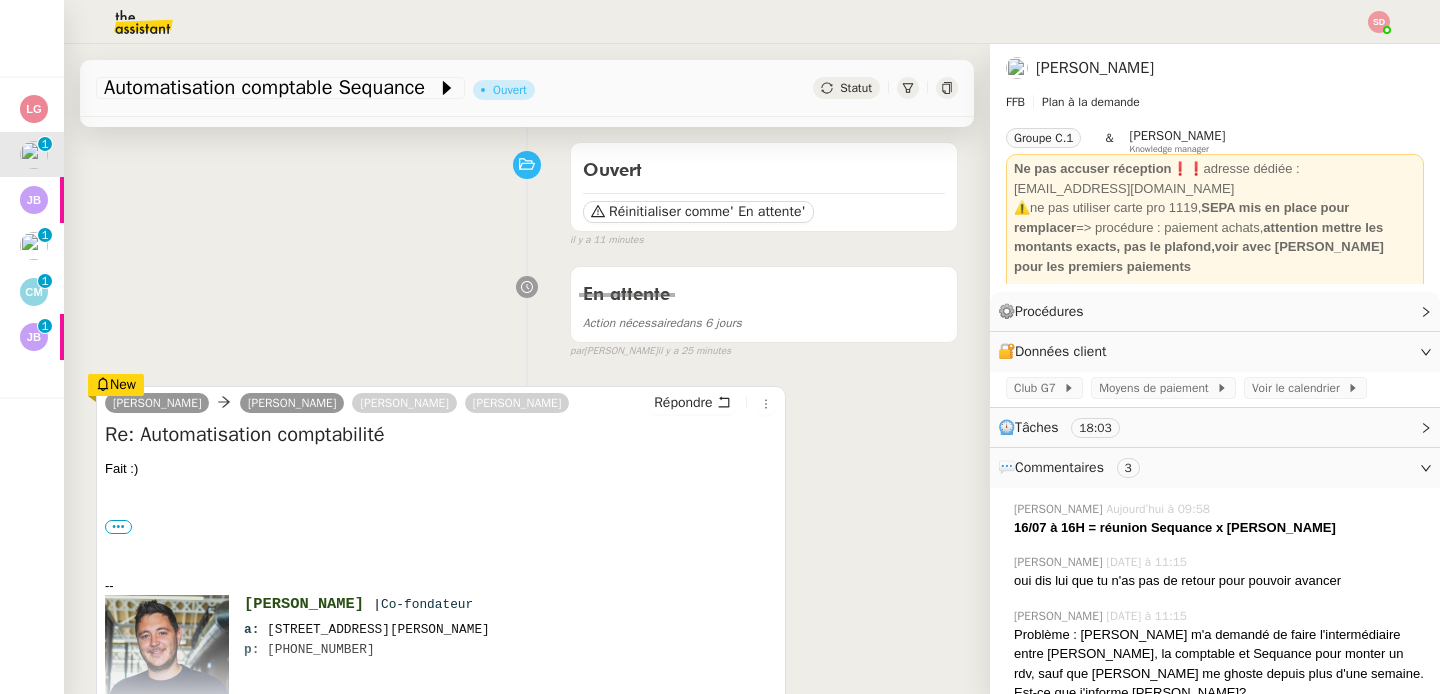 scroll, scrollTop: 0, scrollLeft: 0, axis: both 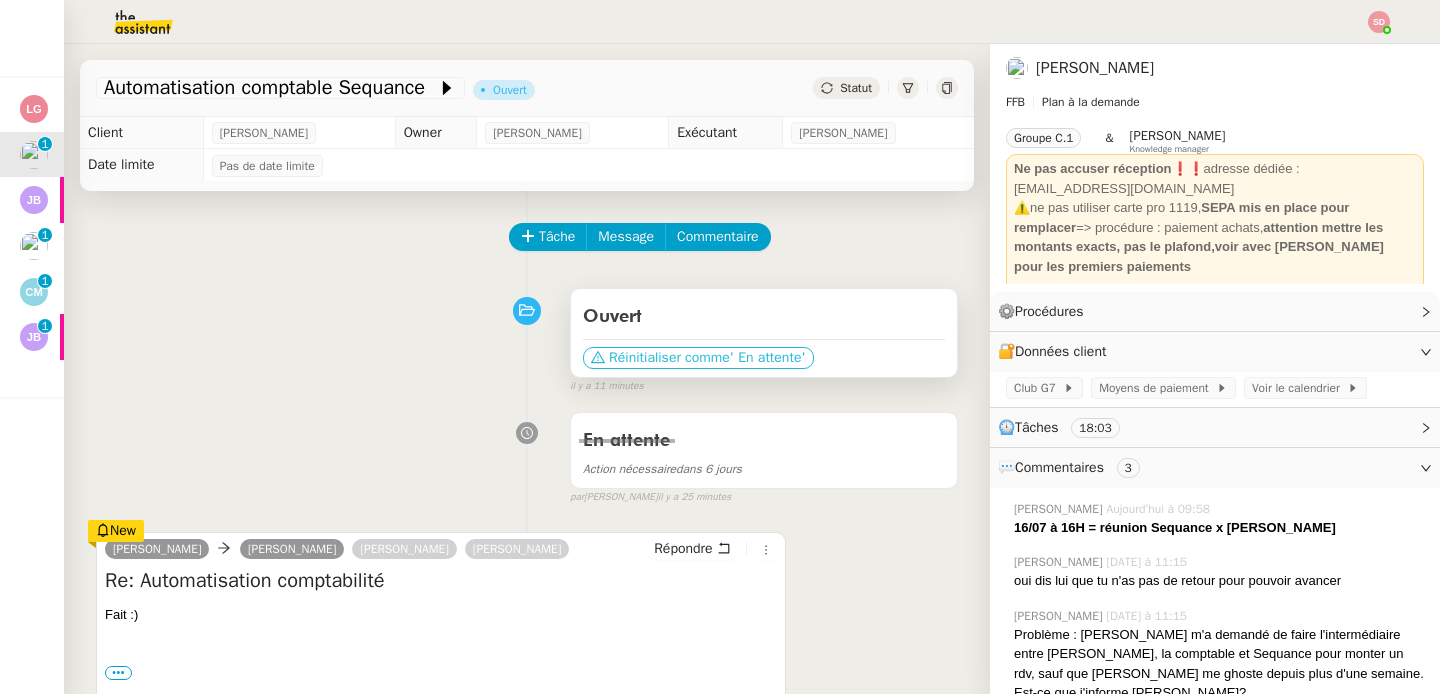 click on "' En attente'" at bounding box center [768, 358] 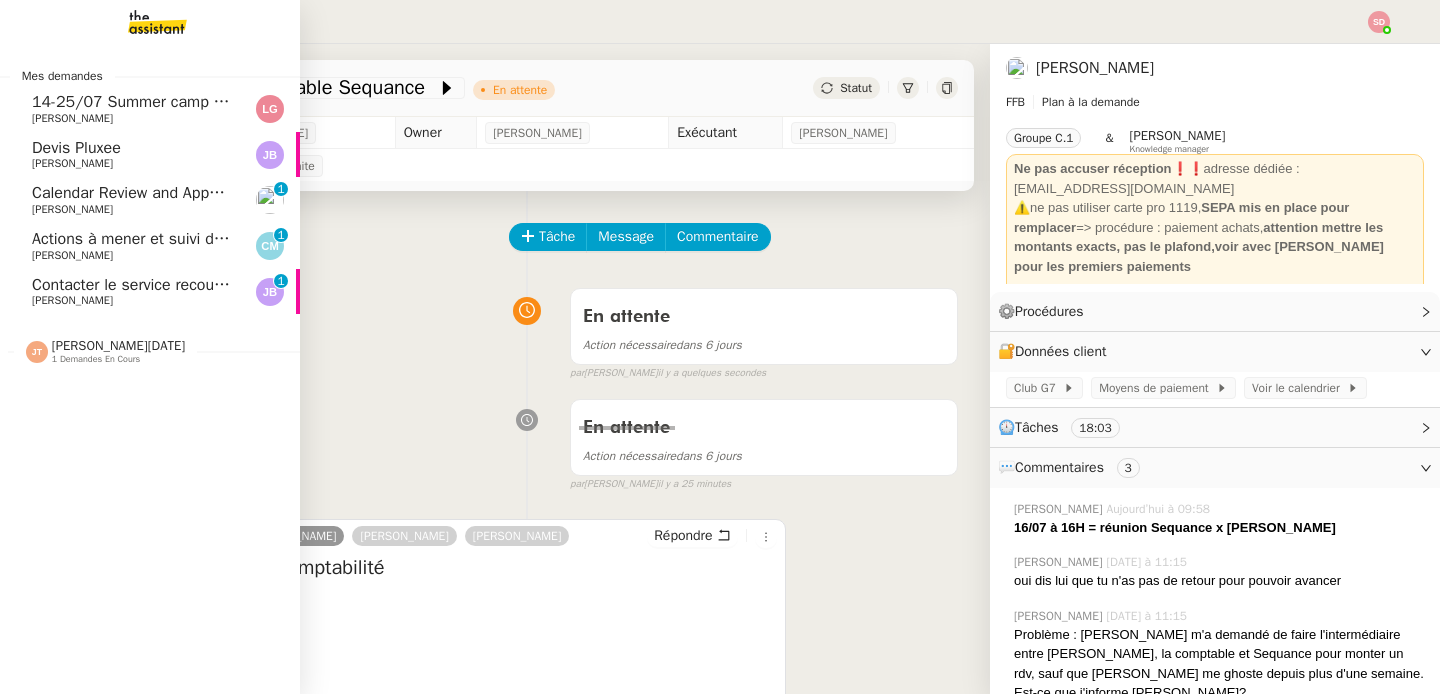 click on "Devis Pluxee" 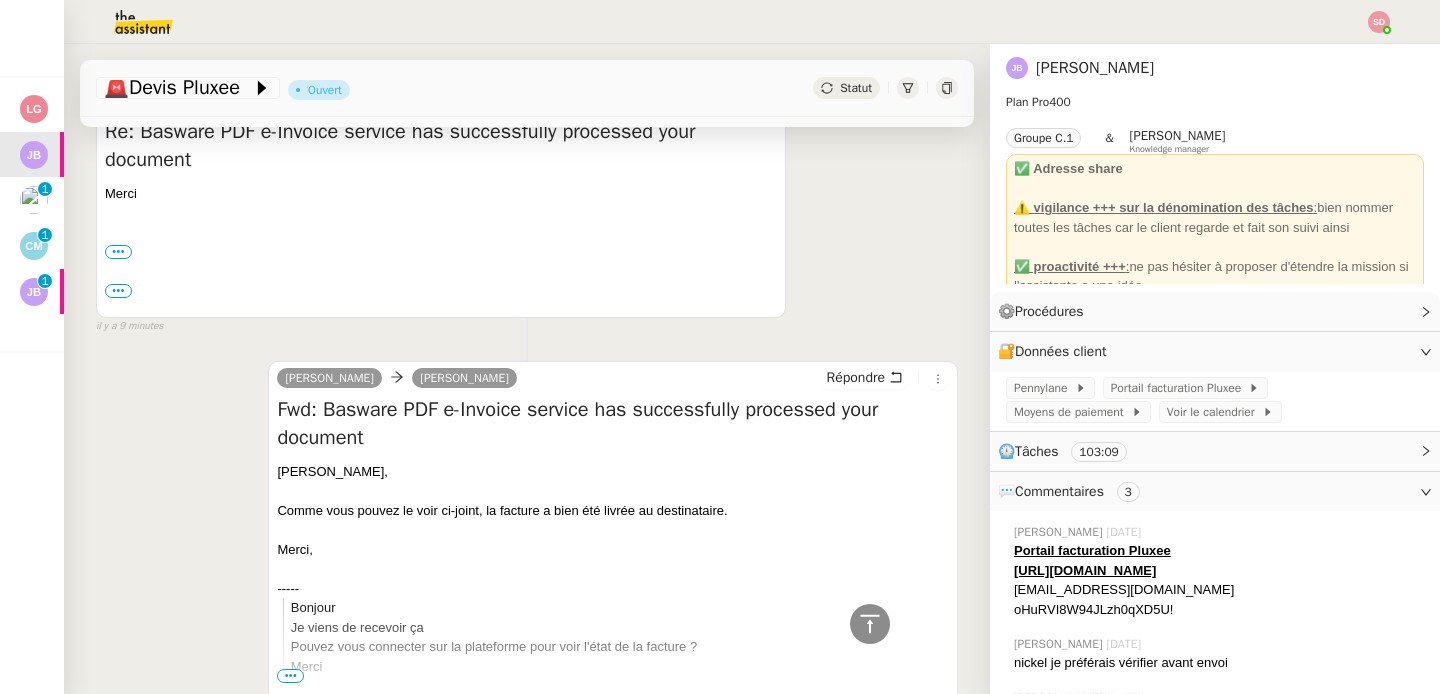 scroll, scrollTop: 0, scrollLeft: 0, axis: both 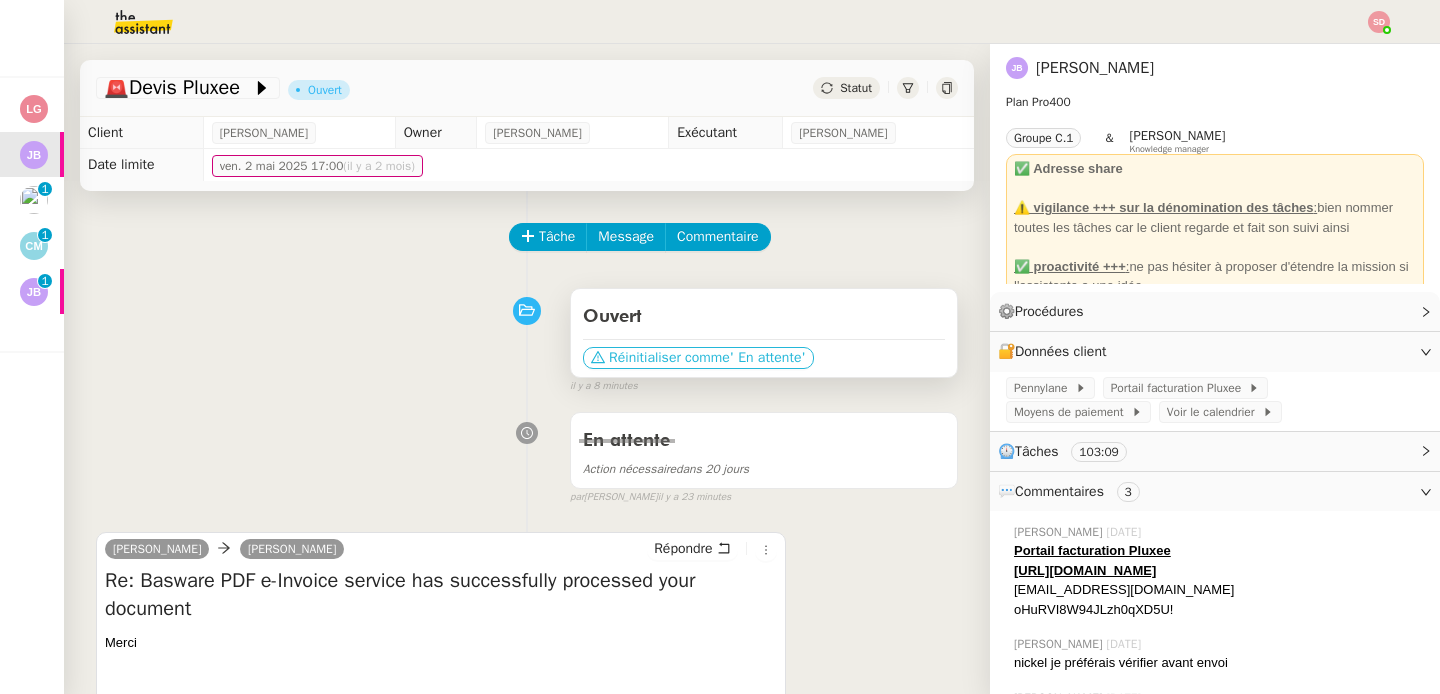 click on "Réinitialiser comme" at bounding box center [669, 358] 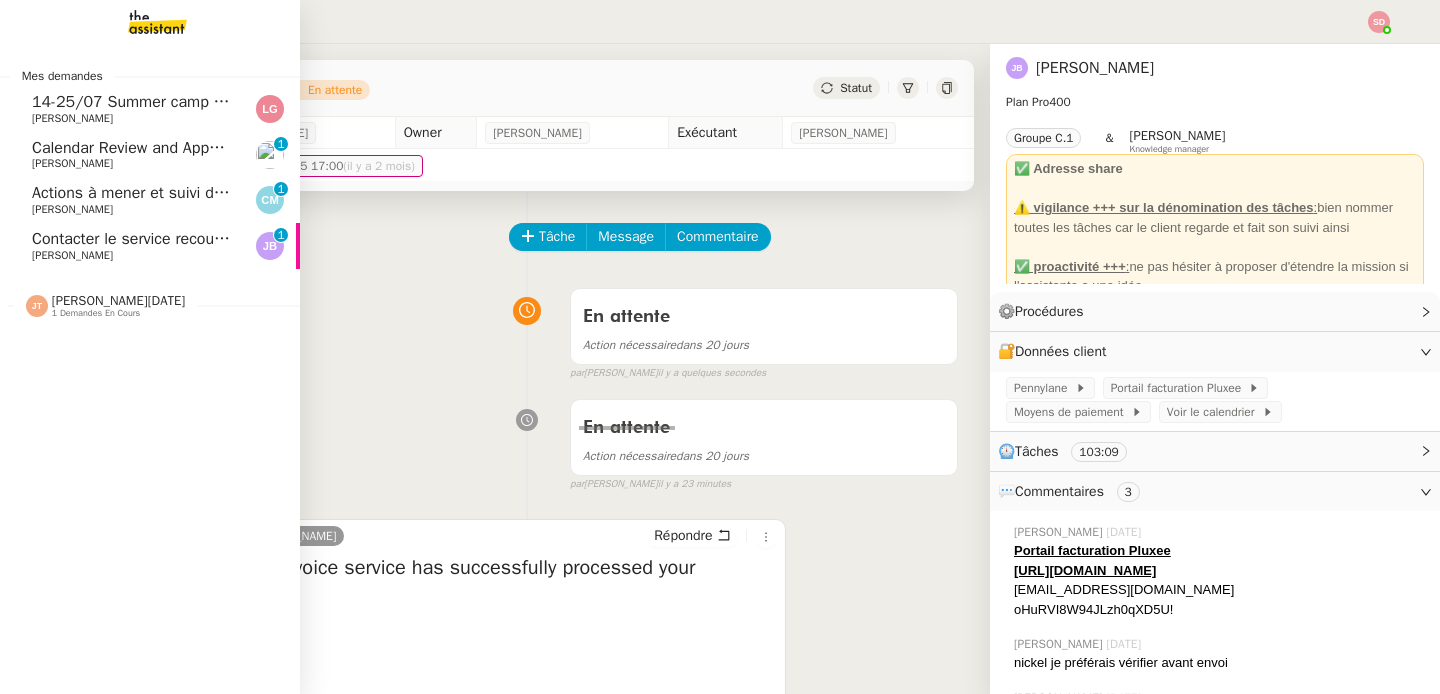 click 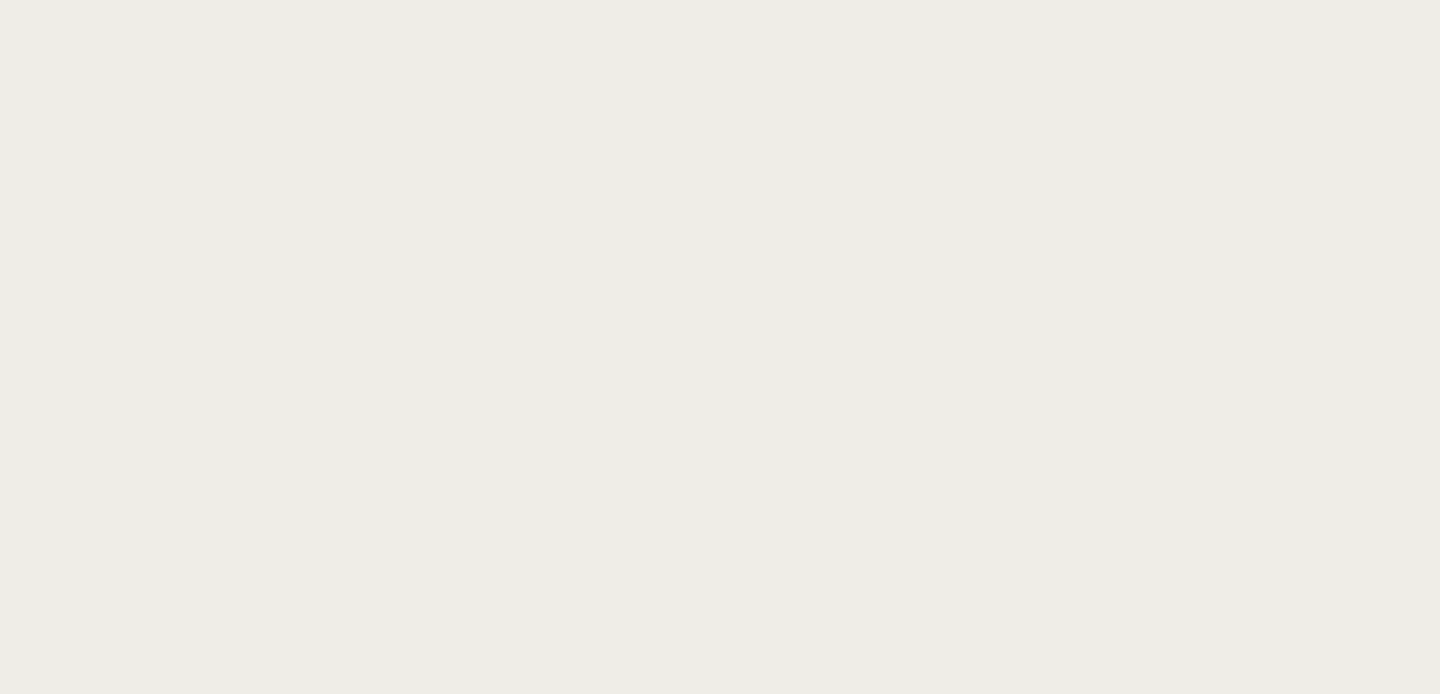 scroll, scrollTop: 0, scrollLeft: 0, axis: both 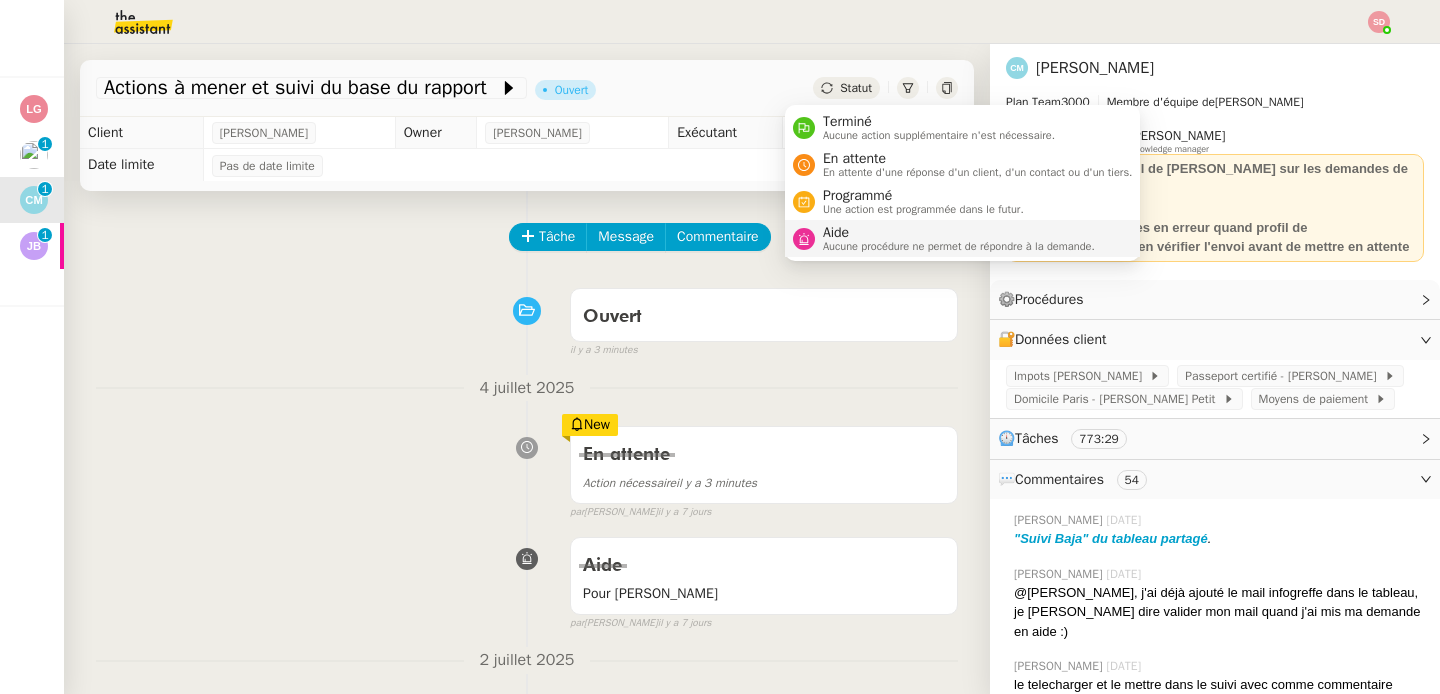 click on "Aucune procédure ne permet de répondre à la demande." at bounding box center [959, 246] 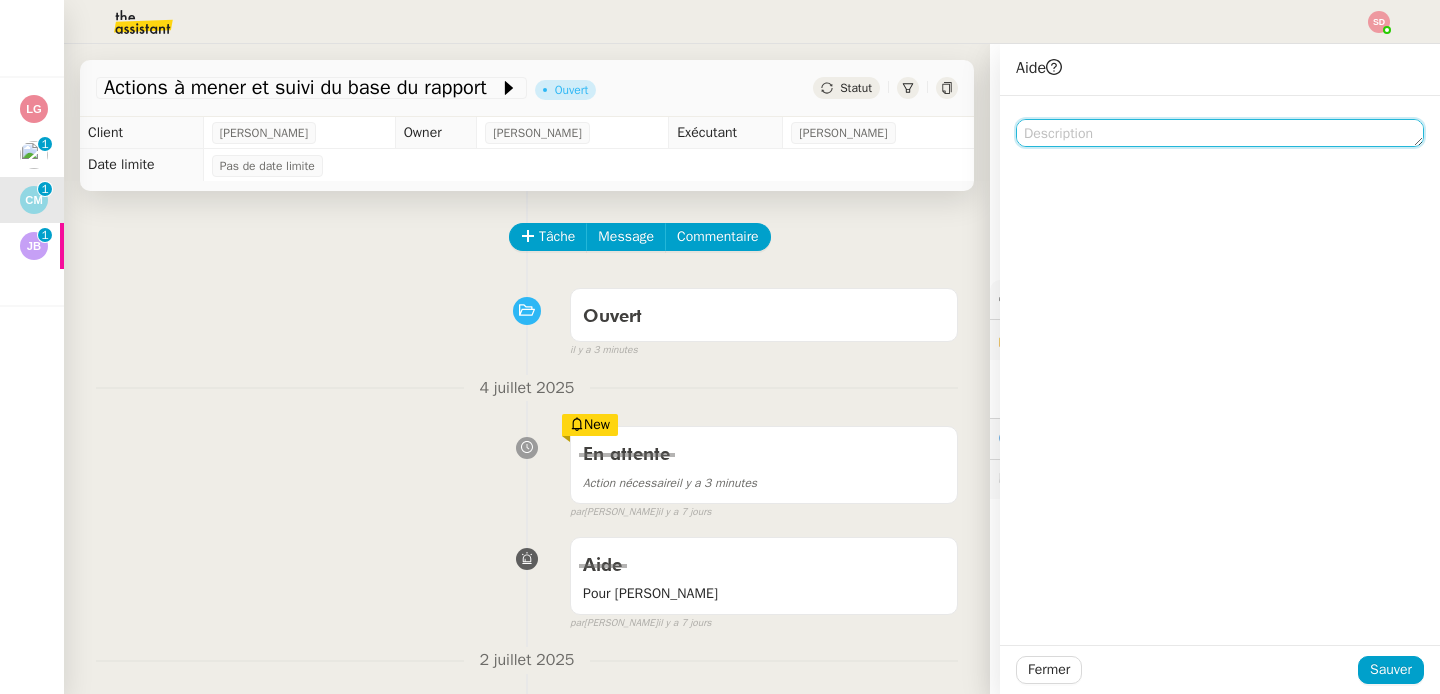 click 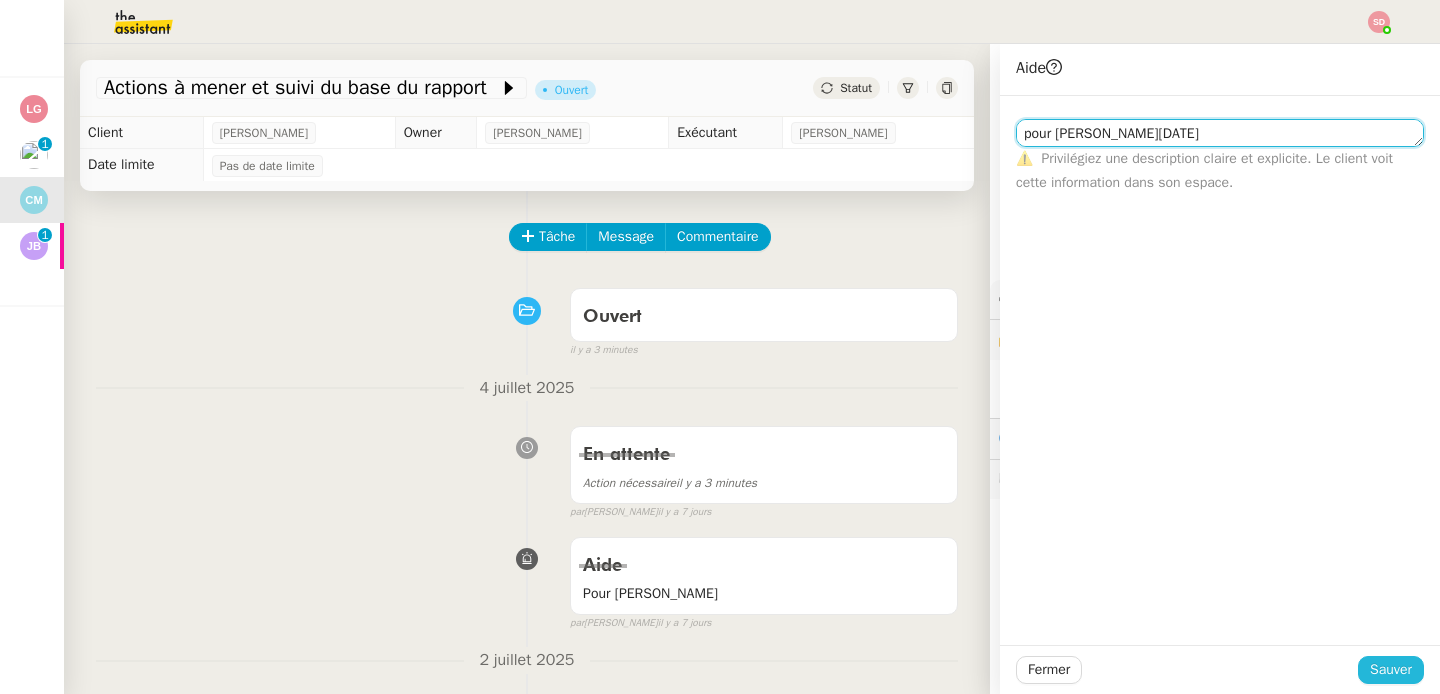 type on "pour Amyna mardi" 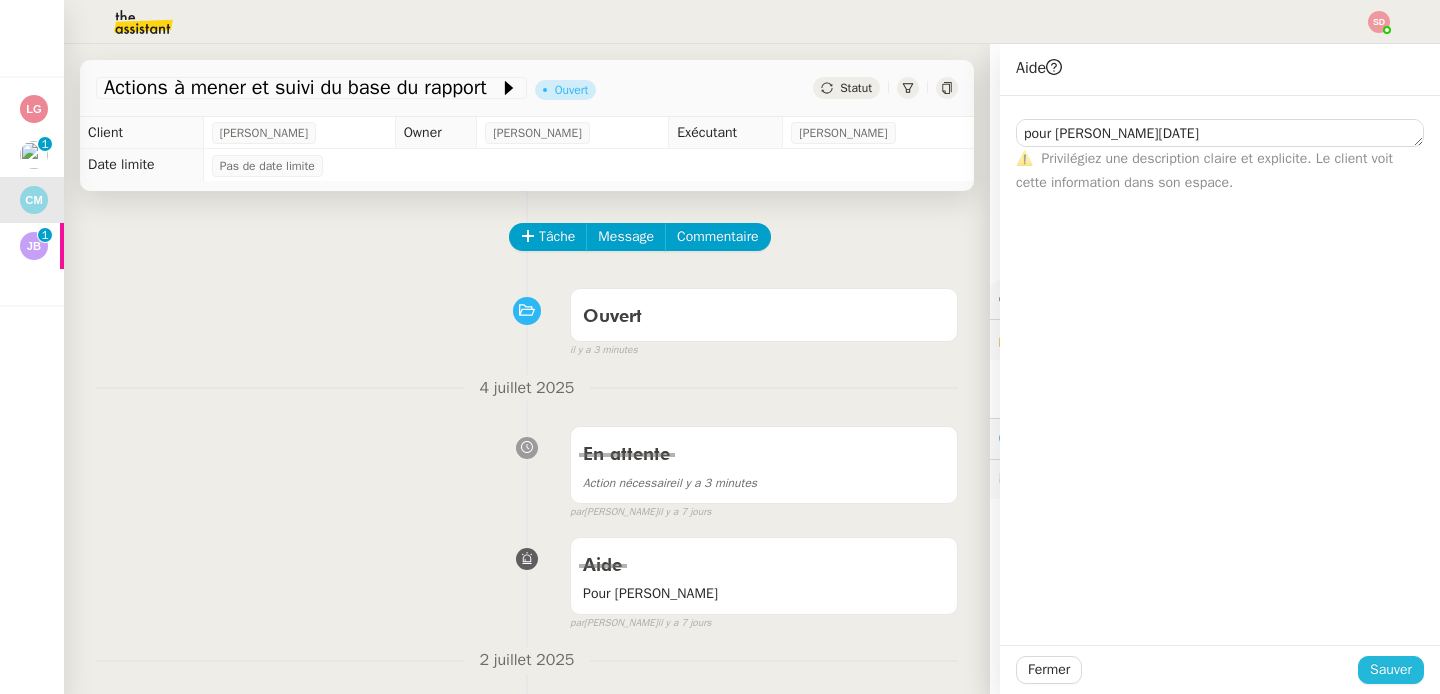 click on "Sauver" 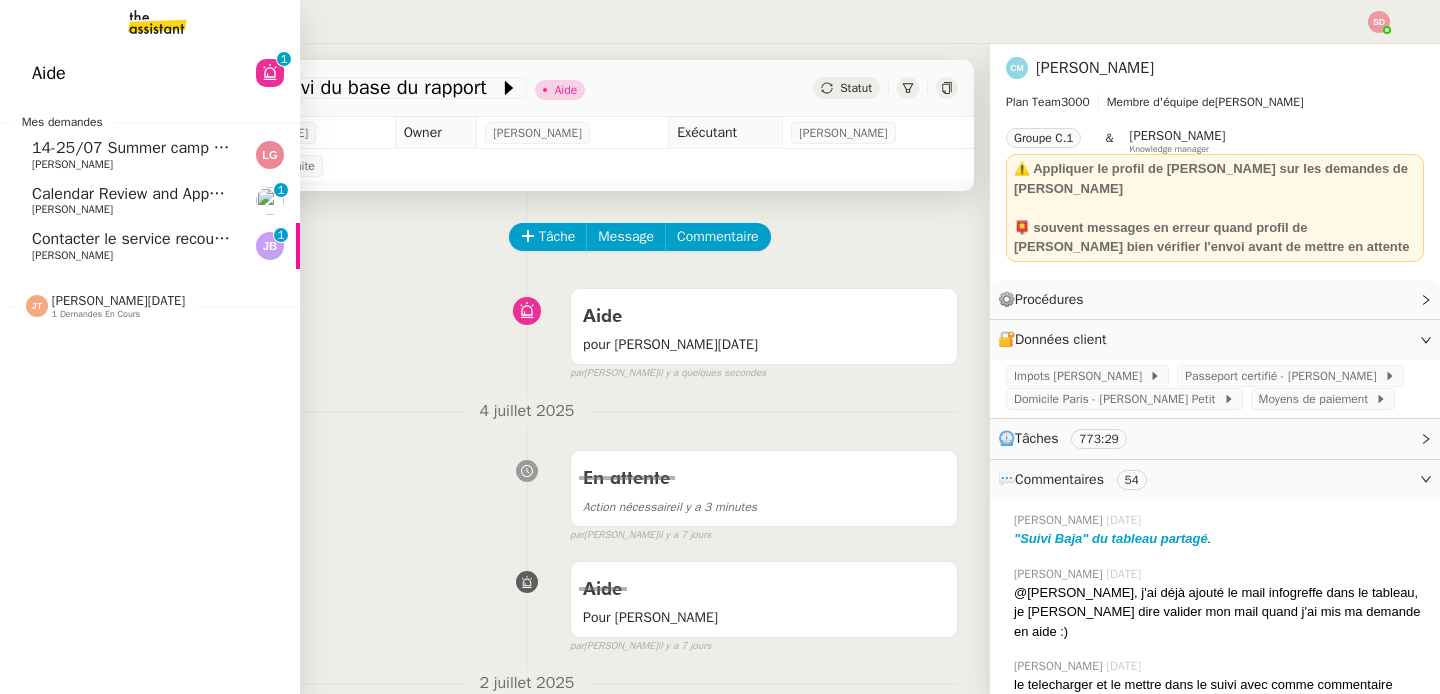 click on "[PERSON_NAME]" 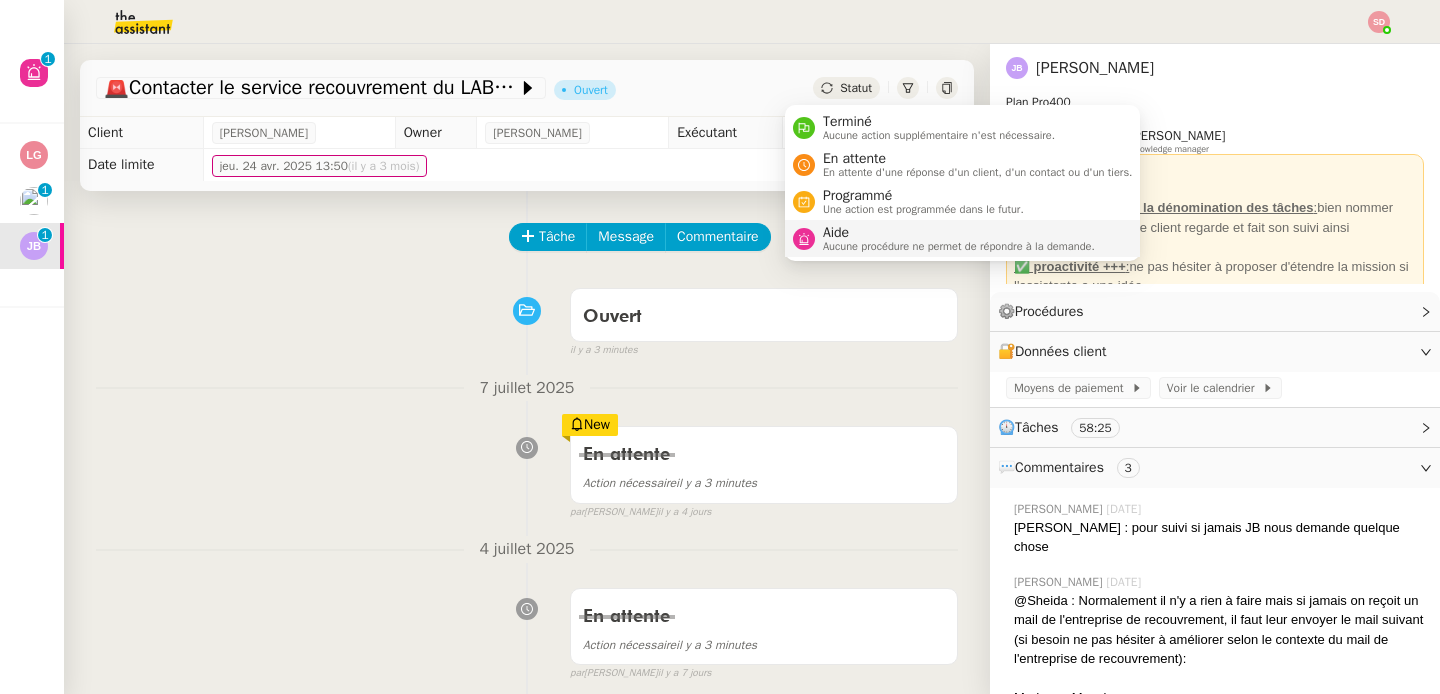 click on "Aide" at bounding box center (959, 233) 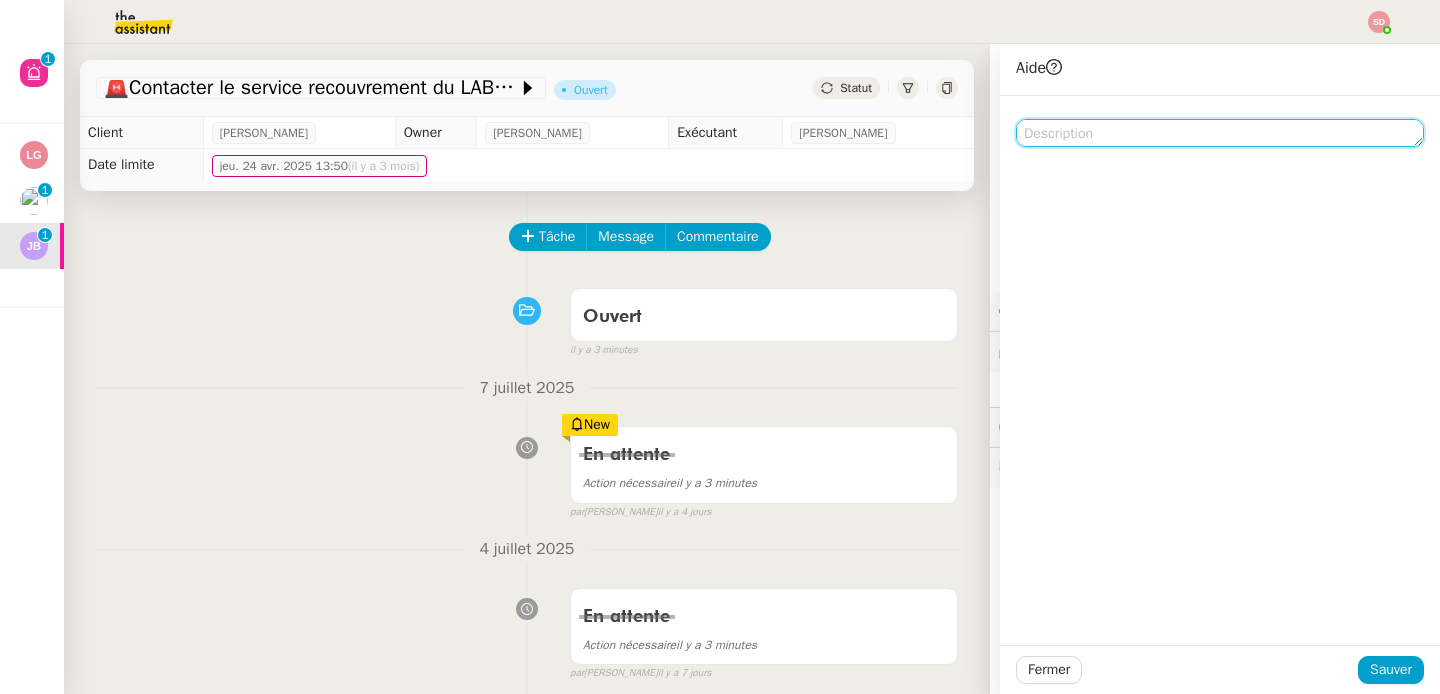click 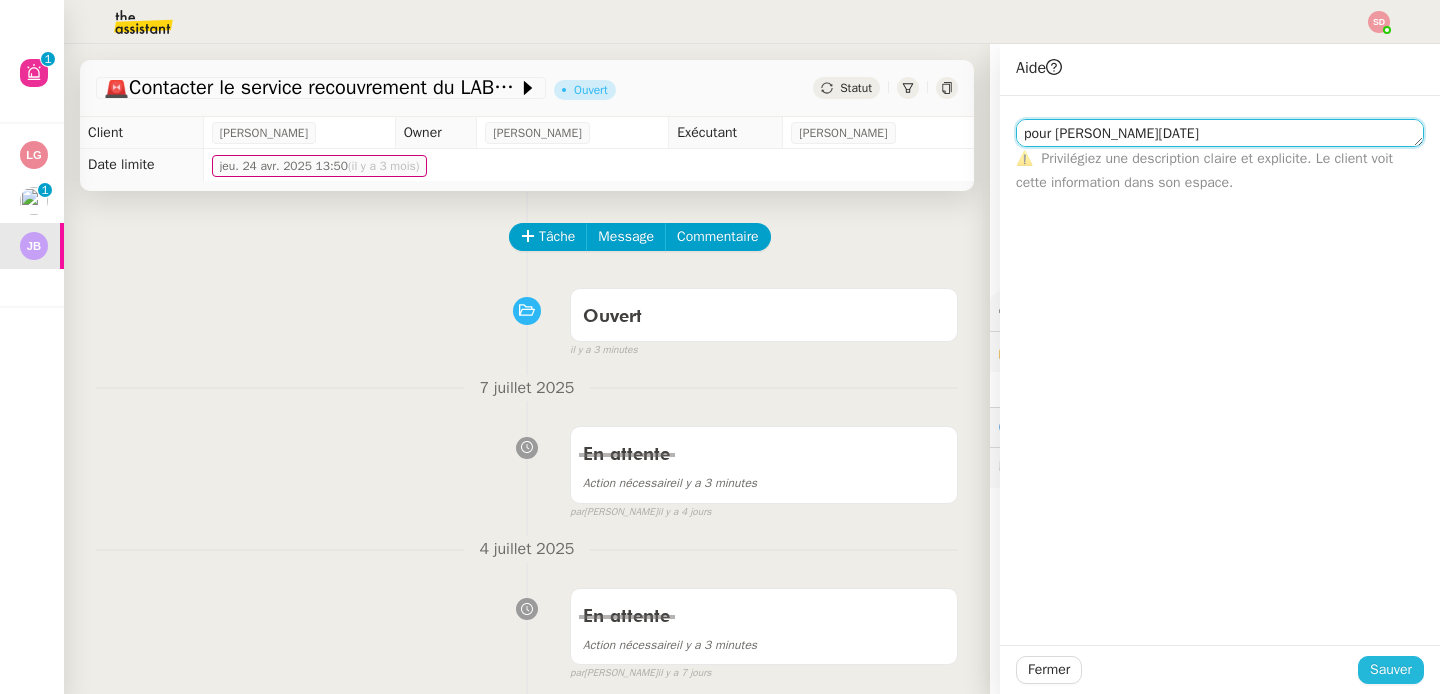 type on "pour Amyna mardi" 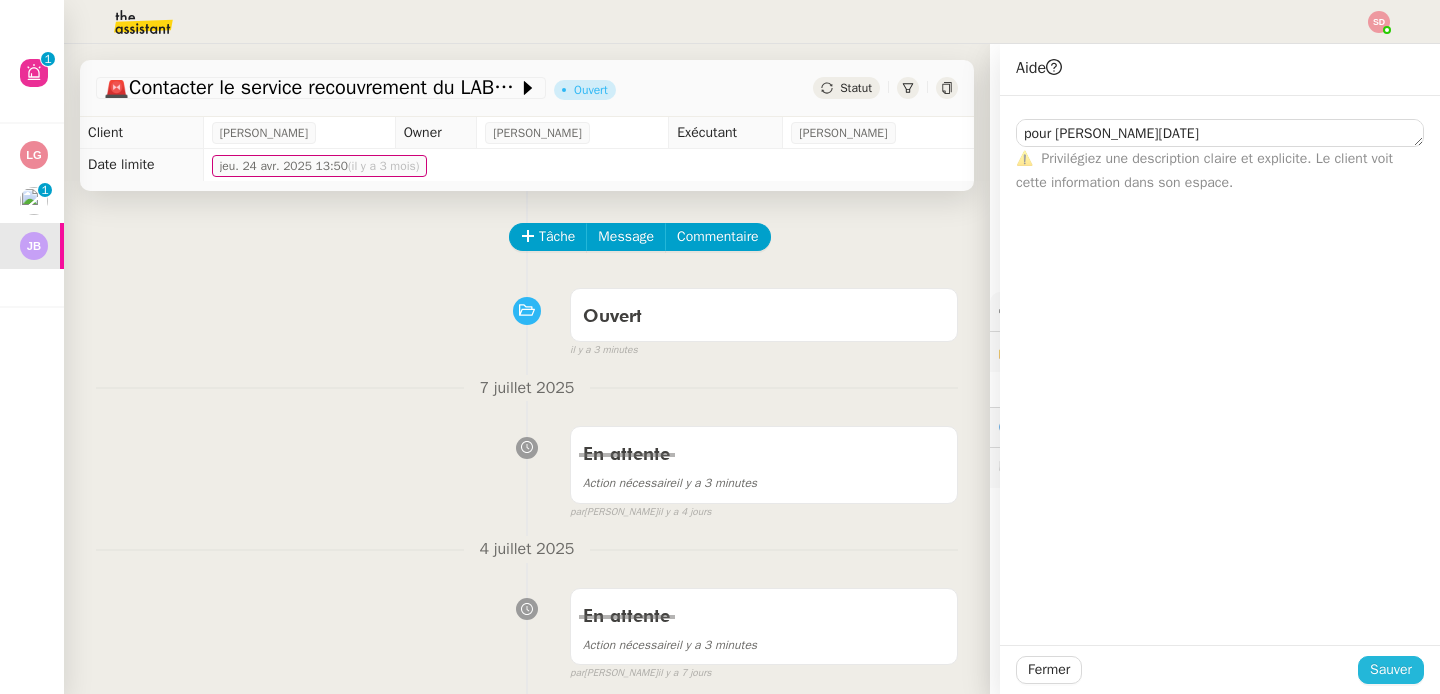 click on "Sauver" 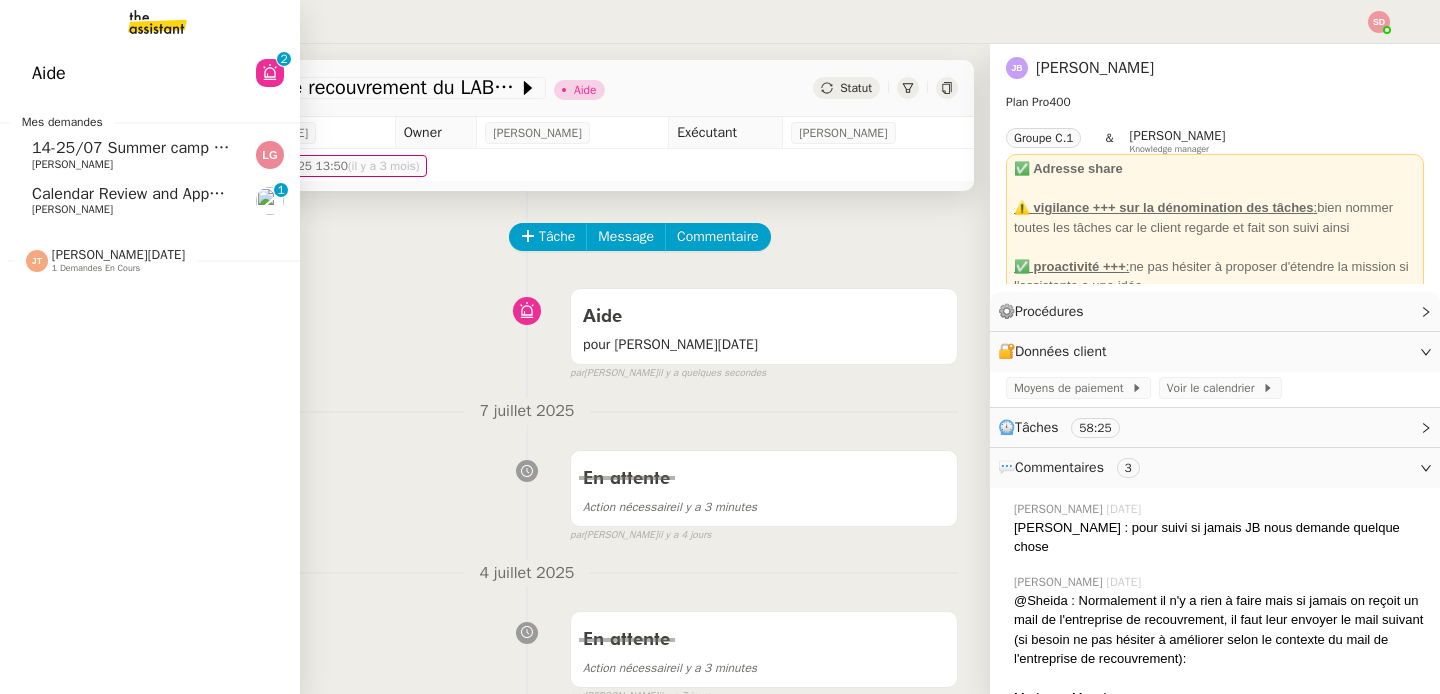 click on "Calendar Review and Appointment Confirmation - 11 juillet 2025" 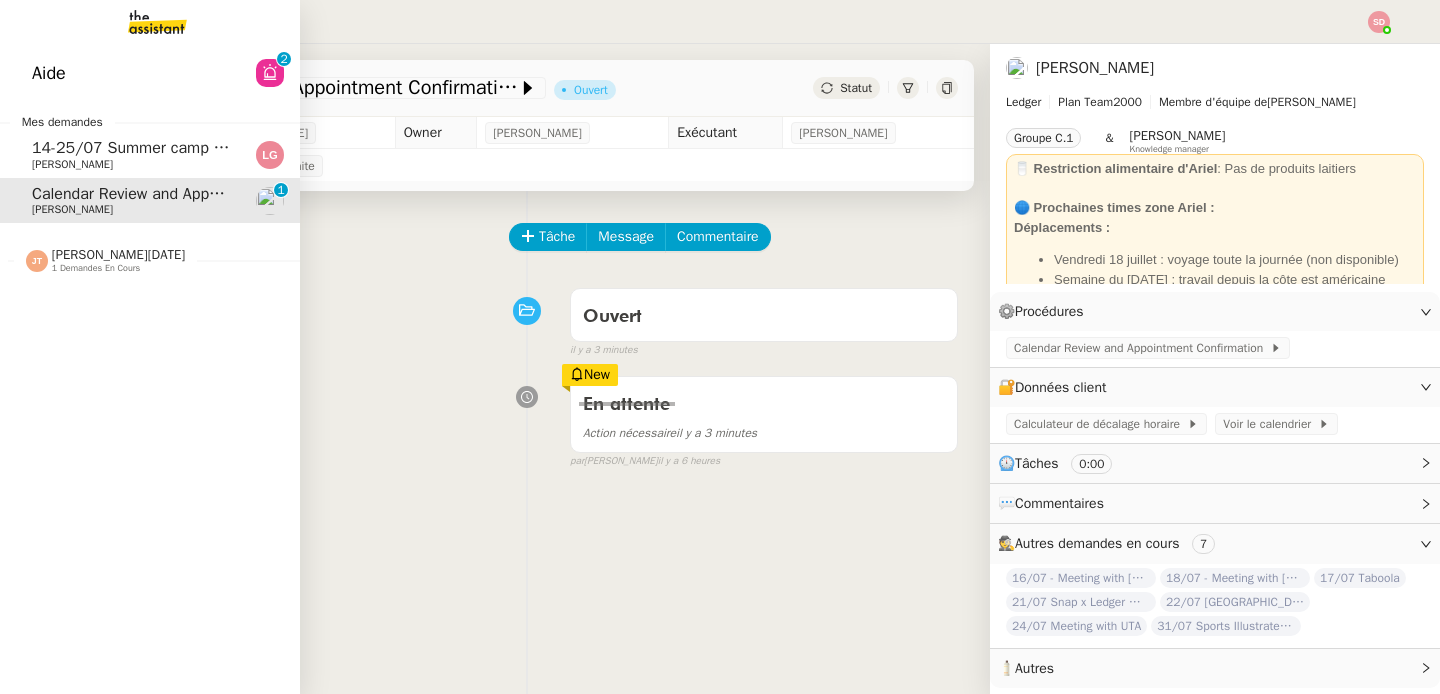 click on "14-25/07 Summer camp Aurélien & Lucas ([GEOGRAPHIC_DATA])" 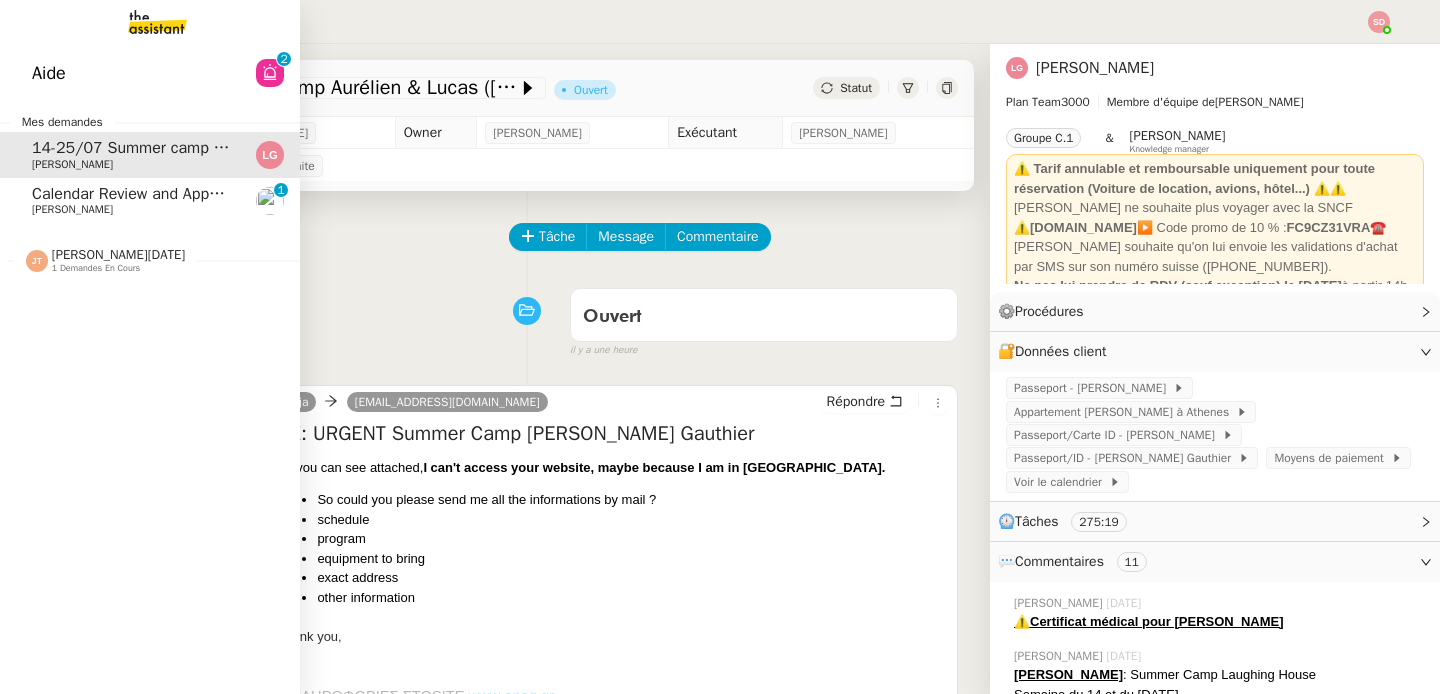 click on "Calendar Review and Appointment Confirmation - 11 juillet 2025" 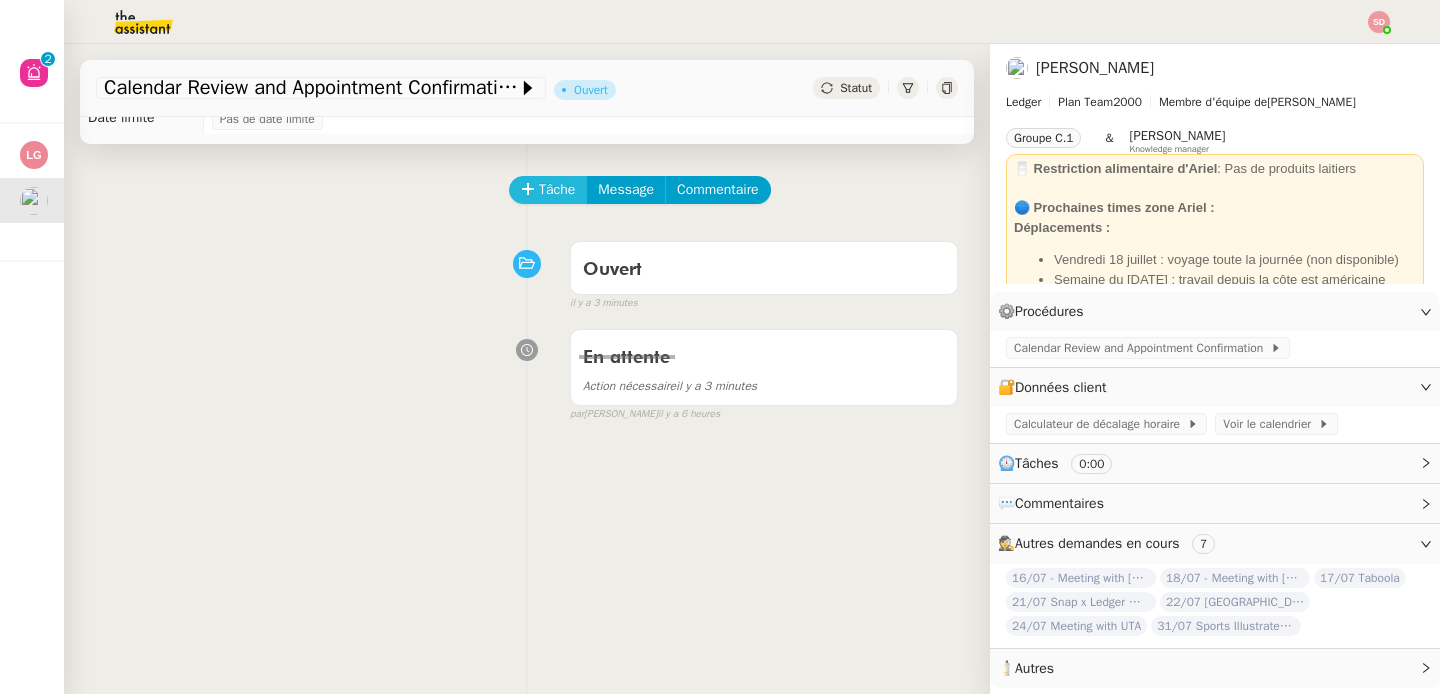scroll, scrollTop: 29, scrollLeft: 0, axis: vertical 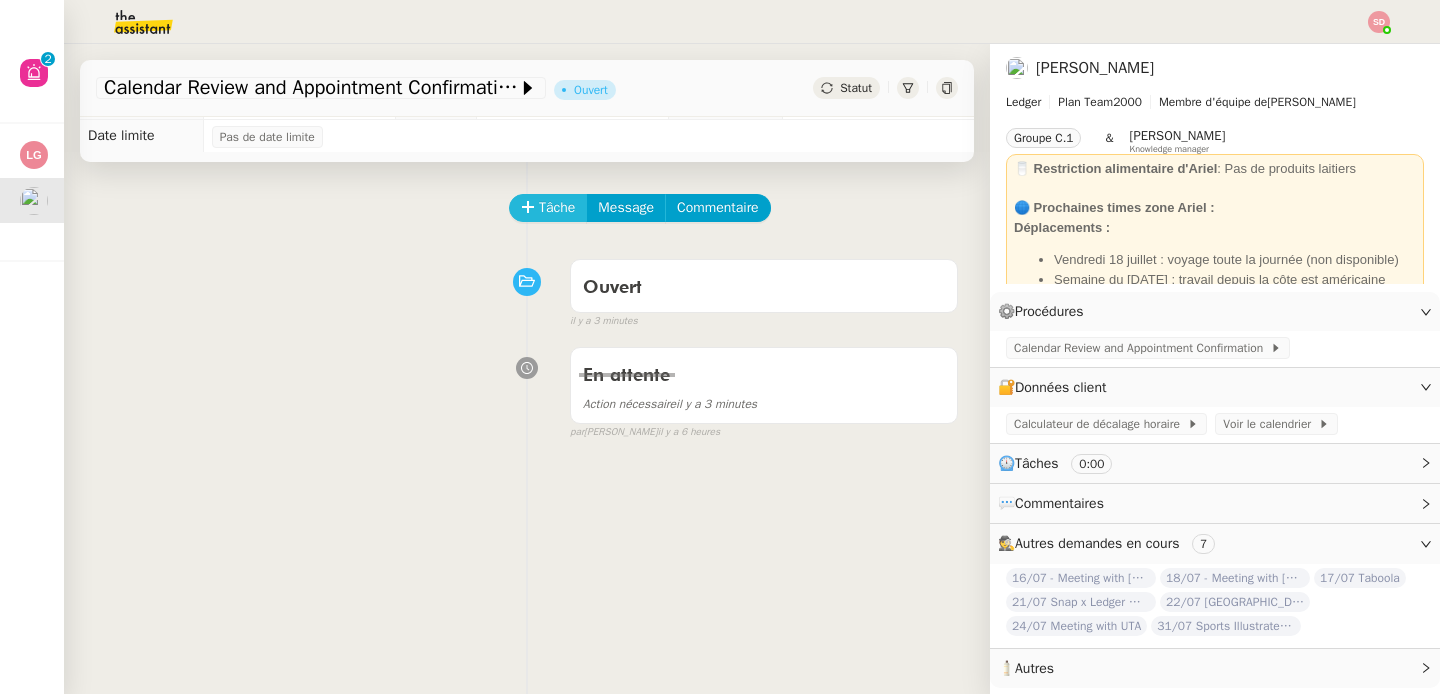 click on "Tâche" 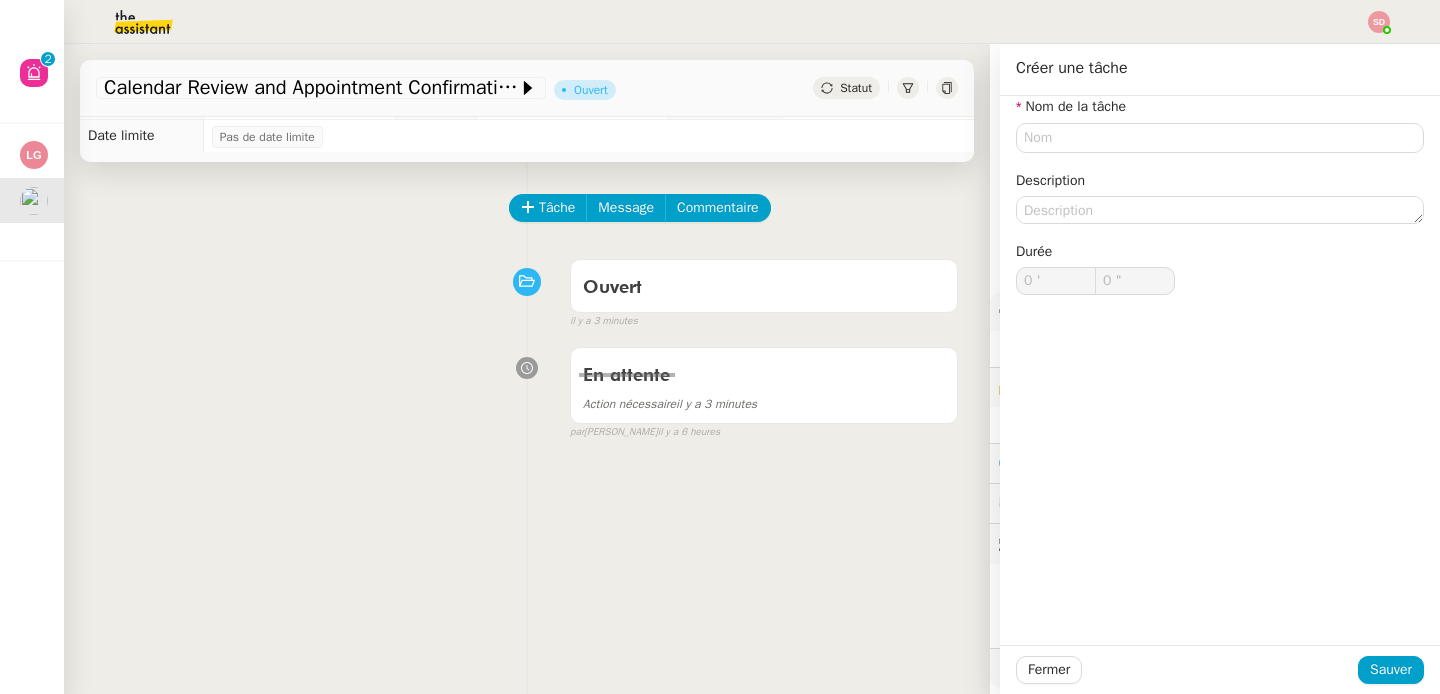 click on "Calendar Review and Appointment Confirmation - 11 juillet 2025         Ouvert     Statut" 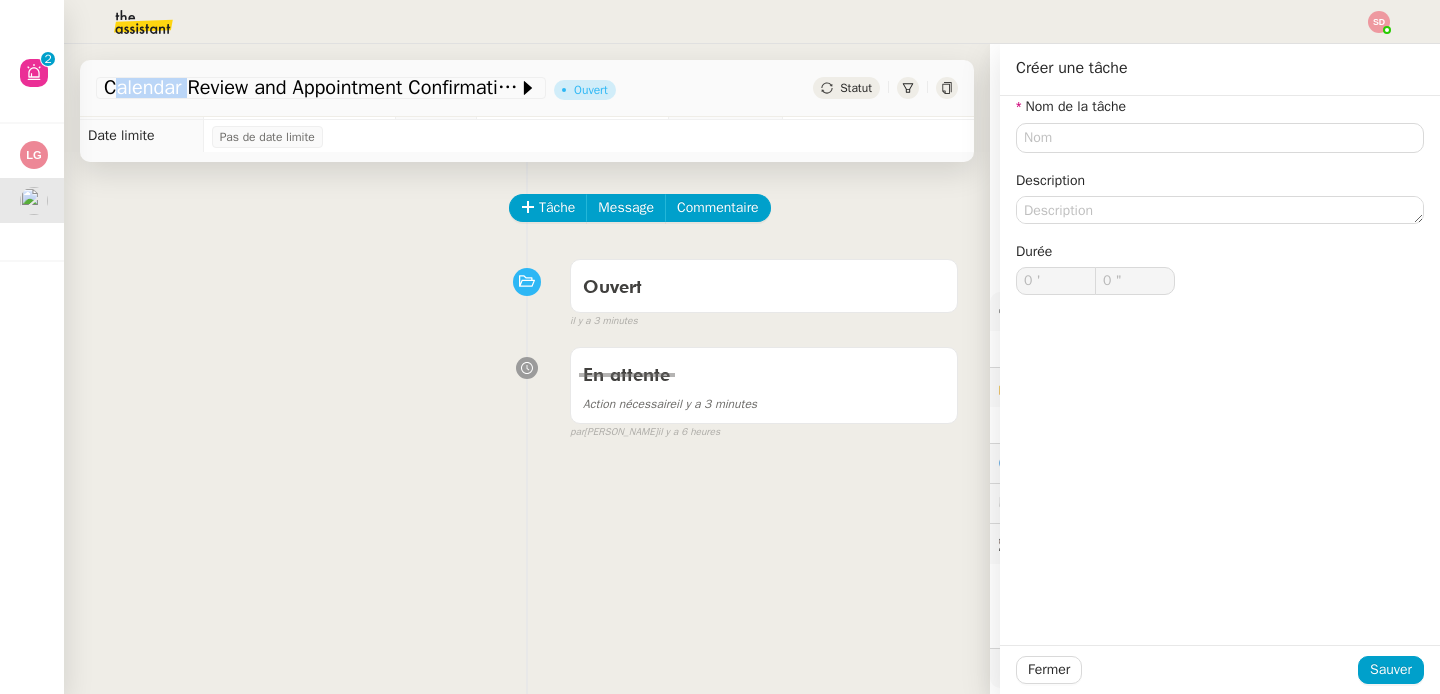 click on "Calendar Review and Appointment Confirmation - 11 juillet 2025         Ouvert     Statut" 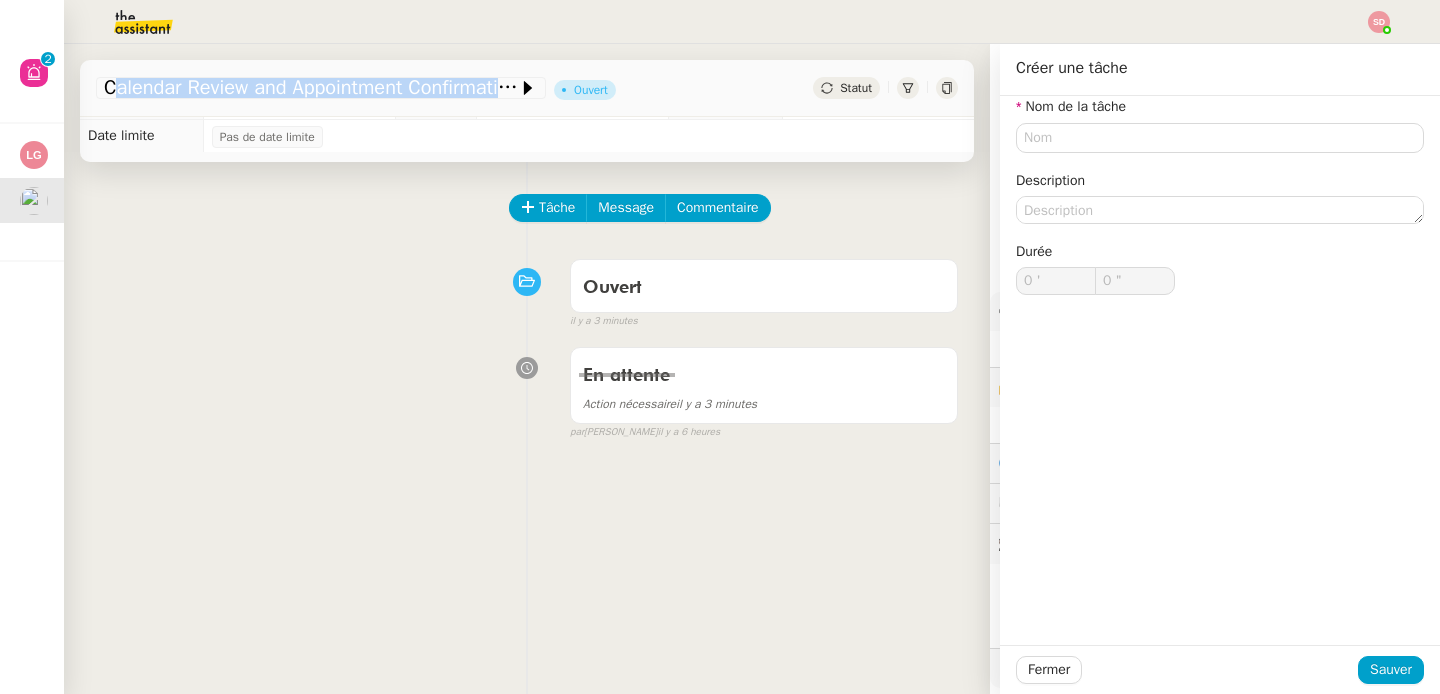 click on "Calendar Review and Appointment Confirmation - 11 juillet 2025         Ouvert     Statut" 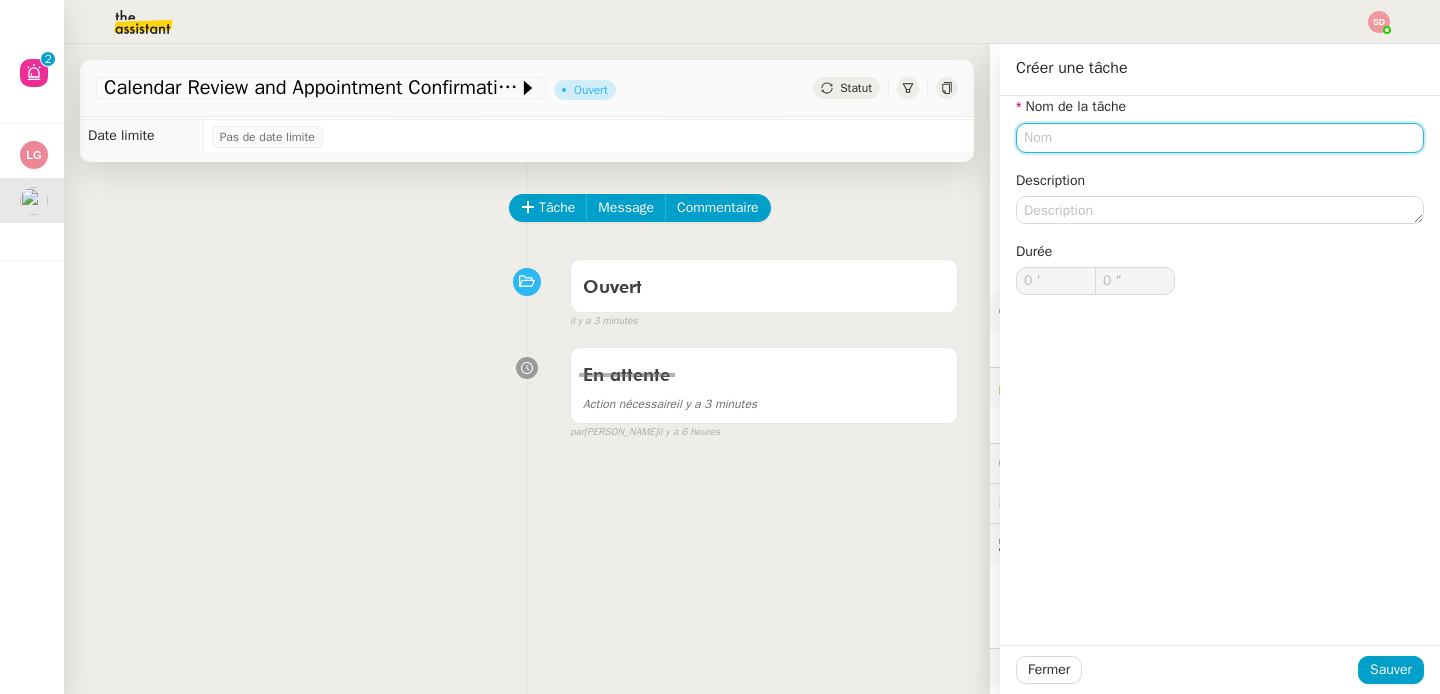 click 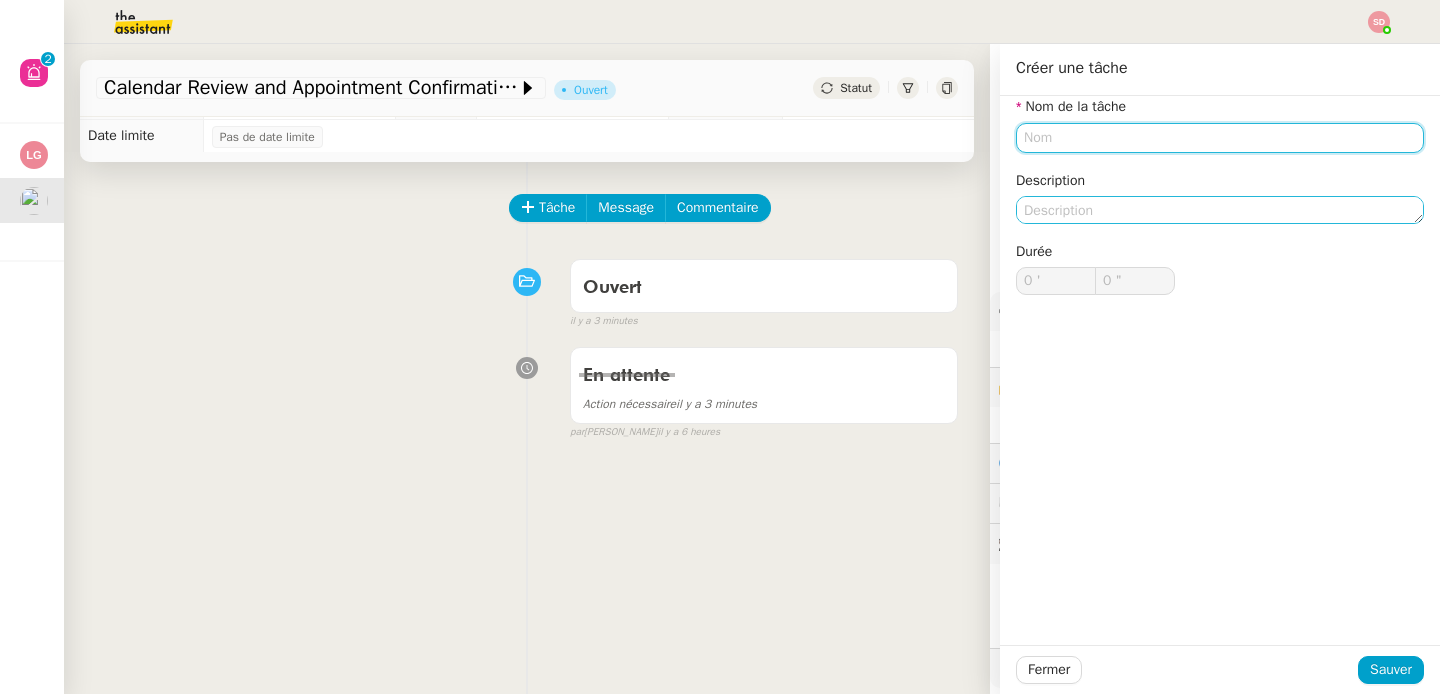 paste on "Calendar Review and Appointment Confirmation - 11 juillet 2025" 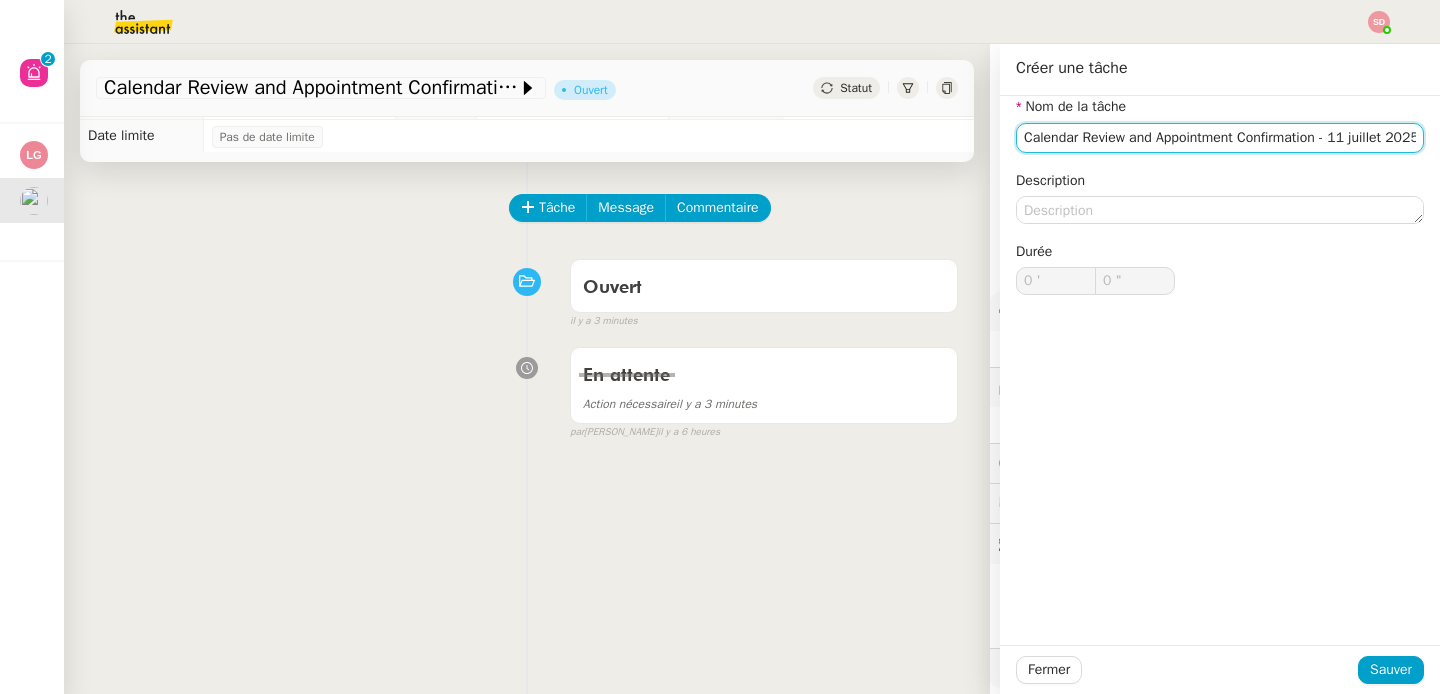 scroll, scrollTop: 0, scrollLeft: 36, axis: horizontal 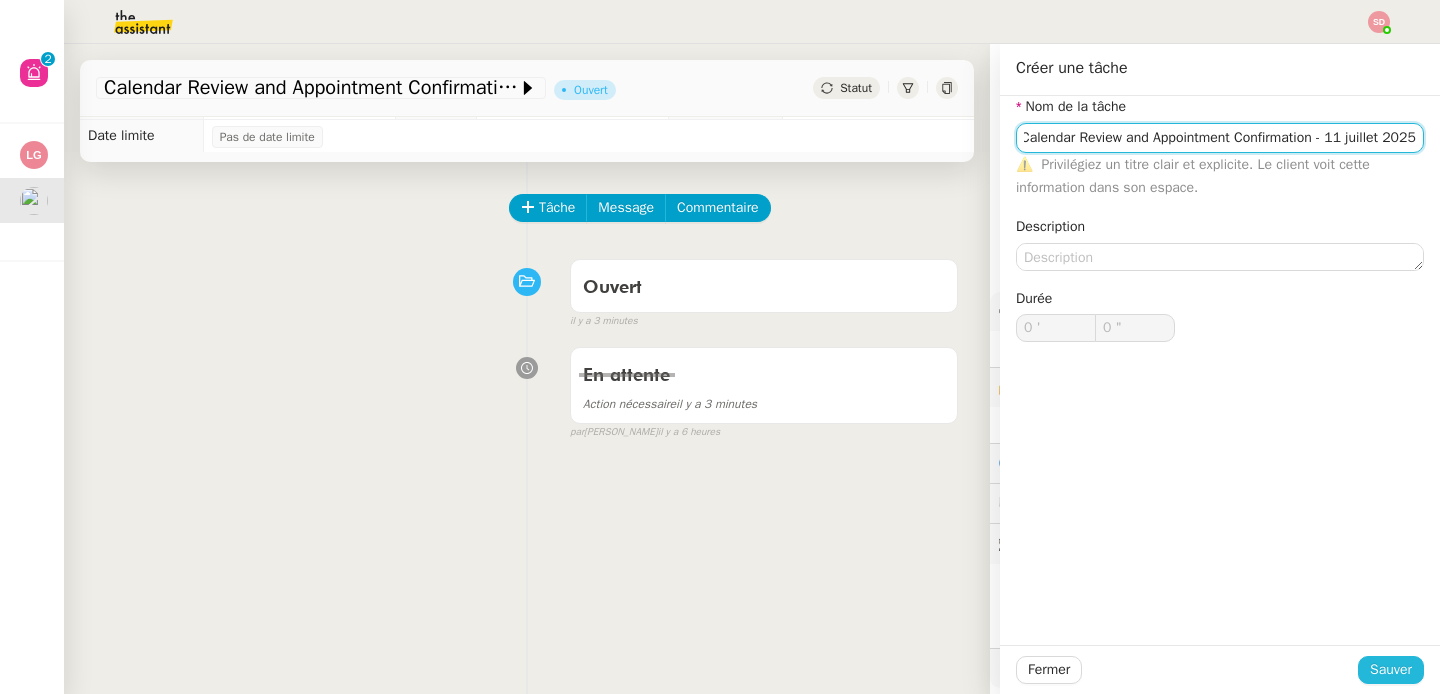 type on "Calendar Review and Appointment Confirmation - 11 juillet 2025" 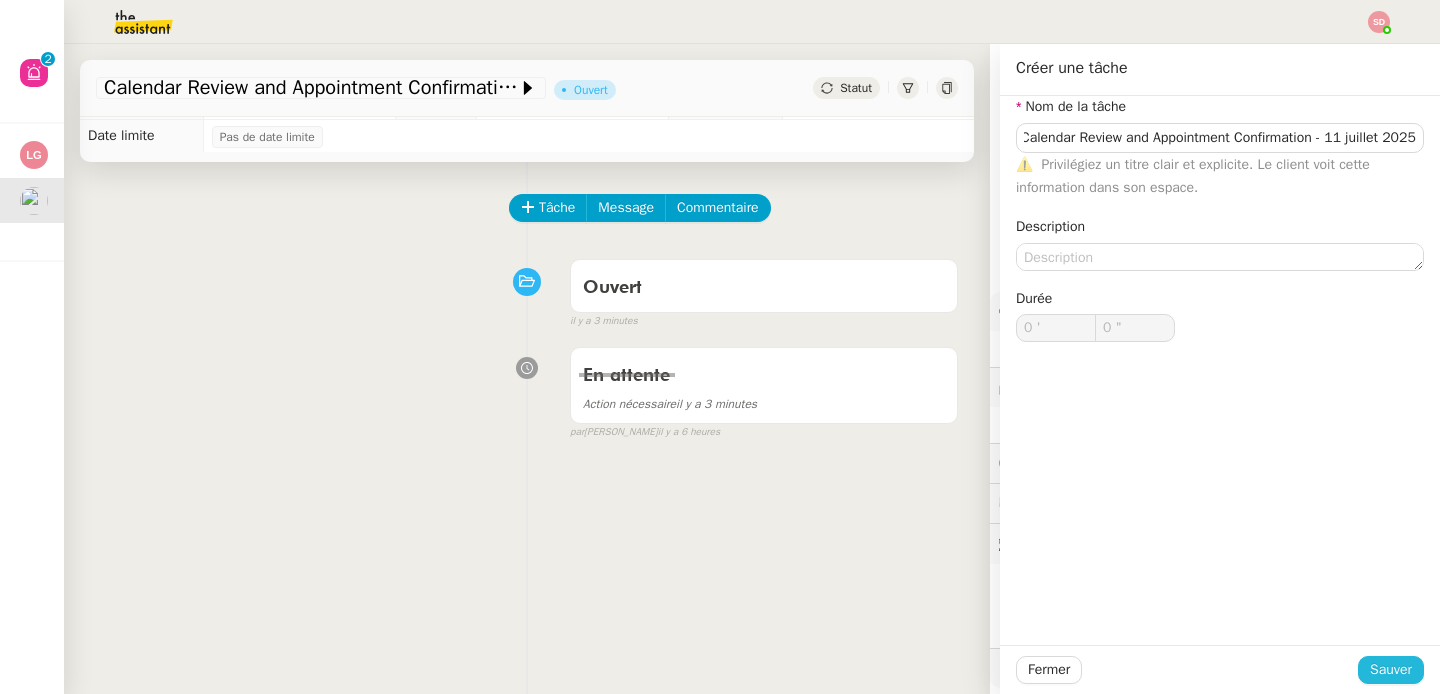 click on "Sauver" 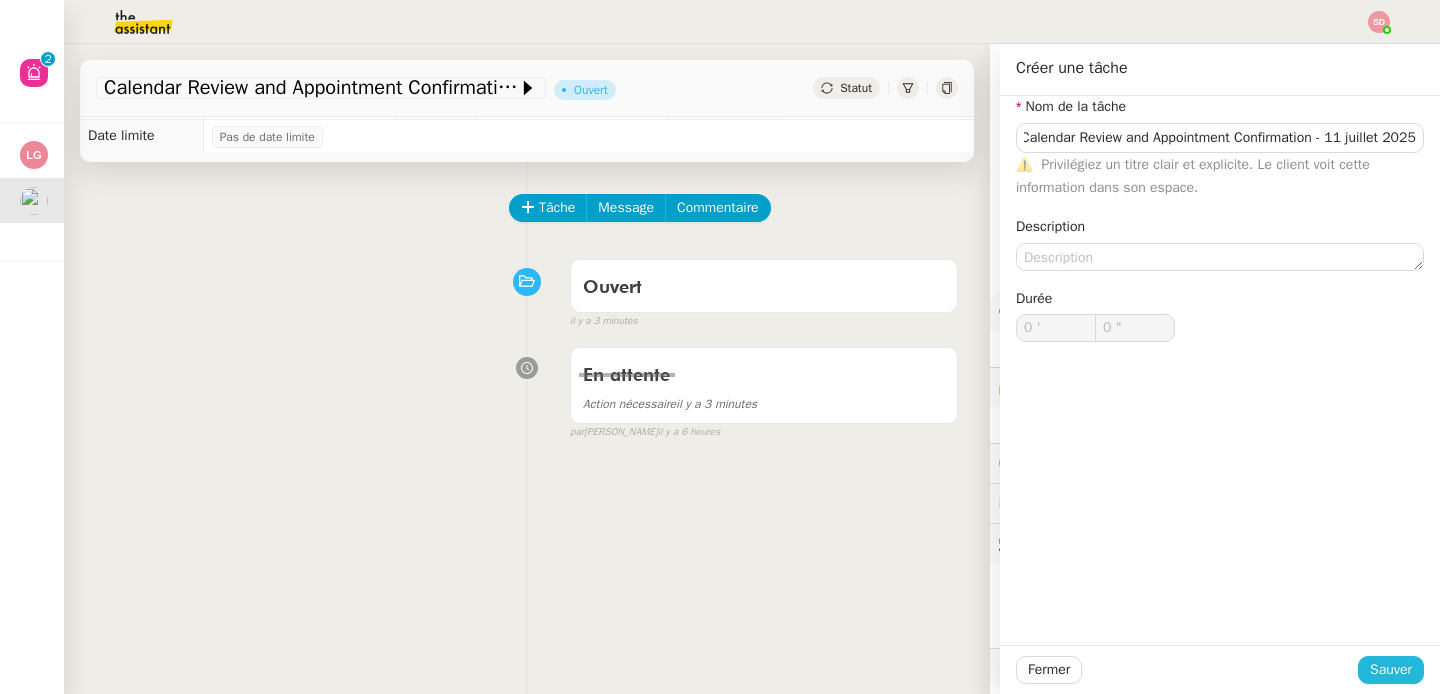 scroll, scrollTop: 0, scrollLeft: 0, axis: both 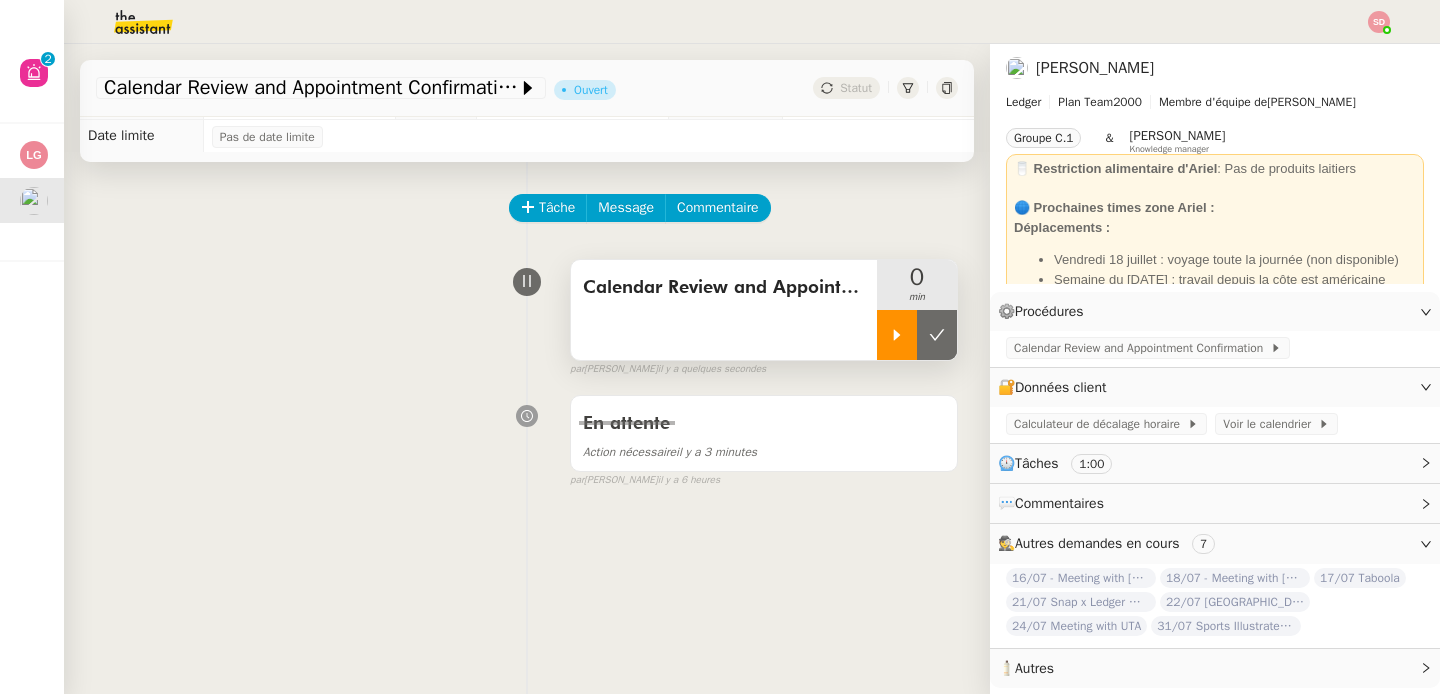 click 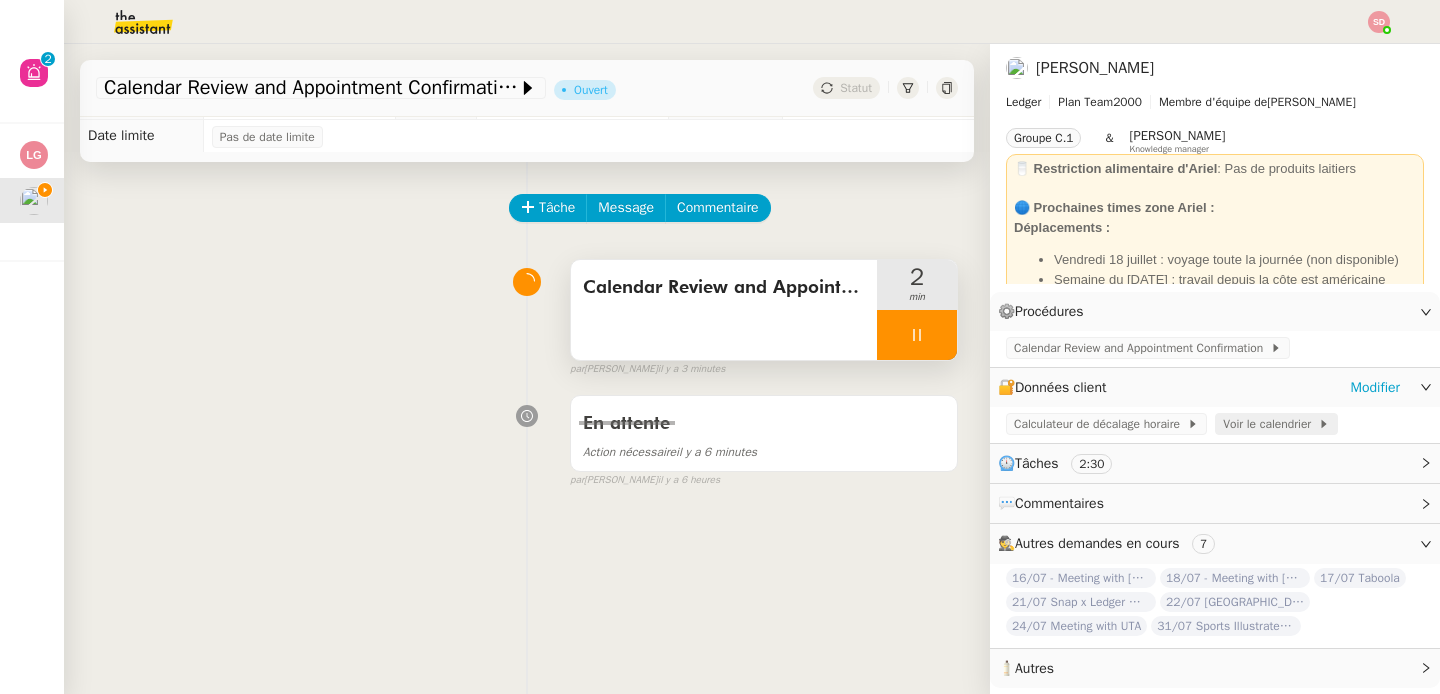 click on "Voir le calendrier" 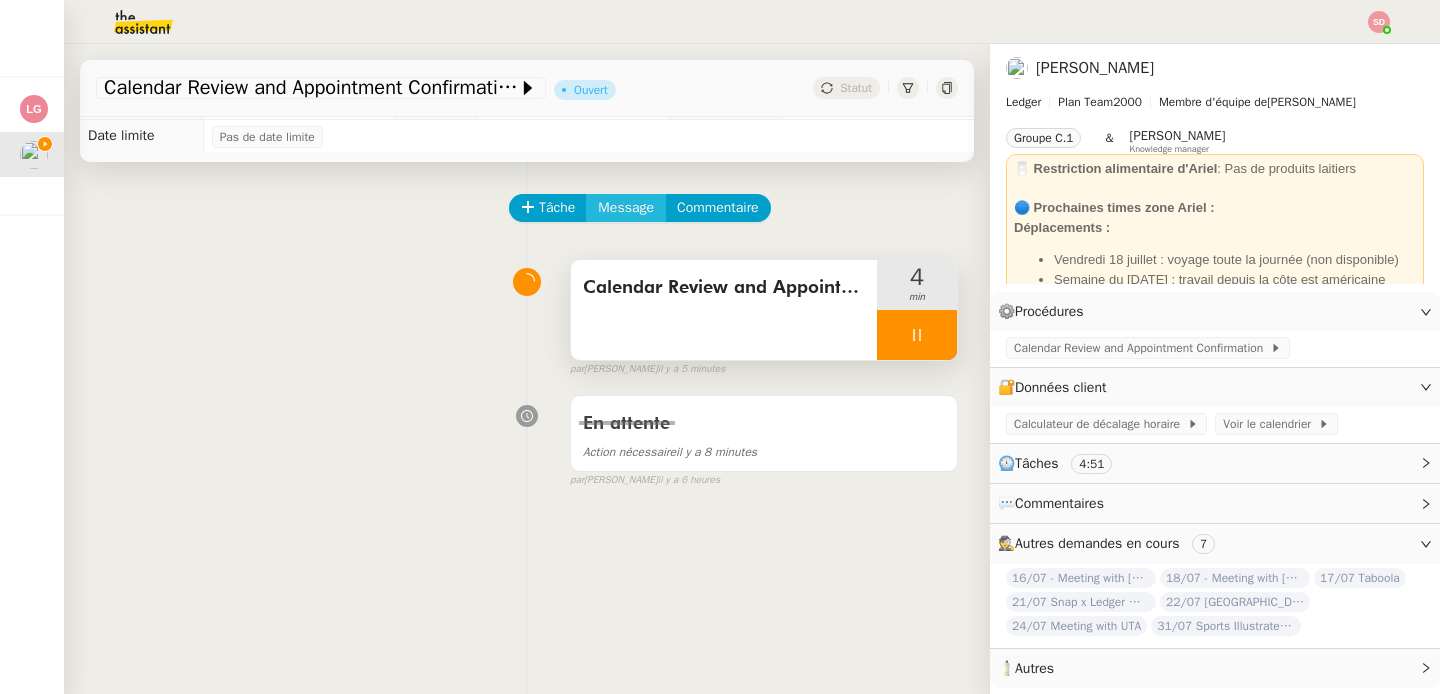 click on "Message" 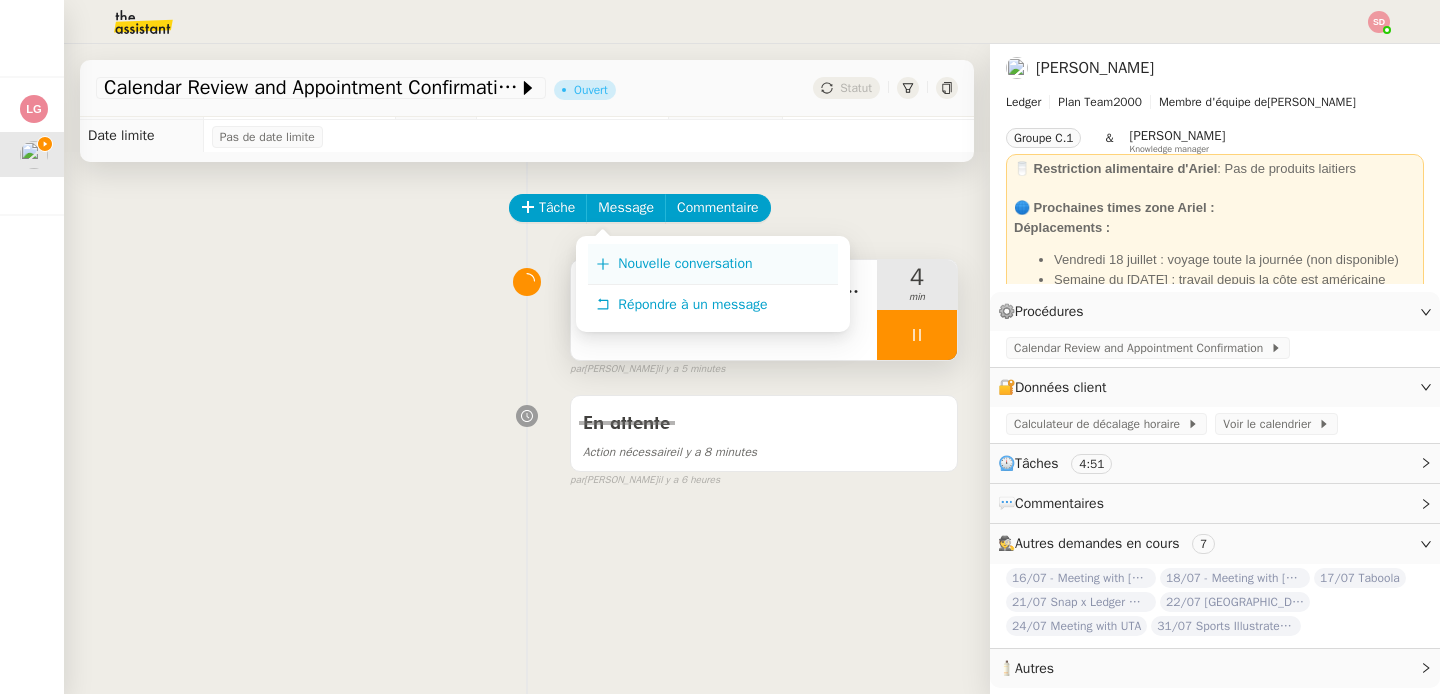 click on "Nouvelle conversation" at bounding box center (713, 264) 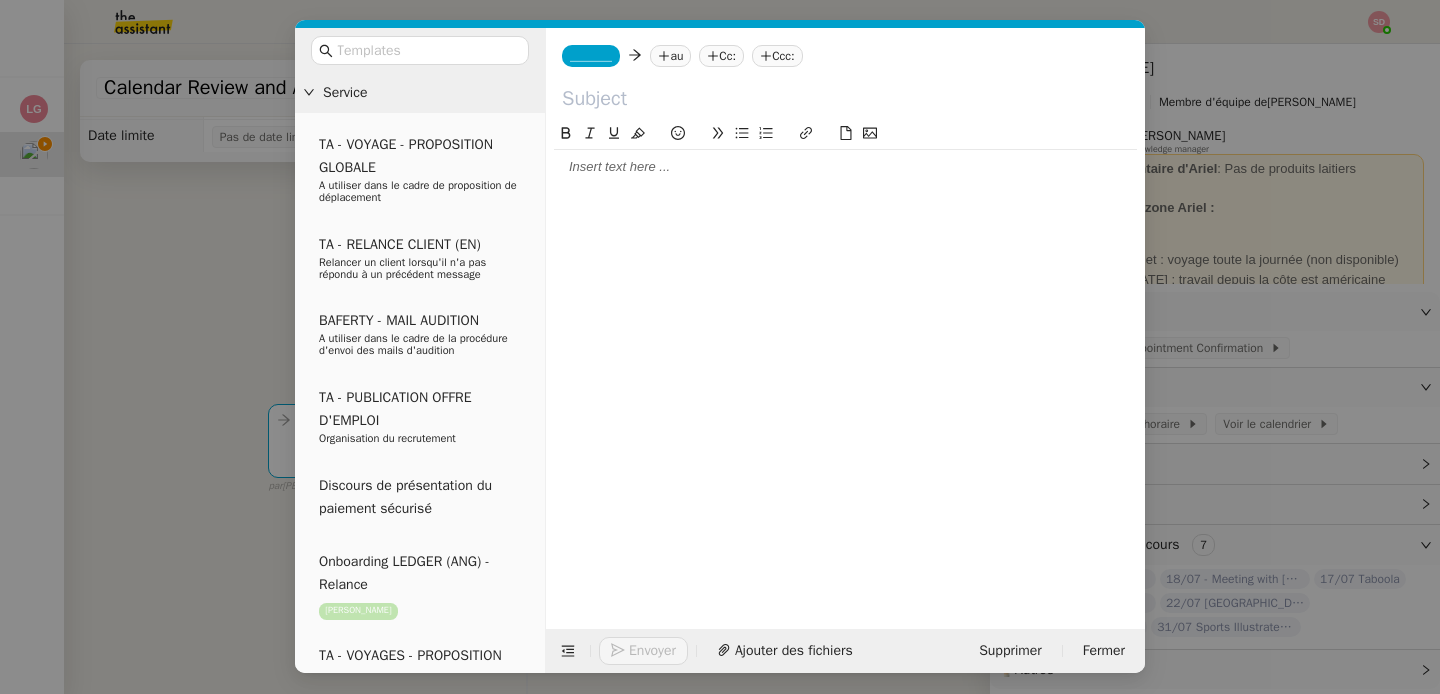 click on "_______" 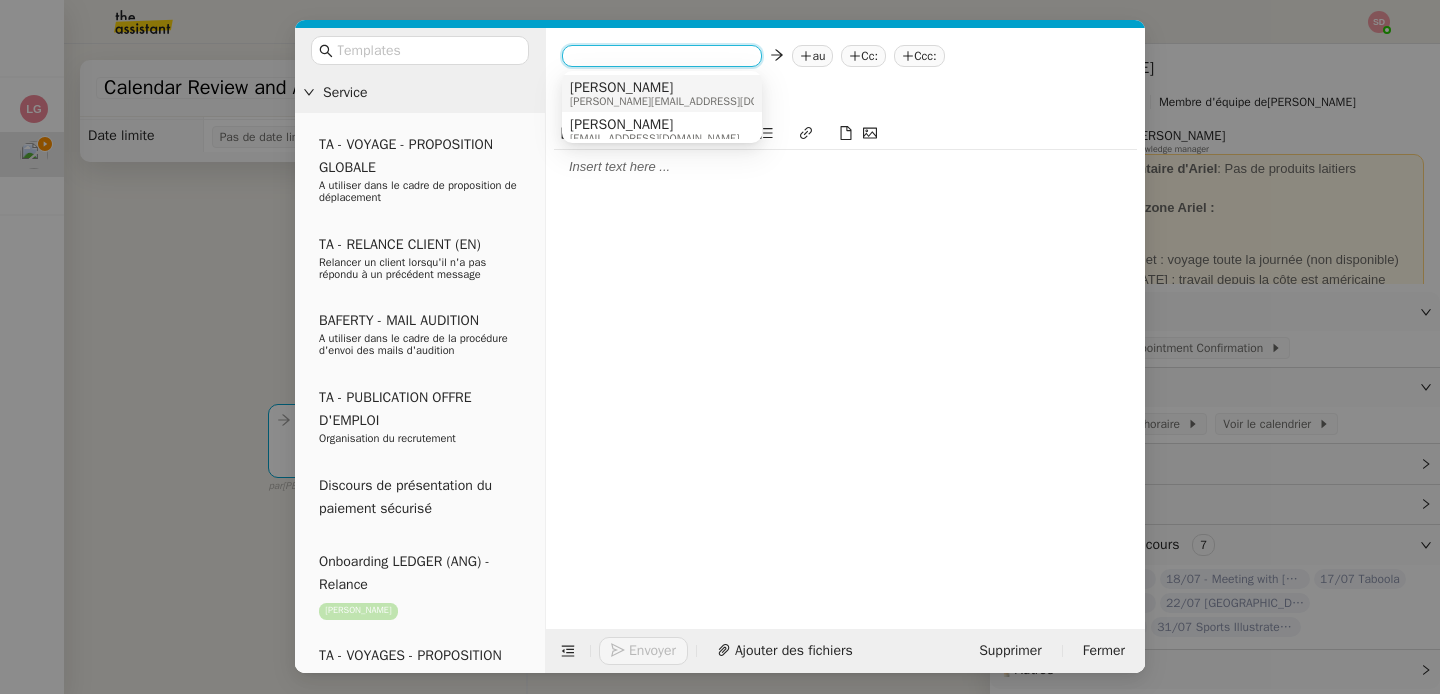 click on "Sam" at bounding box center (695, 88) 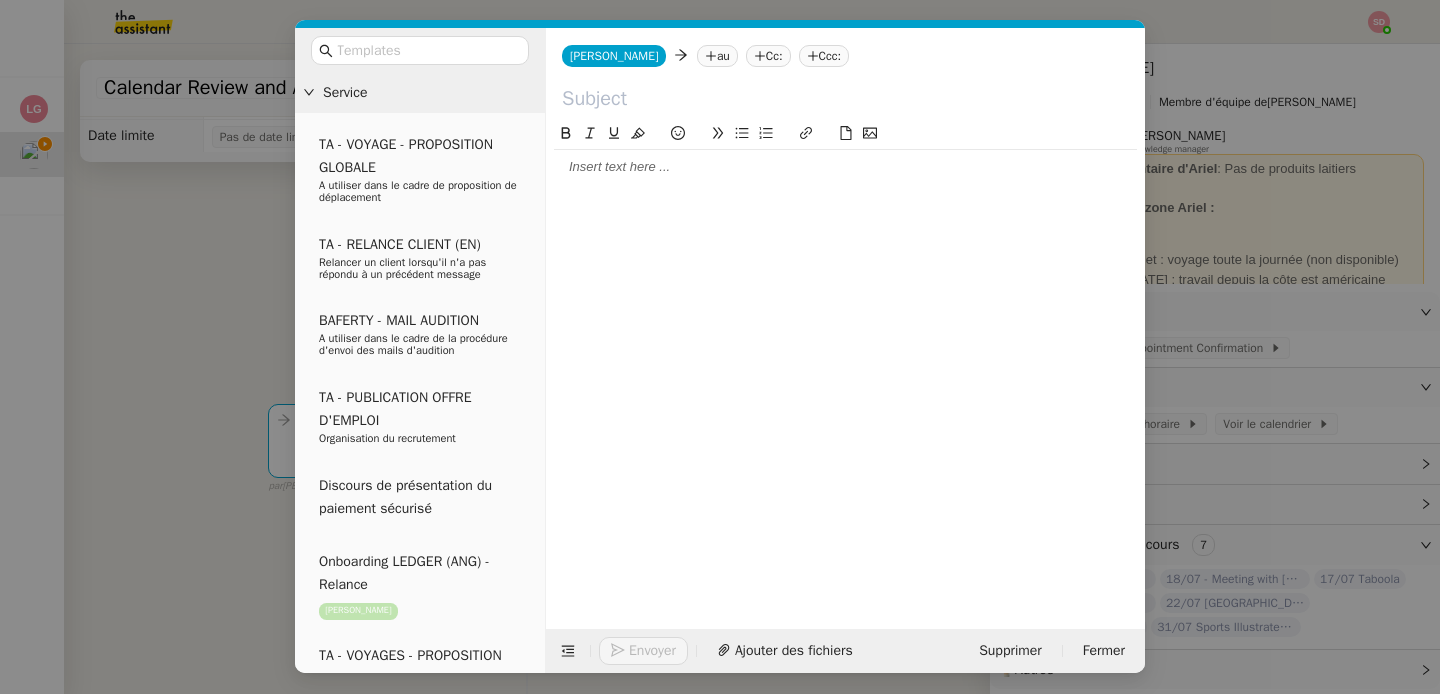 click 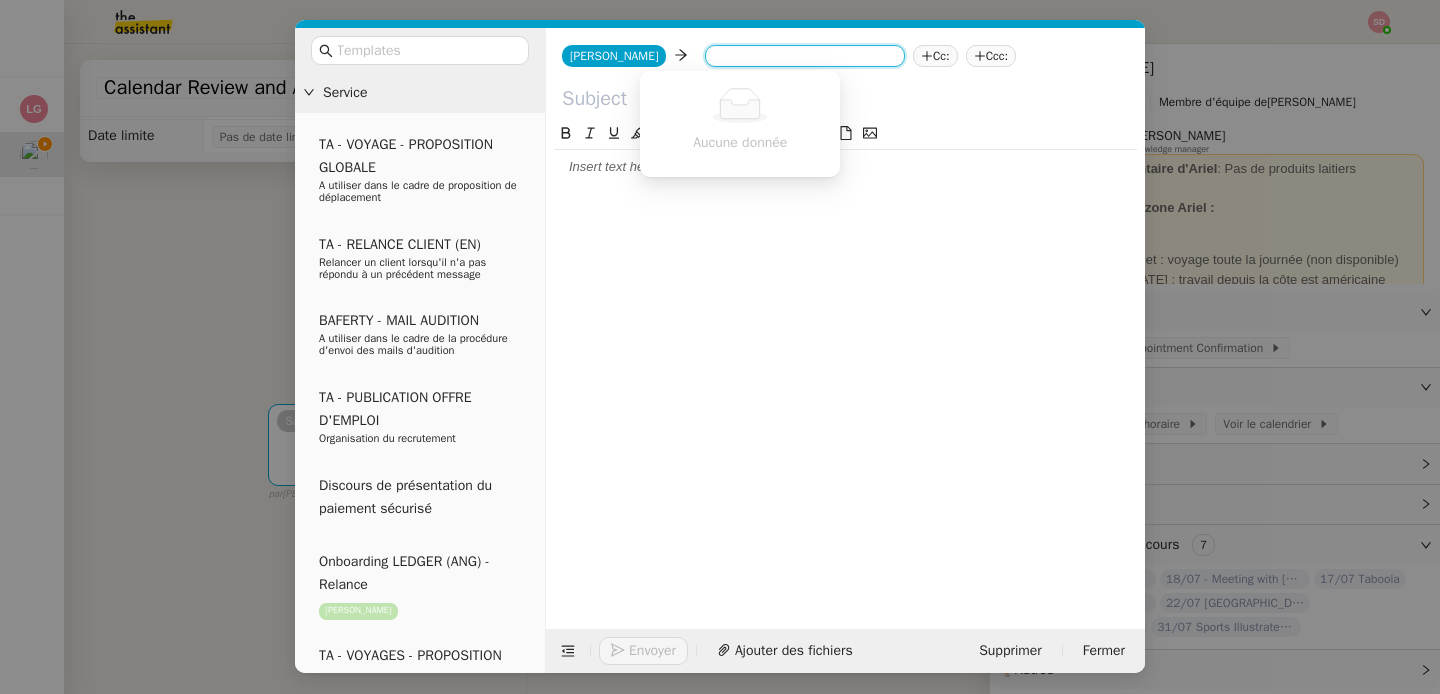 paste on "ariel.wengroff@ledger.fr" 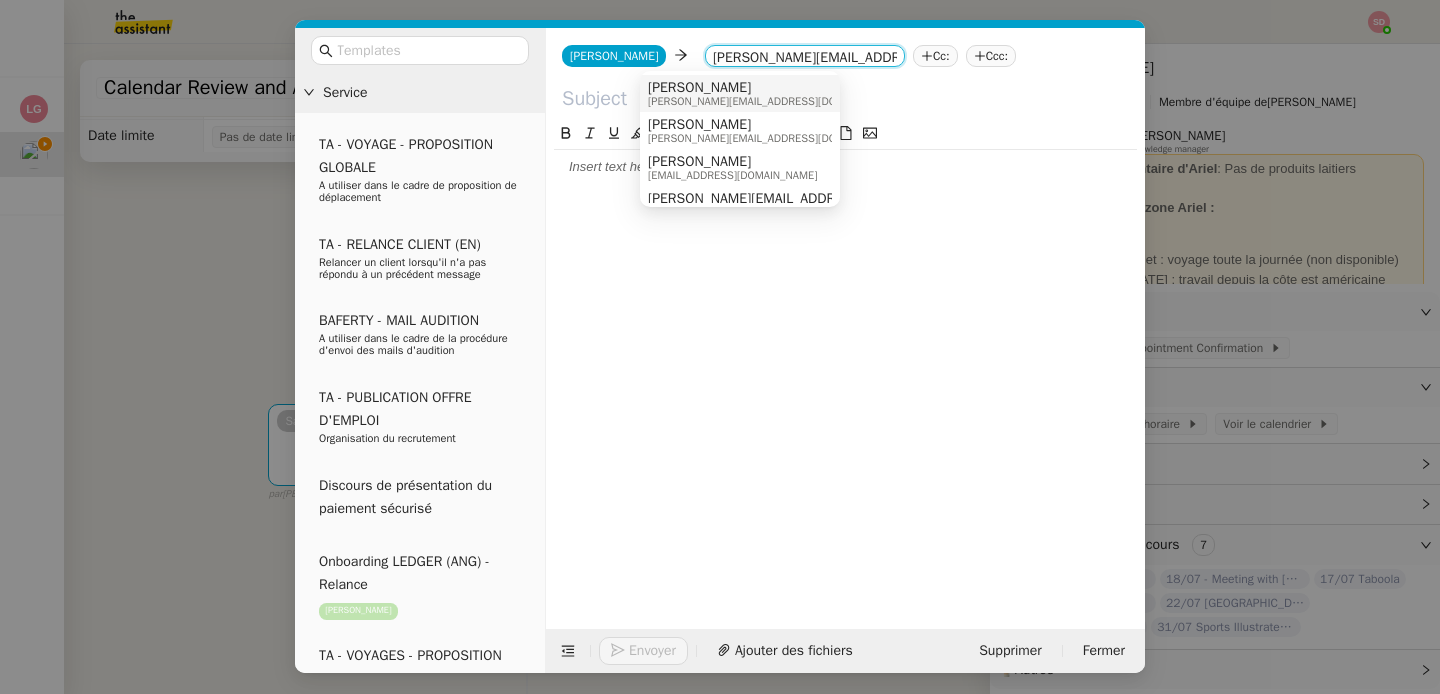 type on "ariel.wengroff@ledger.fr" 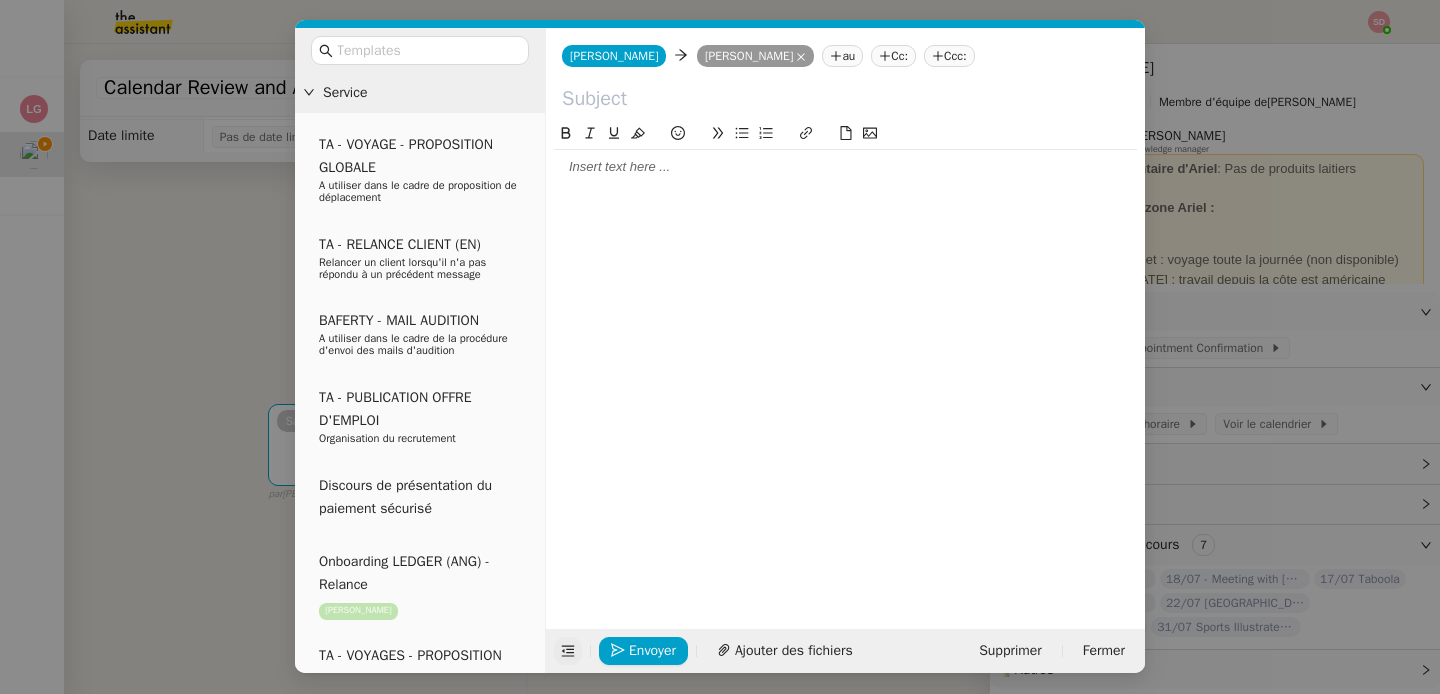 click 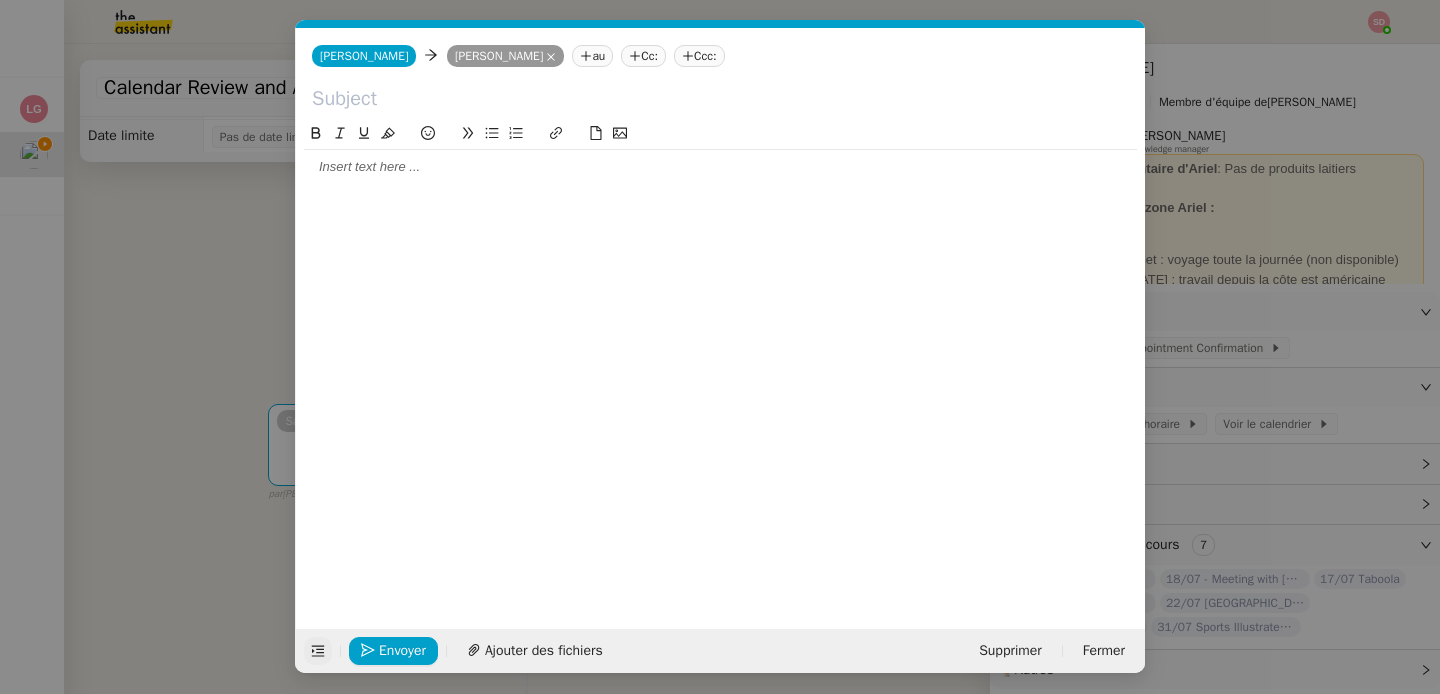 click on "Service TA - VOYAGE - PROPOSITION GLOBALE    A utiliser dans le cadre de proposition de déplacement TA - RELANCE CLIENT (EN)    Relancer un client lorsqu'il n'a pas répondu à un précédent message BAFERTY - MAIL AUDITION    A utiliser dans le cadre de la procédure d'envoi des mails d'audition TA - PUBLICATION OFFRE D'EMPLOI     Organisation du recrutement Discours de présentation du paiement sécurisé    Onboarding LEDGER (ANG) - Relance     Ariel Wengroff TA - VOYAGES - PROPOSITION ITINERAIRE    Soumettre les résultats d'une recherche TA - CONFIRMATION PAIEMENT (EN)    Confirmer avec le client de modèle de transaction - Attention Plan Pro nécessaire. Onboarding LEDGER (FR)     Ariel Wengroff TA - COURRIER EXPEDIE (recommandé)    A utiliser dans le cadre de l'envoi d'un courrier recommandé TA - PARTAGE DE CALENDRIER (EN)    A utiliser pour demander au client de partager son calendrier afin de faciliter l'accès et la gestion PSPI - Appel de fonds MJL    TA - RELANCE CLIENT" at bounding box center [720, 347] 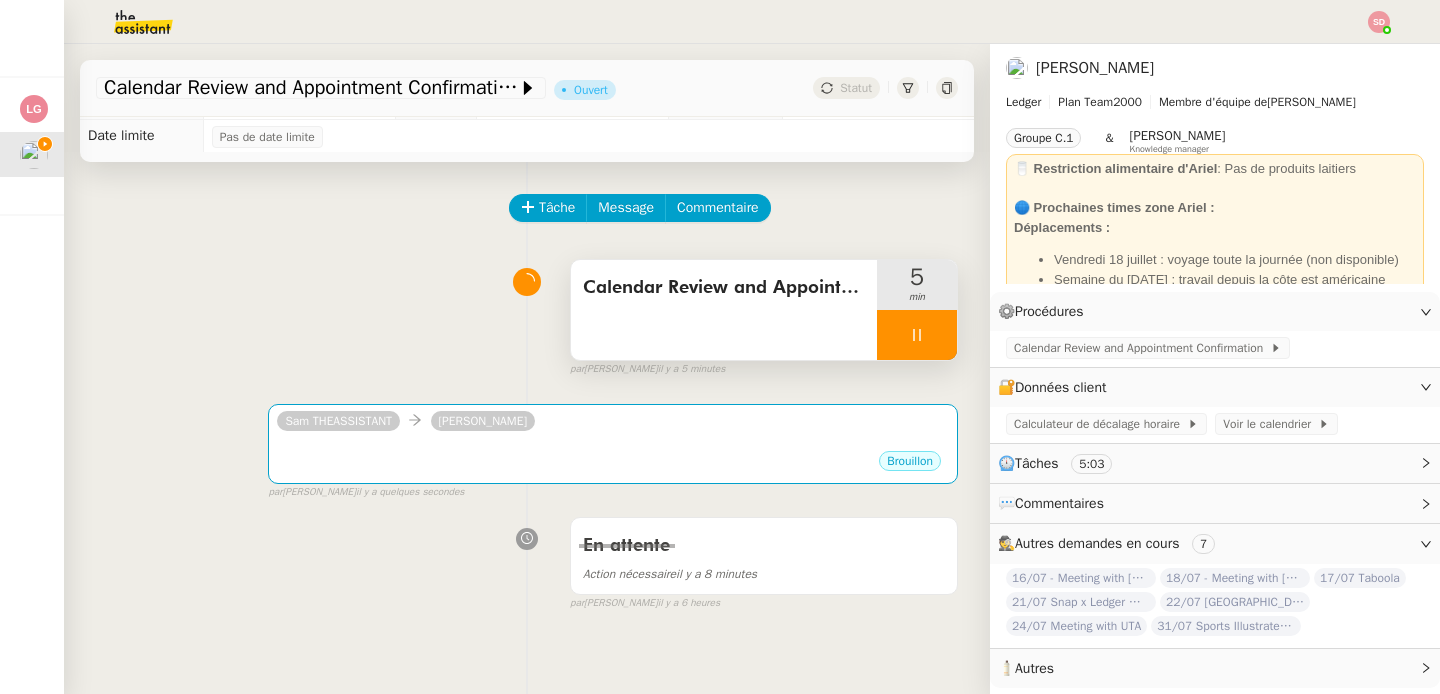 click on "Calendar Review and Appointment Confirmation - 11 juillet 2025         Ouvert     Statut" 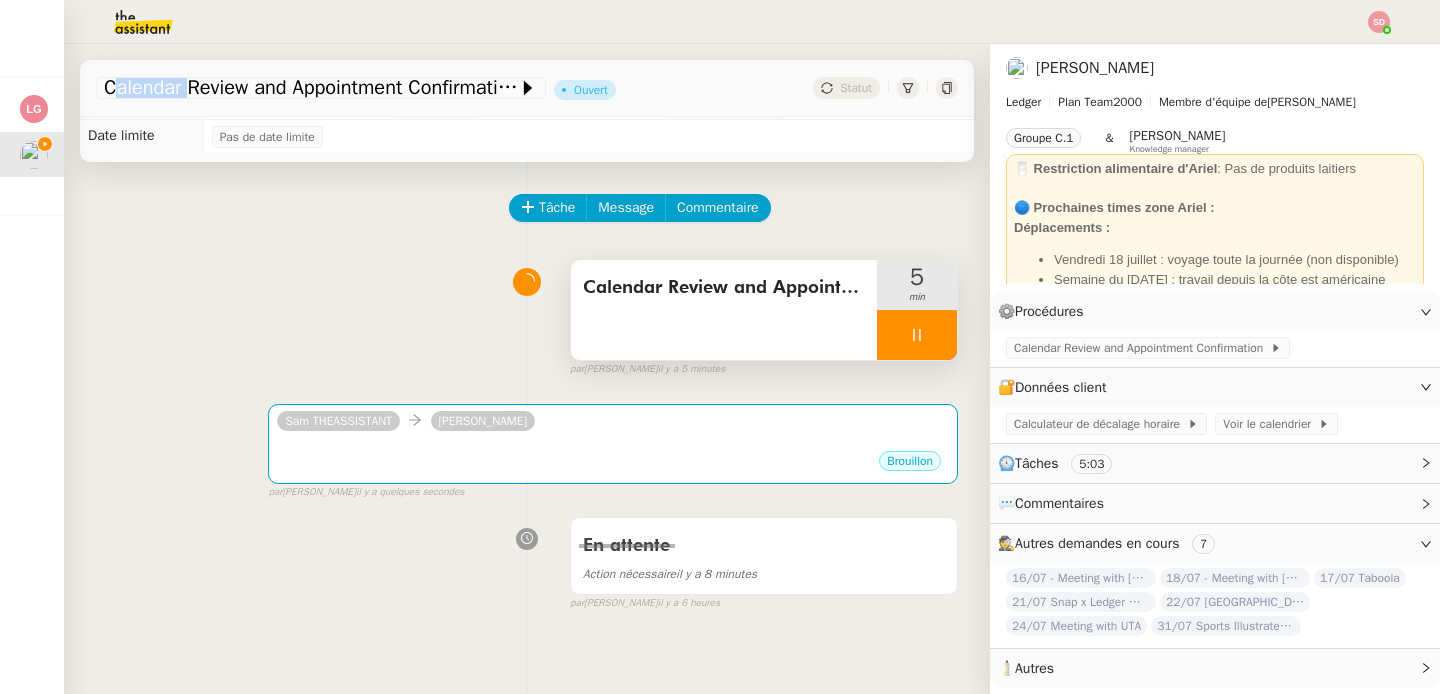 click on "Calendar Review and Appointment Confirmation - 11 juillet 2025         Ouvert     Statut" 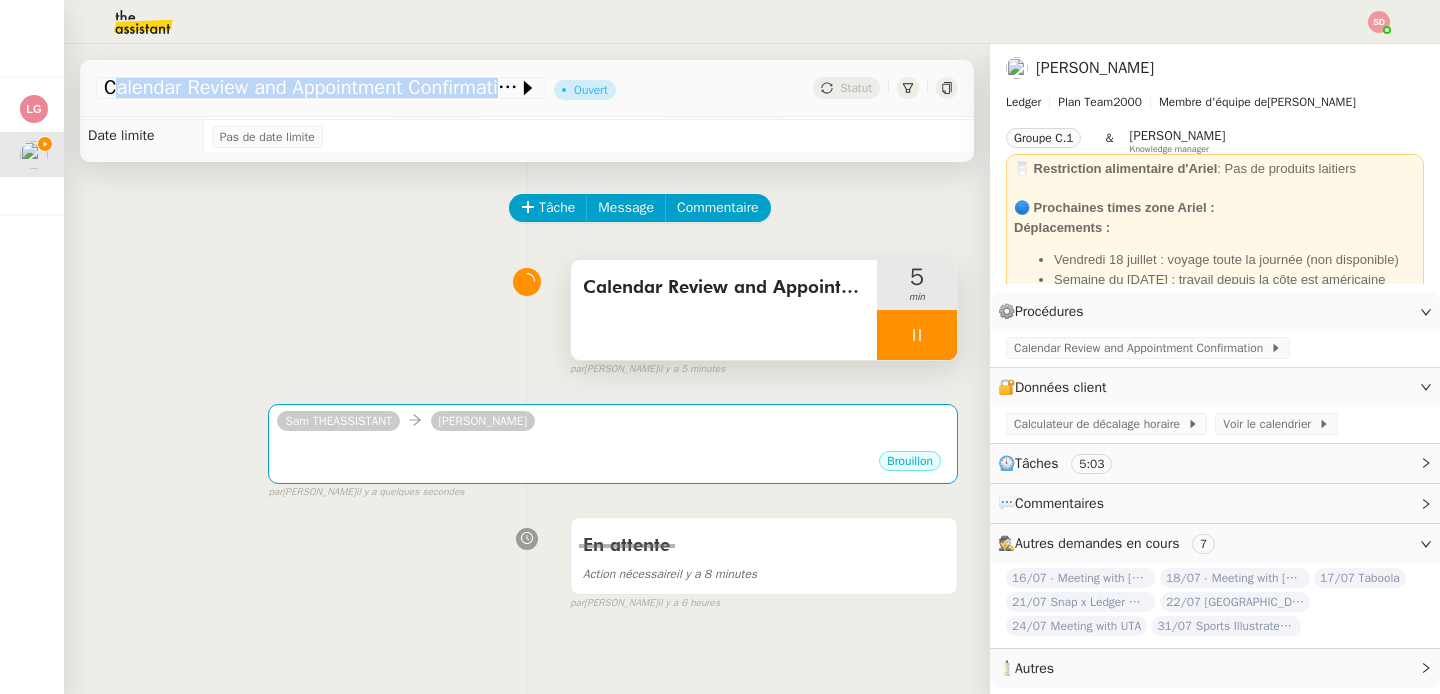 click on "Calendar Review and Appointment Confirmation - 11 juillet 2025         Ouvert     Statut" 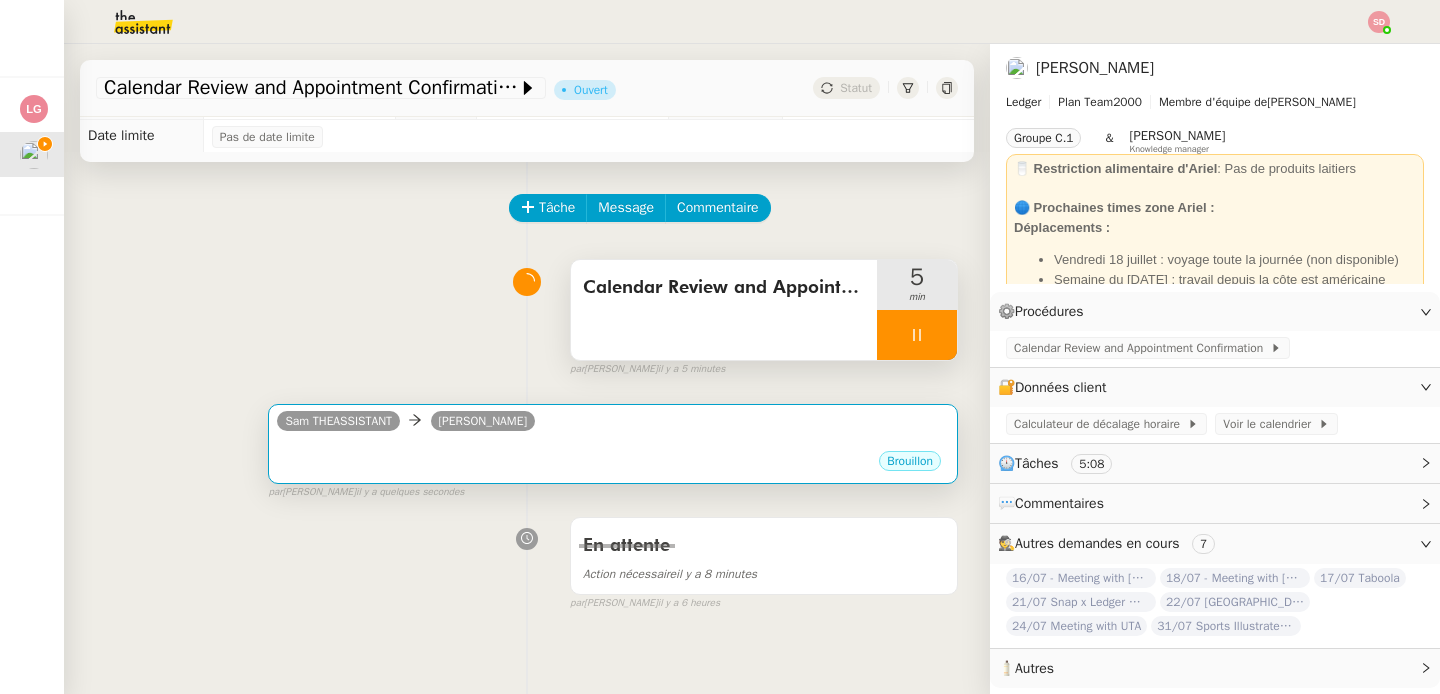 click on "Brouillon" at bounding box center (613, 464) 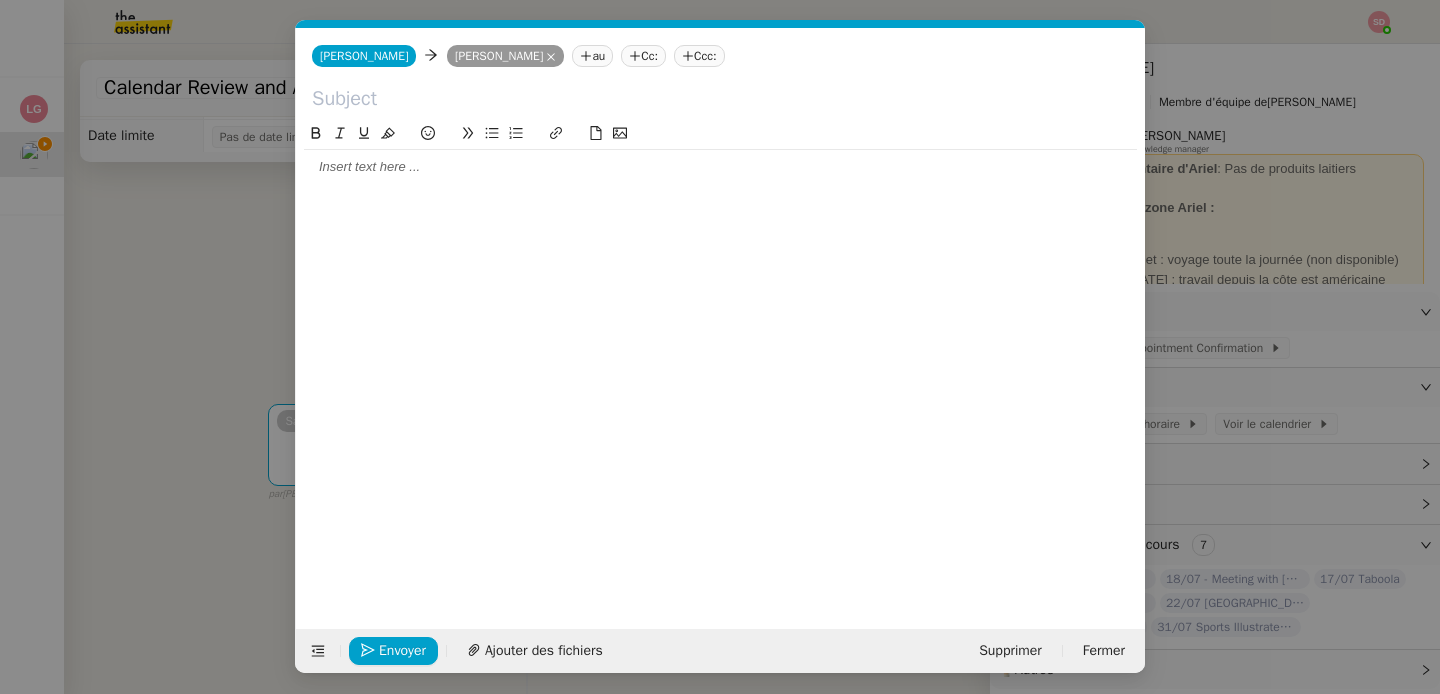 scroll, scrollTop: 0, scrollLeft: 42, axis: horizontal 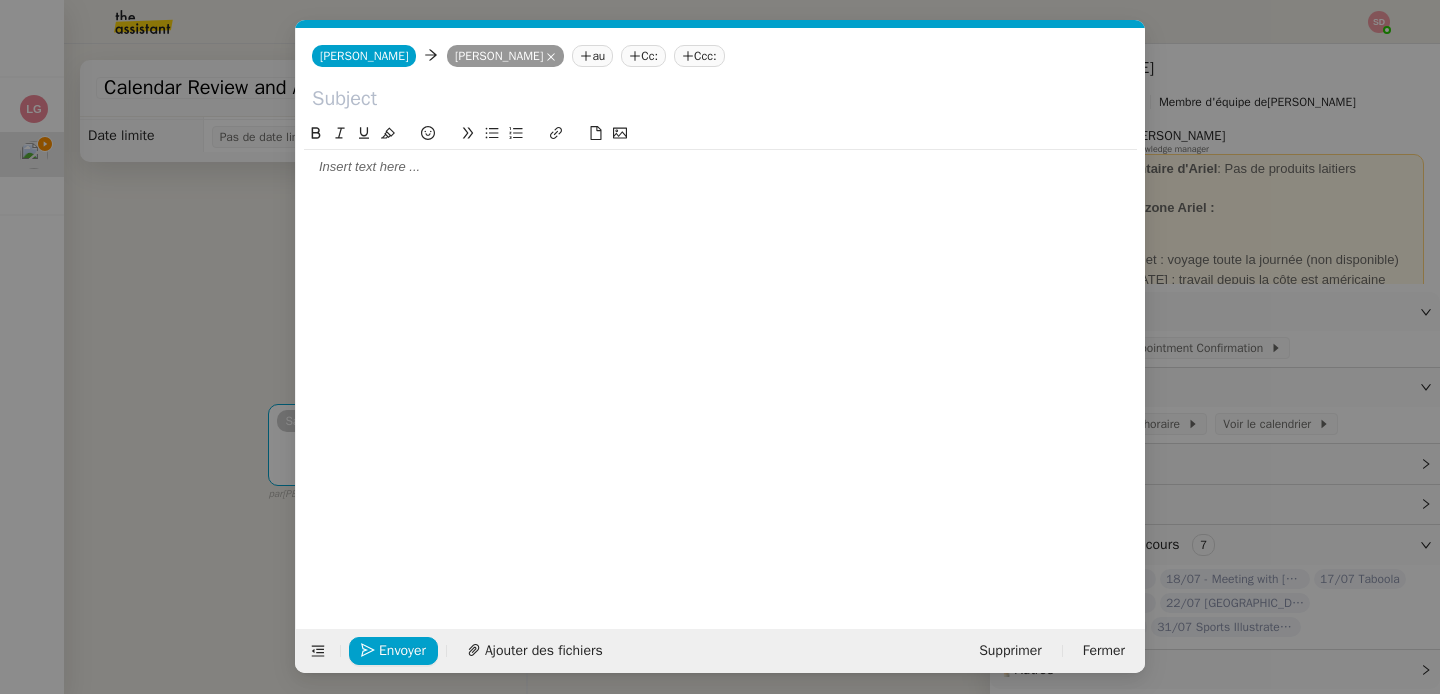 click 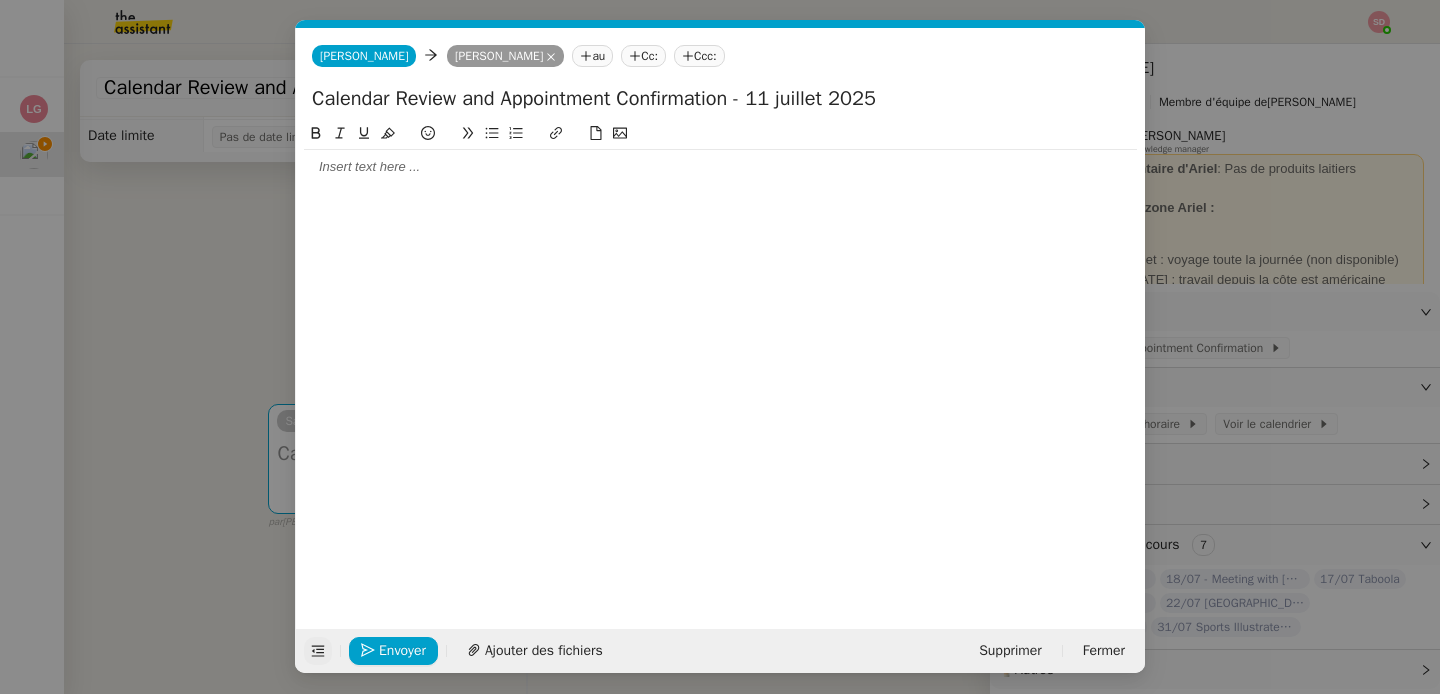 type on "Calendar Review and Appointment Confirmation - 11 juillet 2025" 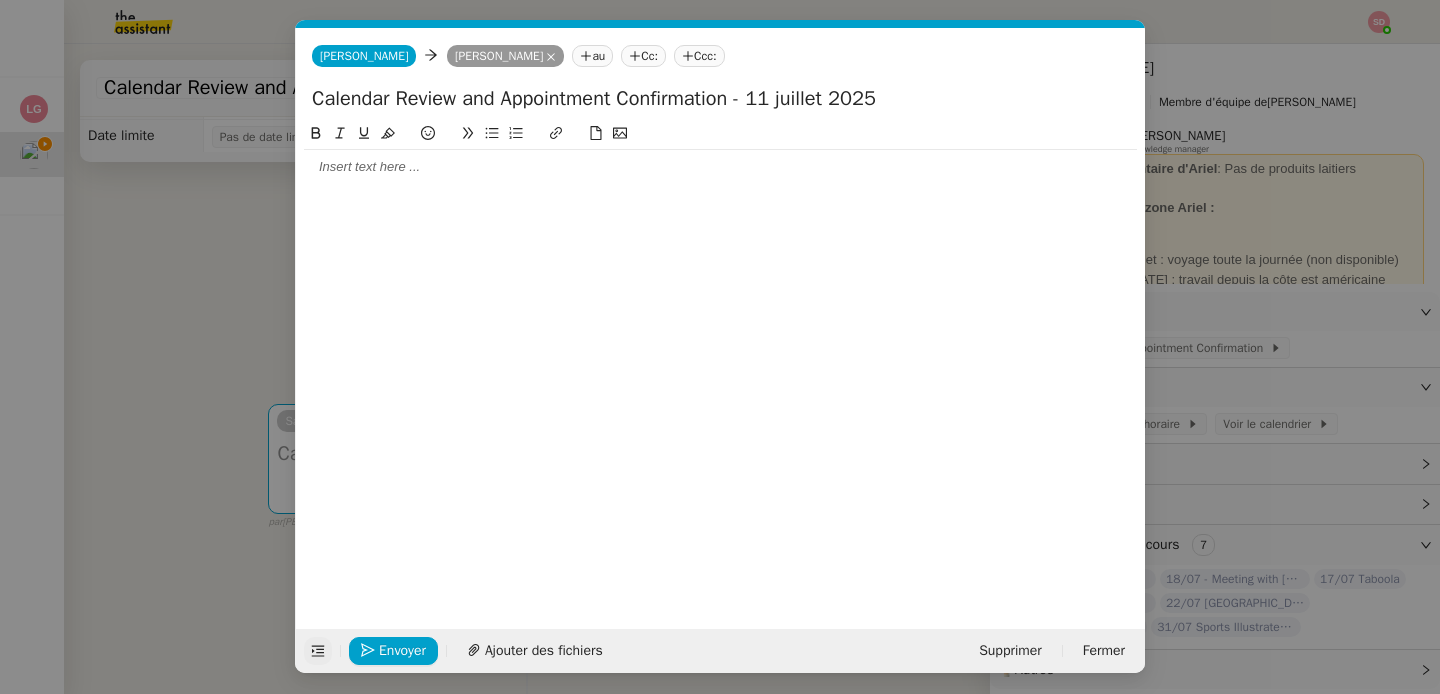 click 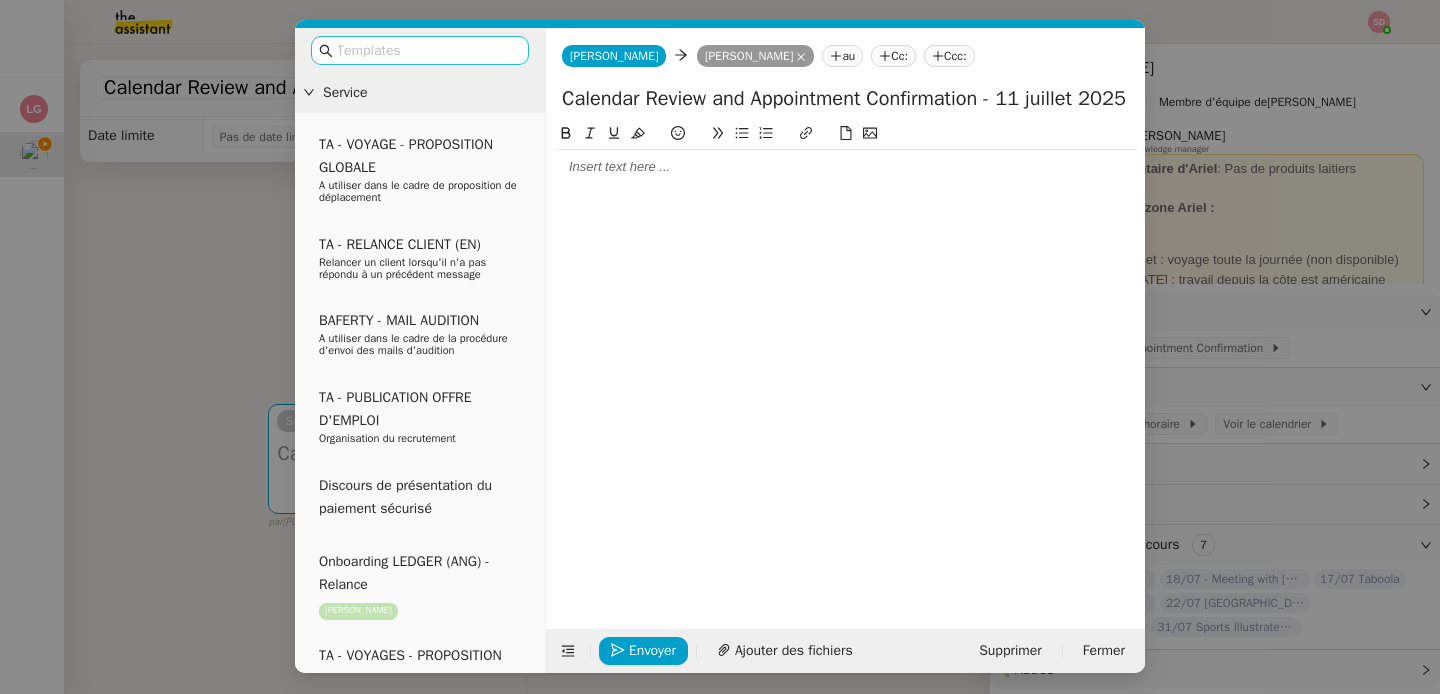 click at bounding box center [427, 50] 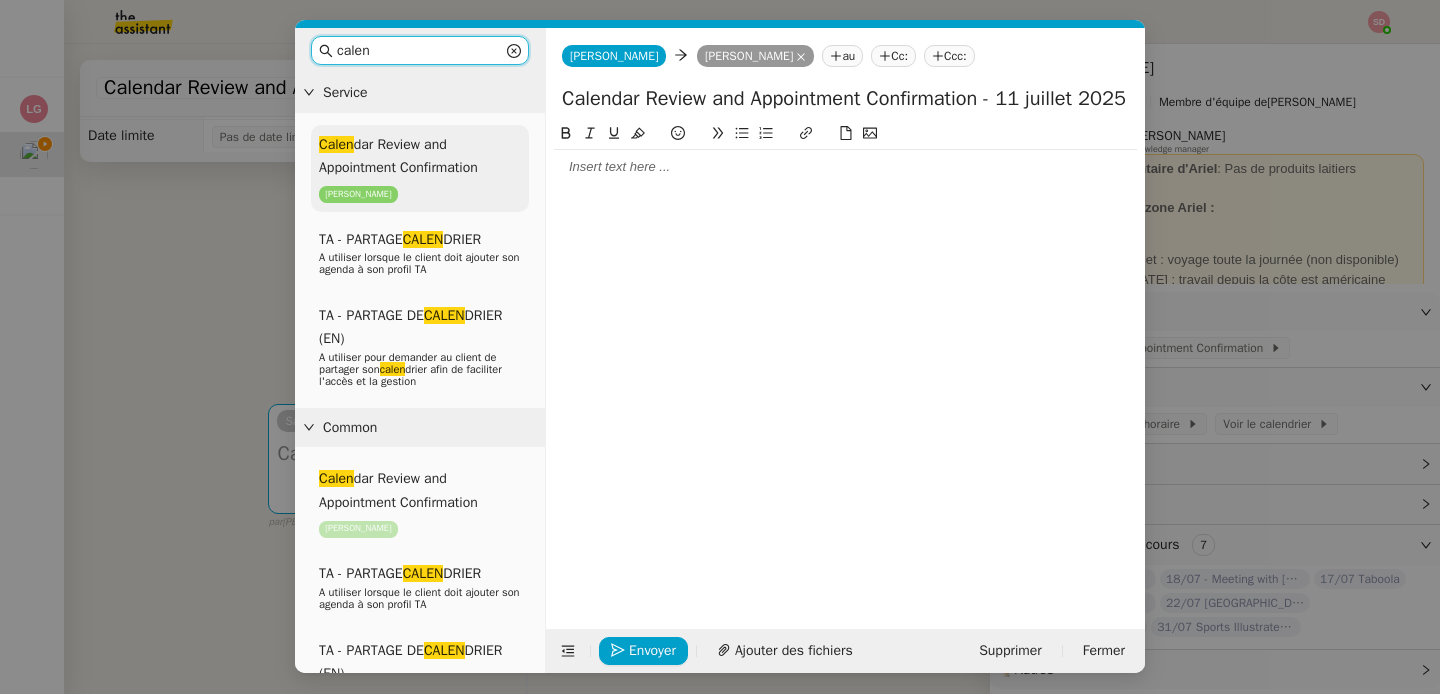 type on "calen" 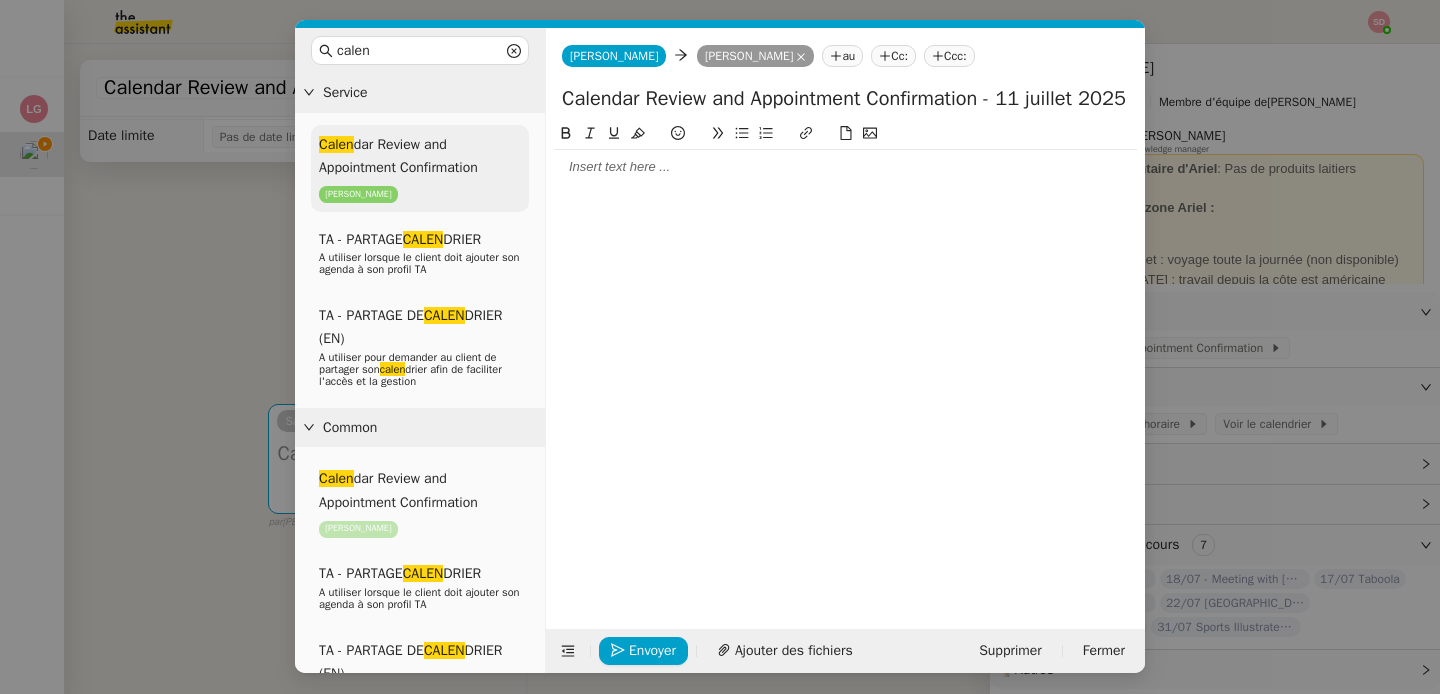 click on "Calen dar Review and Appointment Confirmation" at bounding box center (398, 156) 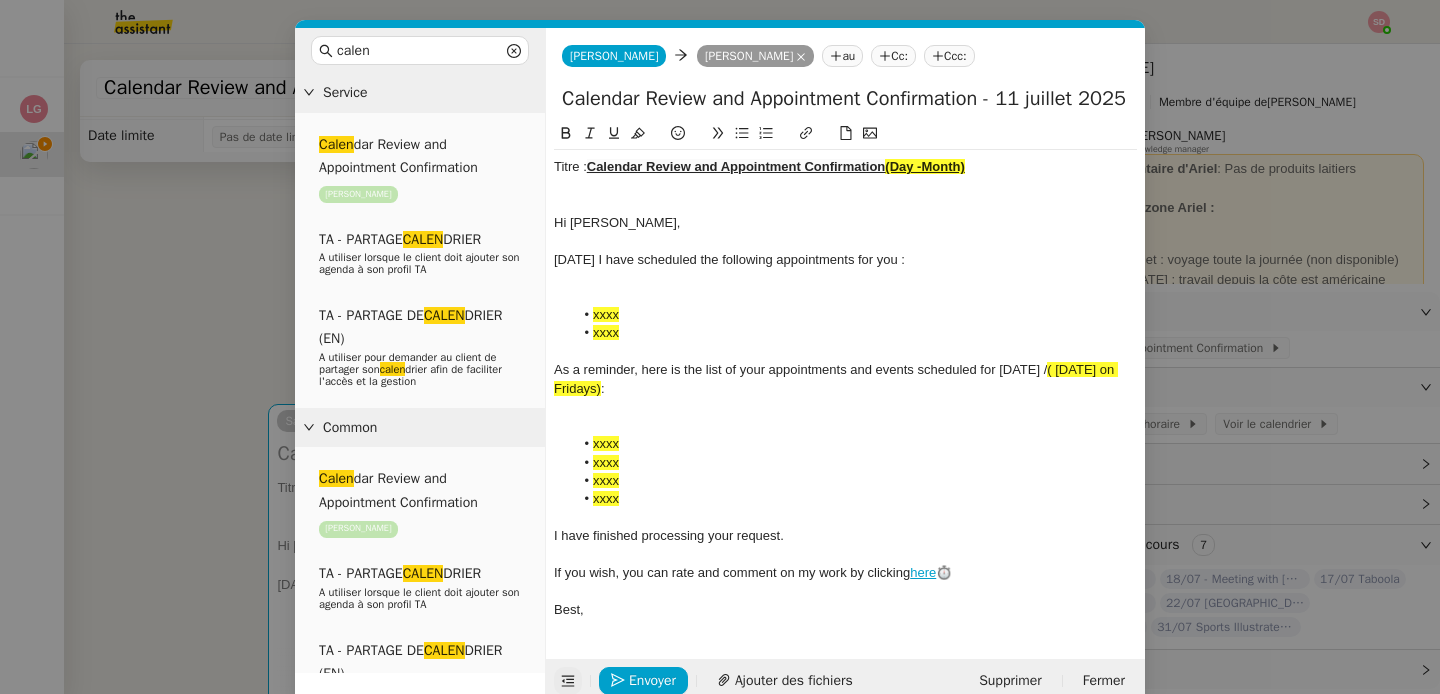 click 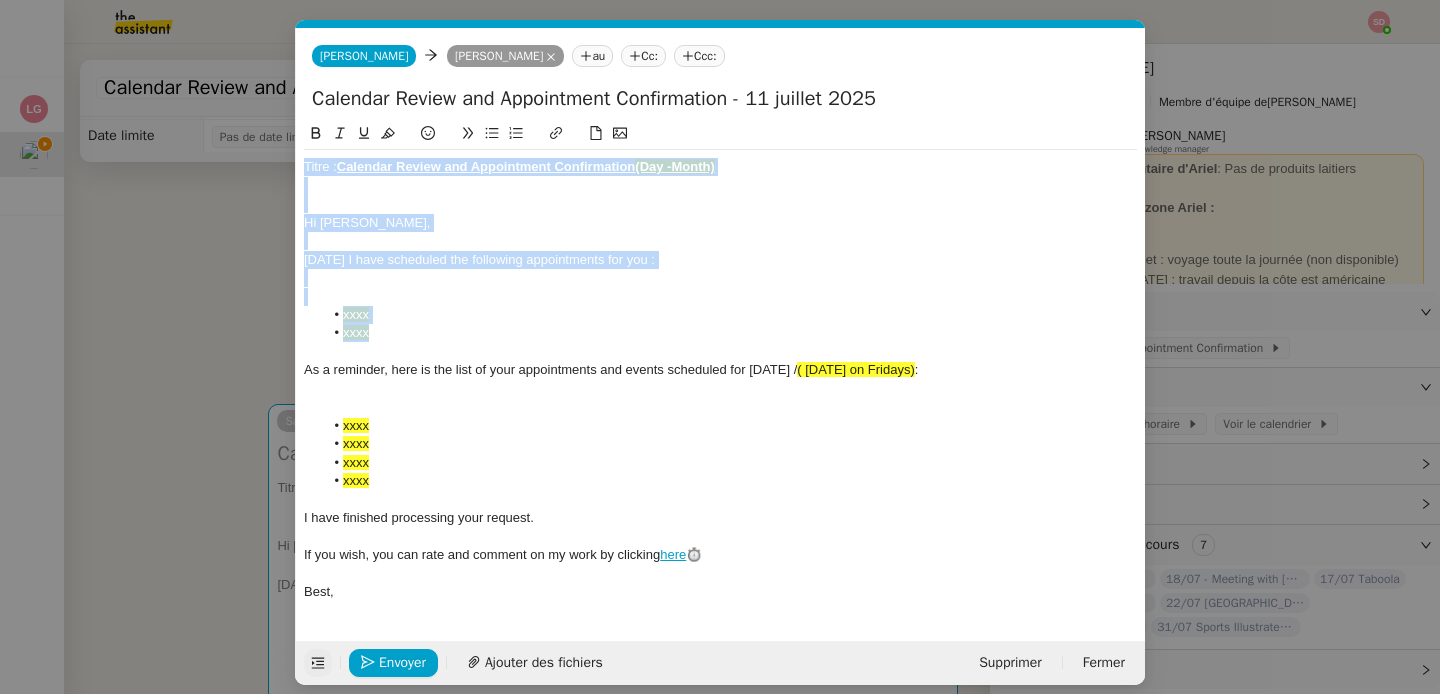 drag, startPoint x: 304, startPoint y: 165, endPoint x: 433, endPoint y: 332, distance: 211.02133 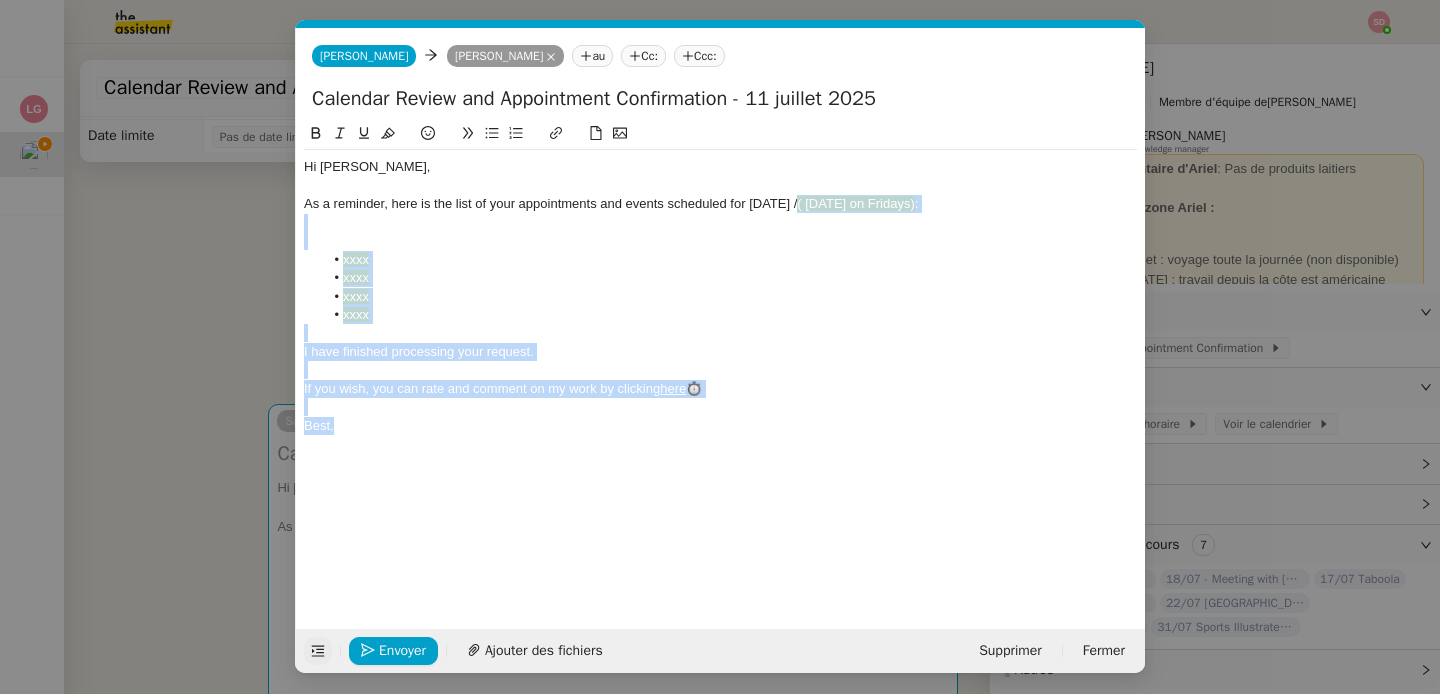 drag, startPoint x: 804, startPoint y: 205, endPoint x: 861, endPoint y: 481, distance: 281.8244 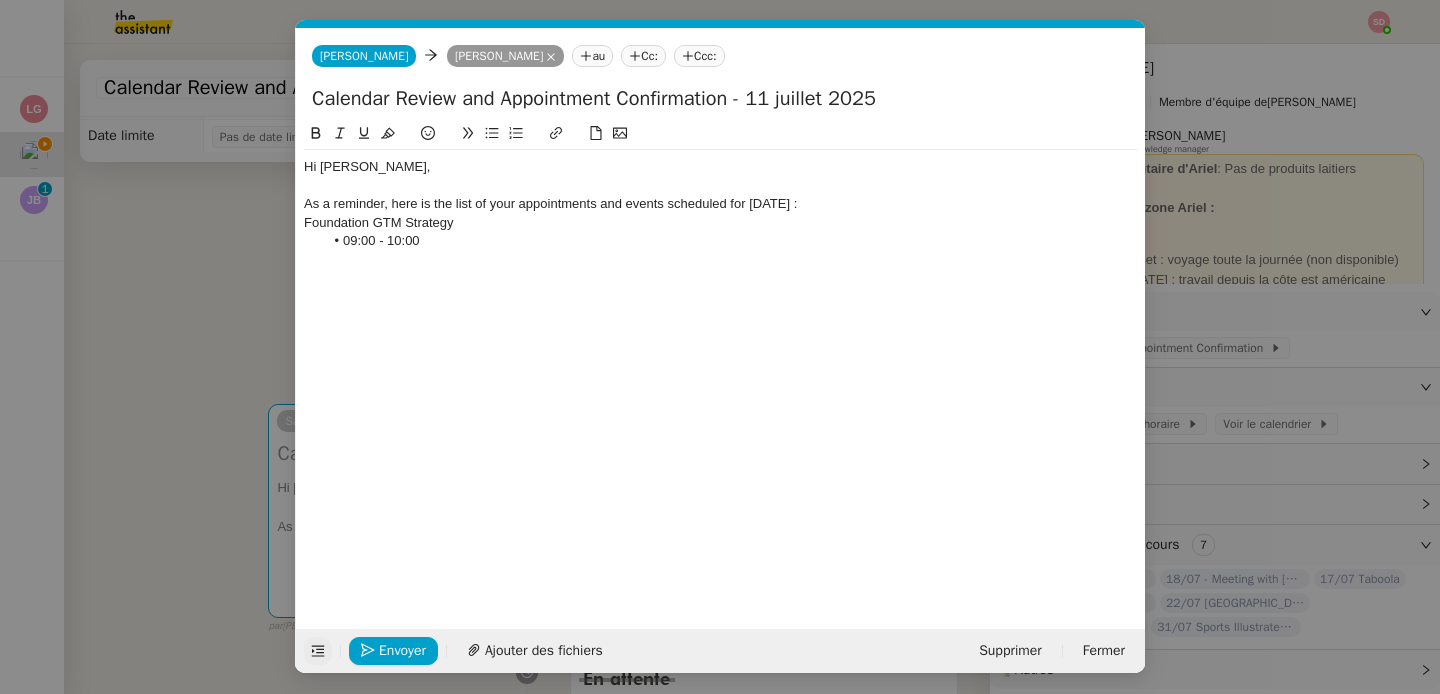 scroll, scrollTop: 0, scrollLeft: 0, axis: both 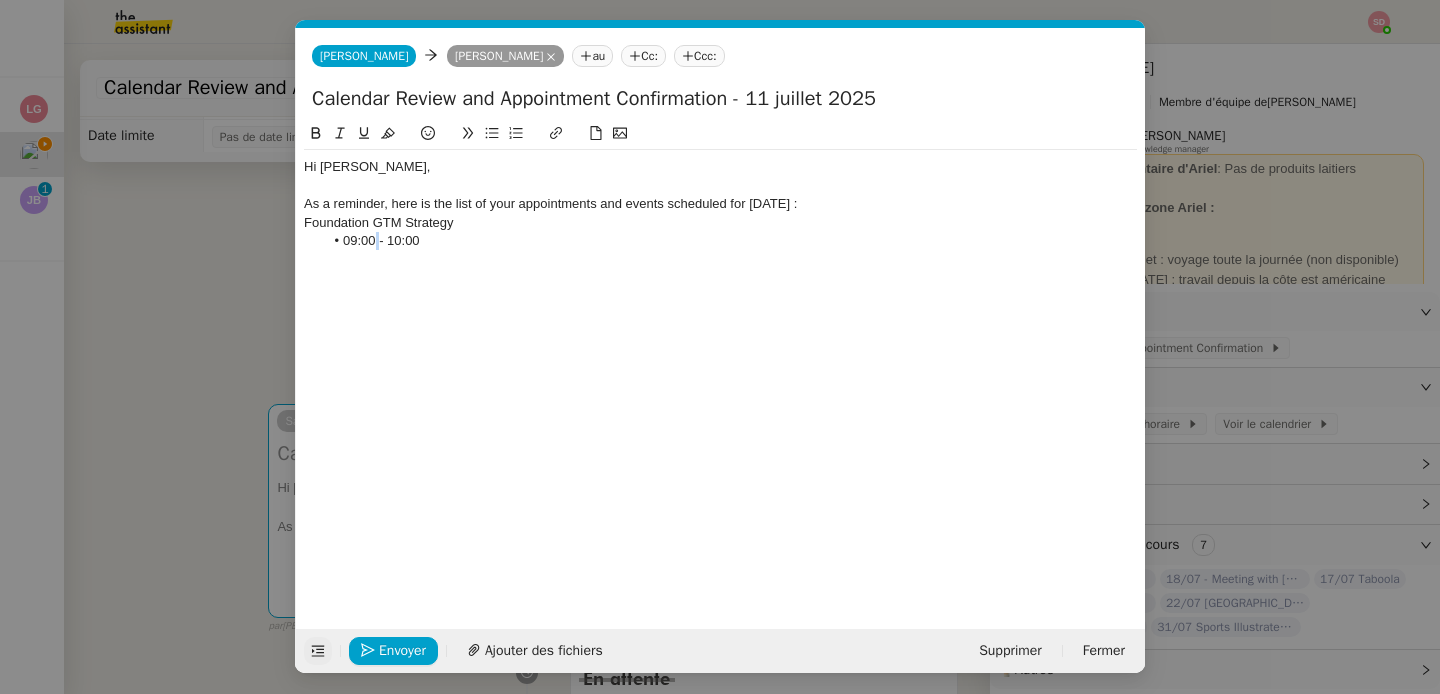click on "09:00 - 10:00" 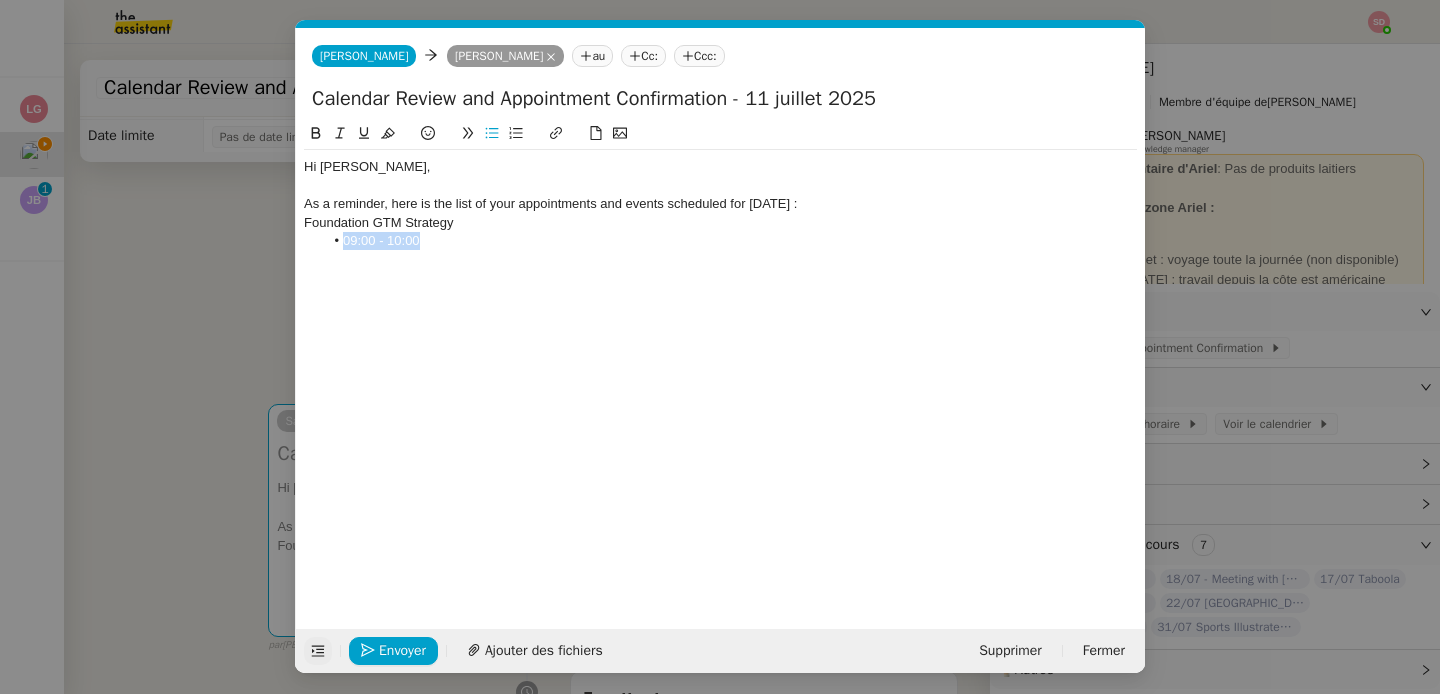 click on "09:00 - 10:00" 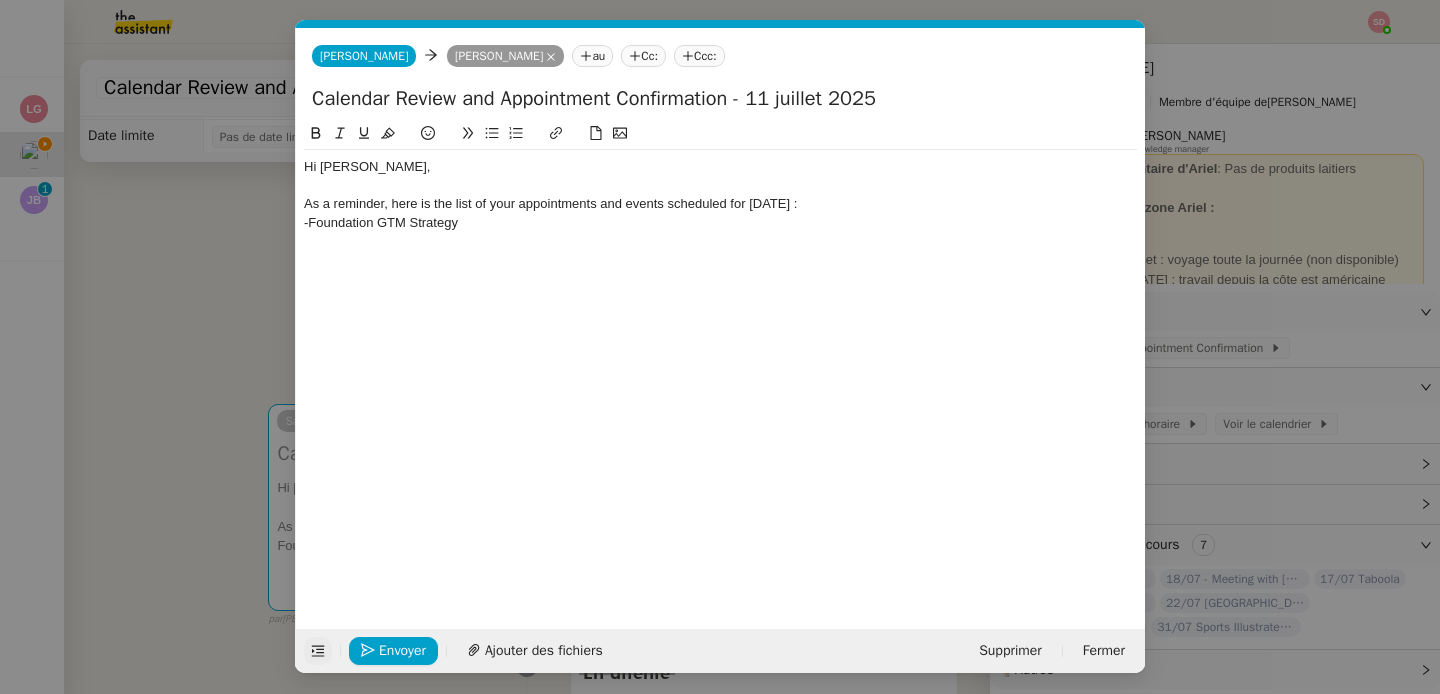 scroll, scrollTop: 0, scrollLeft: 0, axis: both 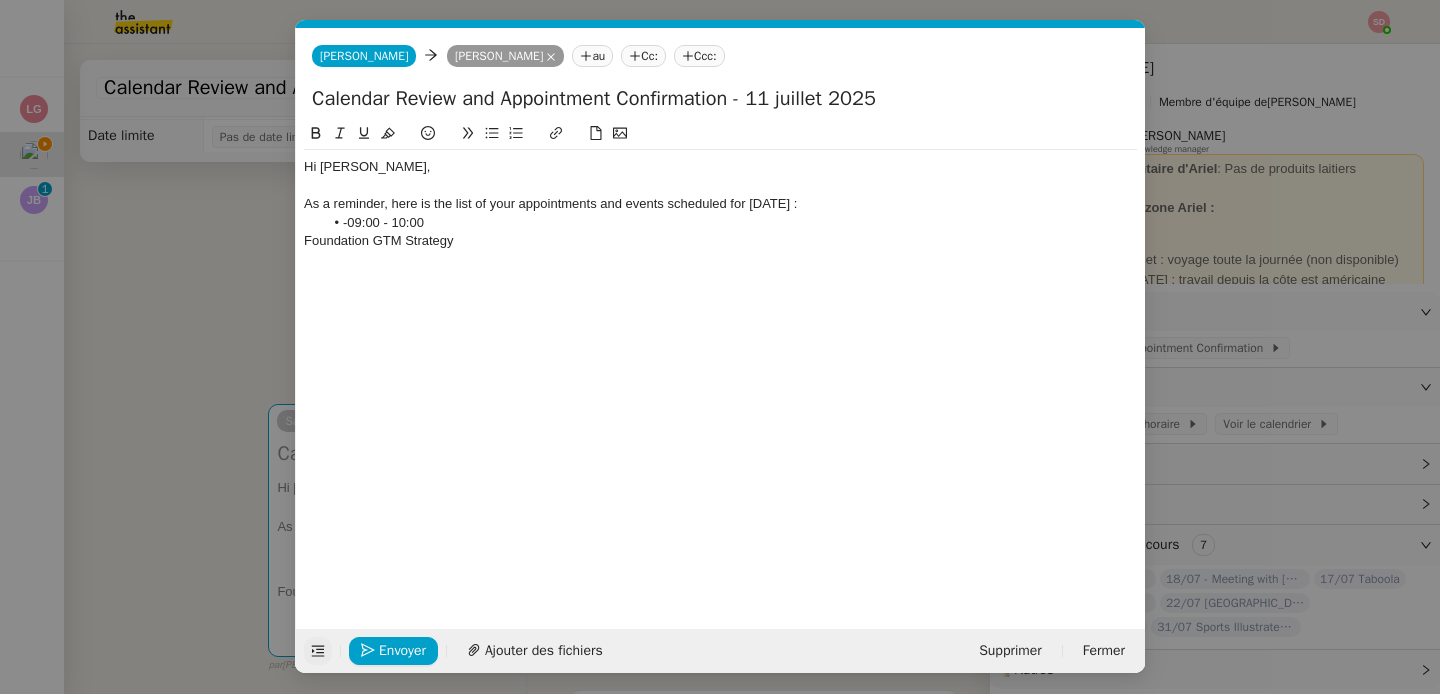 click on "-09:00 - 10:00" 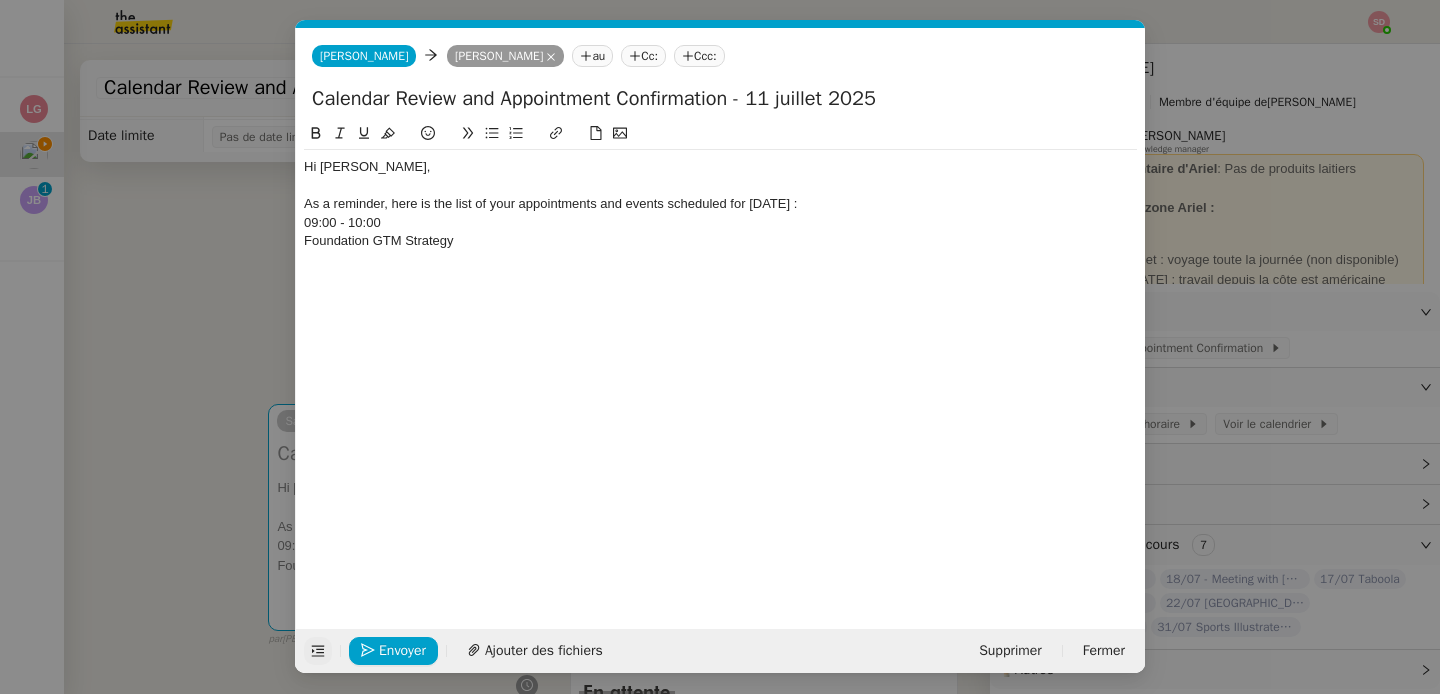 click on "Foundation GTM Strategy" 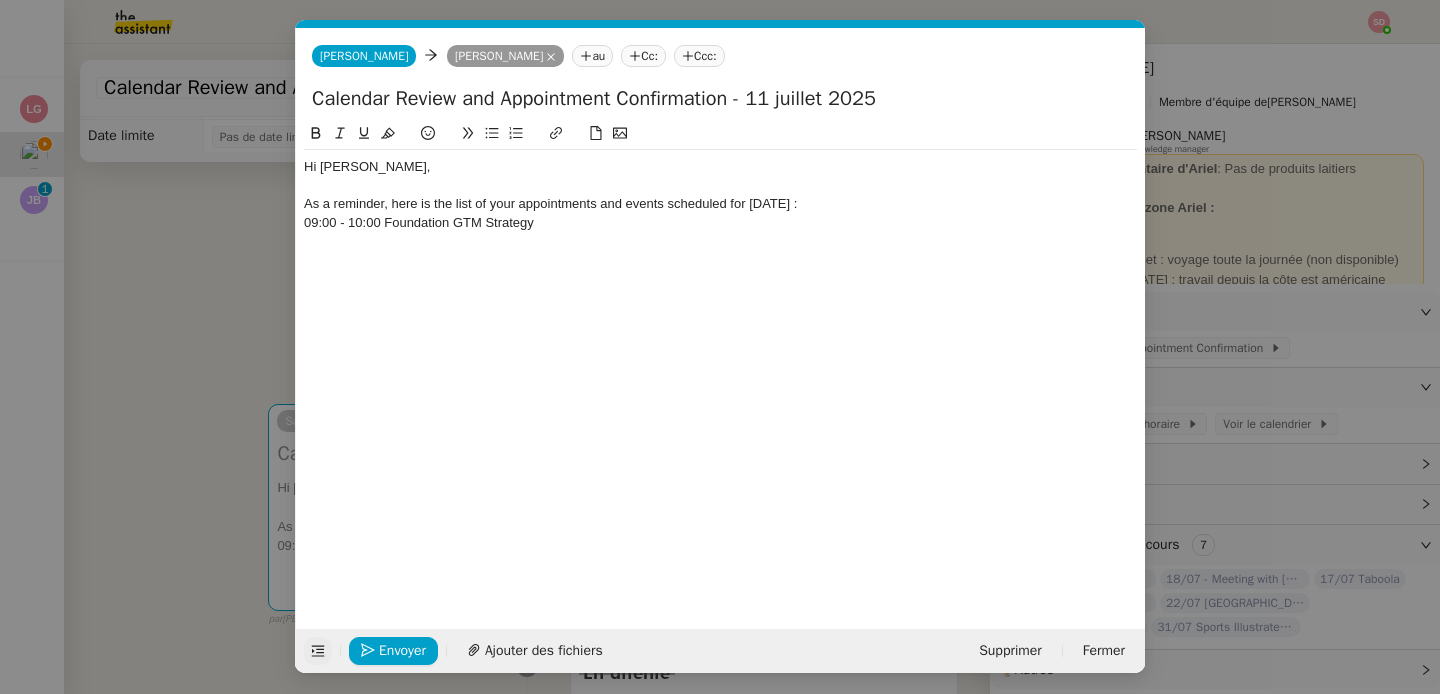 click 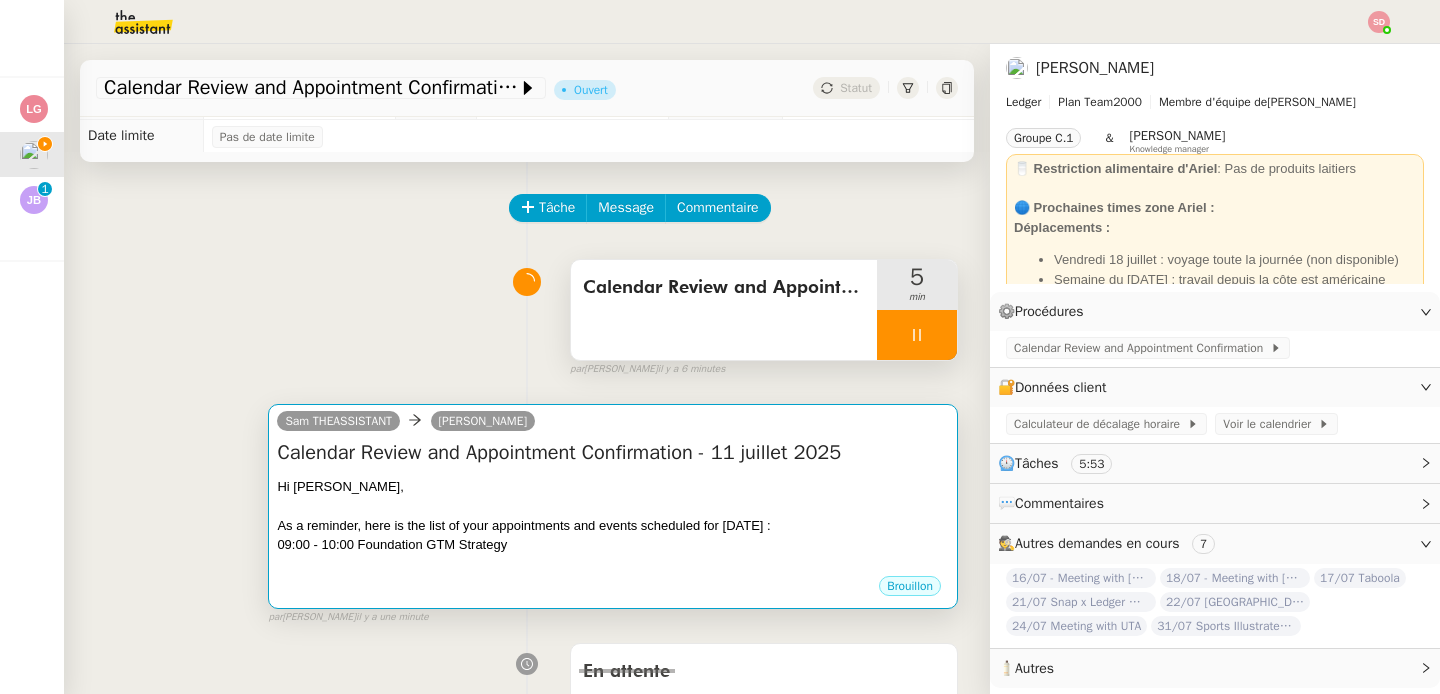click on "Hi Ariel," at bounding box center (613, 487) 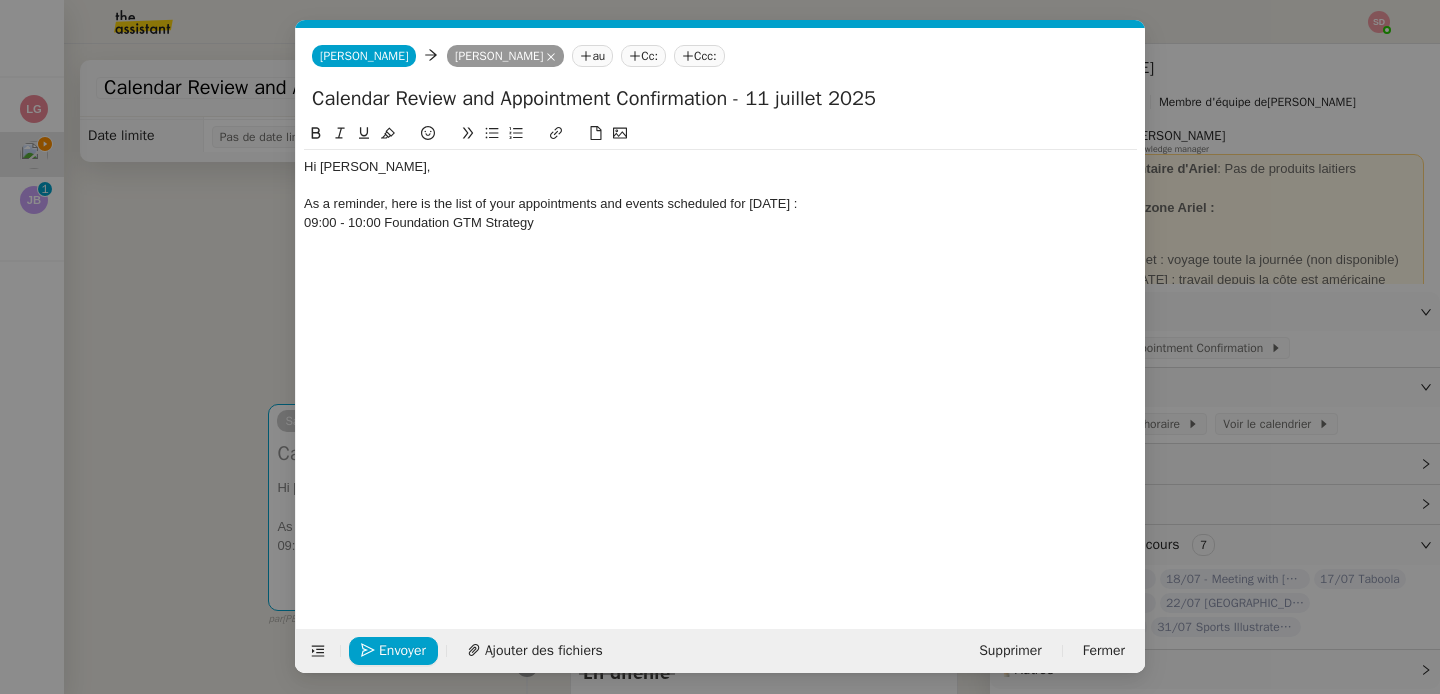 scroll, scrollTop: 0, scrollLeft: 76, axis: horizontal 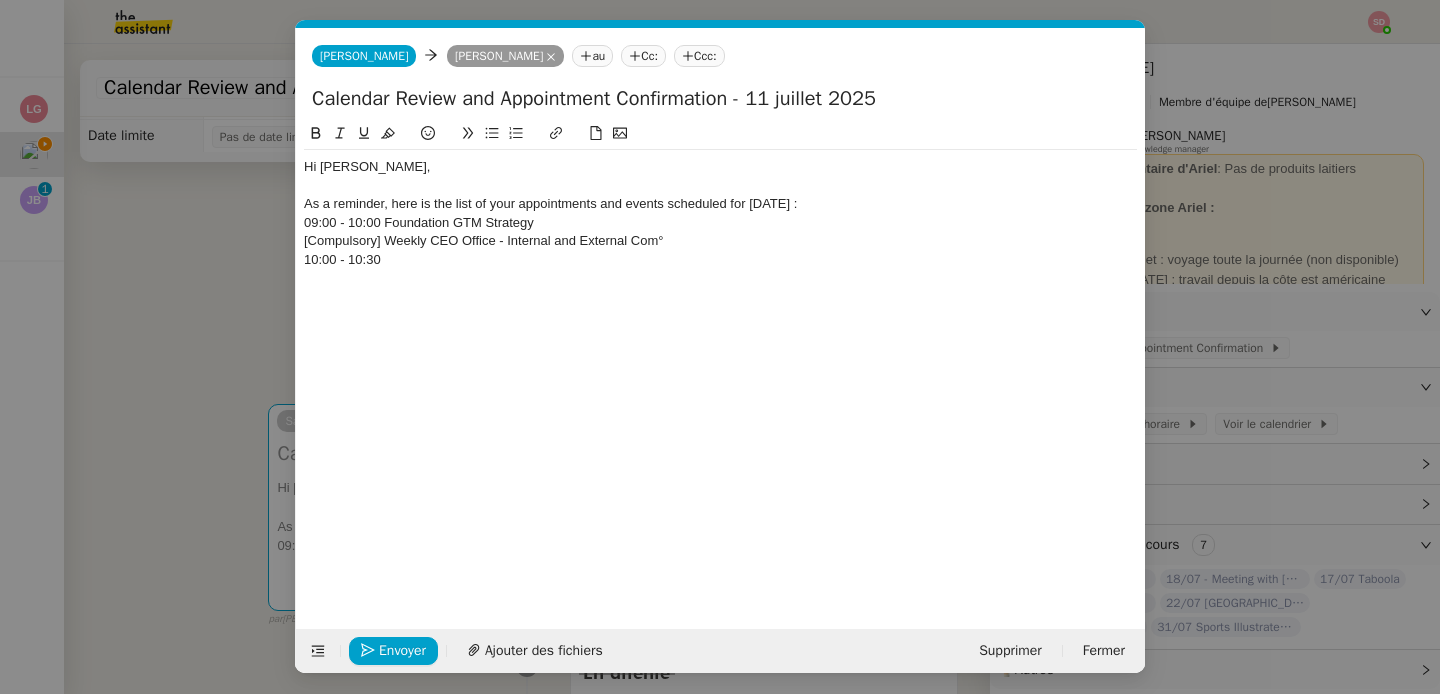 click on "10:00 - 10:30" 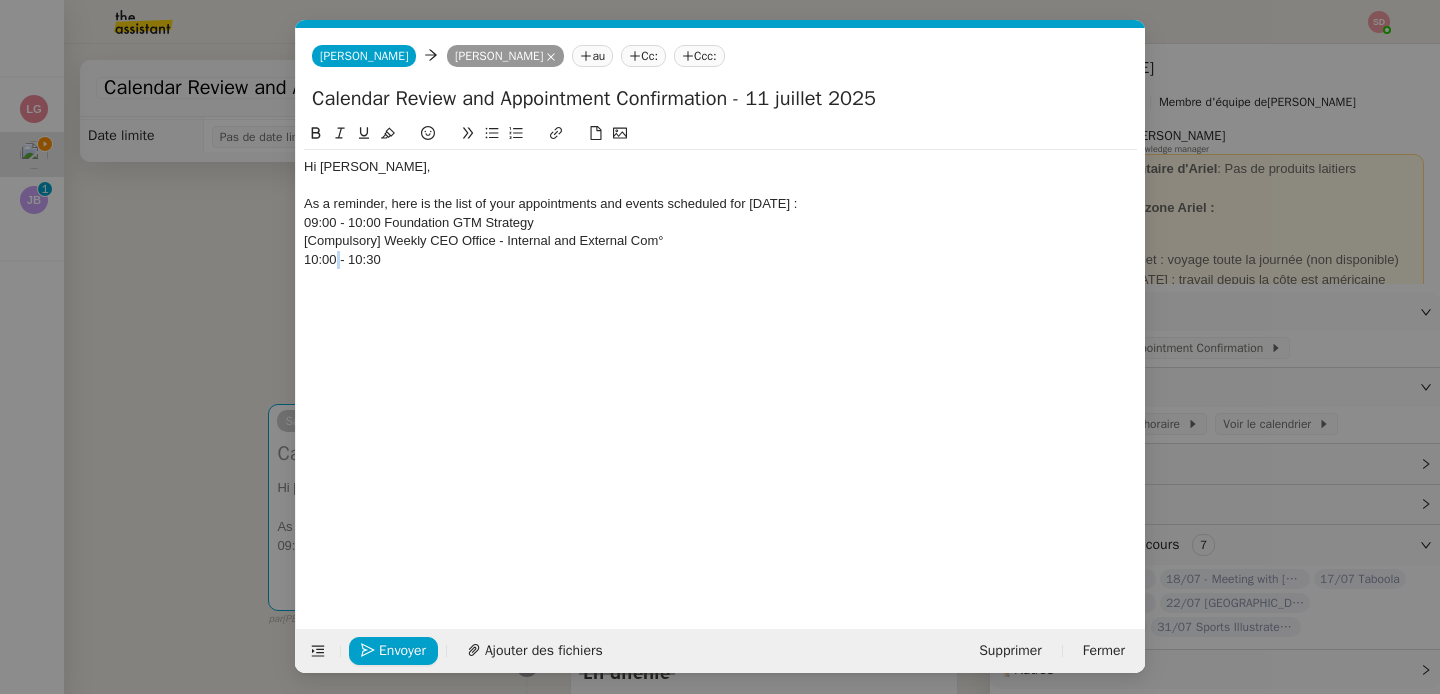 click on "10:00 - 10:30" 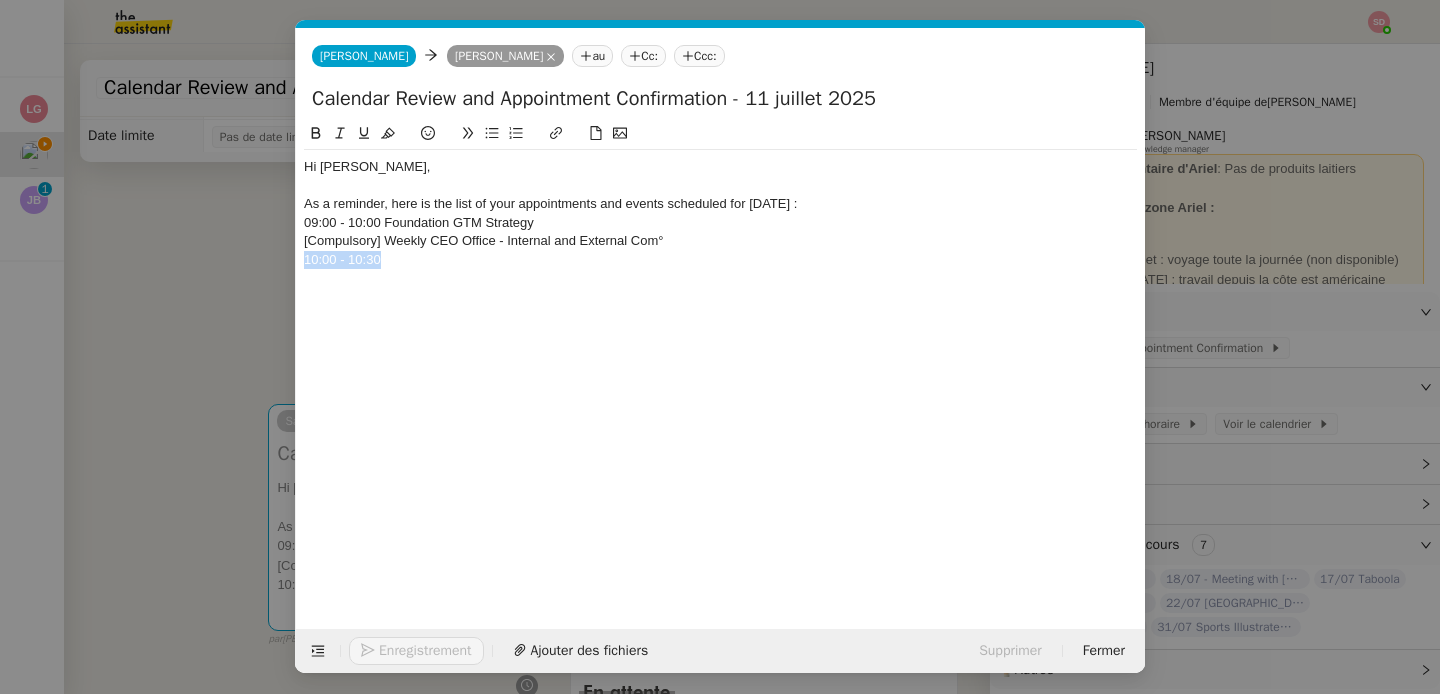 type 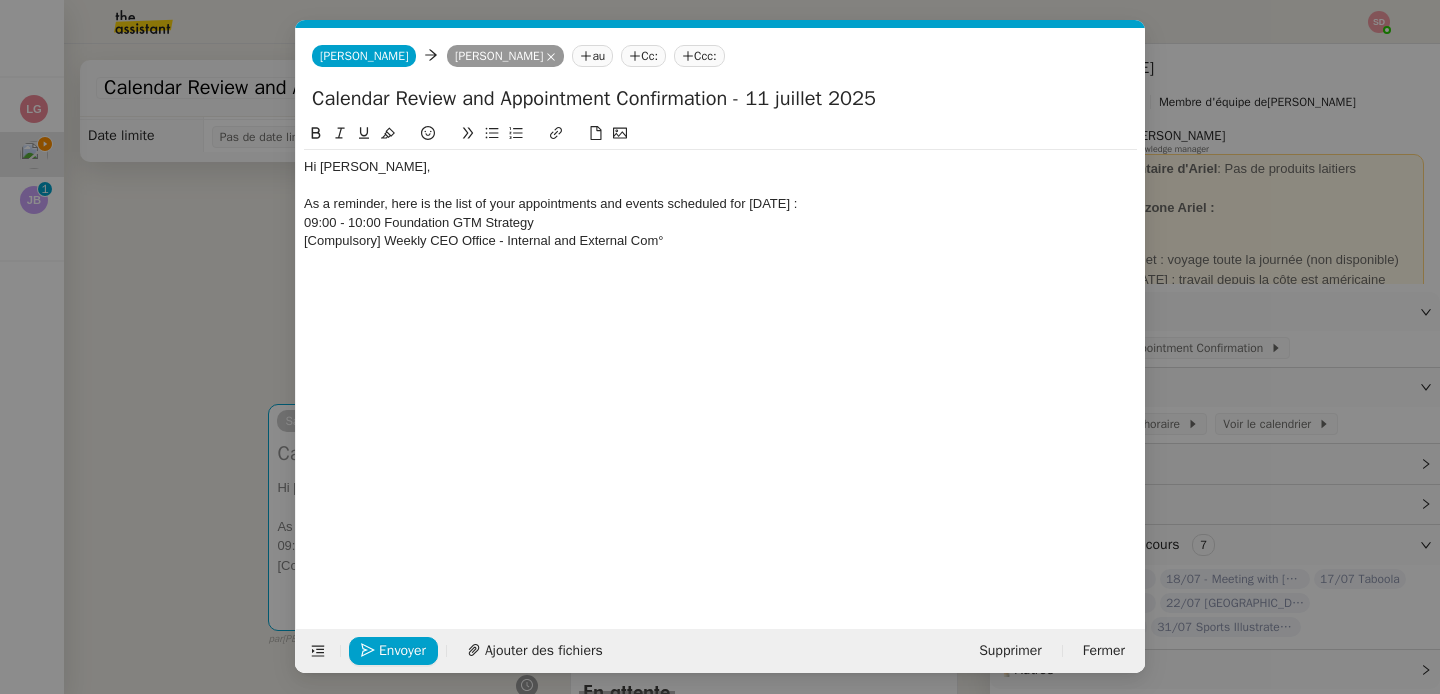 scroll, scrollTop: 0, scrollLeft: 0, axis: both 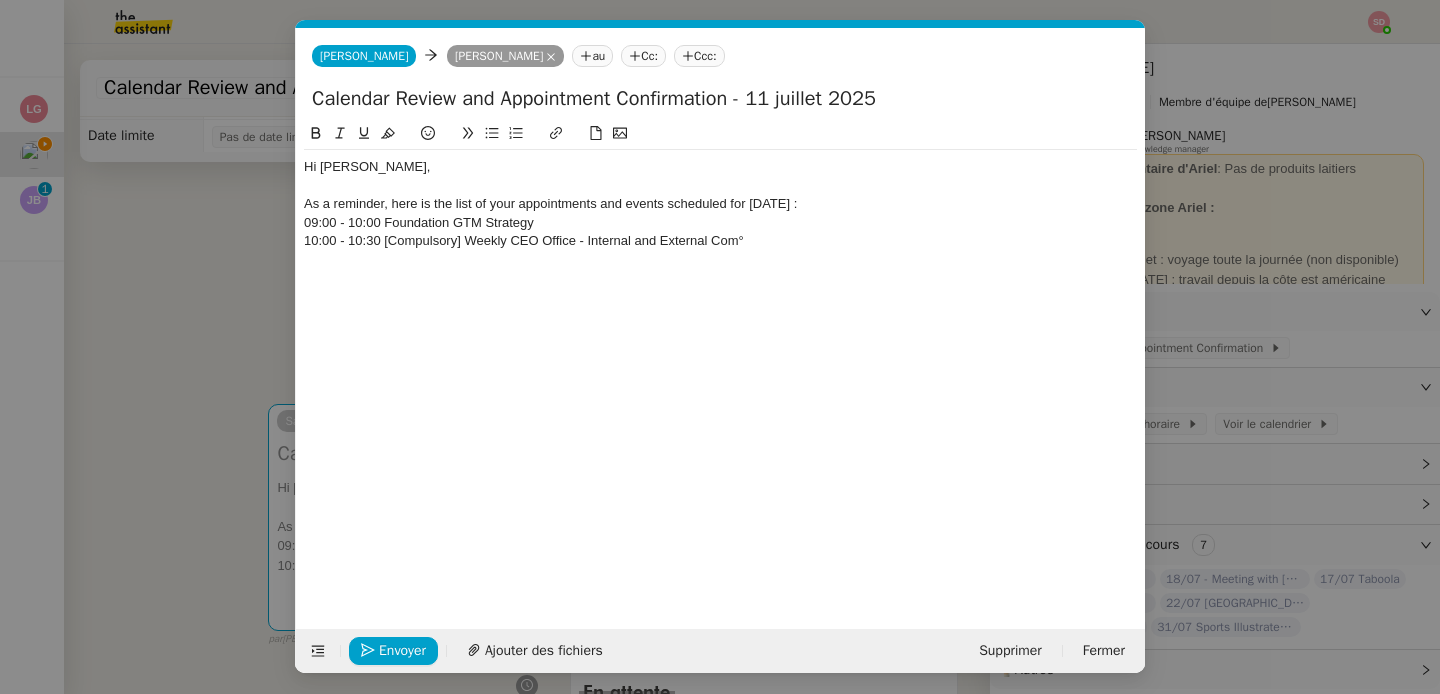 click on "Hi Ariel, As a reminder, here is the list of your appointments and events scheduled for next Tuesday : 09:00 - 10:00 Foundation GTM Strategy 10:00 - 10:30 [Compulsory] Weekly CEO Office - Internal and External Com°" 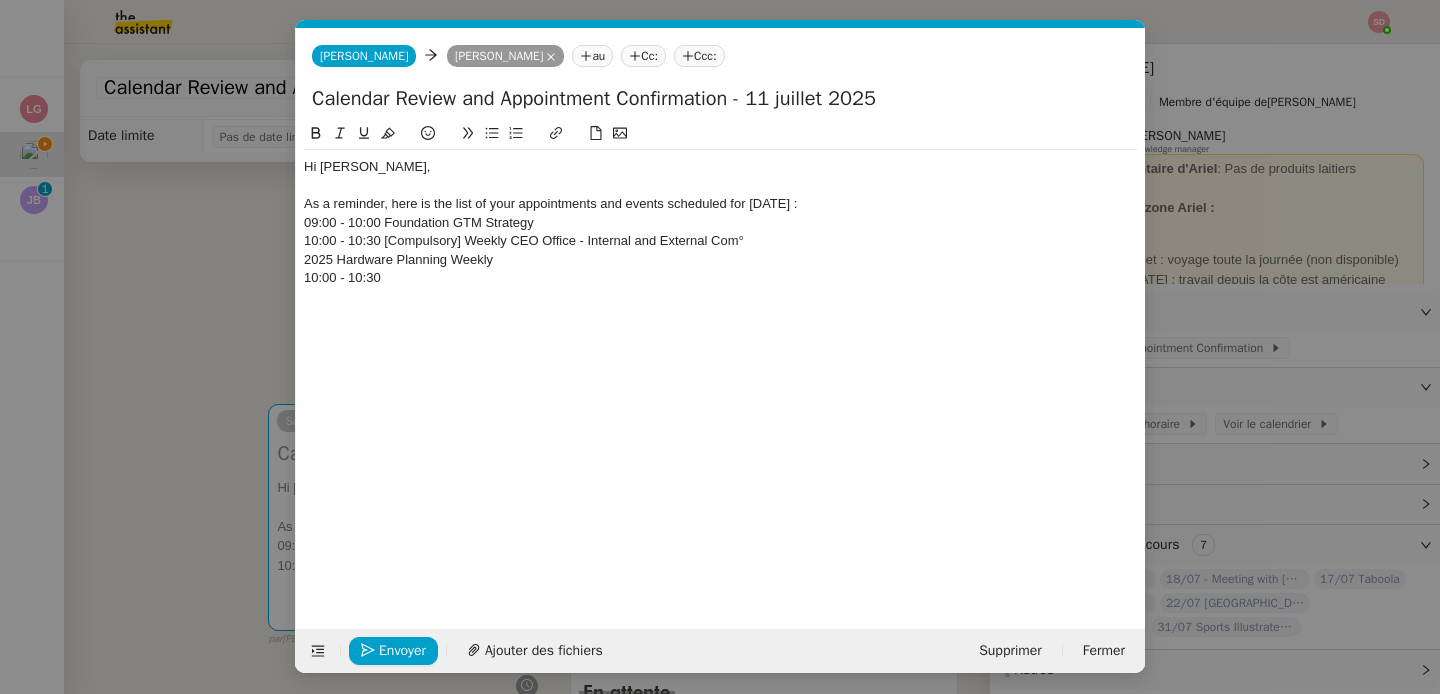 click on "10:00 - 10:30" 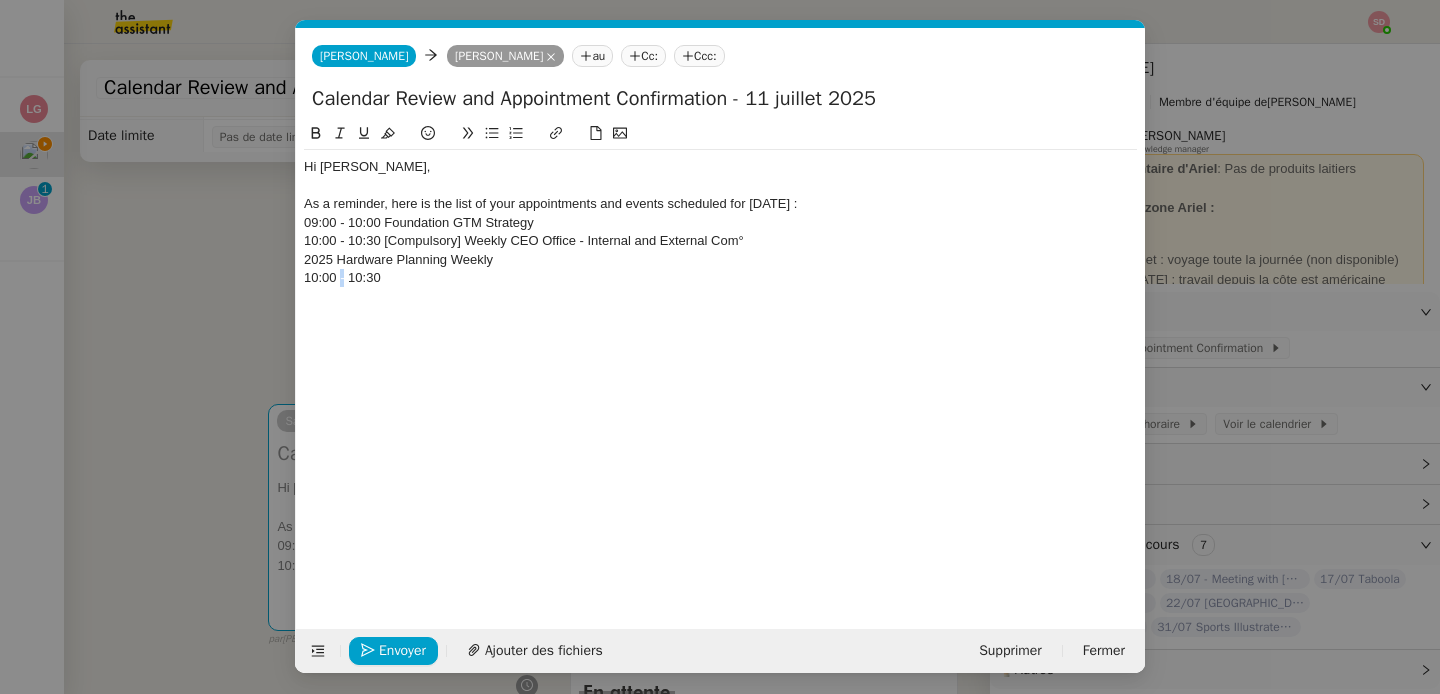 click on "10:00 - 10:30" 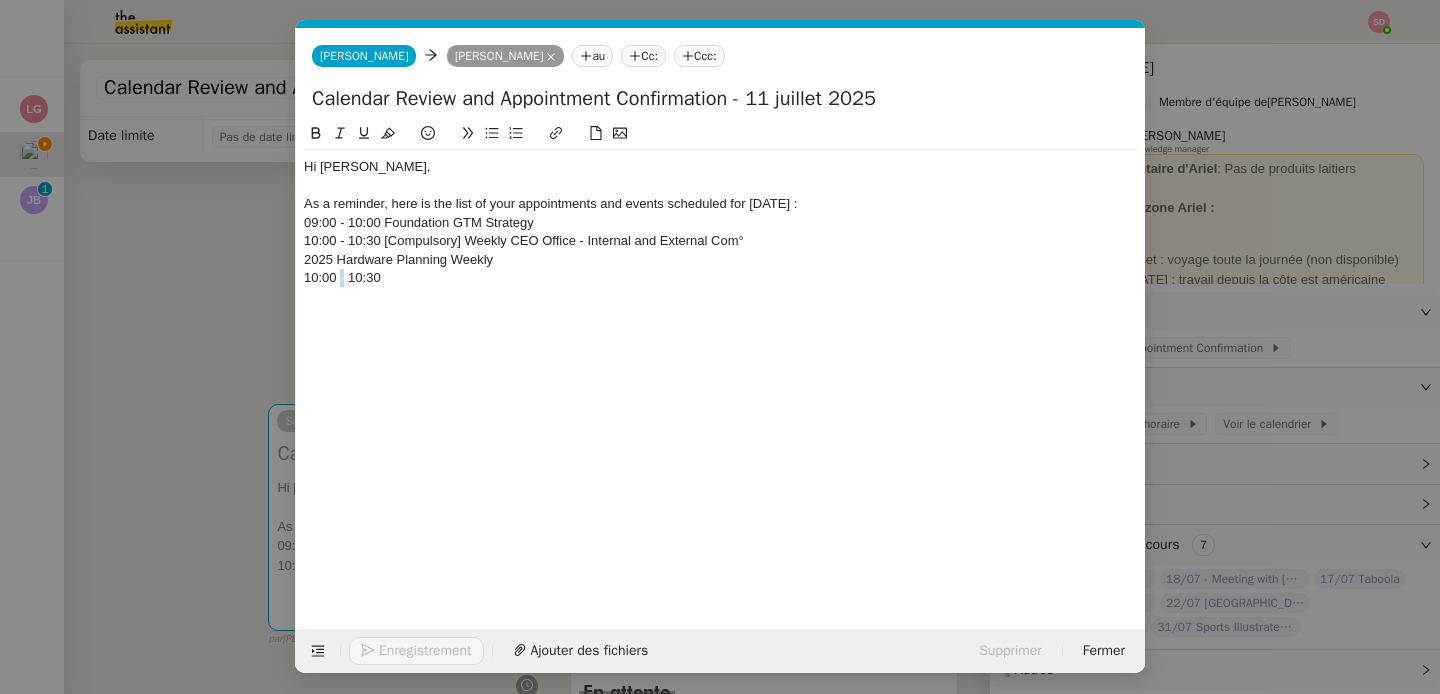 click on "10:00 - 10:30" 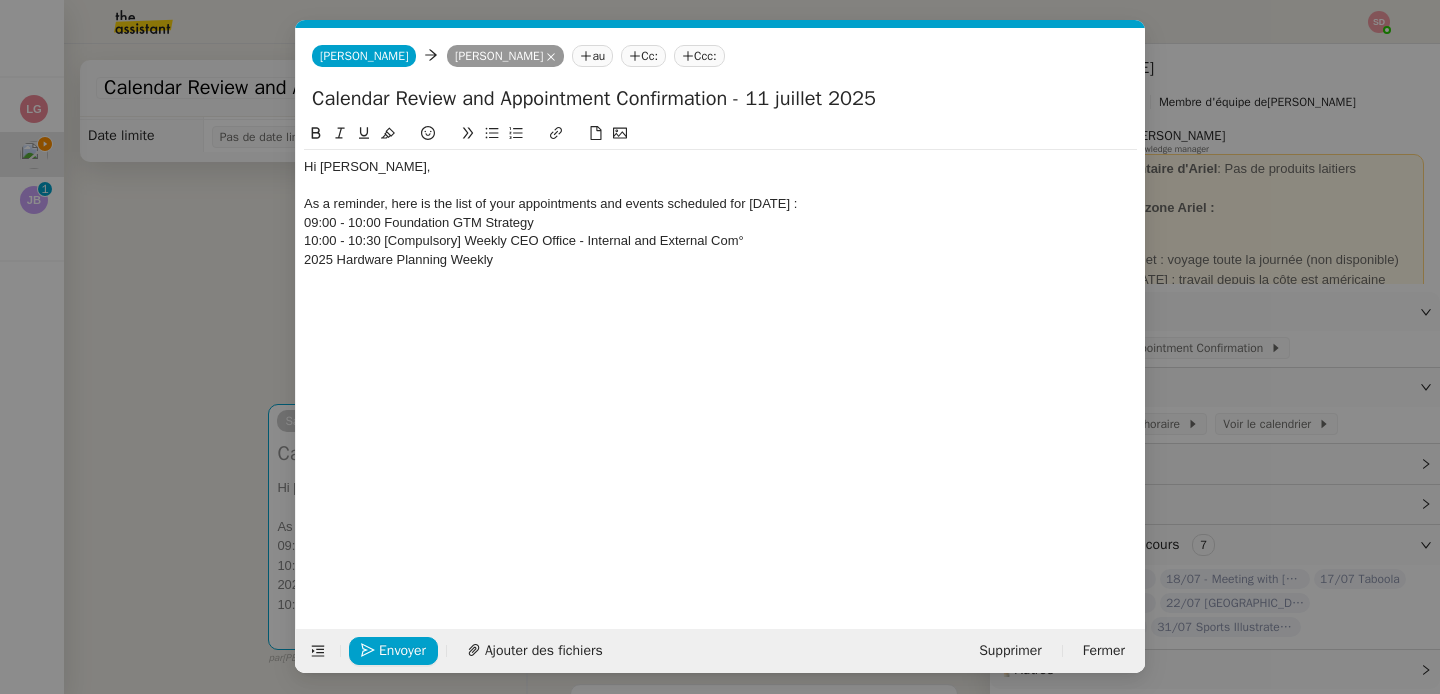 click on "2025 Hardware Planning Weekly" 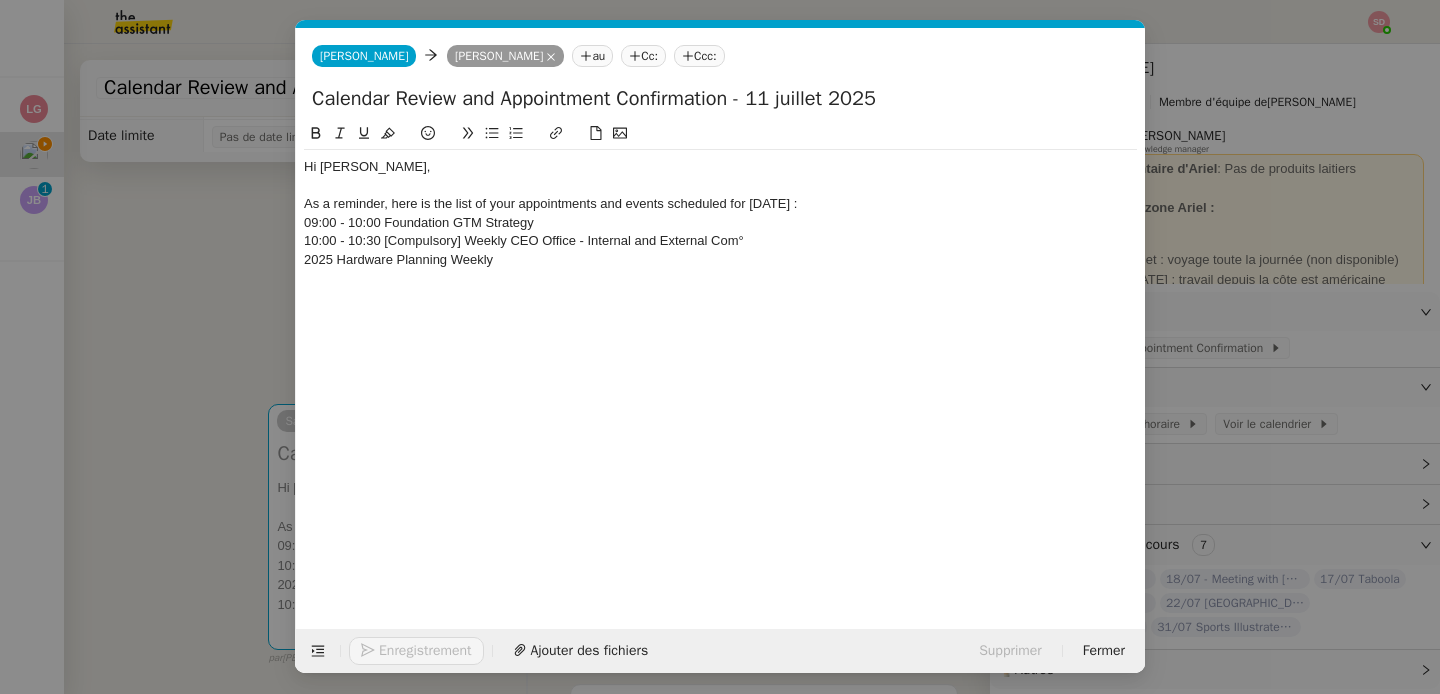 scroll, scrollTop: 0, scrollLeft: 0, axis: both 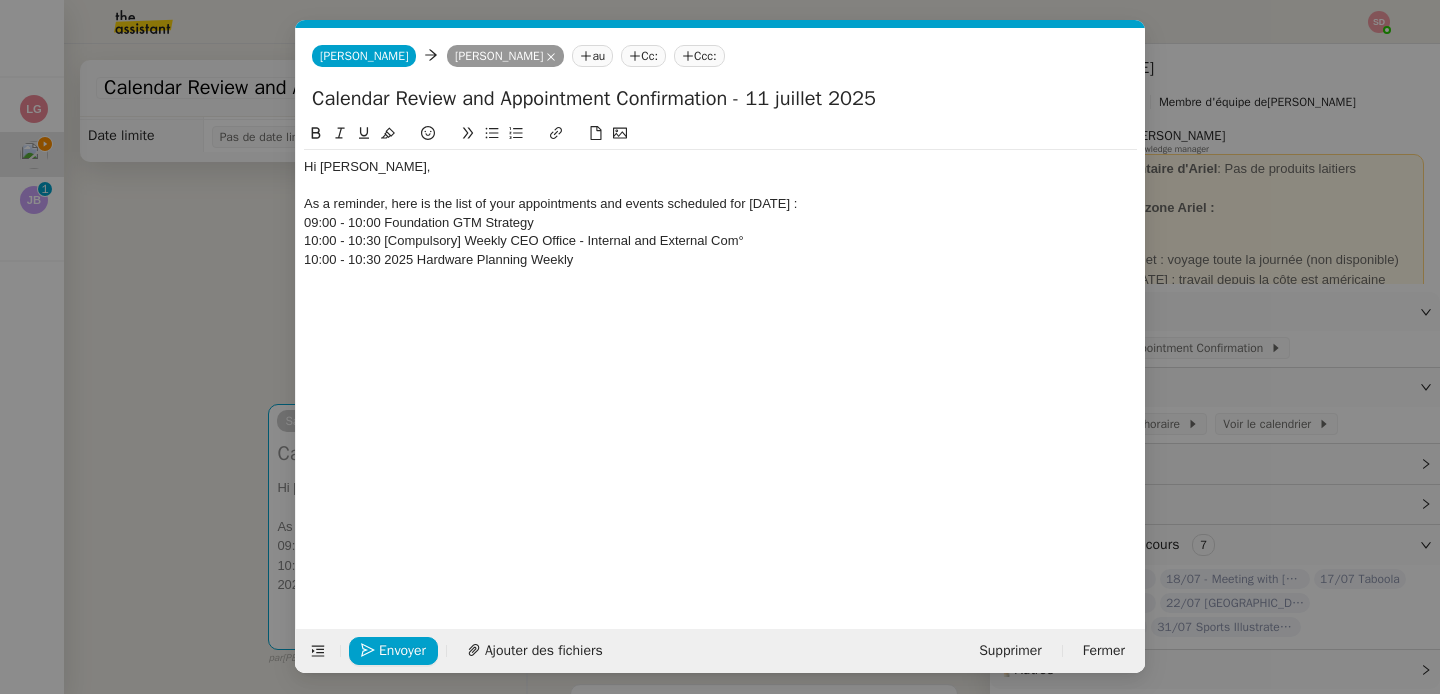 click 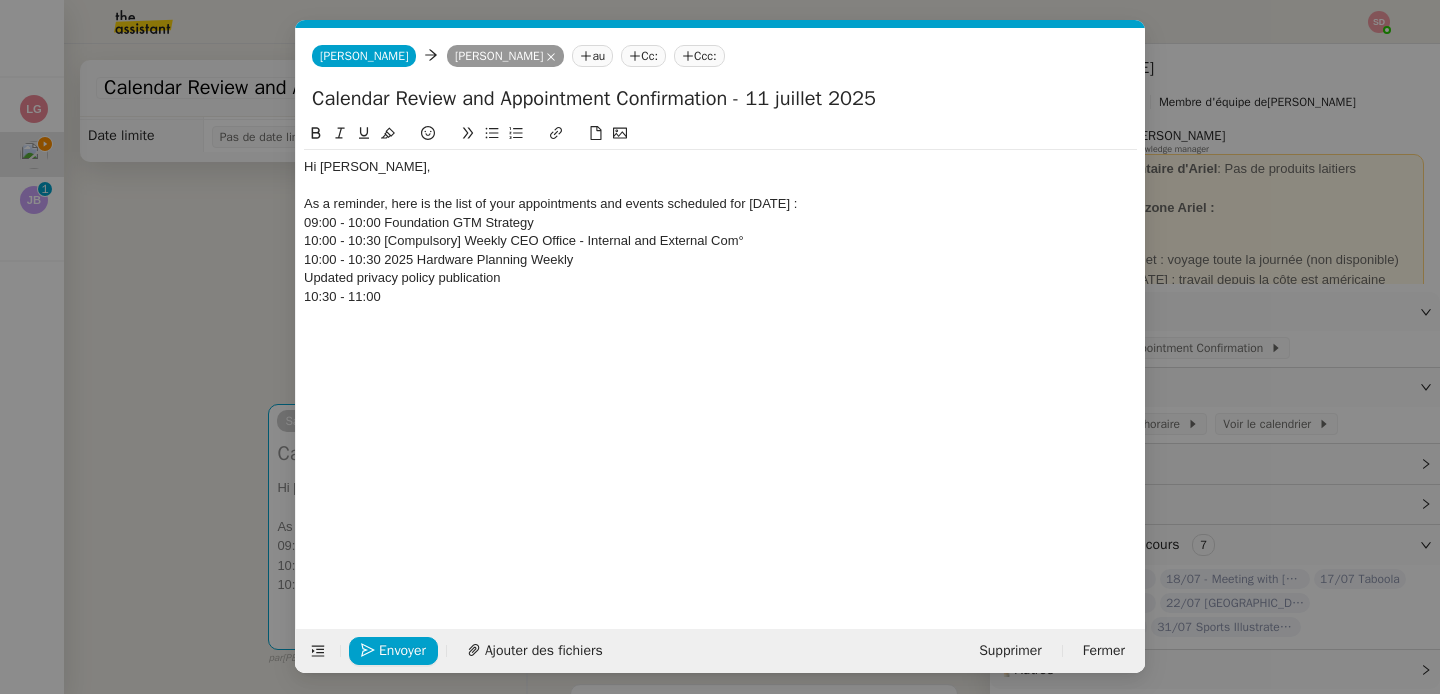 scroll, scrollTop: 0, scrollLeft: 0, axis: both 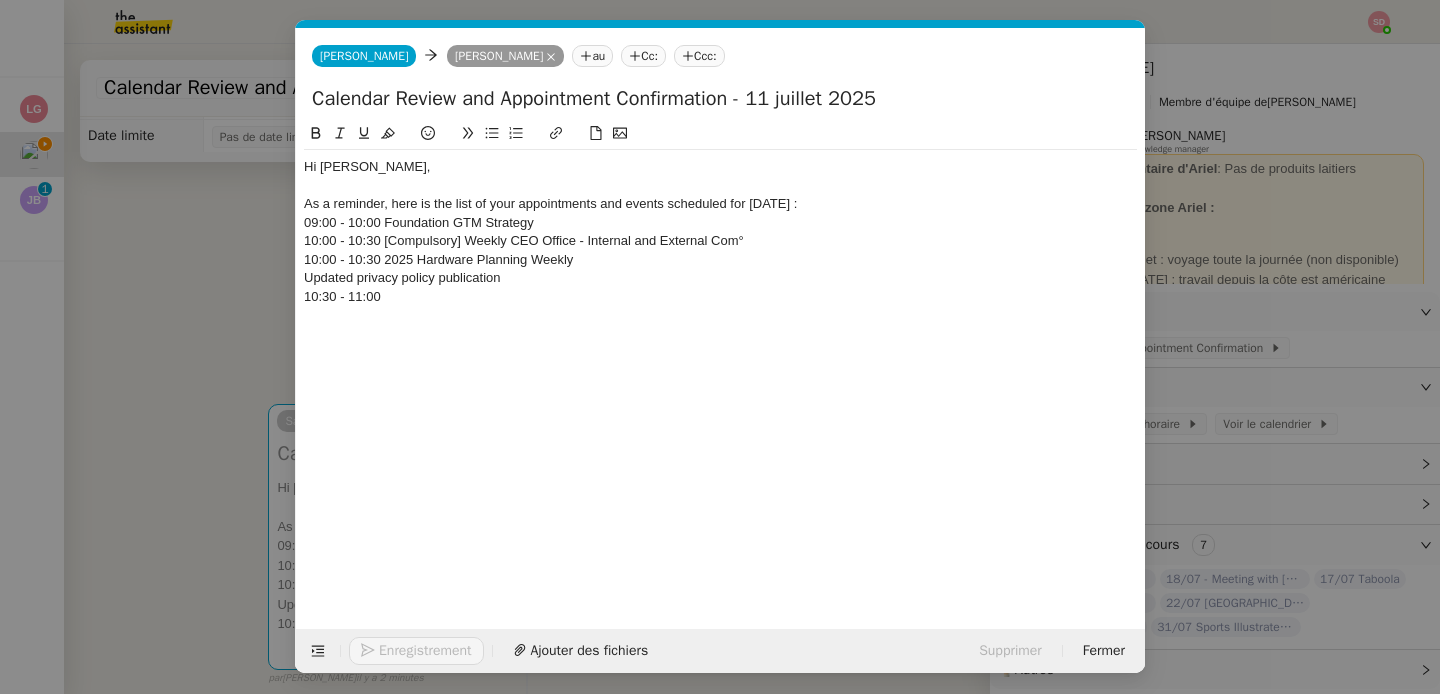 click on "10:30 - 11:00" 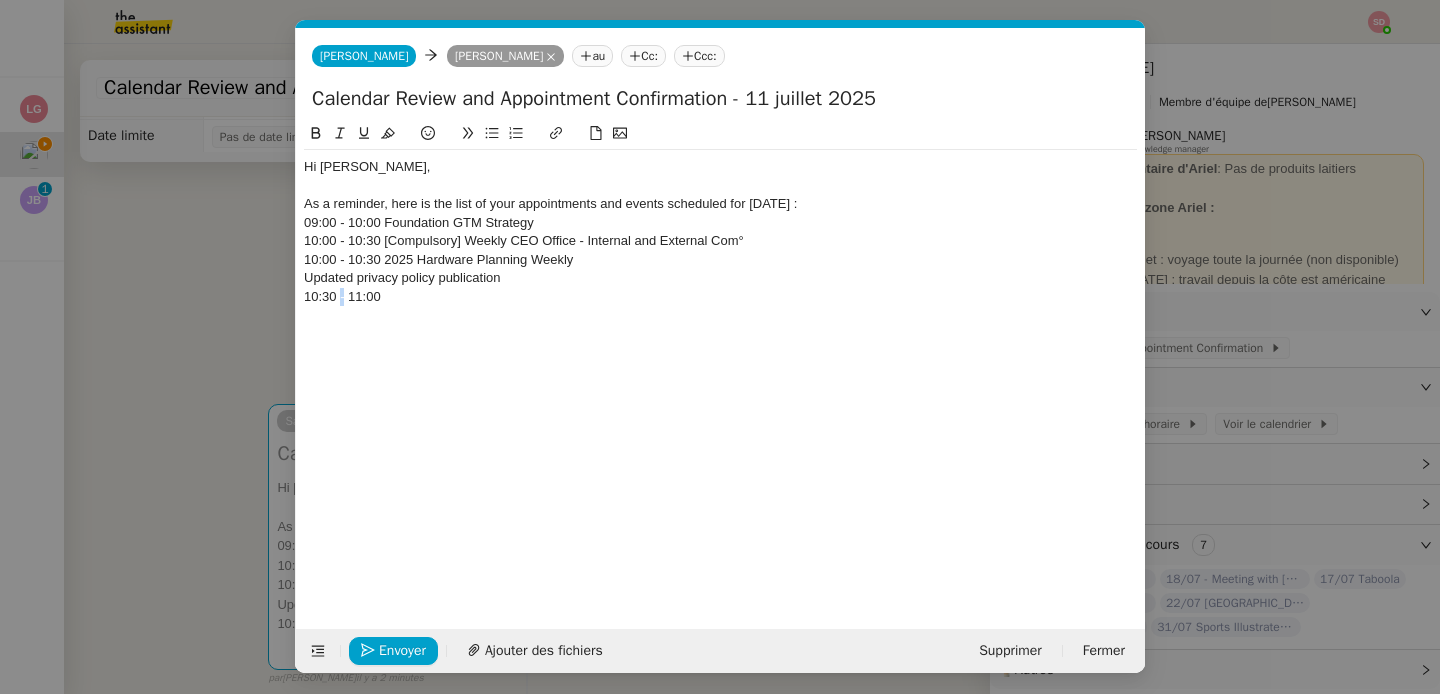 click on "10:30 - 11:00" 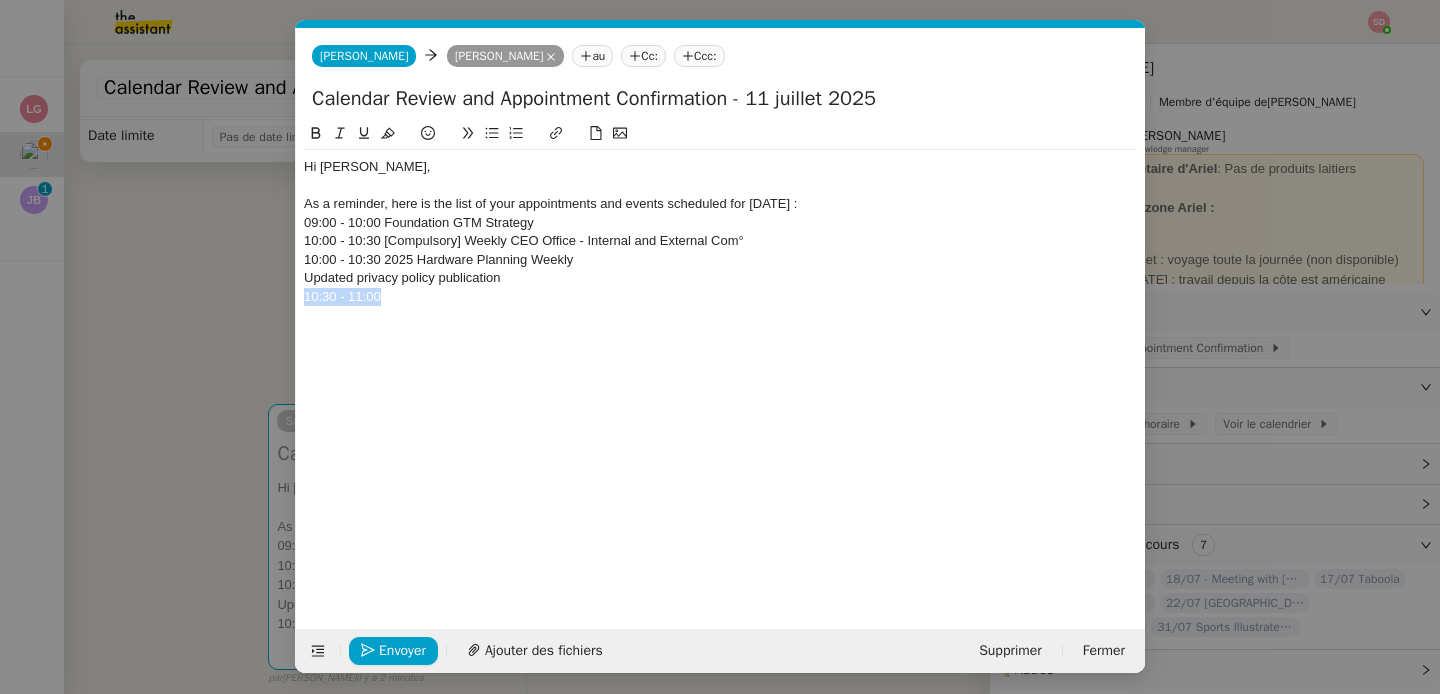 click on "10:30 - 11:00" 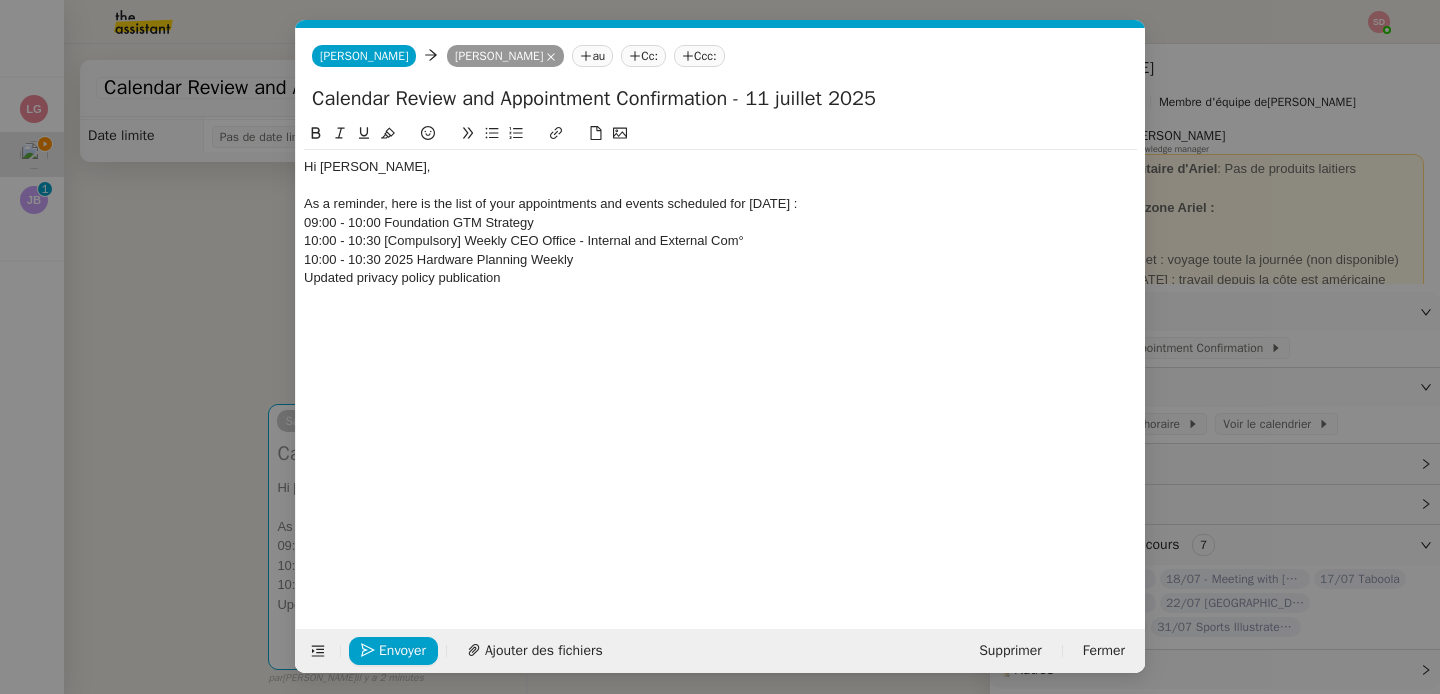 scroll, scrollTop: 0, scrollLeft: 0, axis: both 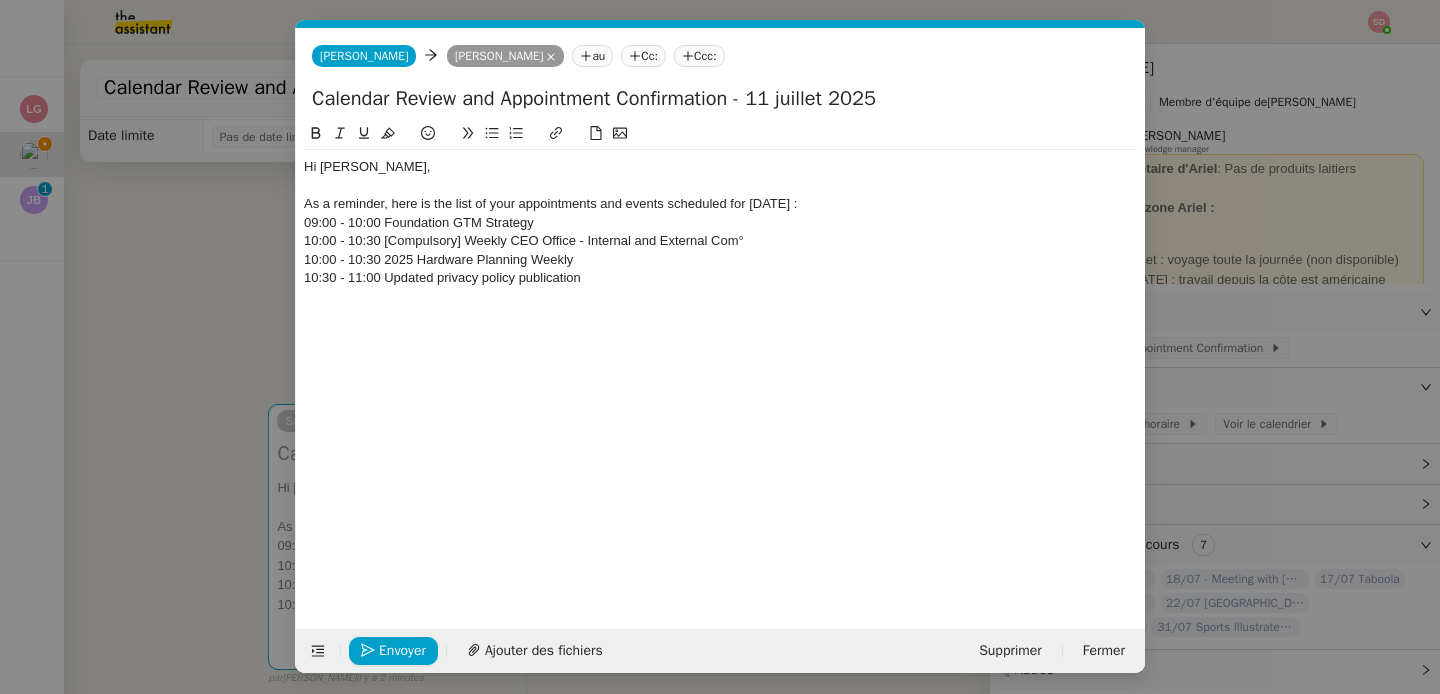 click 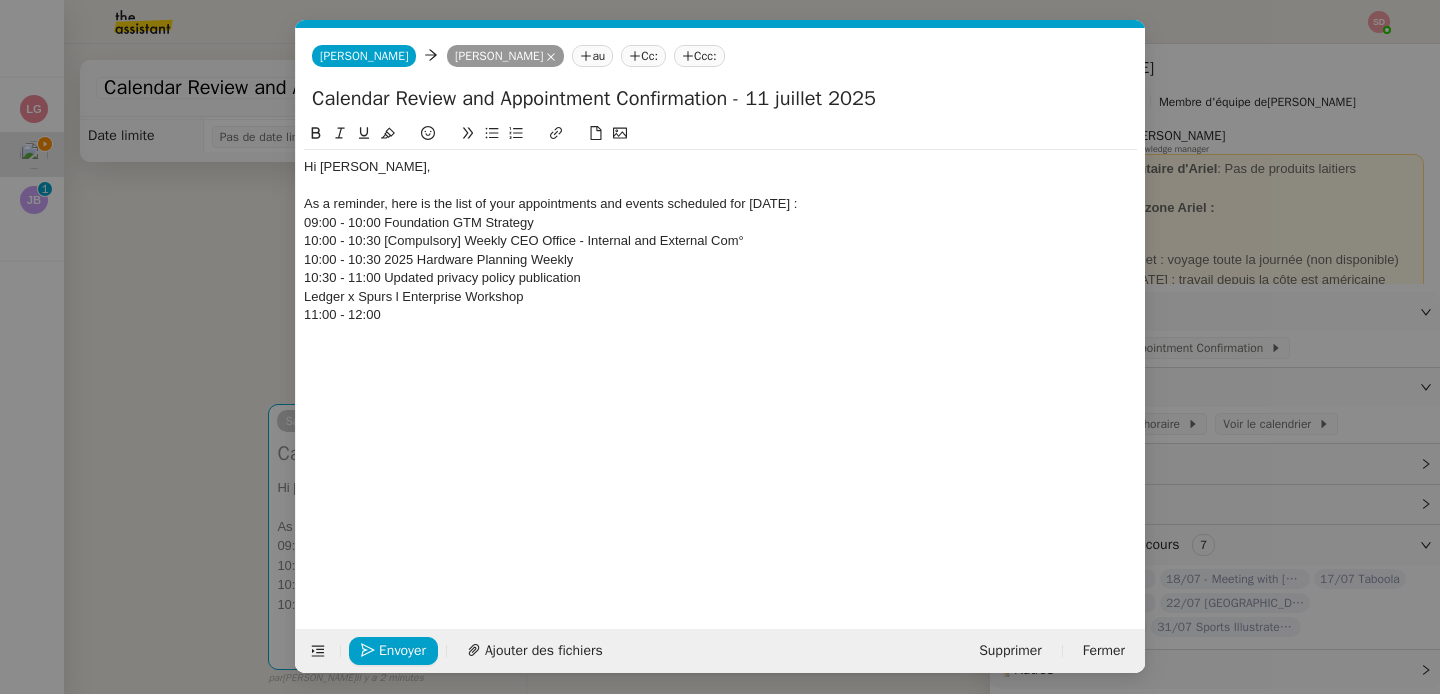 scroll, scrollTop: 0, scrollLeft: 0, axis: both 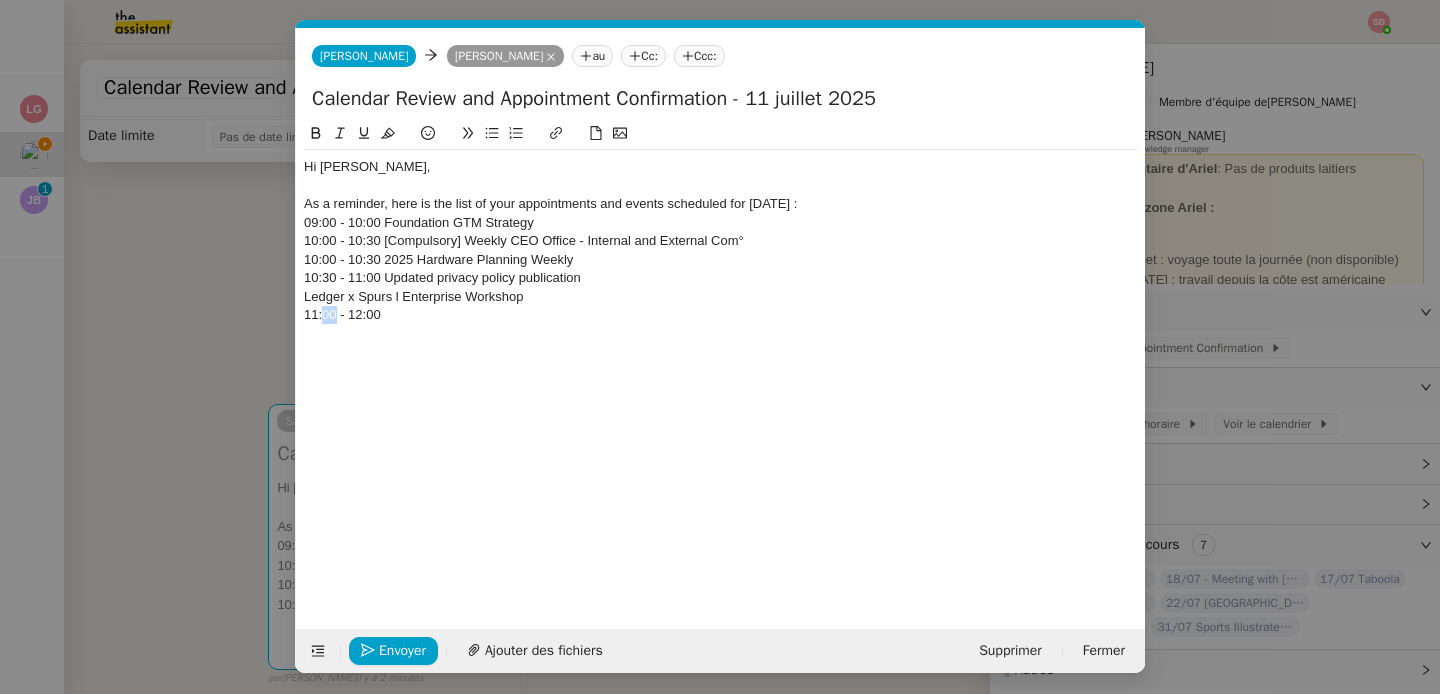 click on "11:00 - 12:00" 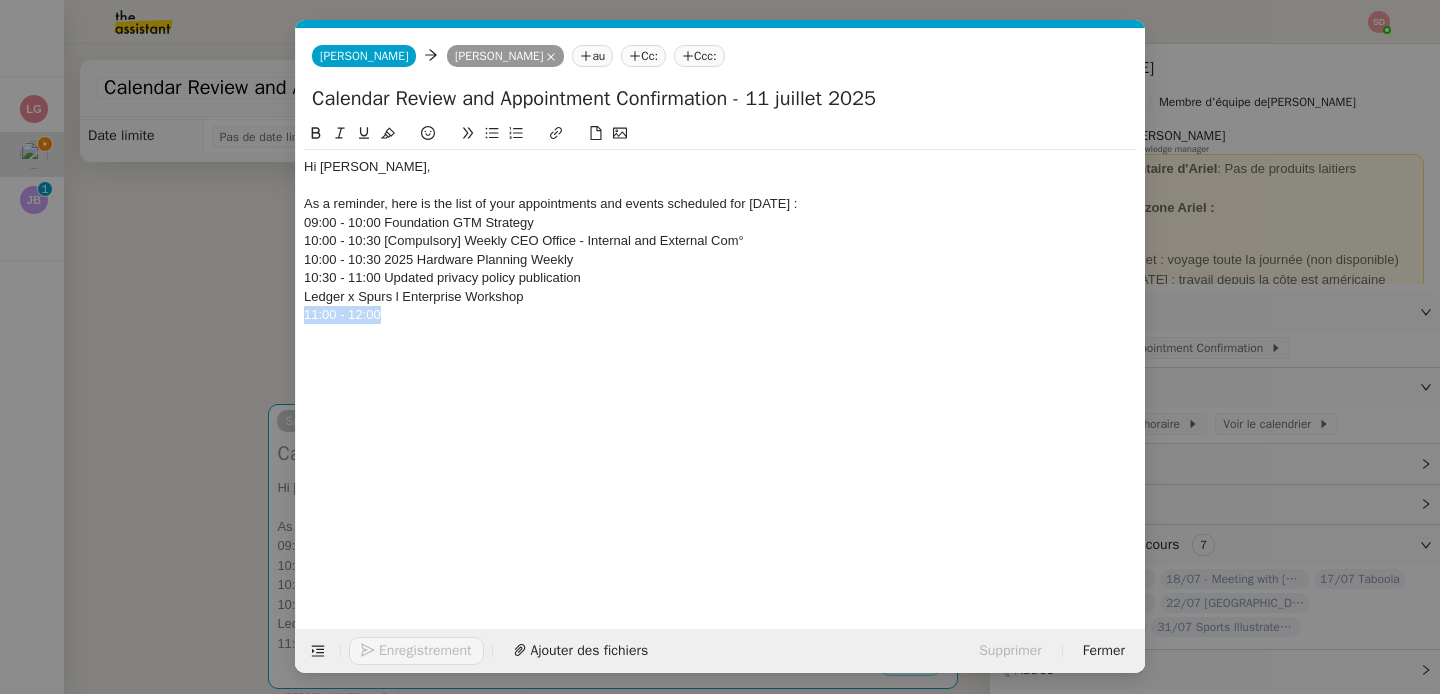 click on "11:00 - 12:00" 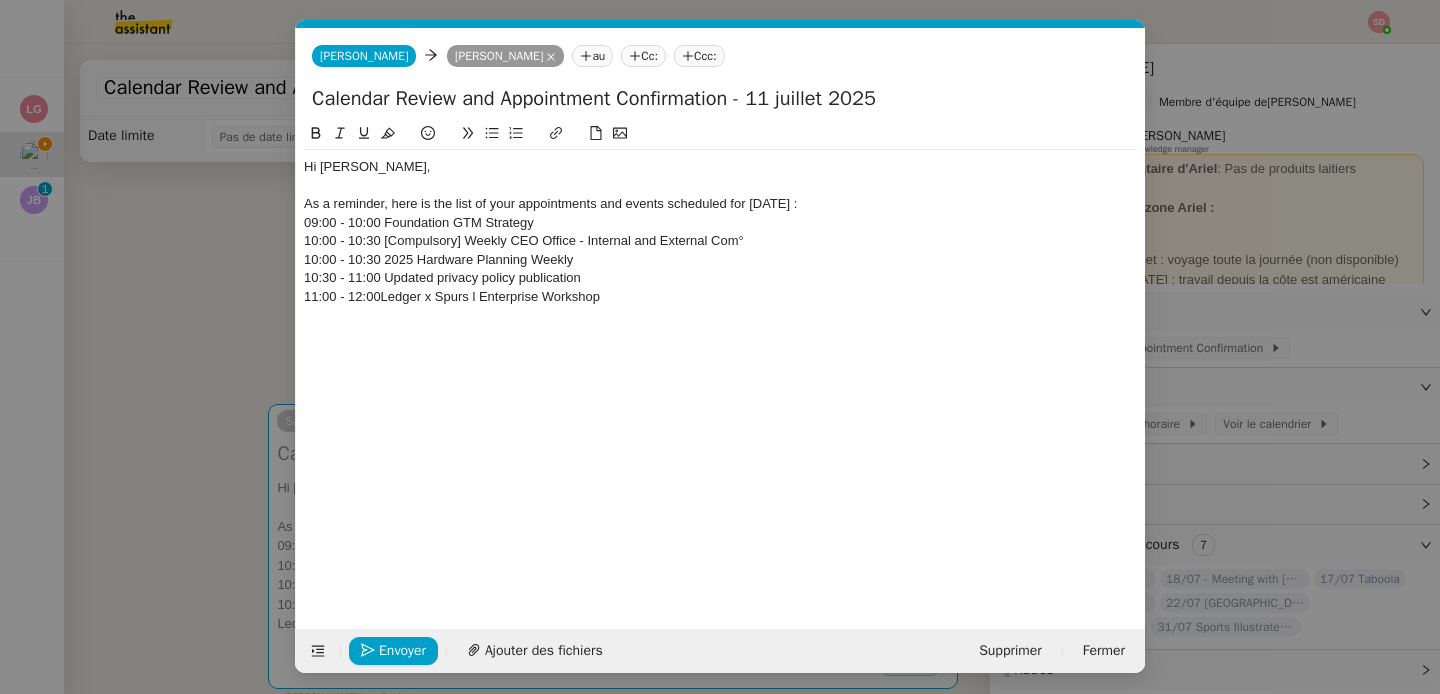 scroll, scrollTop: 0, scrollLeft: 0, axis: both 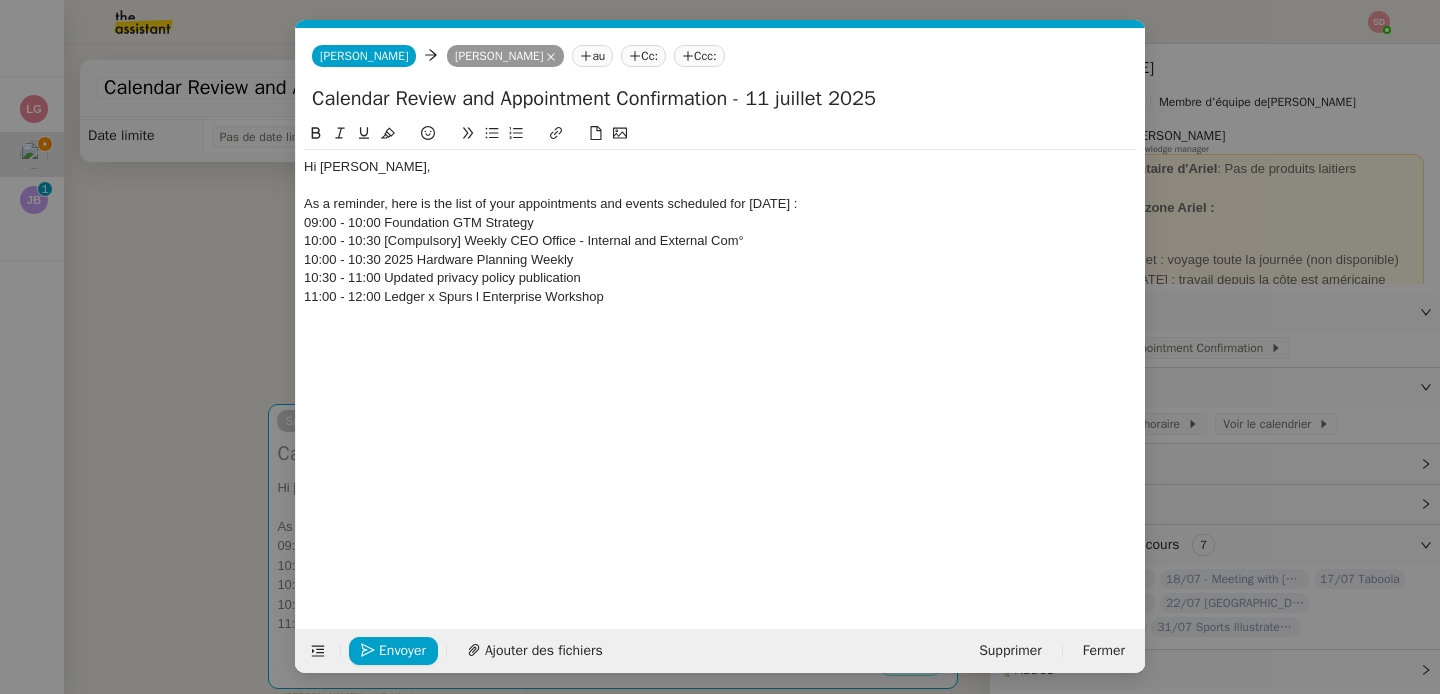 click on "Hi Ariel, As a reminder, here is the list of your appointments and events scheduled for next Tuesday : 09:00 - 10:00 Foundation GTM Strategy 10:00 - 10:30 [Compulsory] Weekly CEO Office - Internal and External Com° 10:00 - 10:30 2025 Hardware Planning Weekly 10:30 - 11:00 Updated privacy policy publication 11:00 - 12:00 Ledger x Spurs l Enterprise Workshop" 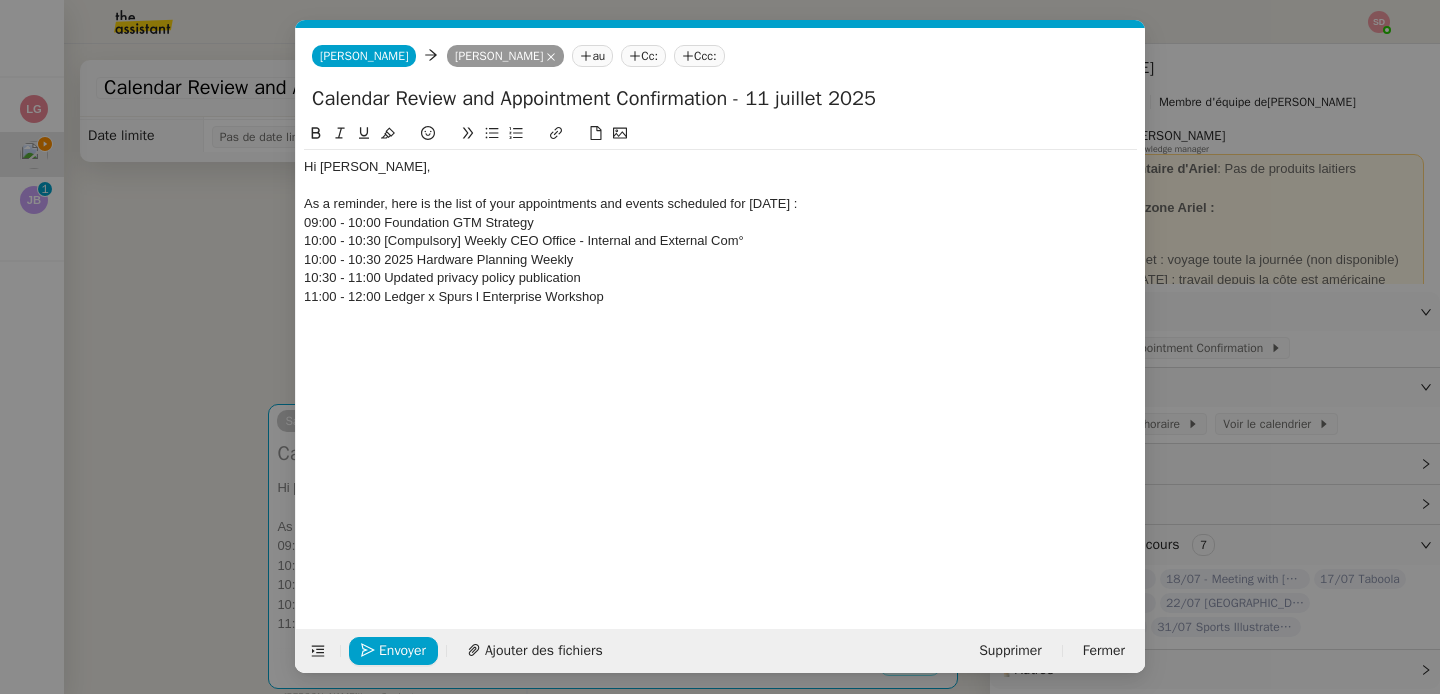 scroll, scrollTop: 0, scrollLeft: 0, axis: both 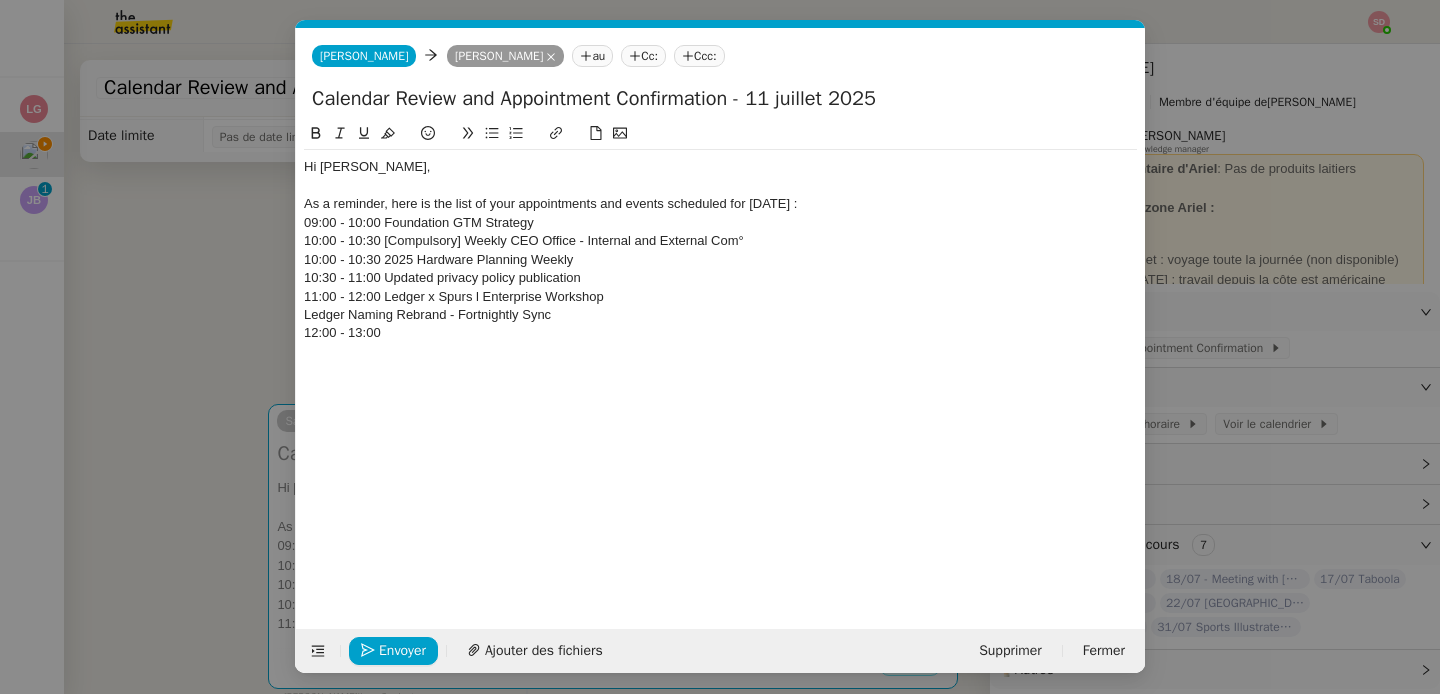 click on "12:00 - 13:00" 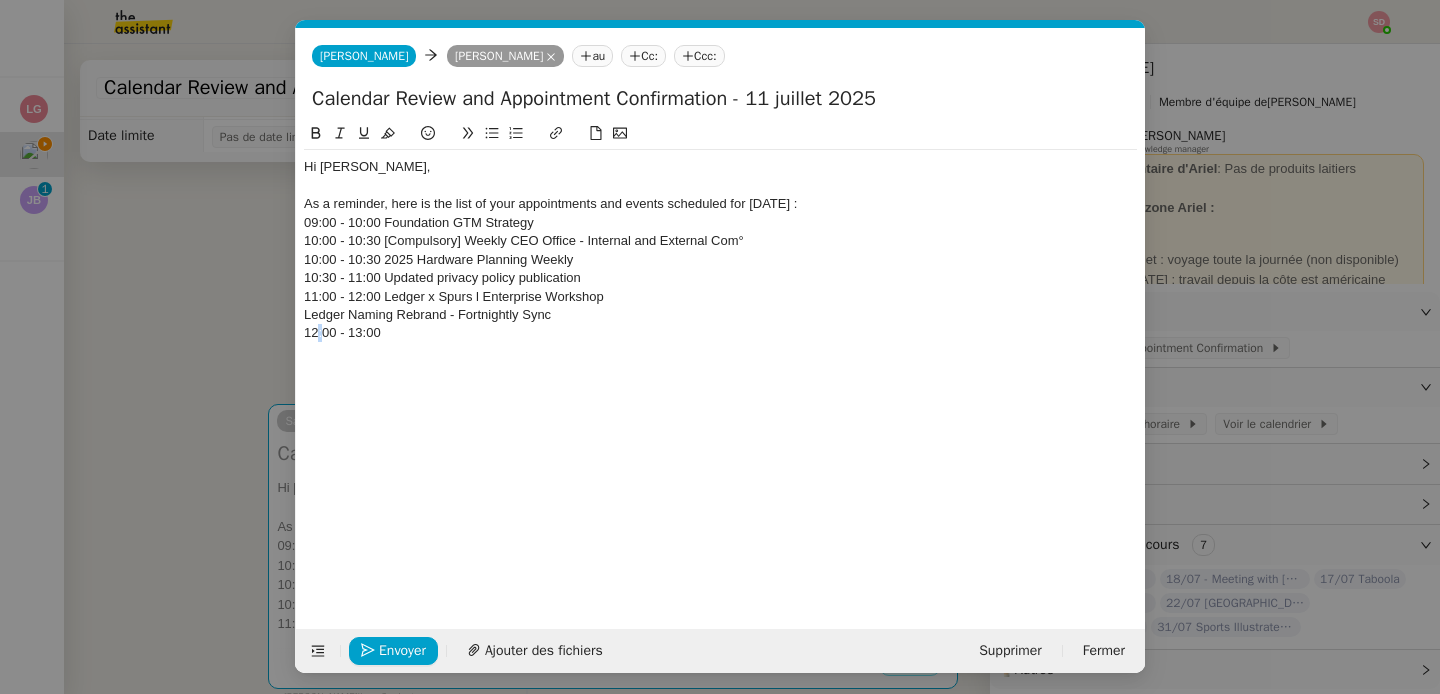 click on "12:00 - 13:00" 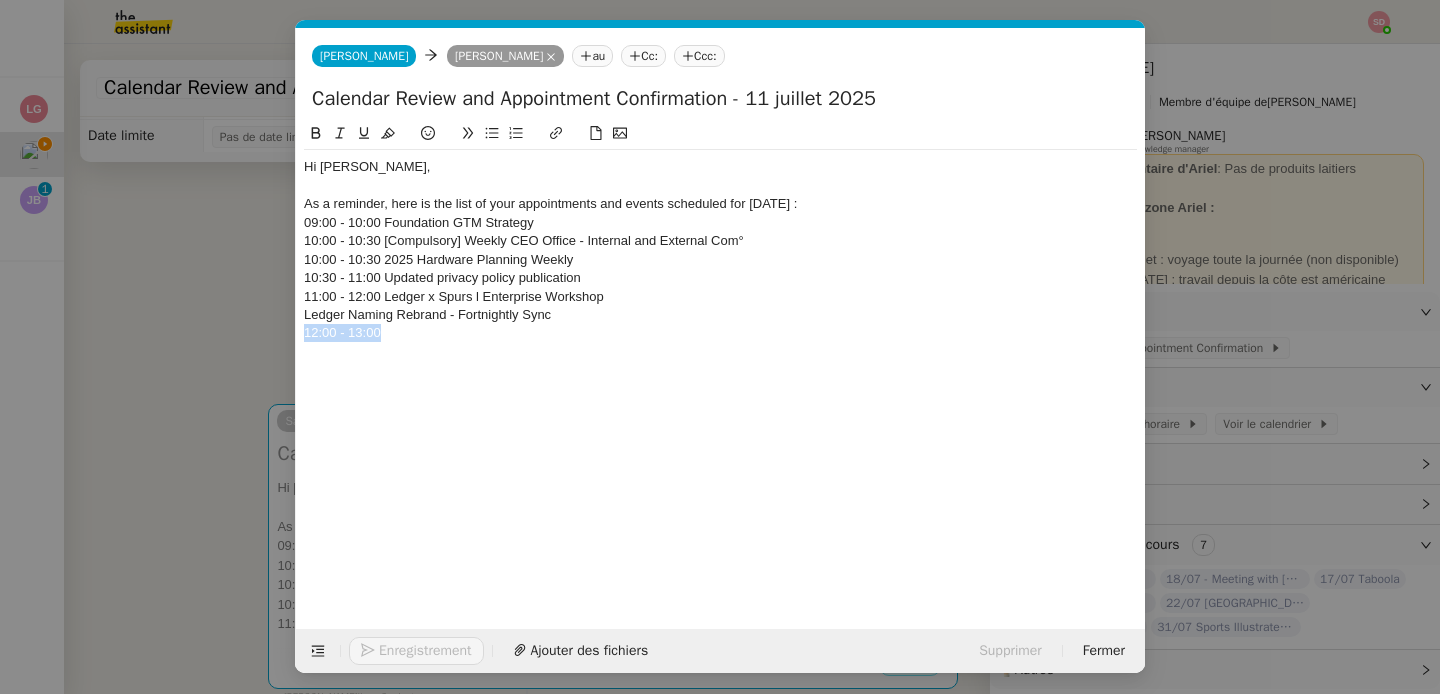 click on "12:00 - 13:00" 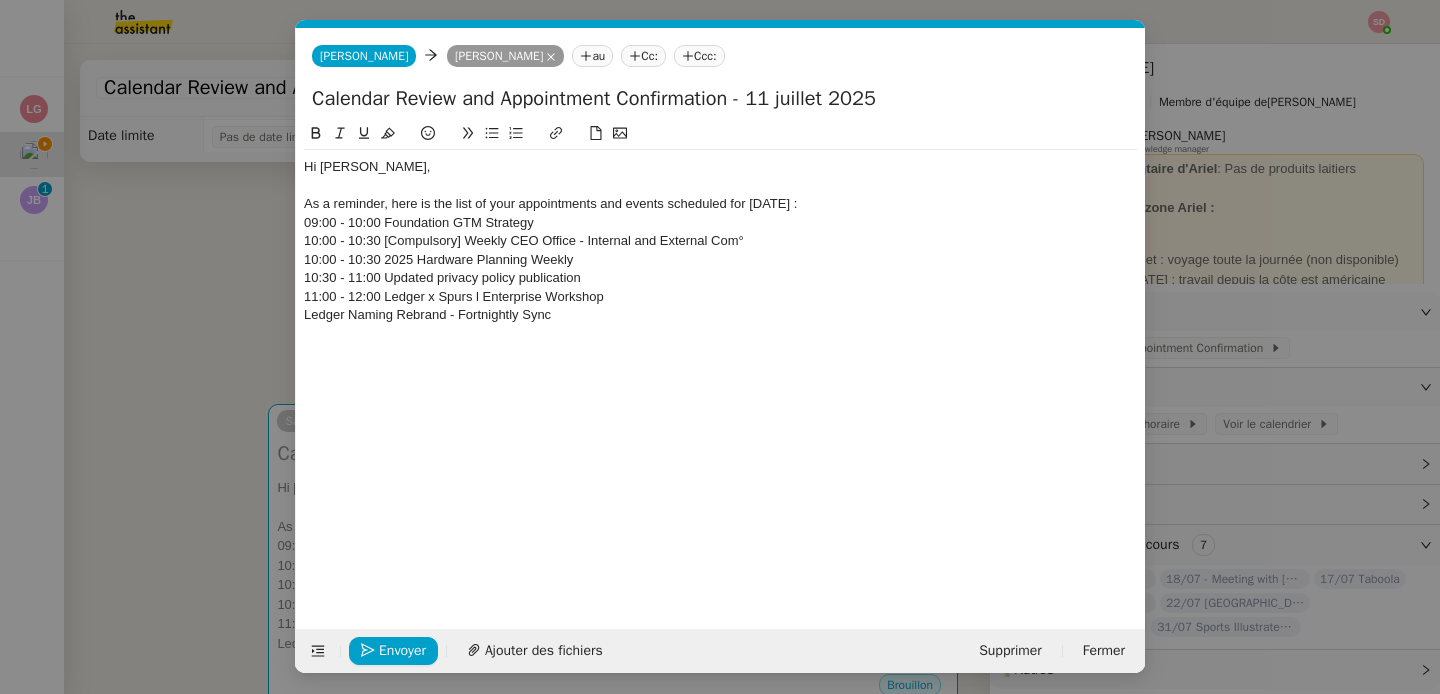 scroll, scrollTop: 0, scrollLeft: 0, axis: both 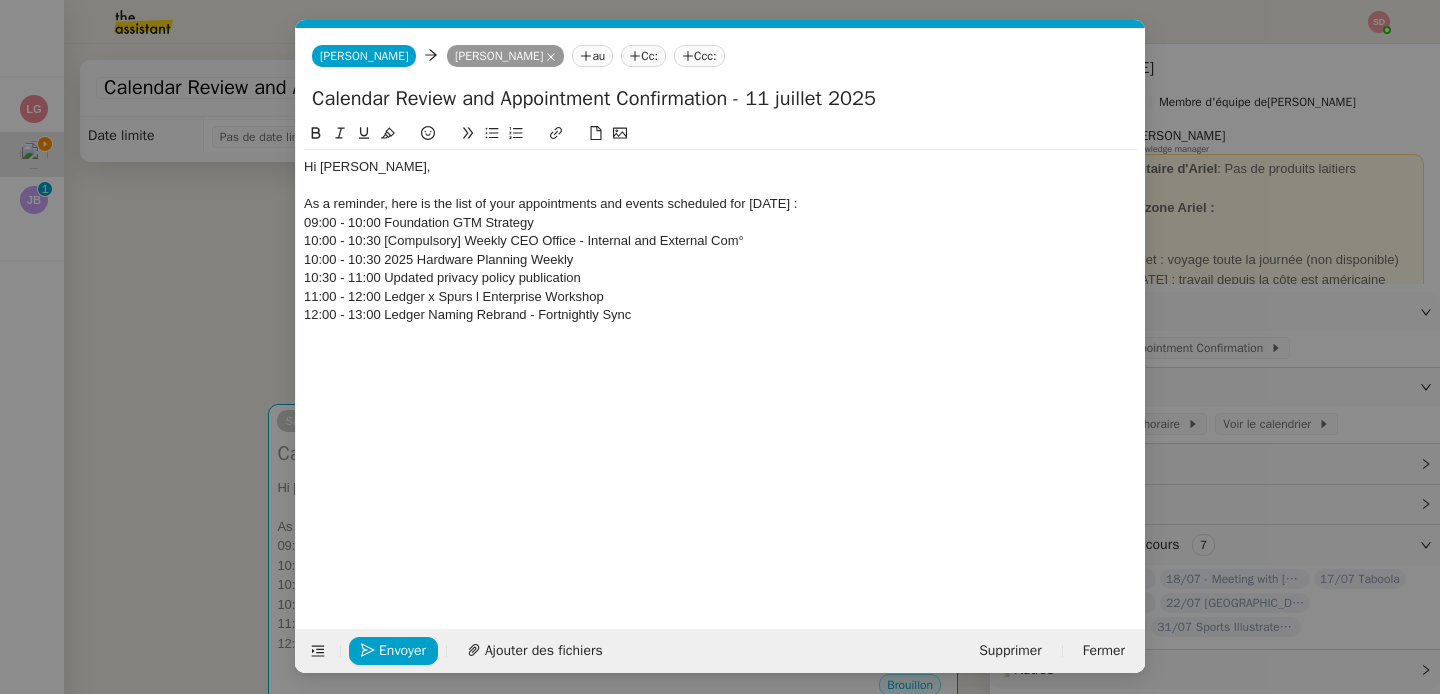 click 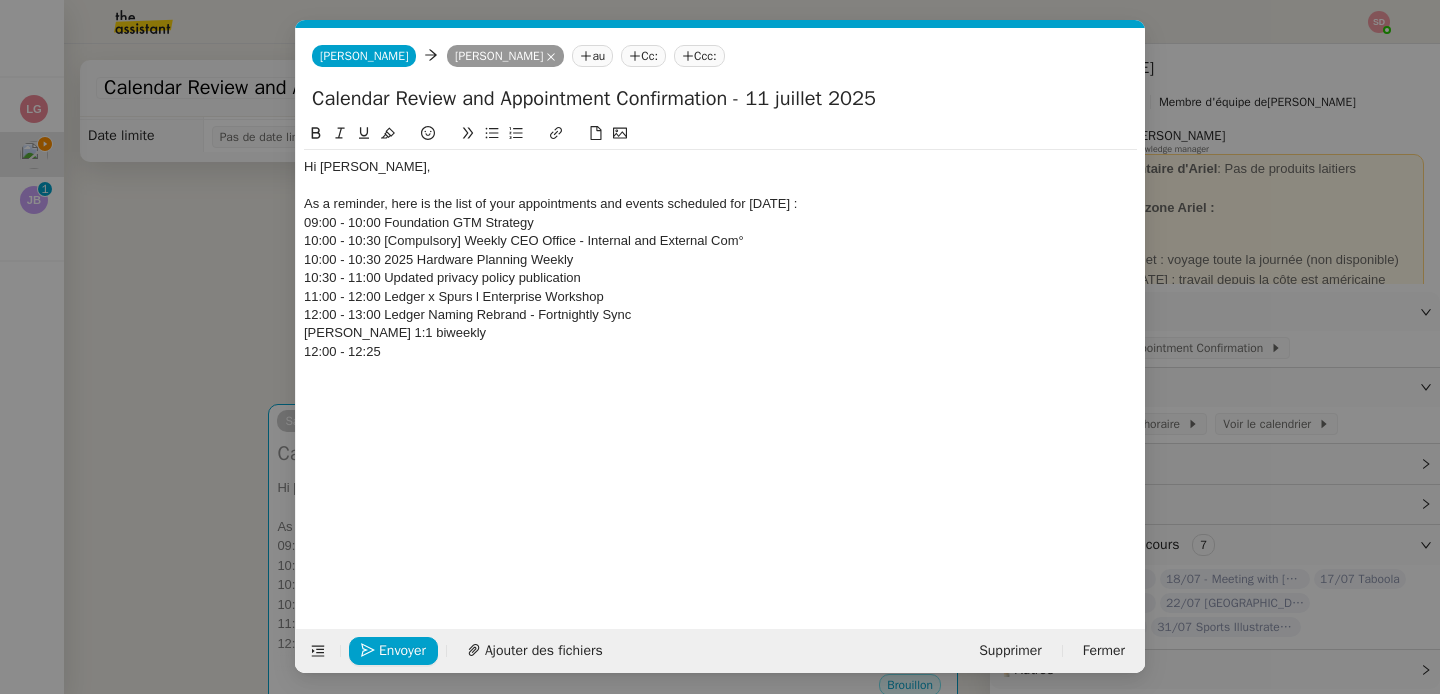 scroll, scrollTop: 0, scrollLeft: 0, axis: both 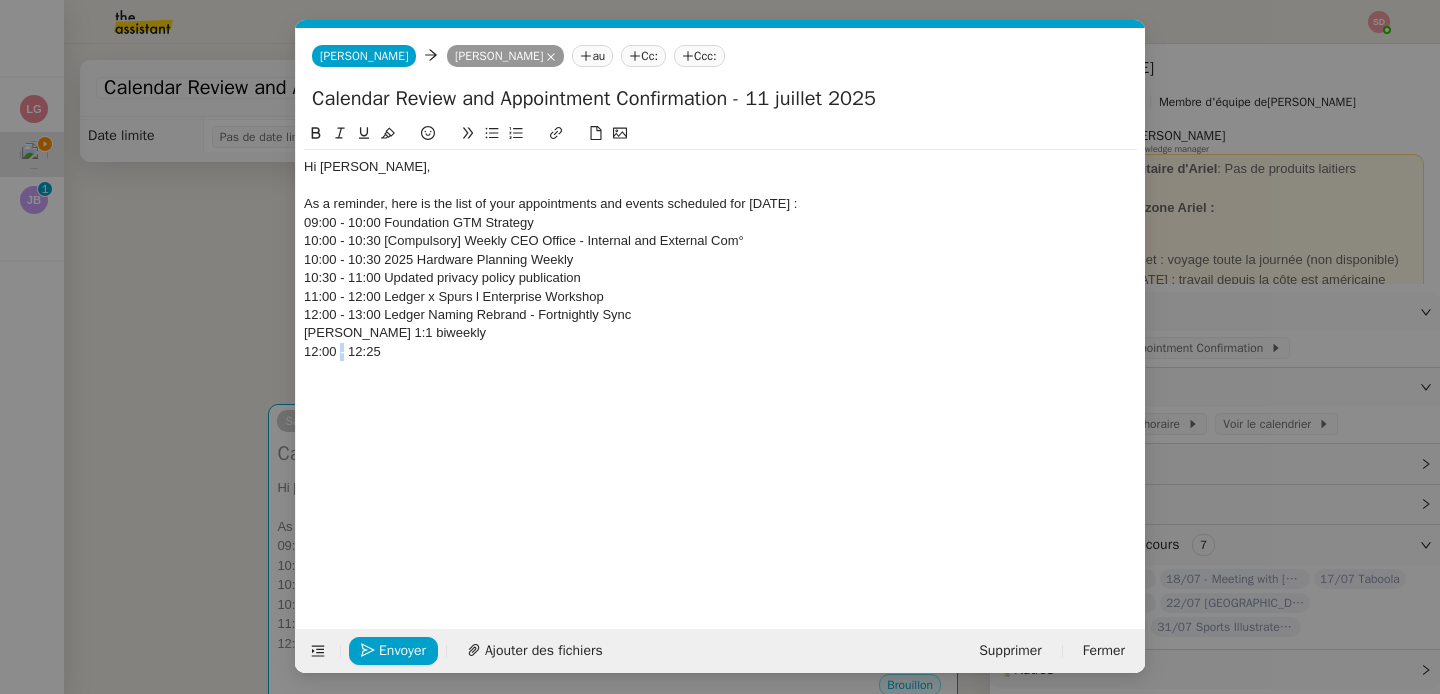 click on "12:00 - 12:25" 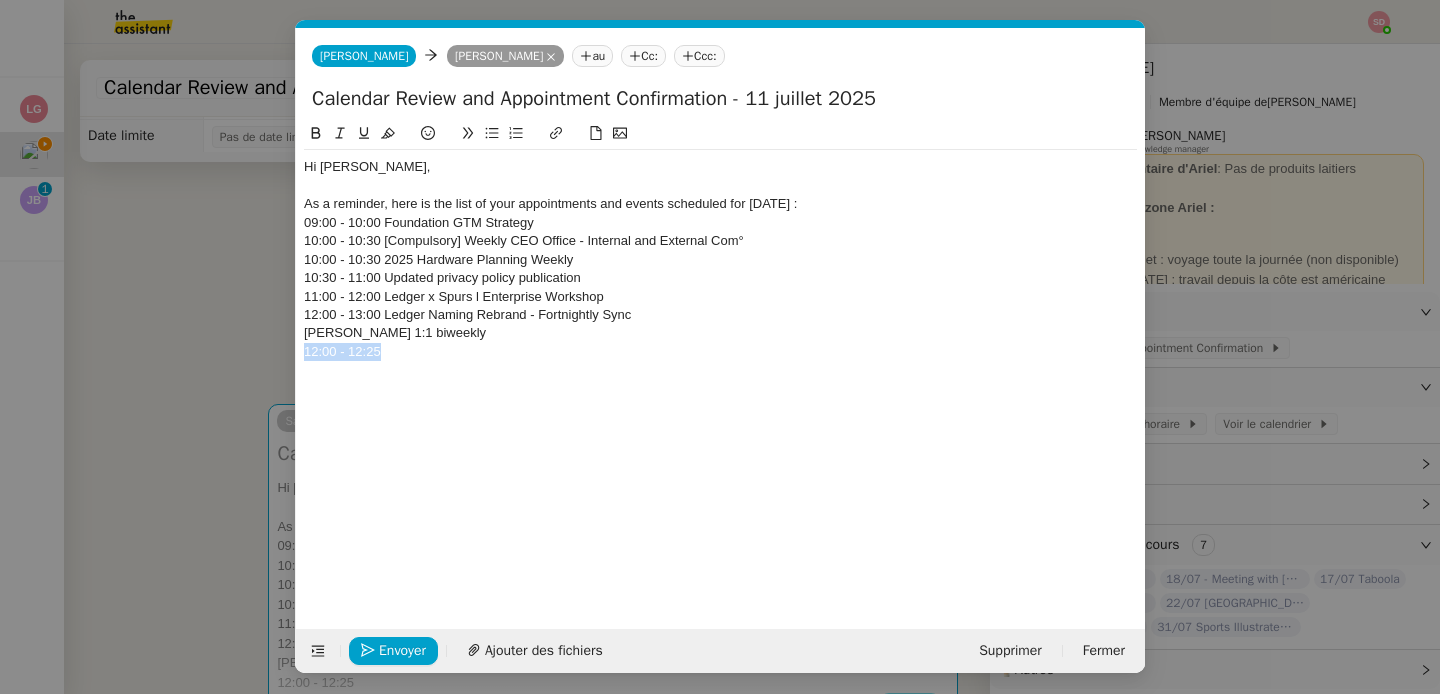 click on "12:00 - 12:25" 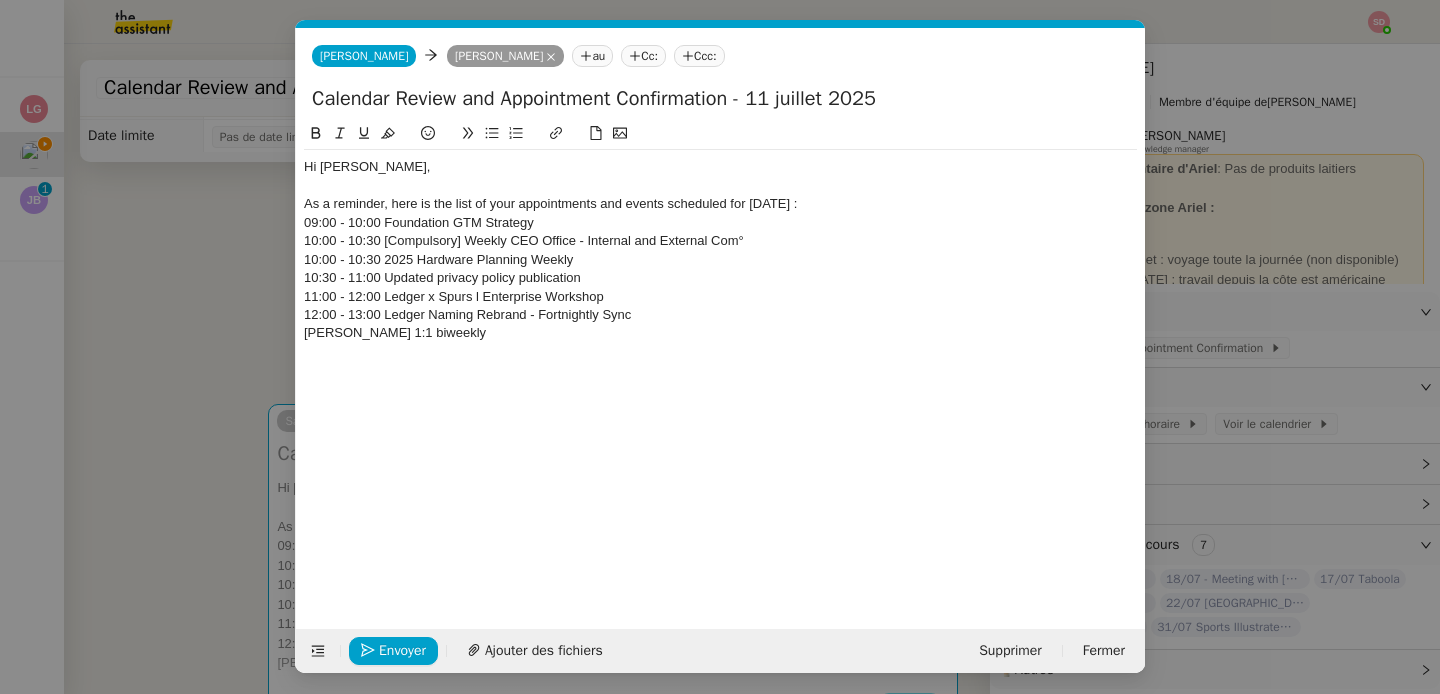 scroll, scrollTop: 0, scrollLeft: 0, axis: both 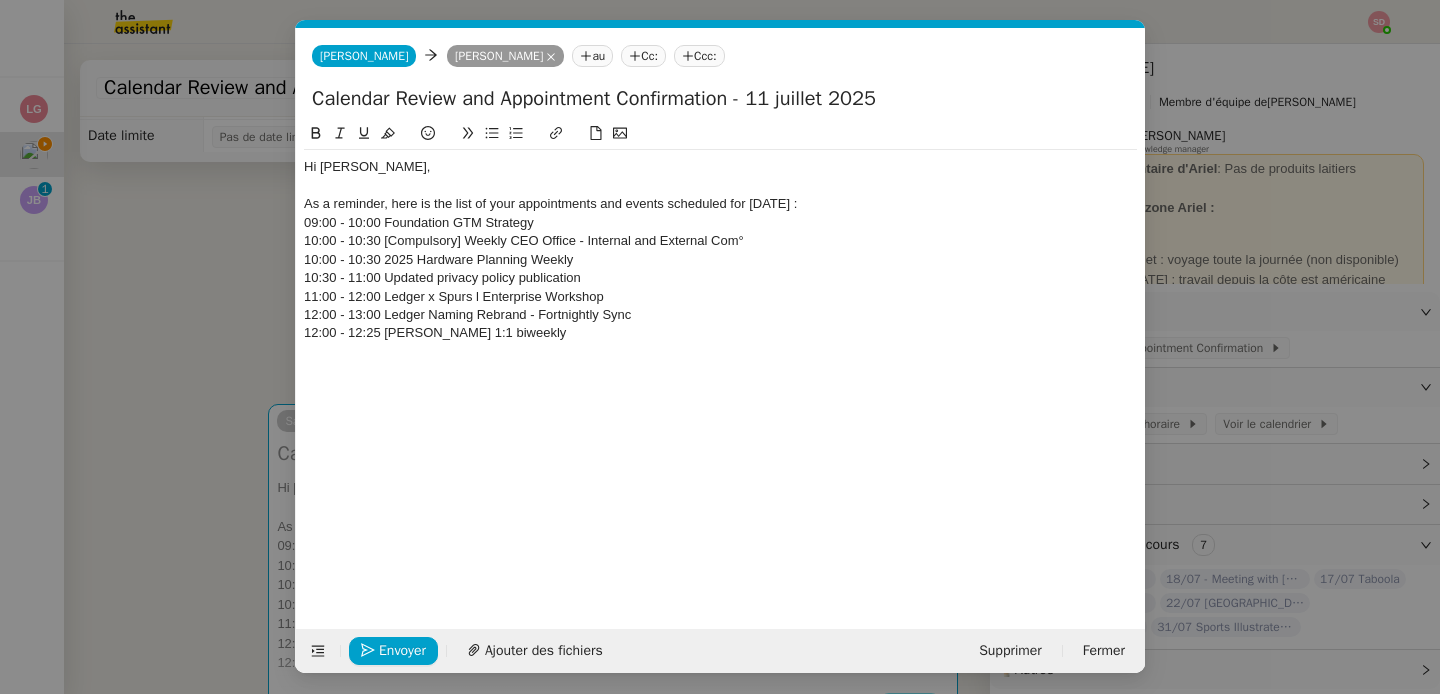 click 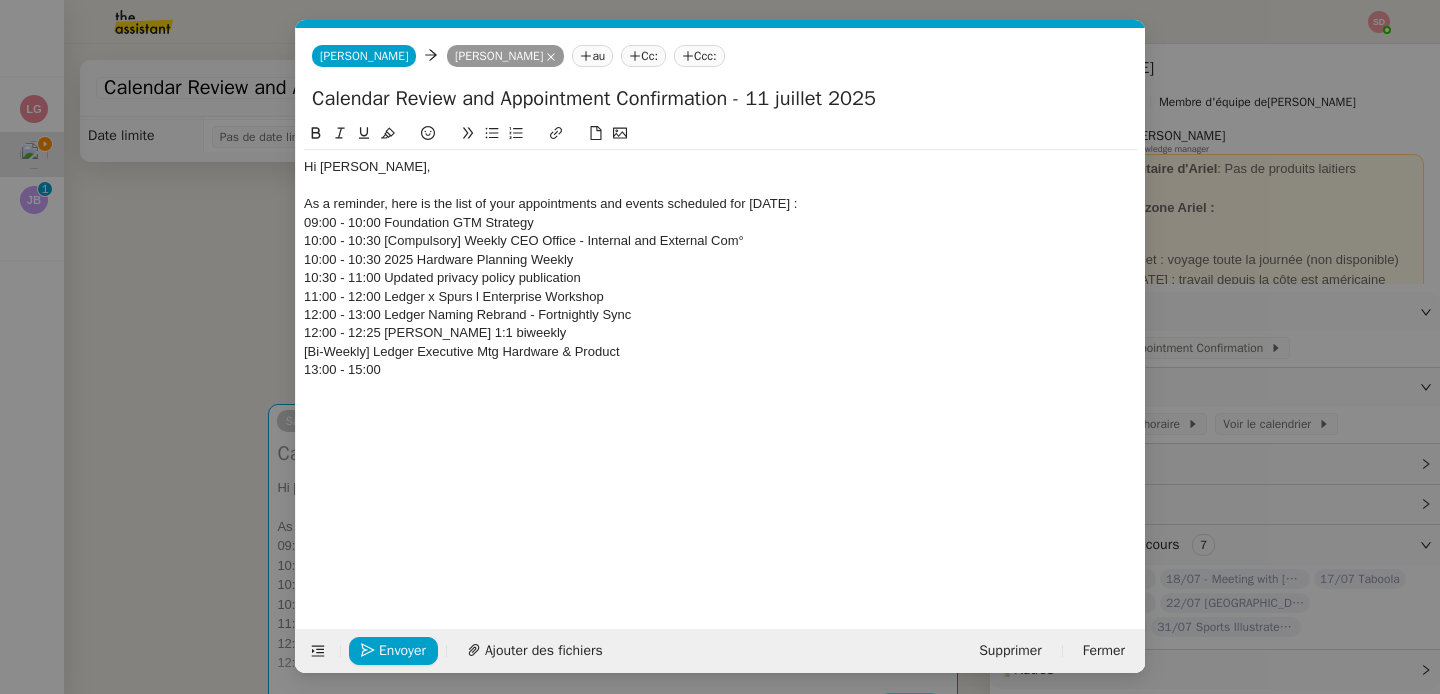 scroll, scrollTop: 0, scrollLeft: 0, axis: both 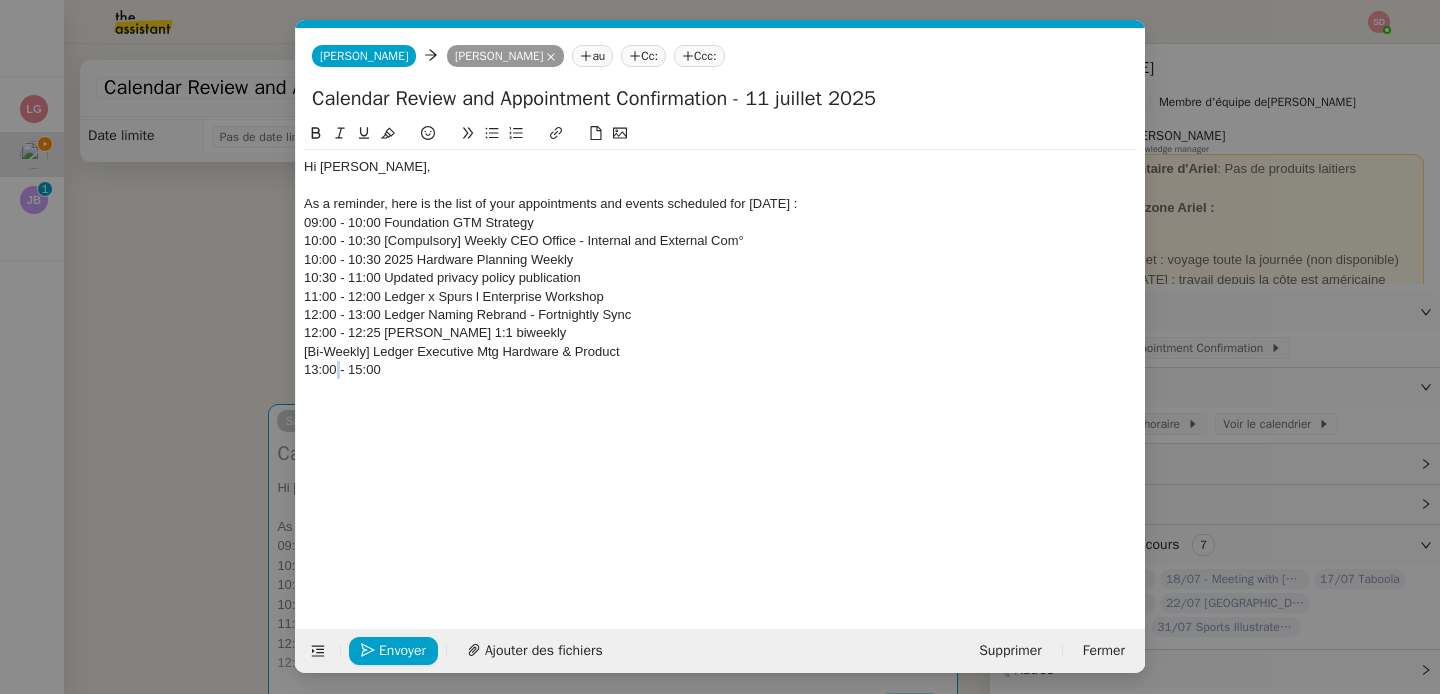 click on "13:00 - 15:00" 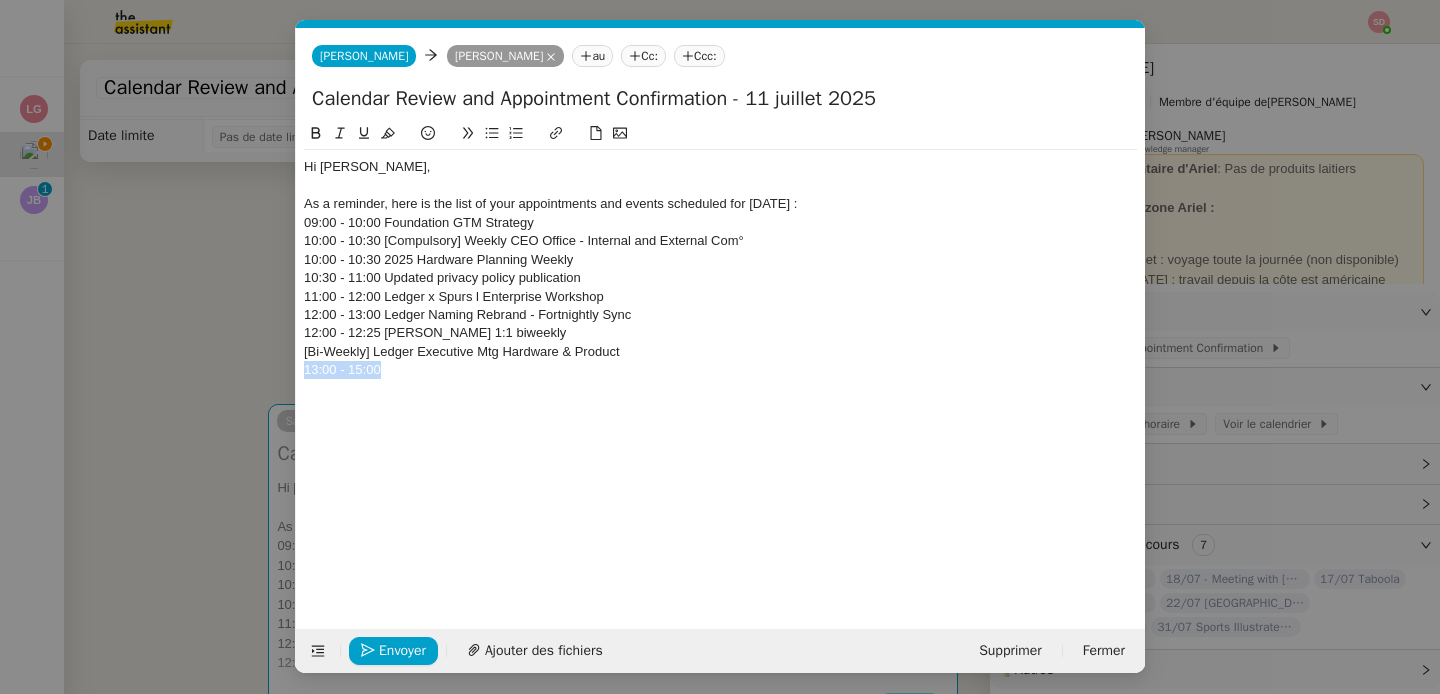 click on "13:00 - 15:00" 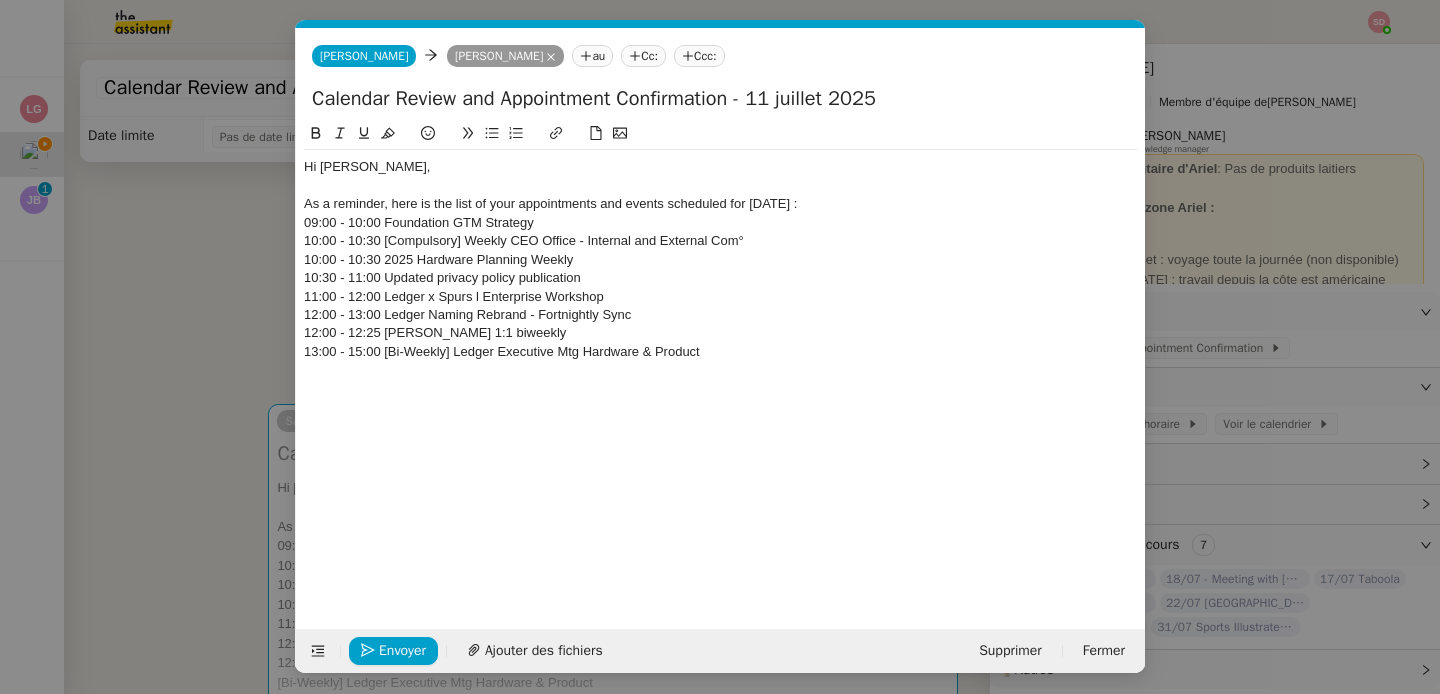 scroll, scrollTop: 0, scrollLeft: 0, axis: both 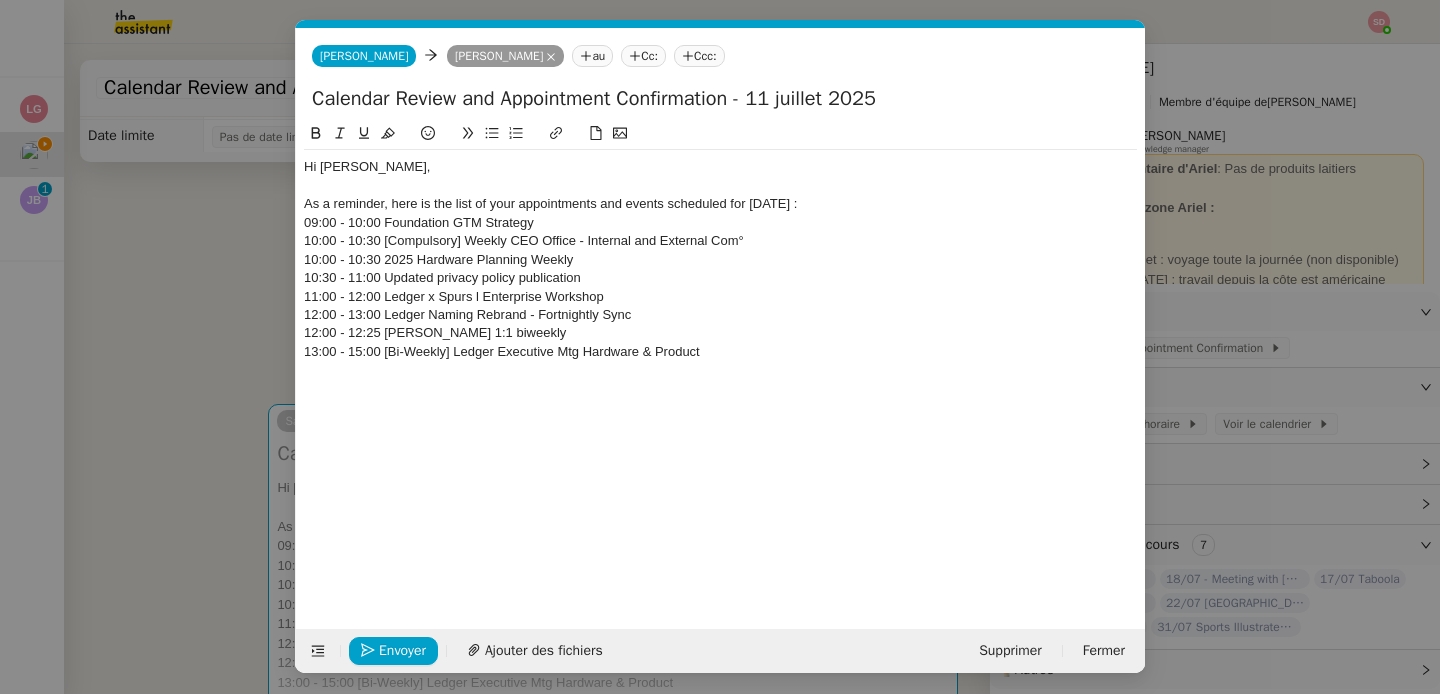 click 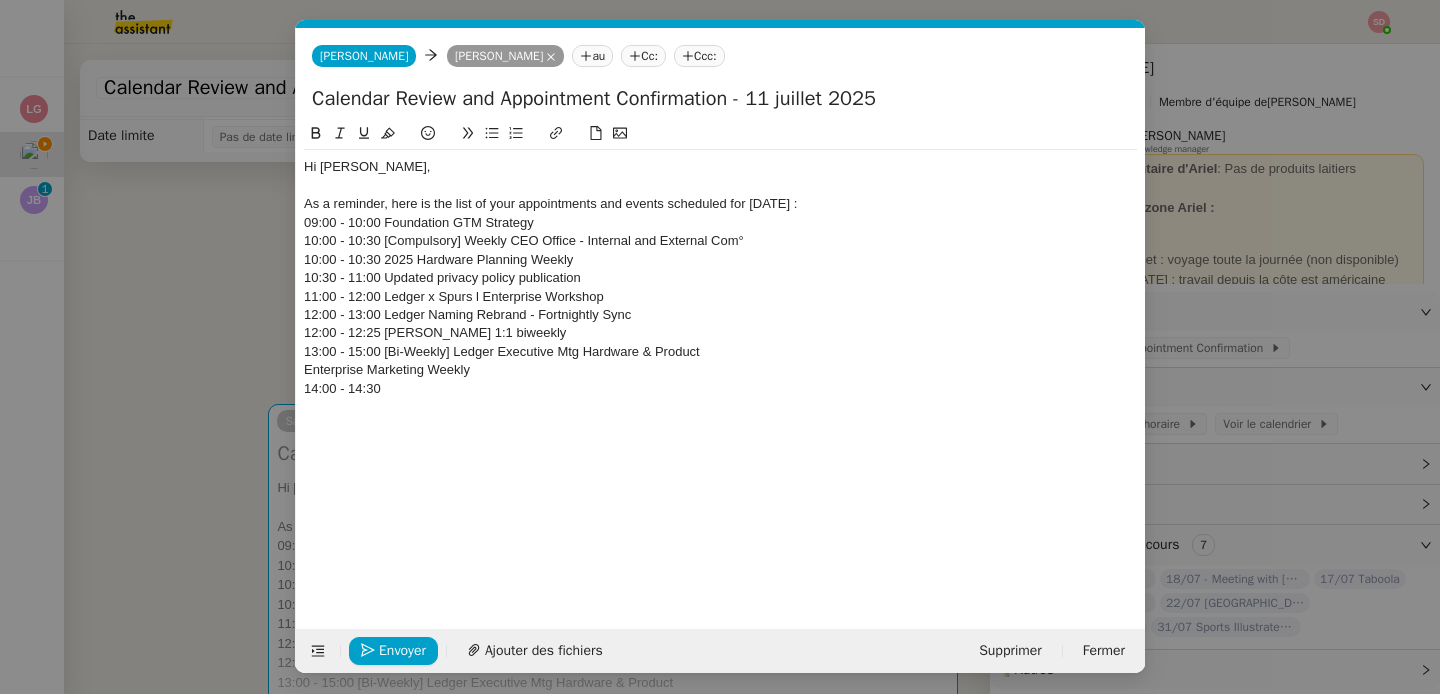click on "14:00 - 14:30" 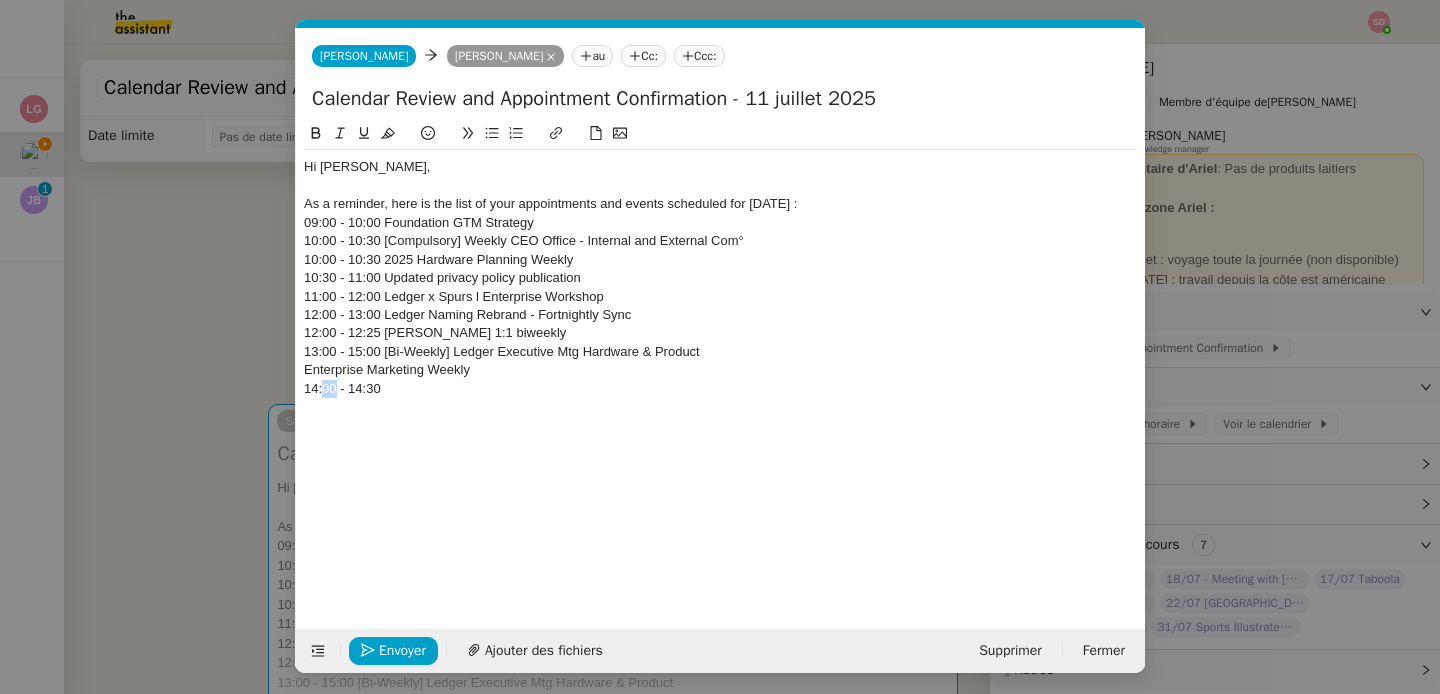 click on "14:00 - 14:30" 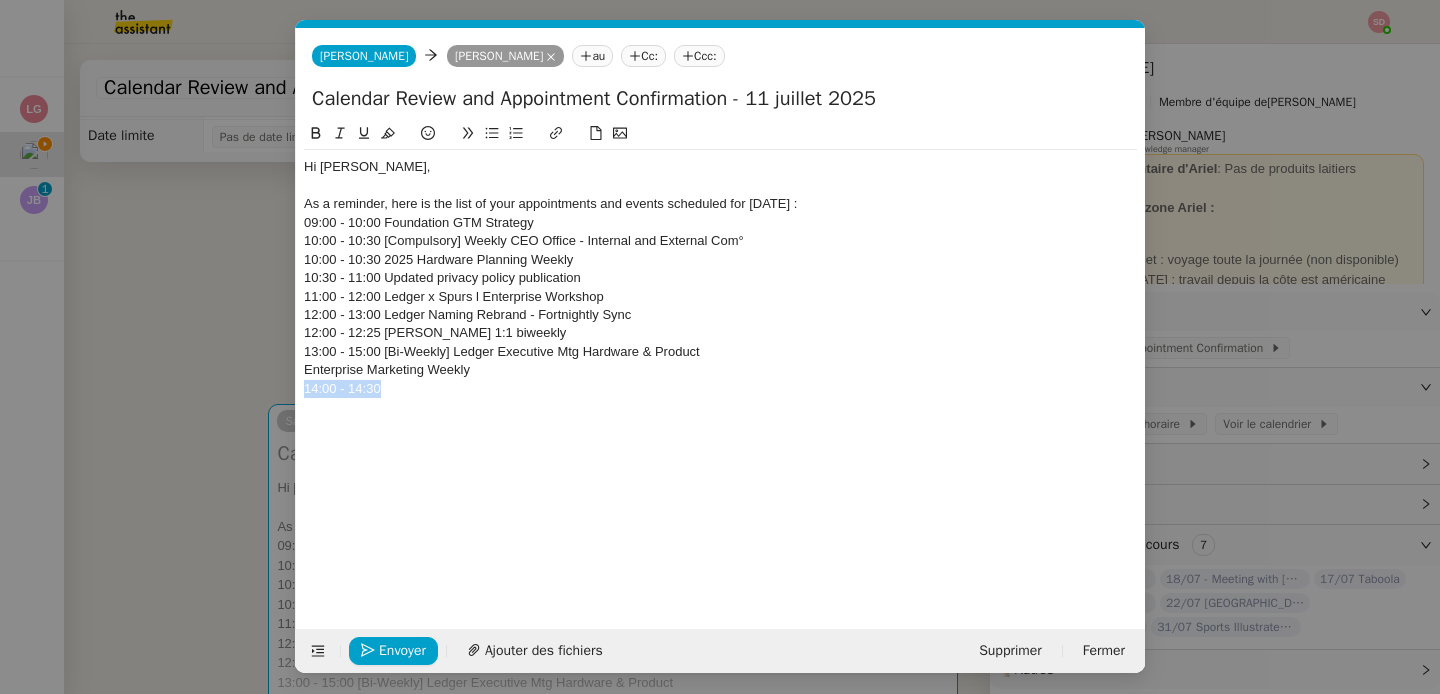 click on "14:00 - 14:30" 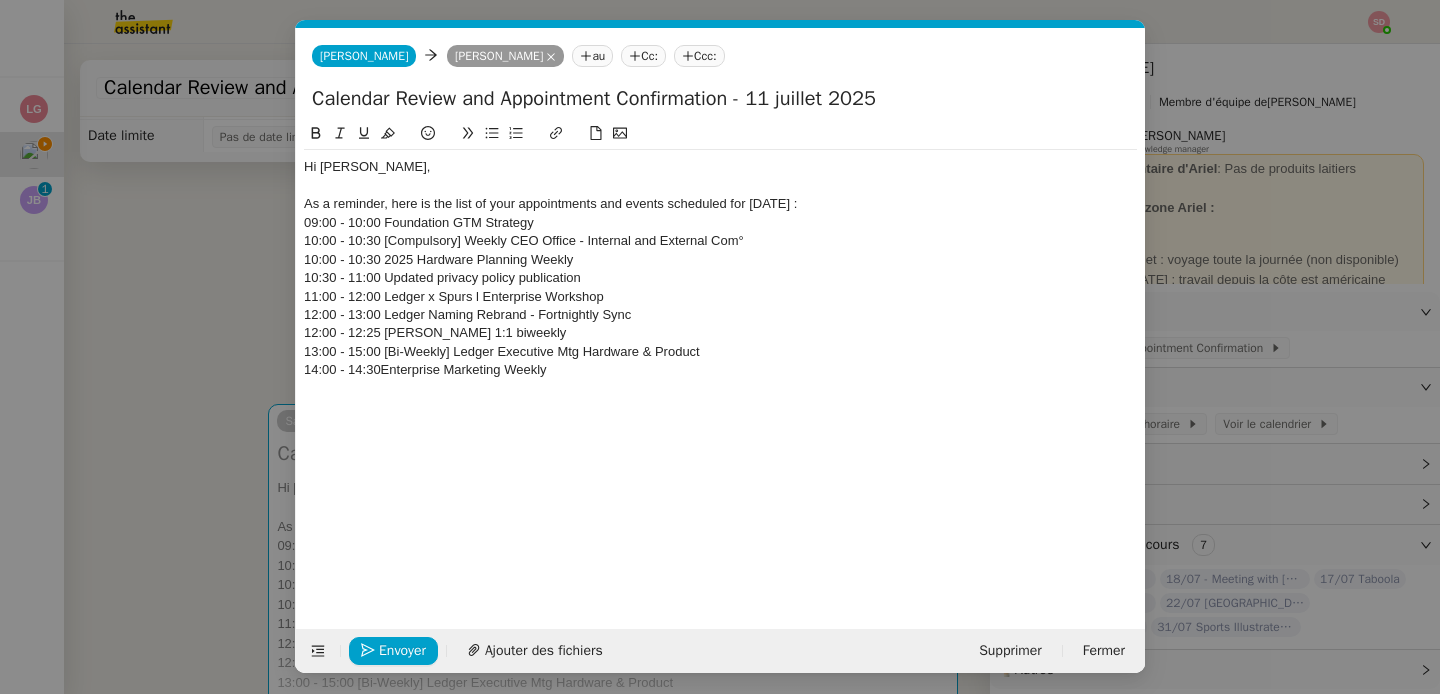 scroll, scrollTop: 0, scrollLeft: 0, axis: both 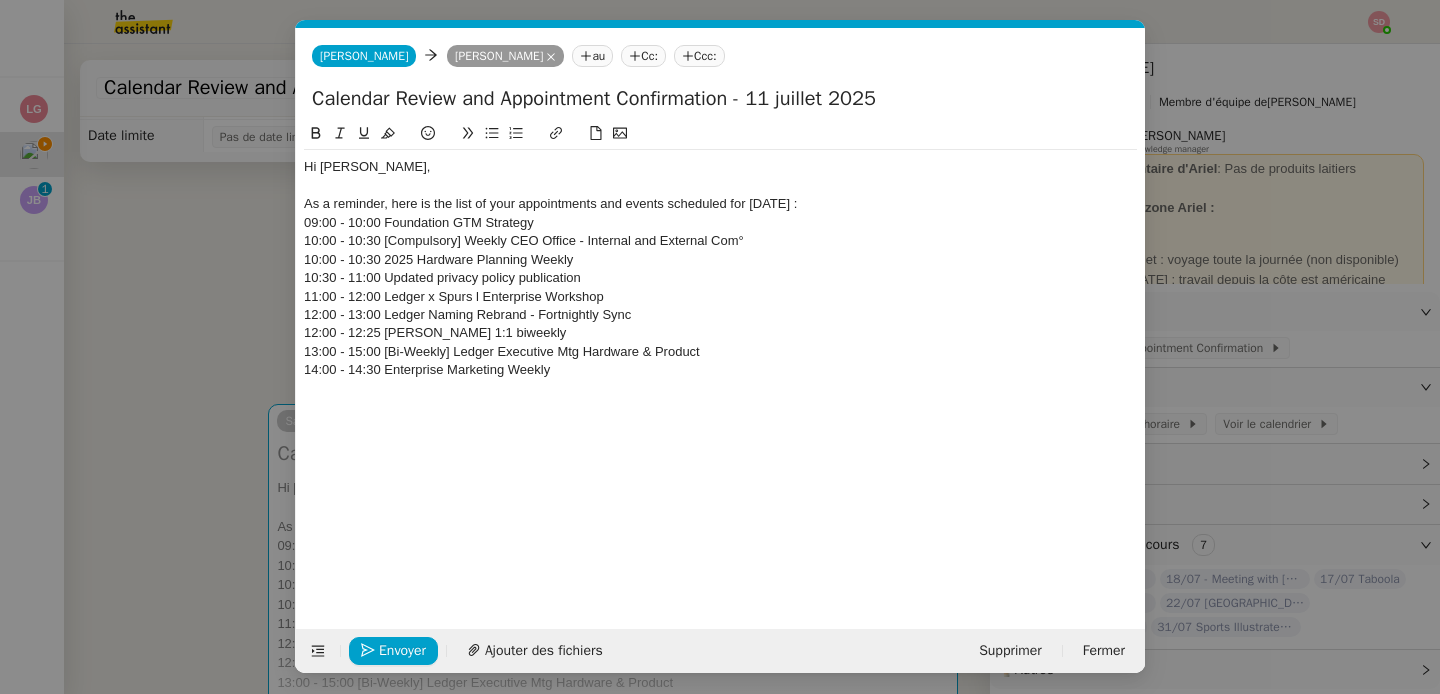 click 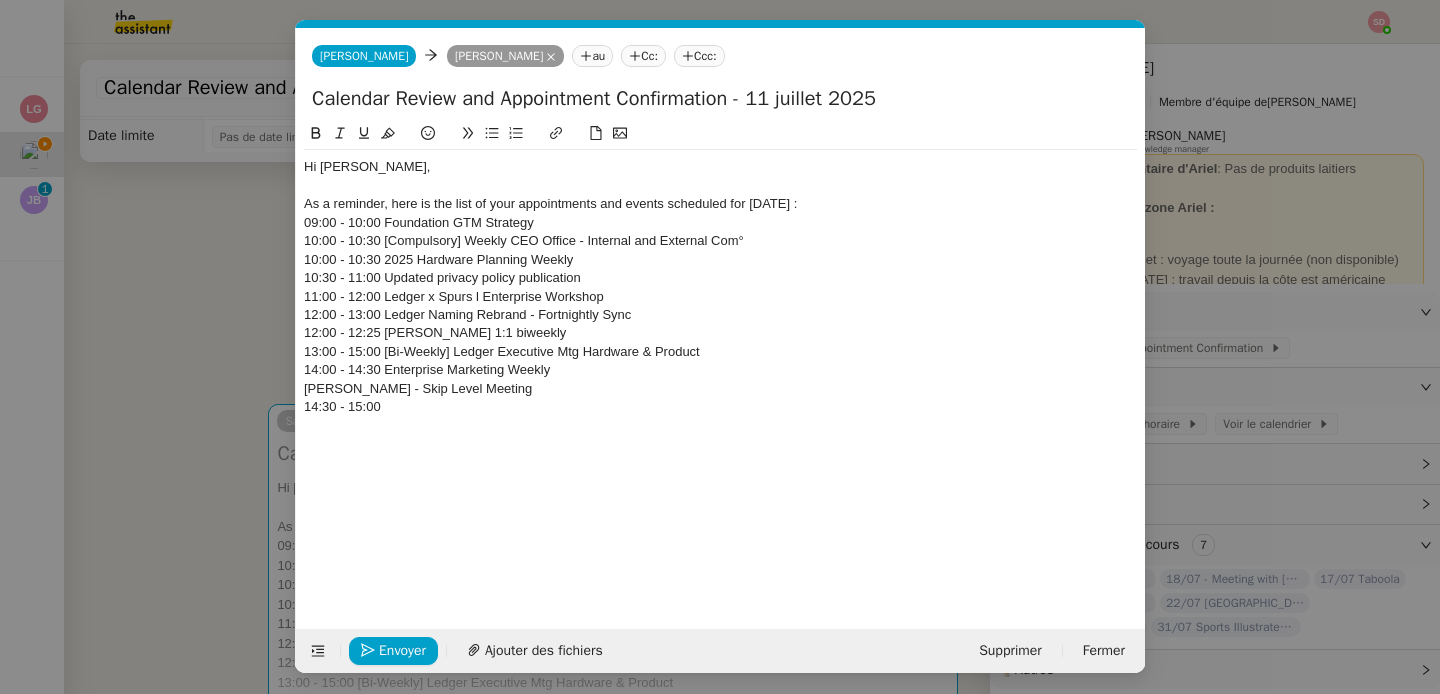click on "14:30 - 15:00" 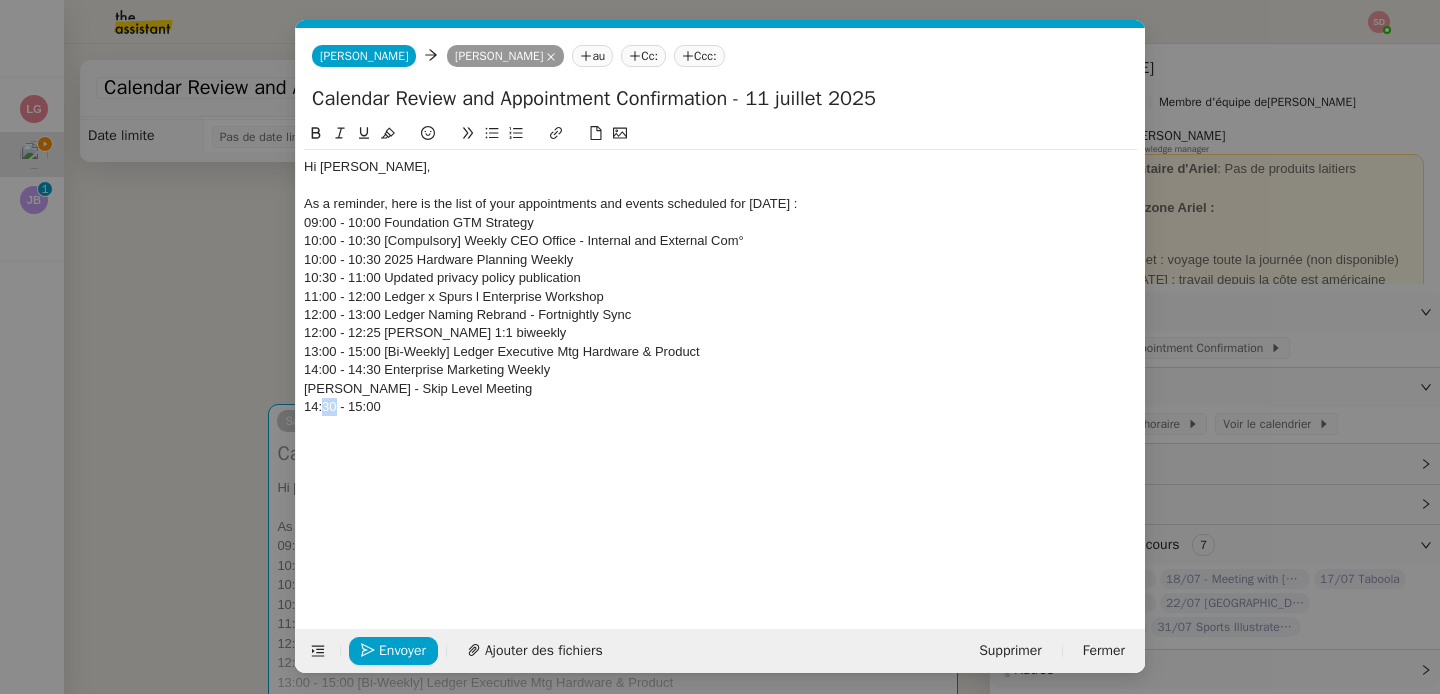 click on "14:30 - 15:00" 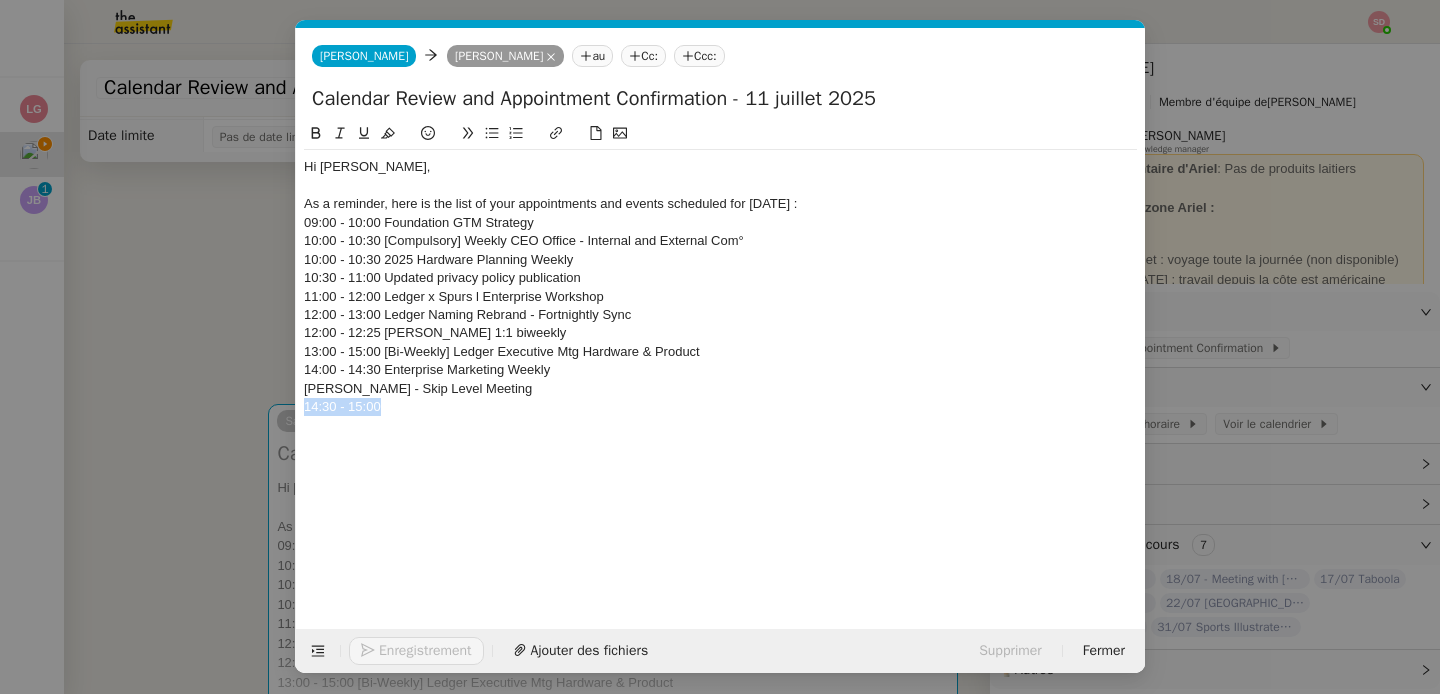 click on "14:30 - 15:00" 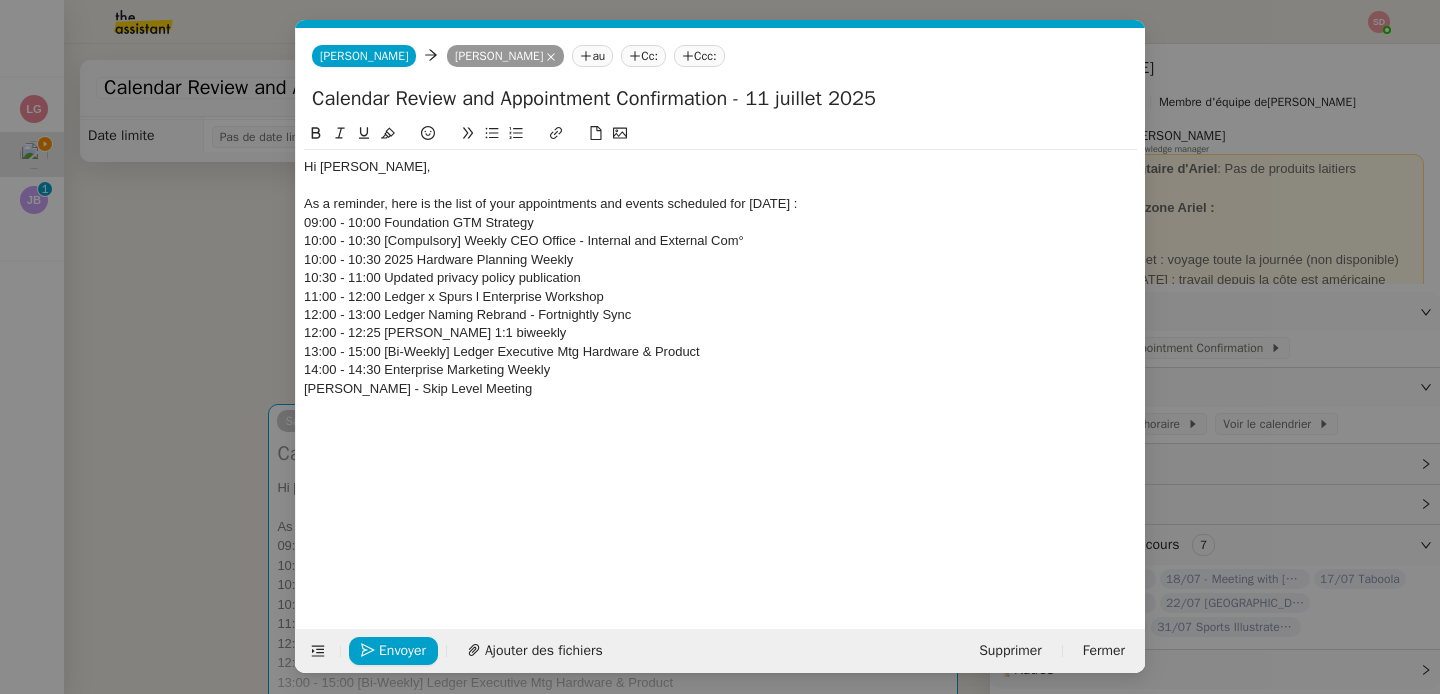 scroll, scrollTop: 0, scrollLeft: 0, axis: both 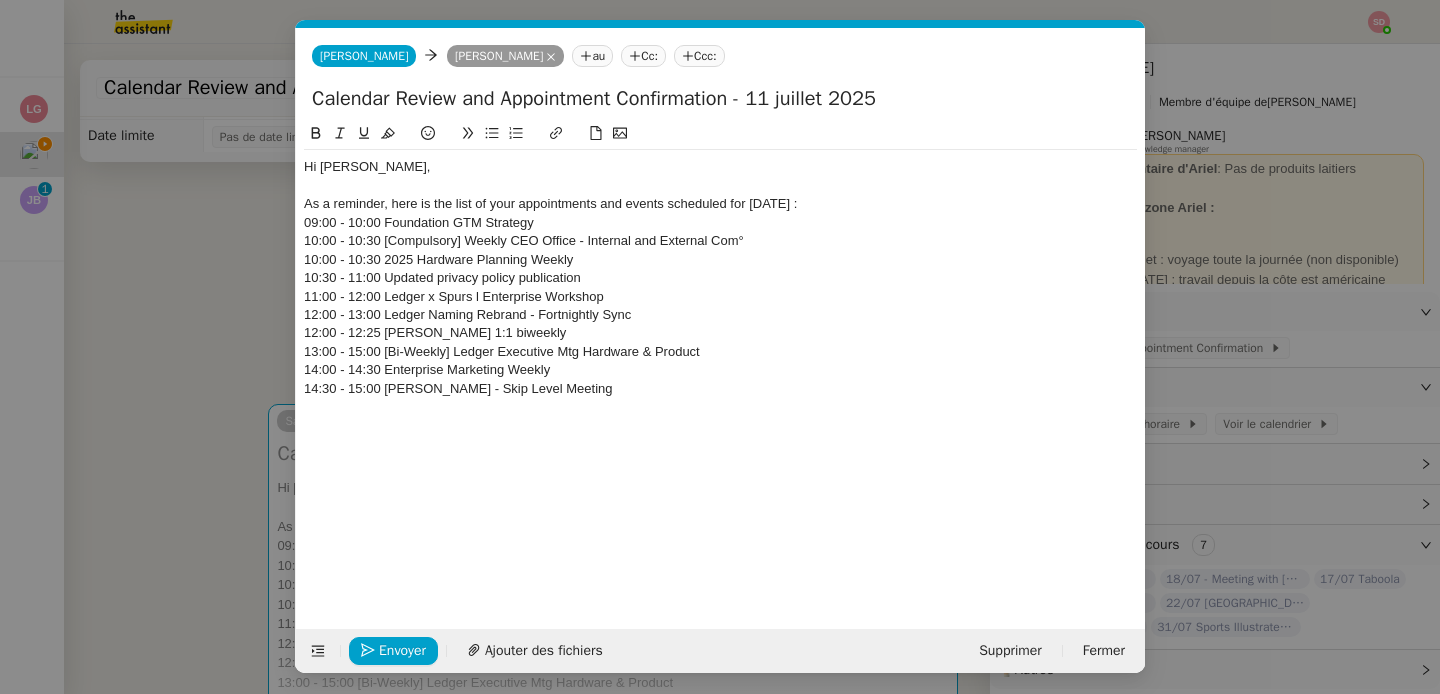 click 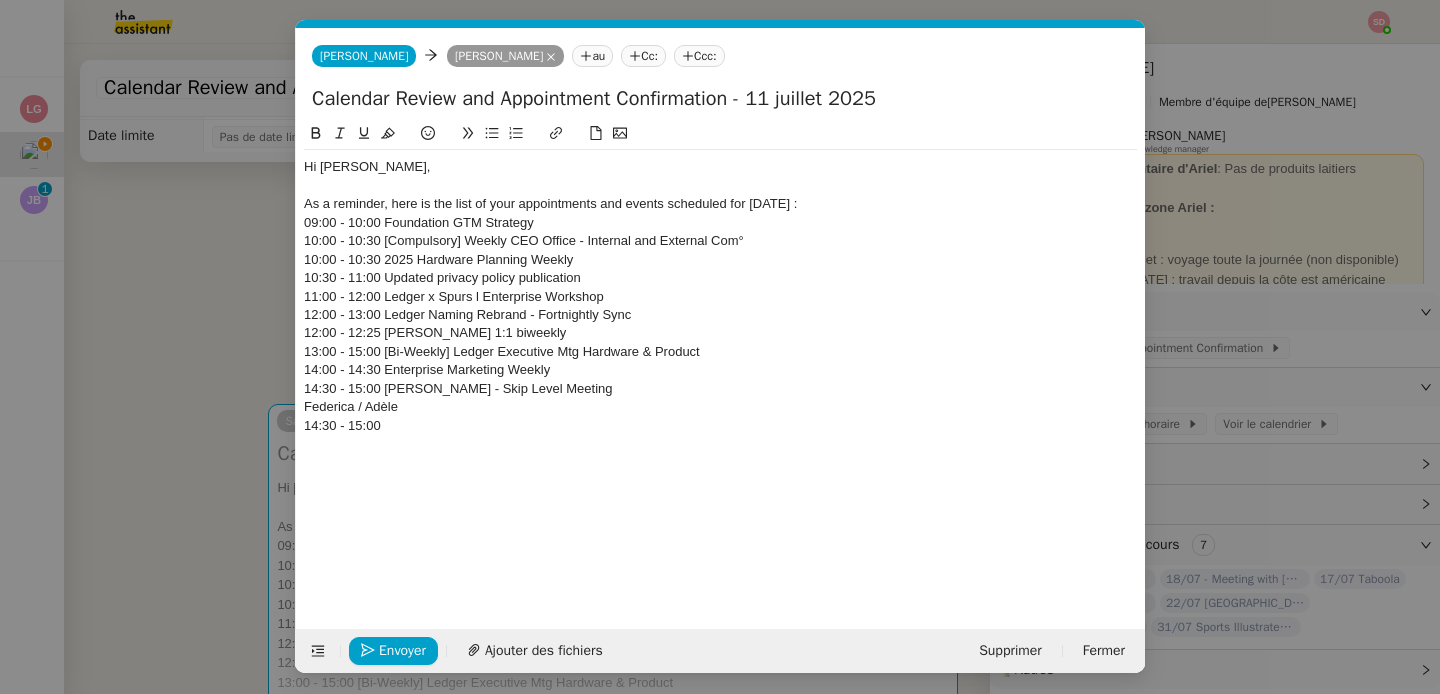 scroll, scrollTop: 0, scrollLeft: 0, axis: both 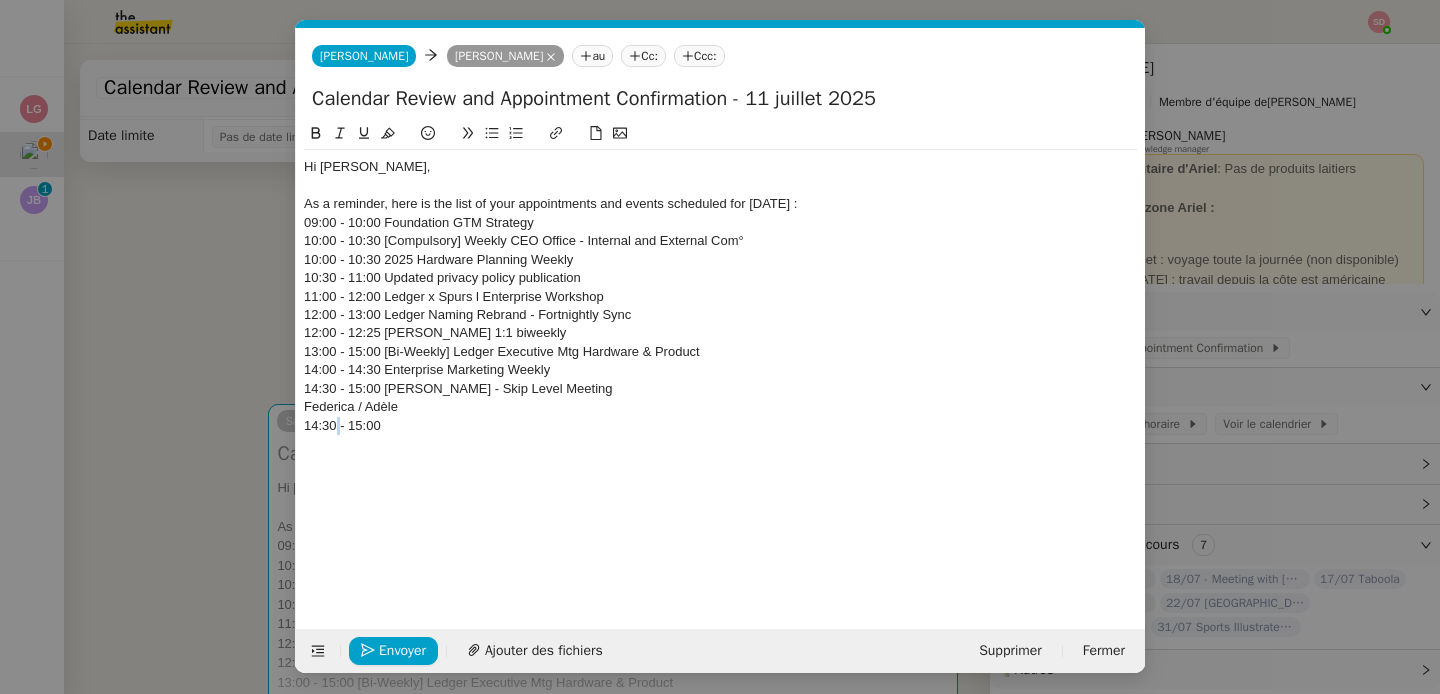 click on "14:30 - 15:00" 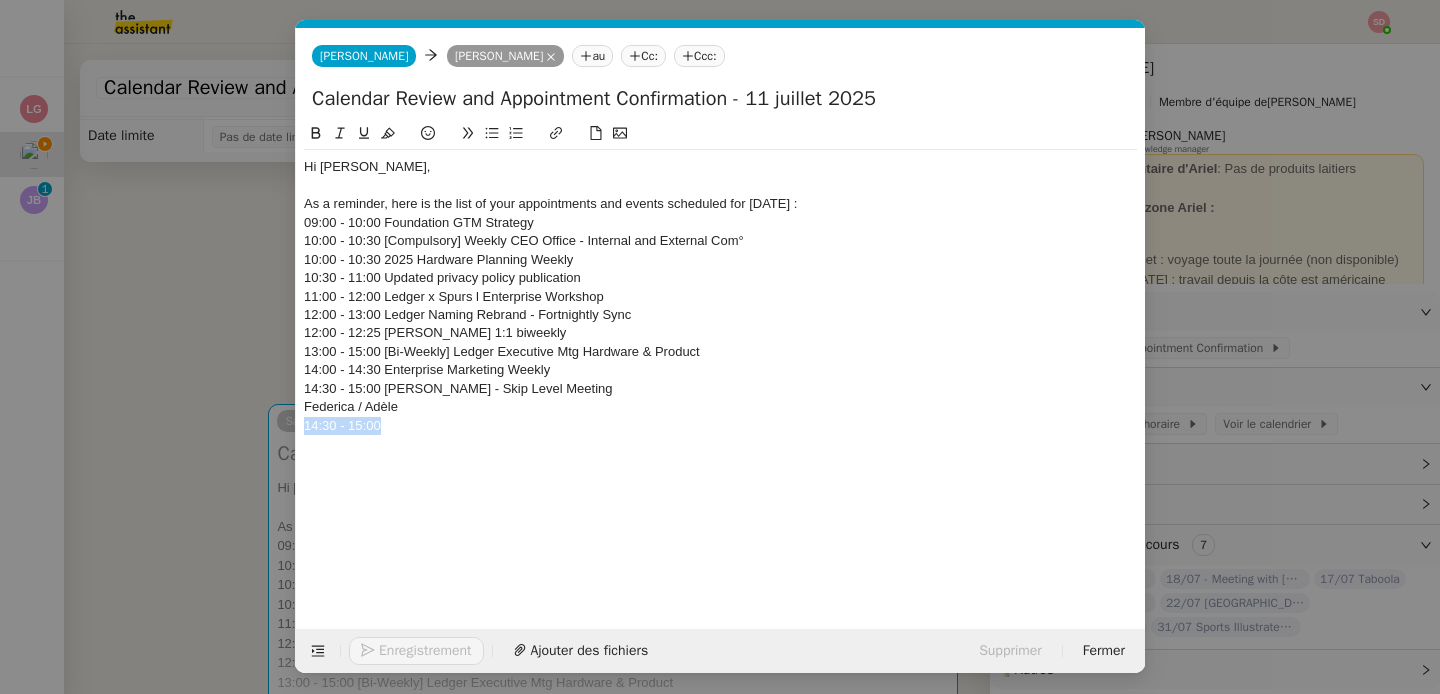 click on "14:30 - 15:00" 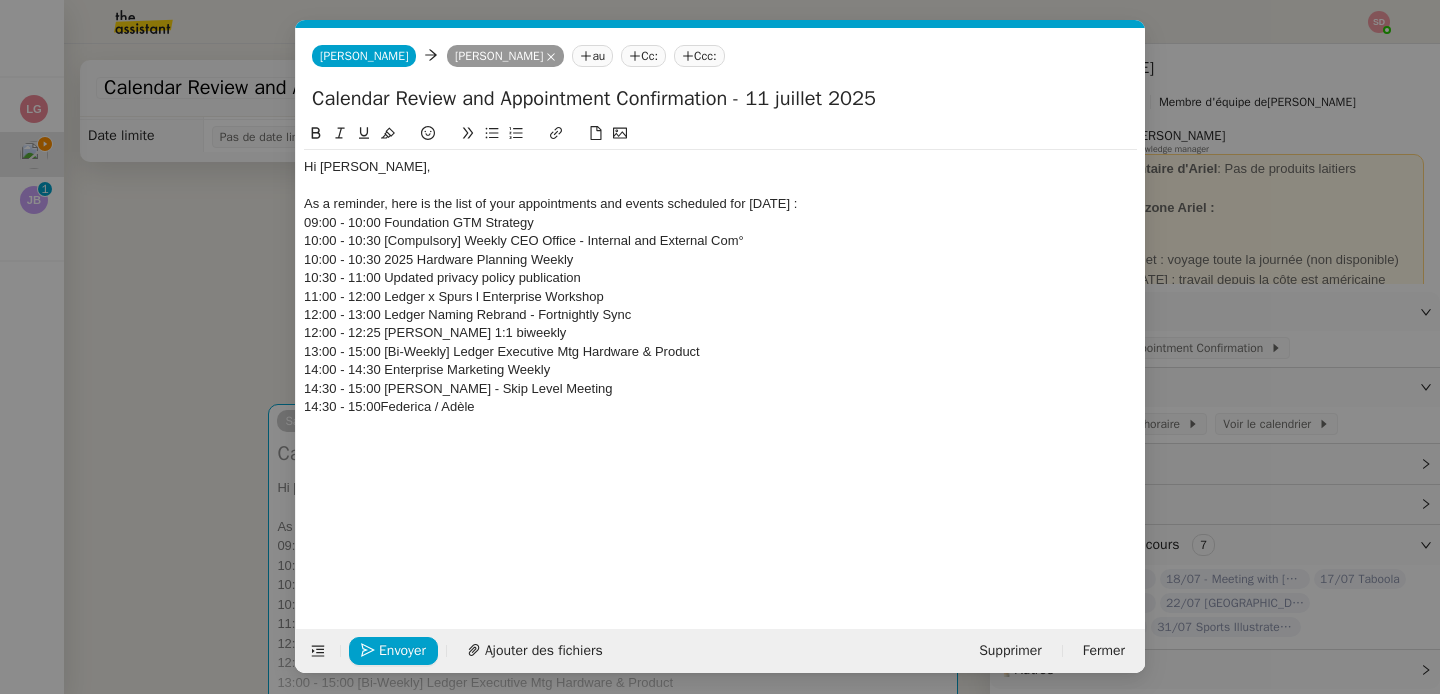 scroll, scrollTop: 0, scrollLeft: 0, axis: both 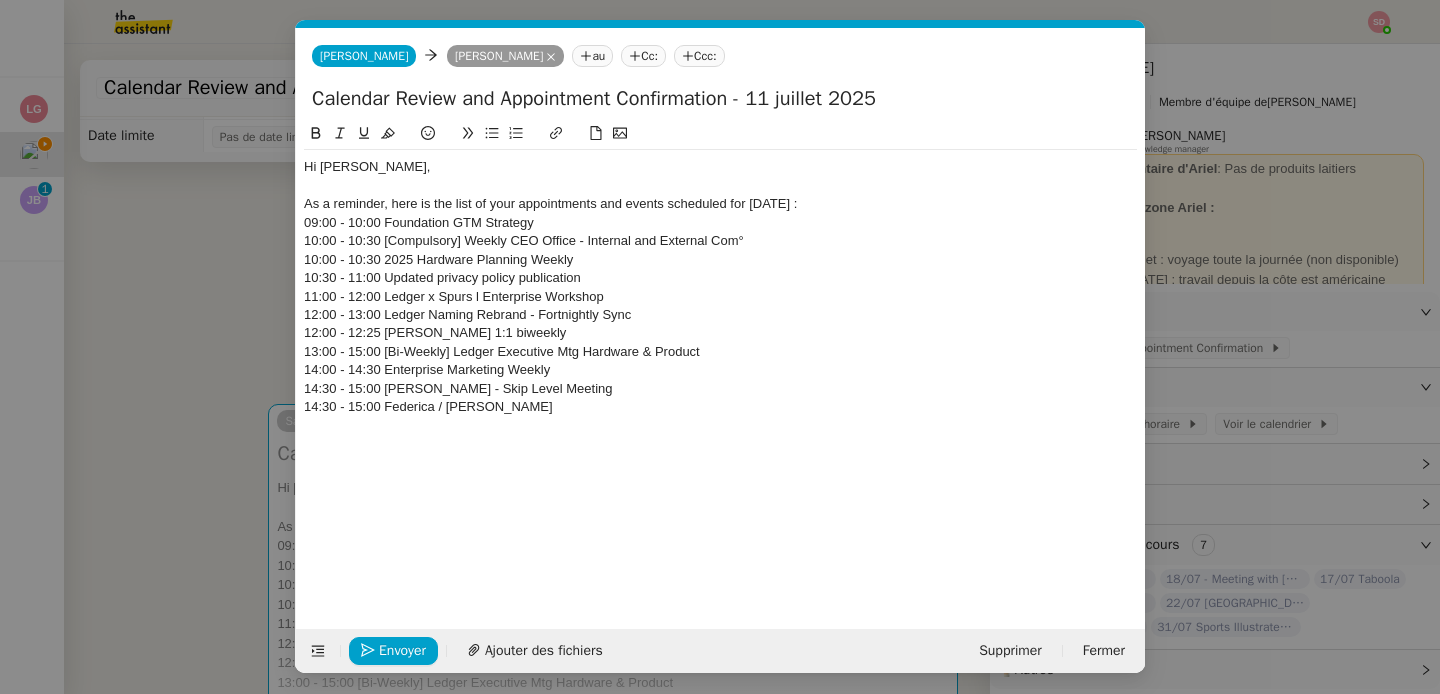 click on "Hi Ariel, As a reminder, here is the list of your appointments and events scheduled for next Tuesday : 09:00 - 10:00 Foundation GTM Strategy 10:00 - 10:30 [Compulsory] Weekly CEO Office - Internal and External Com° 10:00 - 10:30 2025 Hardware Planning Weekly 10:30 - 11:00 Updated privacy policy publication 11:00 - 12:00 Ledger x Spurs l Enterprise Workshop 12:00 - 13:00 Ledger Naming Rebrand - Fortnightly Sync 12:00 - 12:25 leonard x ariel 1:1 biweekly 13:00 - 15:00 [Bi-Weekly] Ledger Executive Mtg Hardware & Product 14:00 - 14:30 Enterprise Marketing Weekly 14:30 - 15:00 Elliot x Ariel - Skip Level Meeting 14:30 - 15:00 Federica / Adèle" 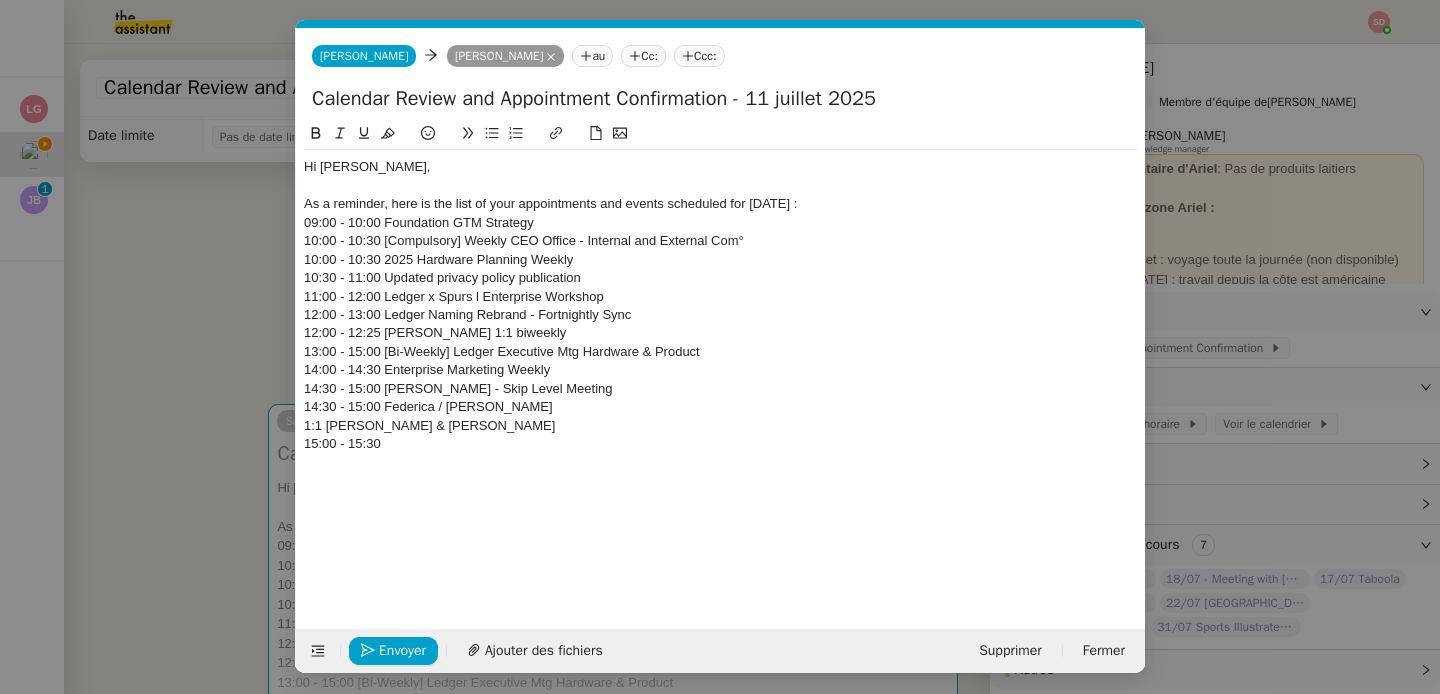 scroll, scrollTop: 0, scrollLeft: 0, axis: both 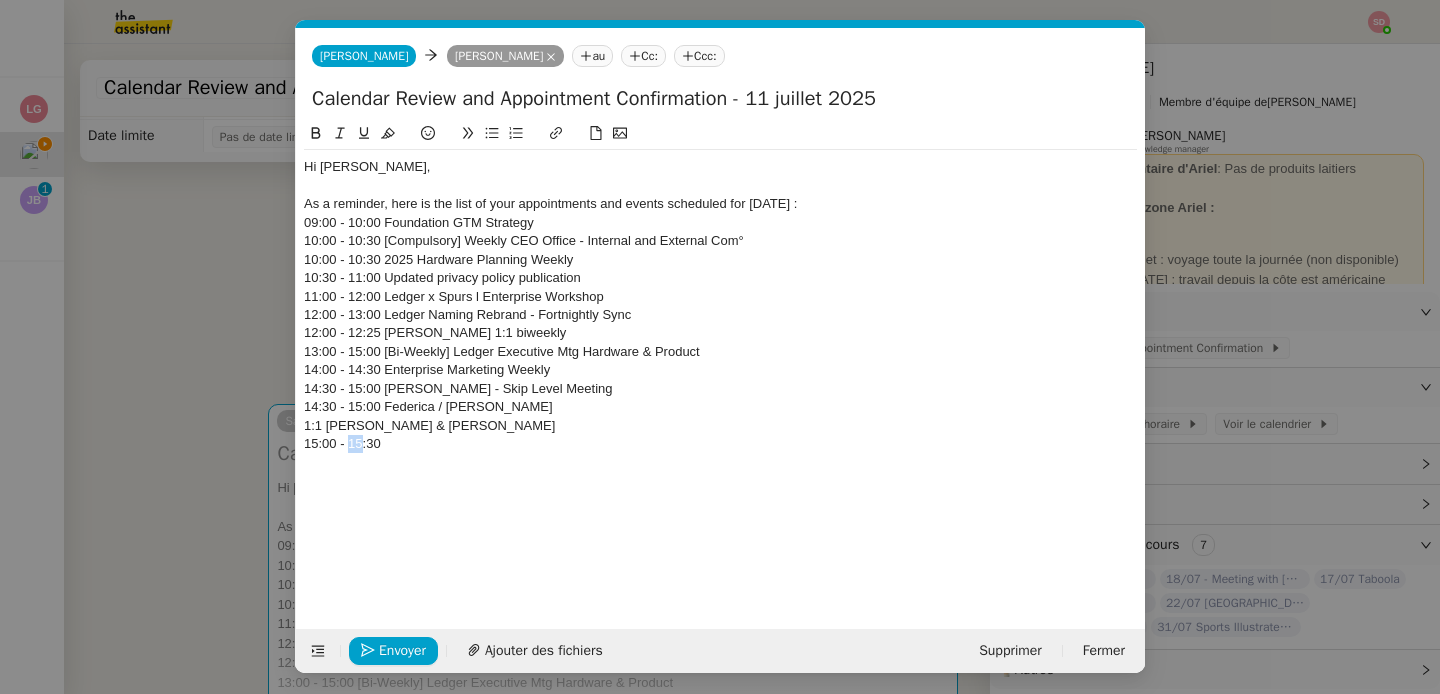 click on "15:00 - 15:30" 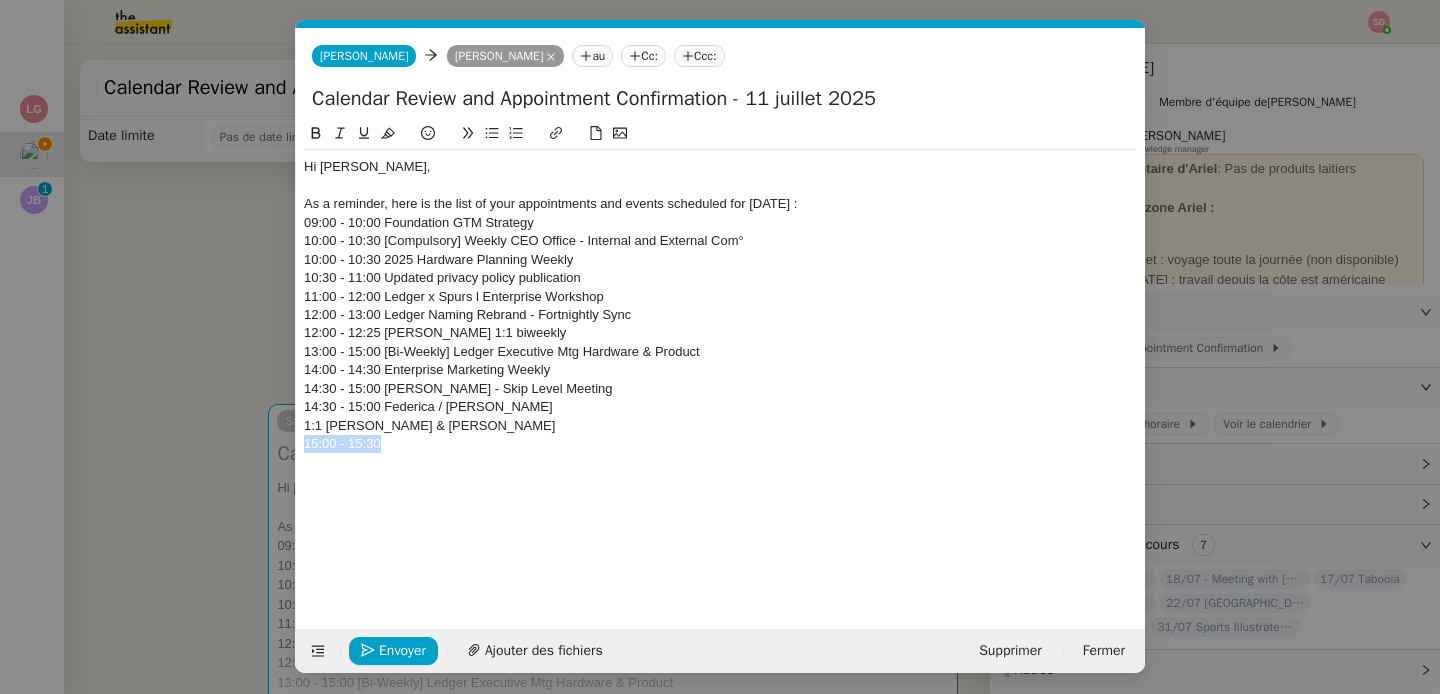 click on "15:00 - 15:30" 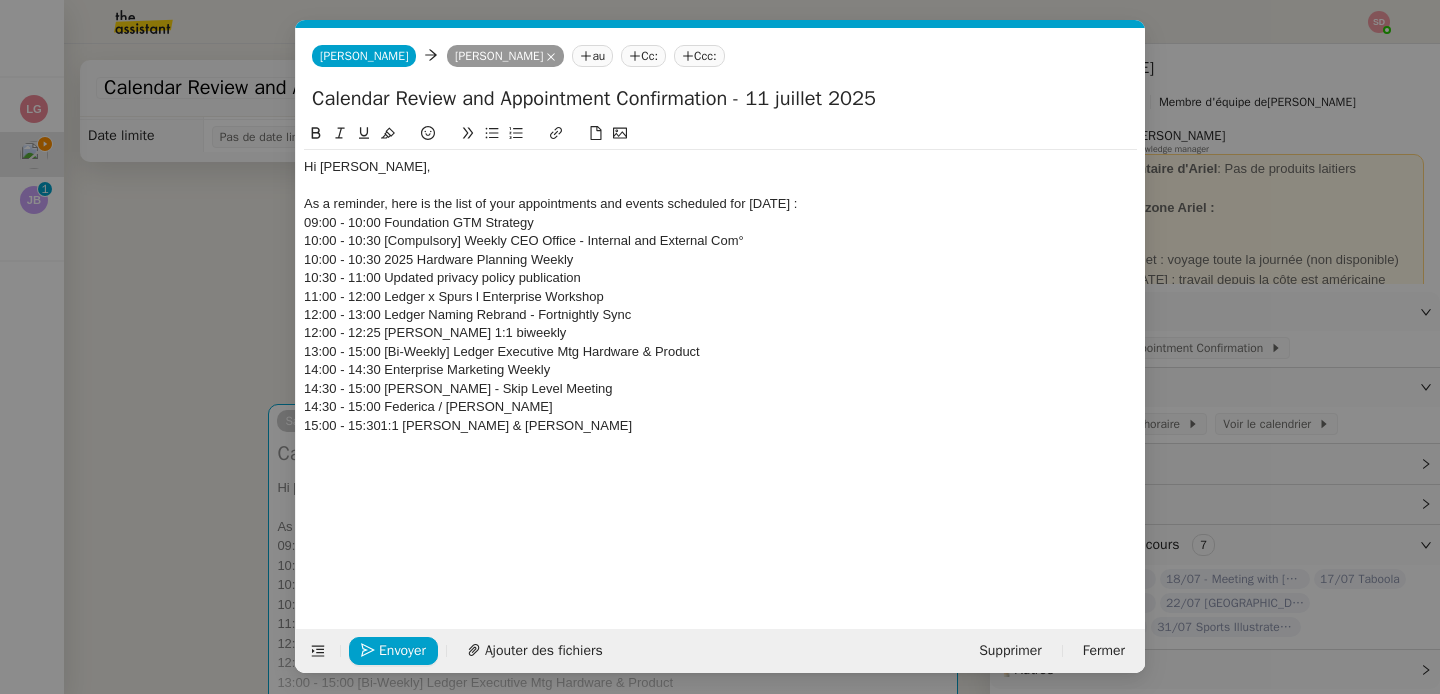 scroll, scrollTop: 0, scrollLeft: 0, axis: both 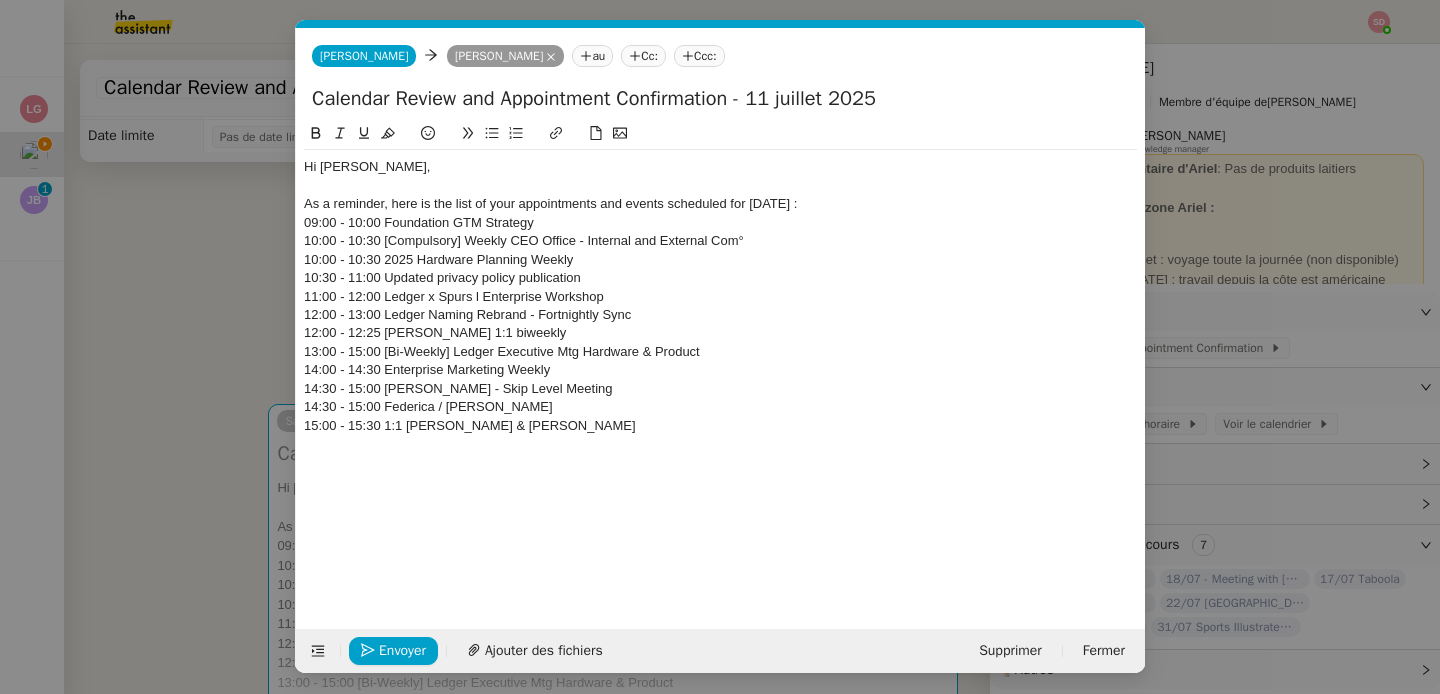 click on "Hi Ariel, As a reminder, here is the list of your appointments and events scheduled for next Tuesday : 09:00 - 10:00 Foundation GTM Strategy 10:00 - 10:30 [Compulsory] Weekly CEO Office - Internal and External Com° 10:00 - 10:30 2025 Hardware Planning Weekly 10:30 - 11:00 Updated privacy policy publication 11:00 - 12:00 Ledger x Spurs l Enterprise Workshop 12:00 - 13:00 Ledger Naming Rebrand - Fortnightly Sync 12:00 - 12:25 leonard x ariel 1:1 biweekly 13:00 - 15:00 [Bi-Weekly] Ledger Executive Mtg Hardware & Product 14:00 - 14:30 Enterprise Marketing Weekly 14:30 - 15:00 Elliot x Ariel - Skip Level Meeting 14:30 - 15:00 Federica / Adèle 15:00 - 15:30 1:1 Ariel & Phillip Costigan" 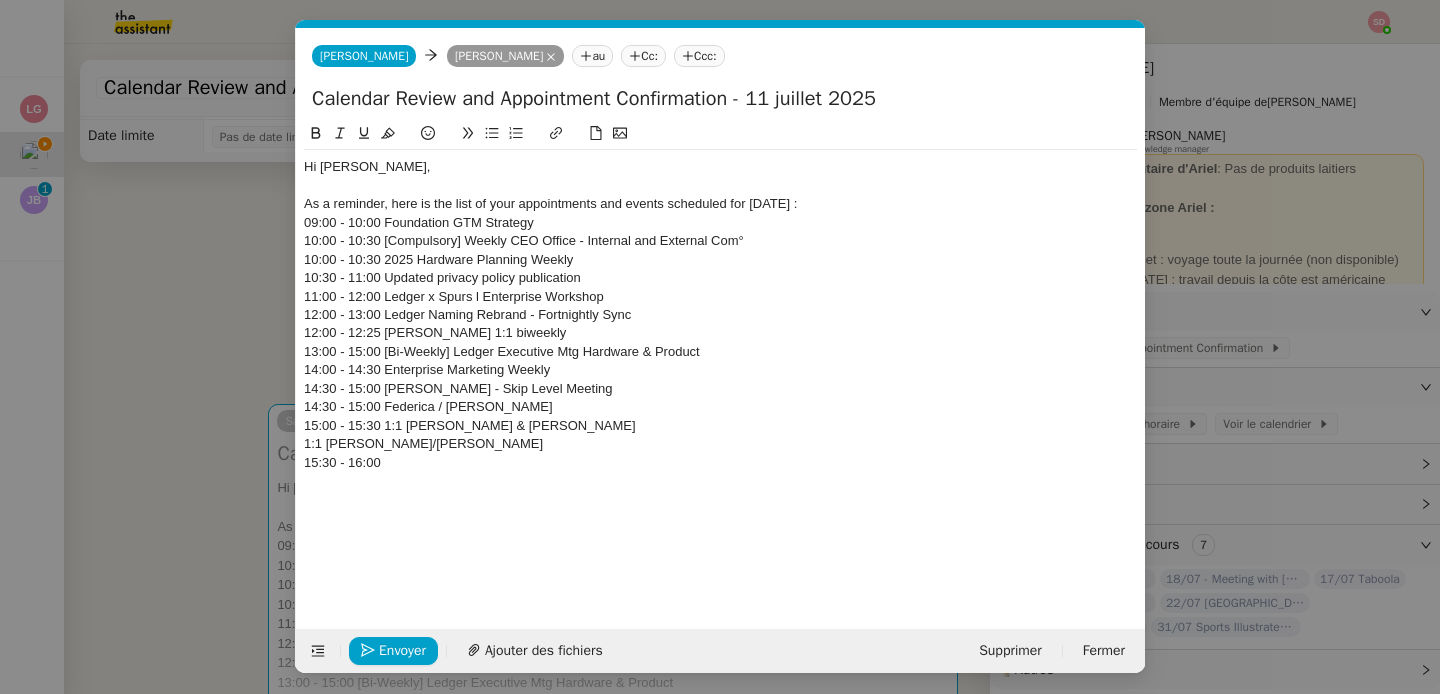 scroll, scrollTop: 0, scrollLeft: 0, axis: both 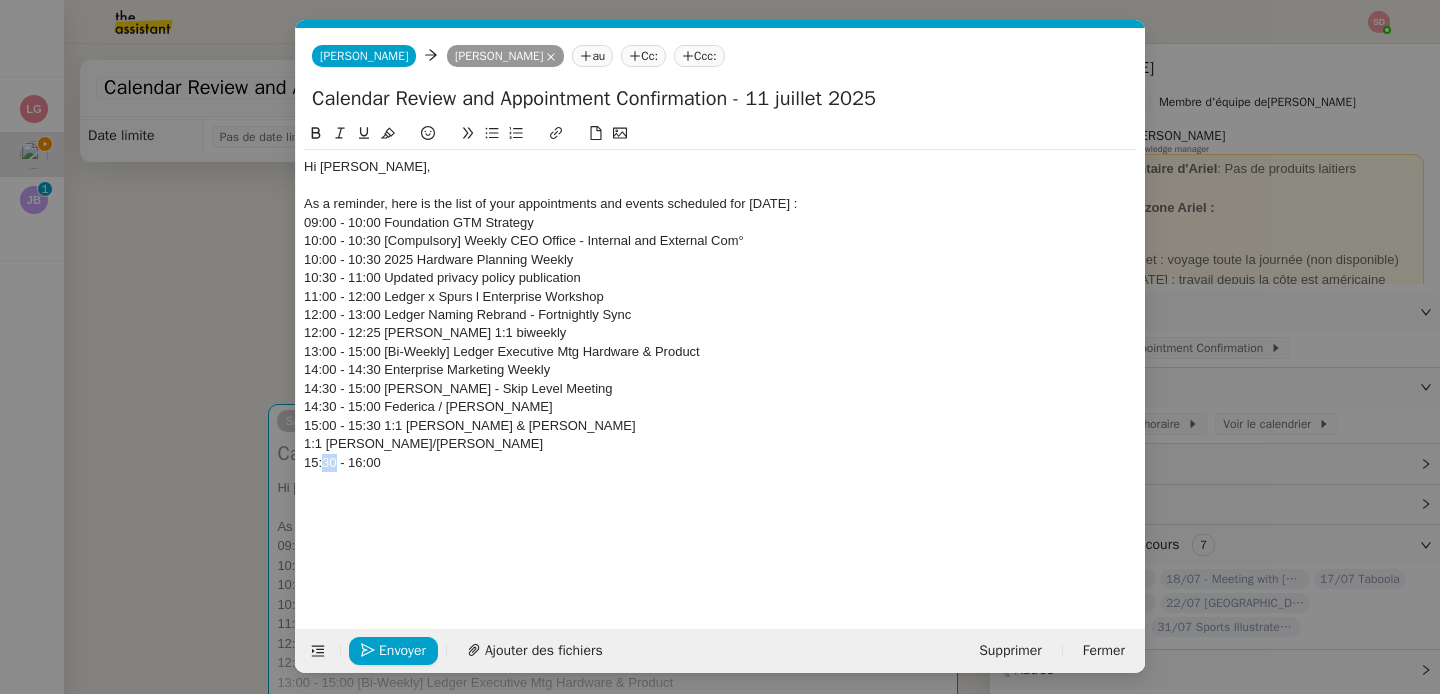 click on "15:30 - 16:00" 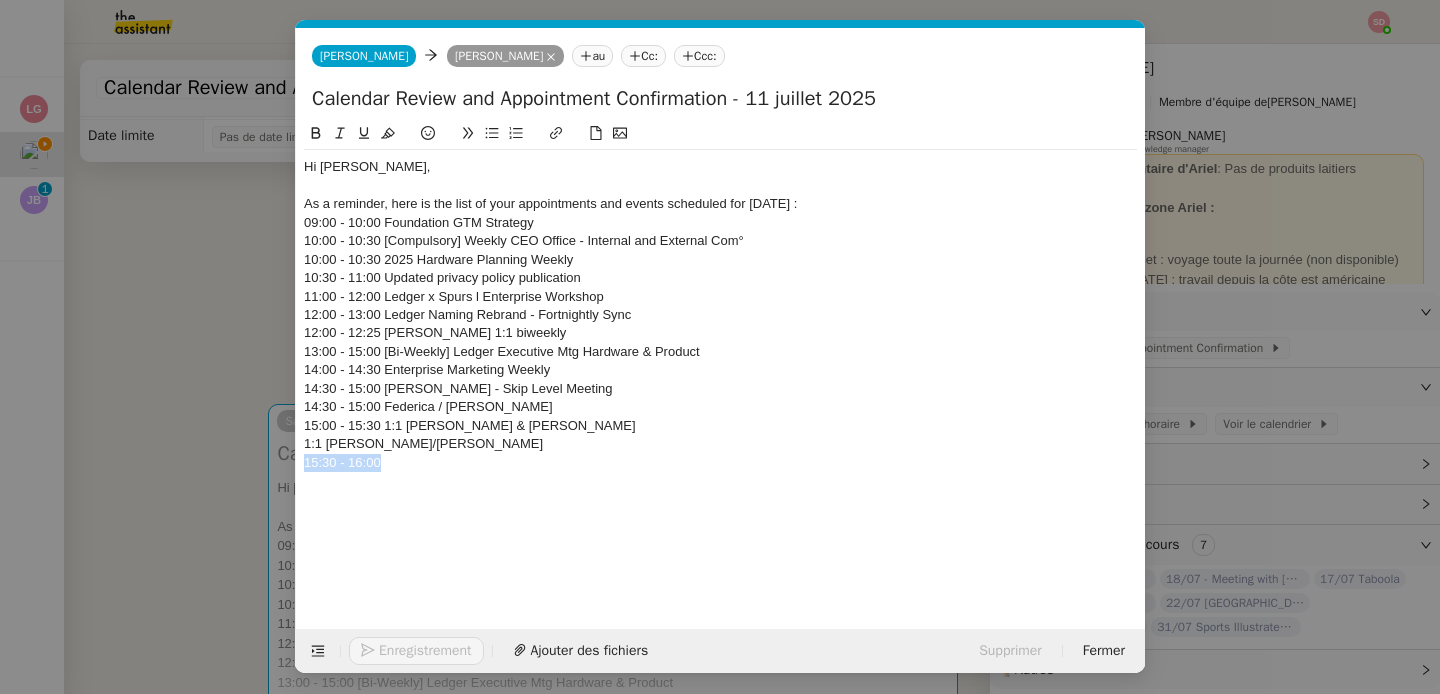 click on "15:30 - 16:00" 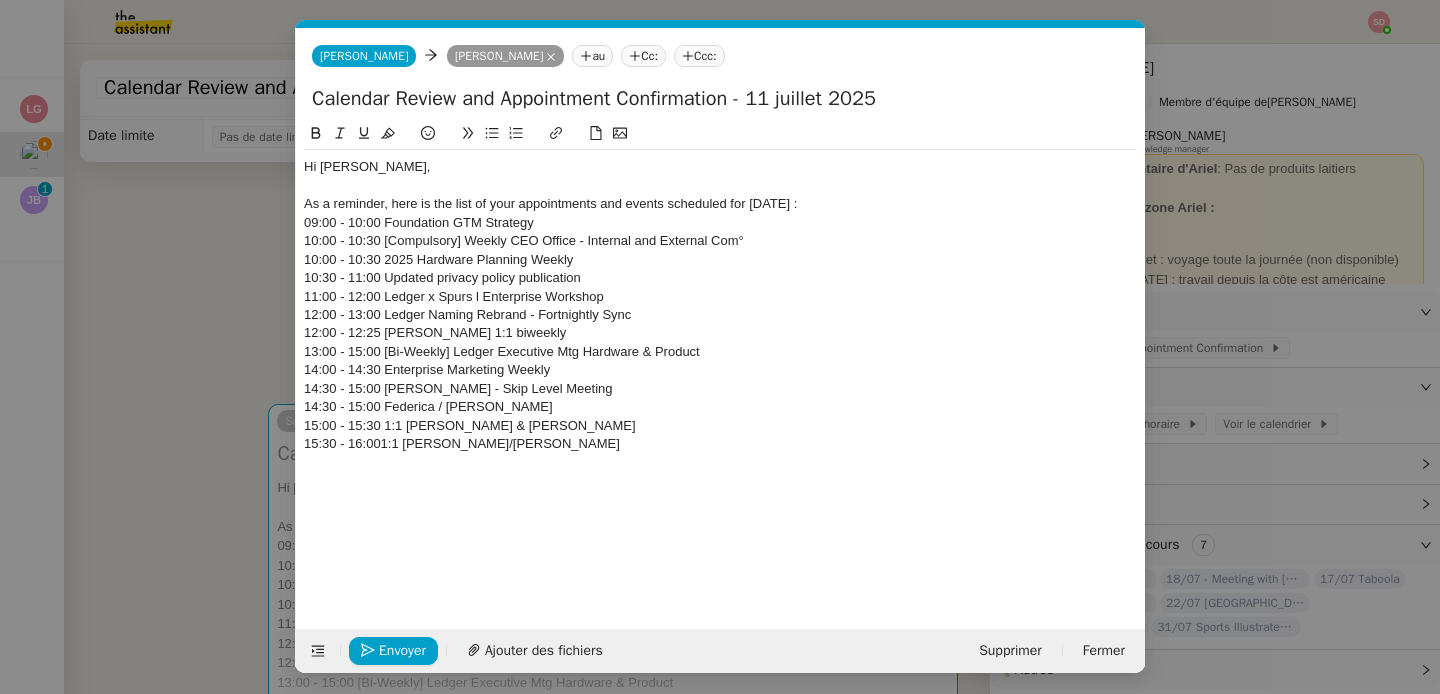 scroll, scrollTop: 0, scrollLeft: 0, axis: both 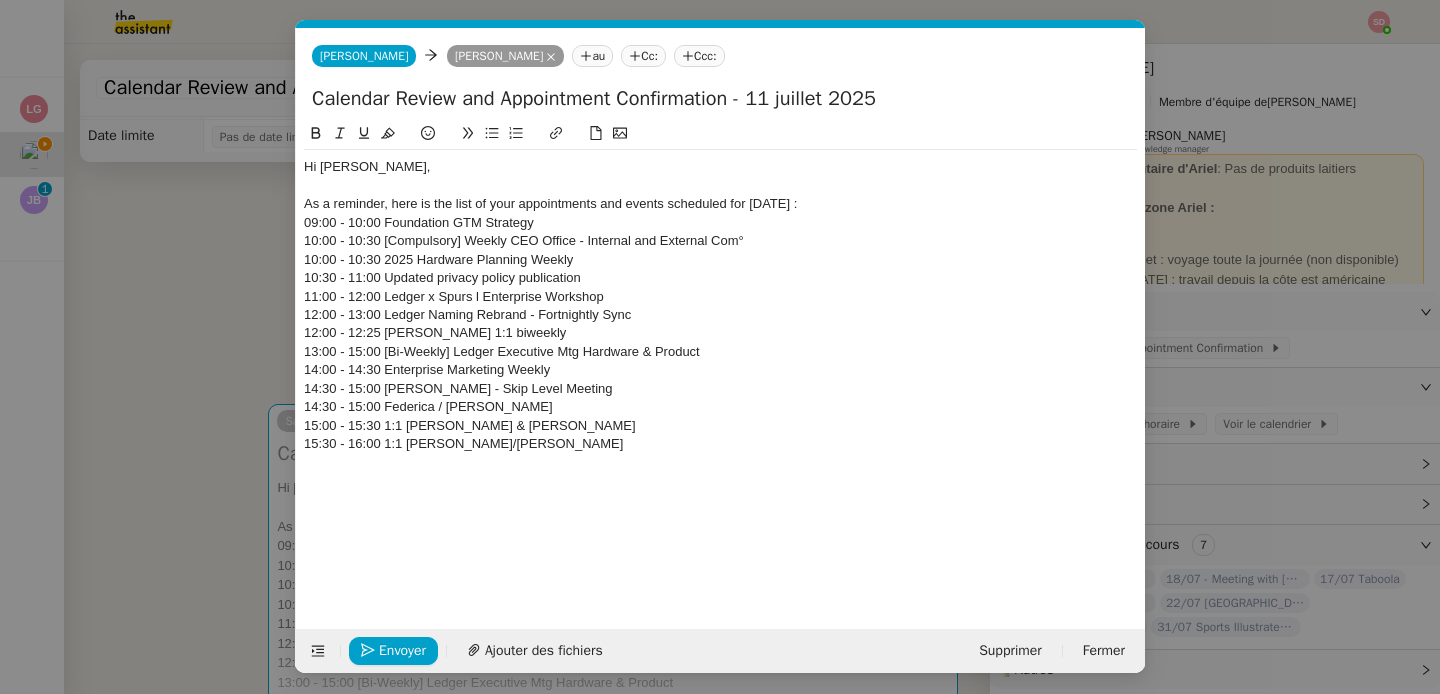 click 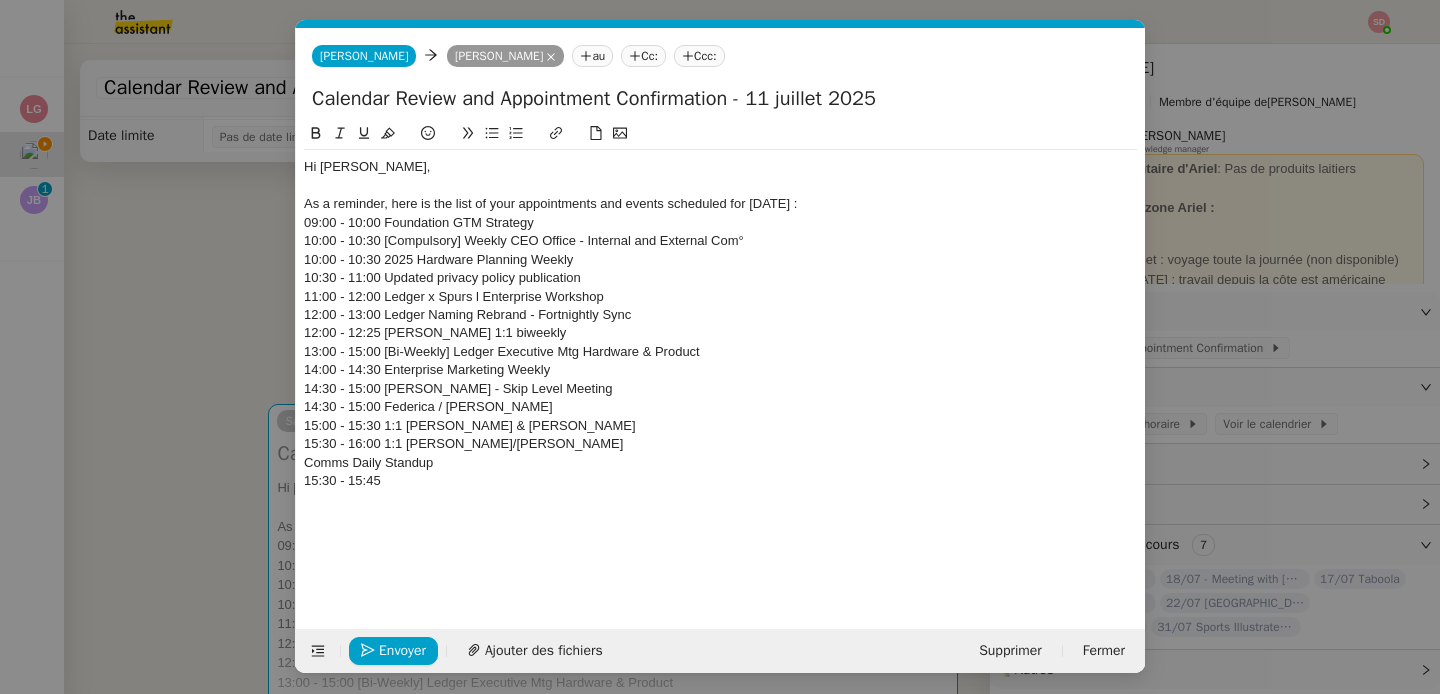 scroll, scrollTop: 0, scrollLeft: 0, axis: both 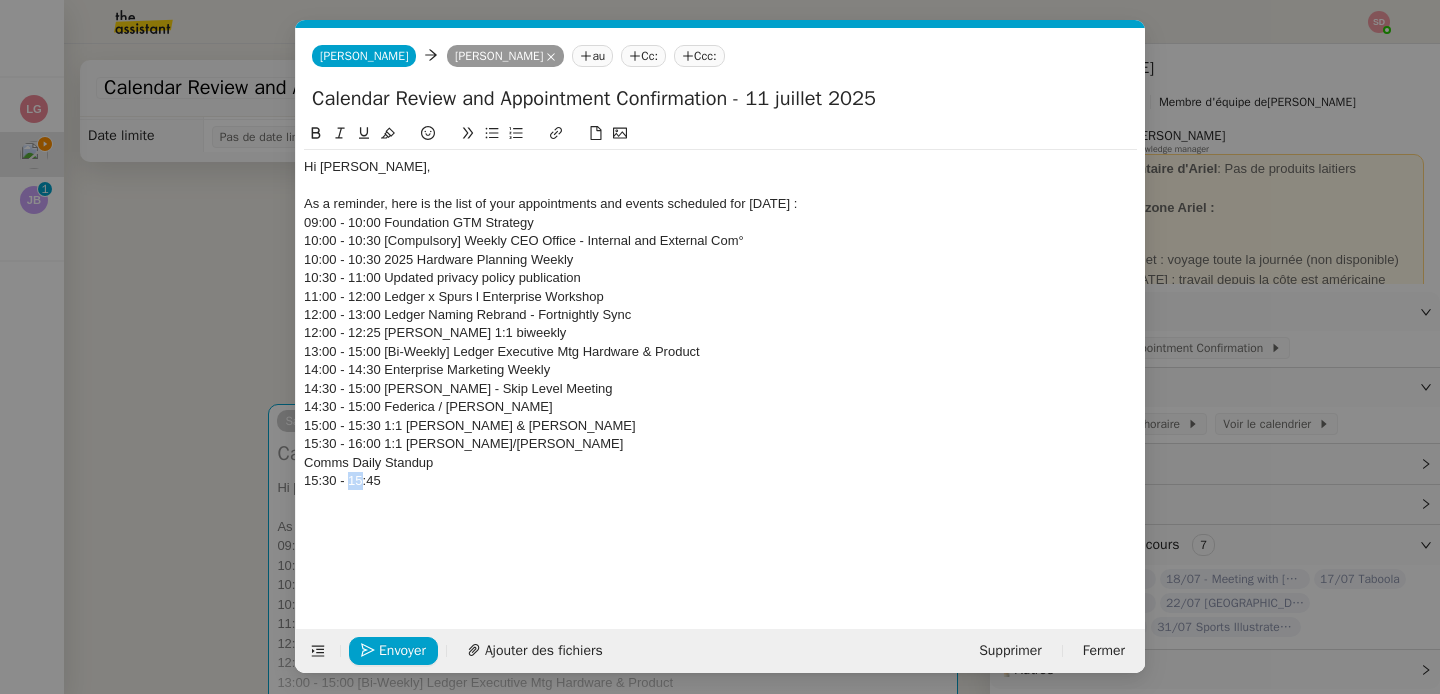 click on "15:30 - 15:45" 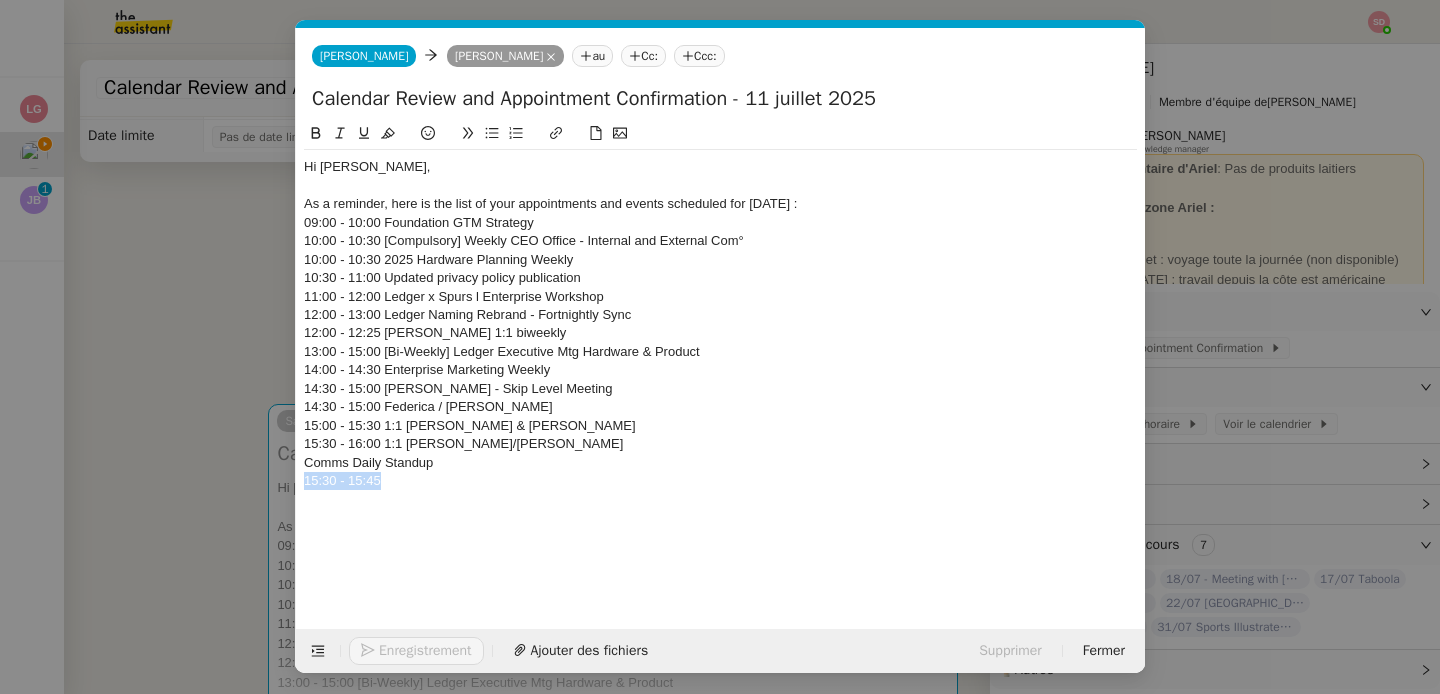 click on "15:30 - 15:45" 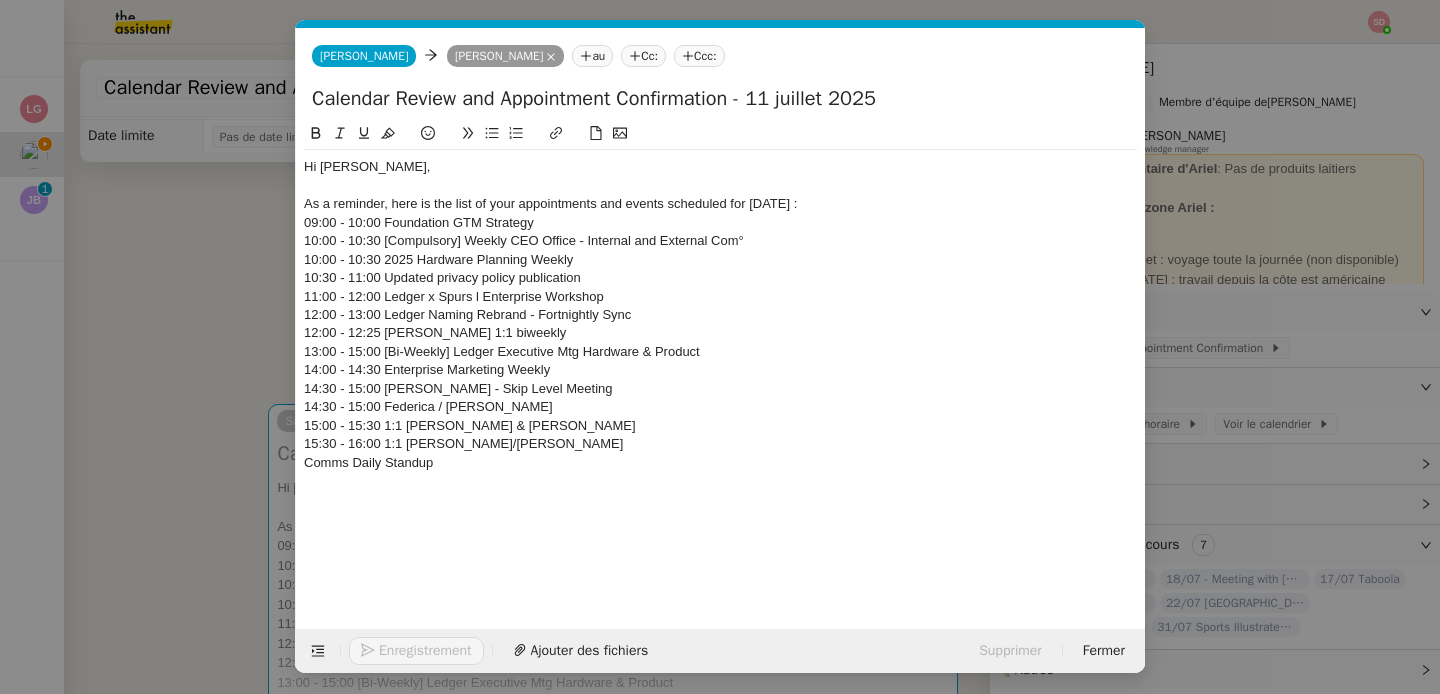 scroll, scrollTop: 0, scrollLeft: 0, axis: both 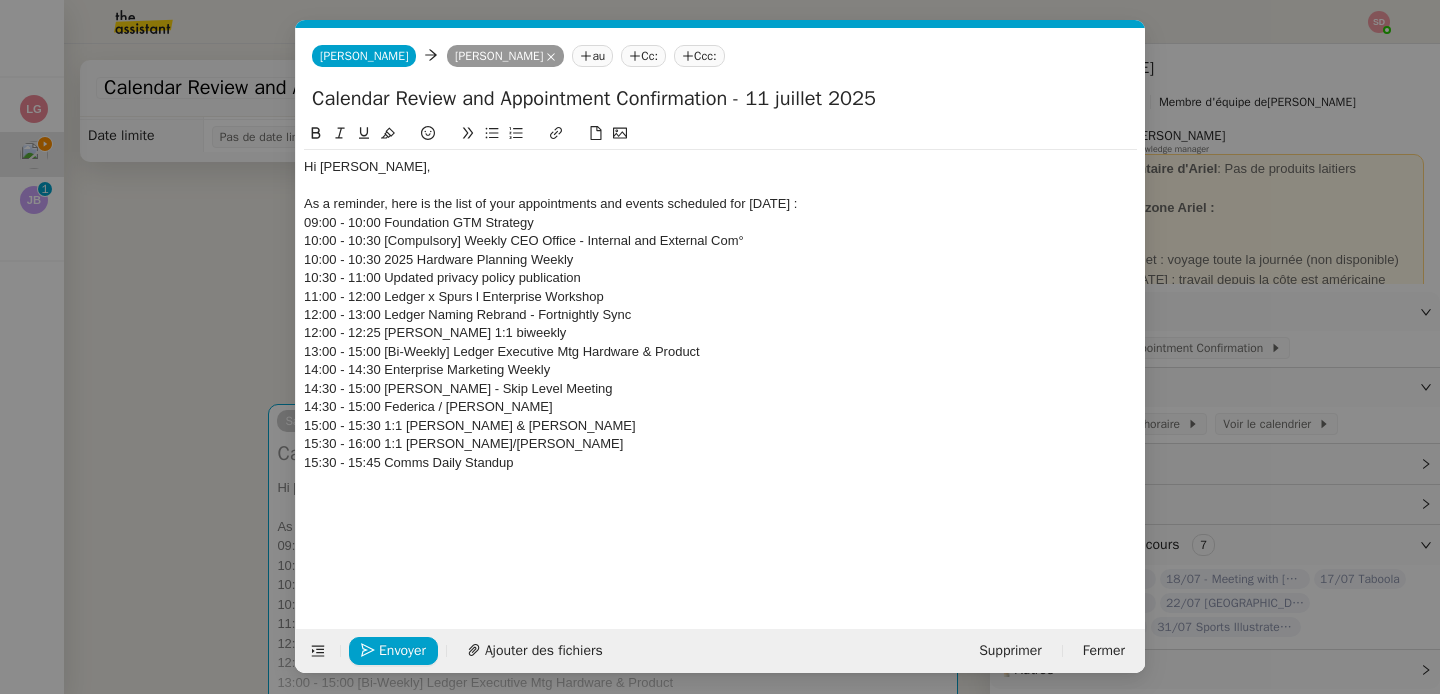 click 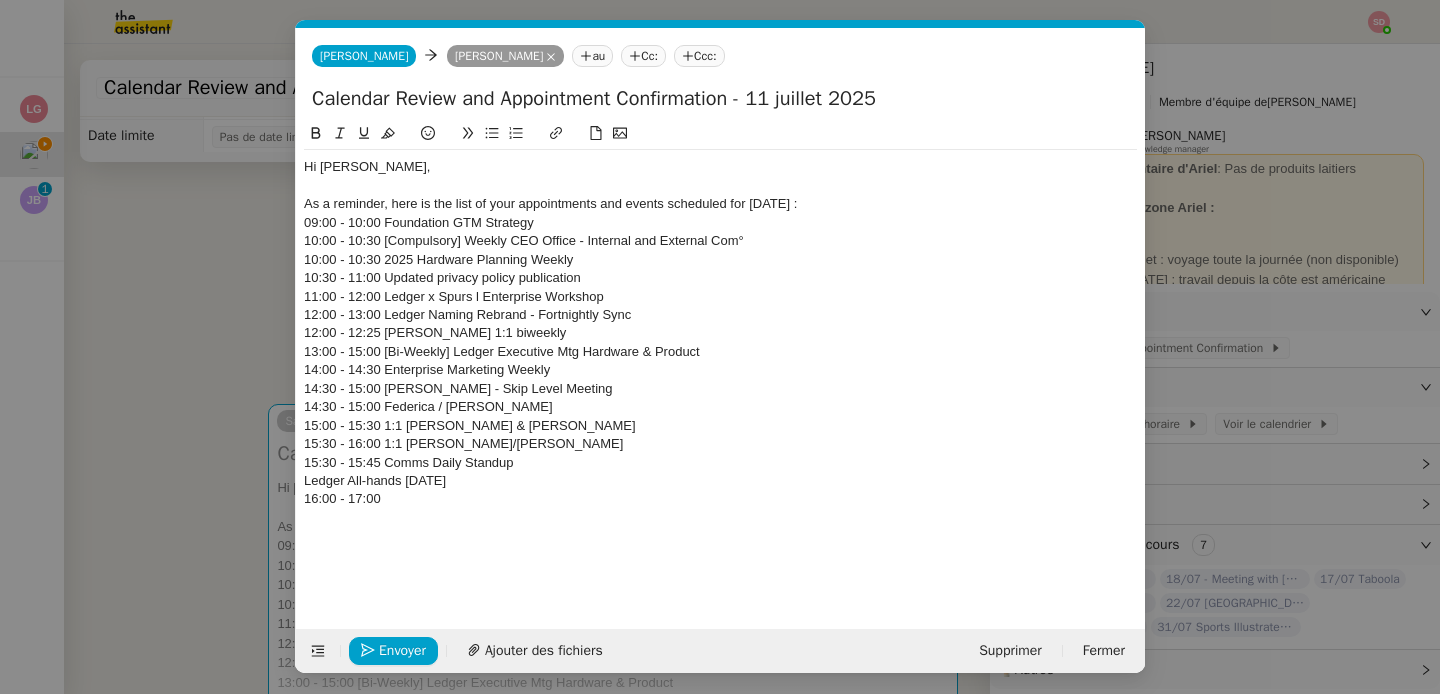 scroll, scrollTop: 0, scrollLeft: 0, axis: both 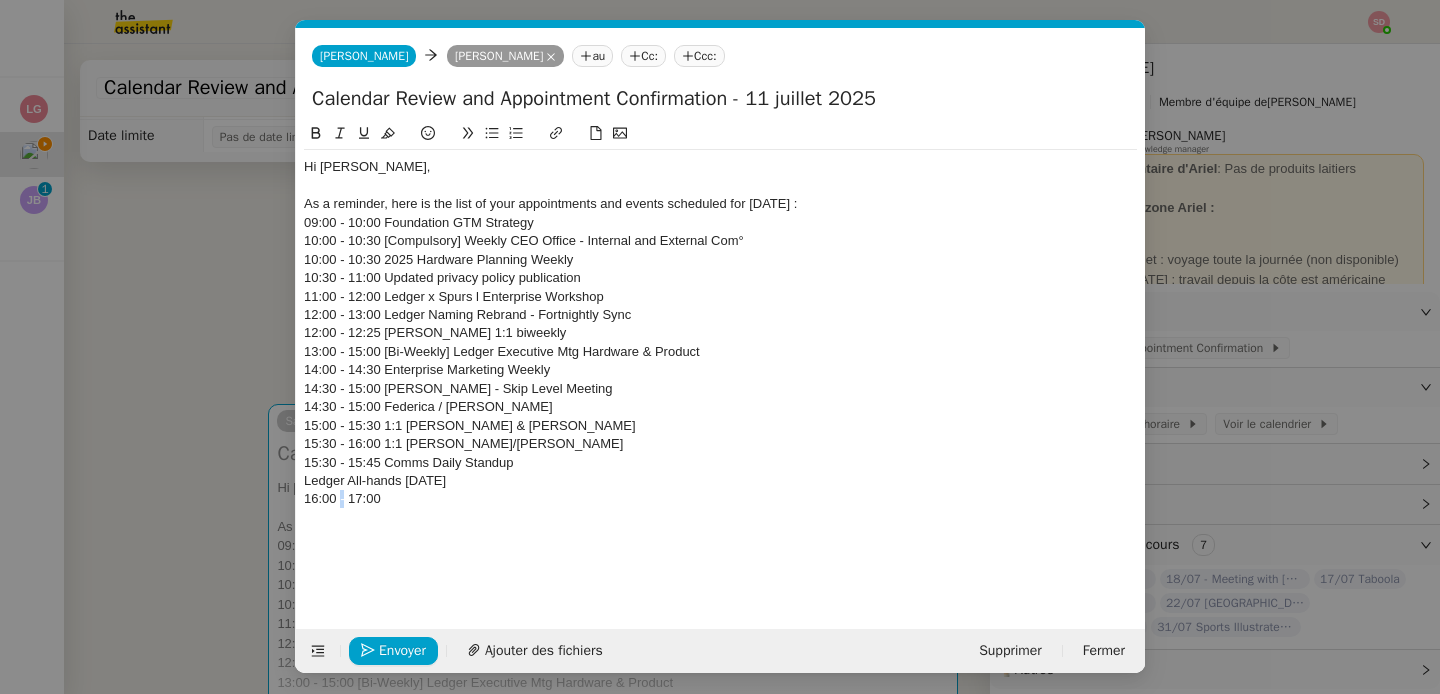 click on "16:00 - 17:00" 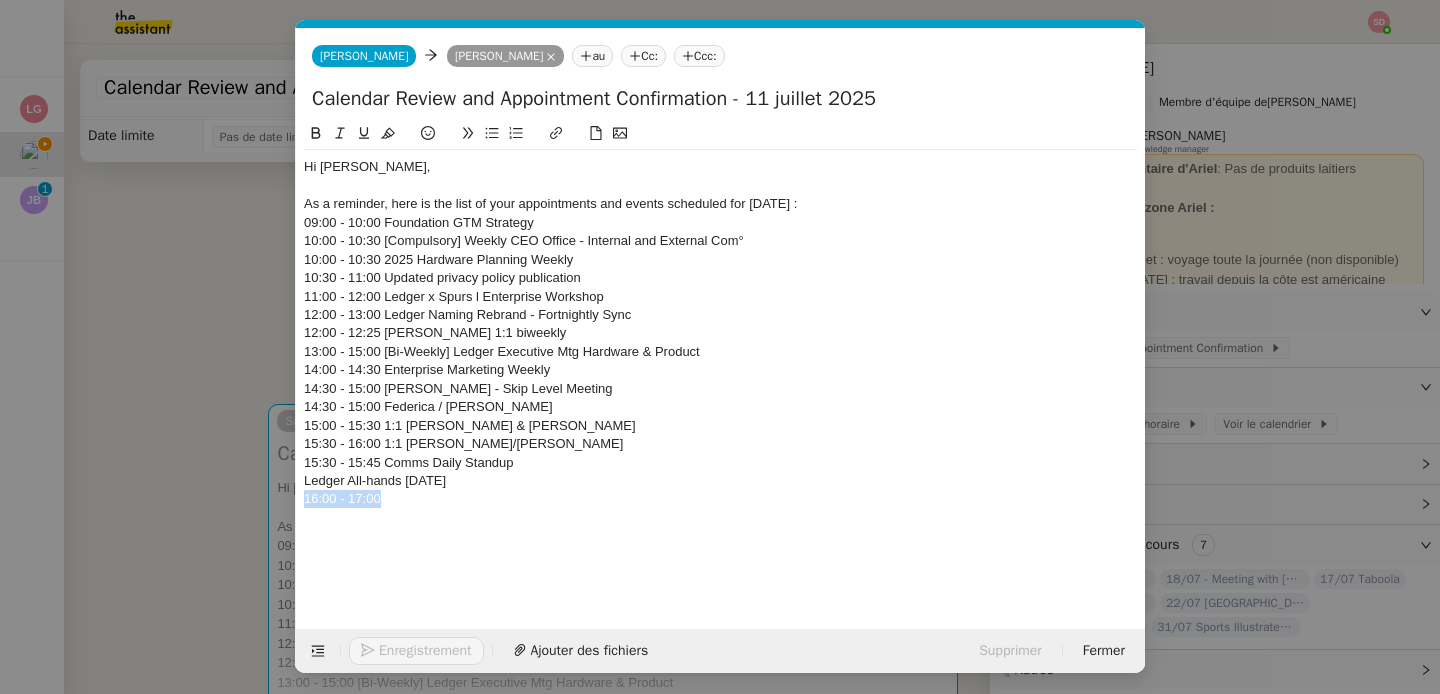 click on "16:00 - 17:00" 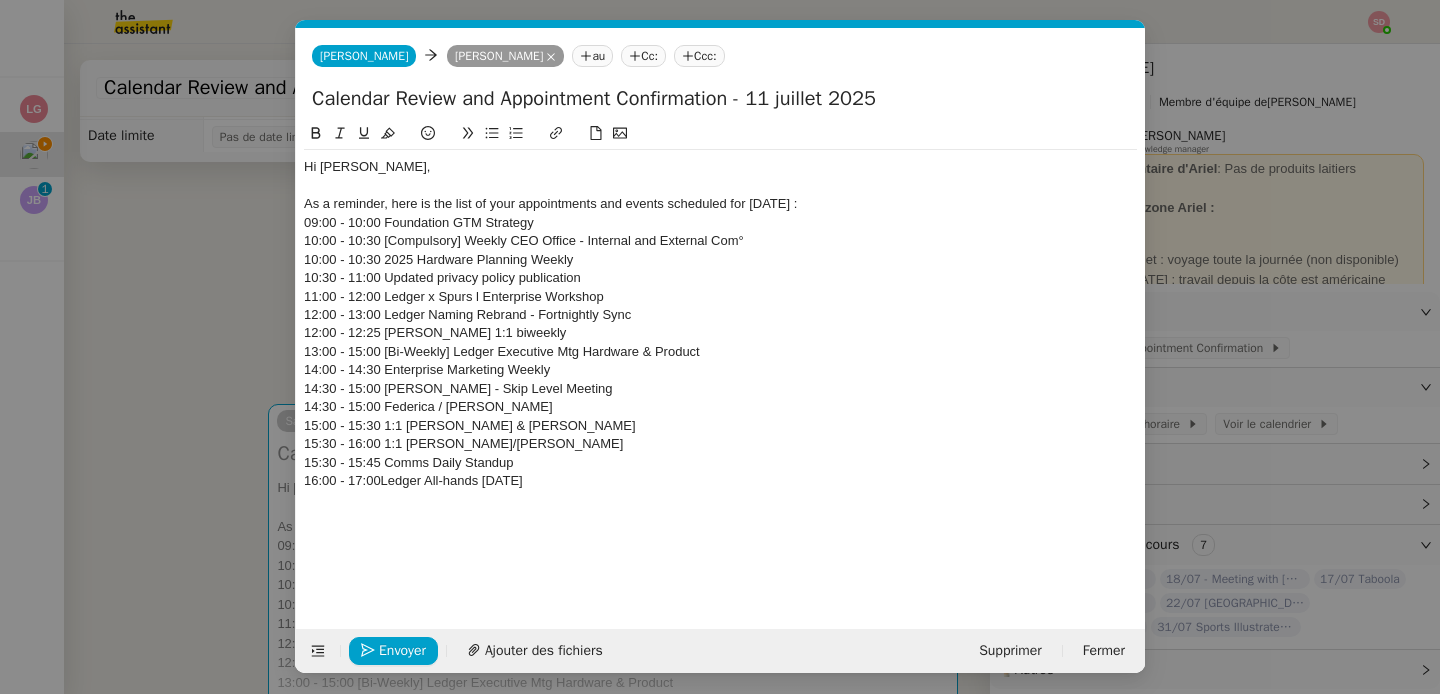 scroll, scrollTop: 0, scrollLeft: 0, axis: both 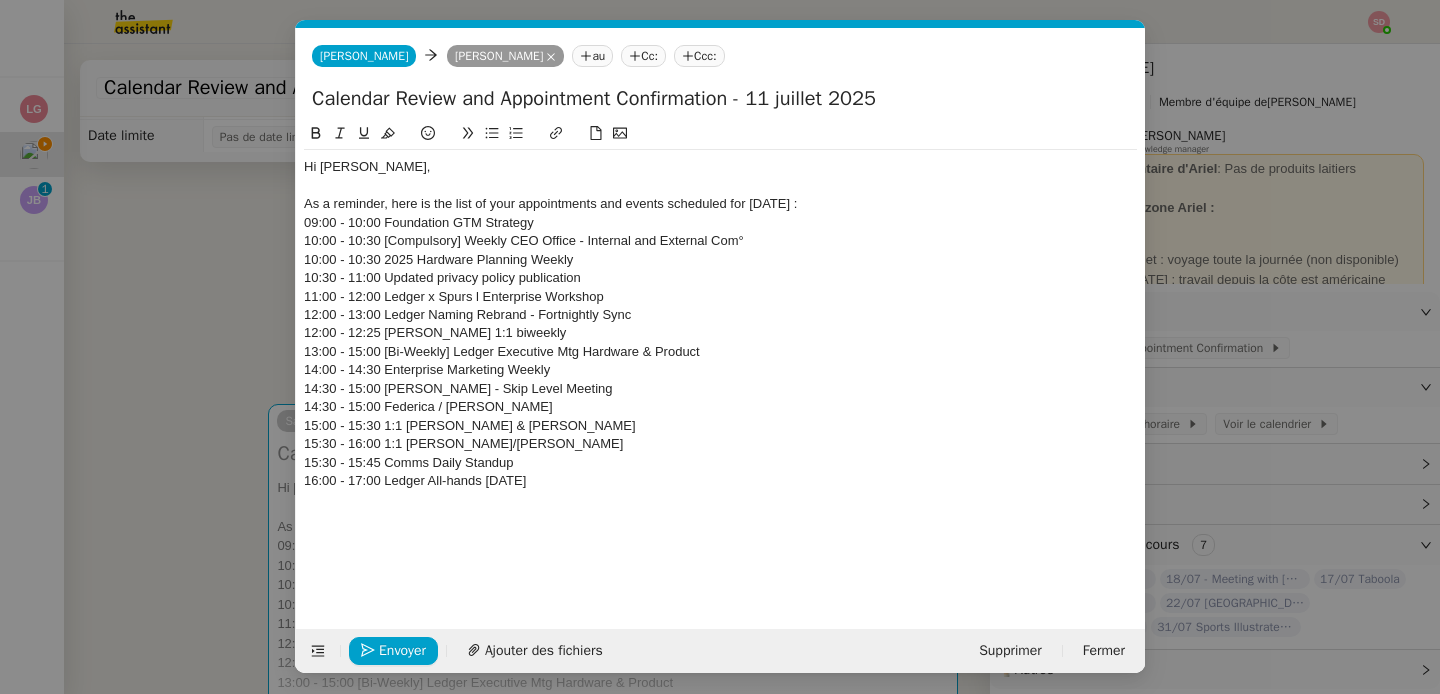 click 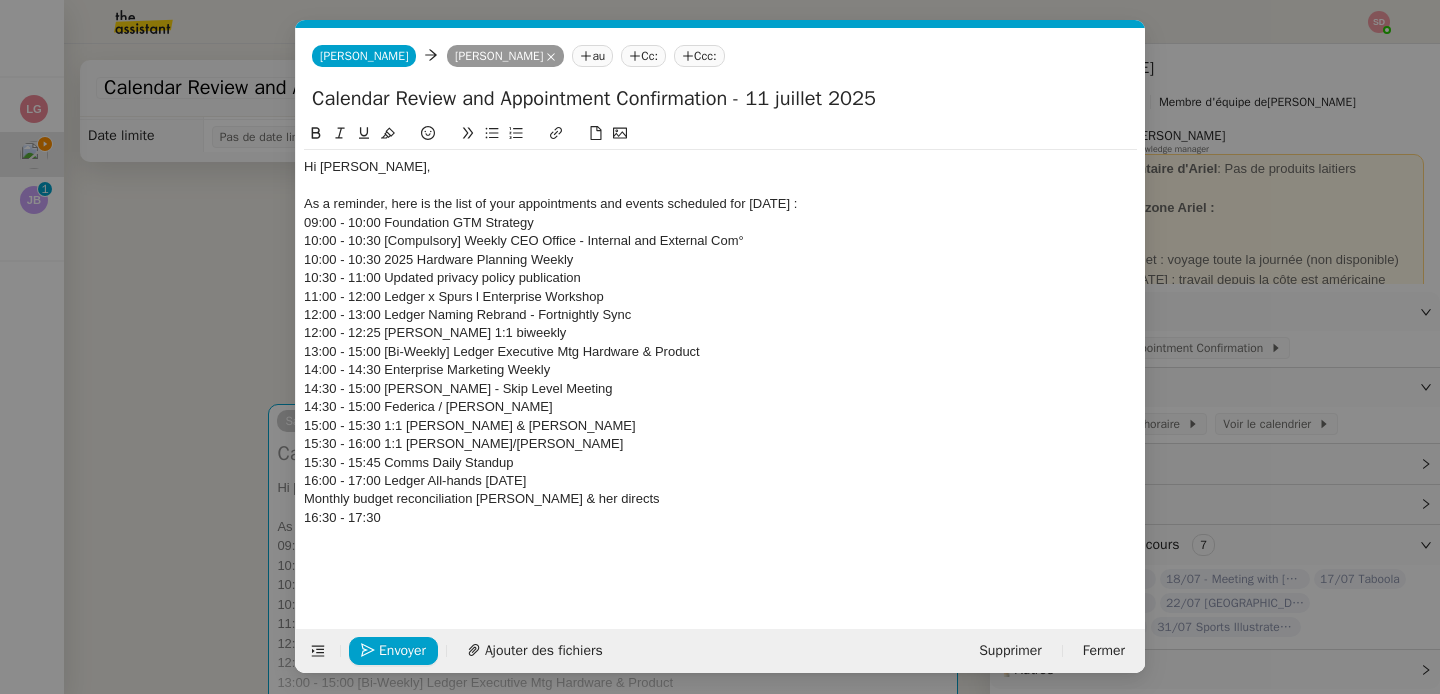 scroll, scrollTop: 0, scrollLeft: 0, axis: both 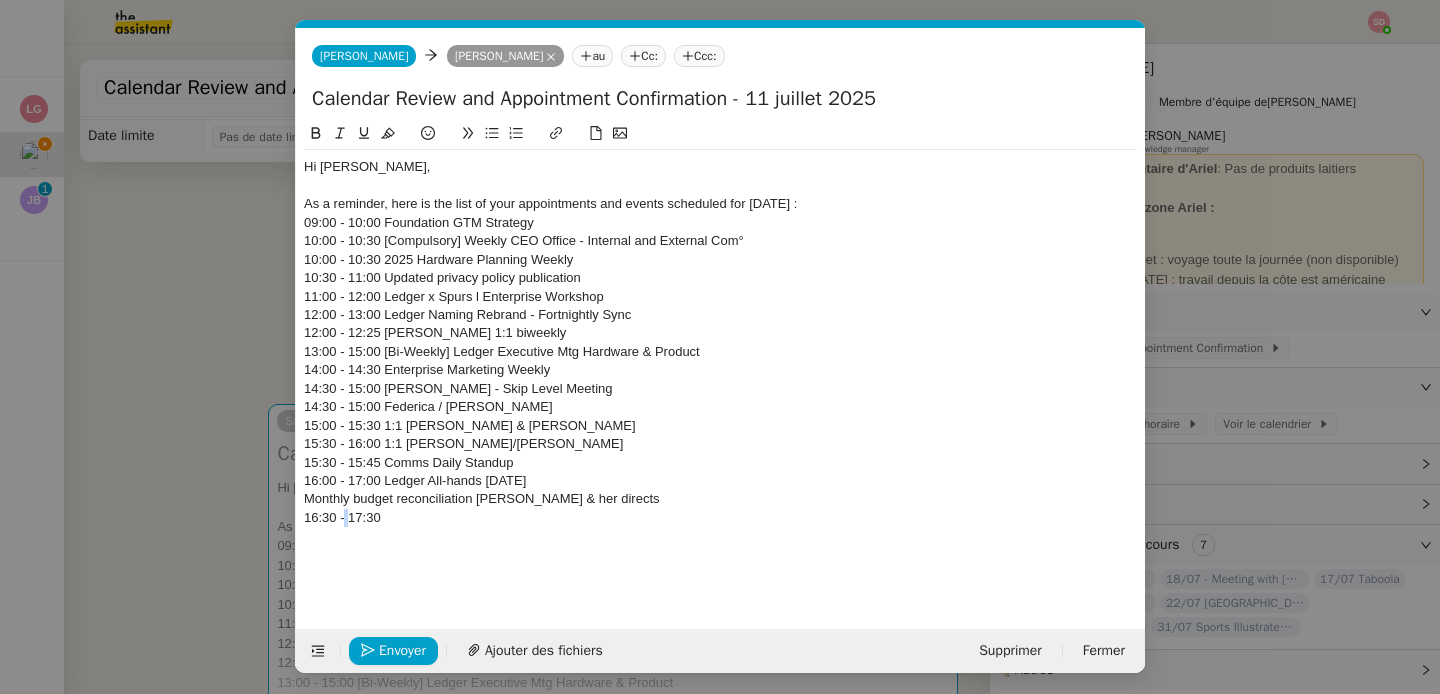 click on "16:30 - 17:30" 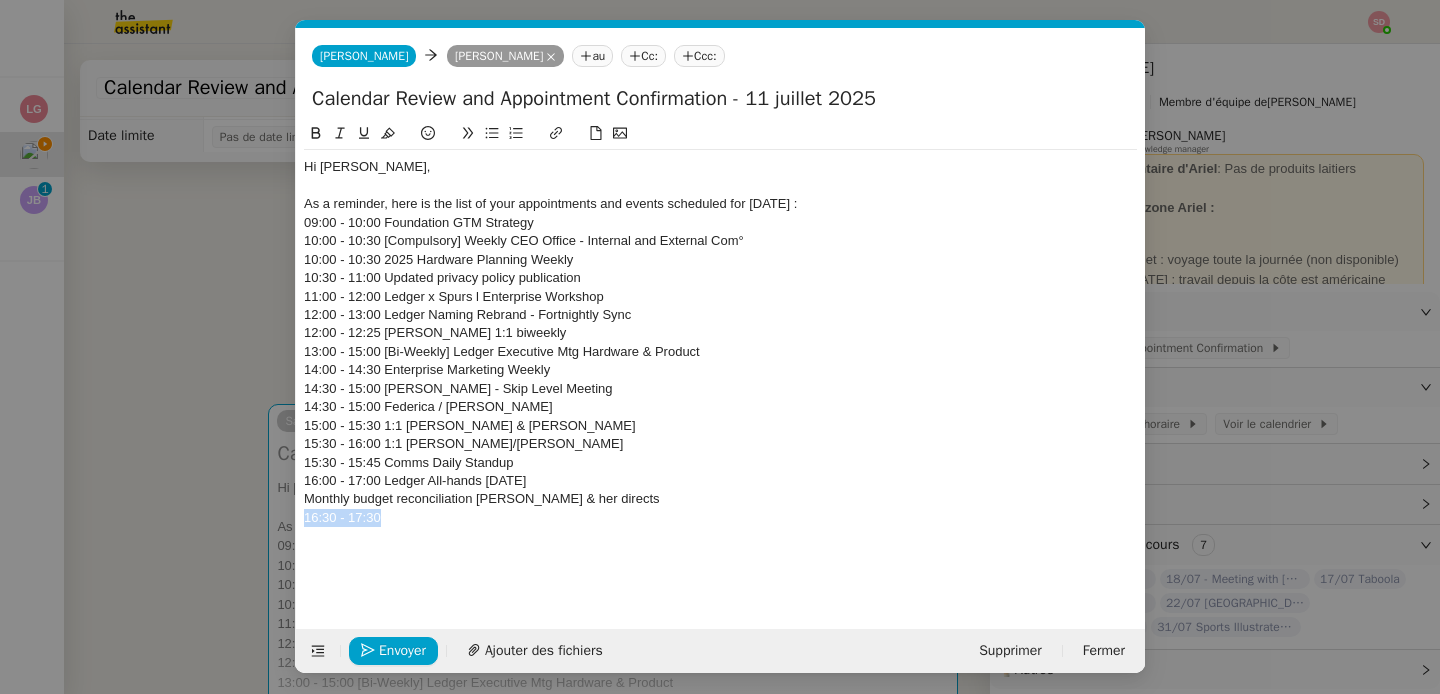click on "16:30 - 17:30" 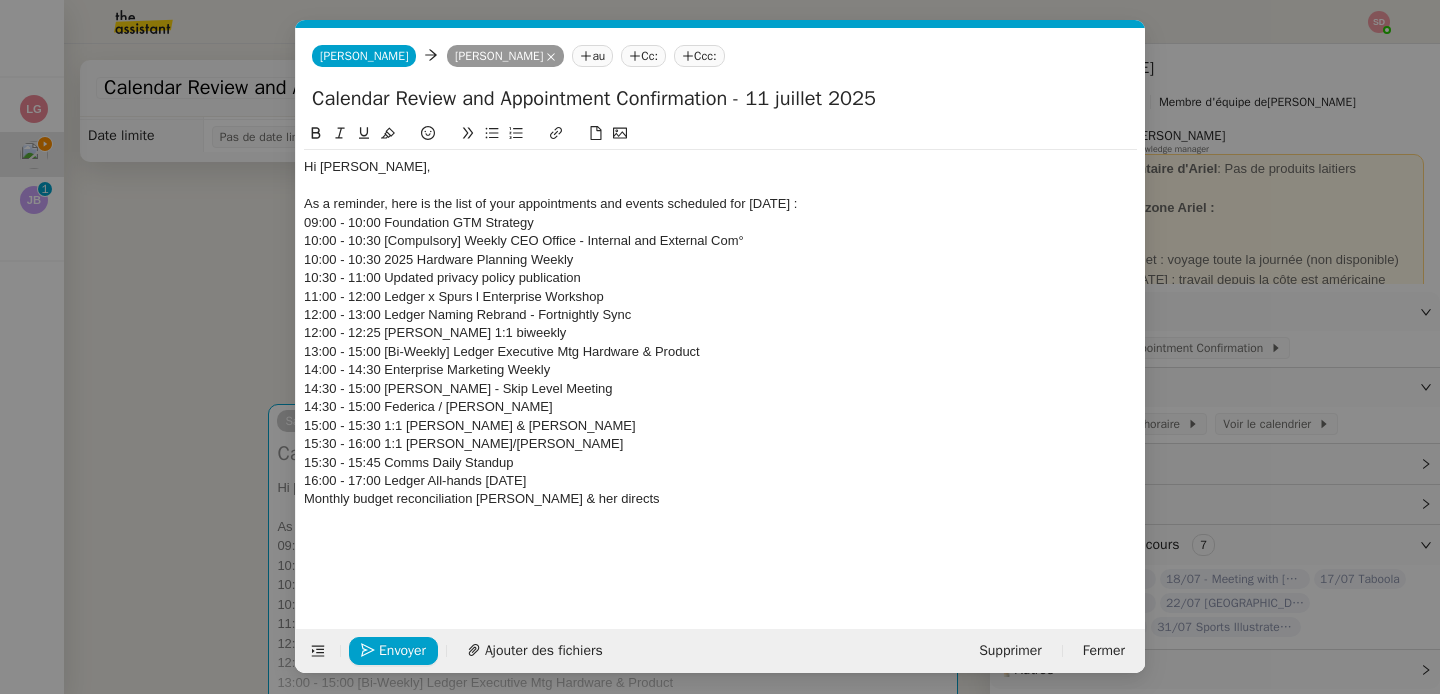 scroll, scrollTop: 0, scrollLeft: 0, axis: both 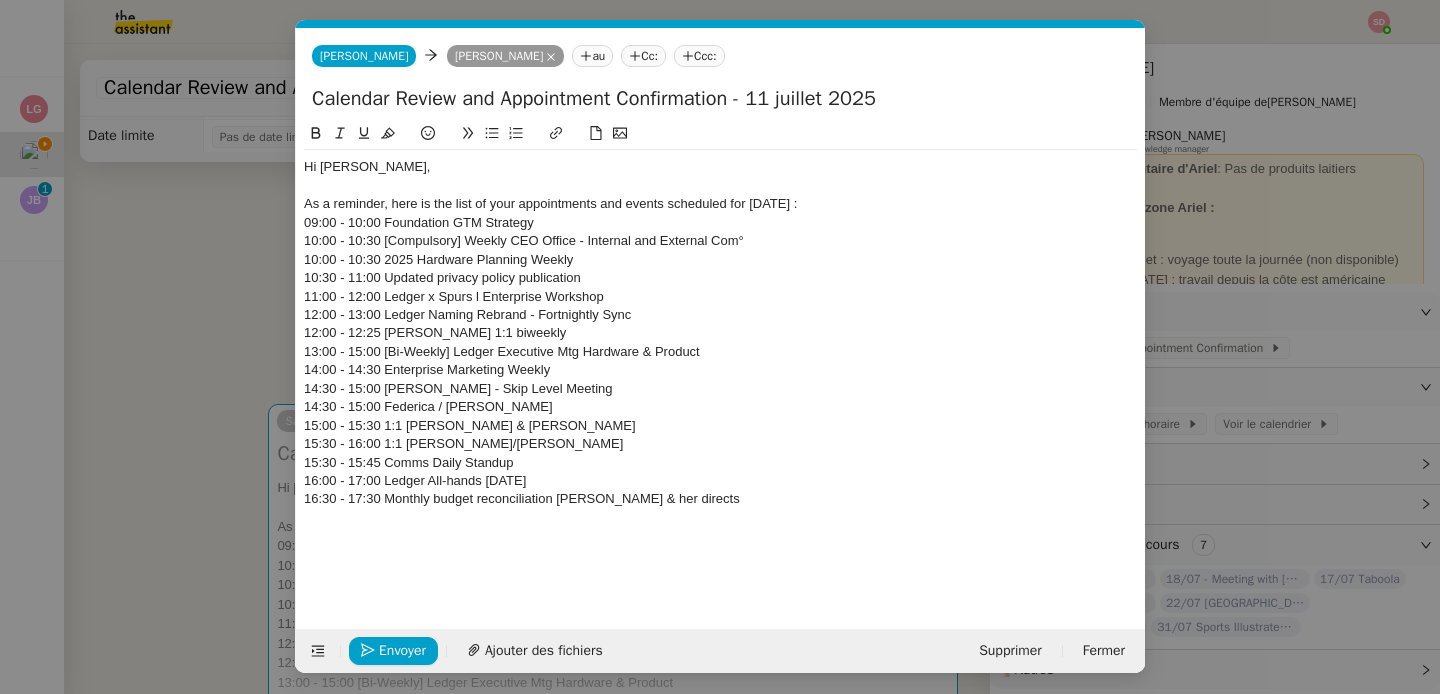 click 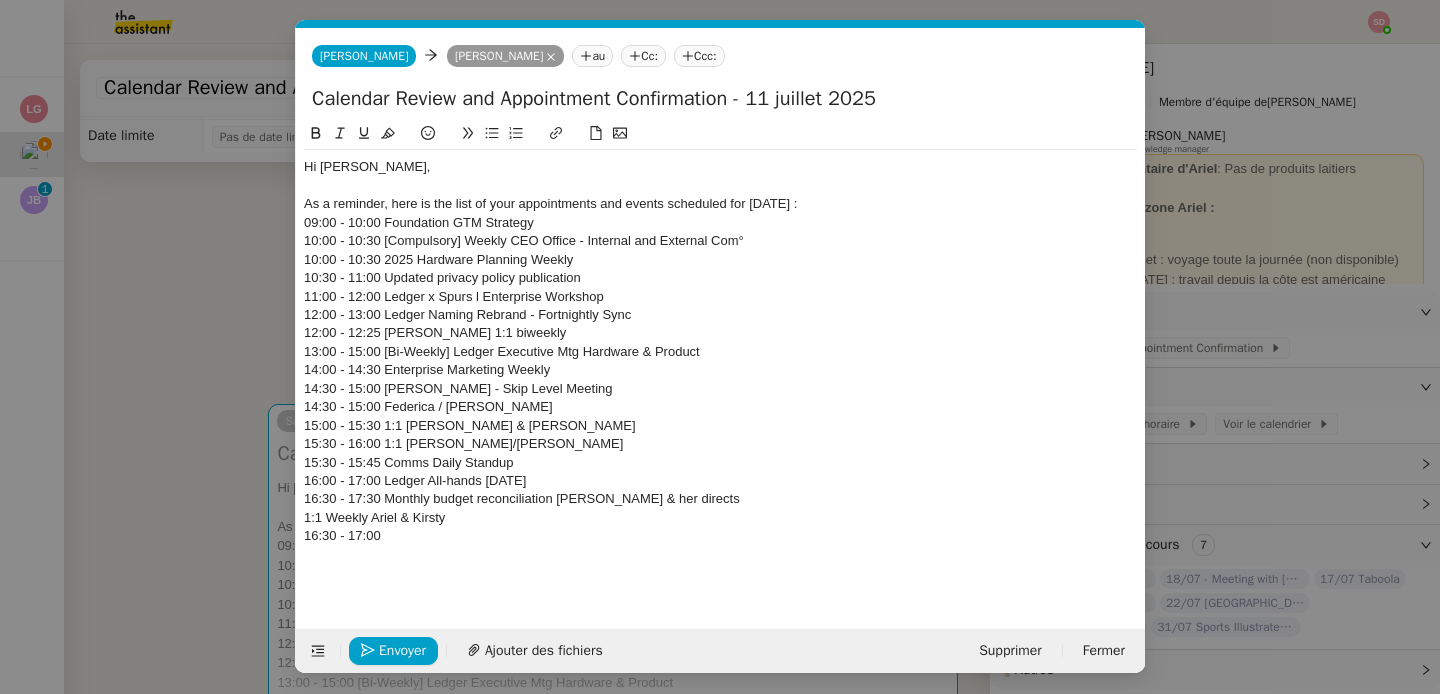 scroll, scrollTop: 0, scrollLeft: 0, axis: both 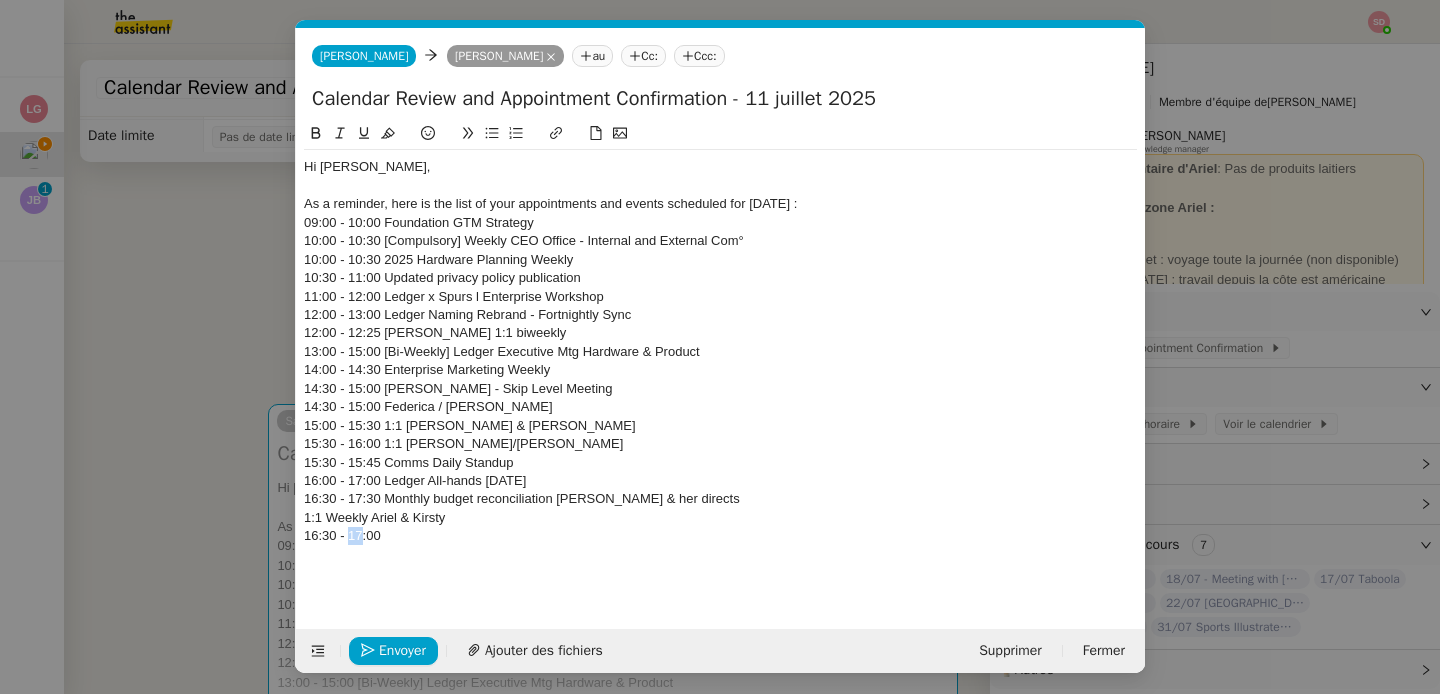 click on "16:30 - 17:00" 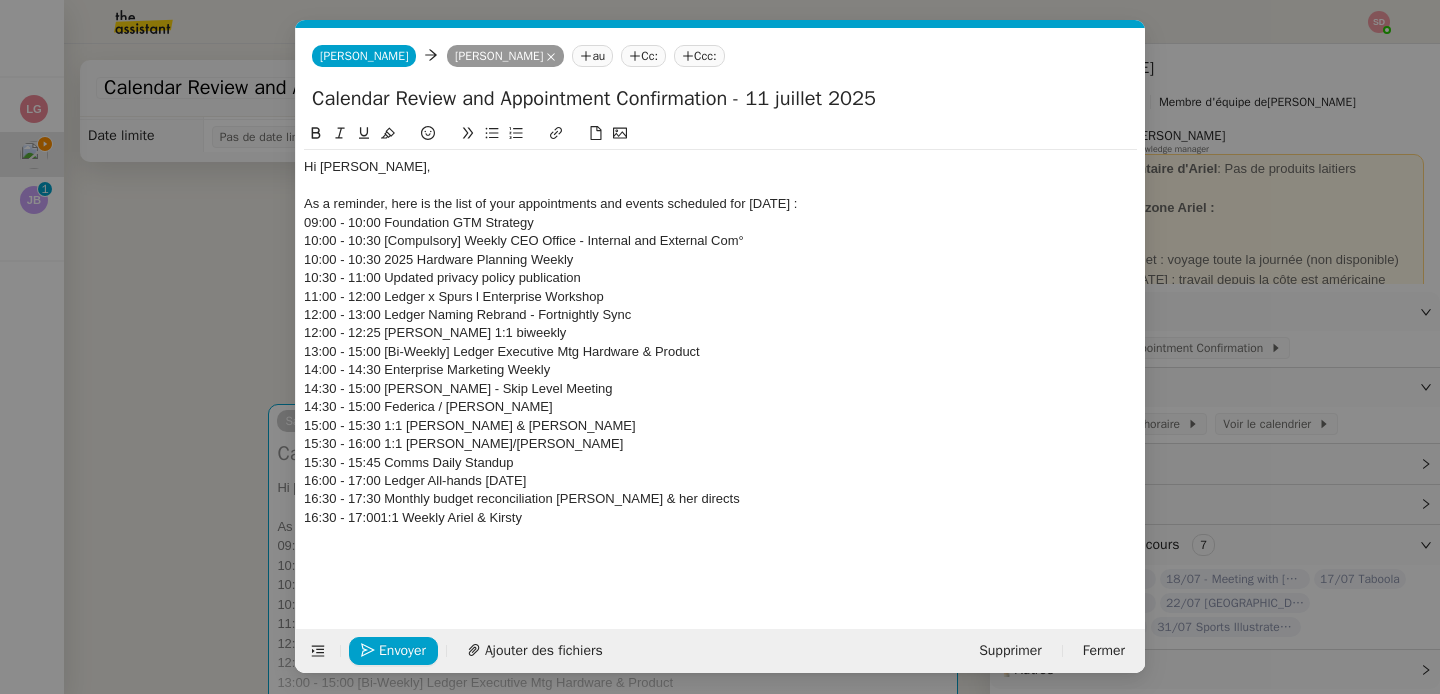 scroll, scrollTop: 0, scrollLeft: 0, axis: both 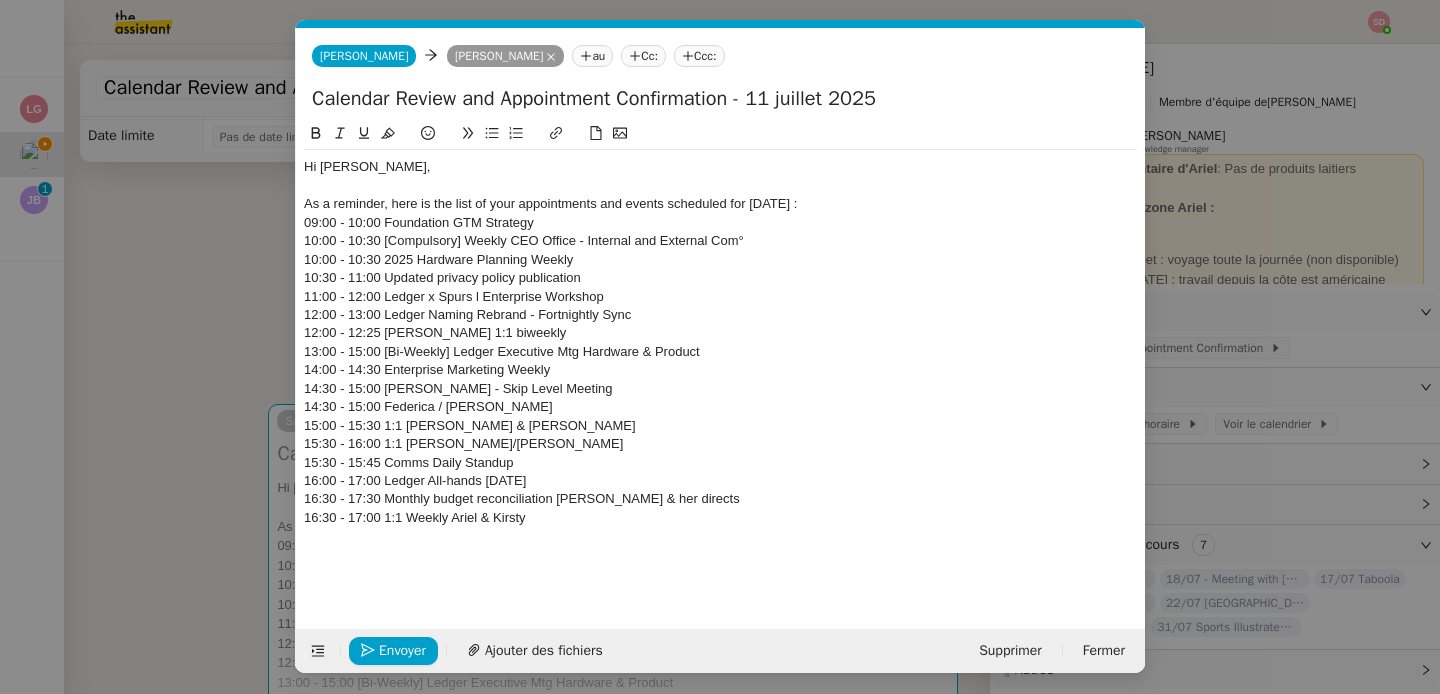 click 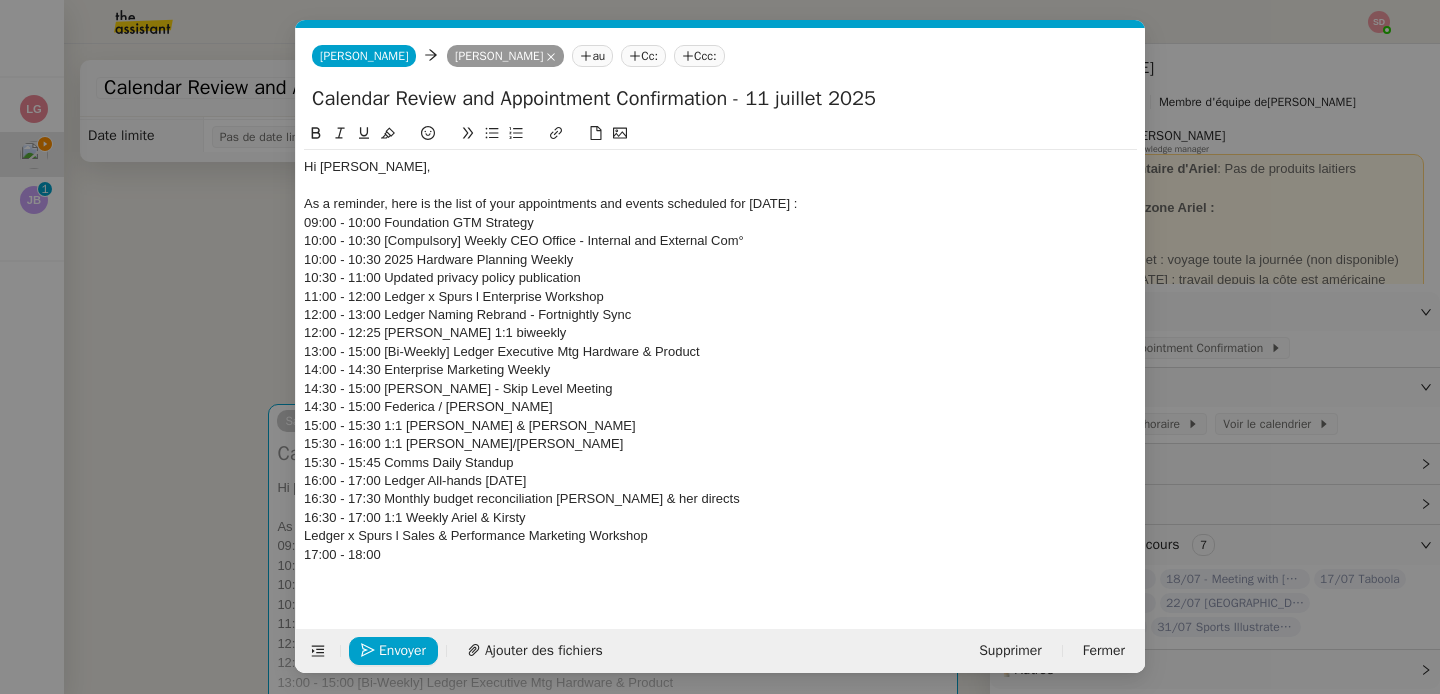 scroll, scrollTop: 0, scrollLeft: 0, axis: both 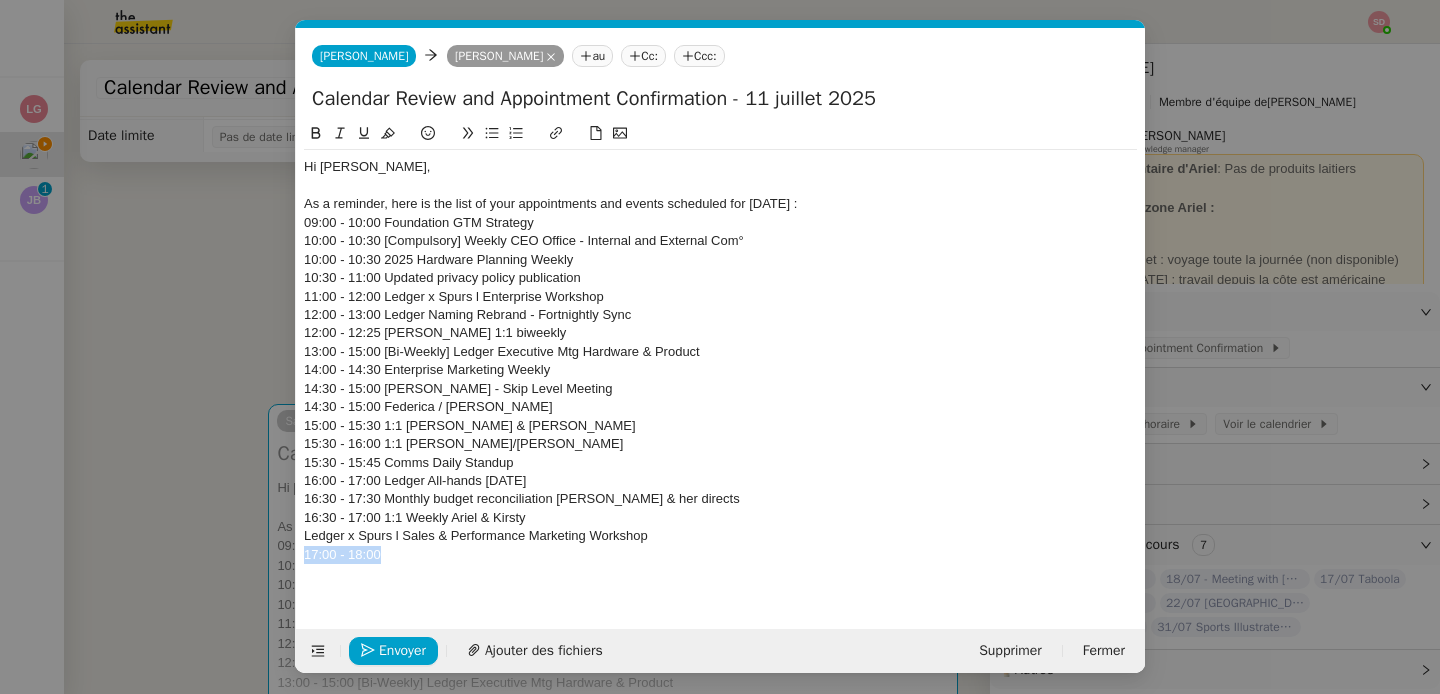 click on "17:00 - 18:00" 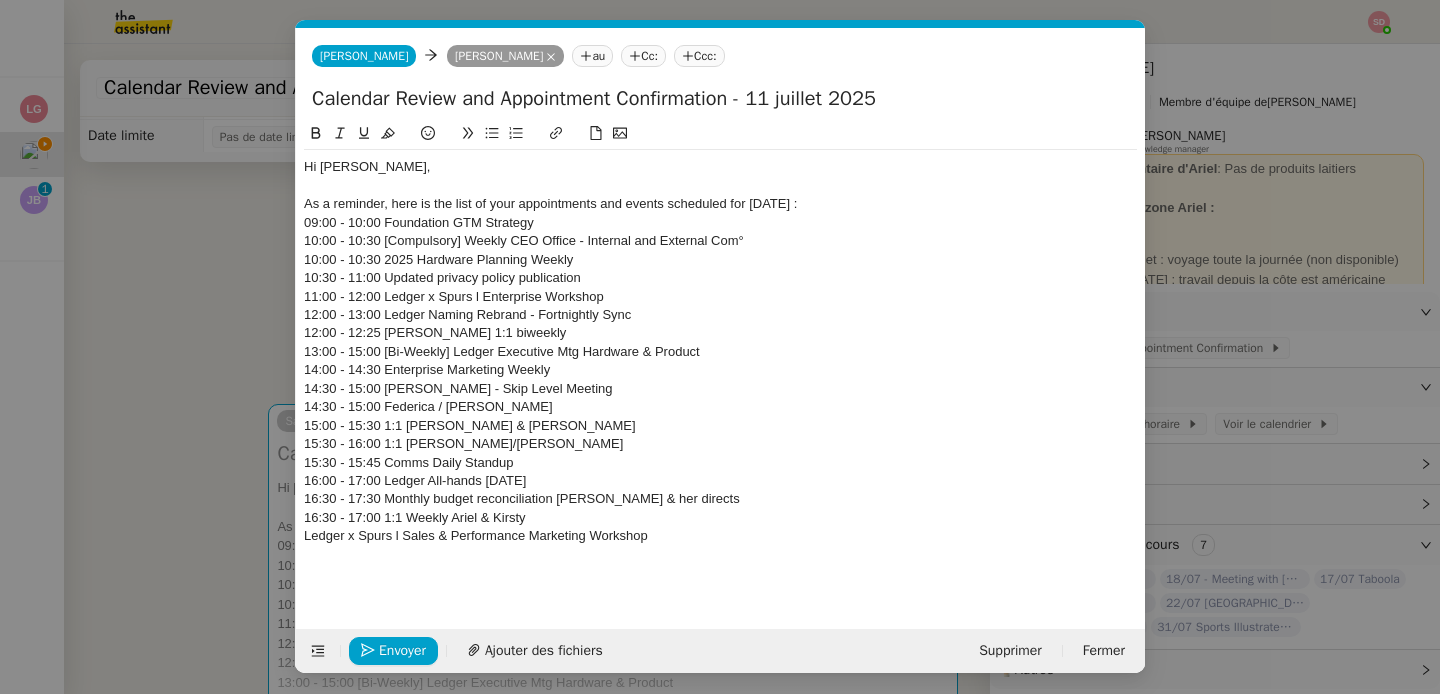 scroll, scrollTop: 0, scrollLeft: 0, axis: both 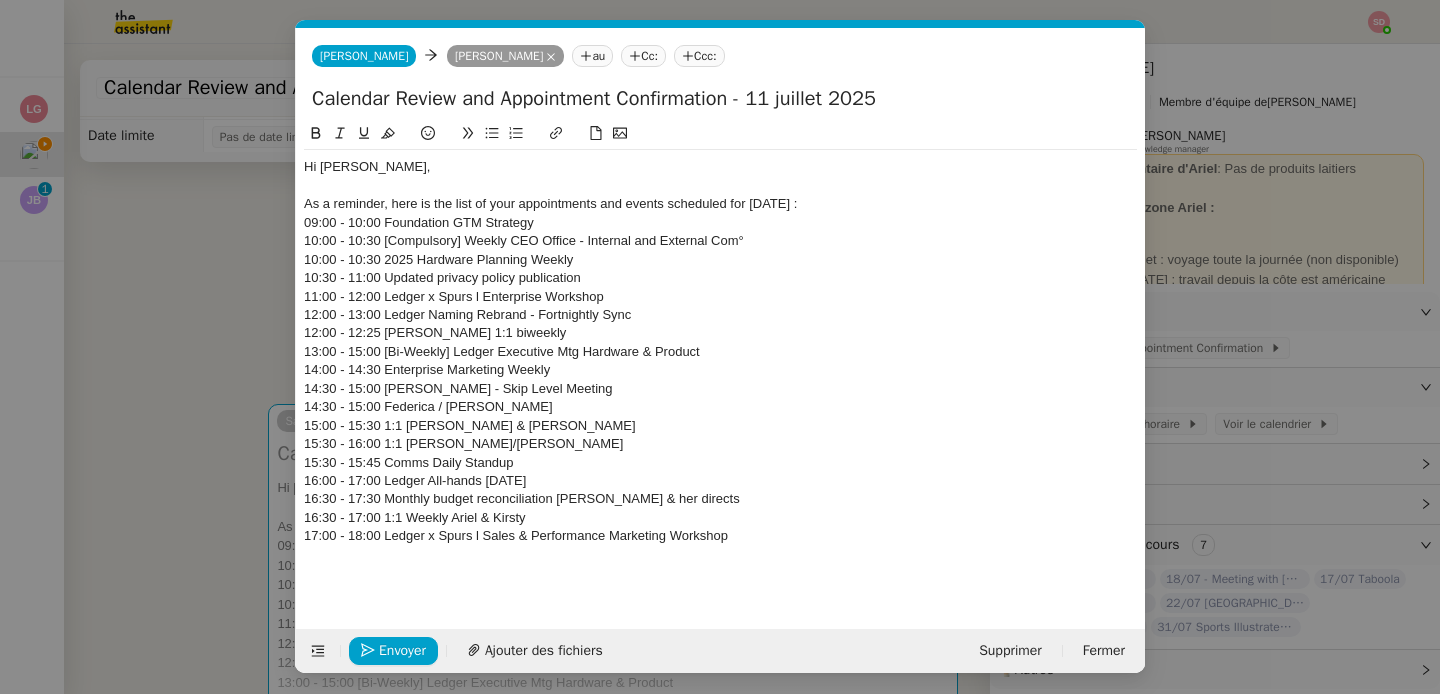 click 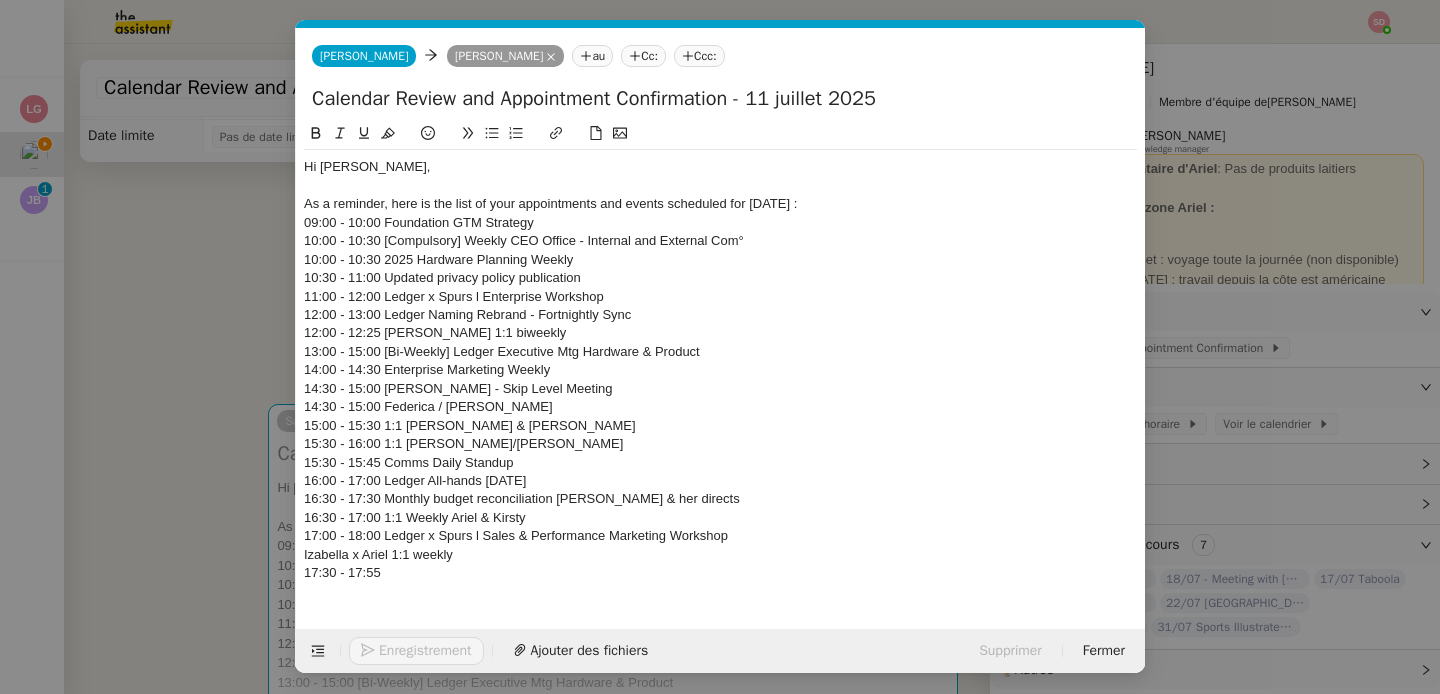 click on "17:30 - 17:55" 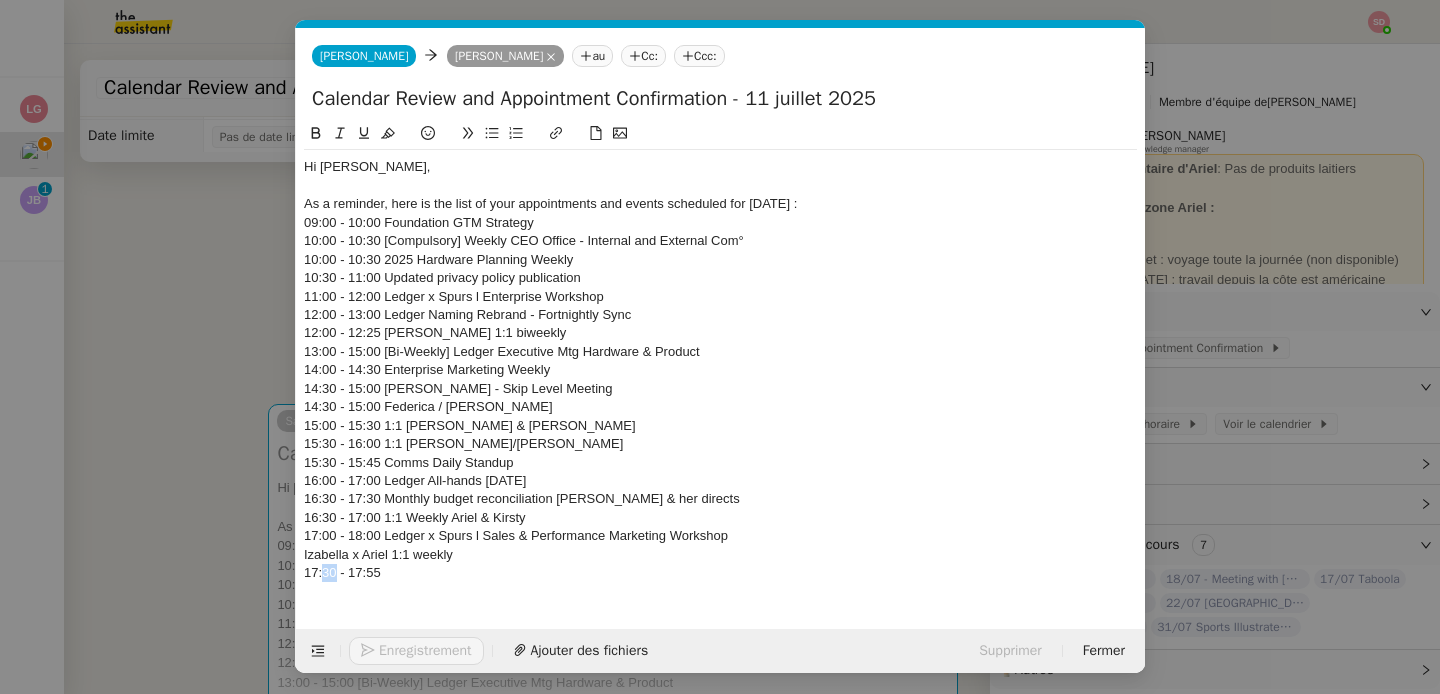 click on "17:30 - 17:55" 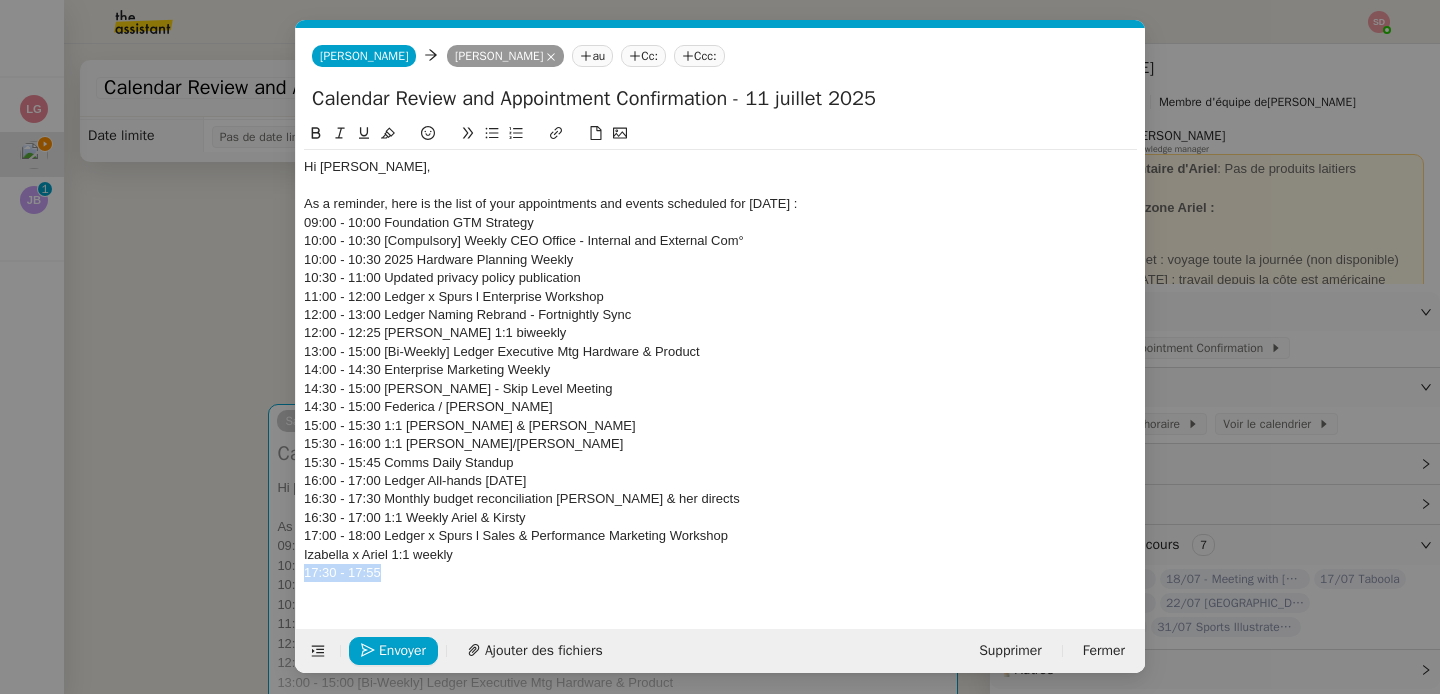 click on "17:30 - 17:55" 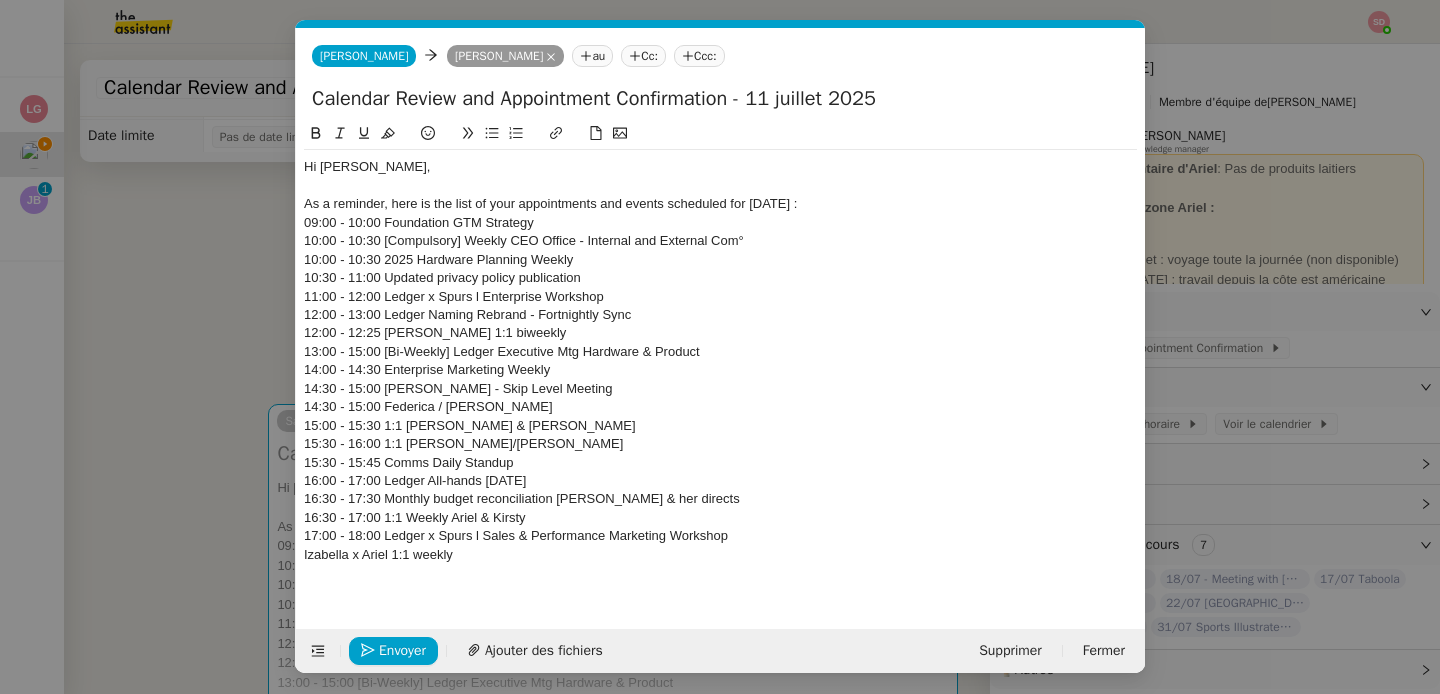 scroll, scrollTop: 0, scrollLeft: 0, axis: both 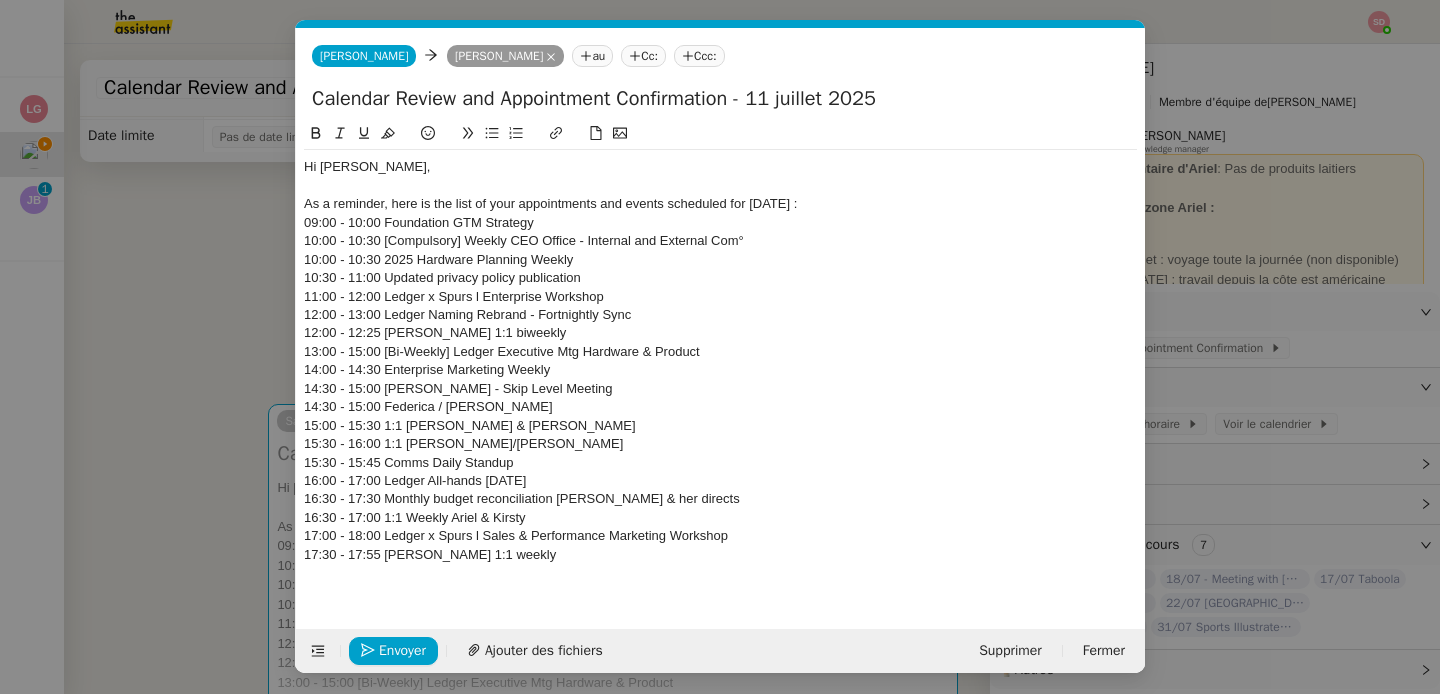 click 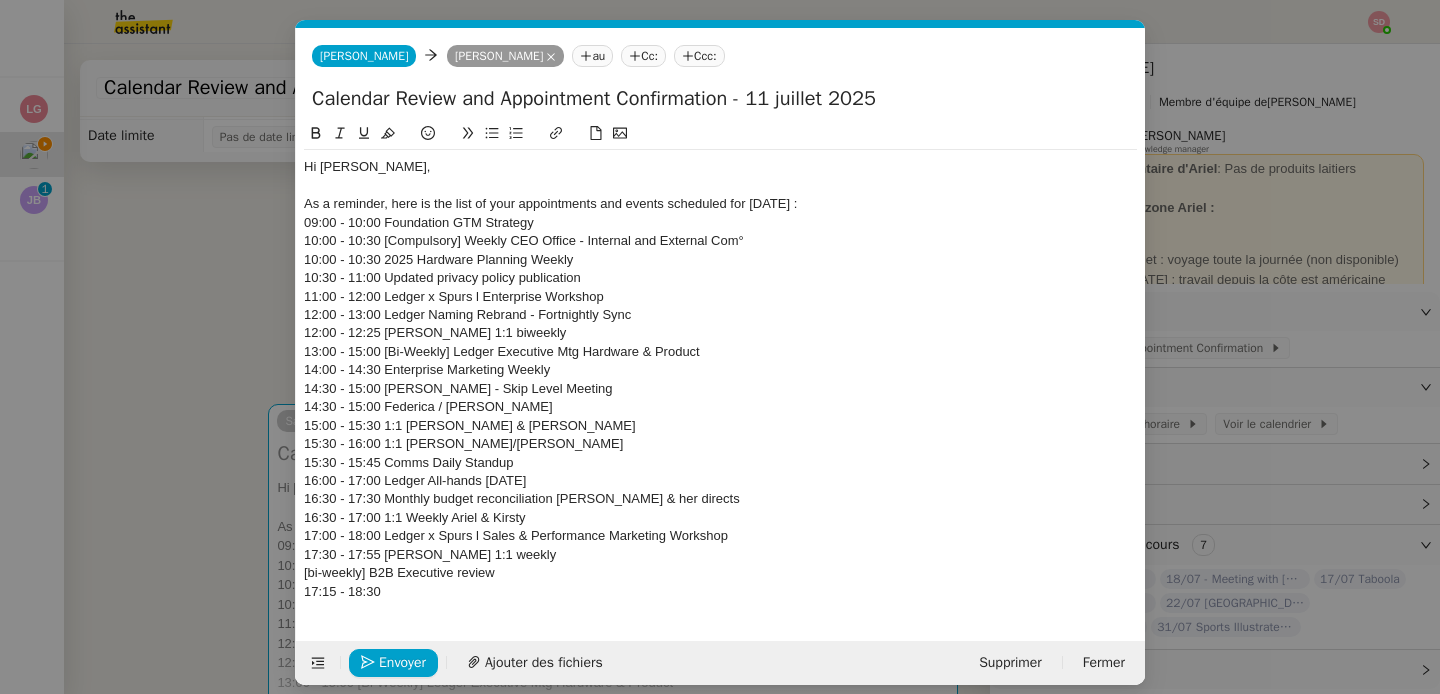 scroll, scrollTop: 0, scrollLeft: 0, axis: both 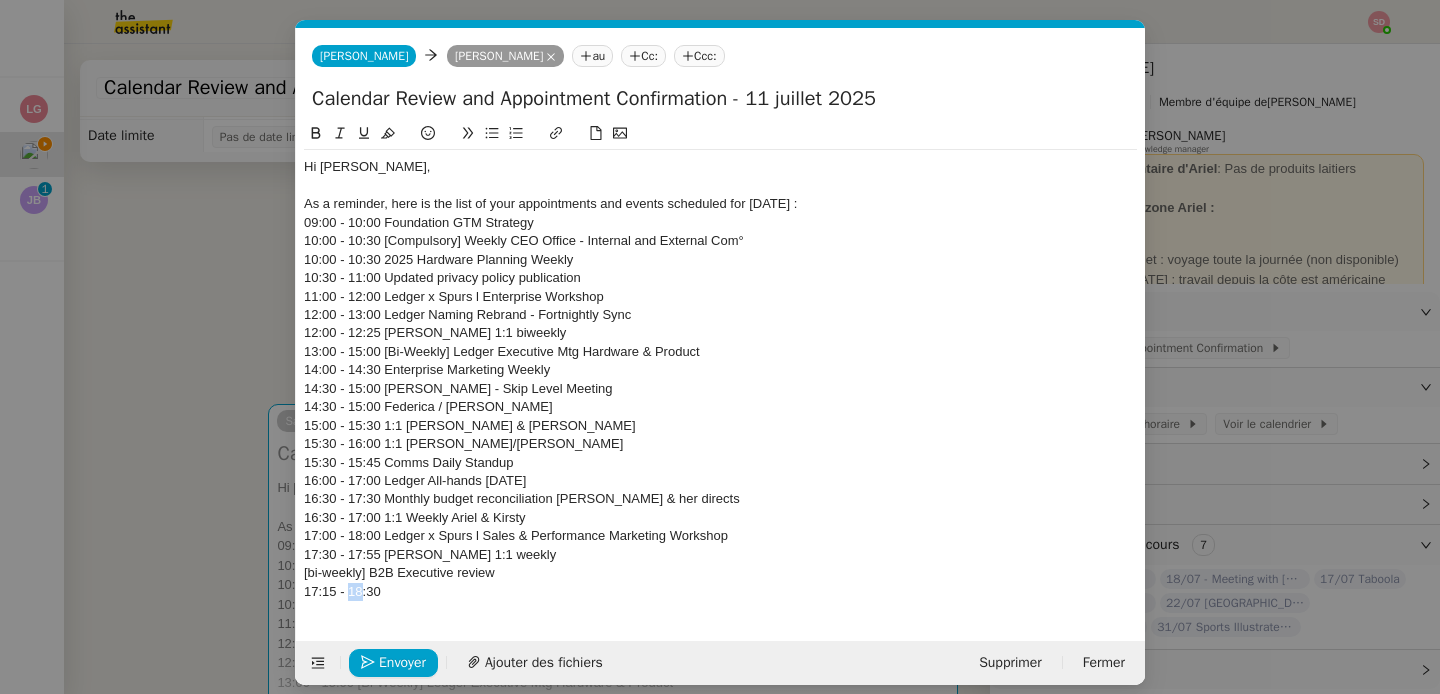 click on "17:15 - 18:30" 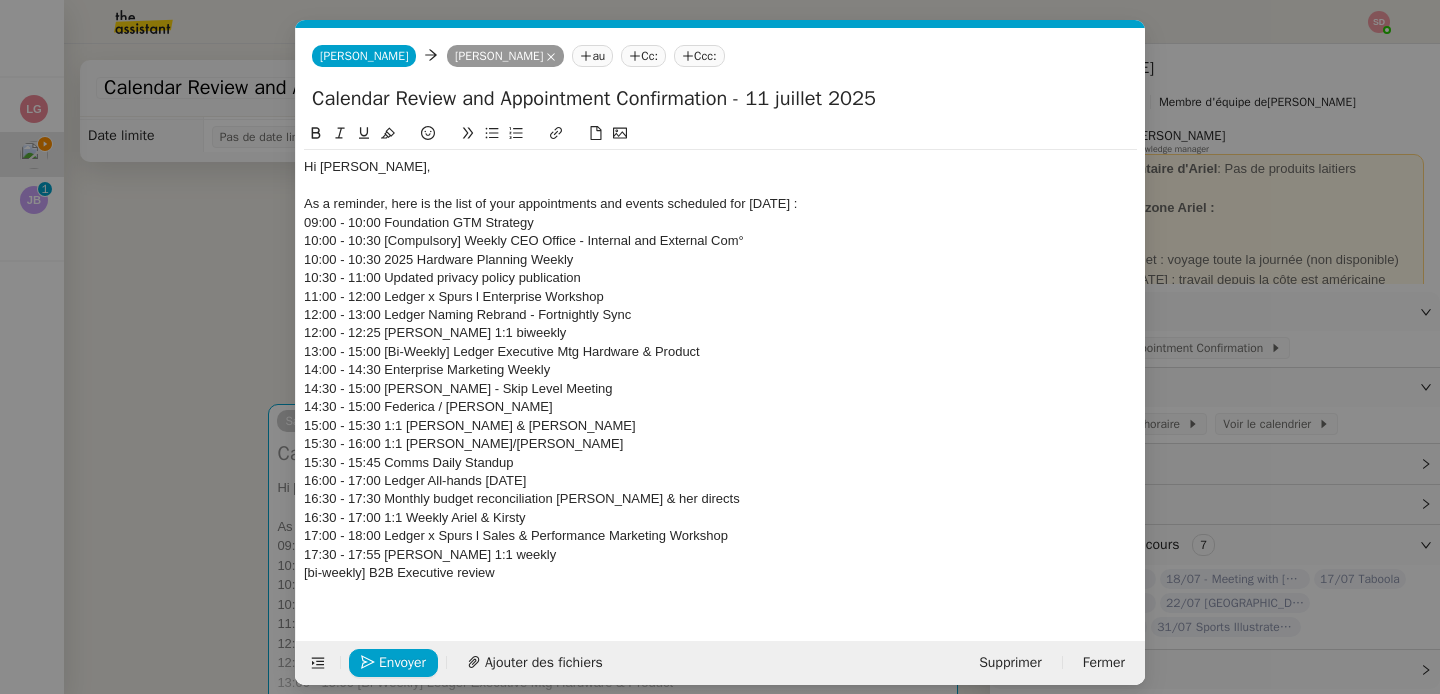 scroll, scrollTop: 0, scrollLeft: 0, axis: both 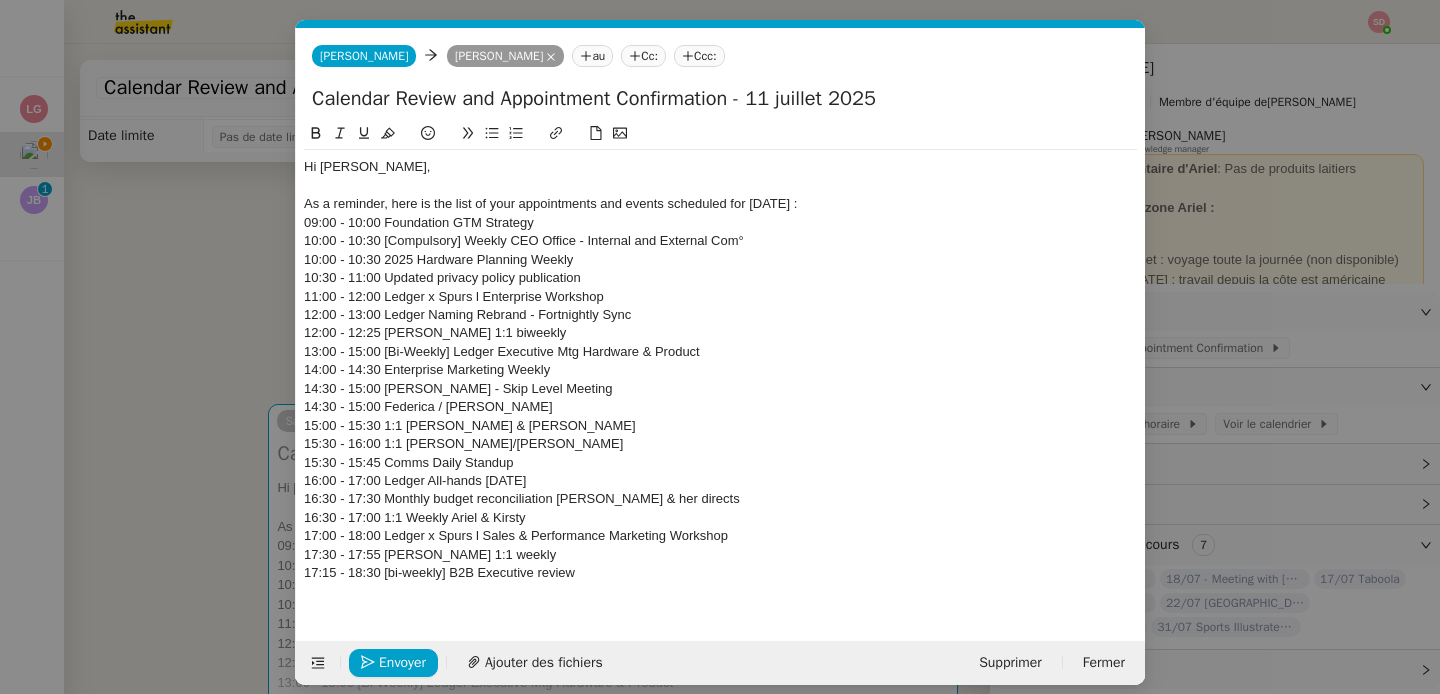 click 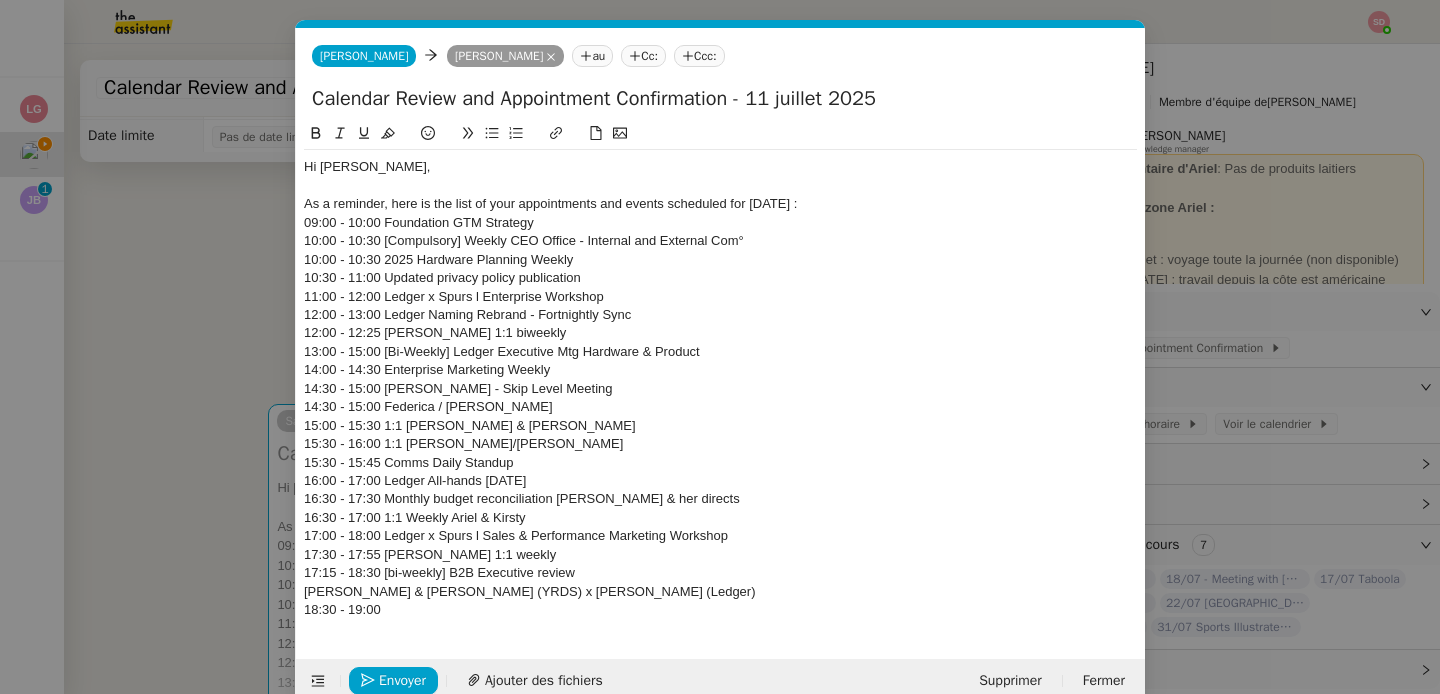 click on "18:30 - 19:00" 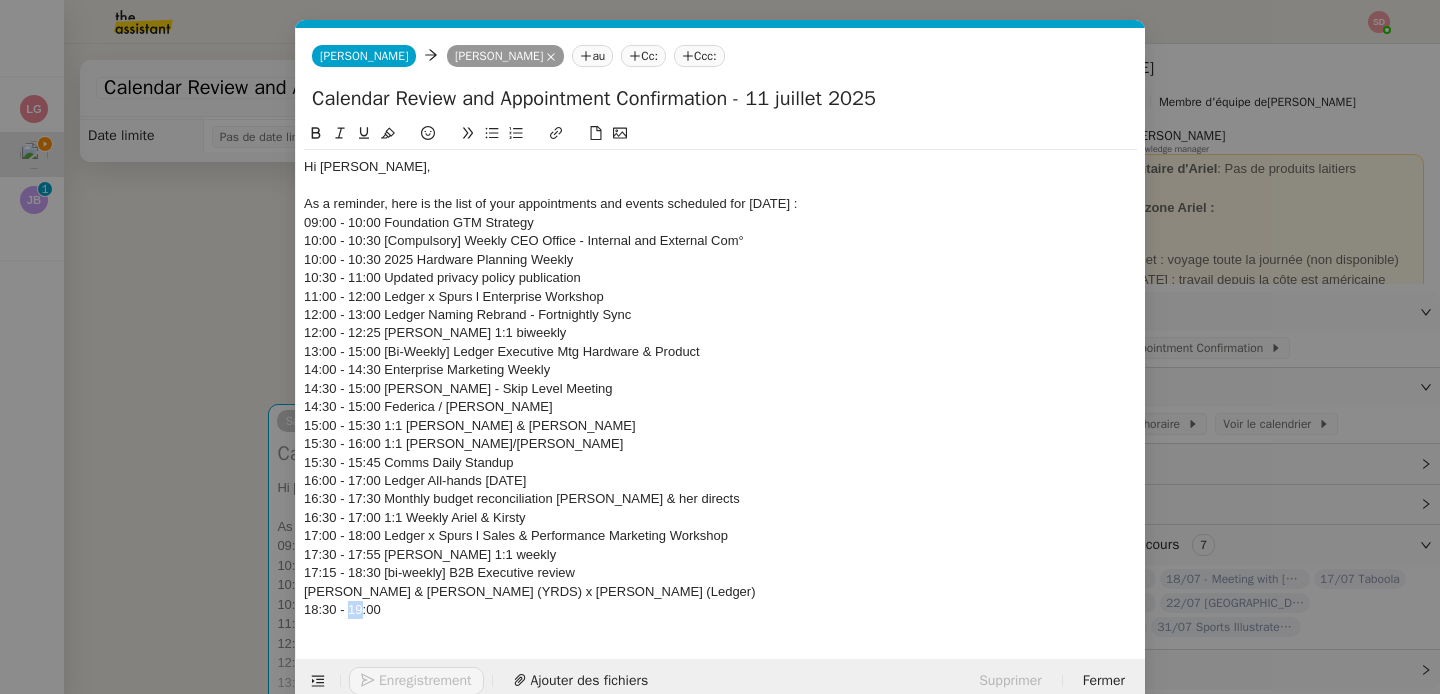 click on "18:30 - 19:00" 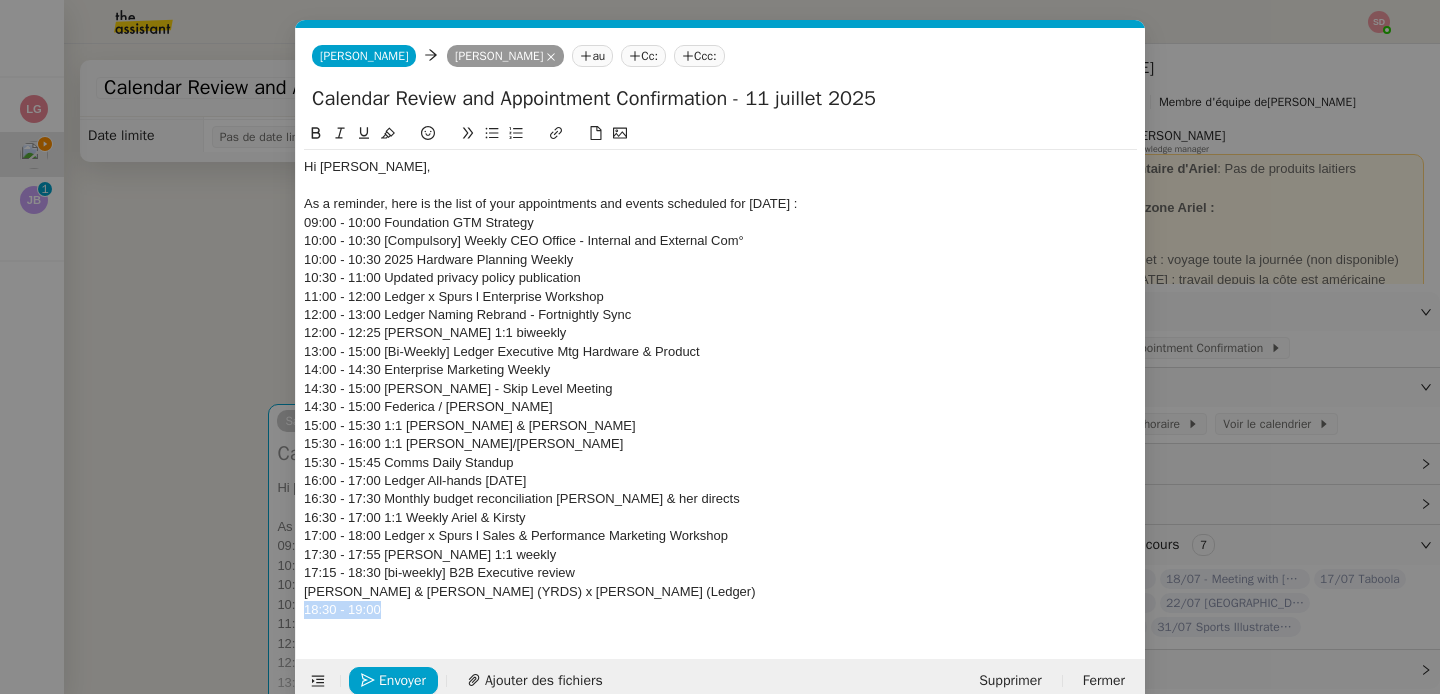 click on "18:30 - 19:00" 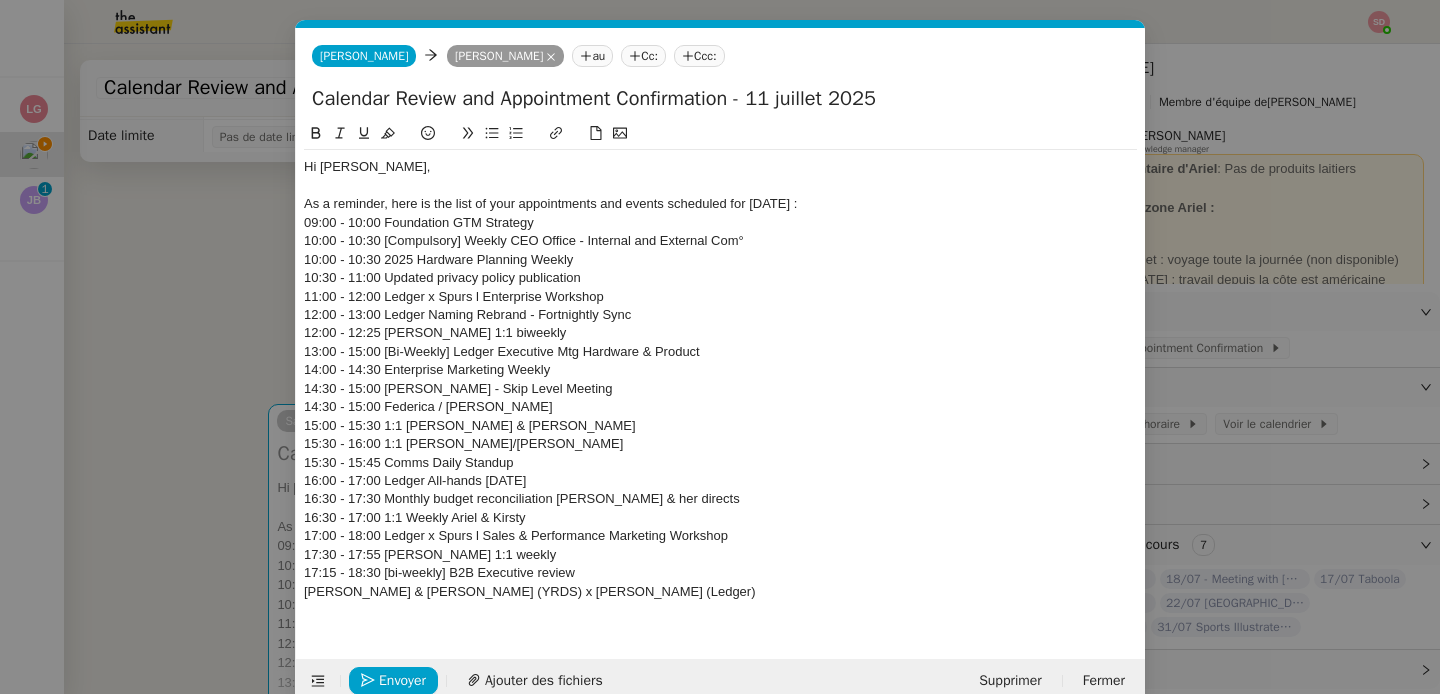 scroll, scrollTop: 0, scrollLeft: 0, axis: both 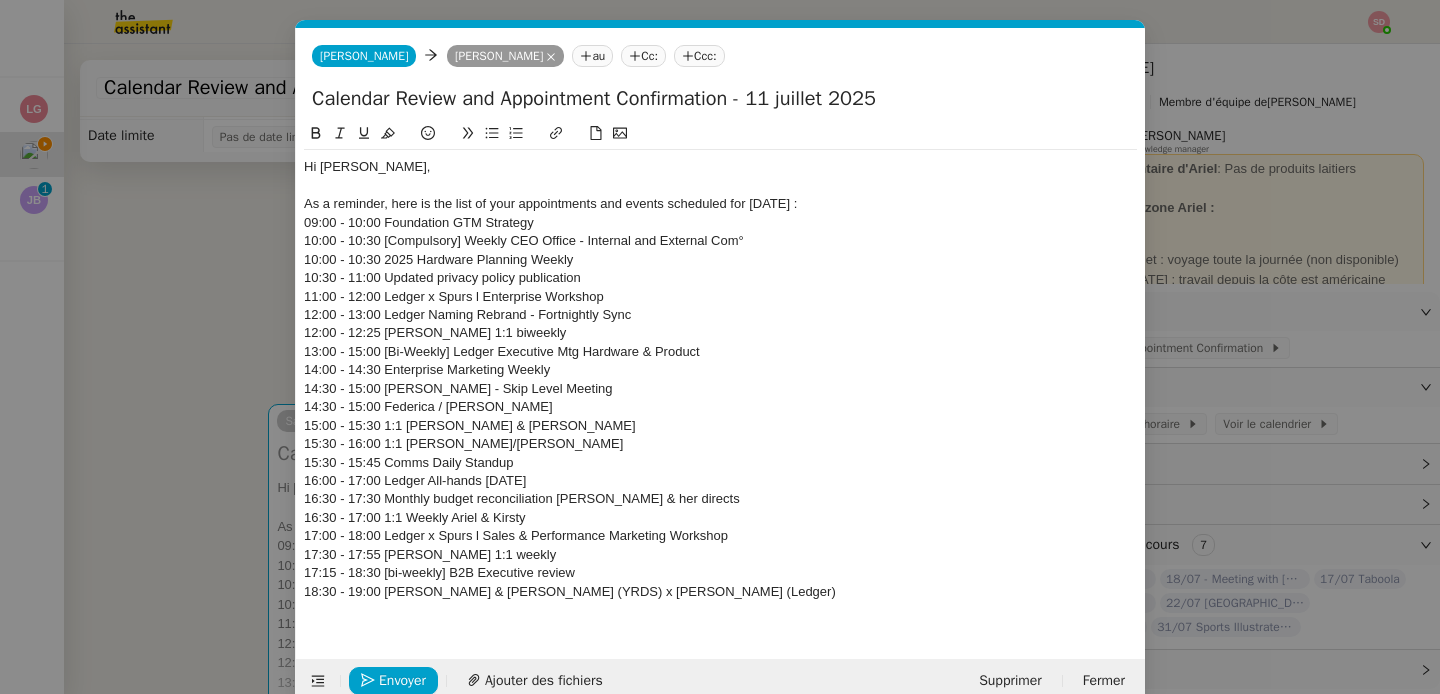 click 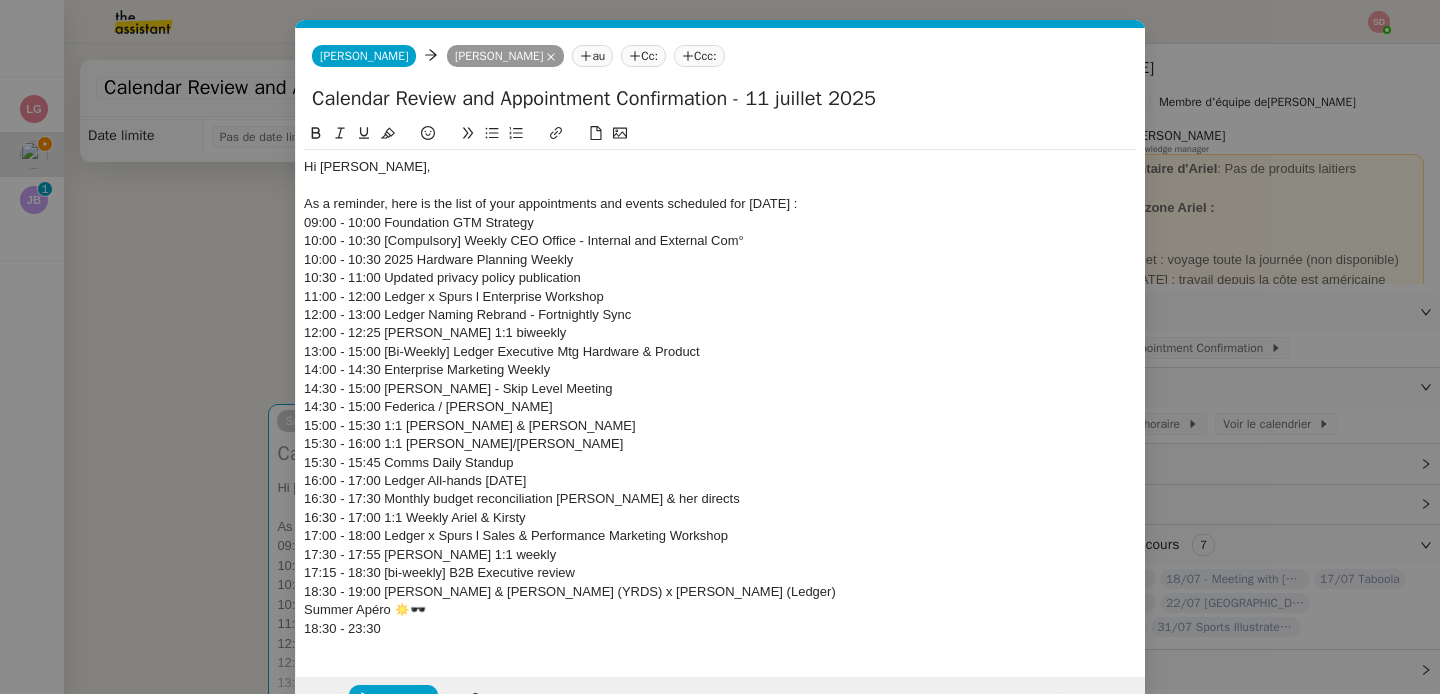 click on "18:30 - 23:30" 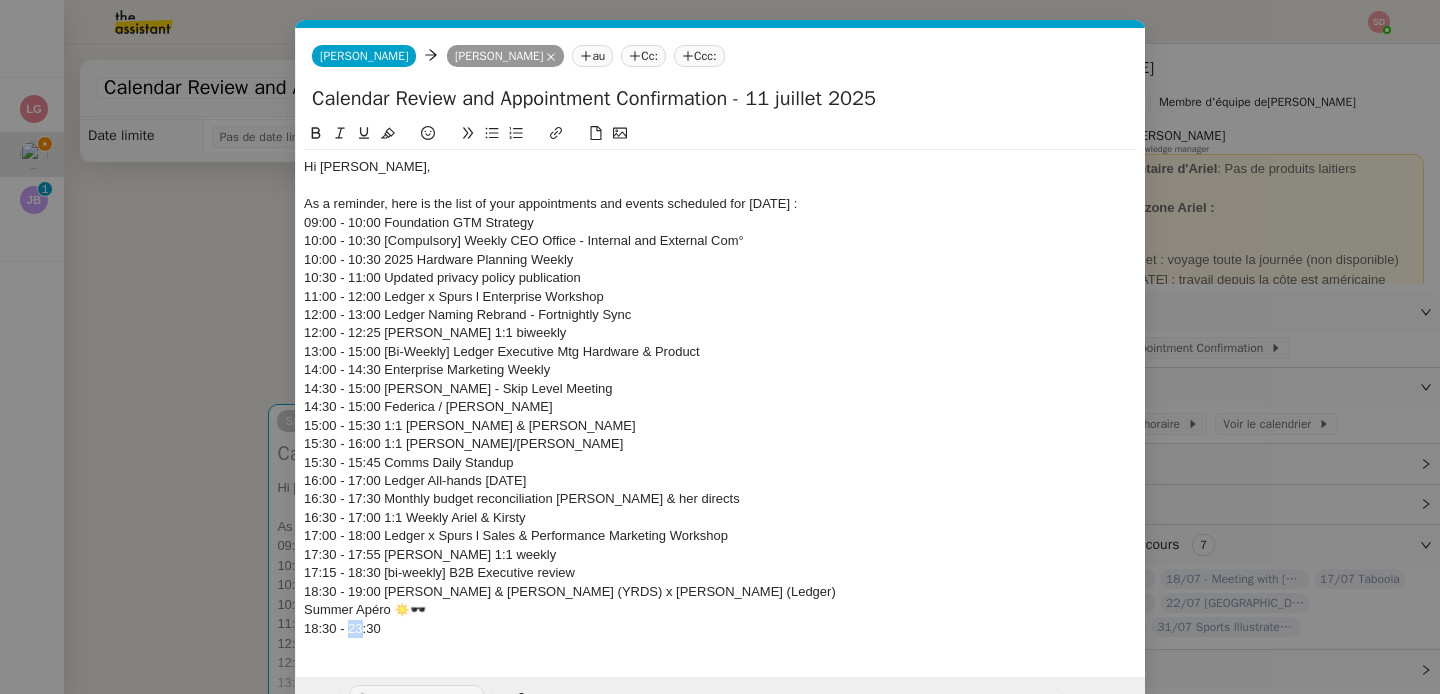 click on "18:30 - 23:30" 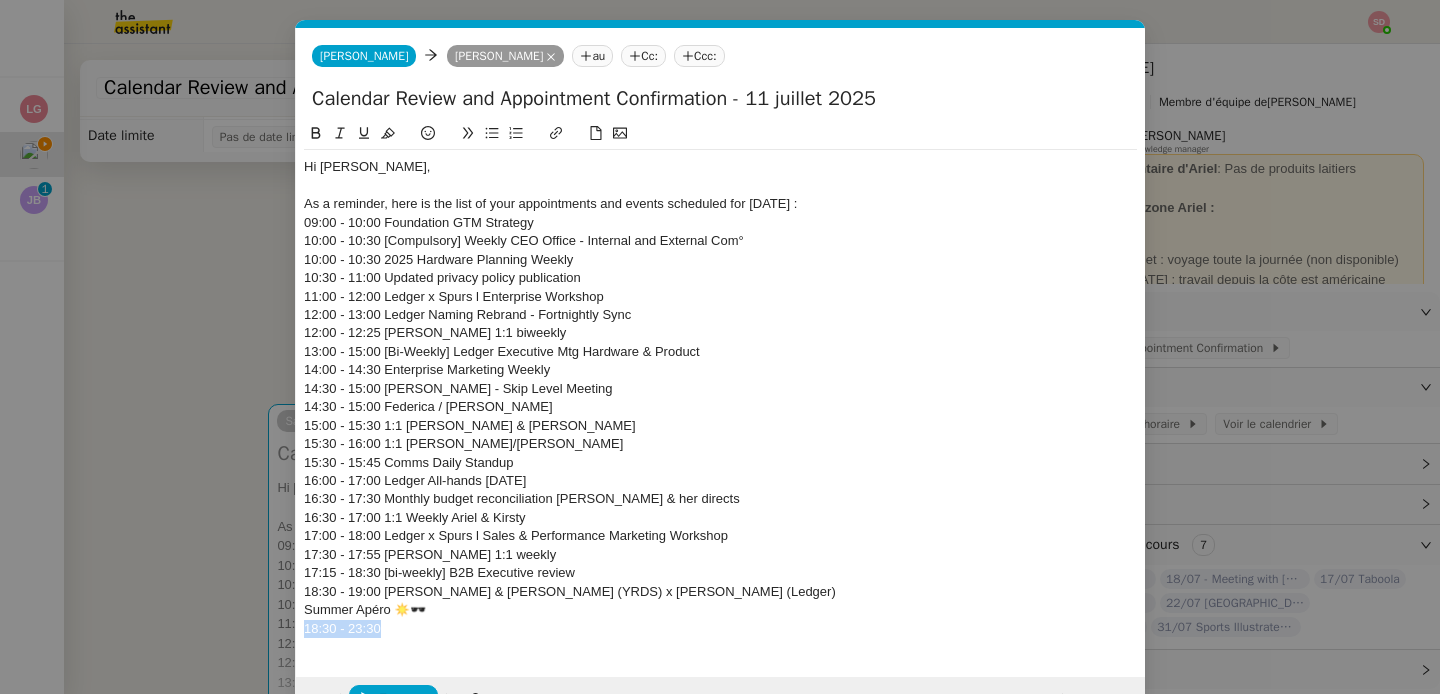 click on "18:30 - 23:30" 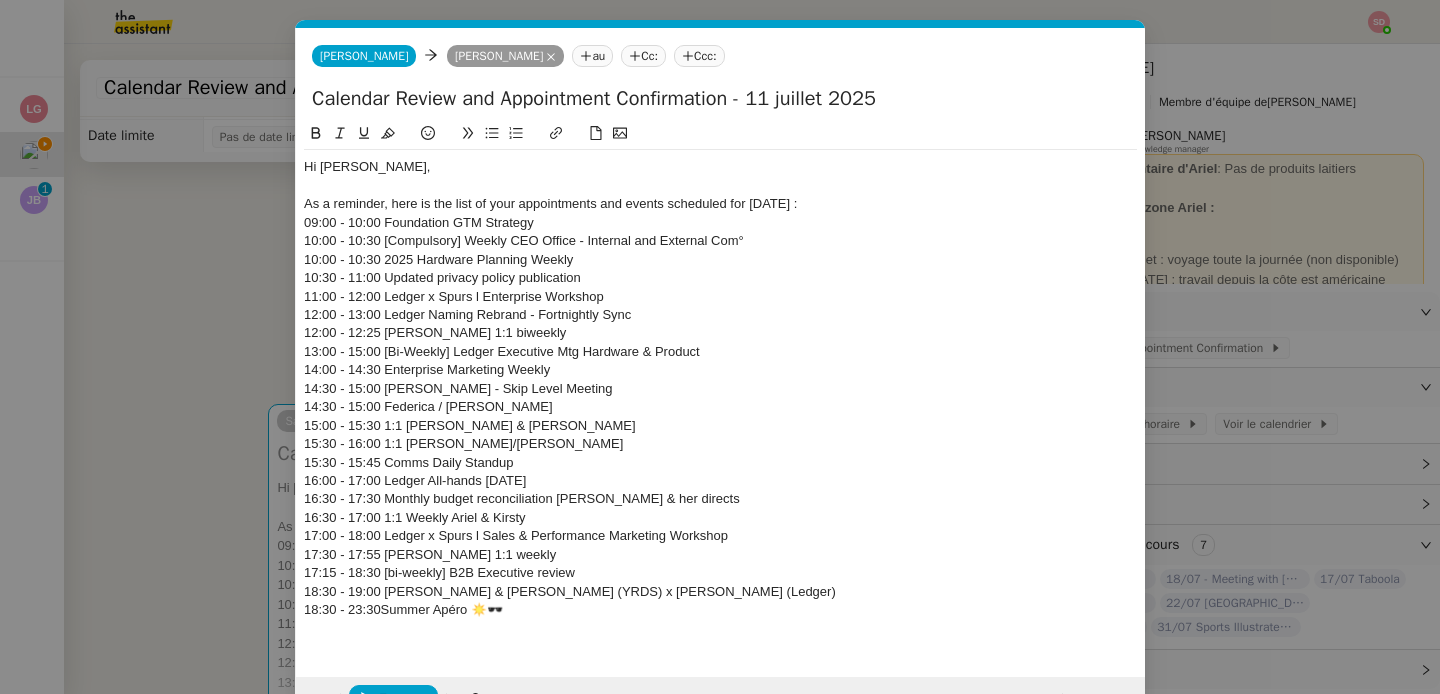 scroll, scrollTop: 0, scrollLeft: 0, axis: both 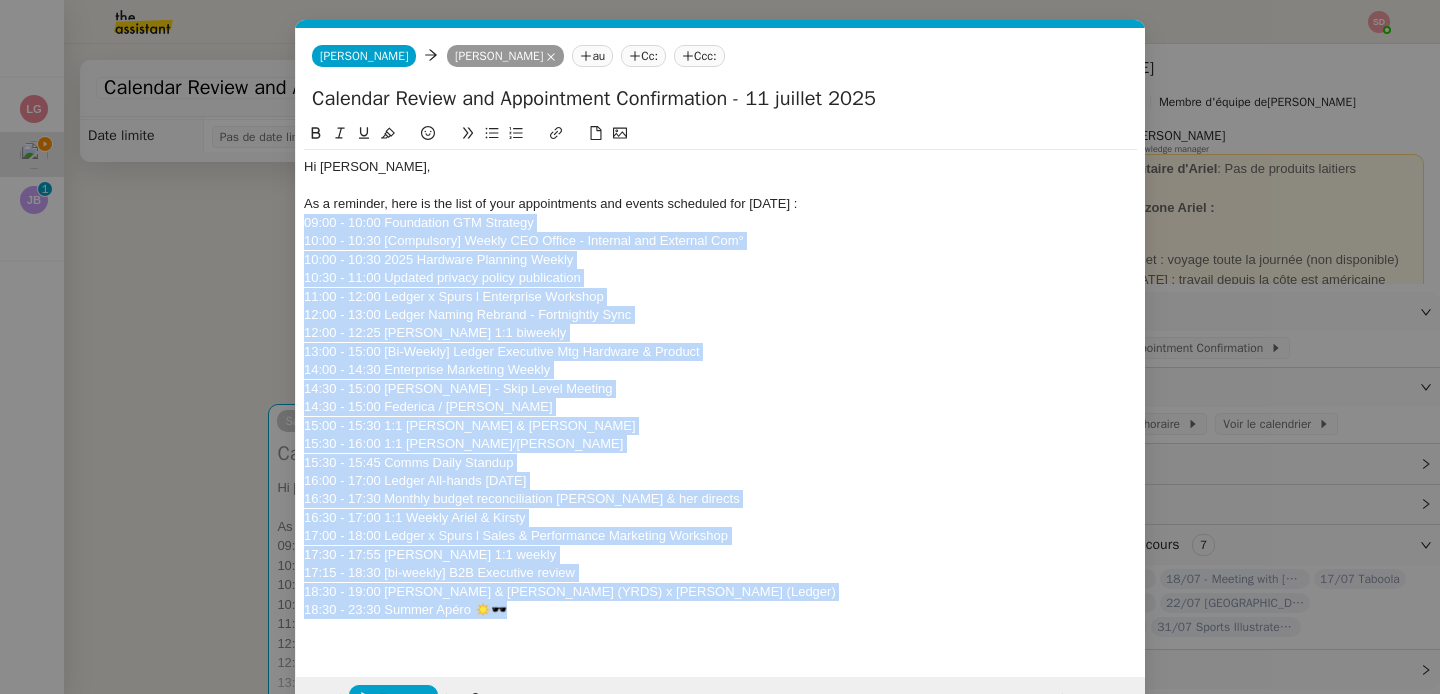 drag, startPoint x: 540, startPoint y: 608, endPoint x: 297, endPoint y: 232, distance: 447.6885 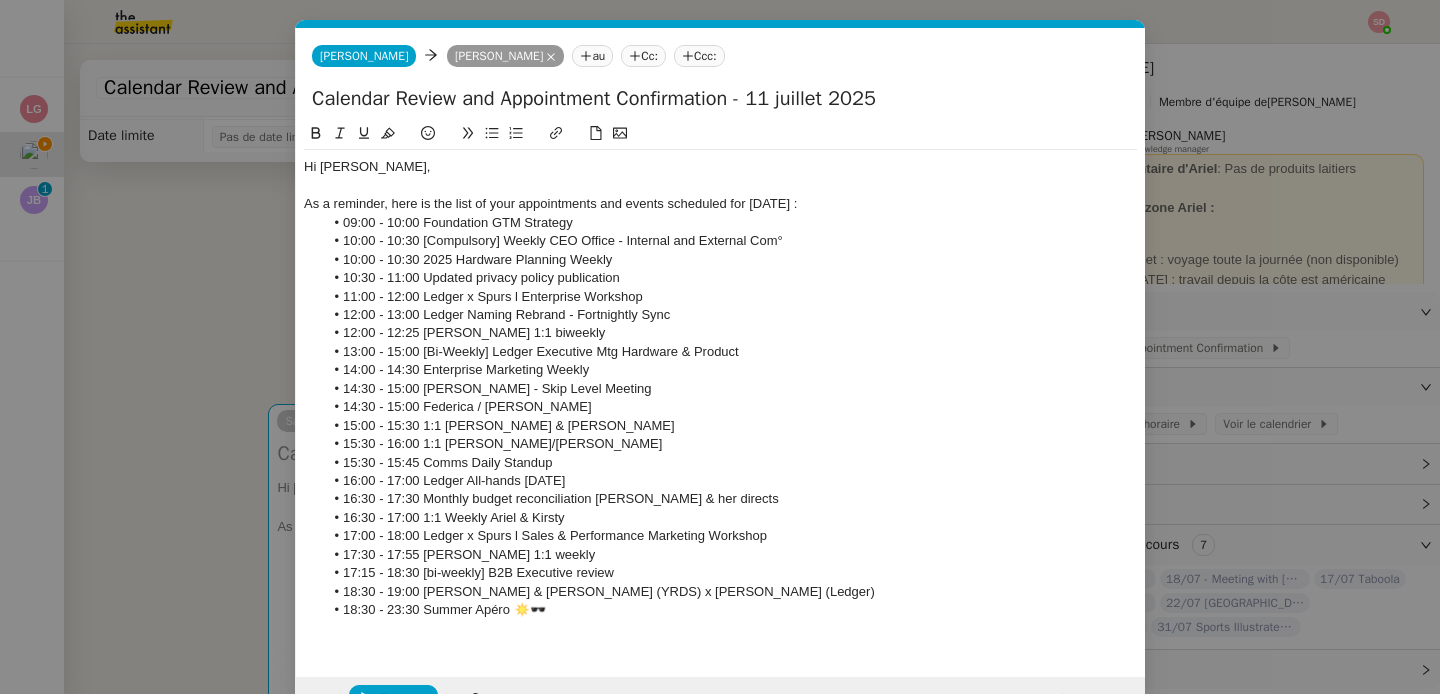 click on "13:00 - 15:00 [Bi-Weekly] Ledger Executive Mtg Hardware & Product" 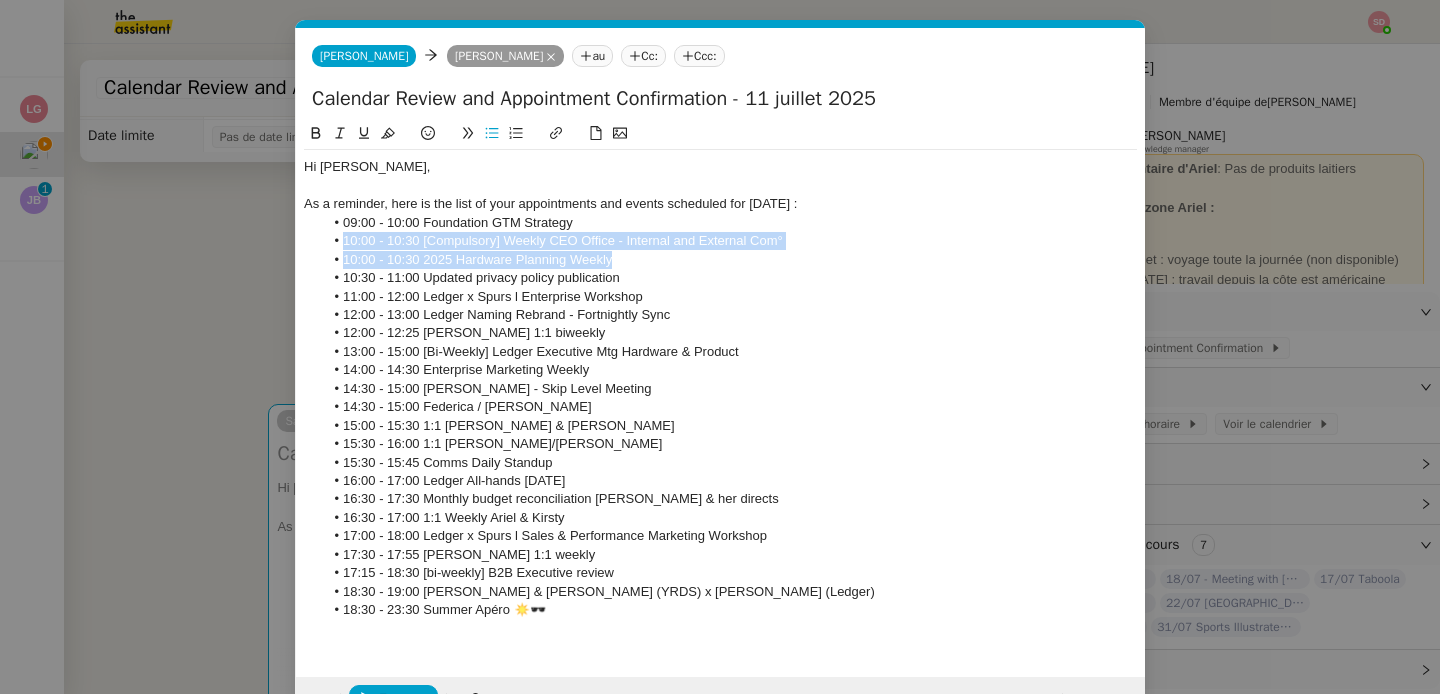 drag, startPoint x: 343, startPoint y: 235, endPoint x: 617, endPoint y: 265, distance: 275.63745 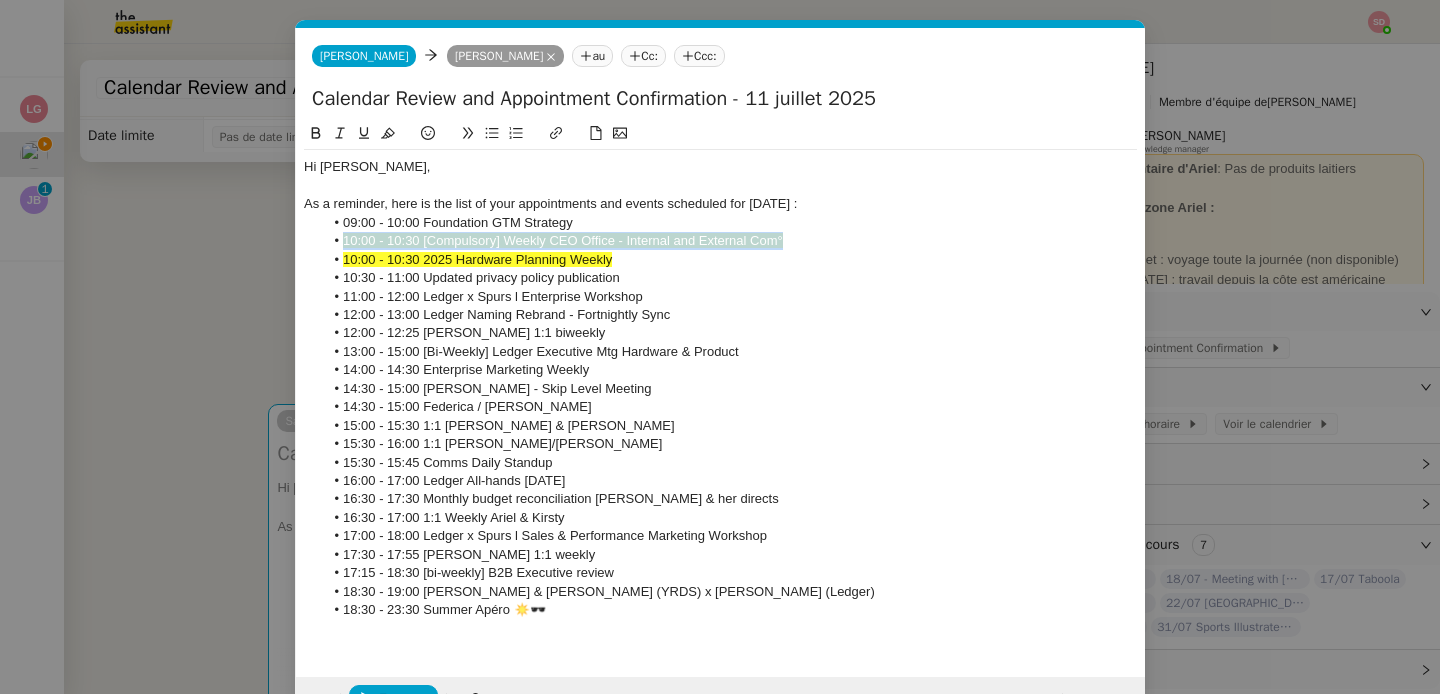 drag, startPoint x: 344, startPoint y: 315, endPoint x: 595, endPoint y: 331, distance: 251.50945 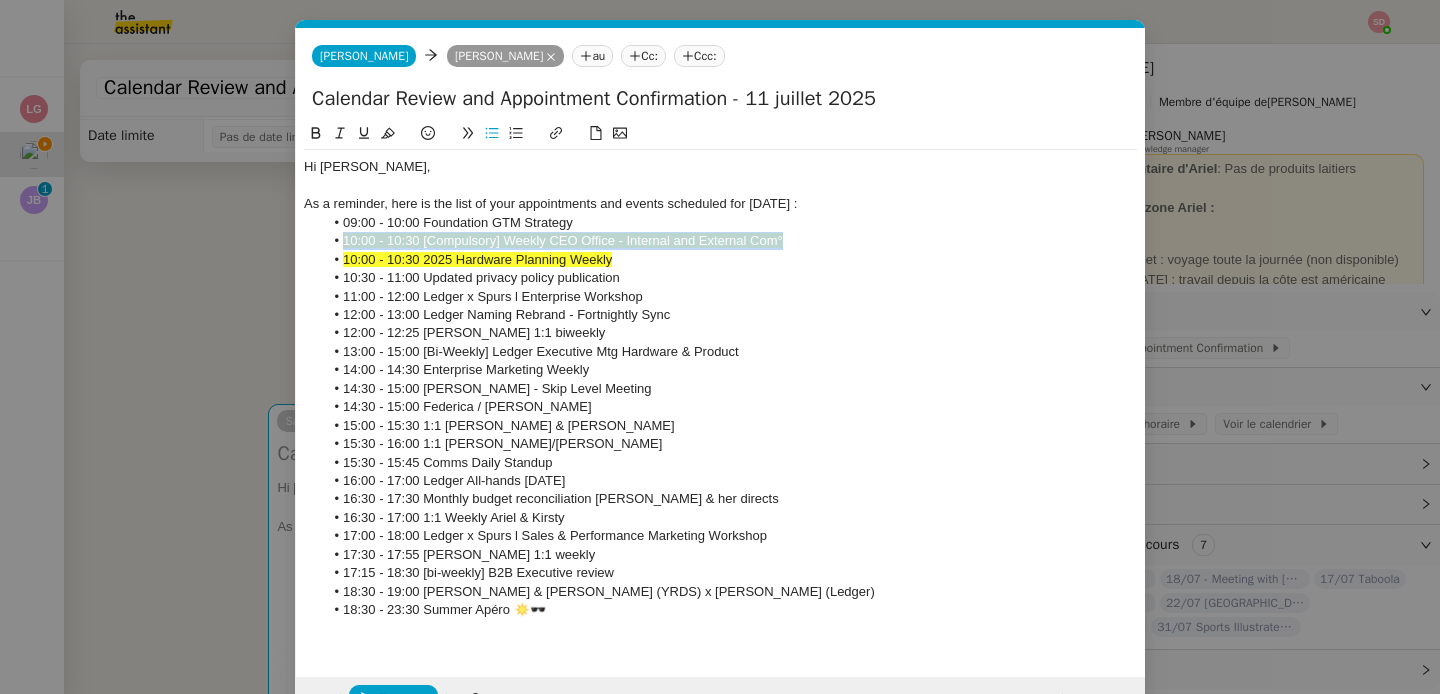 click 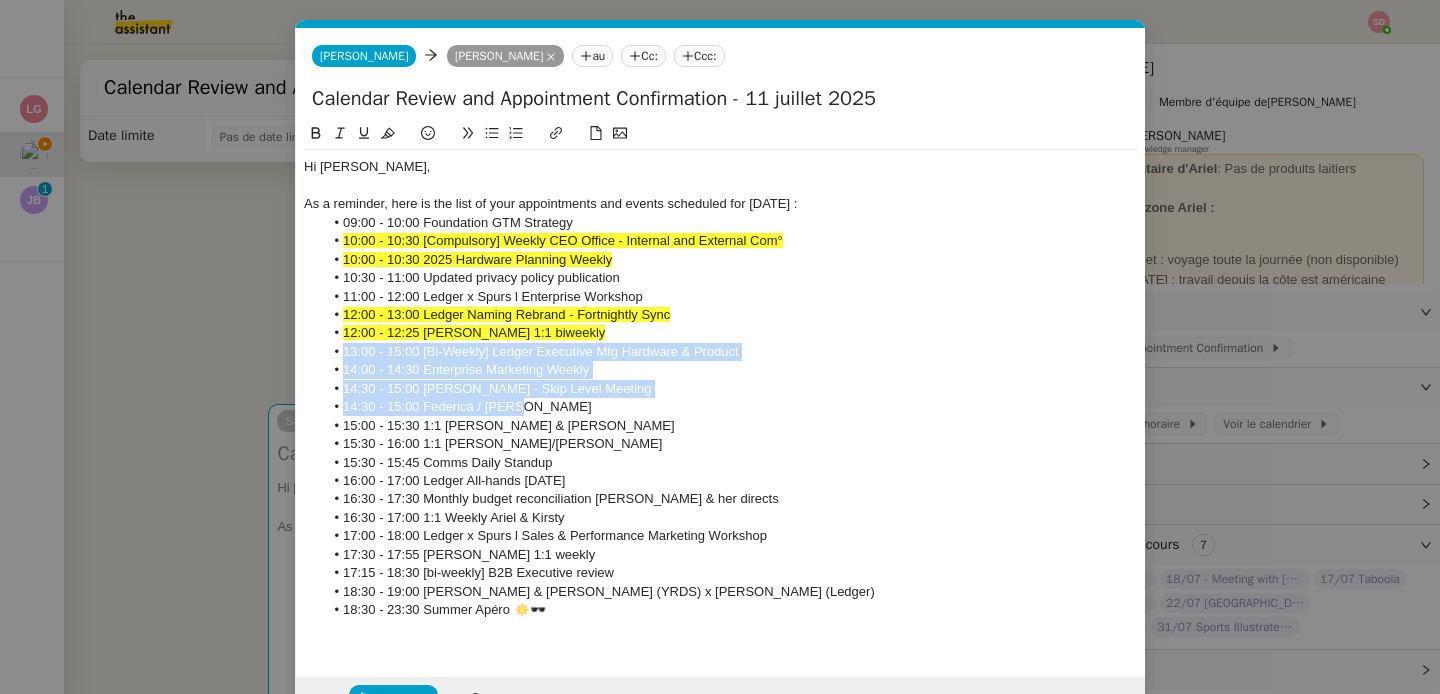 drag, startPoint x: 343, startPoint y: 353, endPoint x: 636, endPoint y: 401, distance: 296.9057 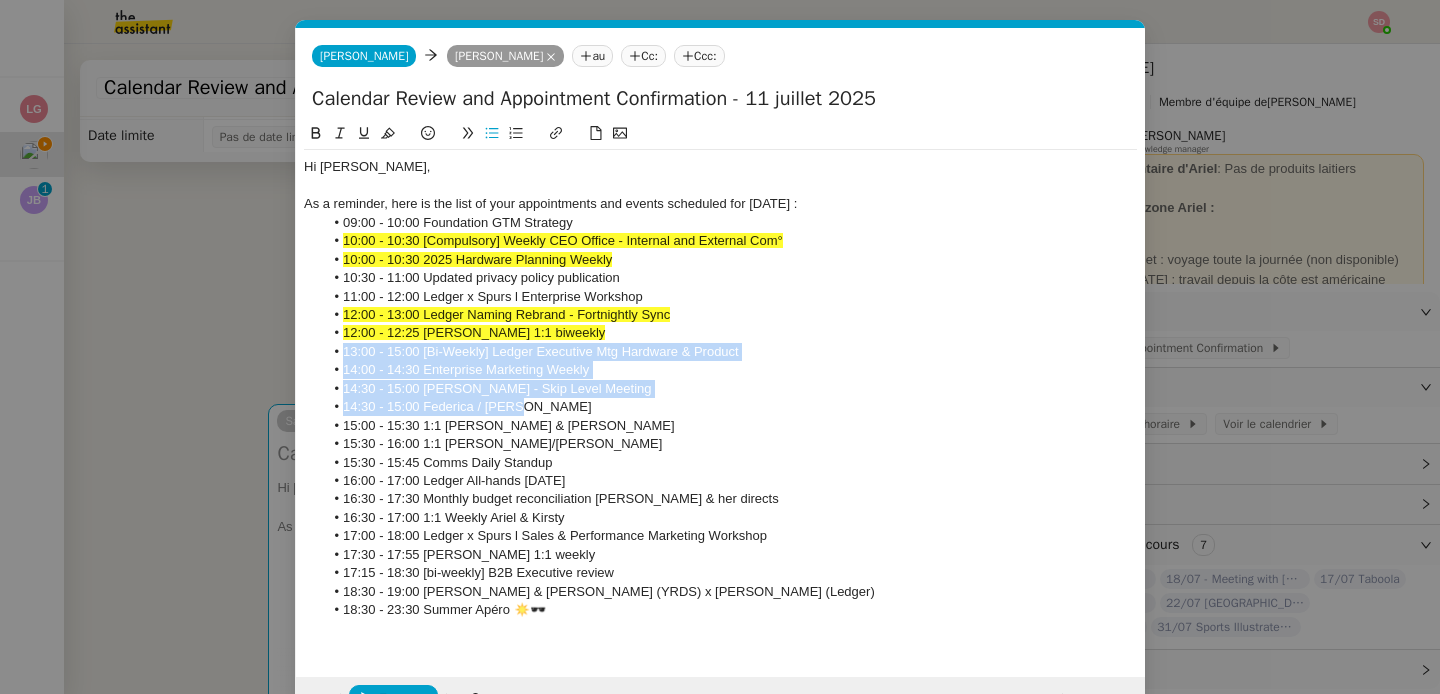 click 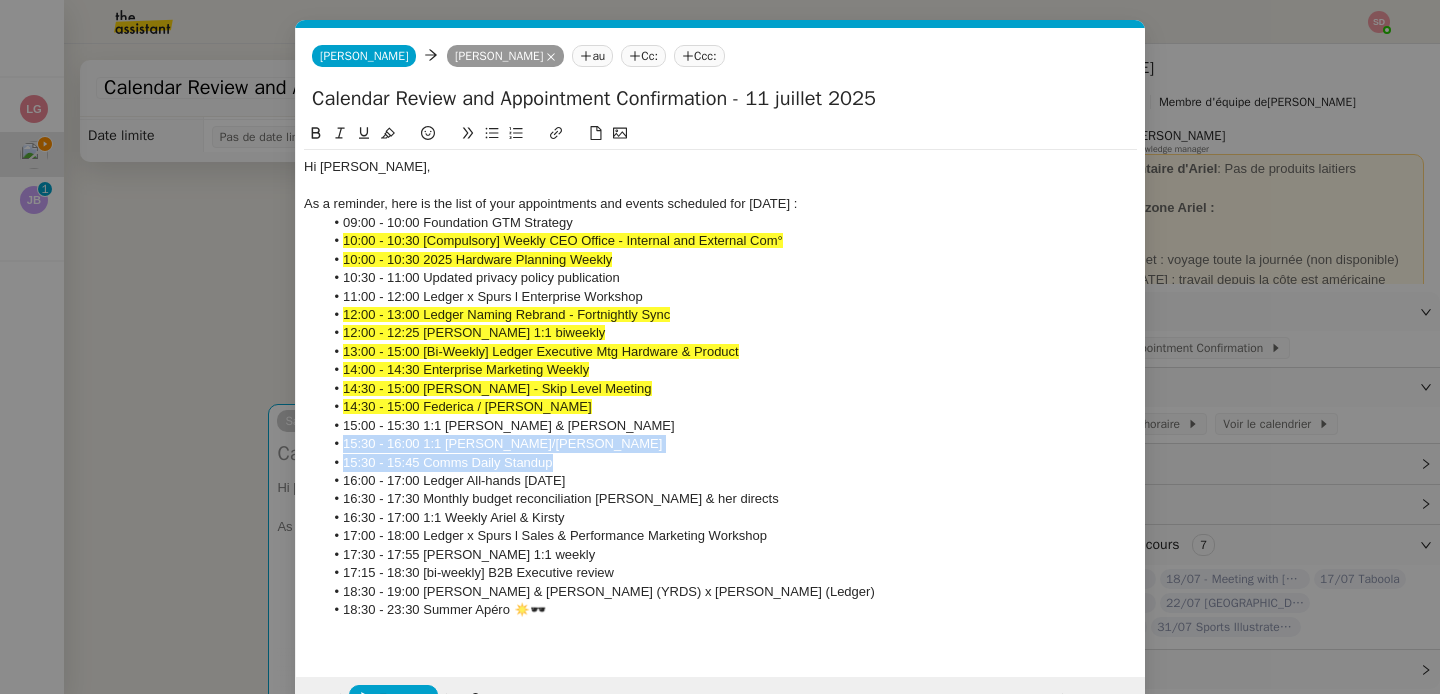 drag, startPoint x: 341, startPoint y: 448, endPoint x: 587, endPoint y: 465, distance: 246.5867 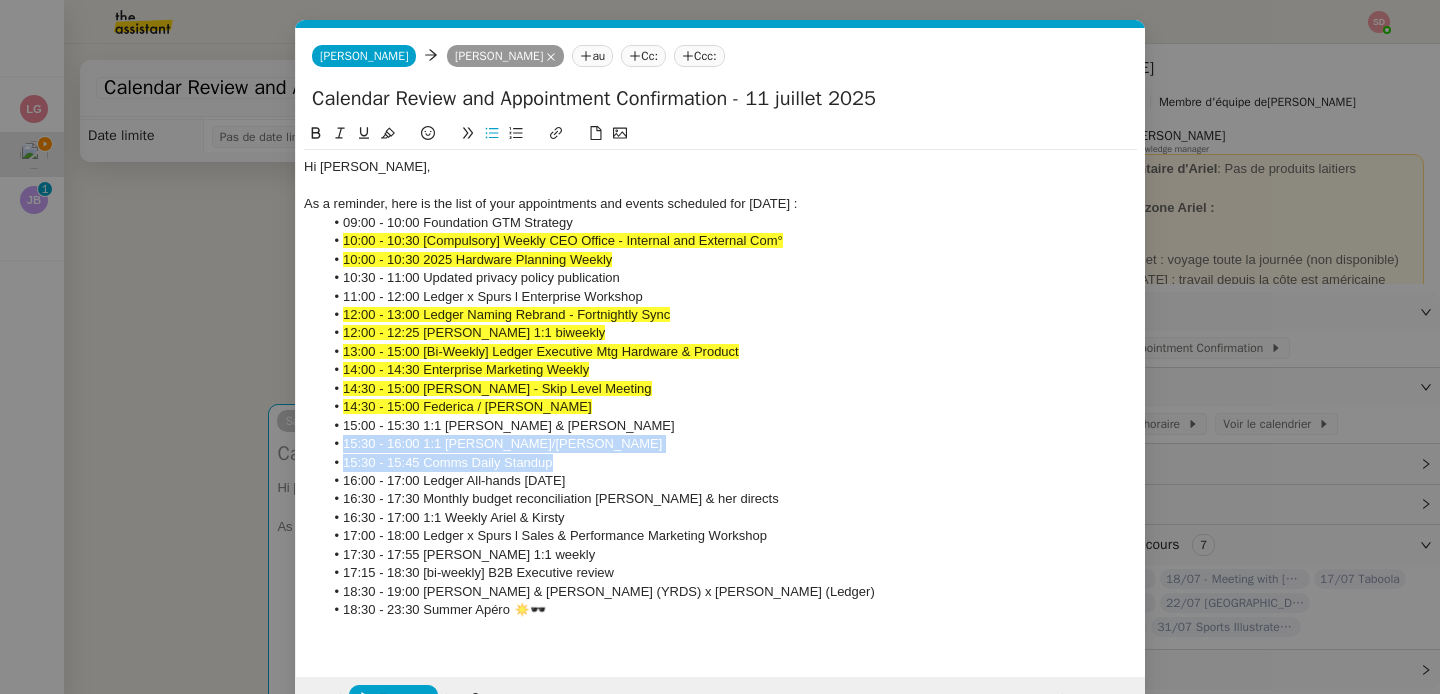 click 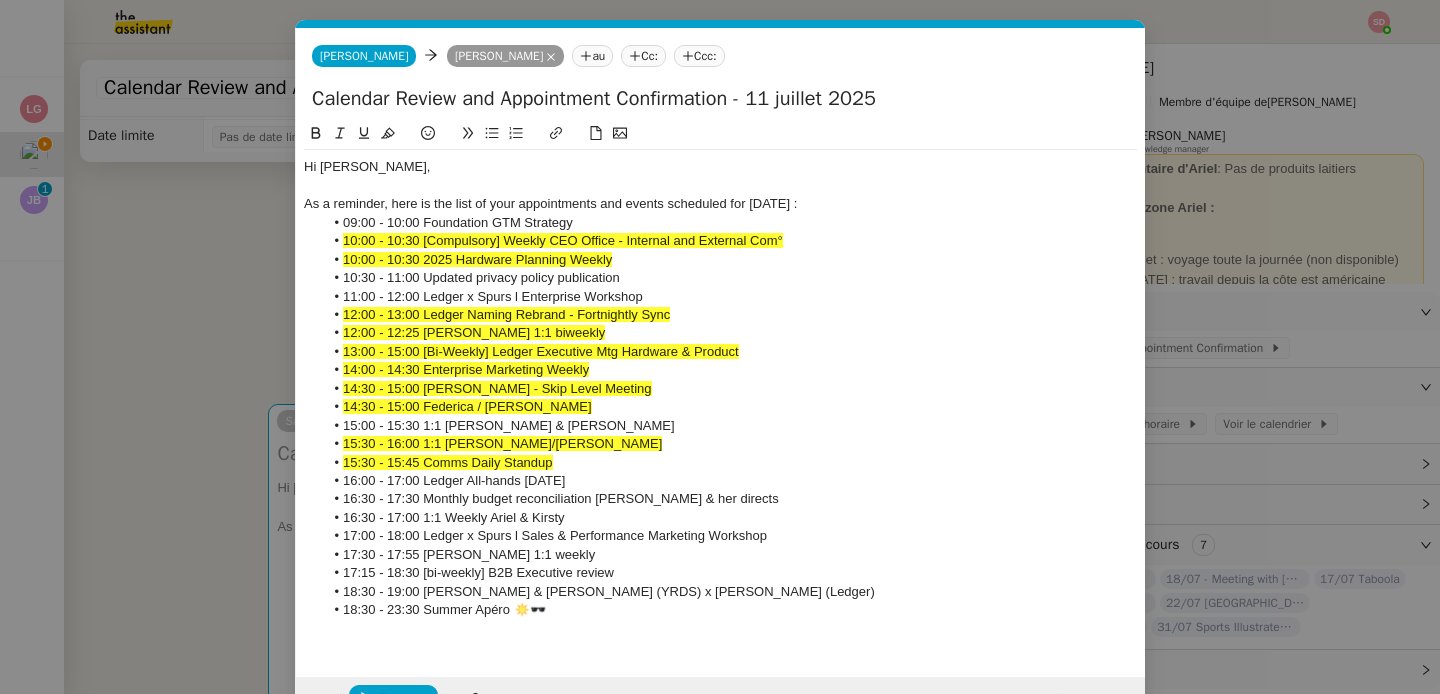 click on "16:00 - 17:00 Ledger All-hands July 2025" 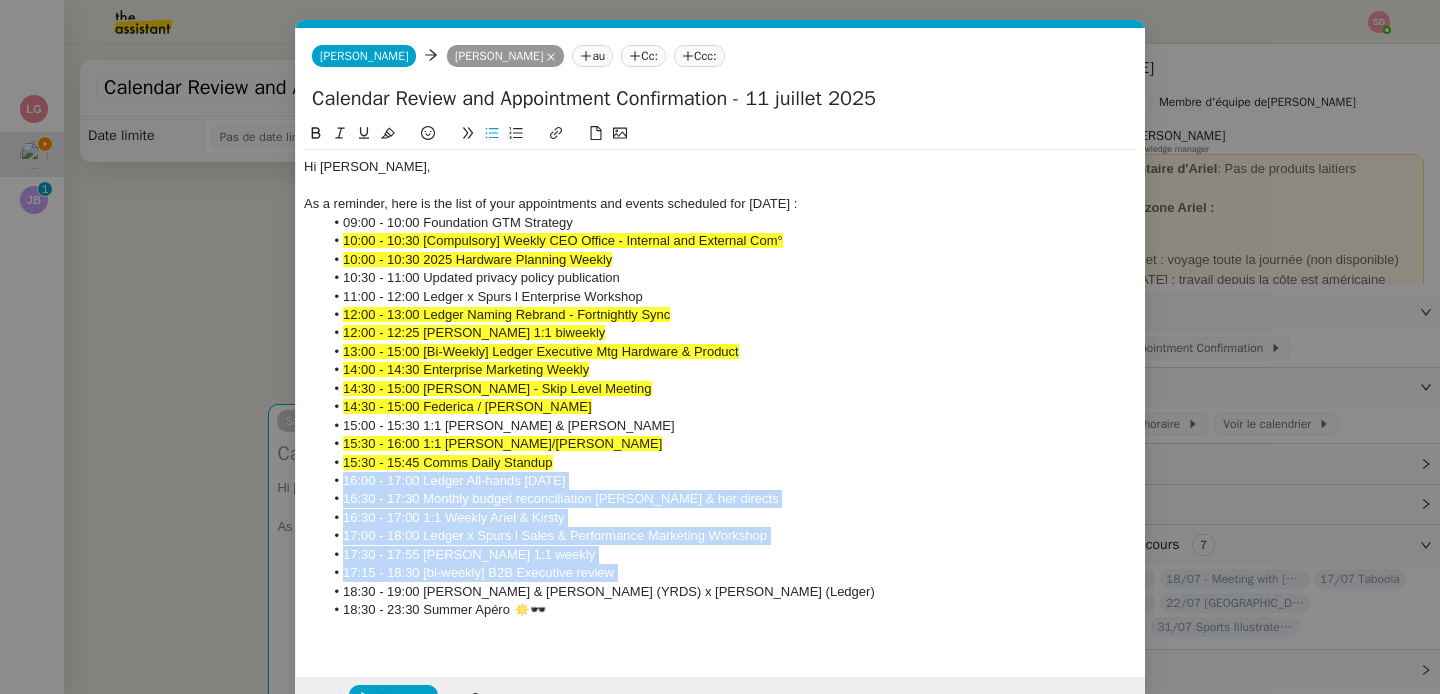 drag, startPoint x: 339, startPoint y: 483, endPoint x: 643, endPoint y: 582, distance: 319.71393 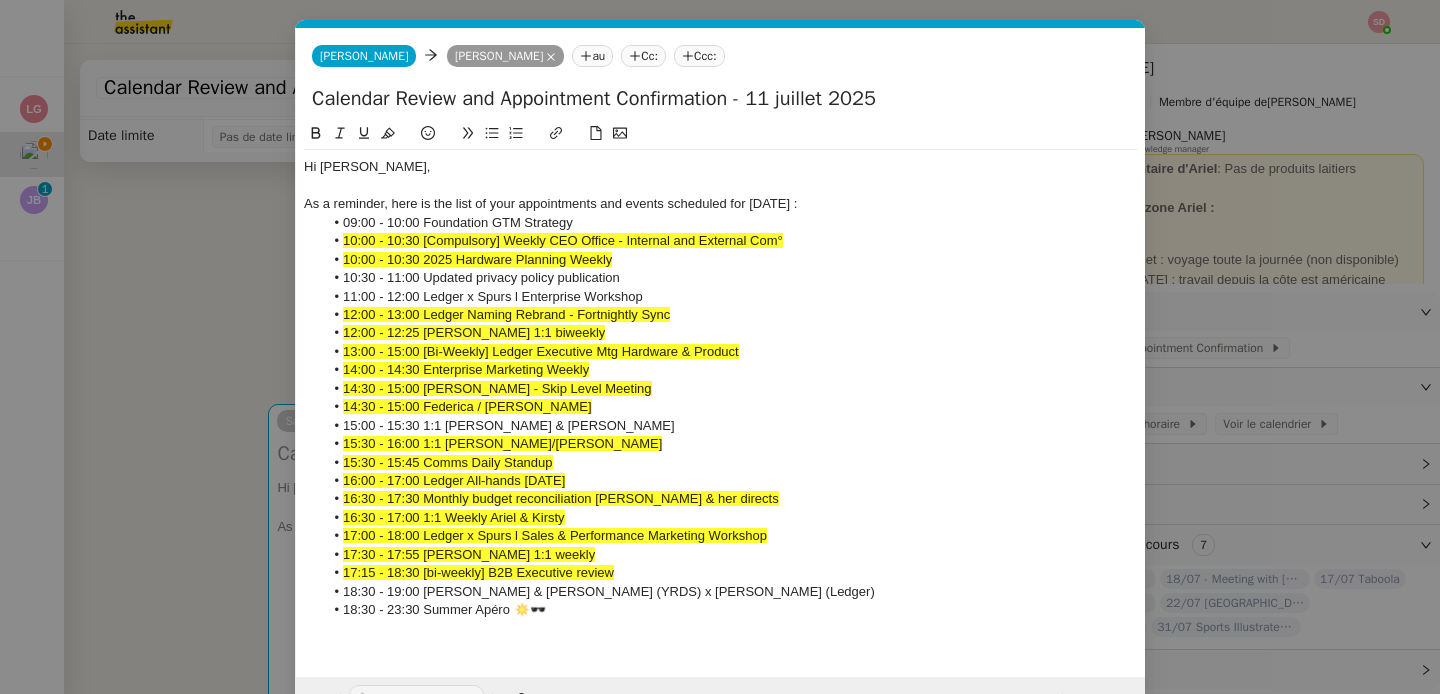 click on "17:00 - 18:00 Ledger x Spurs l Sales & Performance Marketing Workshop" 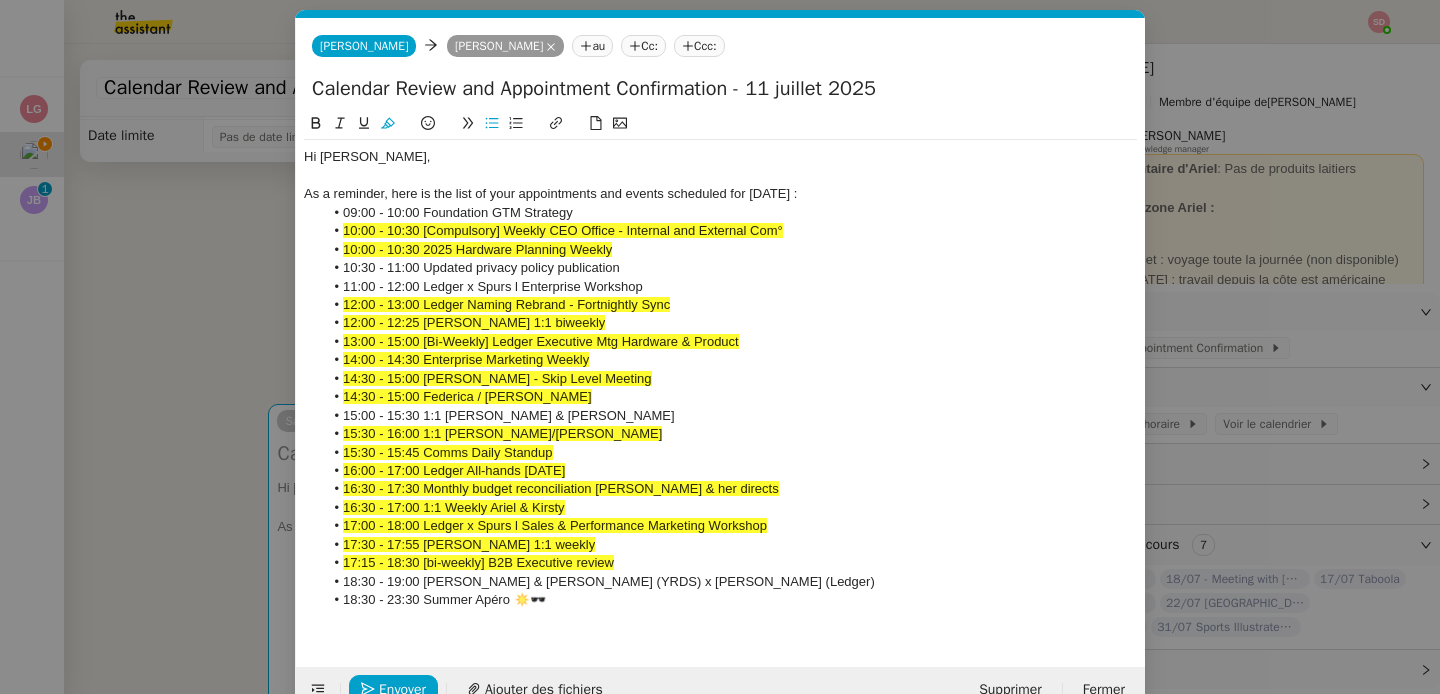 scroll, scrollTop: 26, scrollLeft: 0, axis: vertical 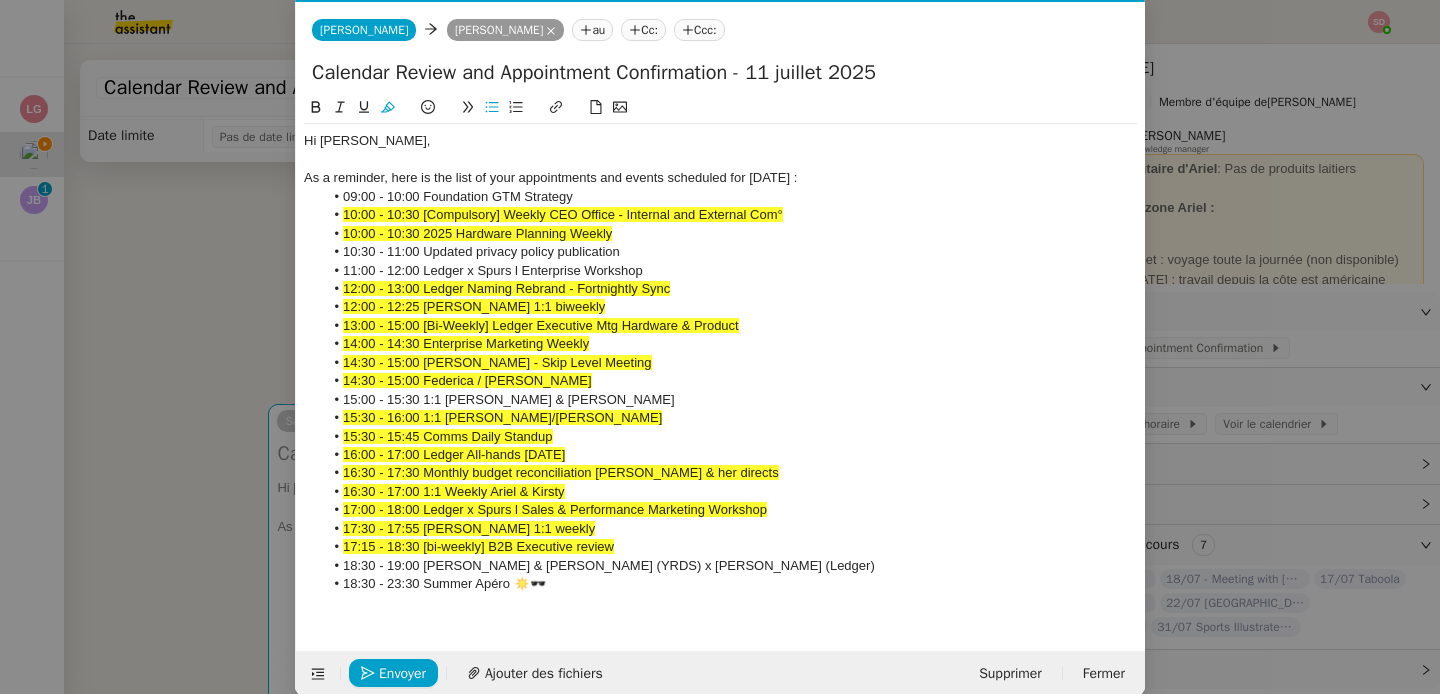 click 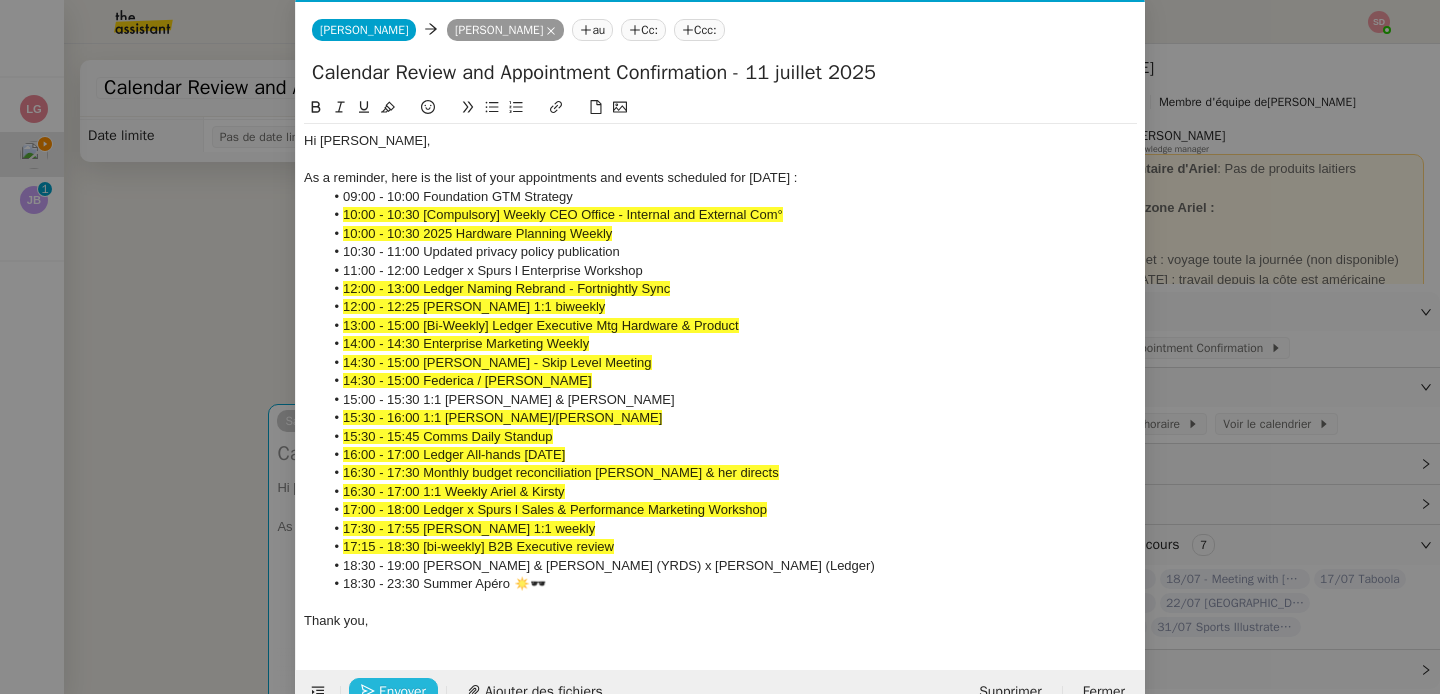 click on "Envoyer" 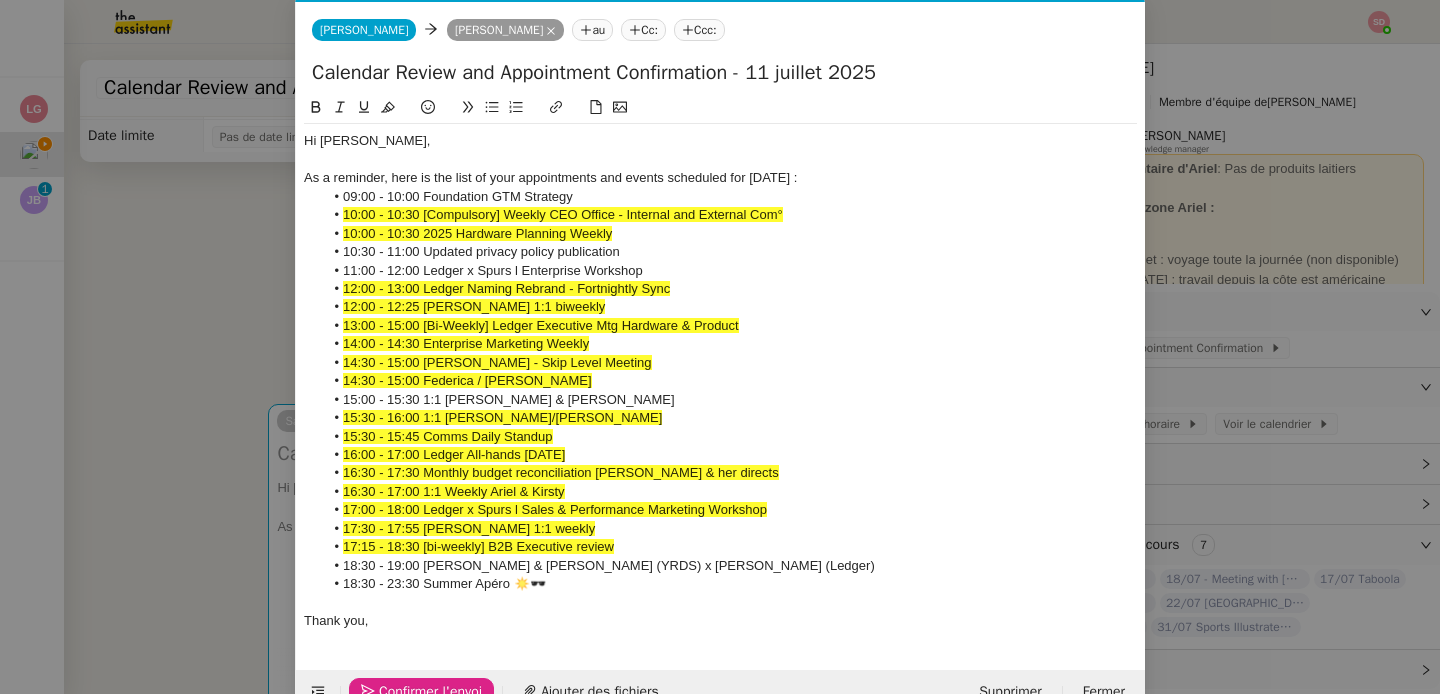 click on "Confirmer l'envoi" 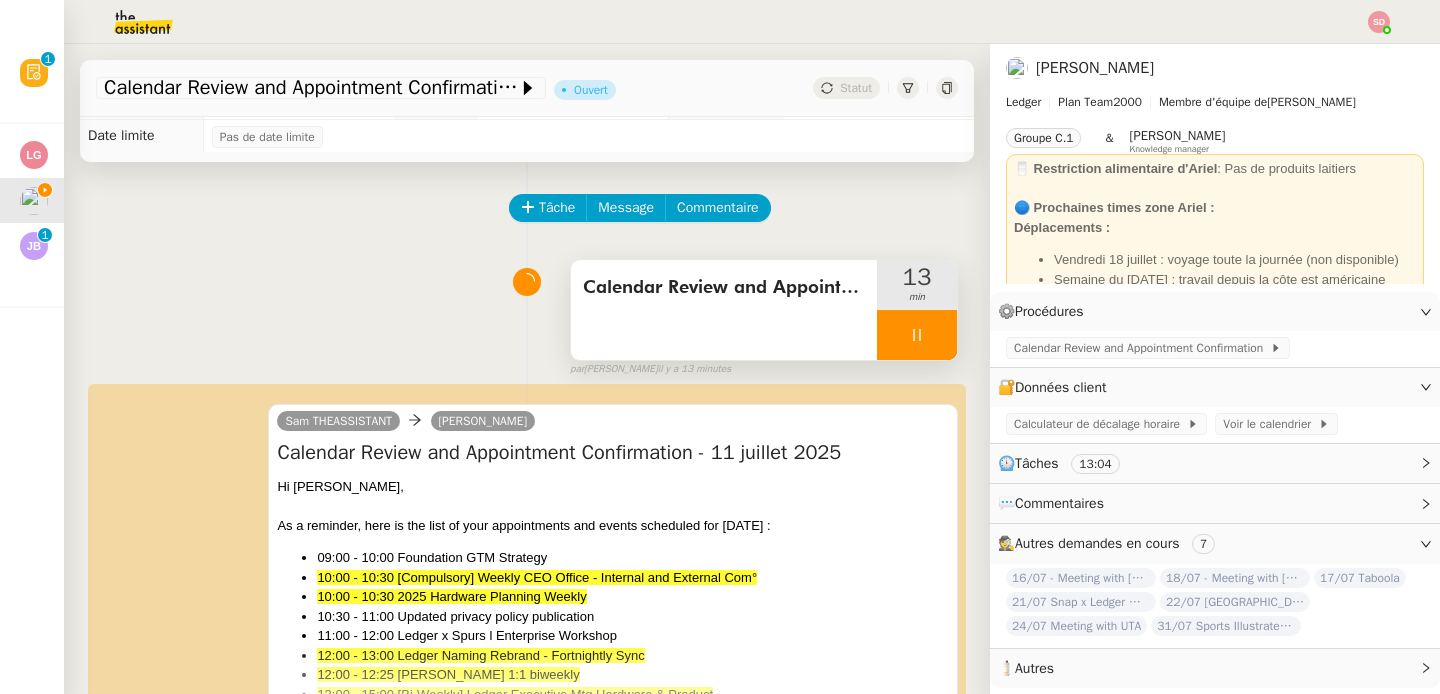 click at bounding box center (917, 335) 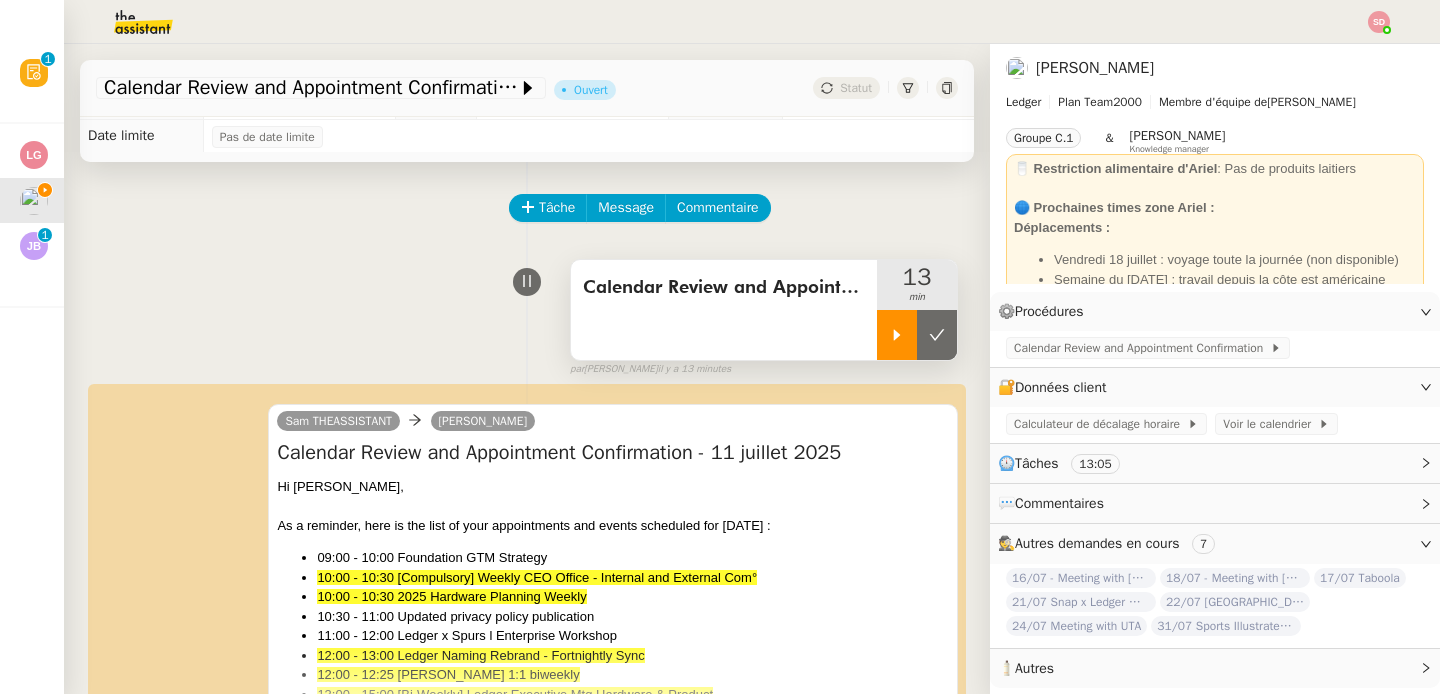 click 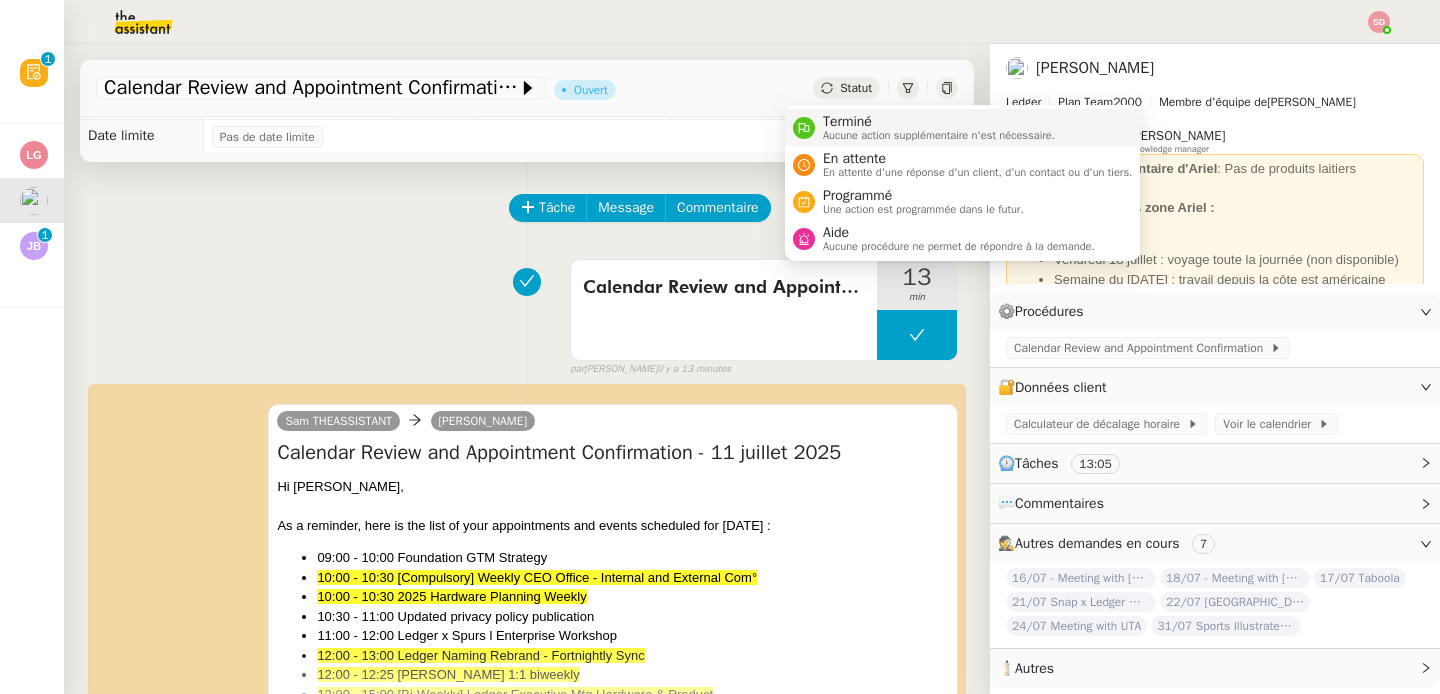 click on "Terminé" at bounding box center [939, 122] 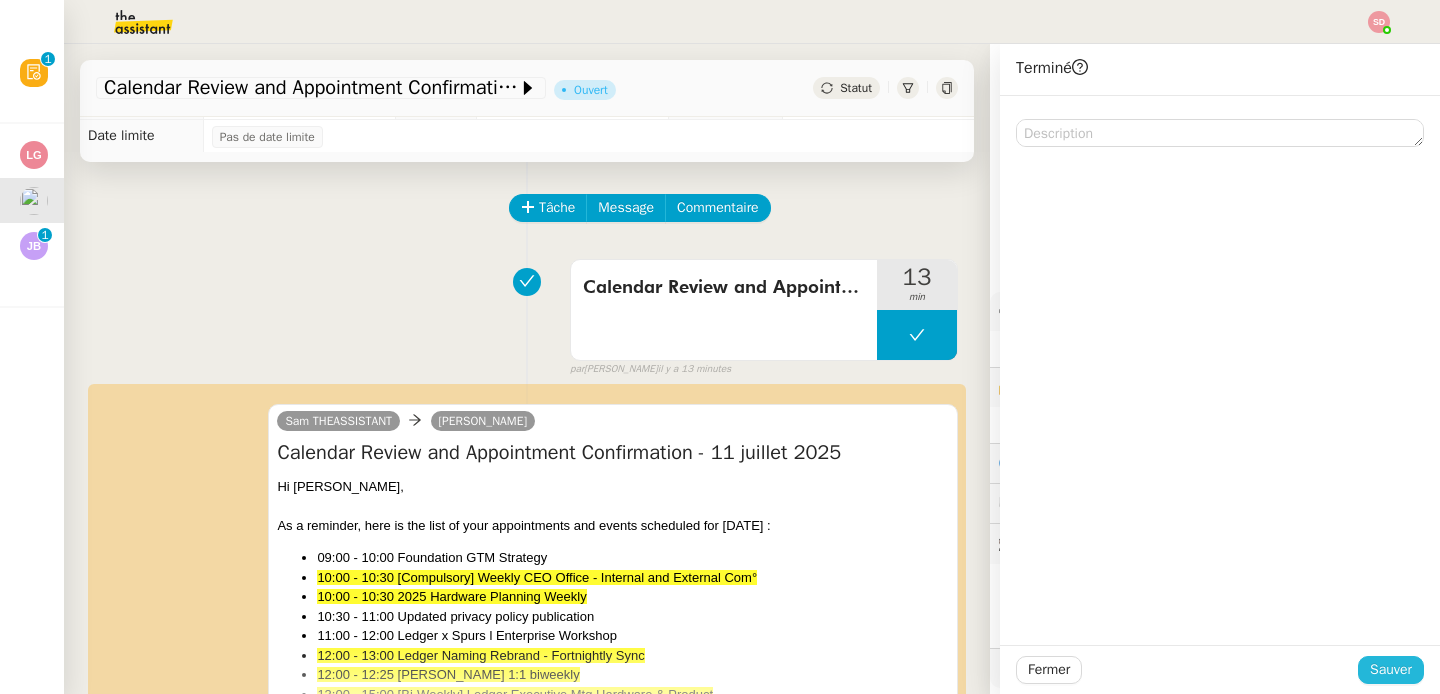 click on "Sauver" 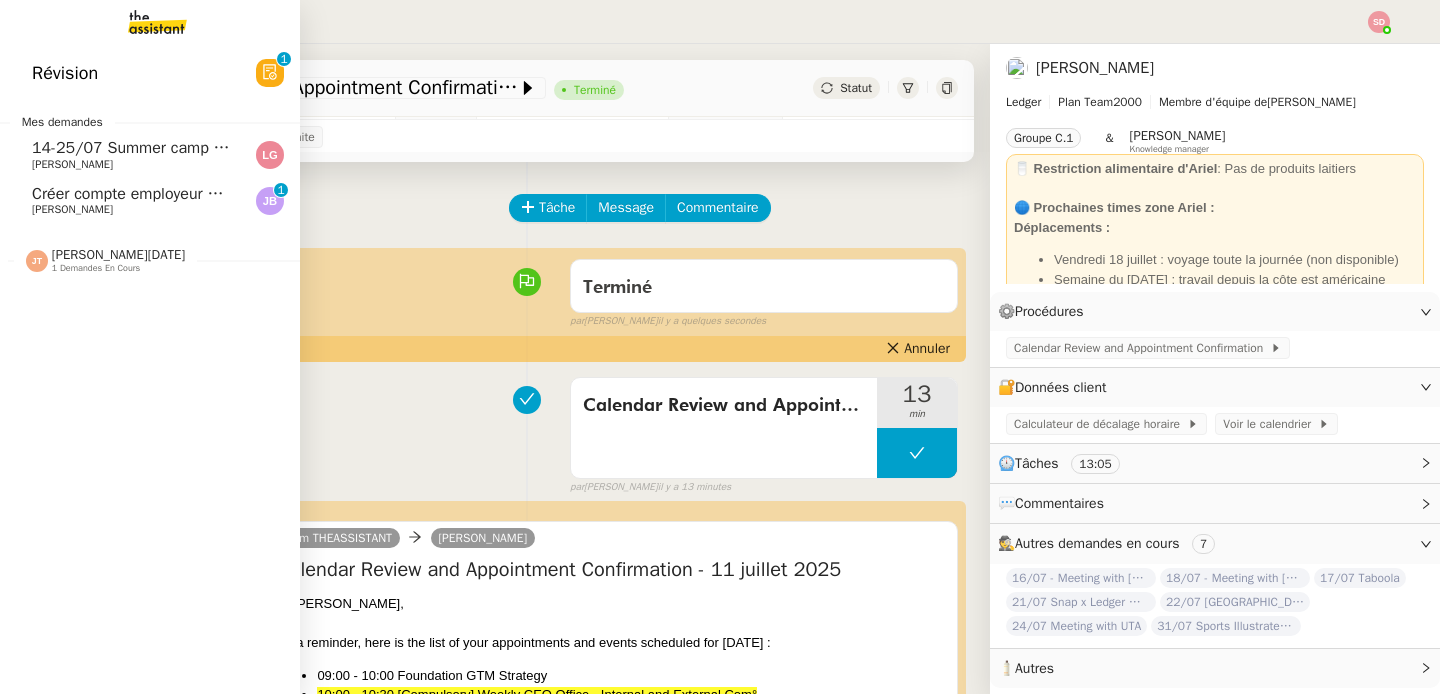 click on "Créer compte employeur URSSAF" 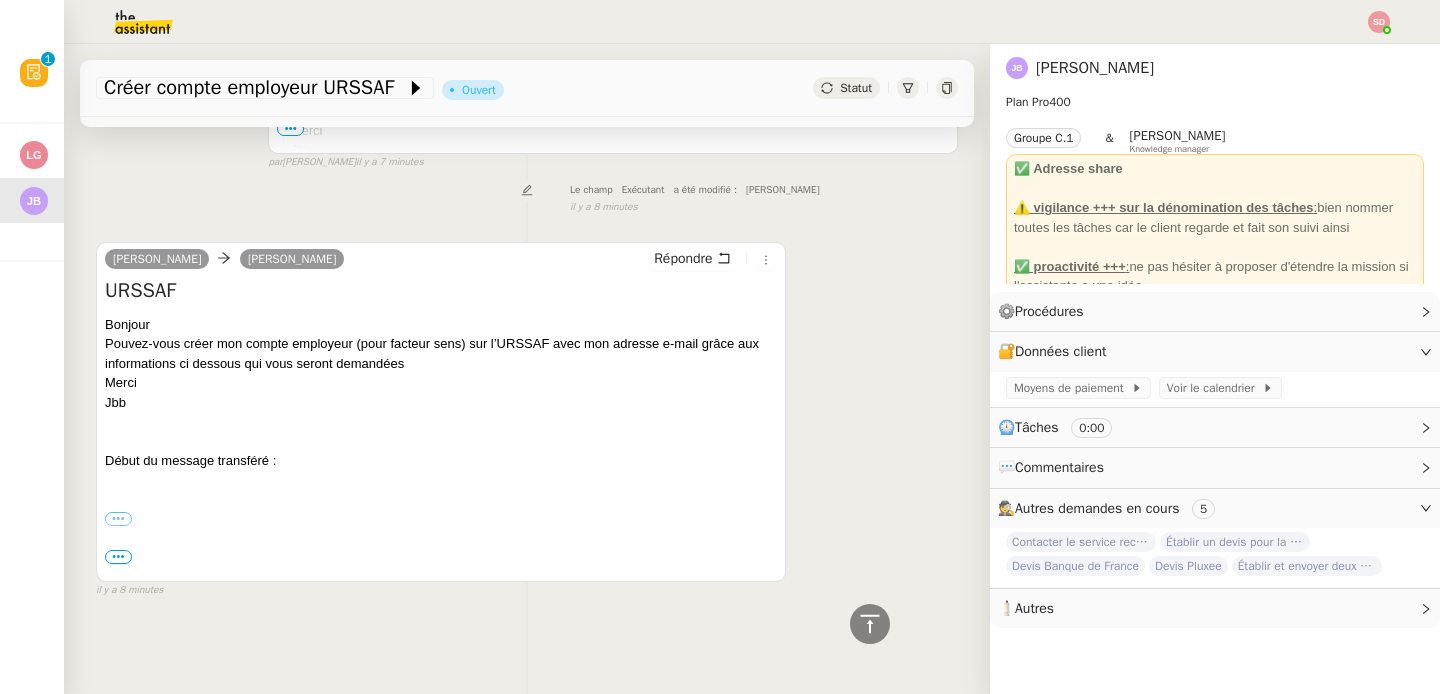 scroll, scrollTop: 0, scrollLeft: 0, axis: both 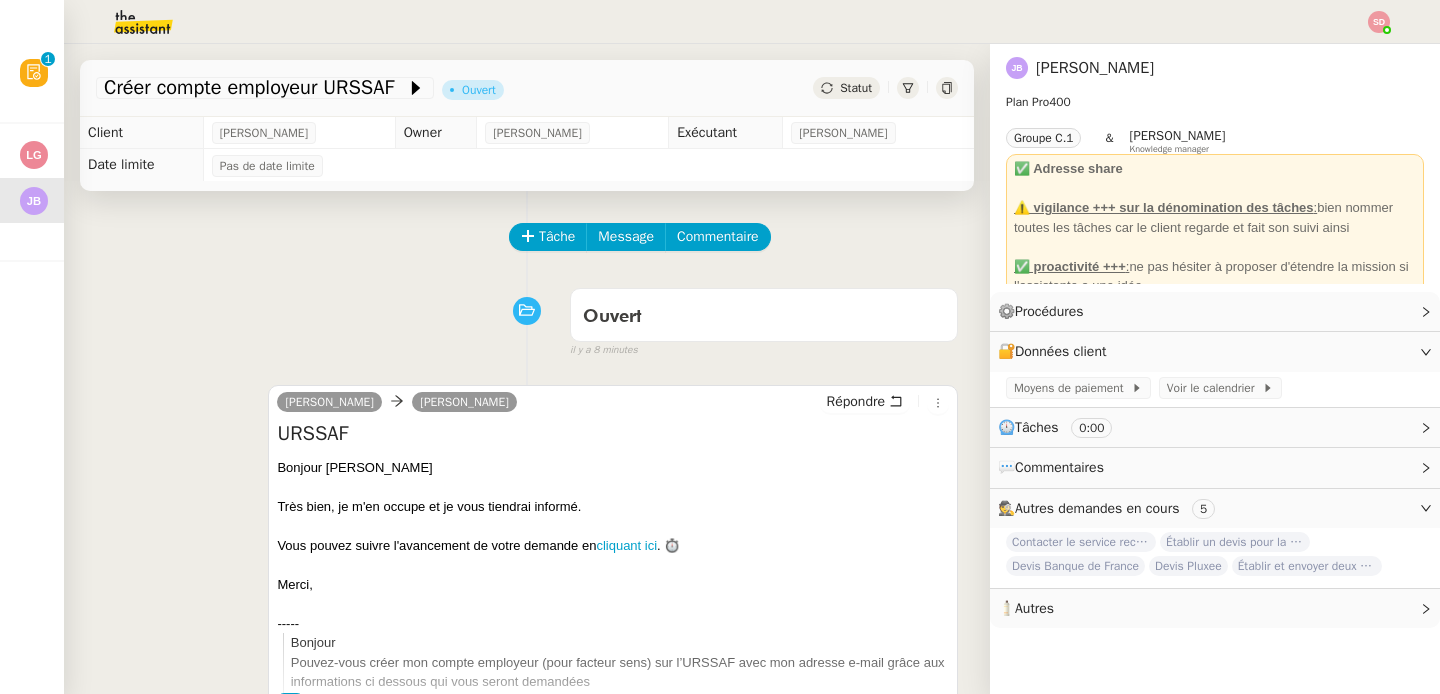 click on "Tâche Message Commentaire Veuillez patienter une erreur s'est produite 👌👌👌 message envoyé ✌️✌️✌️ Veuillez d'abord attribuer un client Une erreur s'est produite, veuillez réessayer Ouvert false il y a 8 minutes 👌👌👌 message envoyé ✌️✌️✌️ une erreur s'est produite 👌👌👌 message envoyé ✌️✌️✌️ Votre message va être revu ✌️✌️✌️ une erreur s'est produite La taille des fichiers doit être de 10Mb au maximum. Marie     Jean-Baptiste Barfety  Répondre URSSAF
Bonjour Jean-Baptiste Très bien, je m'en occupe et je vous tiendrai informé. Vous pouvez suivre l'avancement de votre demande en  cliquant ici . ⏱️ Merci,
-----
Bonjour  Pouvez-vous créer mon compte employeur (pour facteur sens) sur l’URSSAF avec mon adresse e-mail grâce aux informations ci dessous qui vous seront demandées  Merci  Jbb" 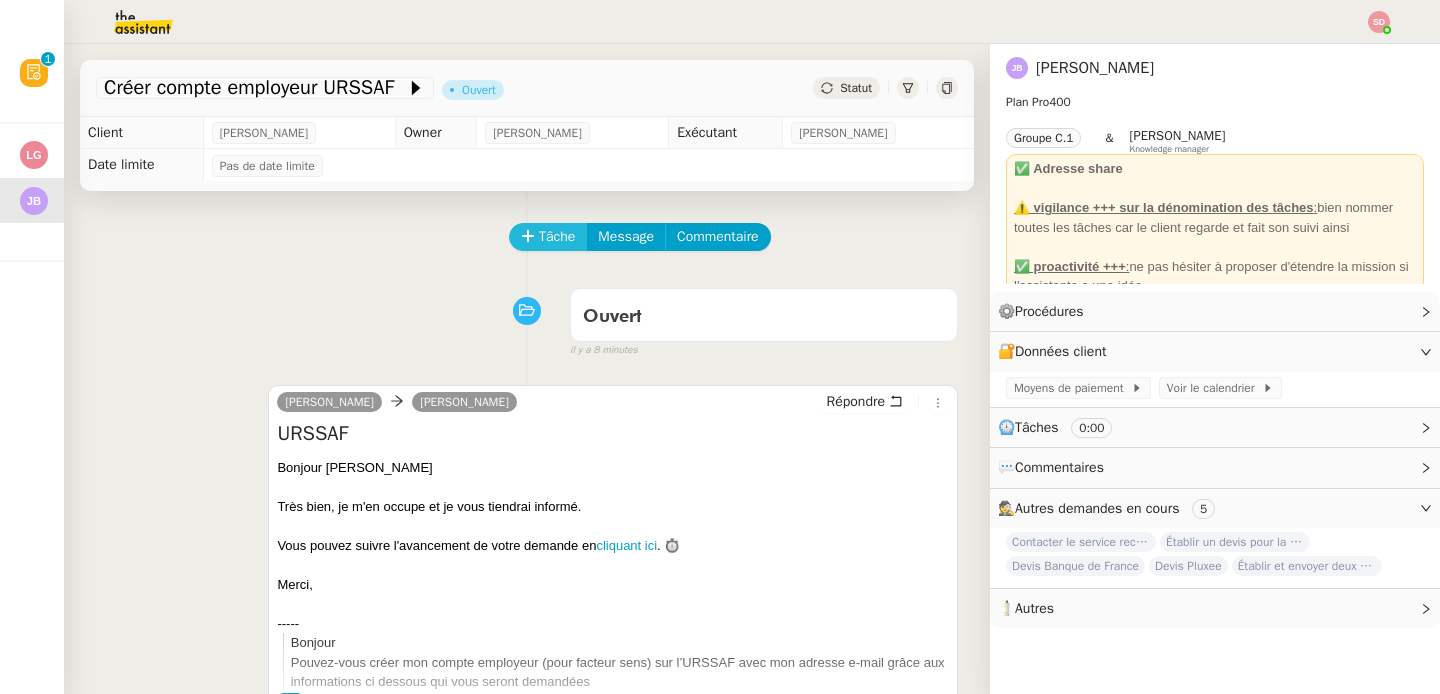 click on "Tâche" 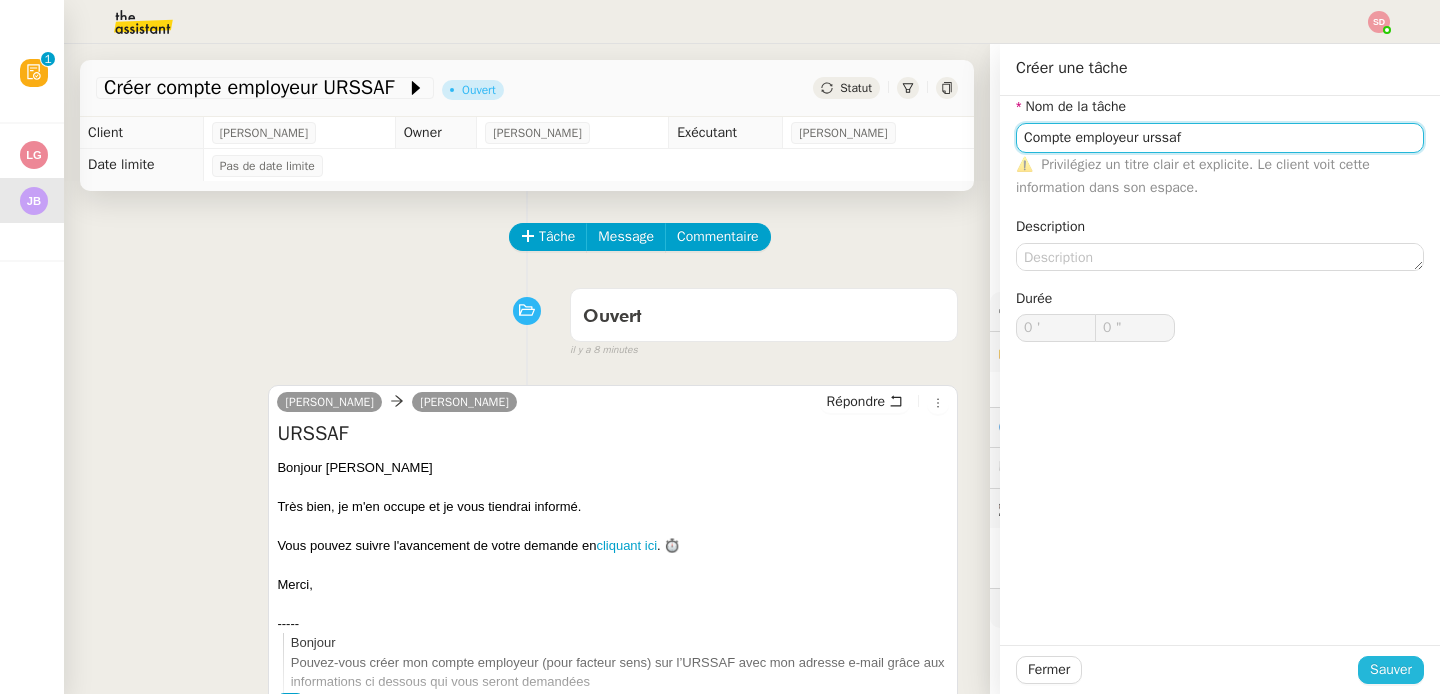 type on "Compte employeur urssaf" 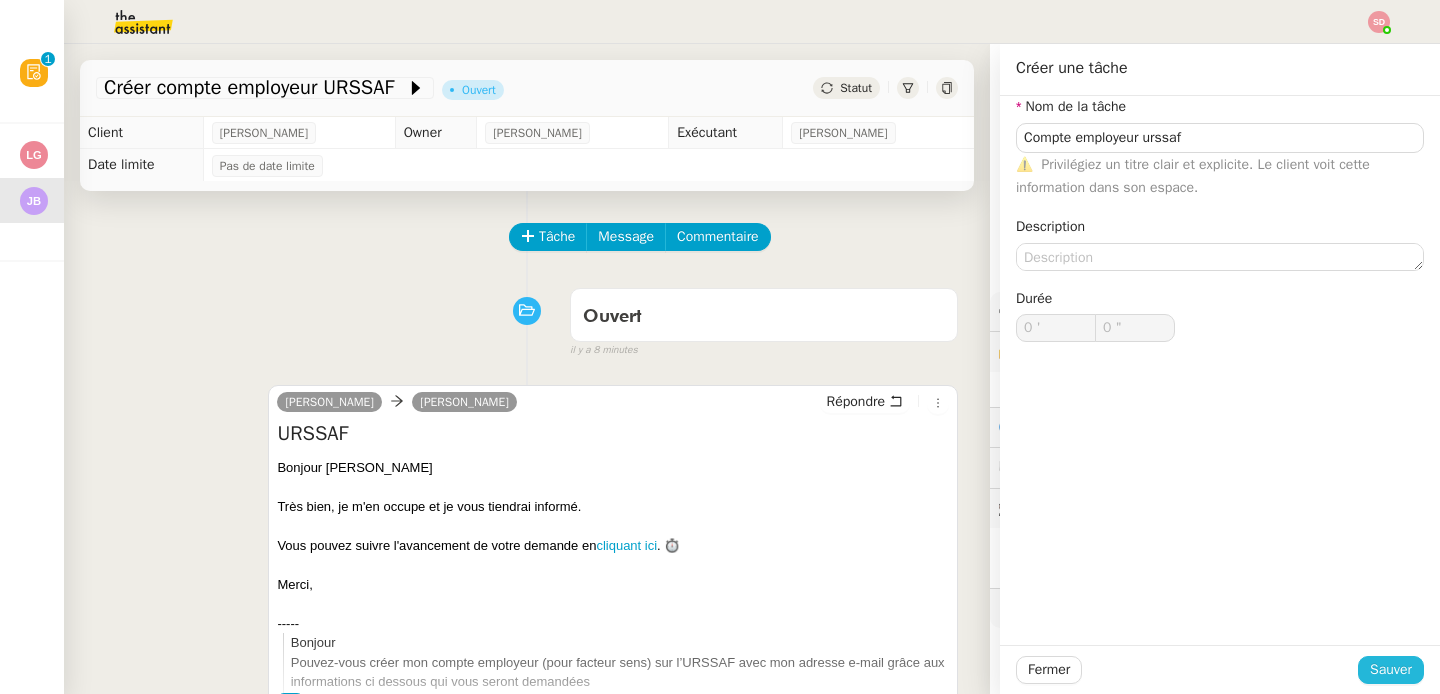 click on "Sauver" 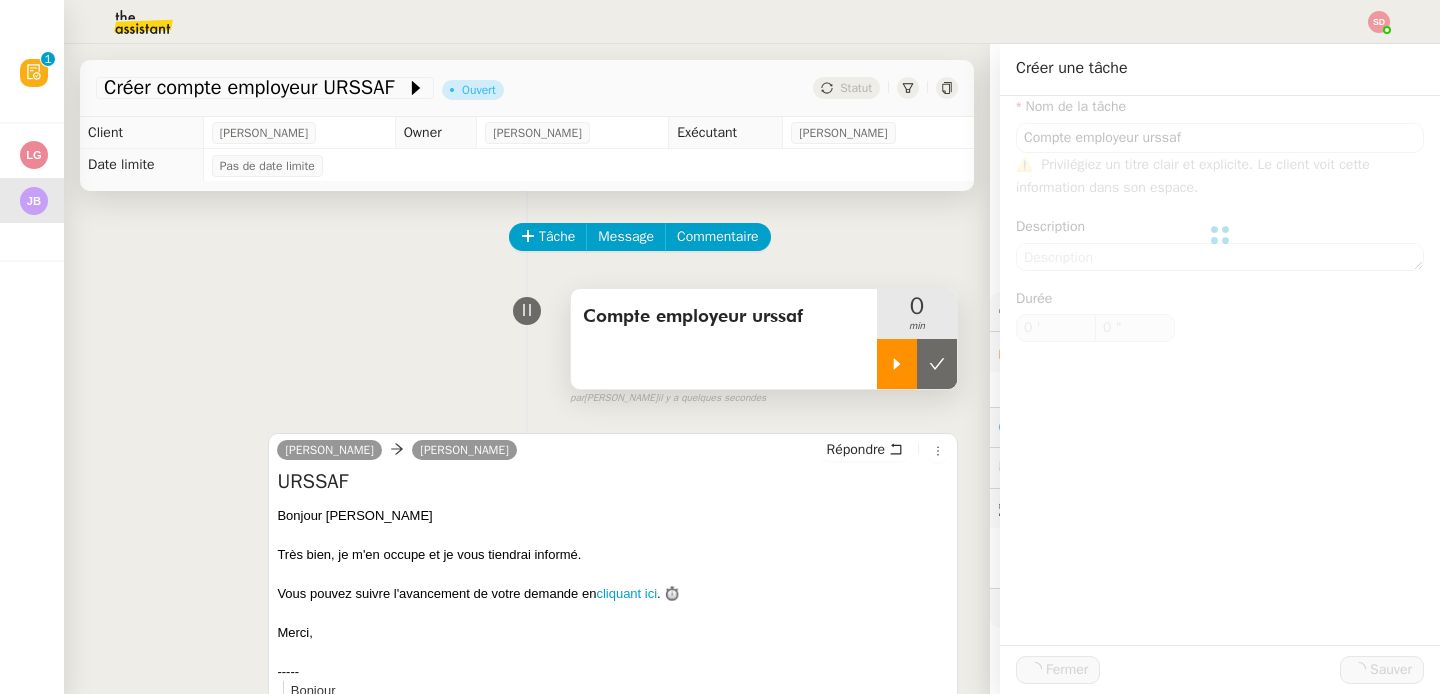 click at bounding box center (897, 364) 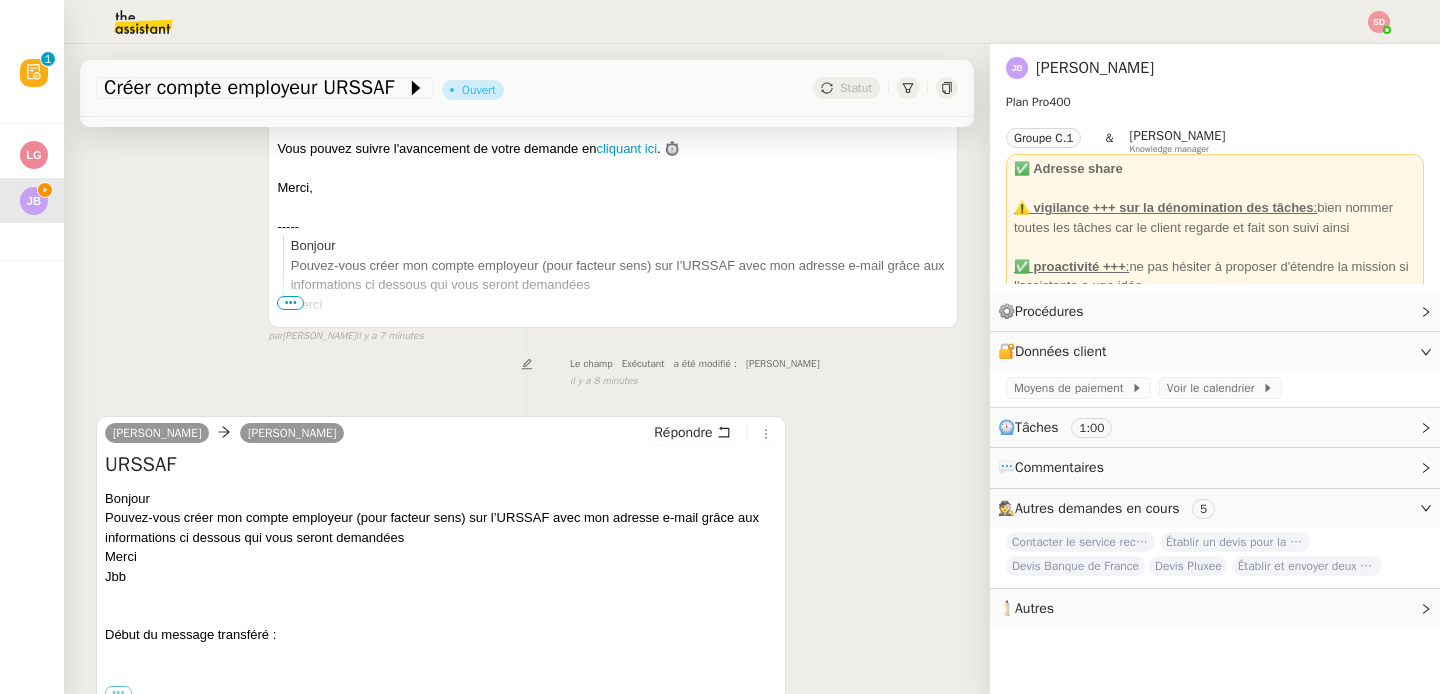 scroll, scrollTop: 630, scrollLeft: 0, axis: vertical 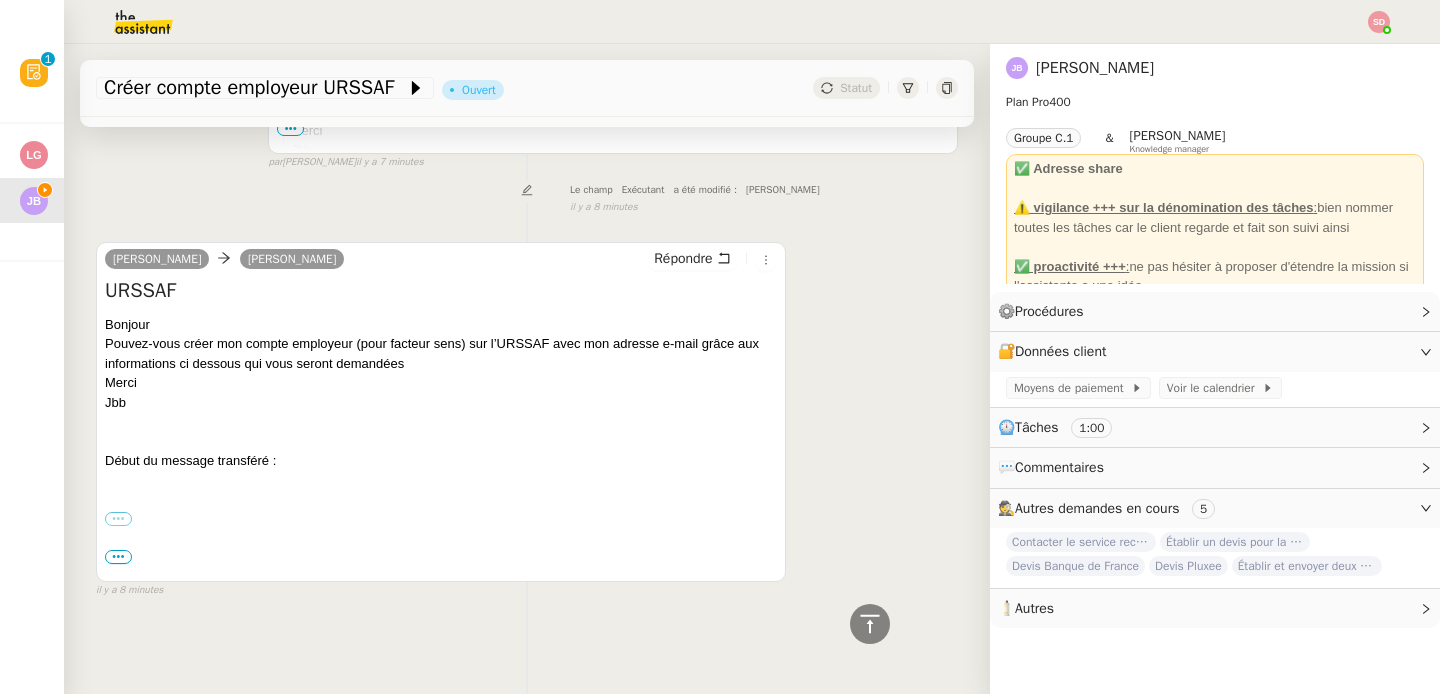 click on "•••" at bounding box center (118, 519) 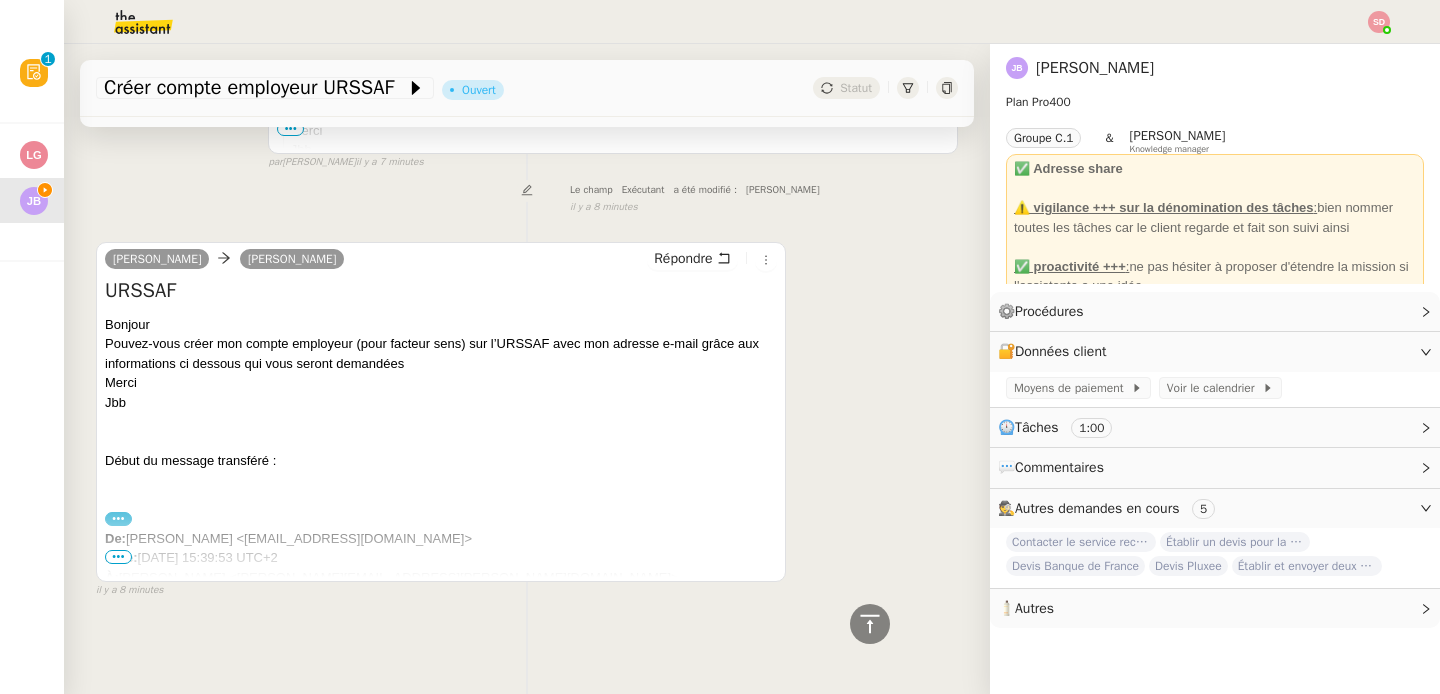 click on "•••" at bounding box center (118, 557) 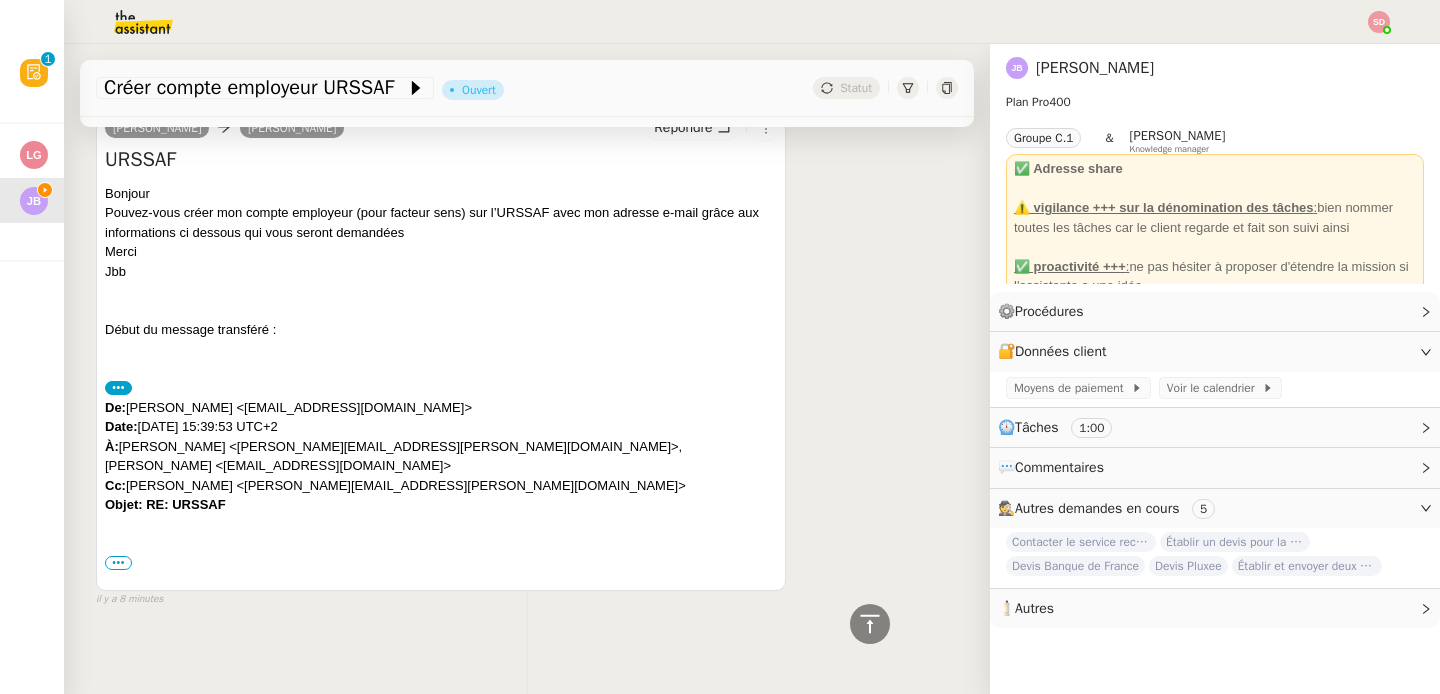 scroll, scrollTop: 751, scrollLeft: 0, axis: vertical 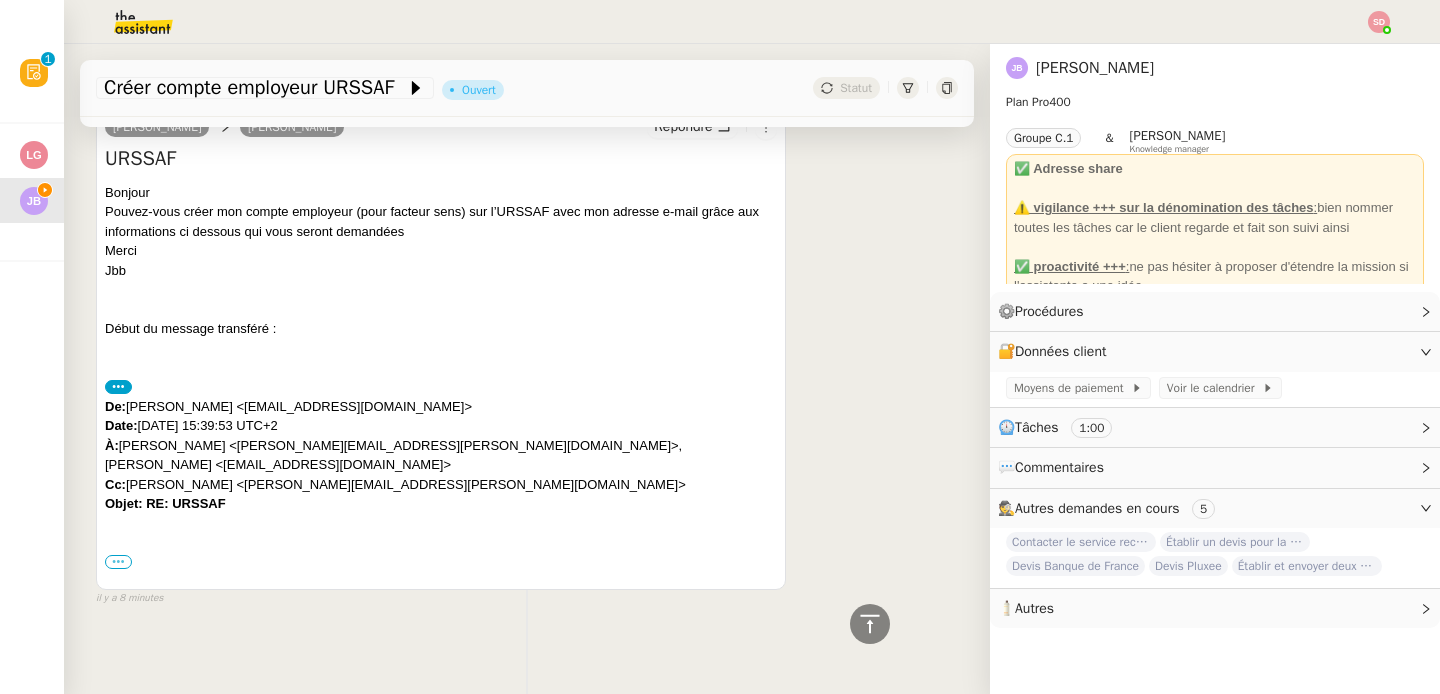 click on "•••" at bounding box center (118, 562) 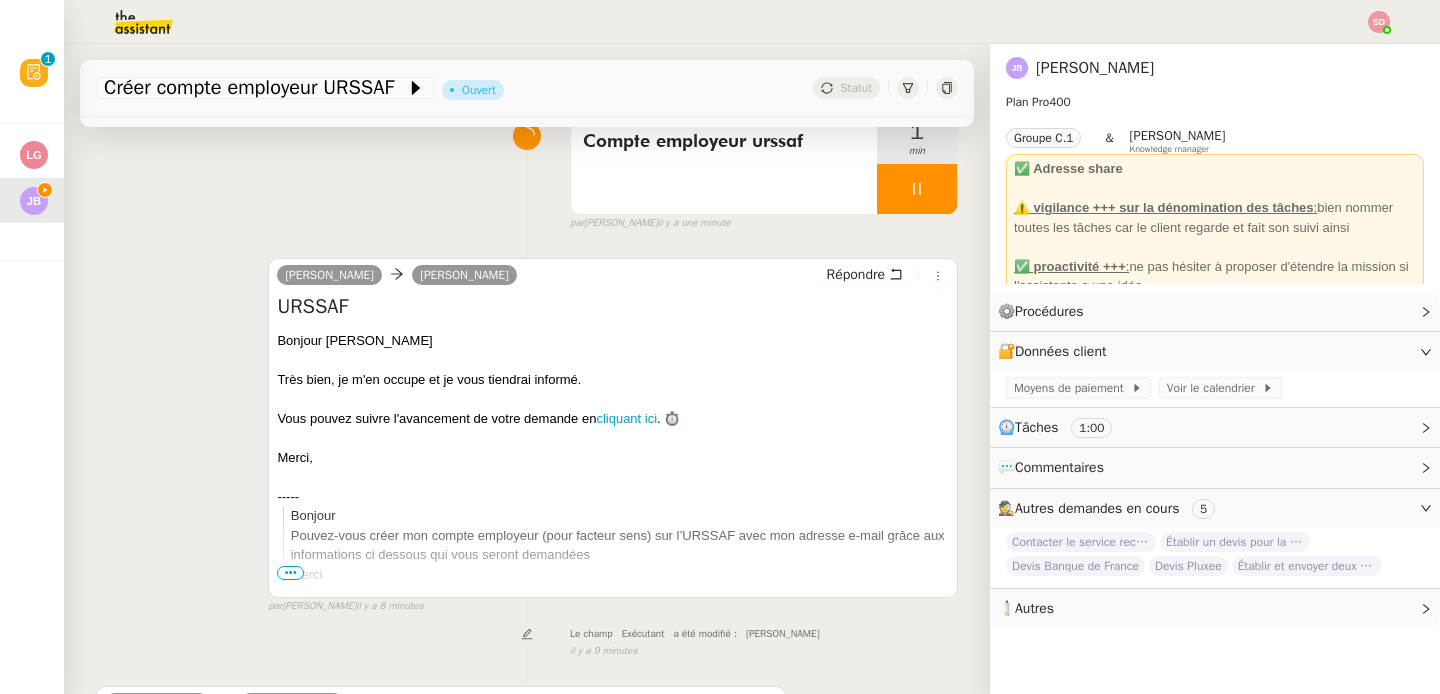 scroll, scrollTop: 0, scrollLeft: 0, axis: both 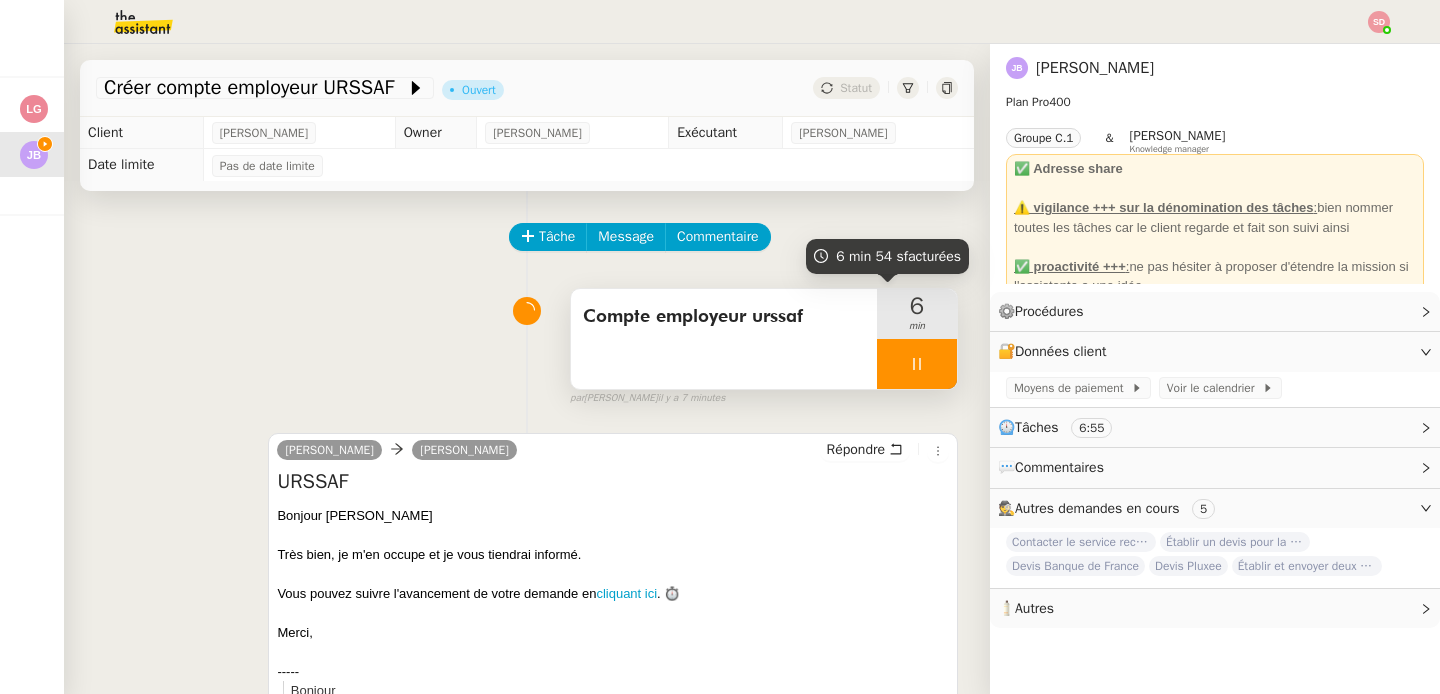 click at bounding box center (917, 364) 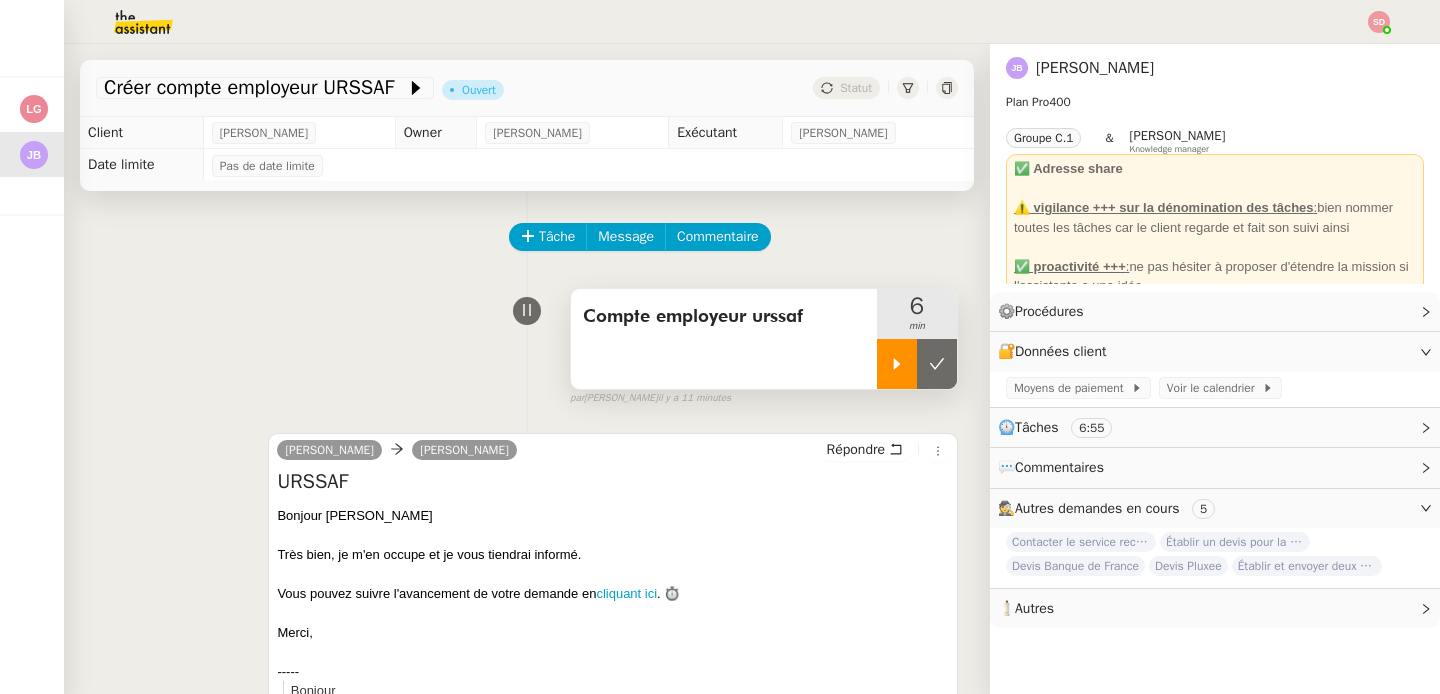 click 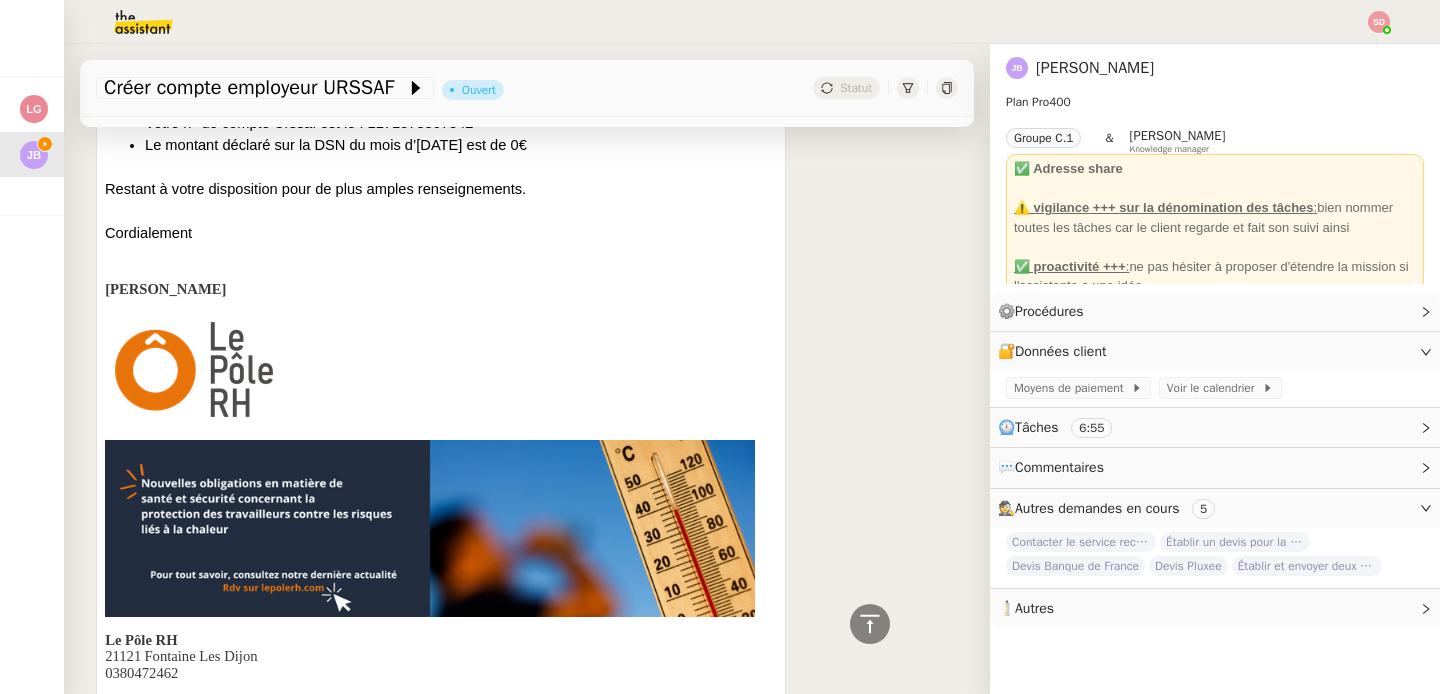 scroll, scrollTop: 617, scrollLeft: 0, axis: vertical 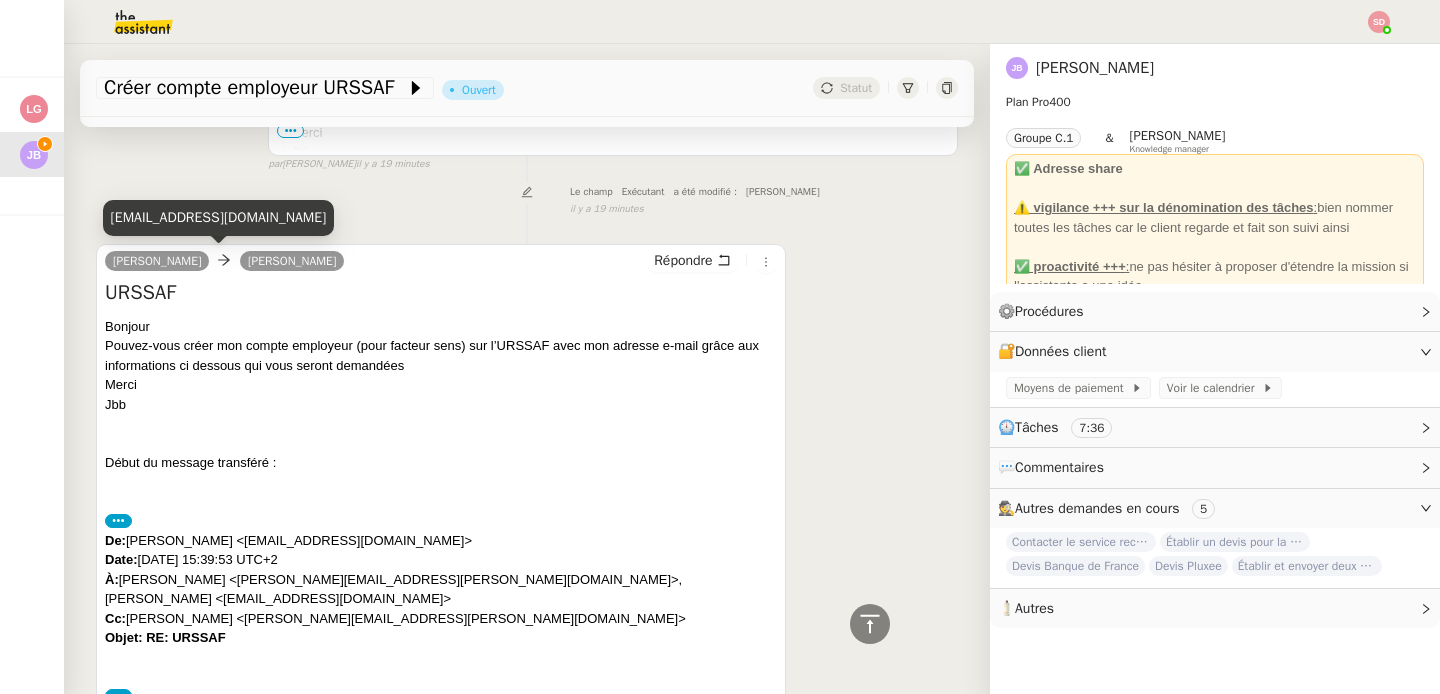 click on "[EMAIL_ADDRESS][DOMAIN_NAME]" at bounding box center (219, 217) 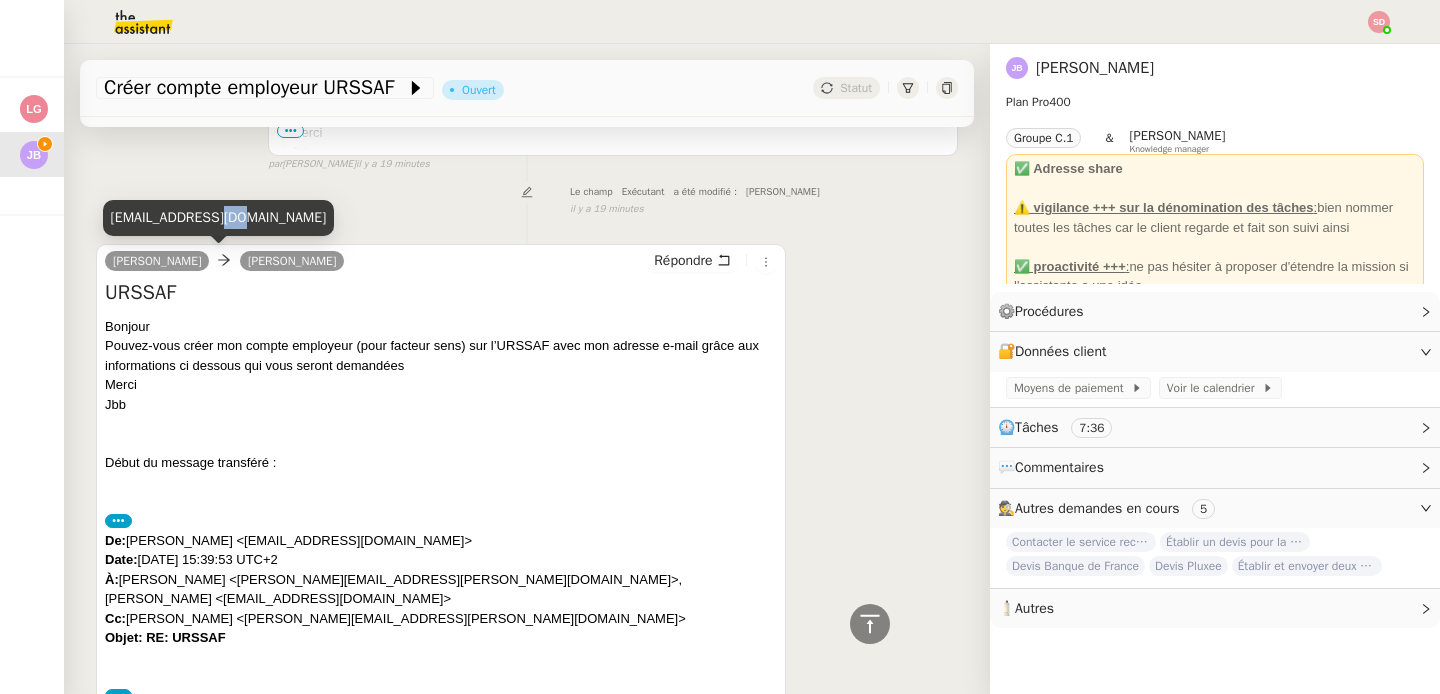 click on "[EMAIL_ADDRESS][DOMAIN_NAME]" at bounding box center [219, 217] 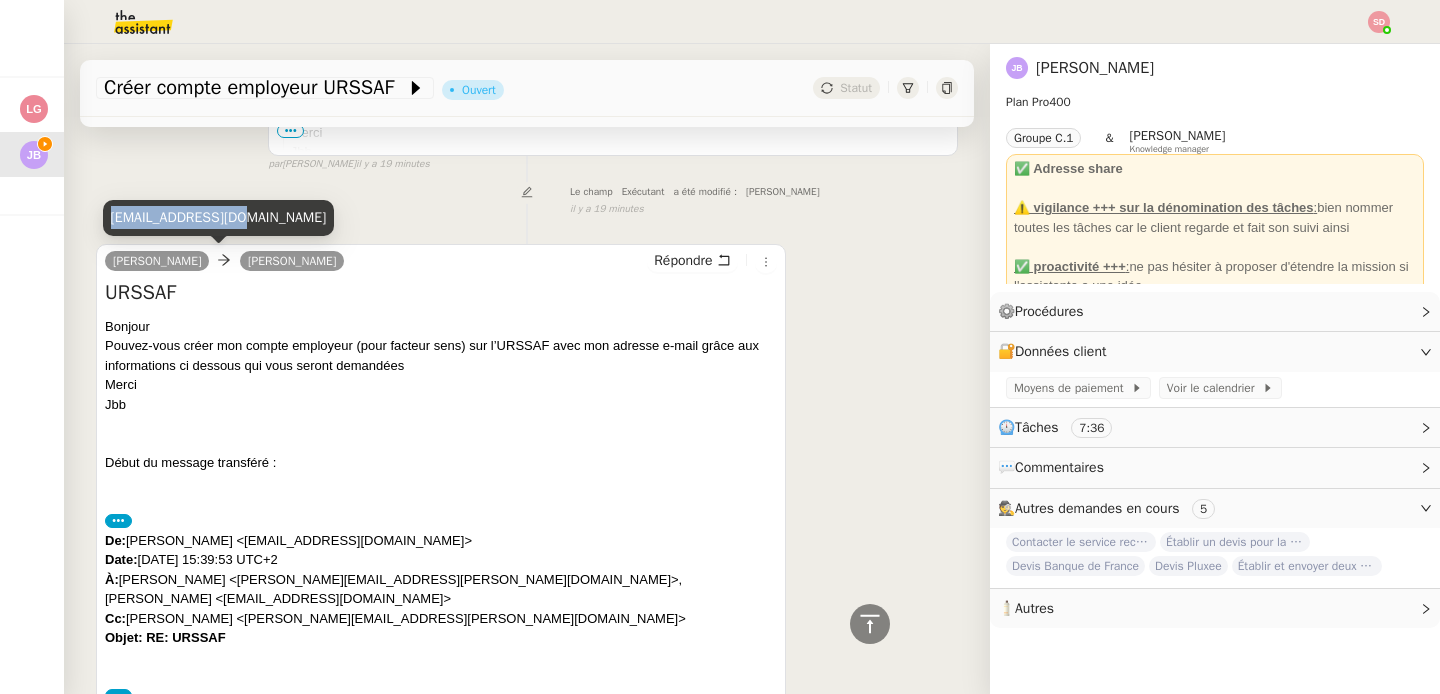 click on "[EMAIL_ADDRESS][DOMAIN_NAME]" at bounding box center [219, 217] 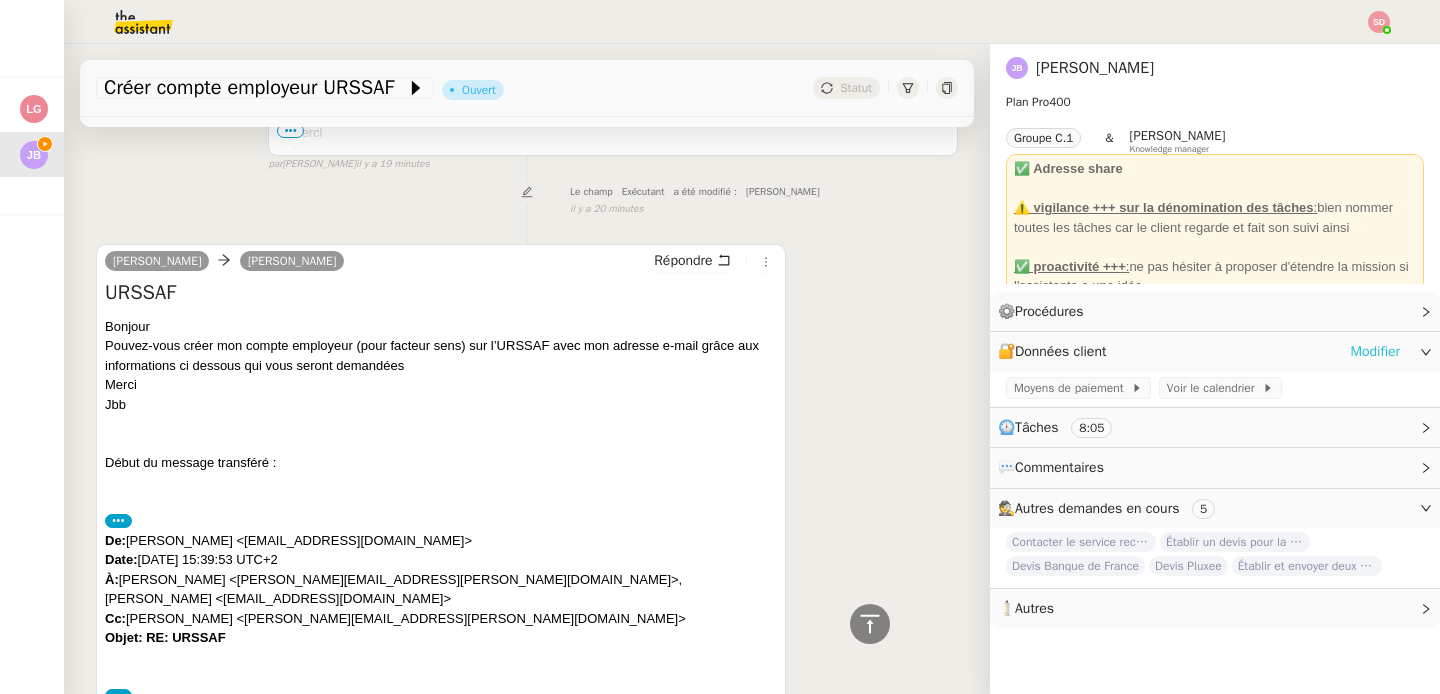 click on "Modifier" 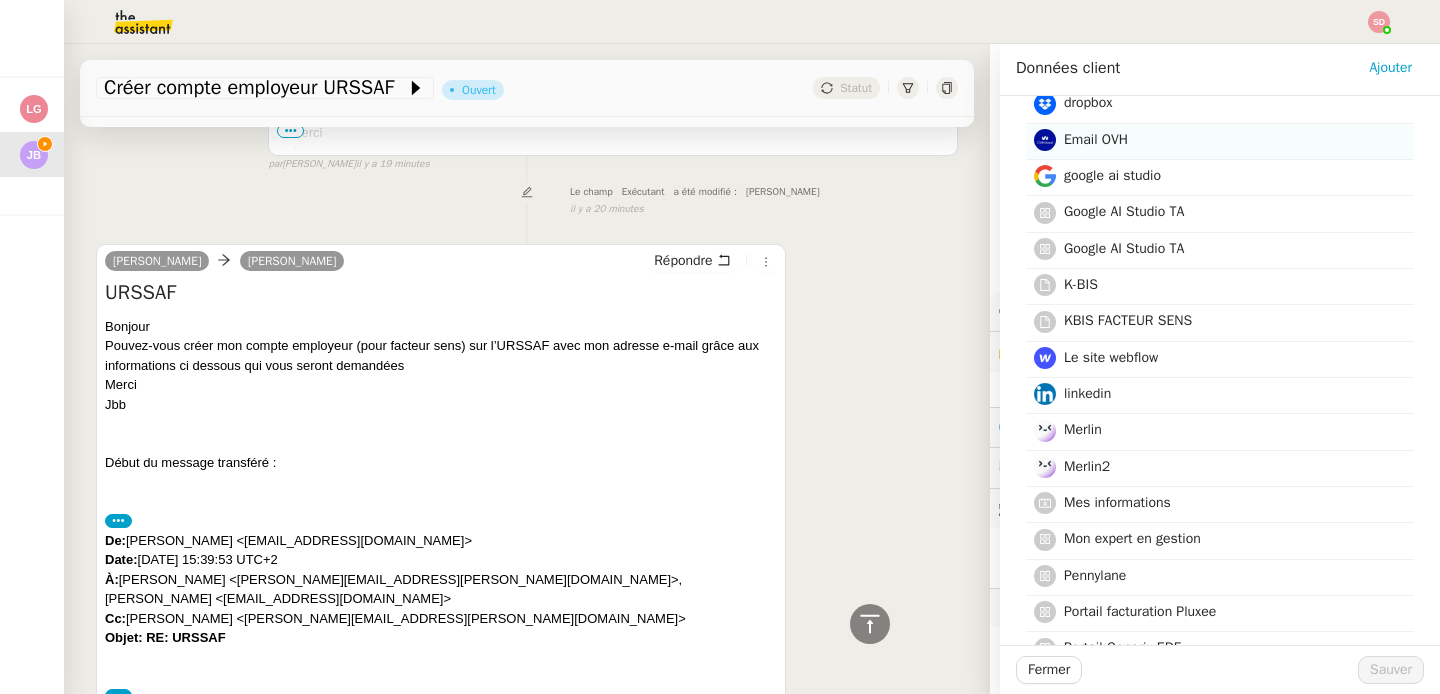scroll, scrollTop: 211, scrollLeft: 0, axis: vertical 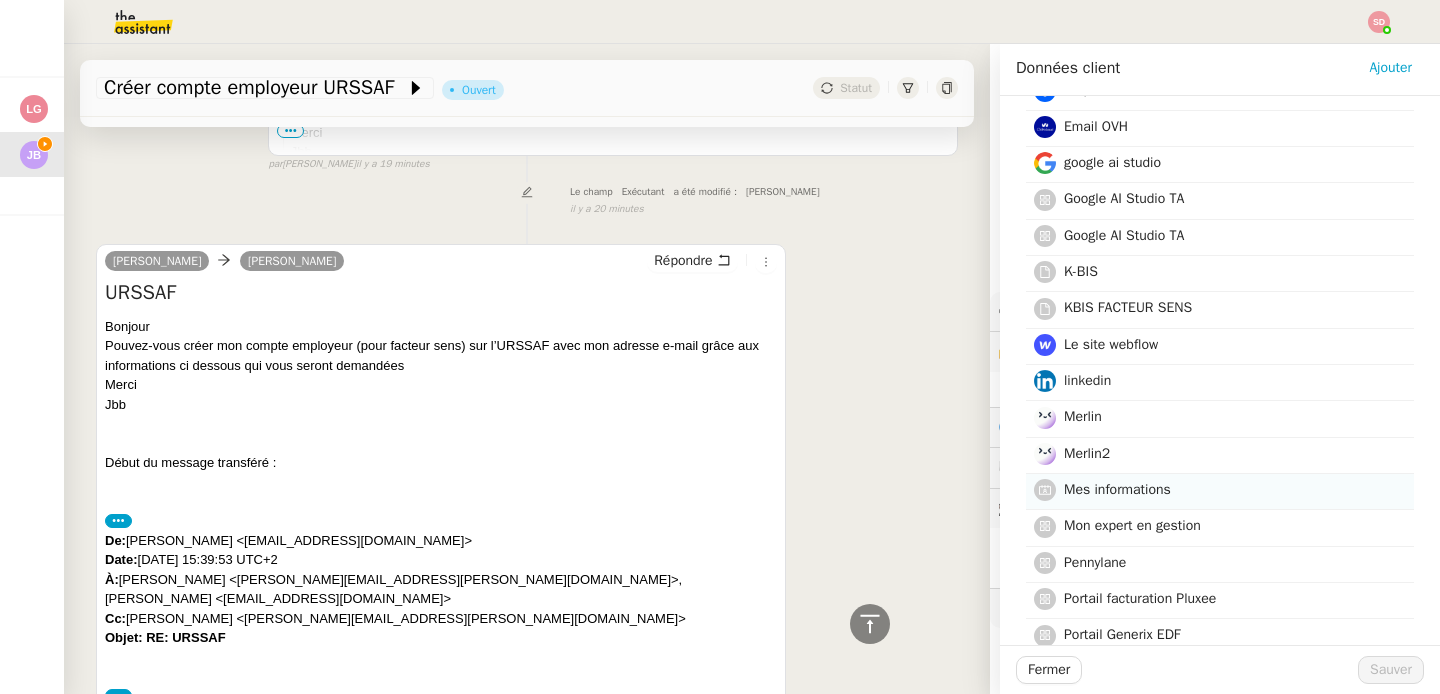 click on "Mes informations" 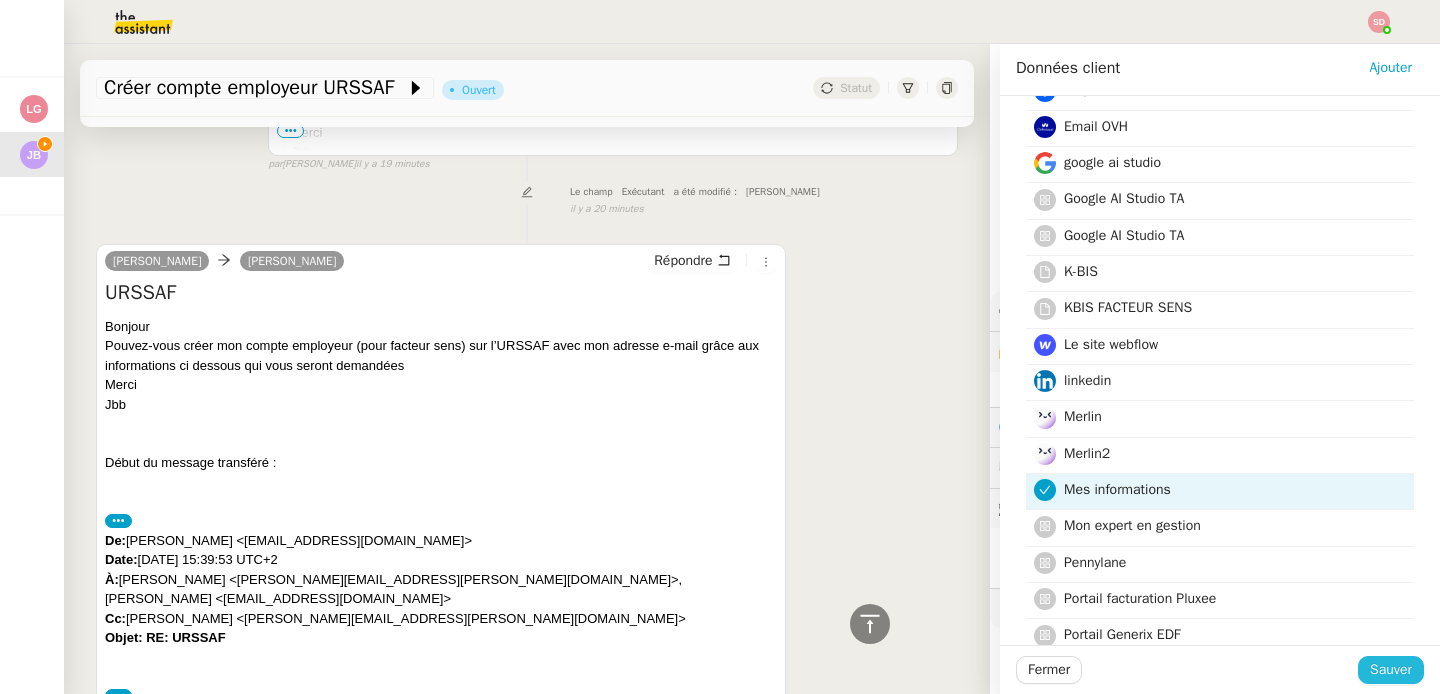 click on "Sauver" 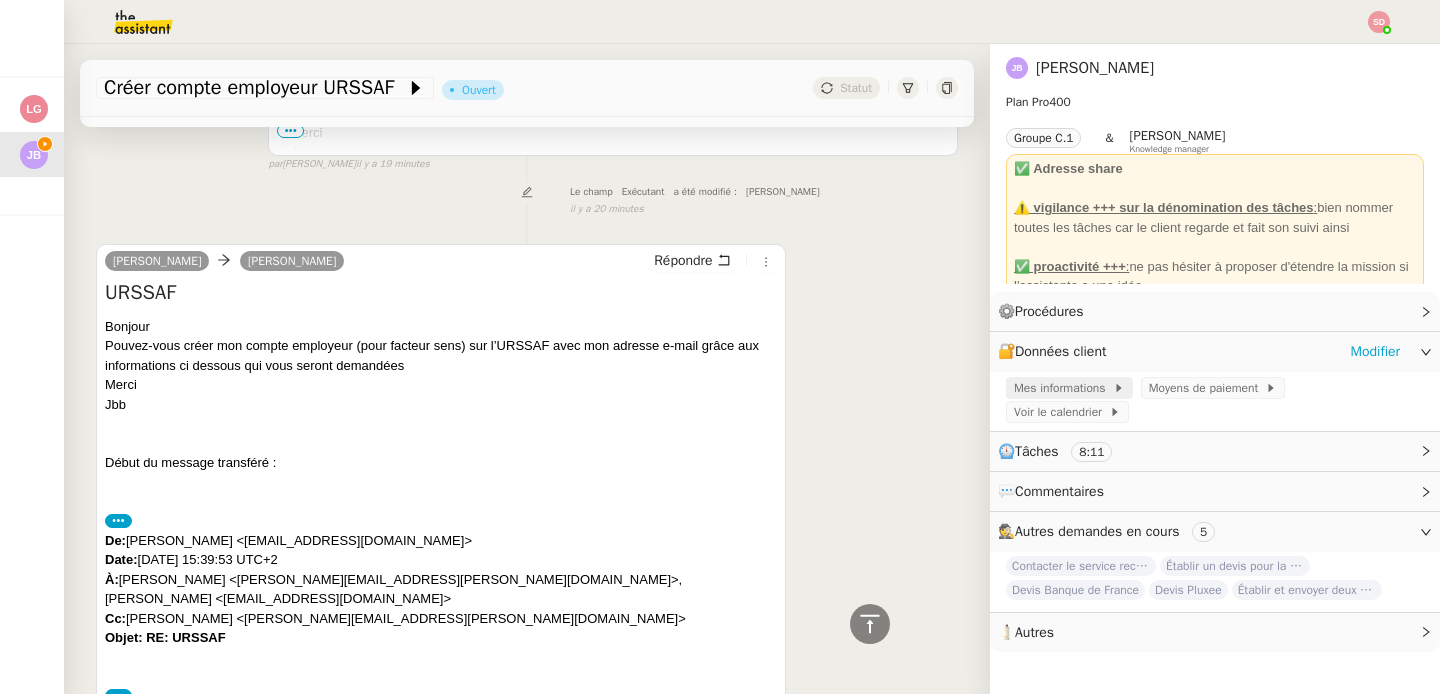 click on "Mes informations" 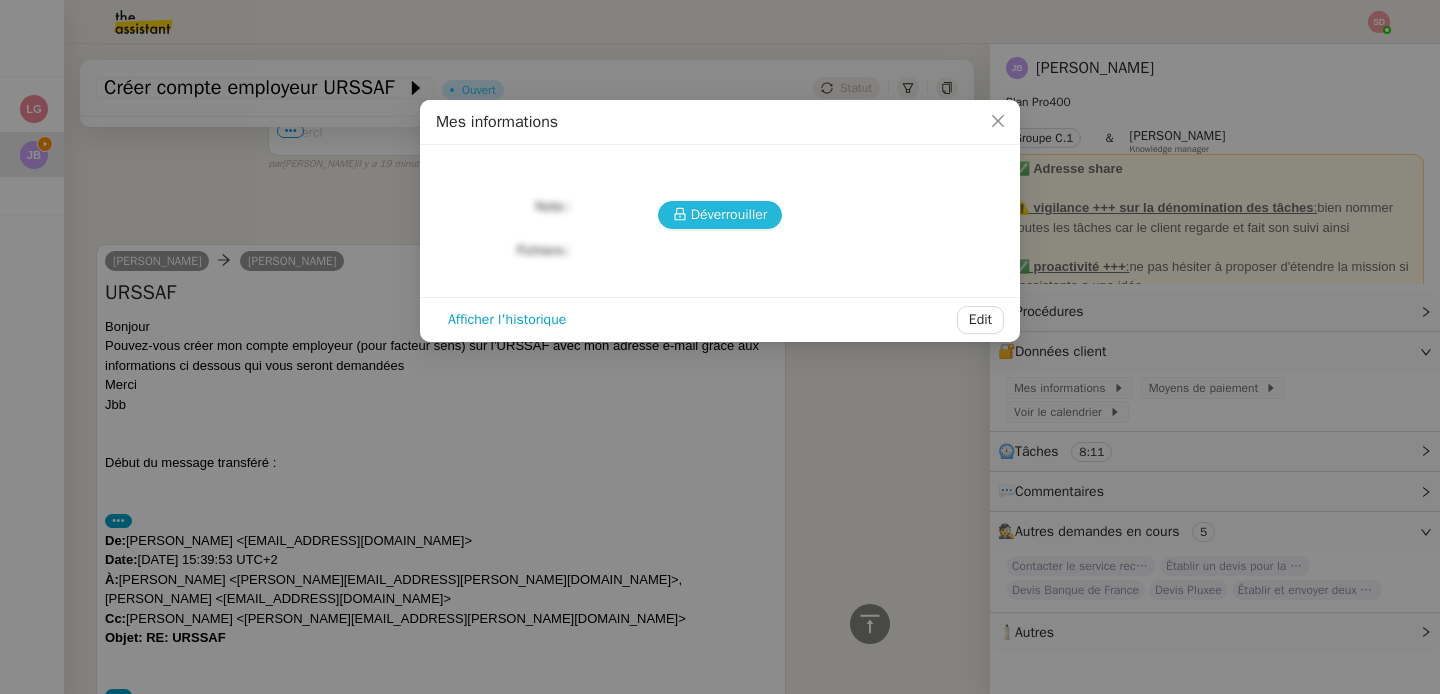 click on "Déverrouiller" at bounding box center [729, 214] 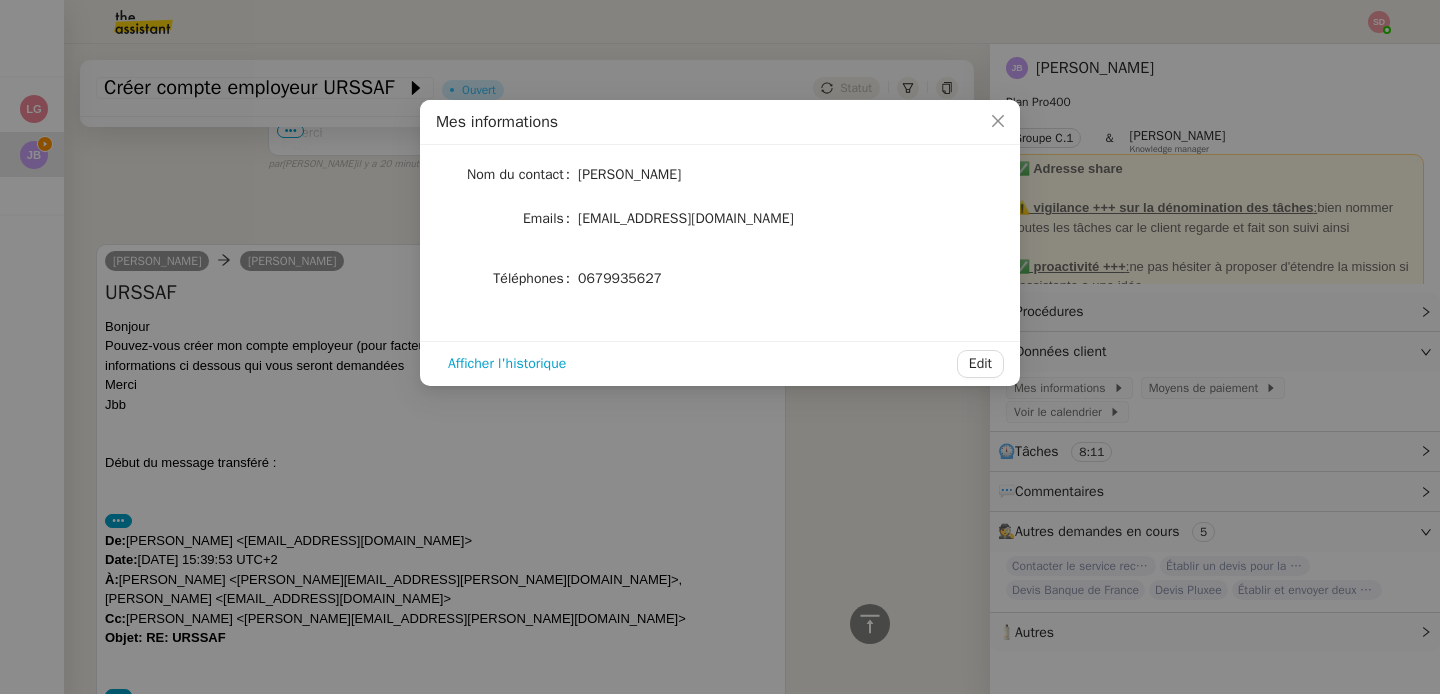 click on "0679935627" 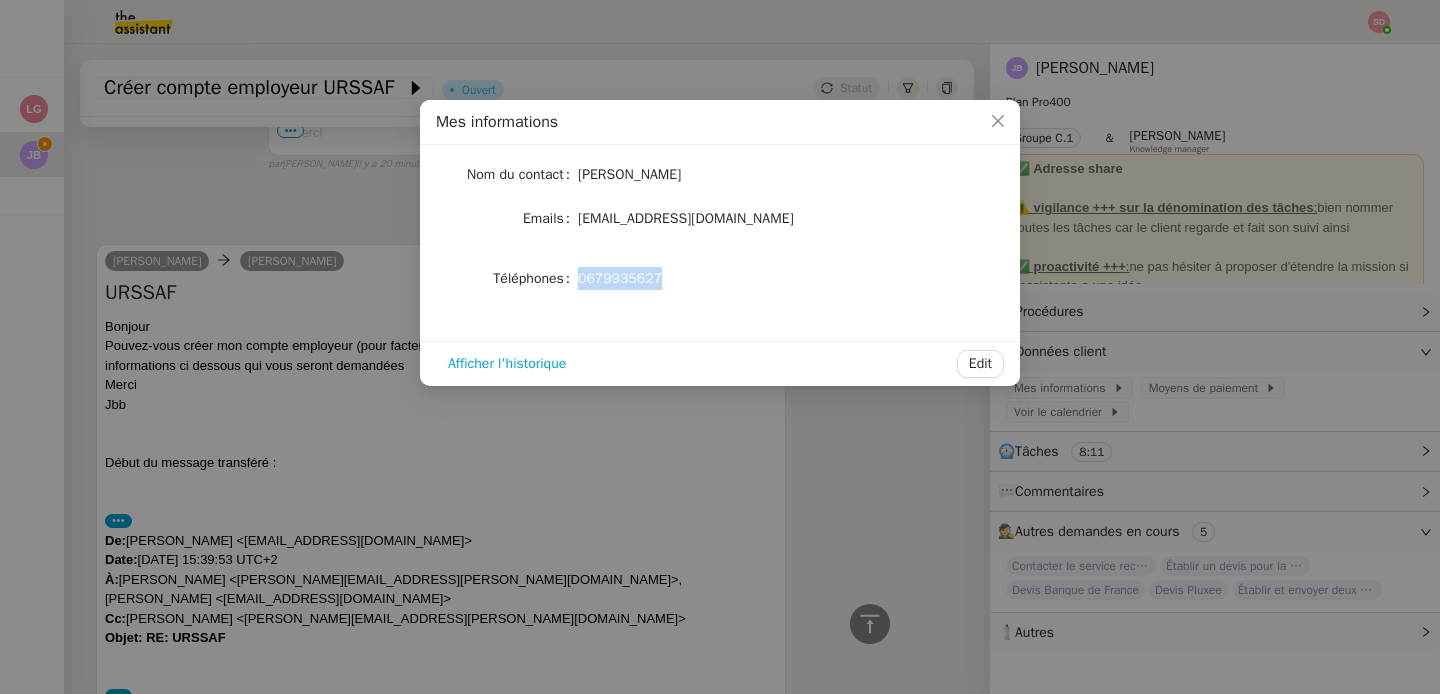 click on "0679935627" 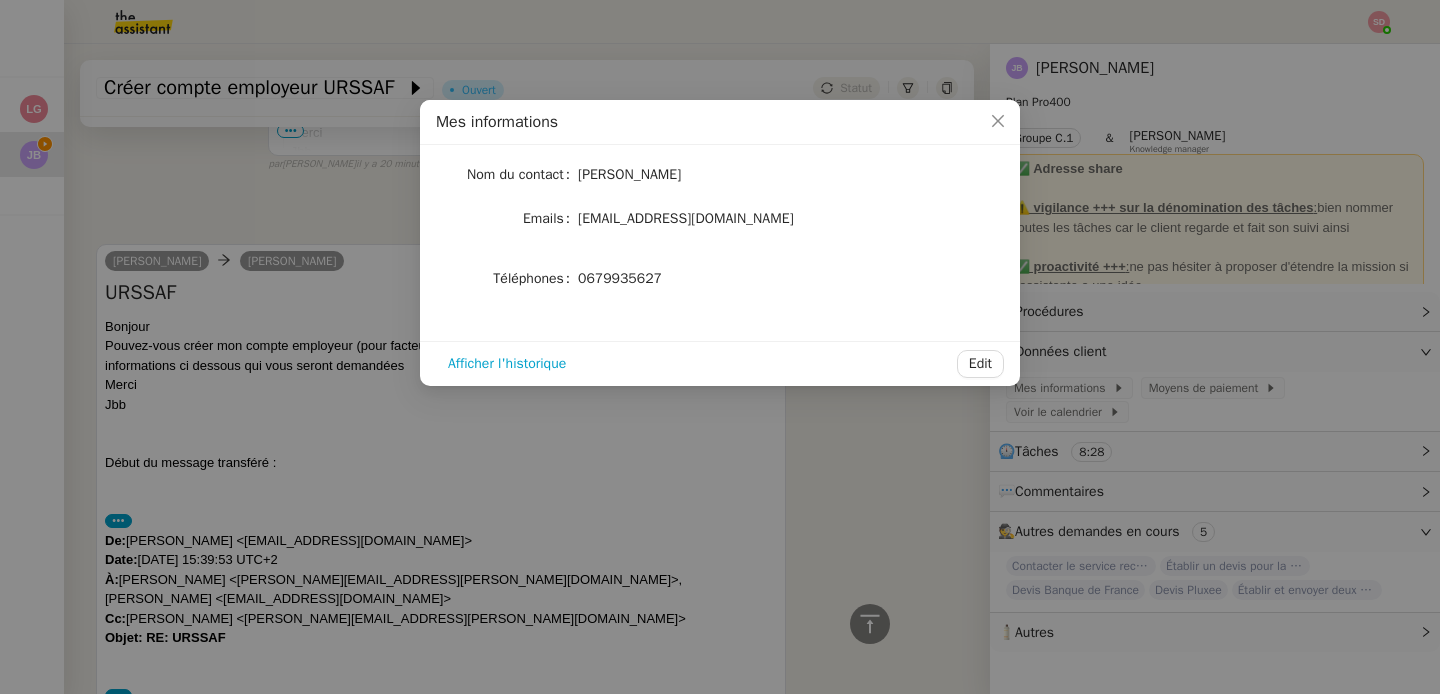click on "Mes informations Nom du contact Jean-Baptiste Barfety Emails jbarfety@gmail.com Téléphones 0679935627 Afficher l'historique Edit" at bounding box center (720, 347) 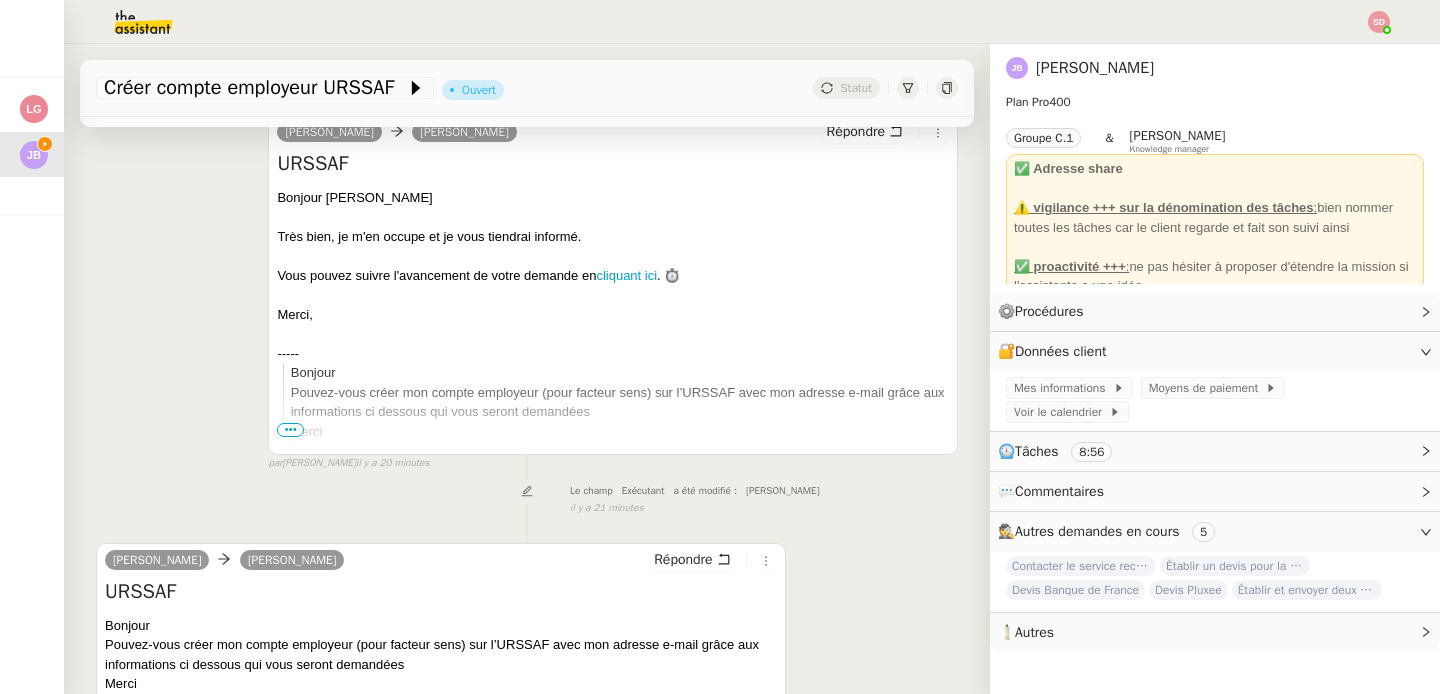 scroll, scrollTop: 441, scrollLeft: 0, axis: vertical 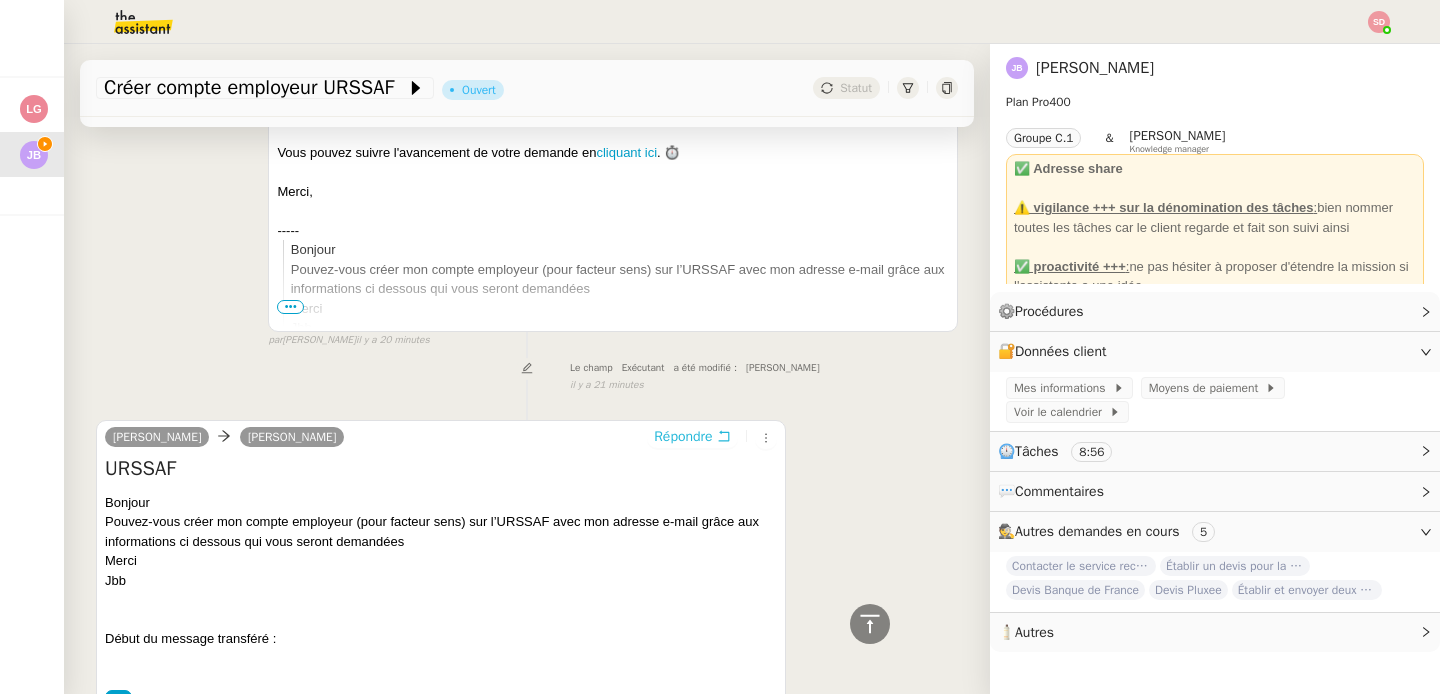click on "Répondre" at bounding box center [683, 437] 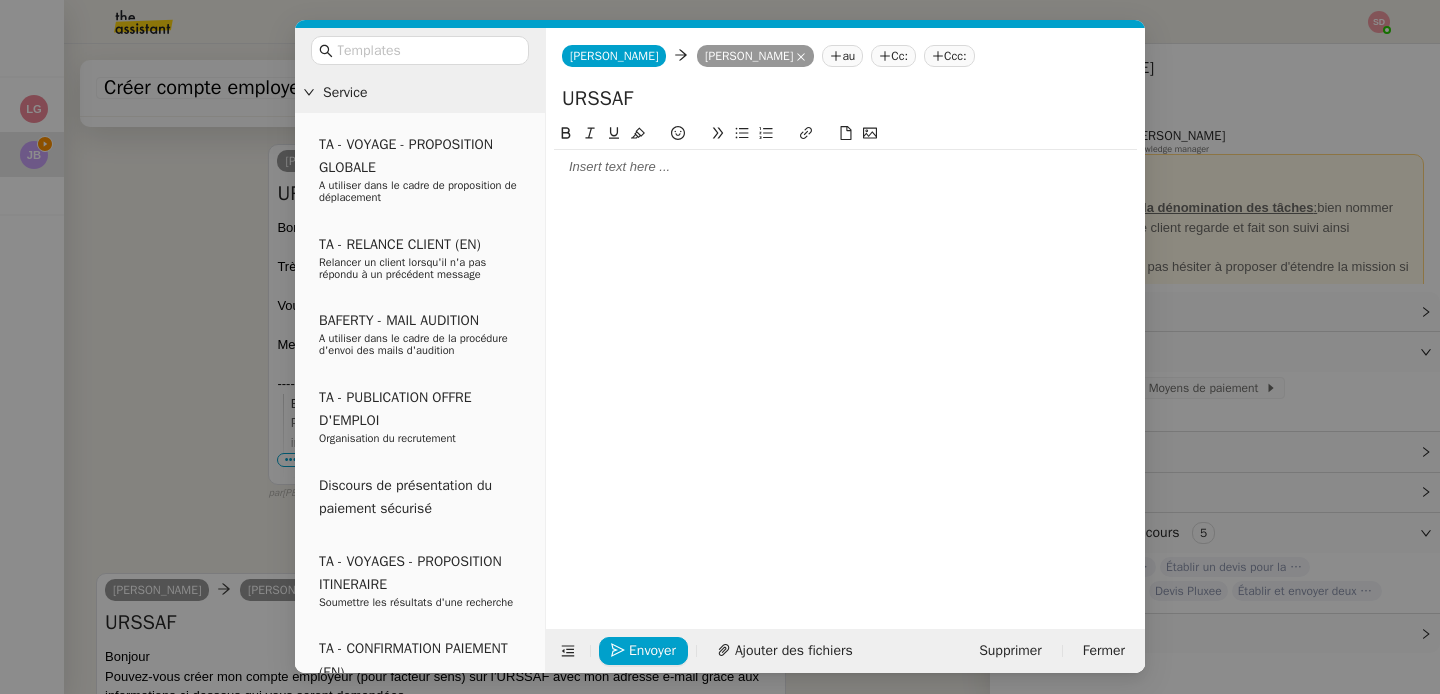 scroll, scrollTop: 594, scrollLeft: 0, axis: vertical 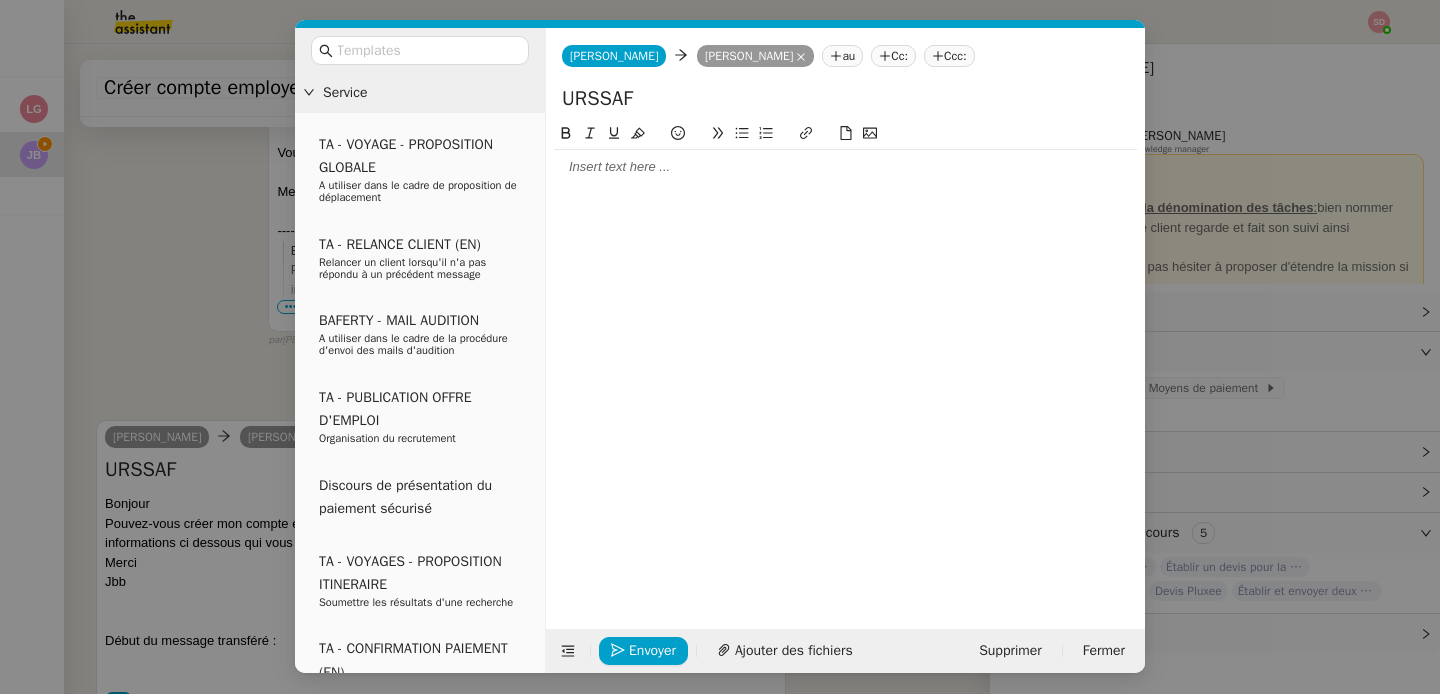 click 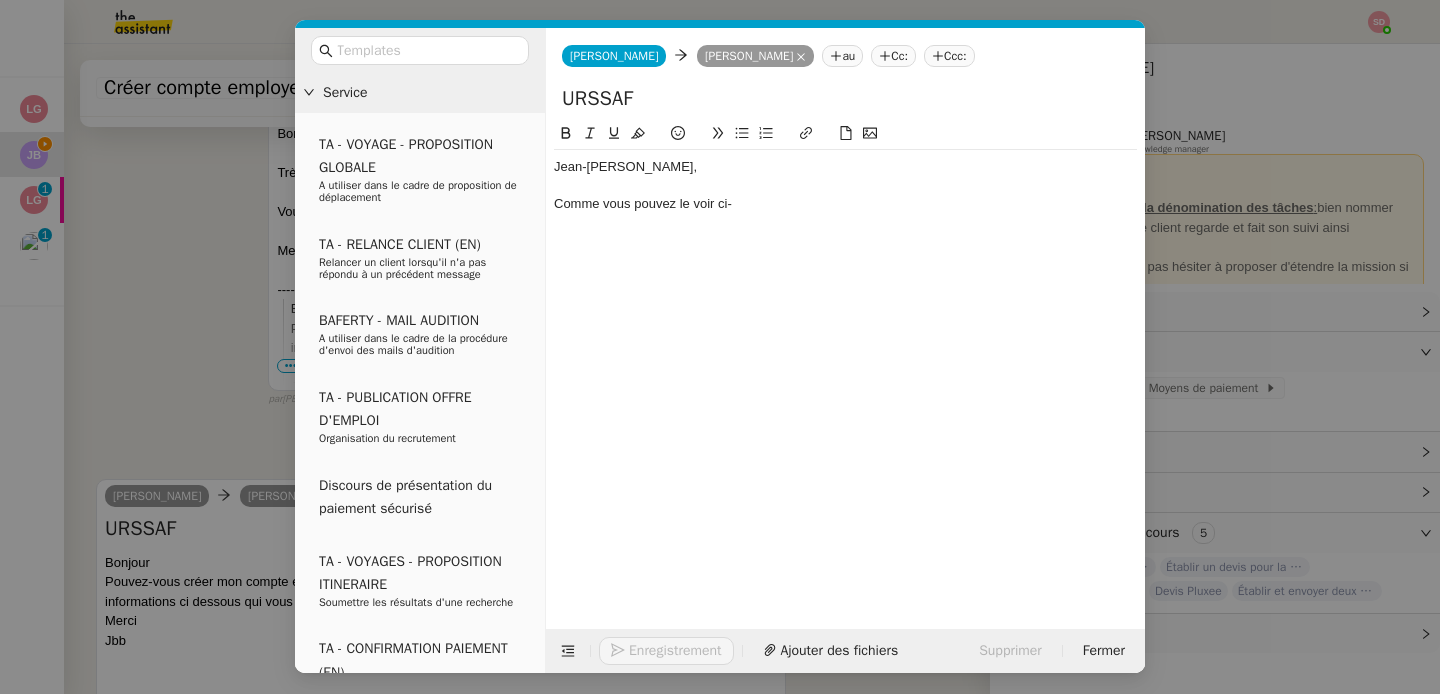 scroll, scrollTop: 653, scrollLeft: 0, axis: vertical 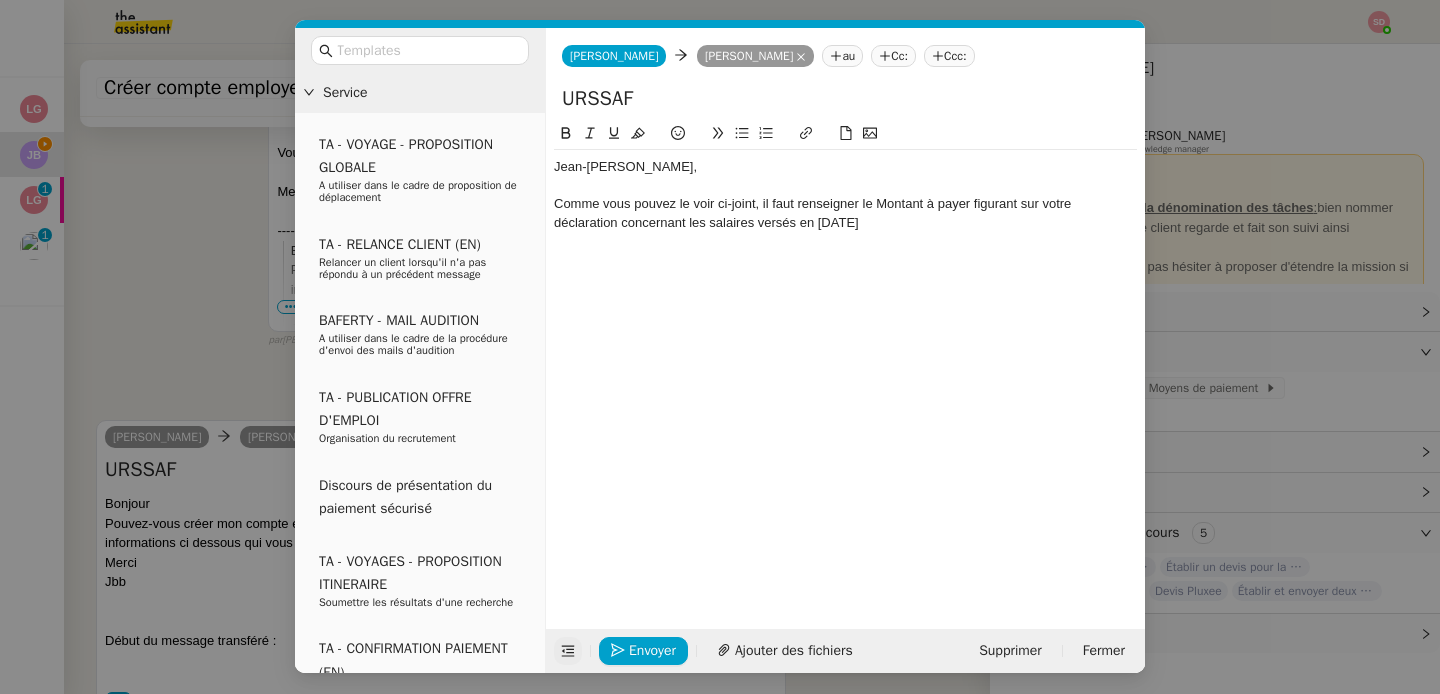 click 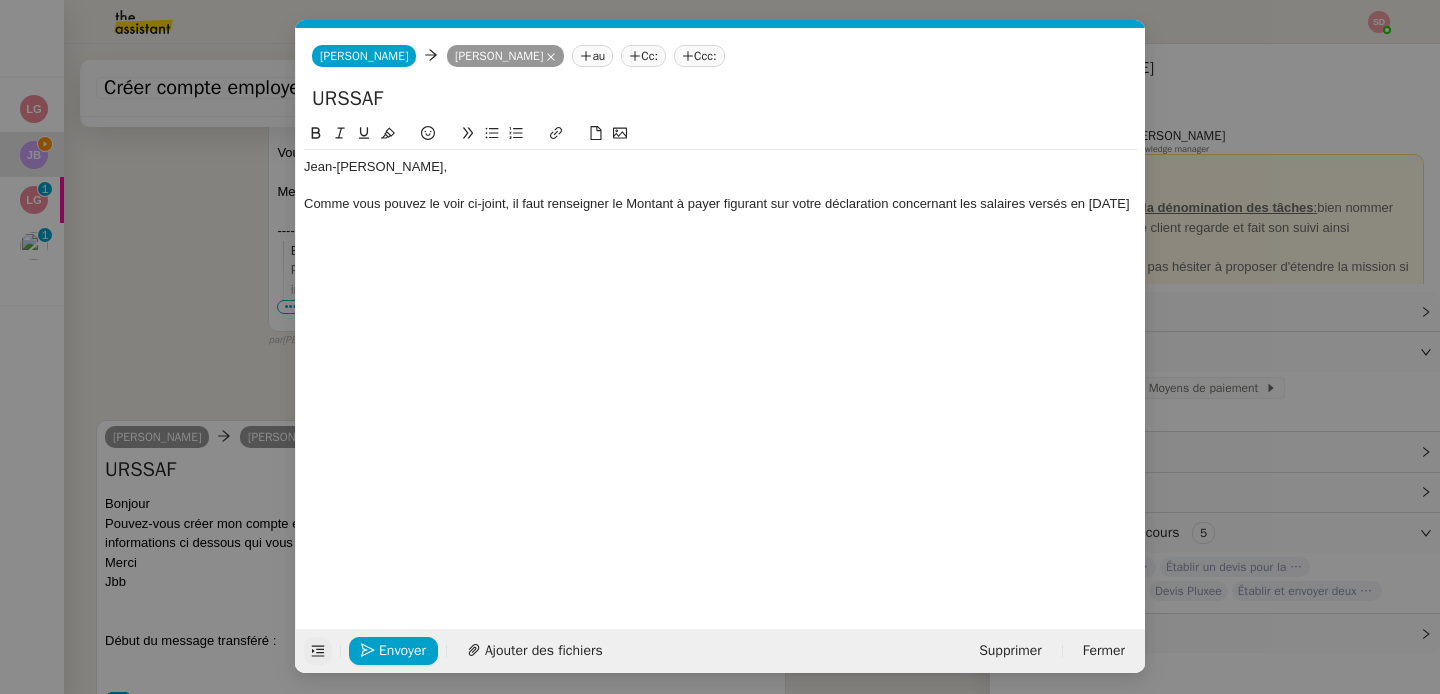 click on "Comme vous pouvez le voir ci-joint, il faut renseigner le Montant à payer figurant sur votre déclaration concernant les salaires versés en Mai 2025" 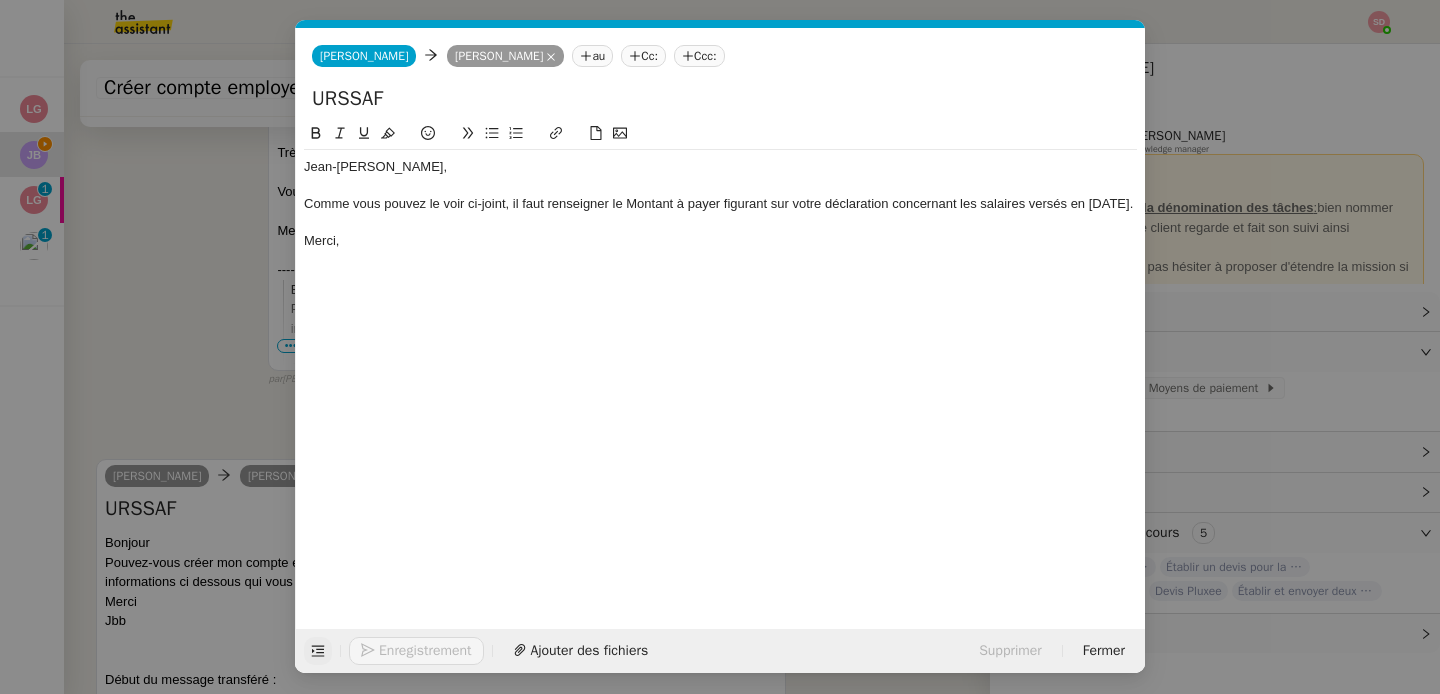 scroll, scrollTop: 711, scrollLeft: 0, axis: vertical 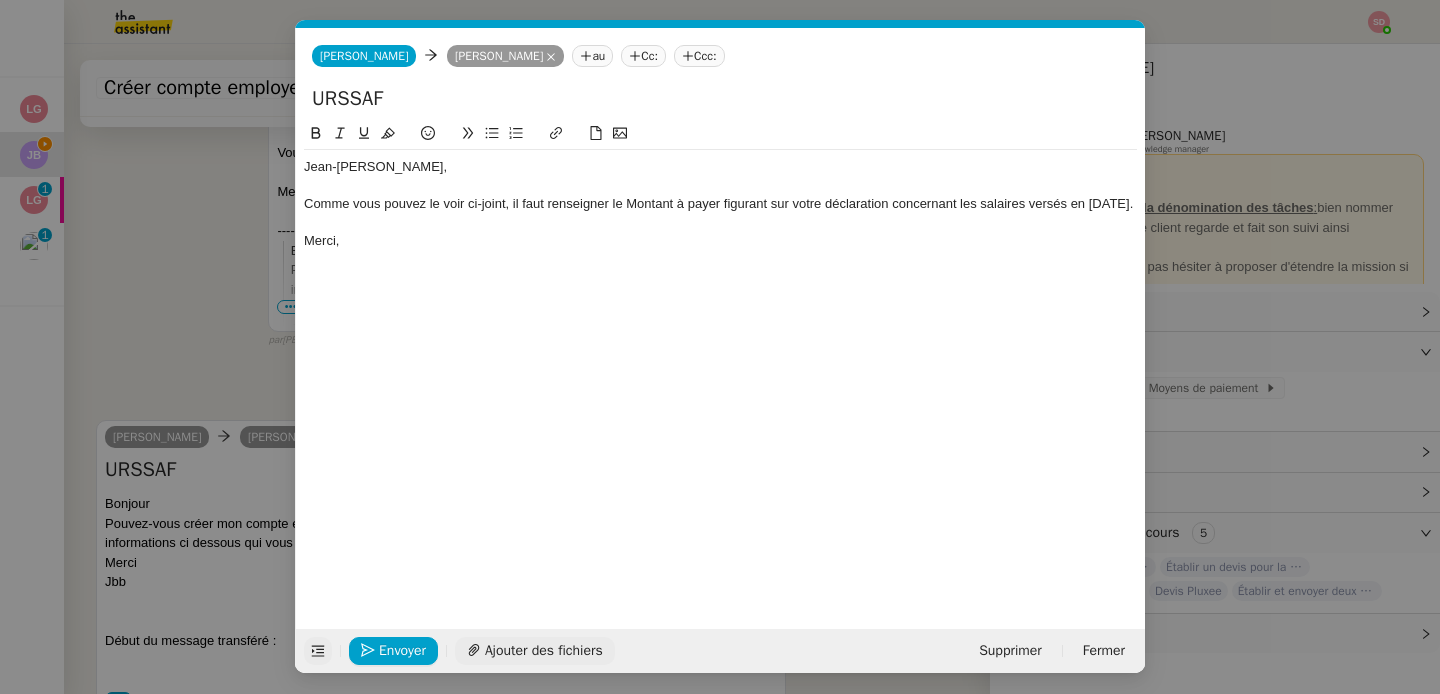 click on "Ajouter des fichiers" 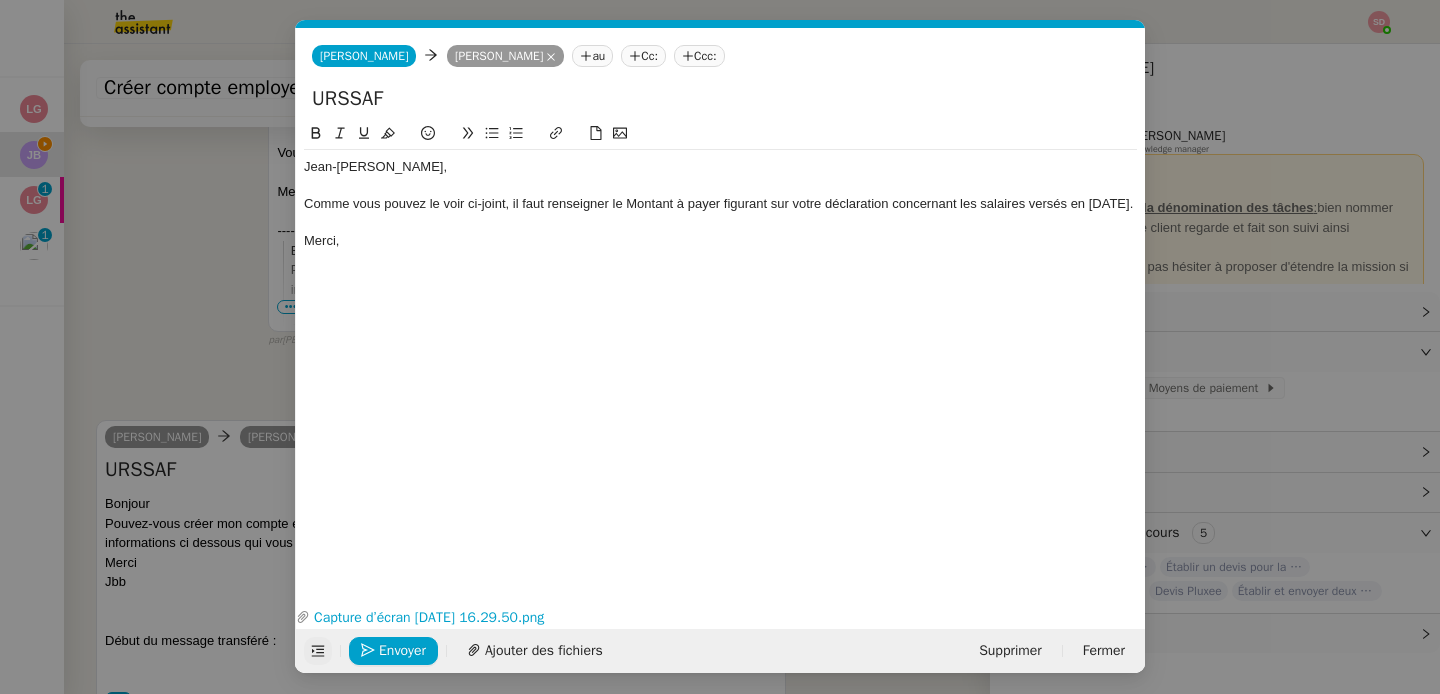click on "Jean-Bpatiste," 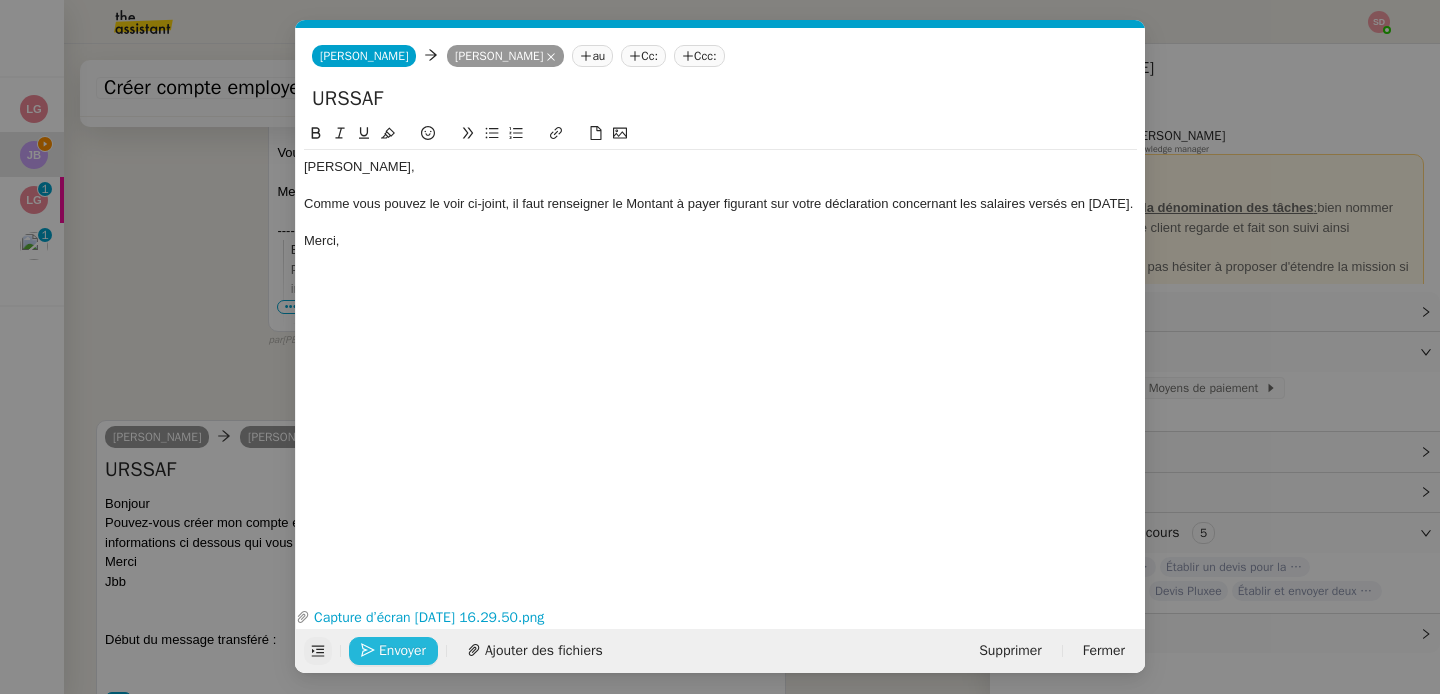 click 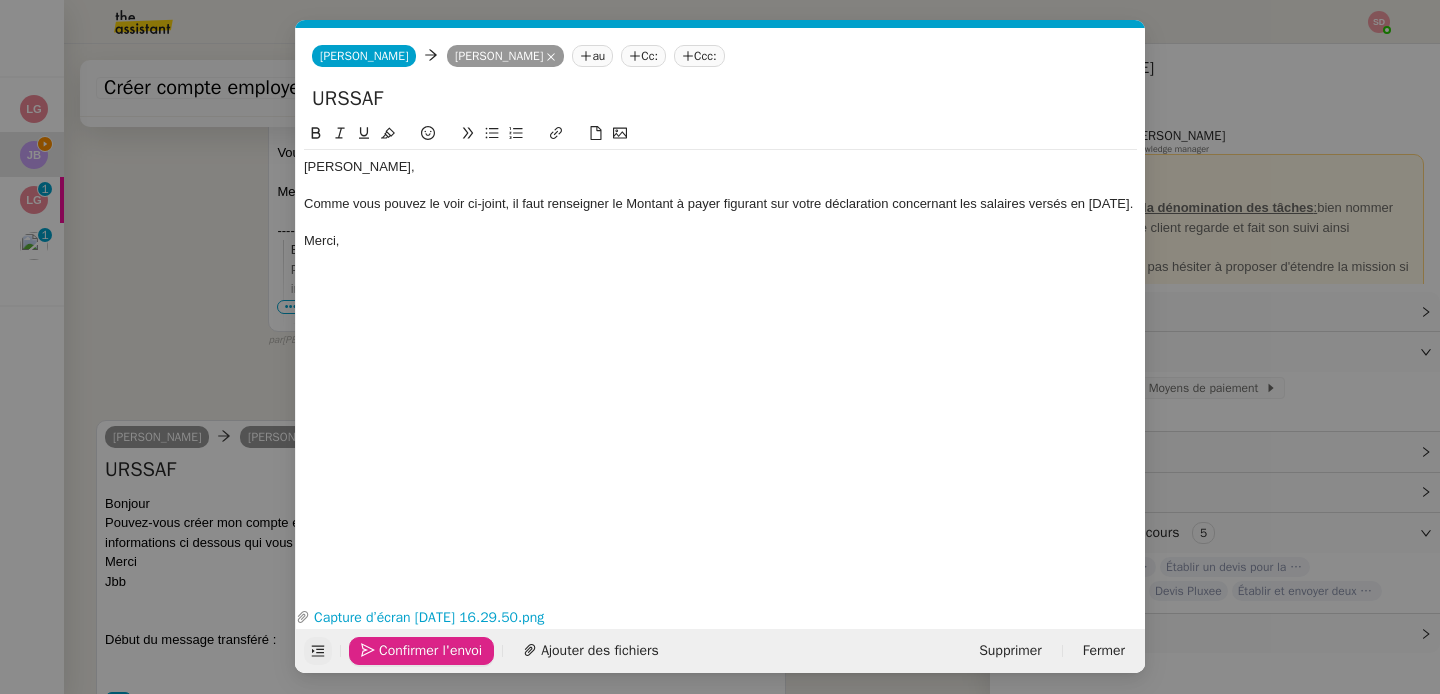 click 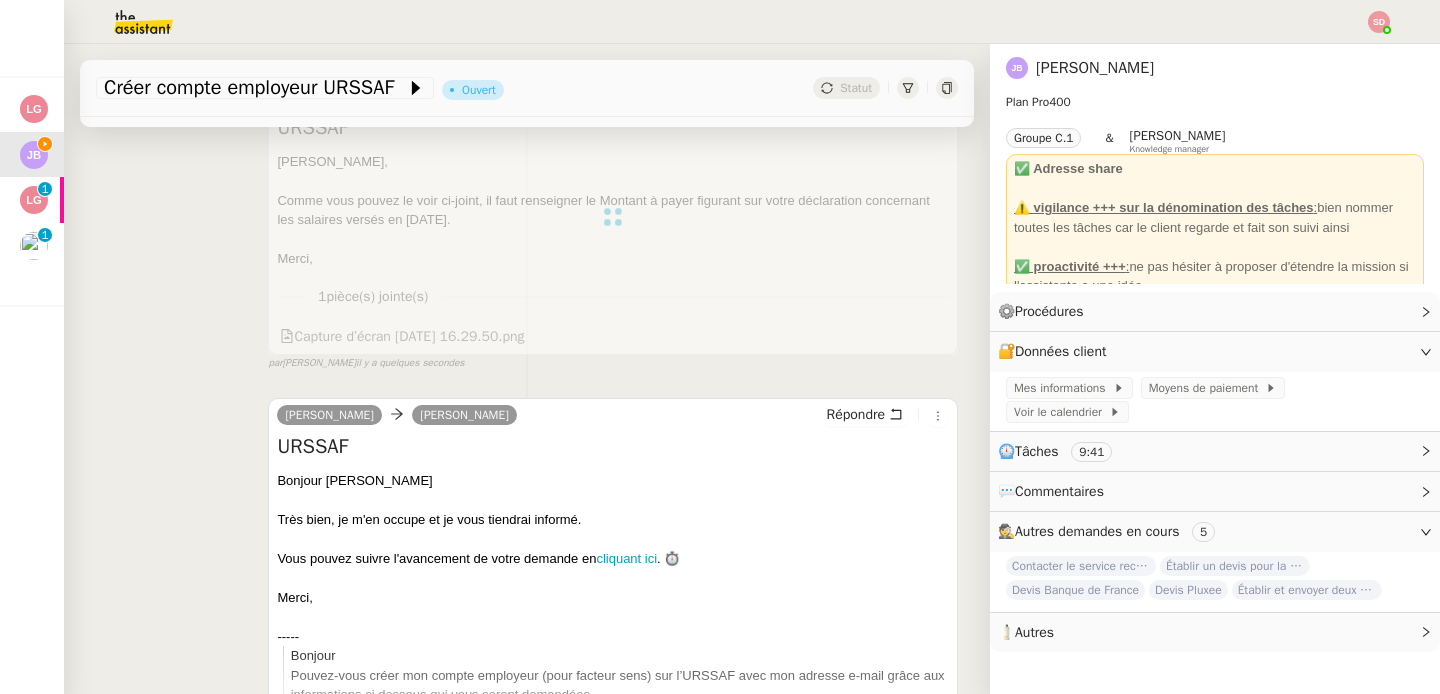 scroll, scrollTop: 0, scrollLeft: 0, axis: both 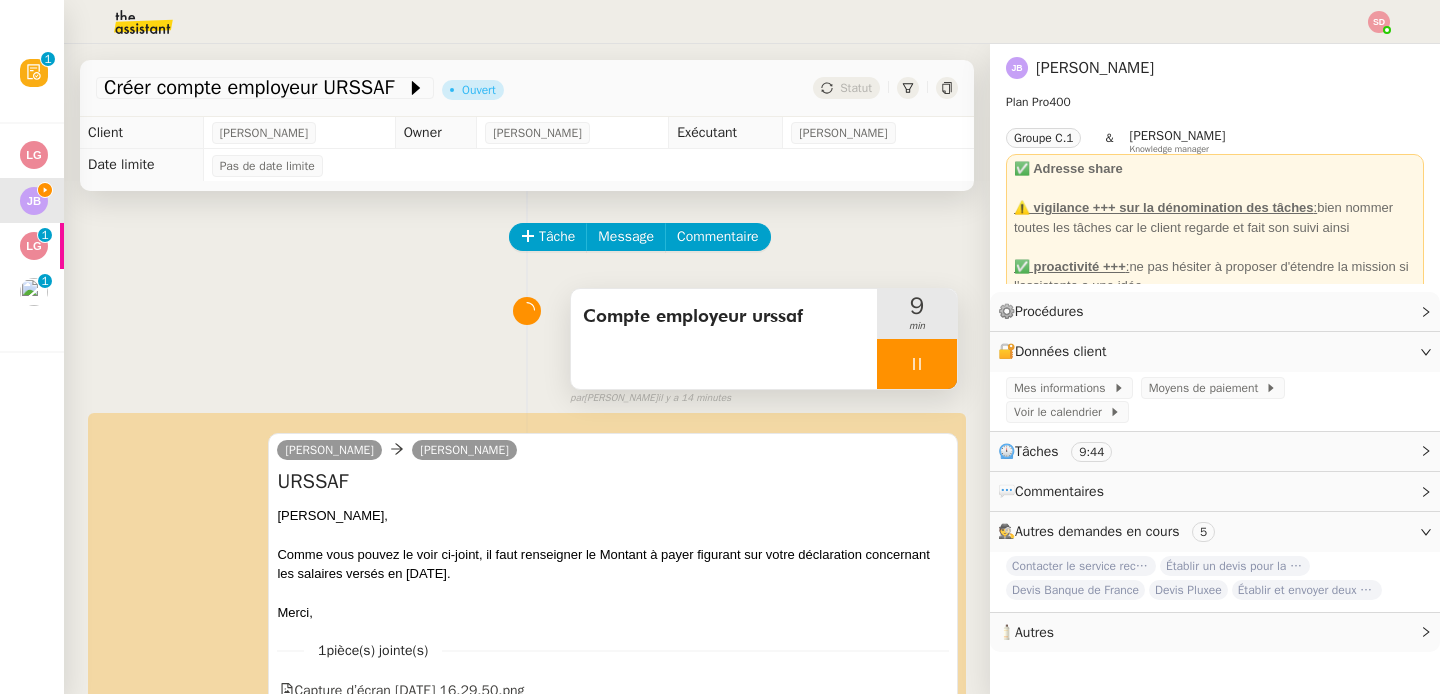 click at bounding box center (917, 364) 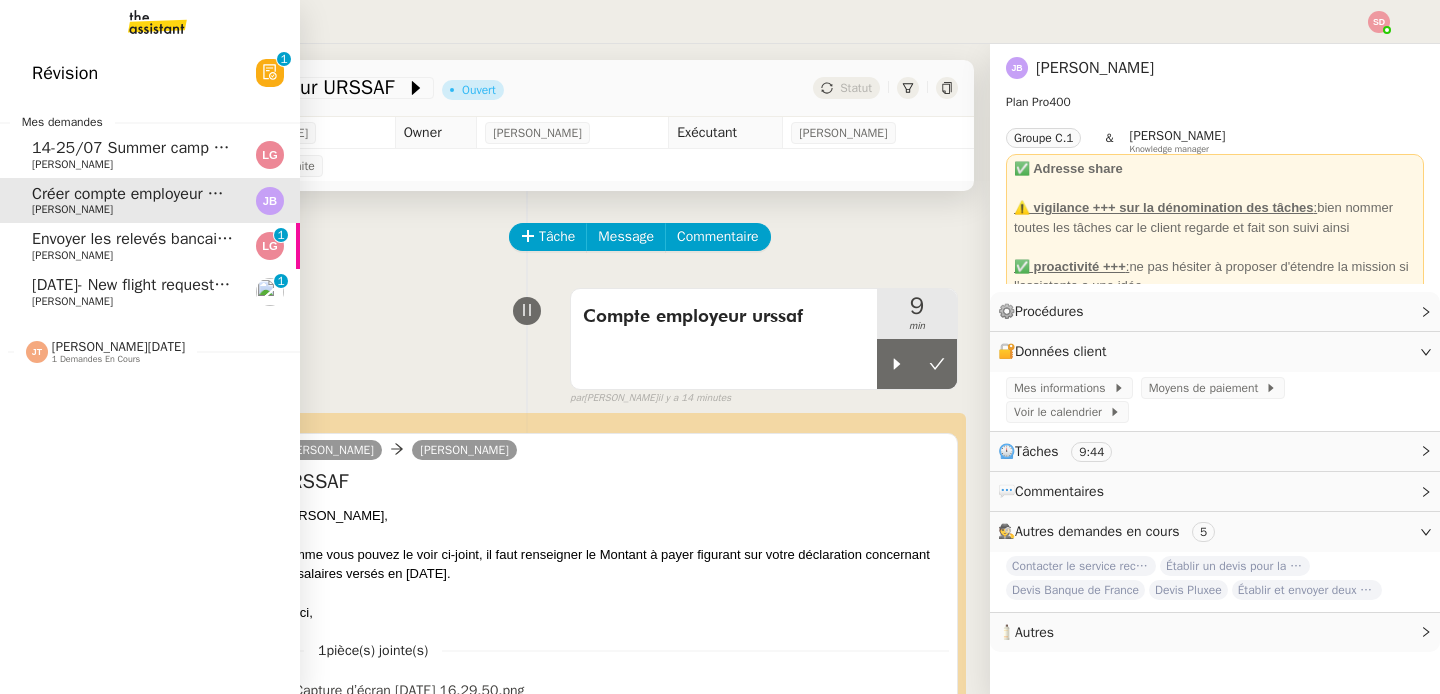 click on "Envoyer les relevés bancaires HSBC" 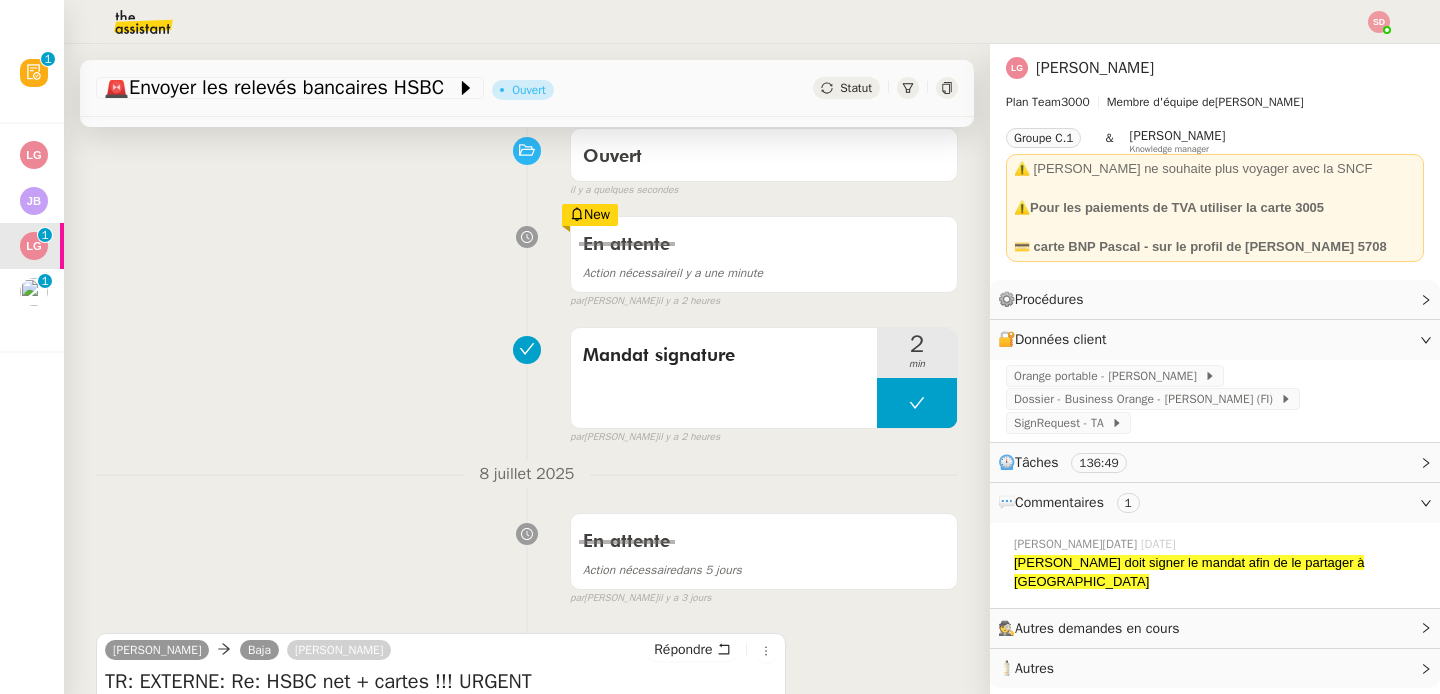 scroll, scrollTop: 213, scrollLeft: 0, axis: vertical 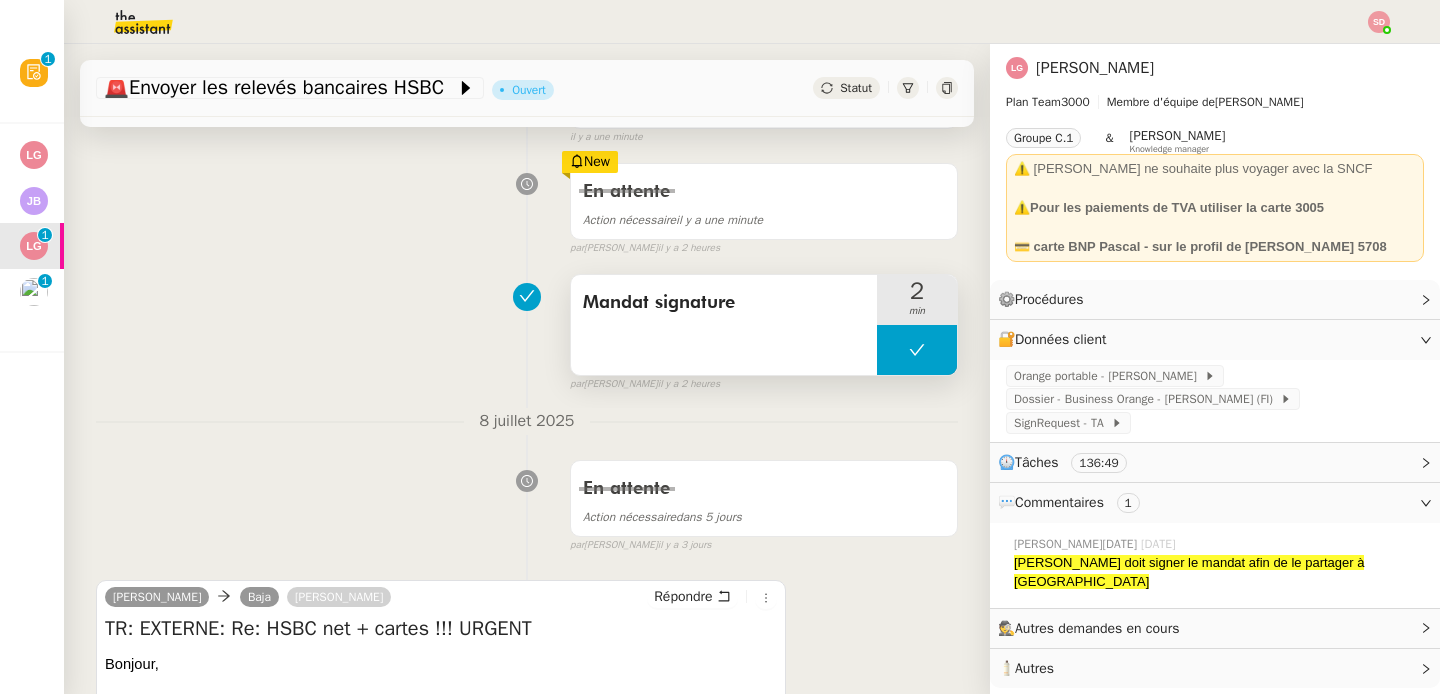click at bounding box center (917, 350) 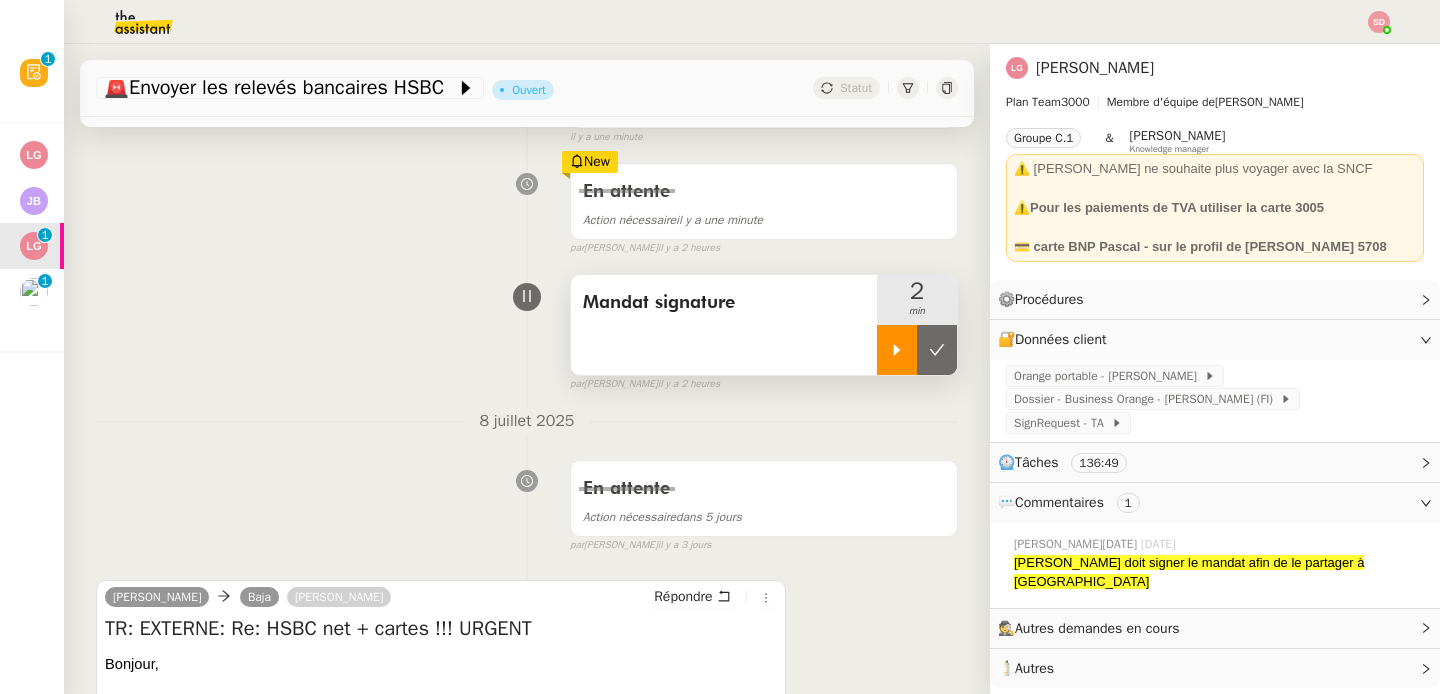 click 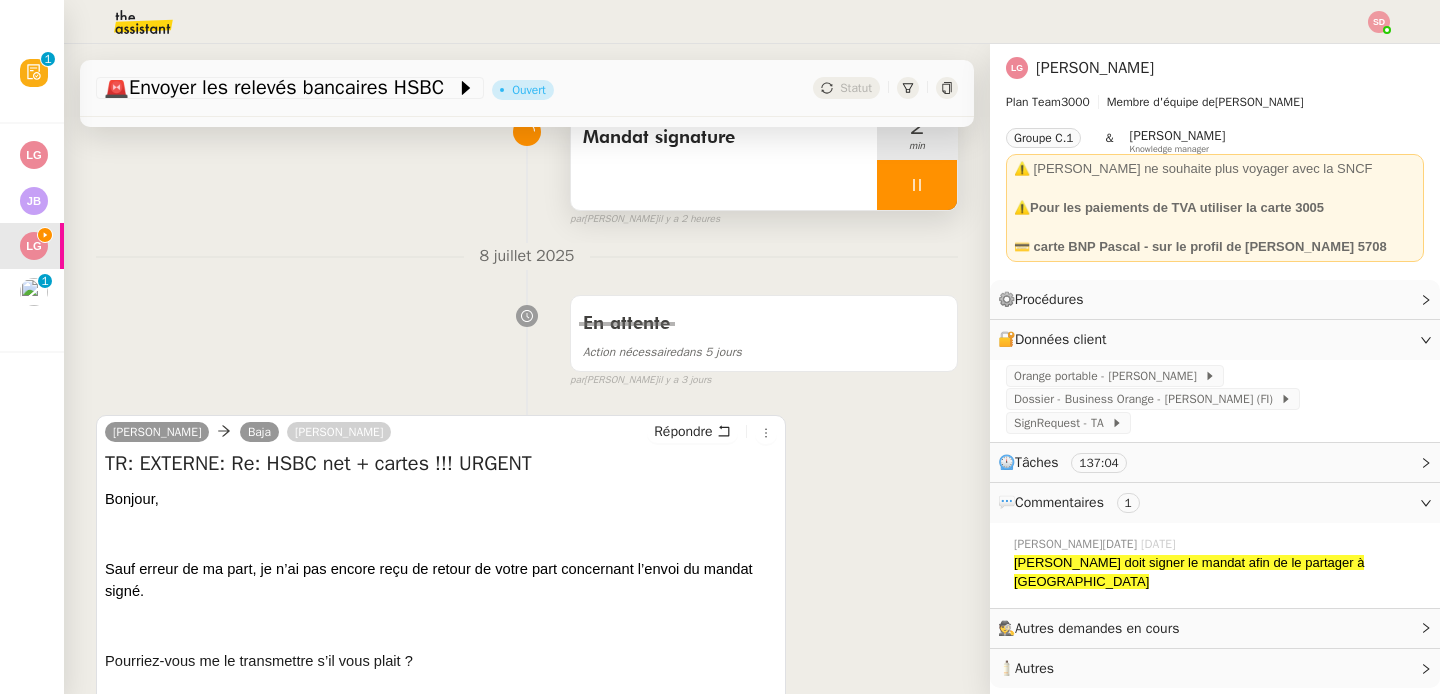 scroll, scrollTop: 415, scrollLeft: 0, axis: vertical 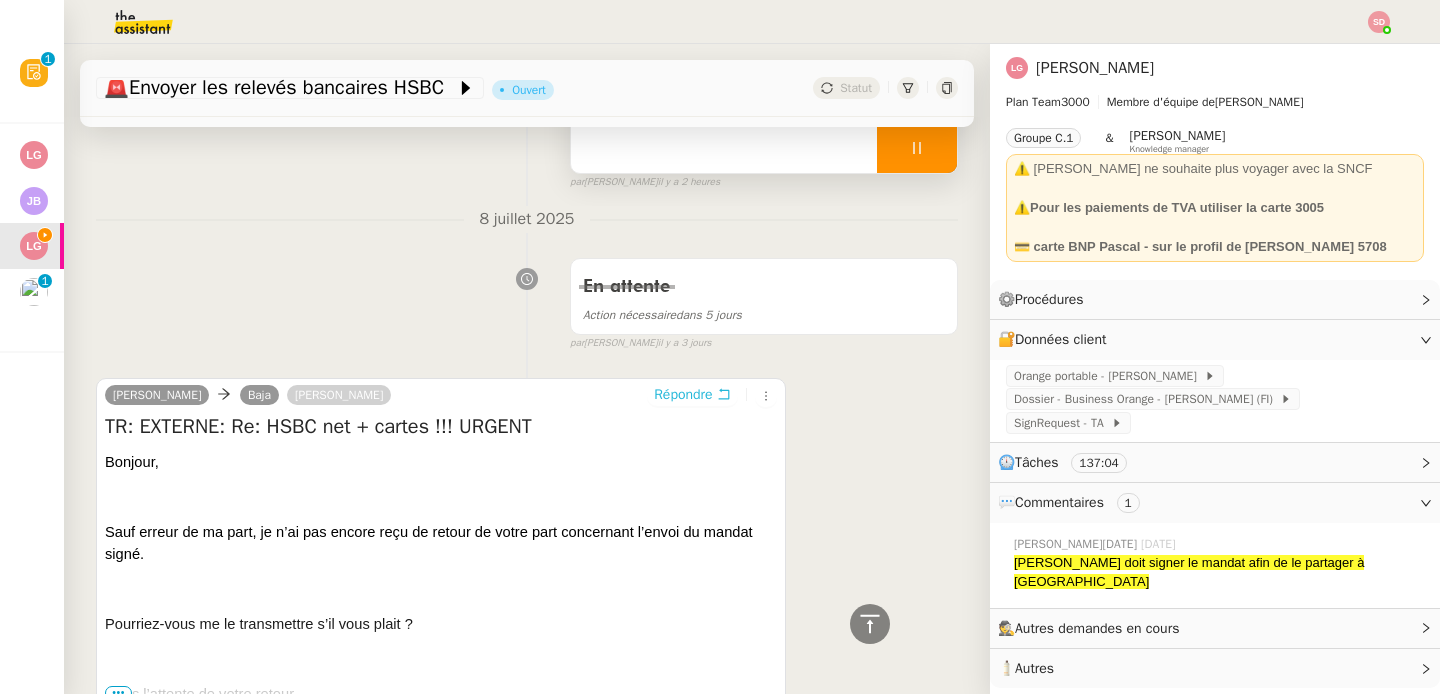 click on "Répondre" at bounding box center (692, 395) 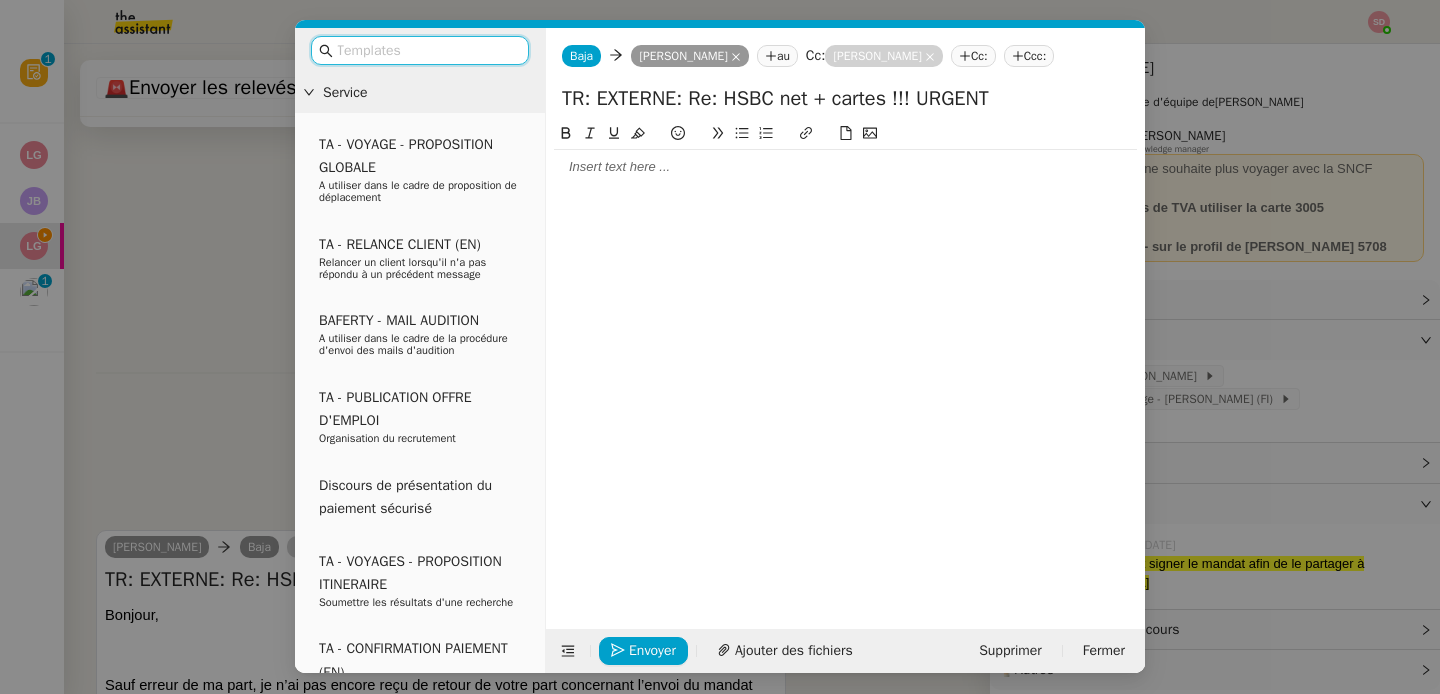 scroll, scrollTop: 568, scrollLeft: 0, axis: vertical 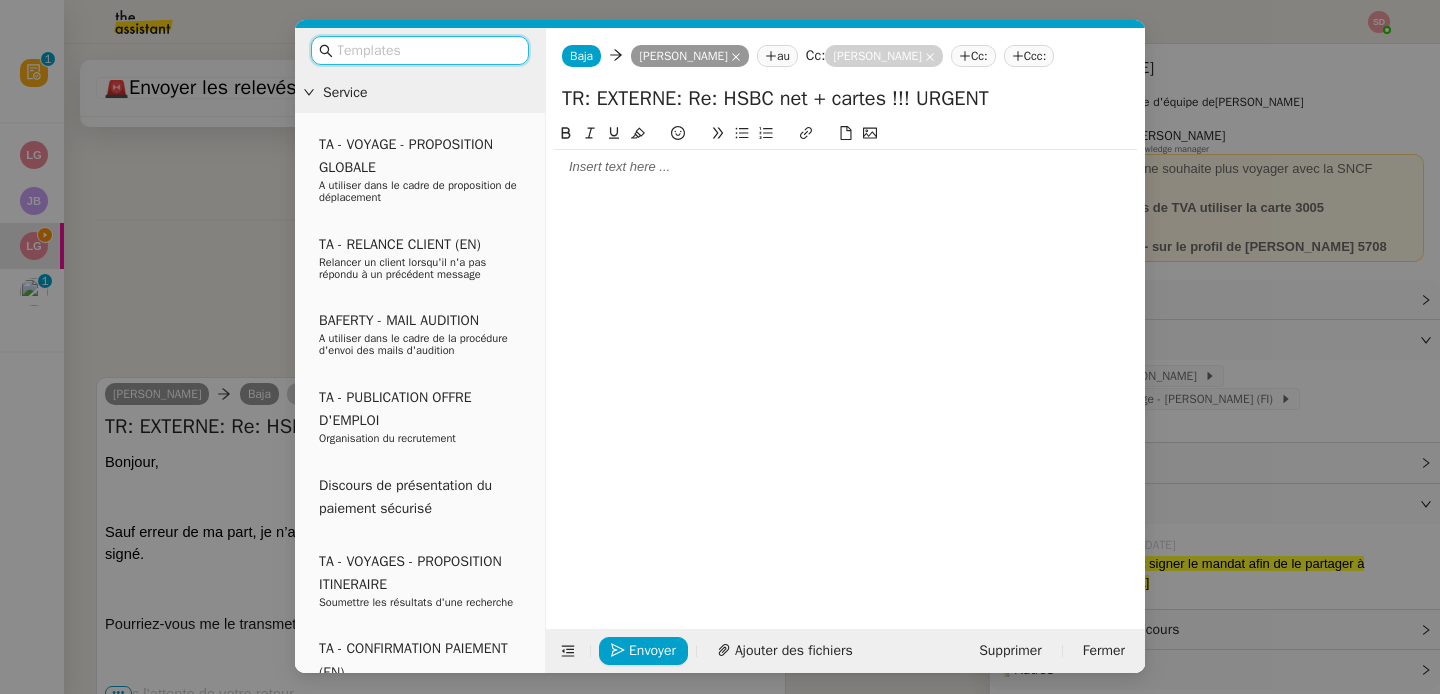 click 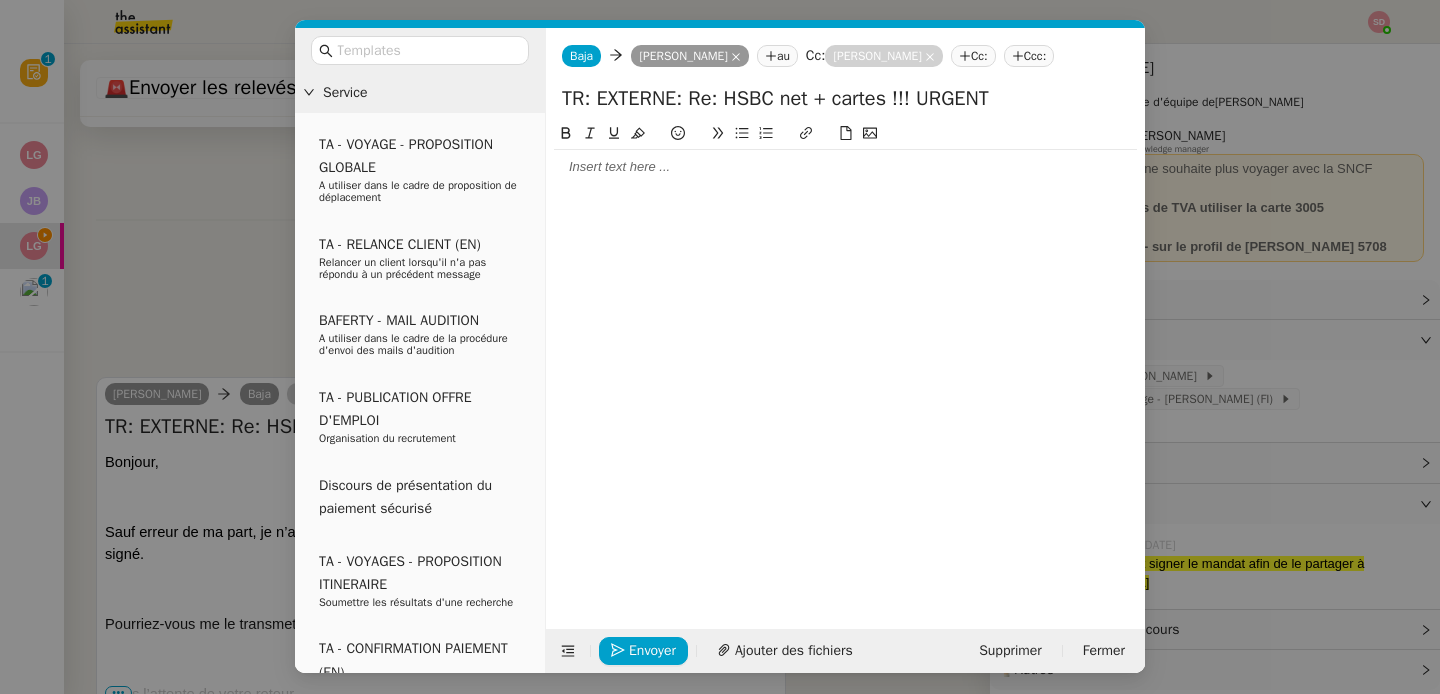 type 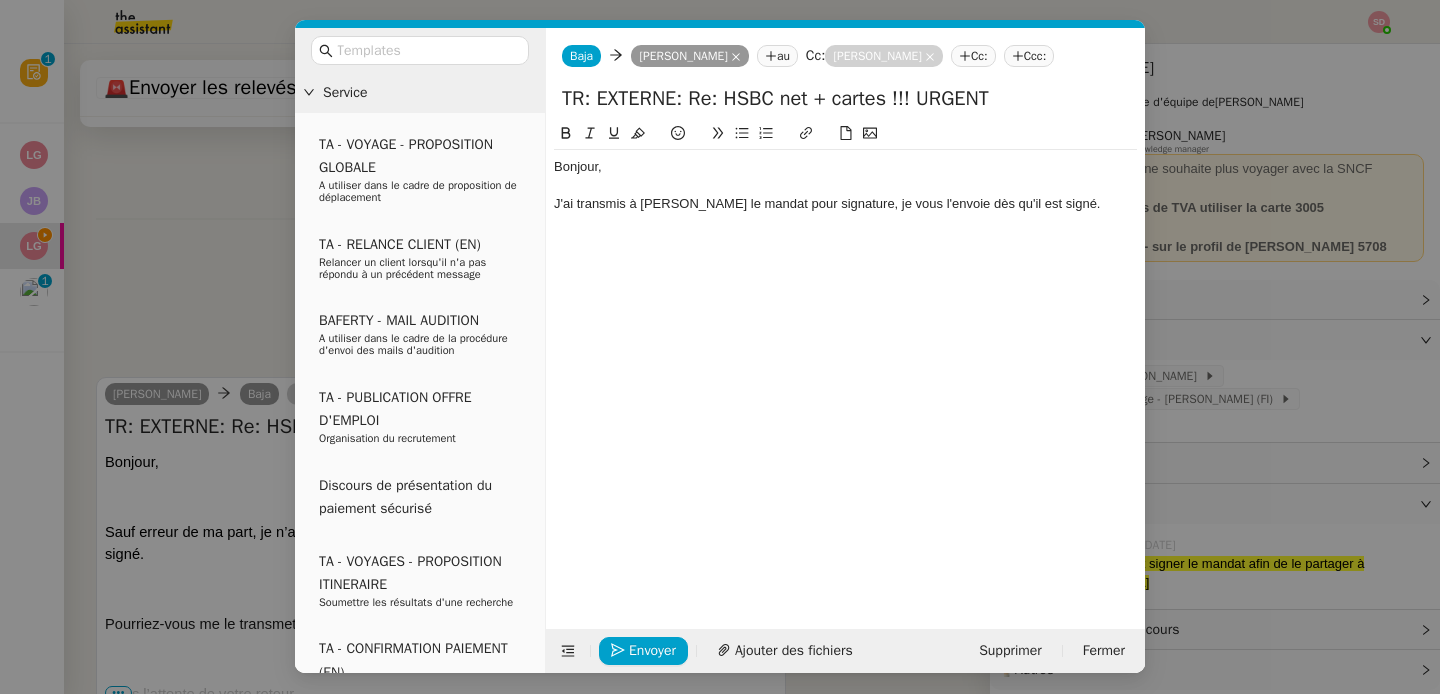 scroll, scrollTop: 666, scrollLeft: 0, axis: vertical 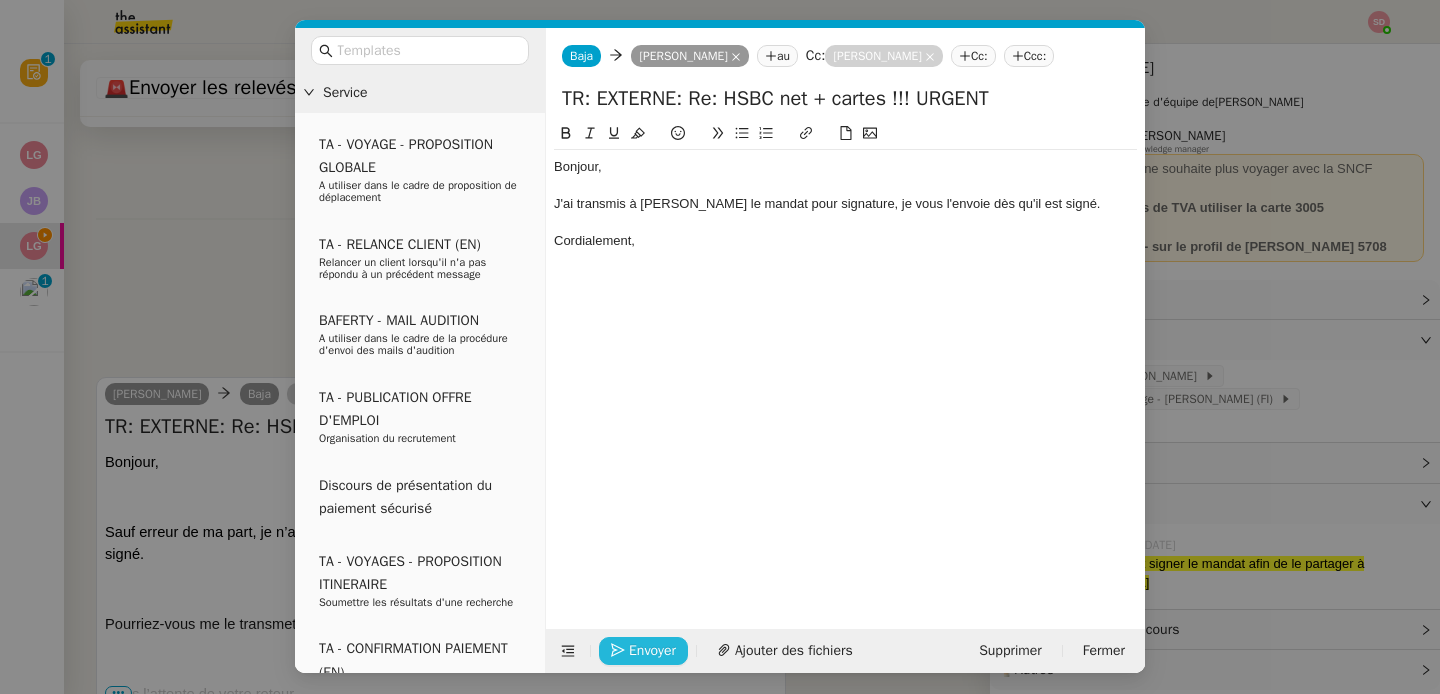 click on "Envoyer" 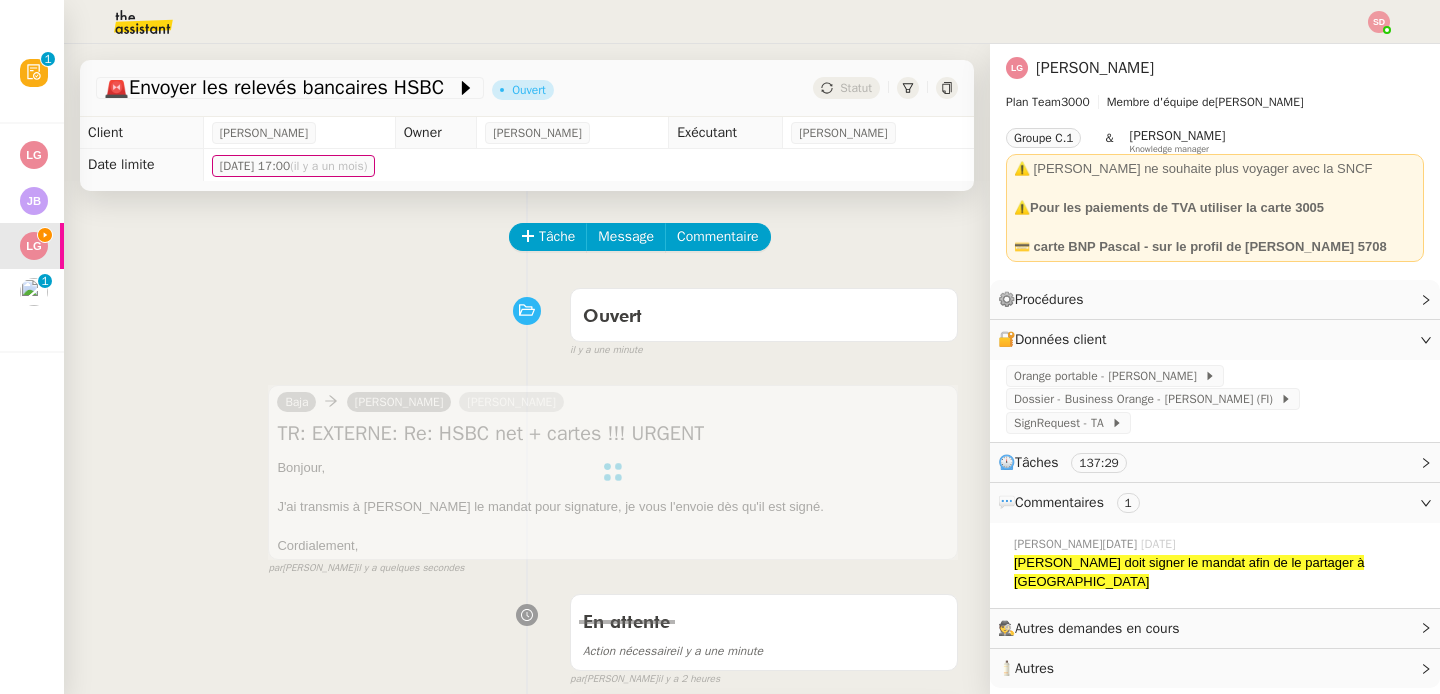scroll, scrollTop: 165, scrollLeft: 0, axis: vertical 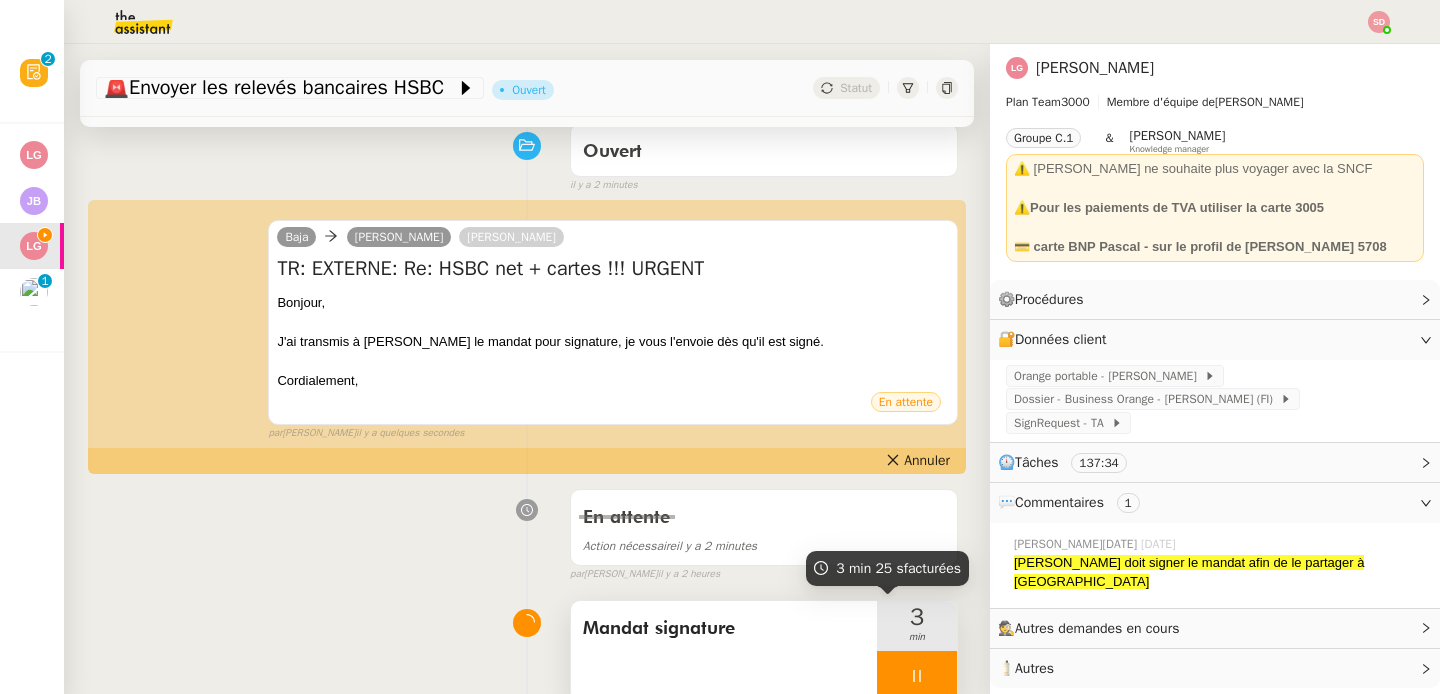 click at bounding box center [917, 676] 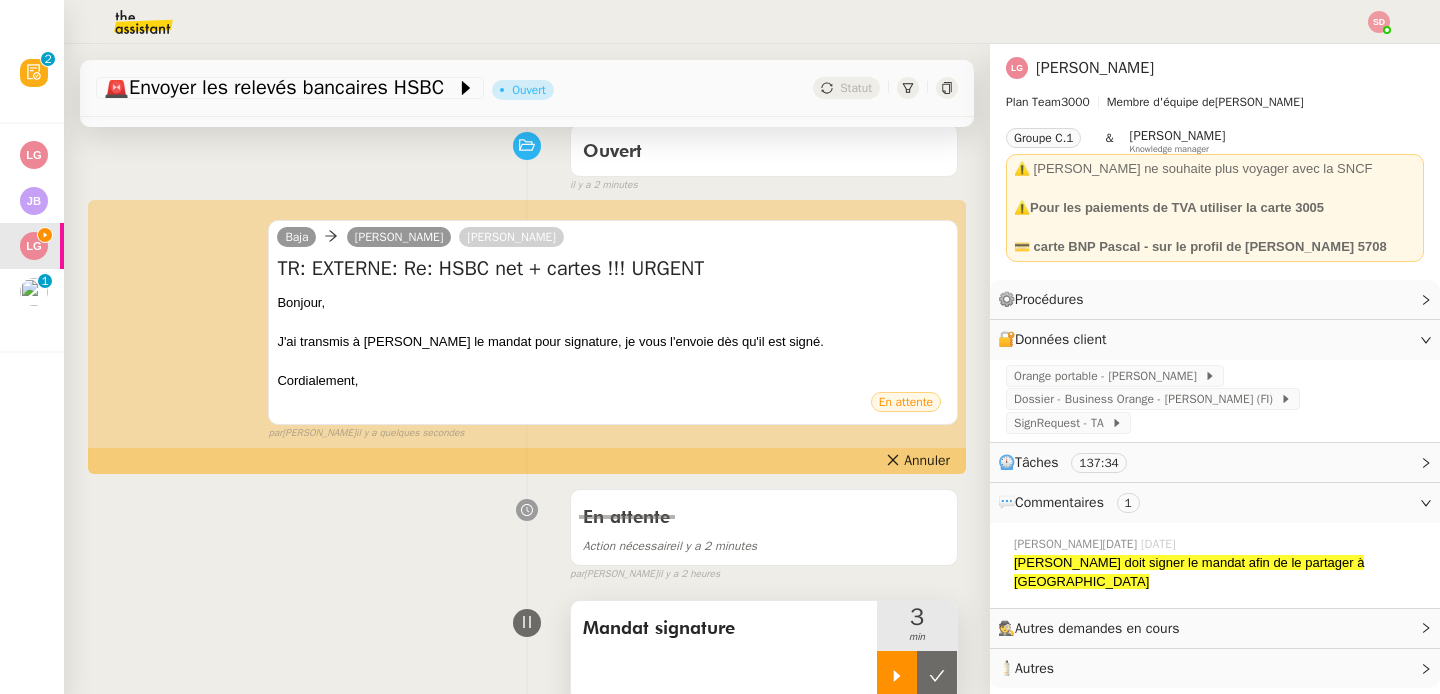 click at bounding box center [937, 676] 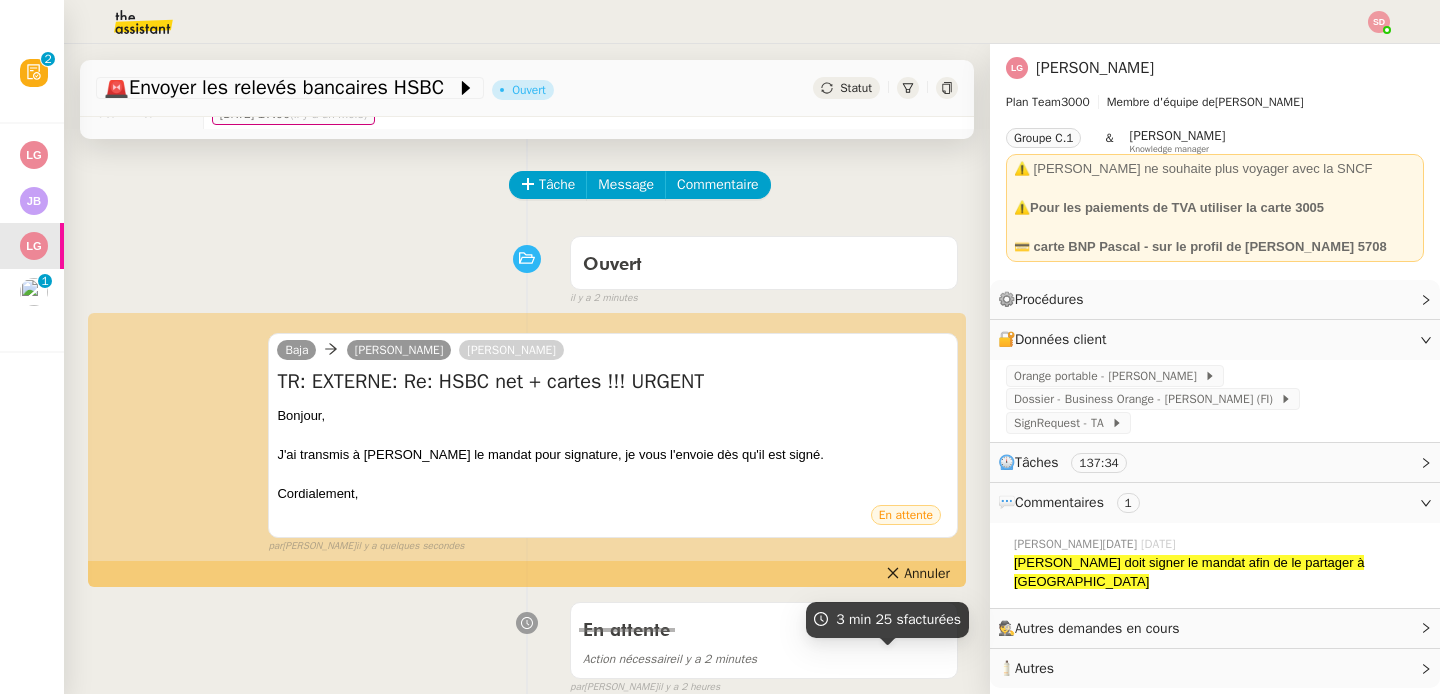 scroll, scrollTop: 0, scrollLeft: 0, axis: both 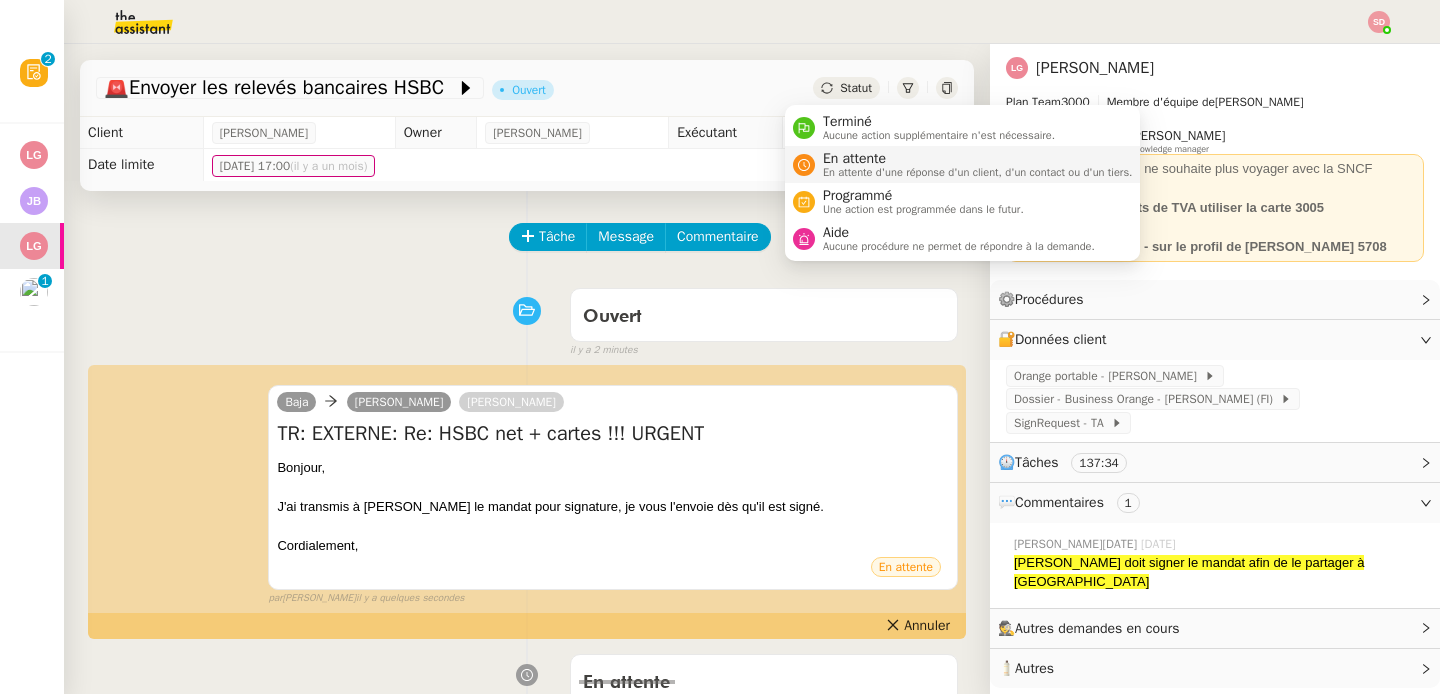 click on "En attente" at bounding box center [978, 159] 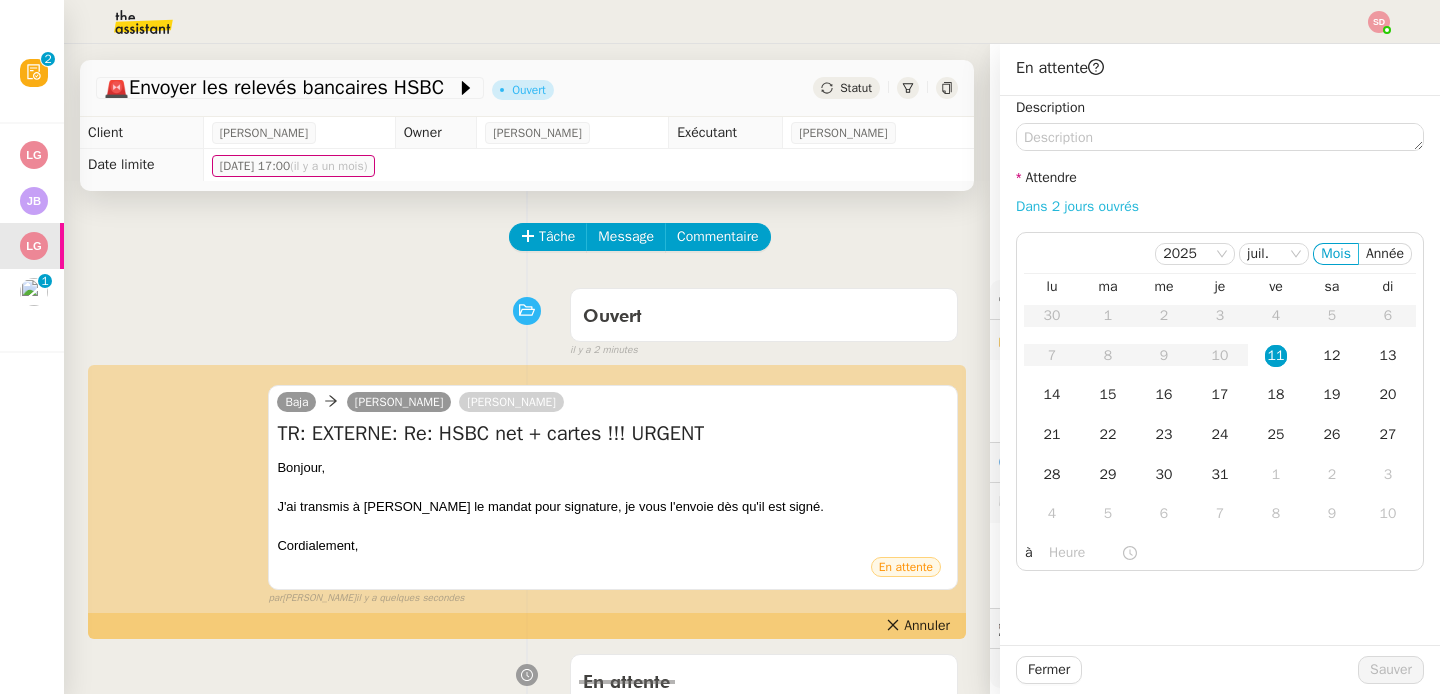 click on "Dans 2 jours ouvrés" 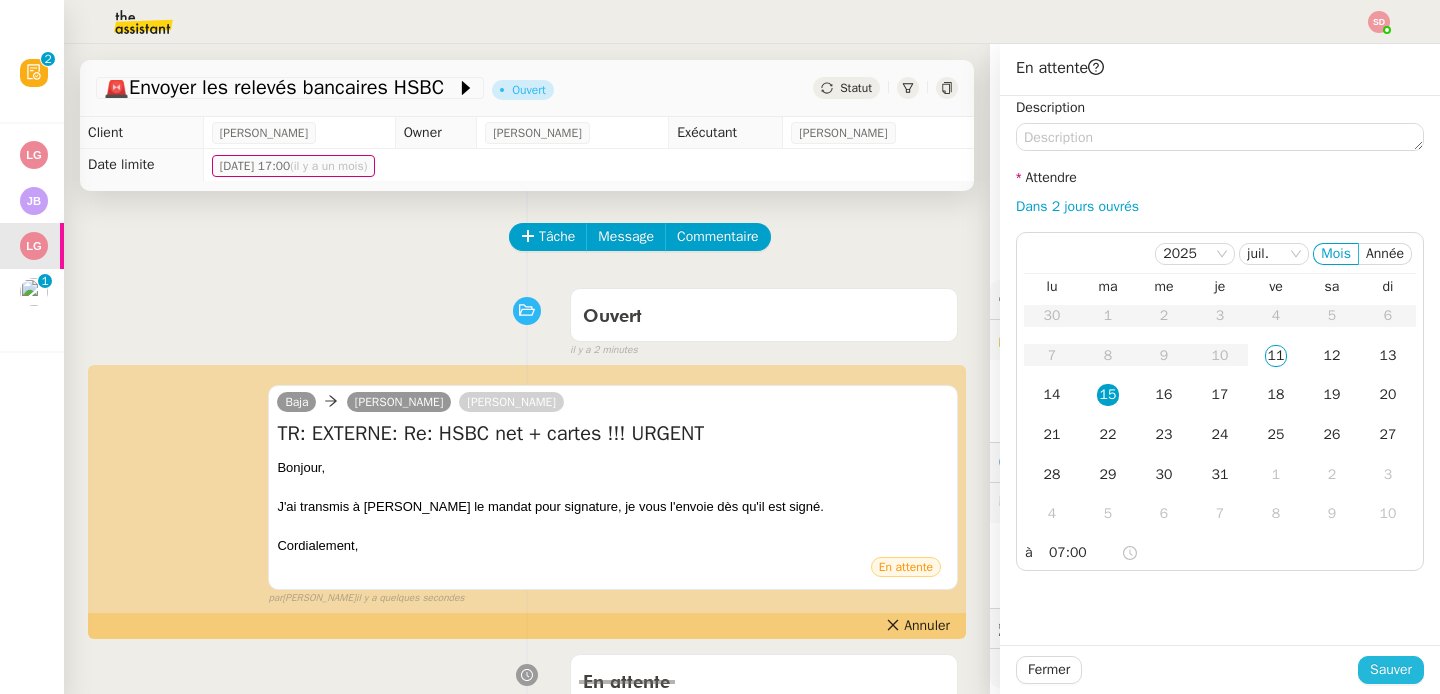 click on "Sauver" 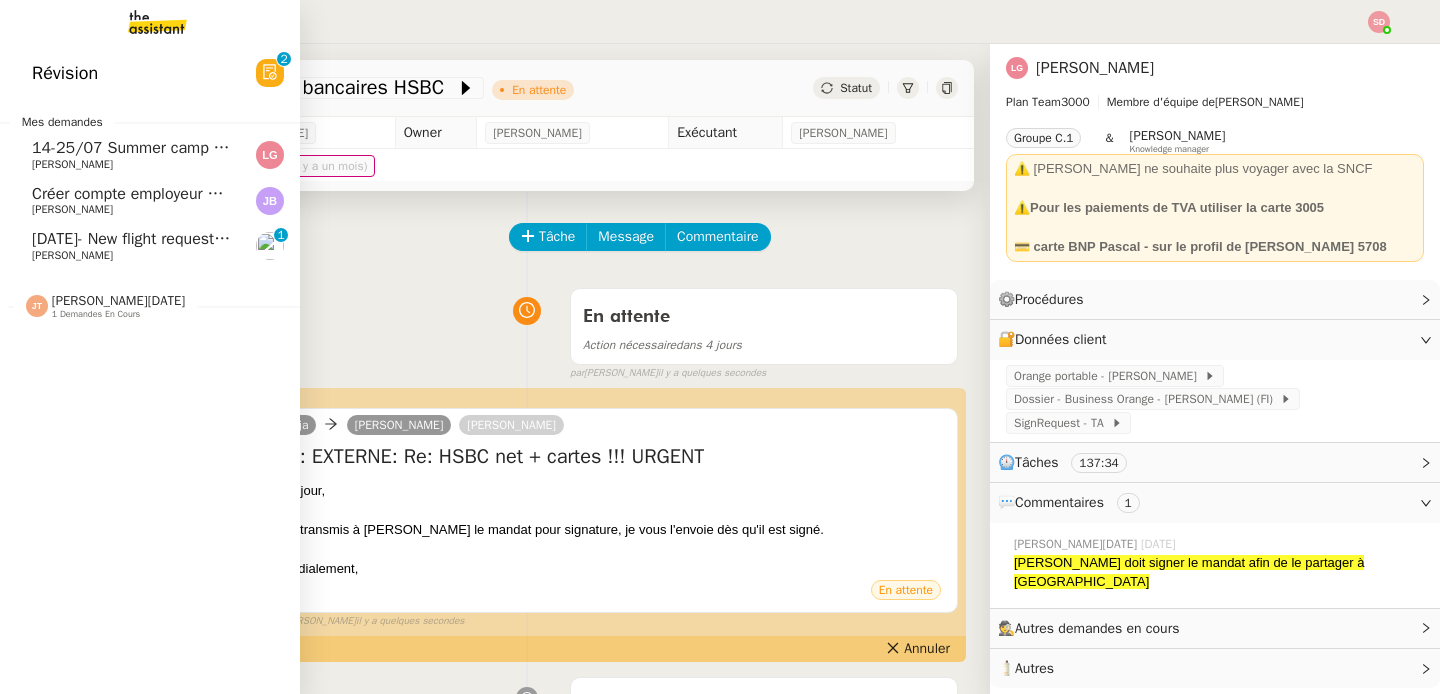 click on "14-25/07 Summer camp Aurélien & Lucas ([GEOGRAPHIC_DATA])" 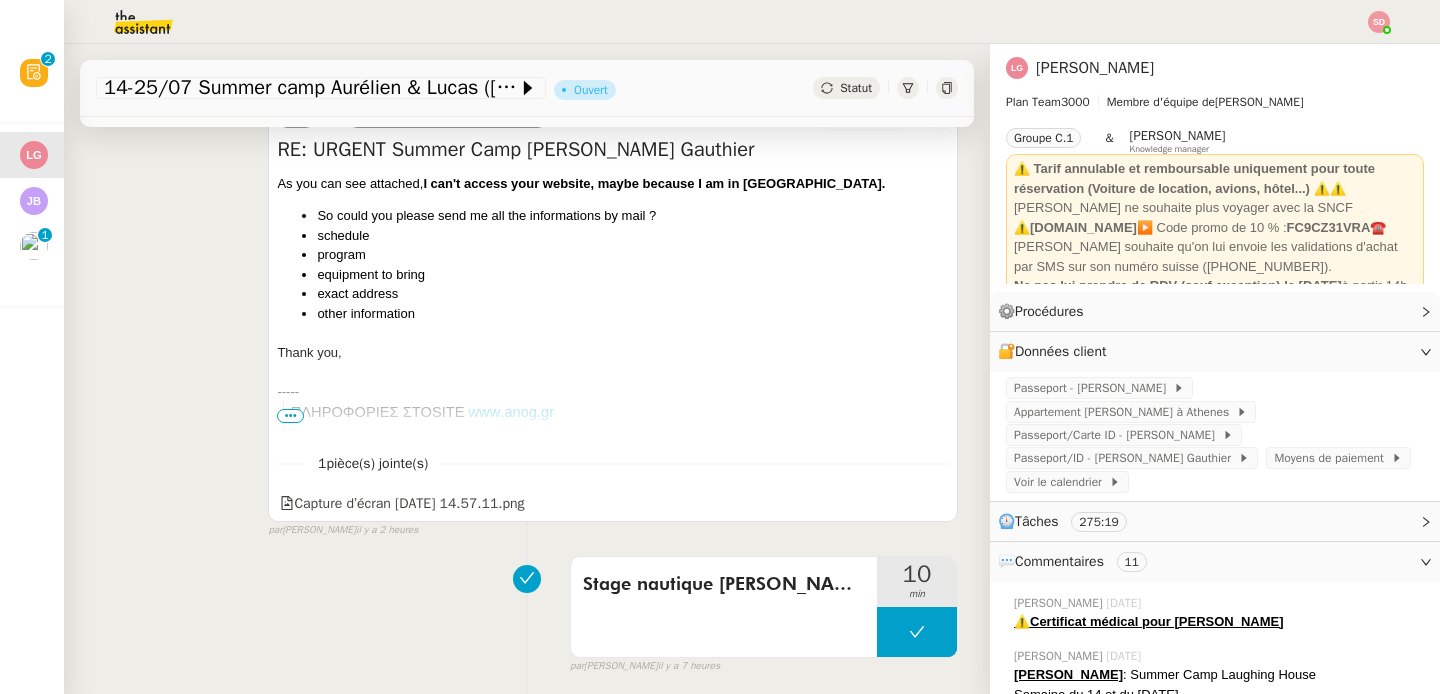 scroll, scrollTop: 0, scrollLeft: 0, axis: both 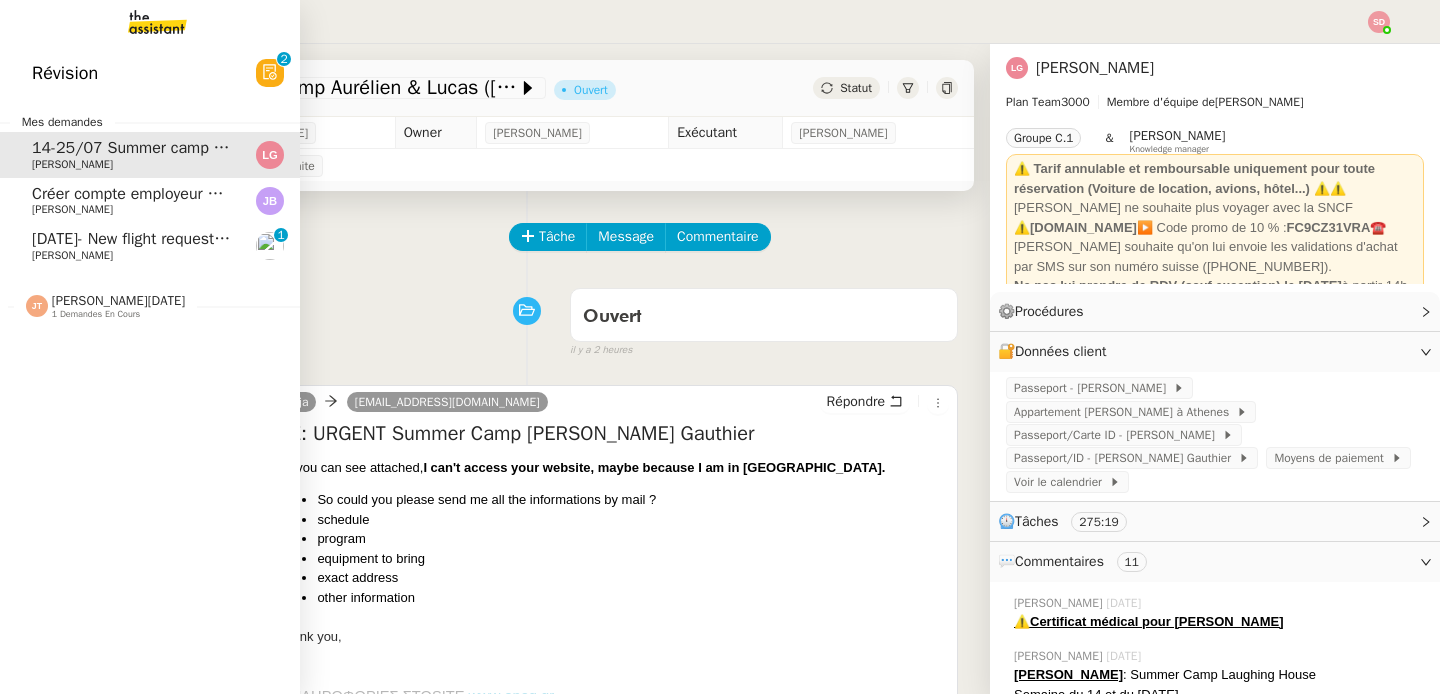 click on "[PERSON_NAME]" 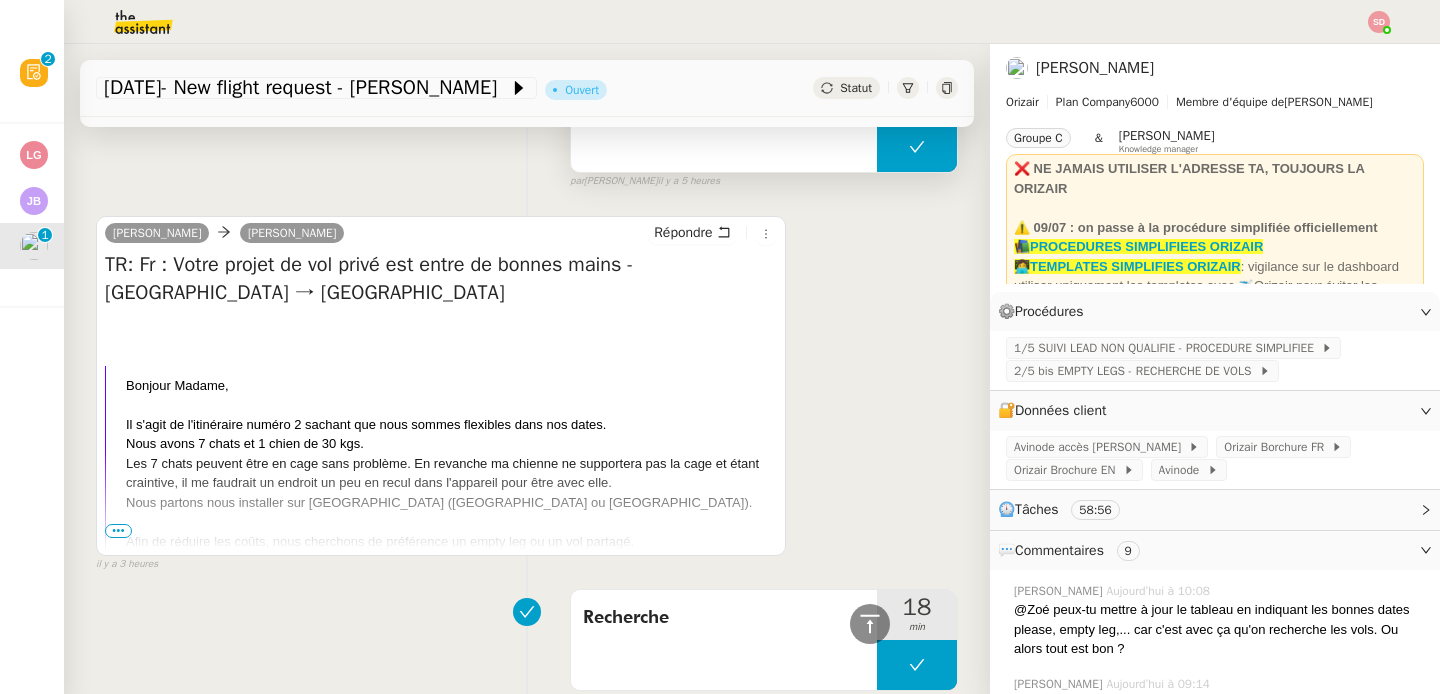 scroll, scrollTop: 1189, scrollLeft: 0, axis: vertical 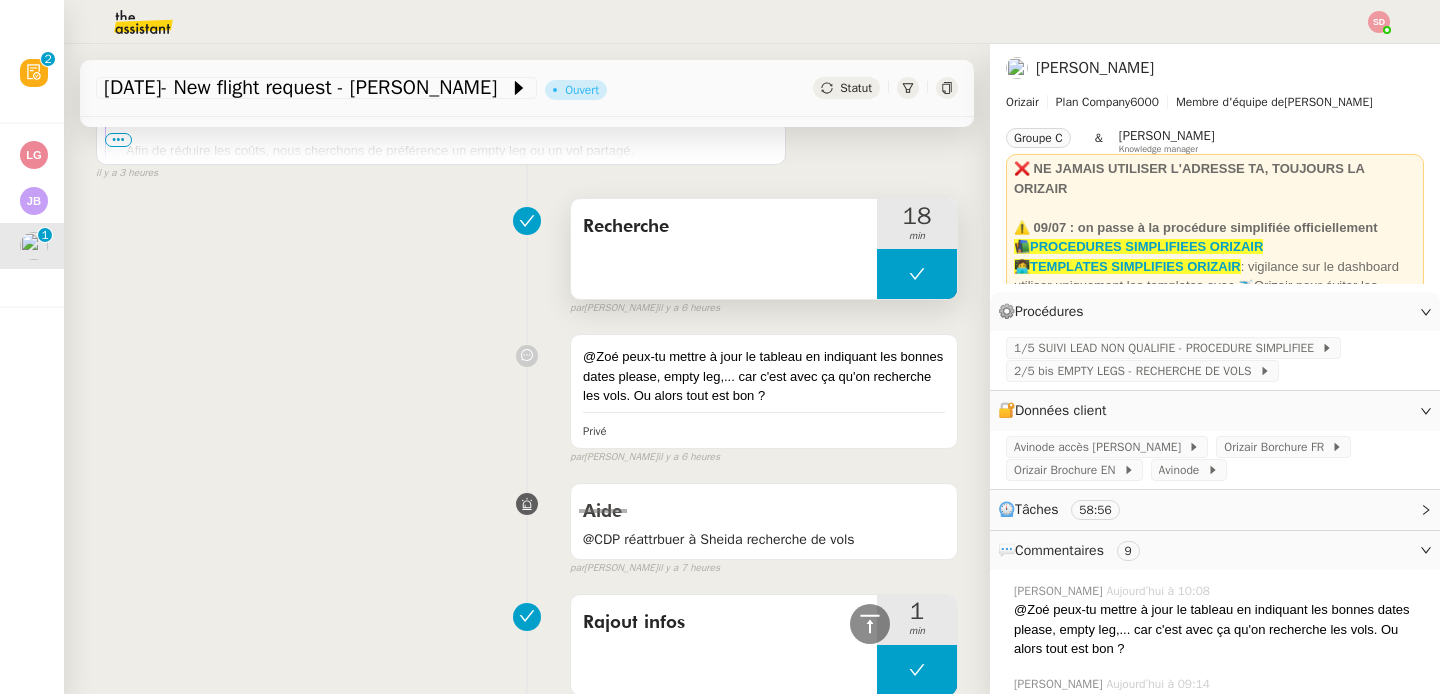 click at bounding box center [917, 274] 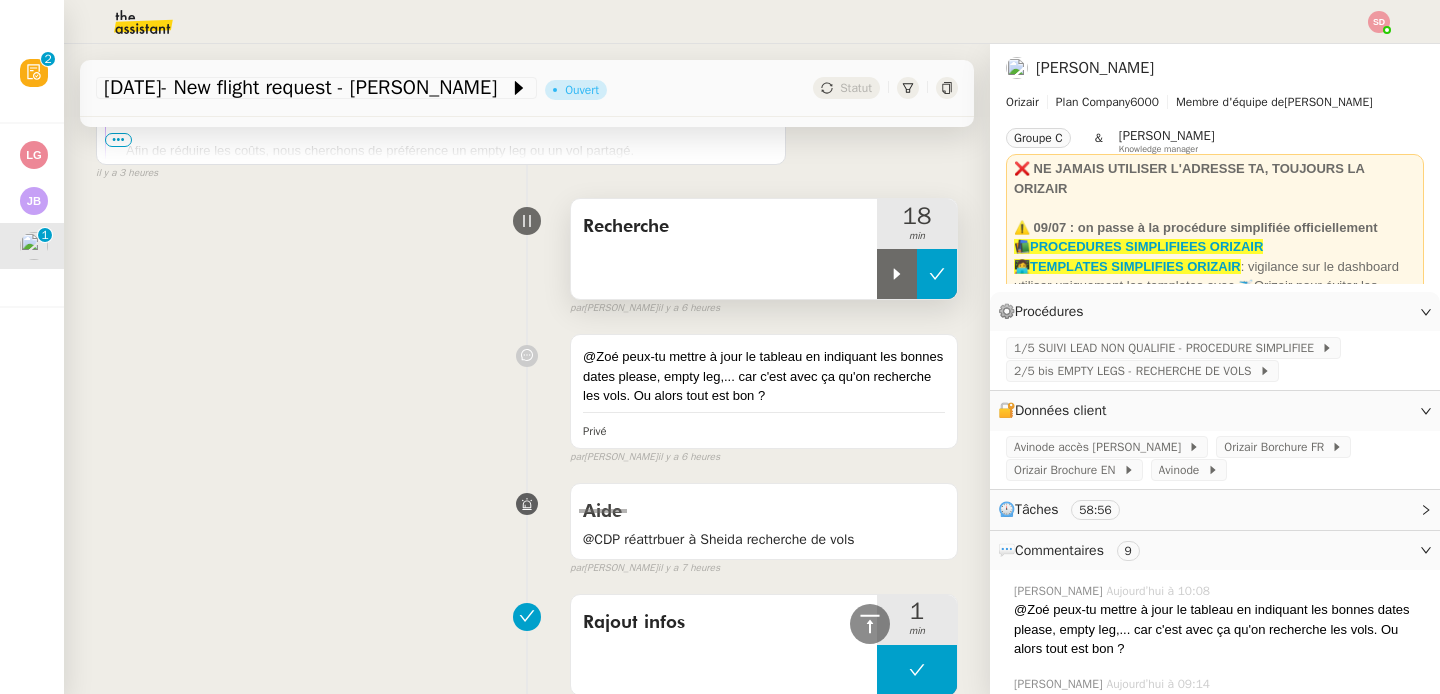 click at bounding box center (897, 274) 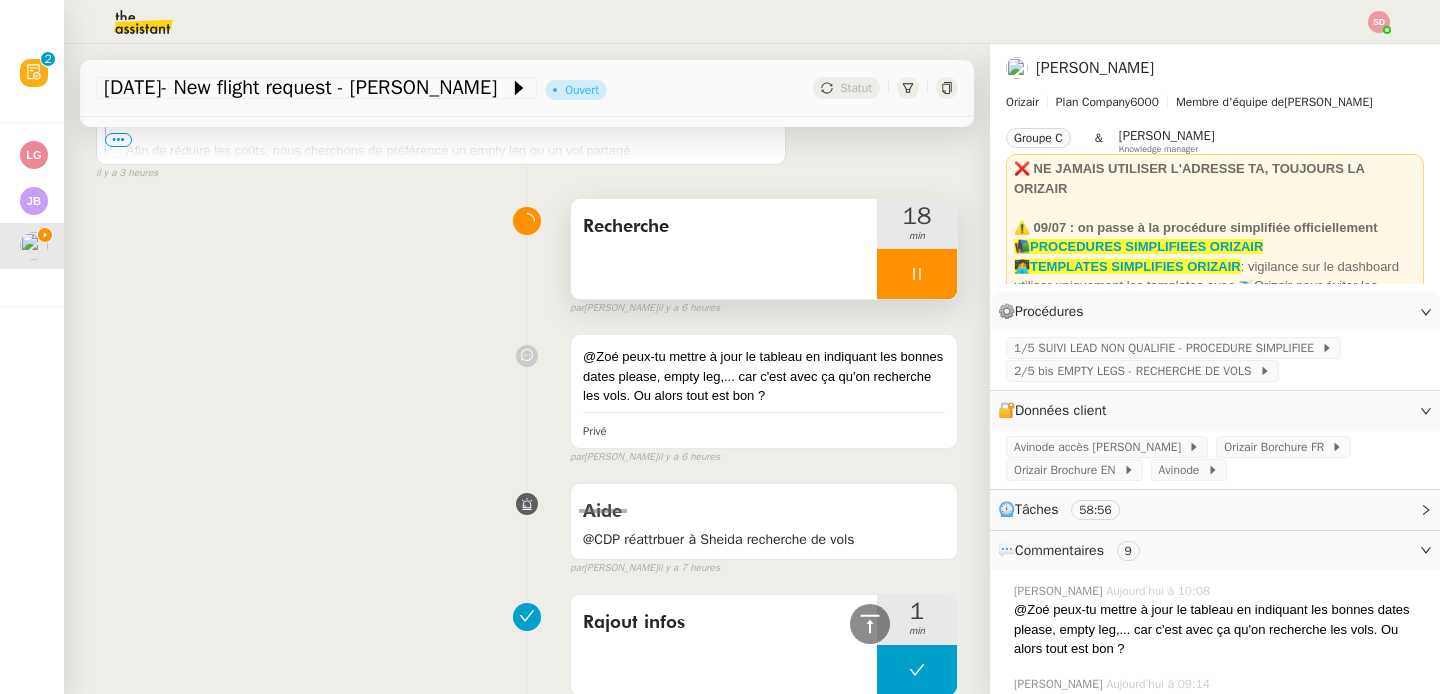 scroll, scrollTop: 0, scrollLeft: 0, axis: both 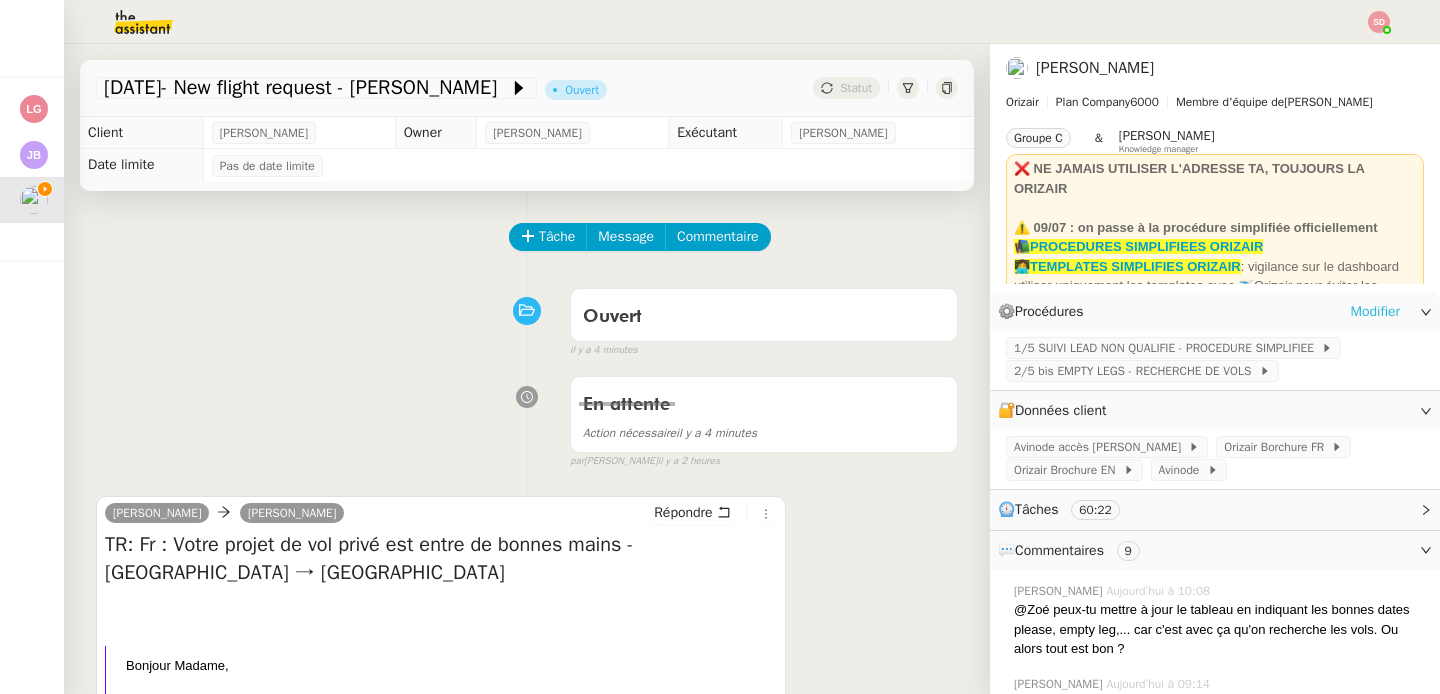 click on "Modifier" 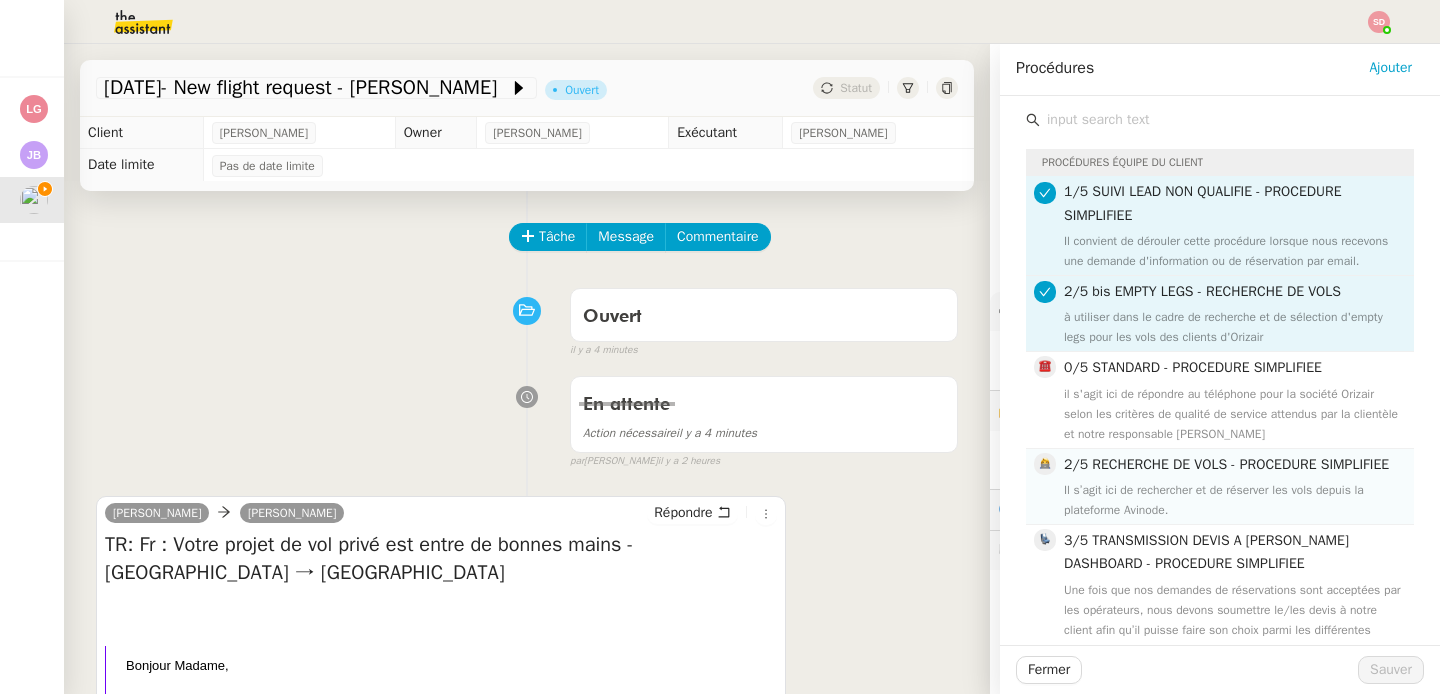 click on "2/5 RECHERCHE DE VOLS - PROCEDURE SIMPLIFIEE" 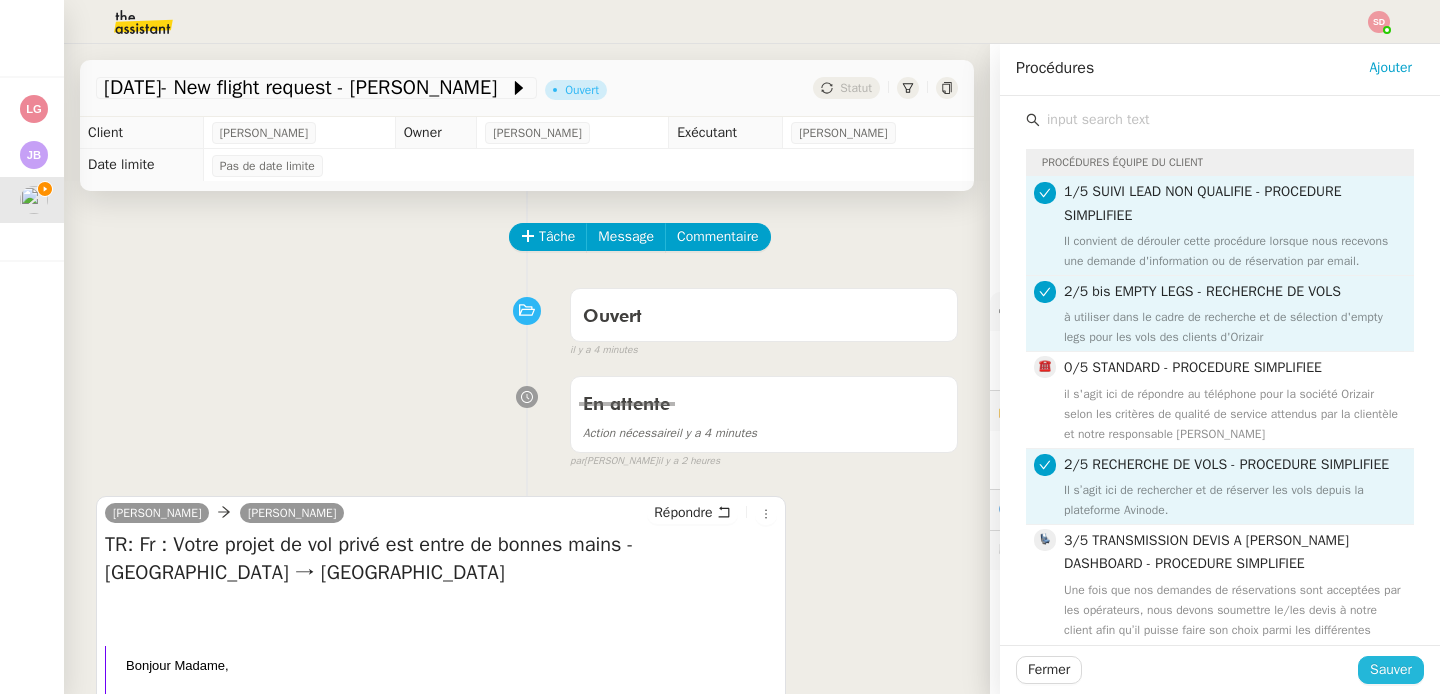 click on "Sauver" 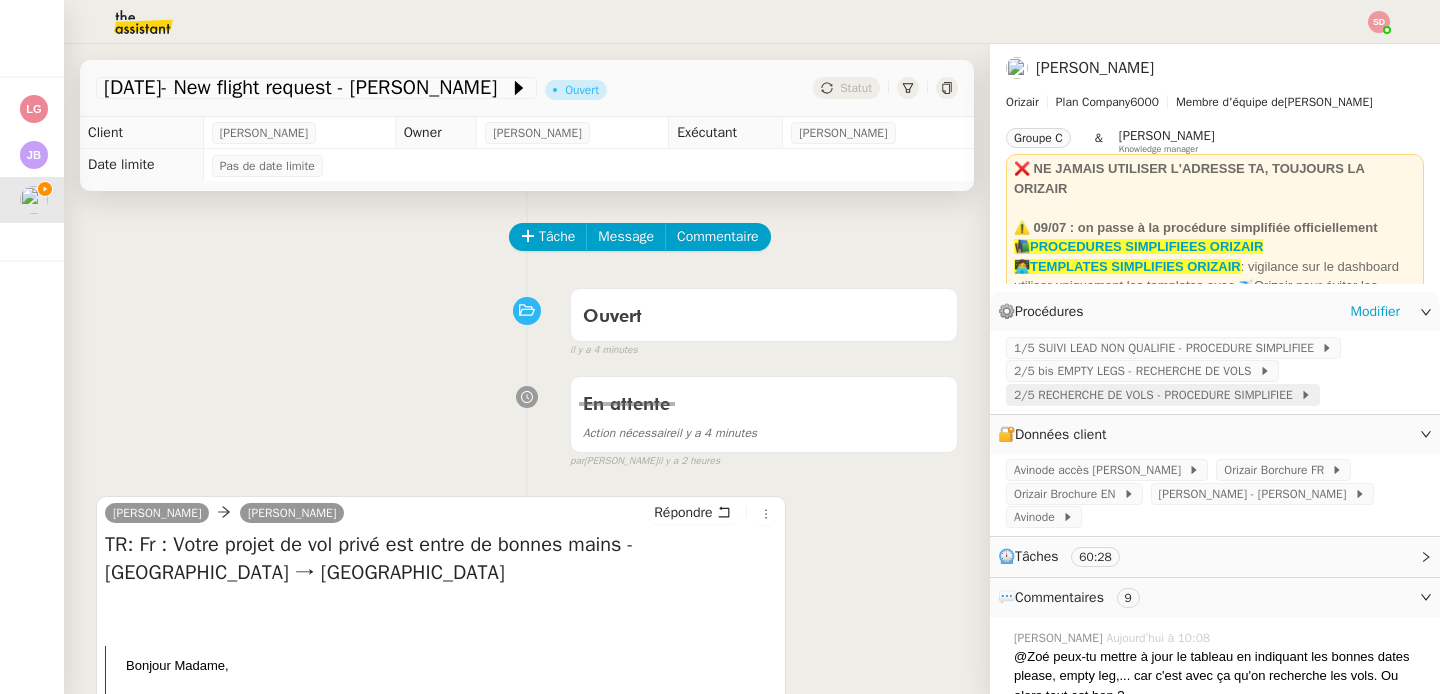 click on "2/5 RECHERCHE DE VOLS - PROCEDURE SIMPLIFIEE" 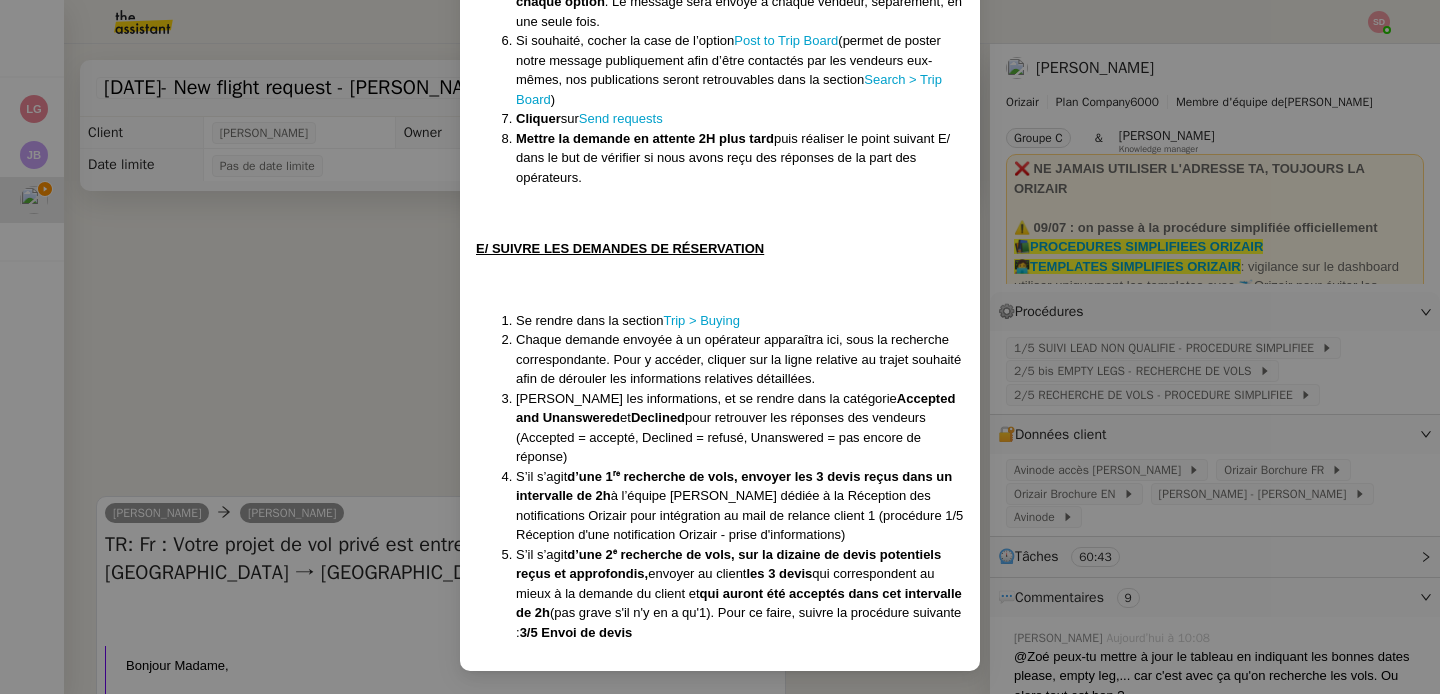 scroll, scrollTop: 3089, scrollLeft: 0, axis: vertical 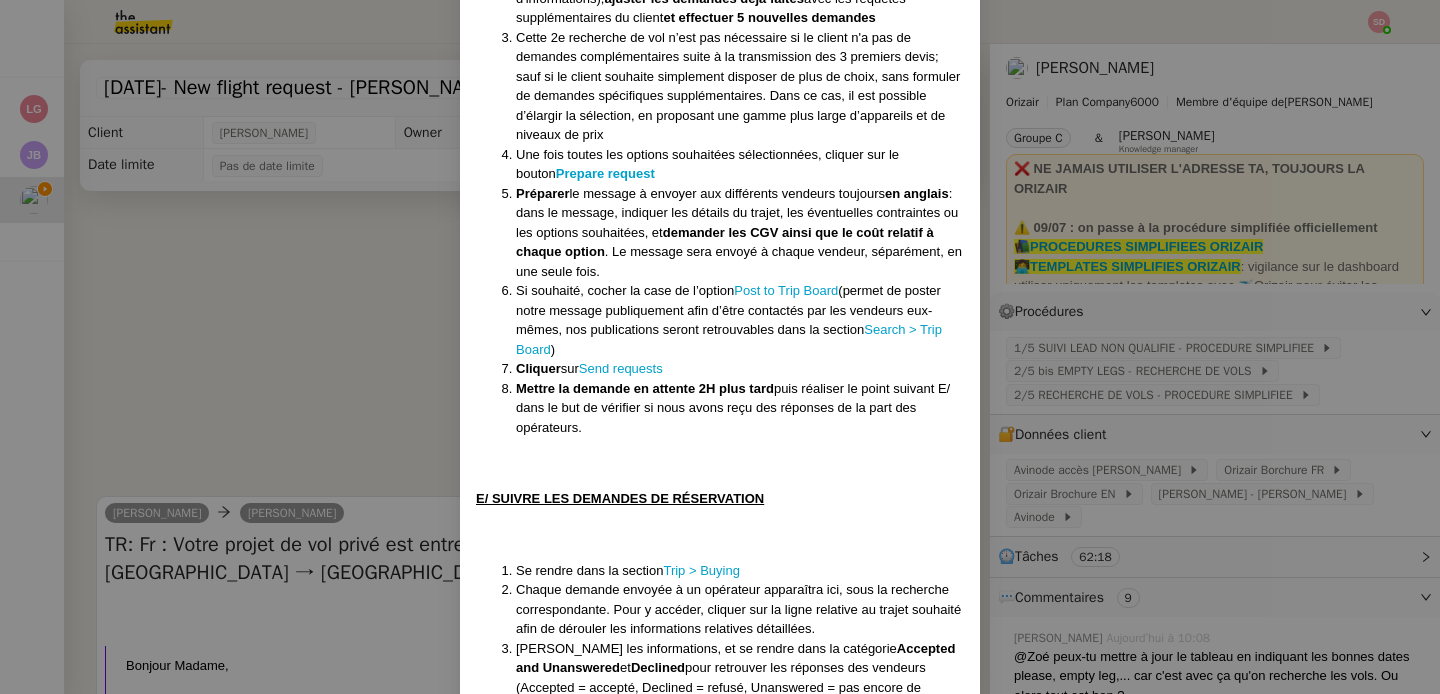 click on "Créée le 01/04/25  MAJ le 09/07/2025 Équipe Orizair qui réalise la procédure :  Équipe Joséphine Avinode  Contexte  : Il s’agit ici de rechercher et de réserver les vols depuis la plateforme Avinode. Déclenchement  : Sur ouverture d’une demande “Recherche de vol - NOM CLIENT”, ou " Flight Search - NOM DU CLIENT " attribuée une fois le premier appel au client mené  (procédure 0/5 Standard avec précision critères)  ou après avoir obtenu les informations par e-mail  (procédure 1/5 Suivi lead non qualifié)   PROCÉDURE   A/ RÉCUPÉRER LES INFORMATIONS CLIENT  ET COMMUNICATION INTERNE Se rendre sur le  tableau de suivi  qui aura été préalablement rempli par l’assistante ayant récolté les informations clients Sur  Slack , conversation "suivi_opé_maria_danielle_killy_orizair” : copier-coller le message ci-dessous et modifier : "Client [ NOM Prénom ] - Recherche de vols - Trip [ Aéroport départ ] - [ Aéroport Arrivée Dans le  tableau Suivi :  compléter la colonne « M   +" at bounding box center [720, 347] 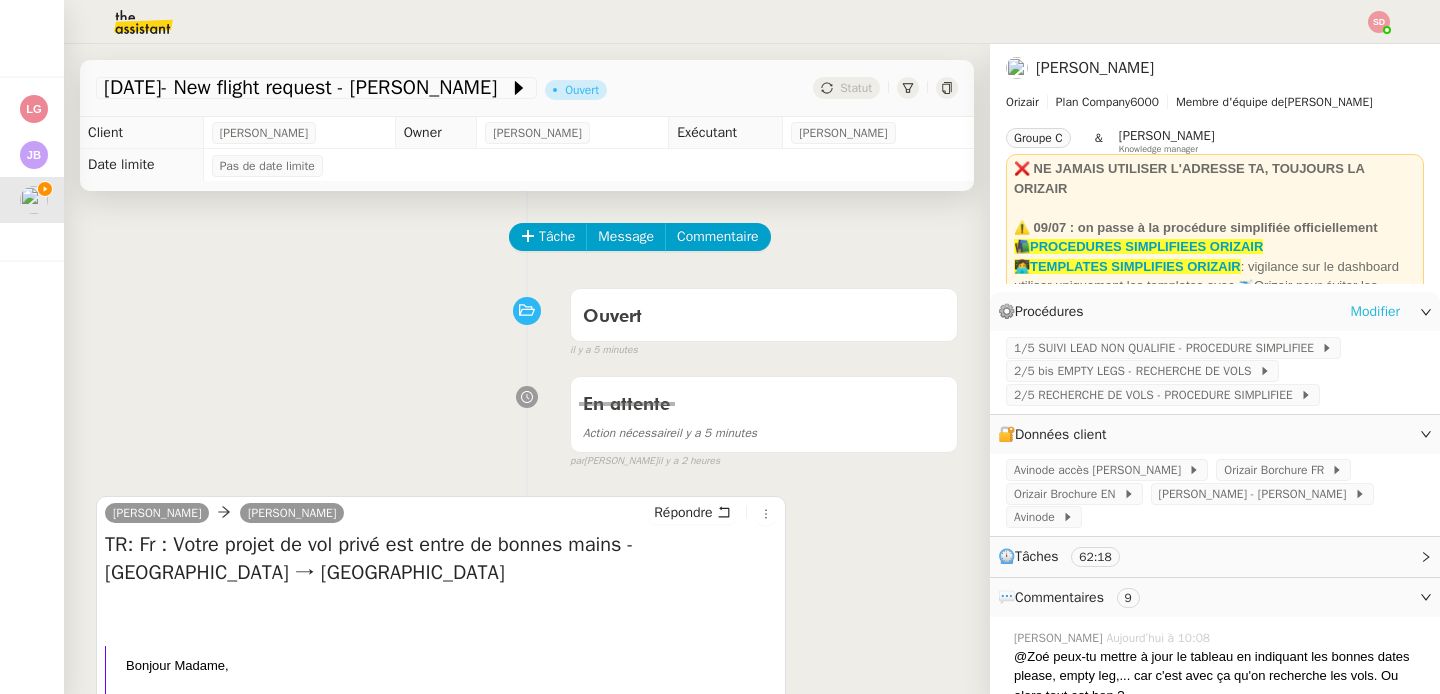click on "Modifier" 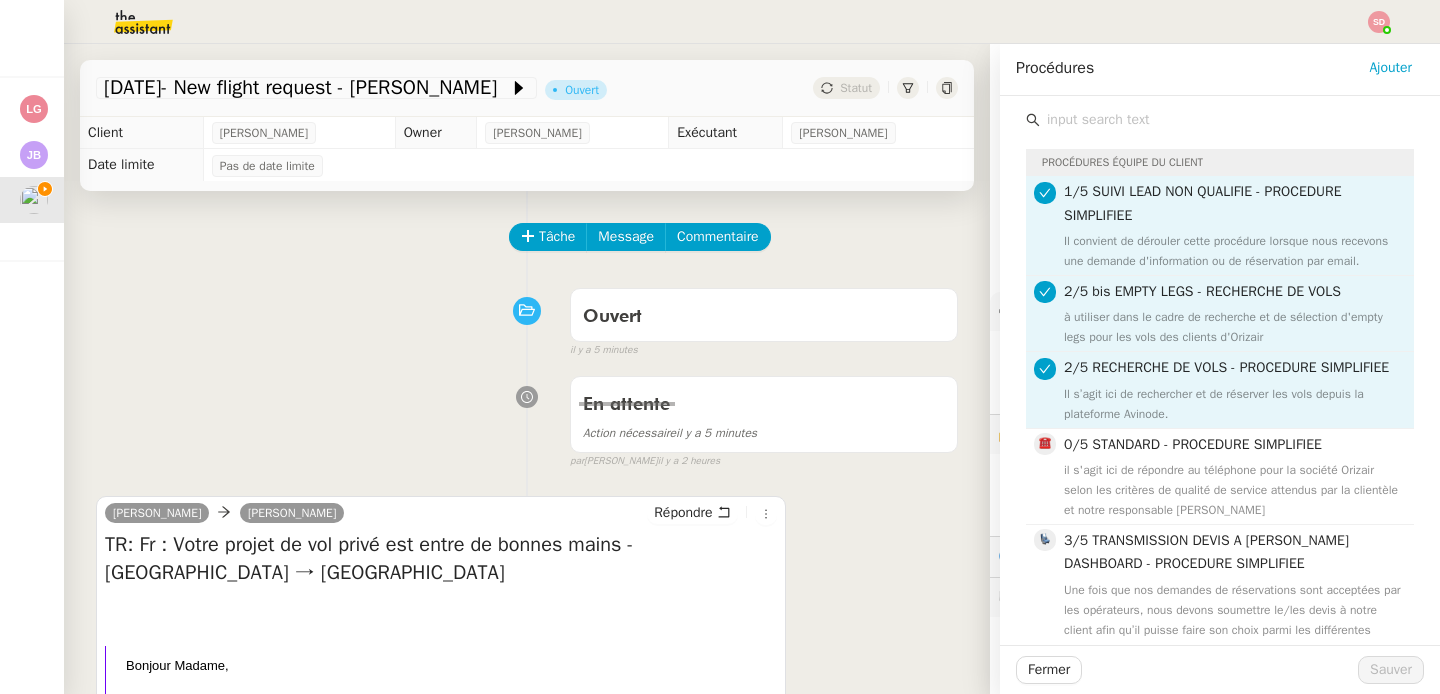 scroll, scrollTop: 298, scrollLeft: 0, axis: vertical 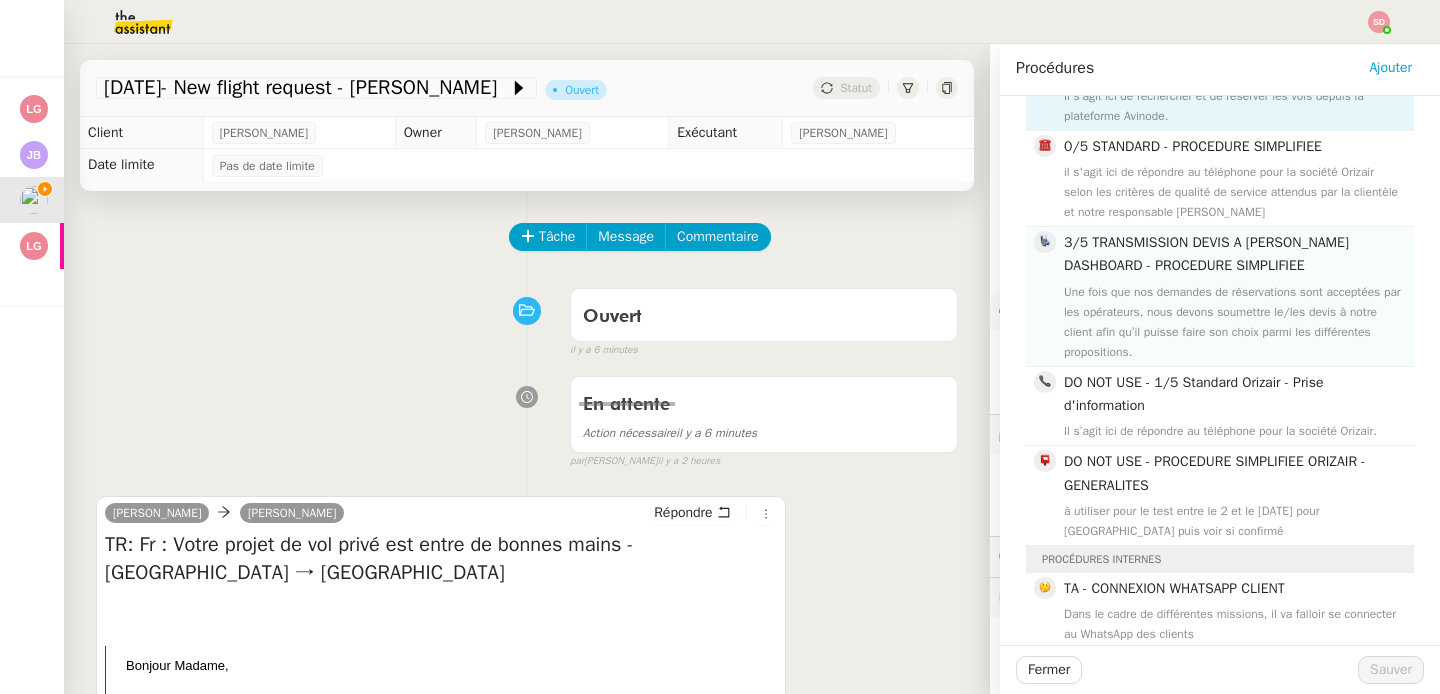 click on "Une fois que nos demandes de réservations sont acceptées par les opérateurs, nous devons soumettre le/les devis à notre client afin qu’il puisse faire son choix parmi les différentes propositions." 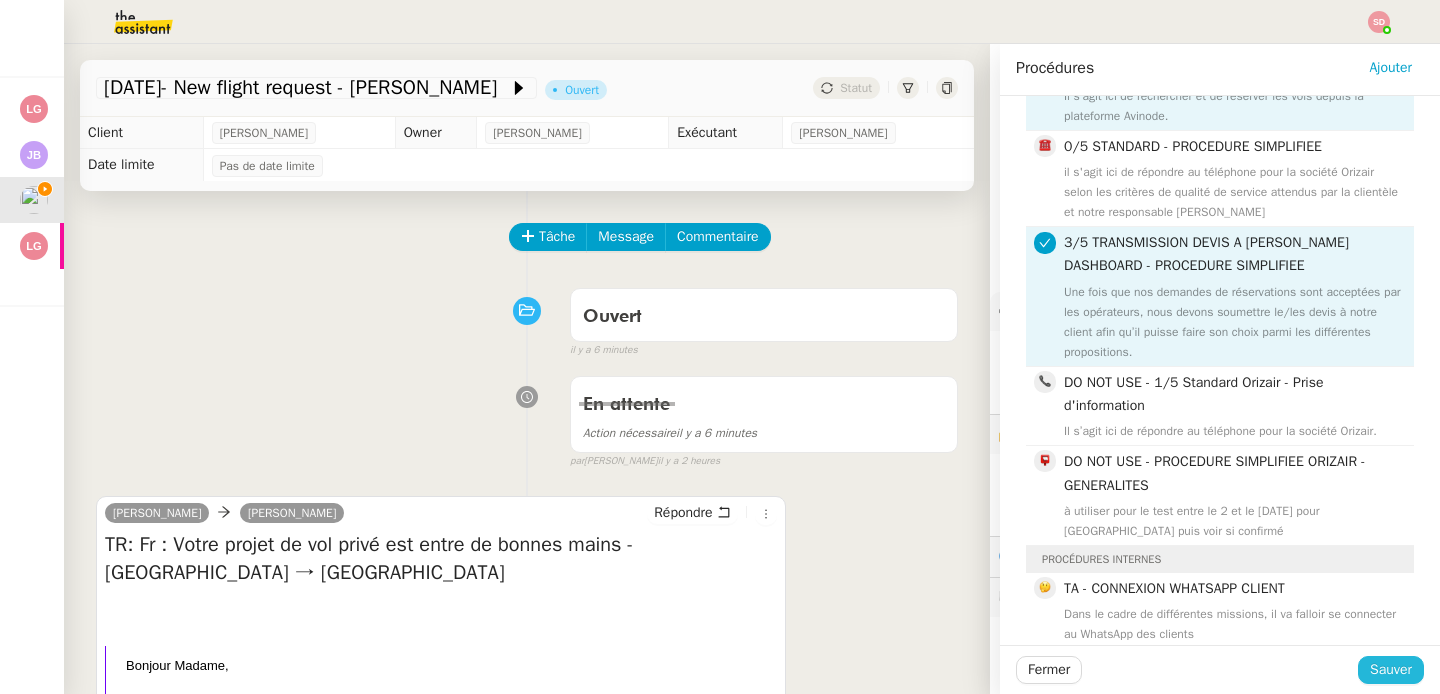 click on "Sauver" 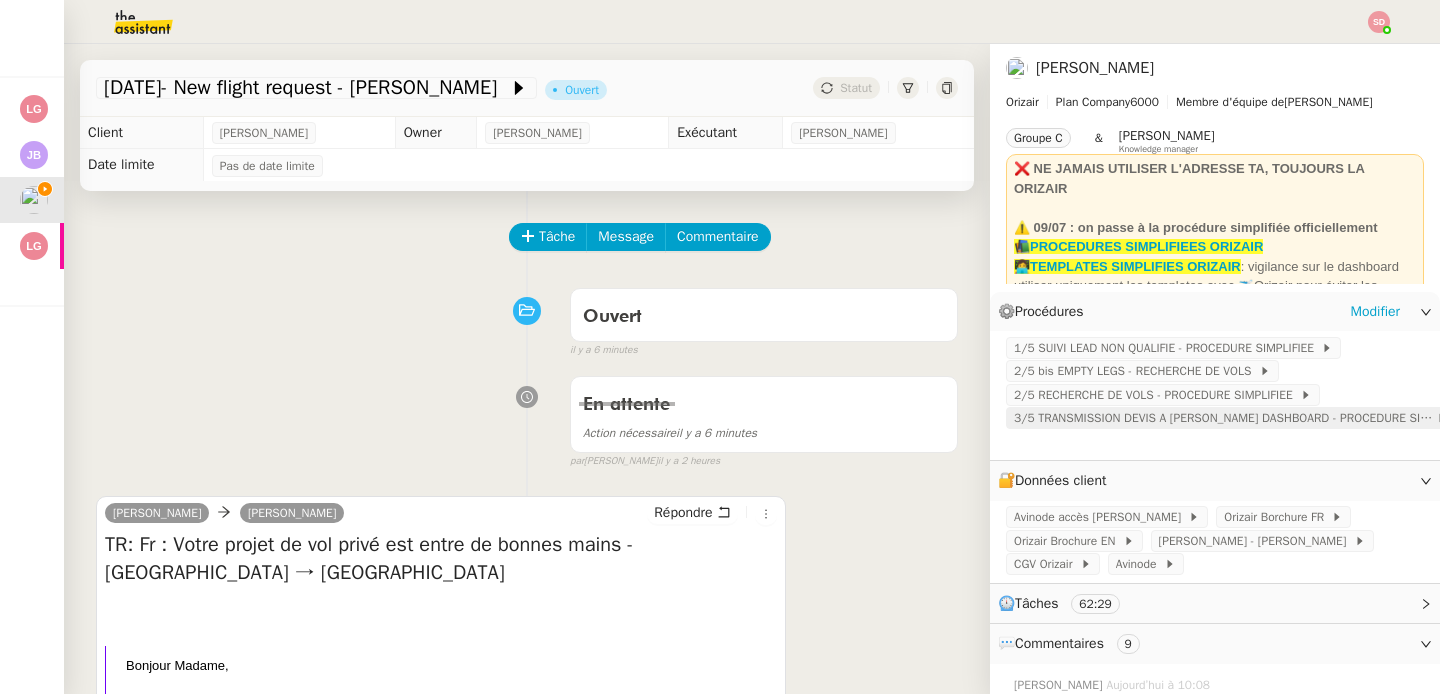 click on "3/5 TRANSMISSION DEVIS A [PERSON_NAME] DASHBOARD - PROCEDURE SIMPLIFIEE" 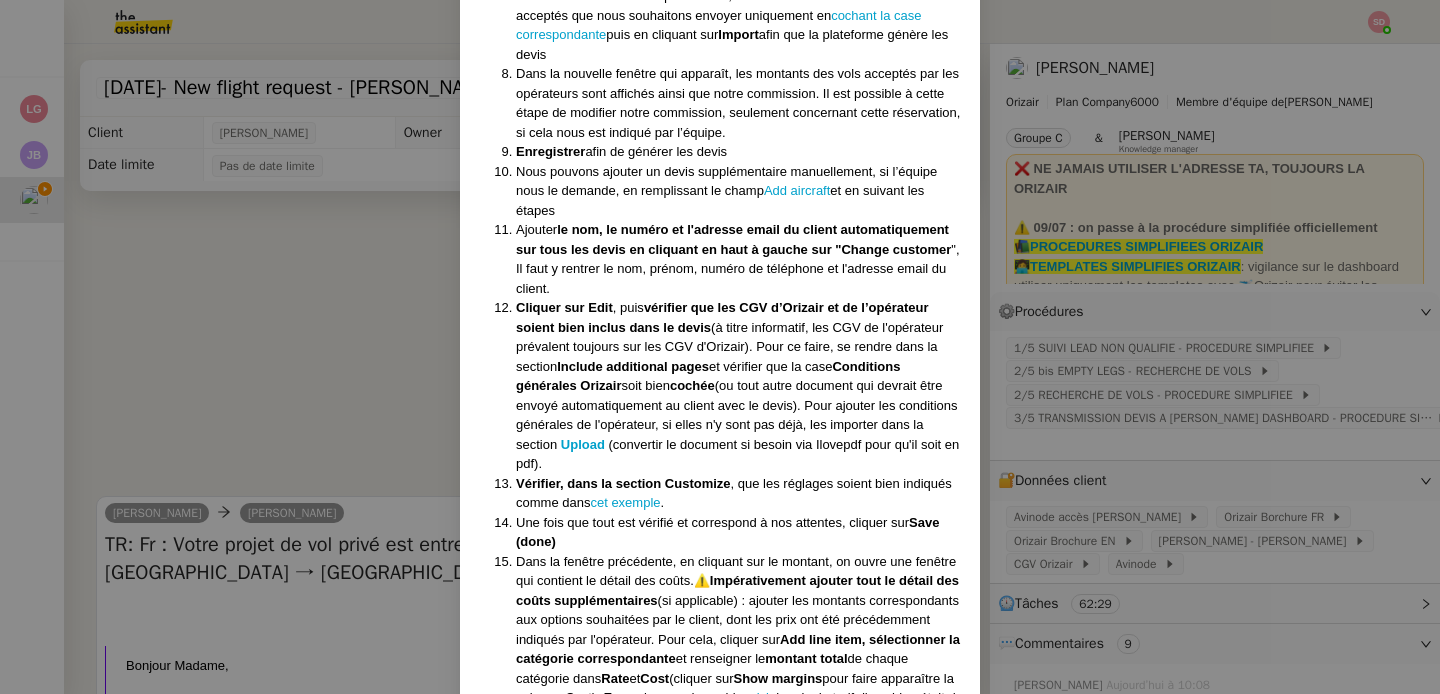 scroll, scrollTop: 914, scrollLeft: 0, axis: vertical 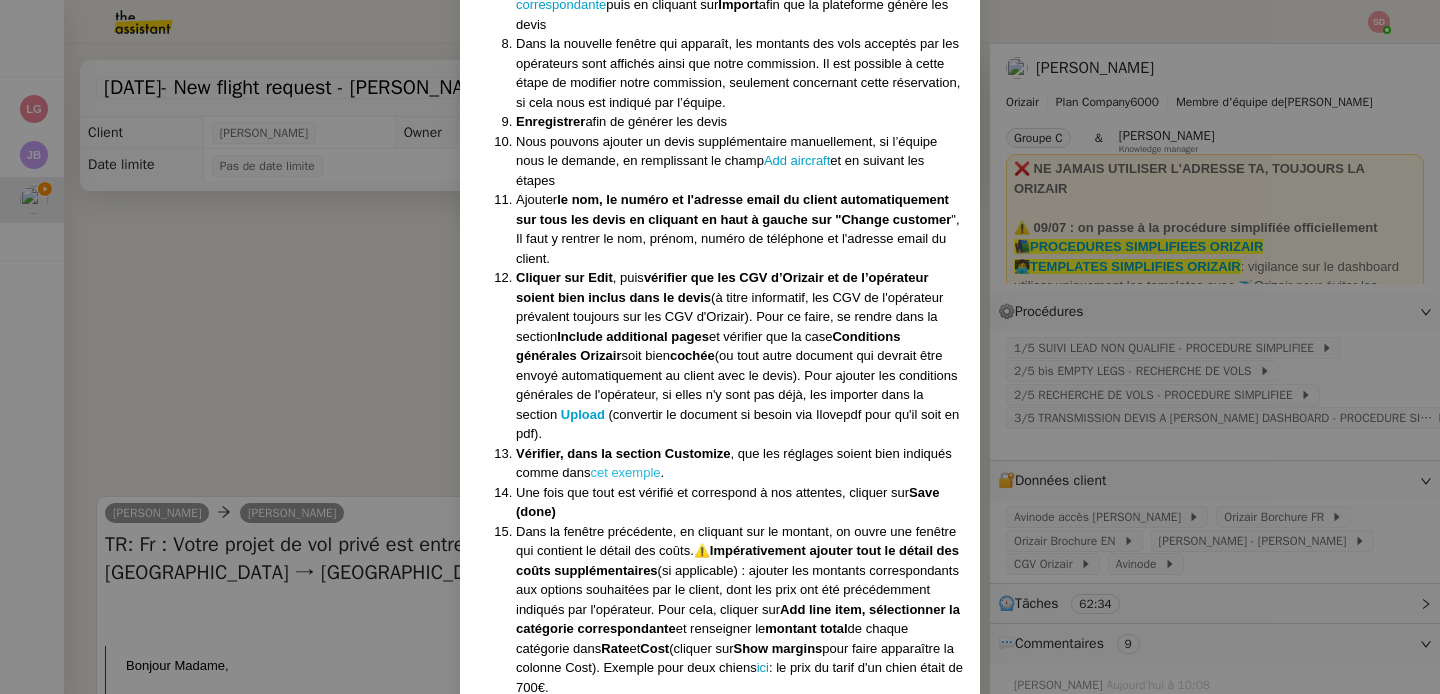 click on "cet exemple" at bounding box center [625, 472] 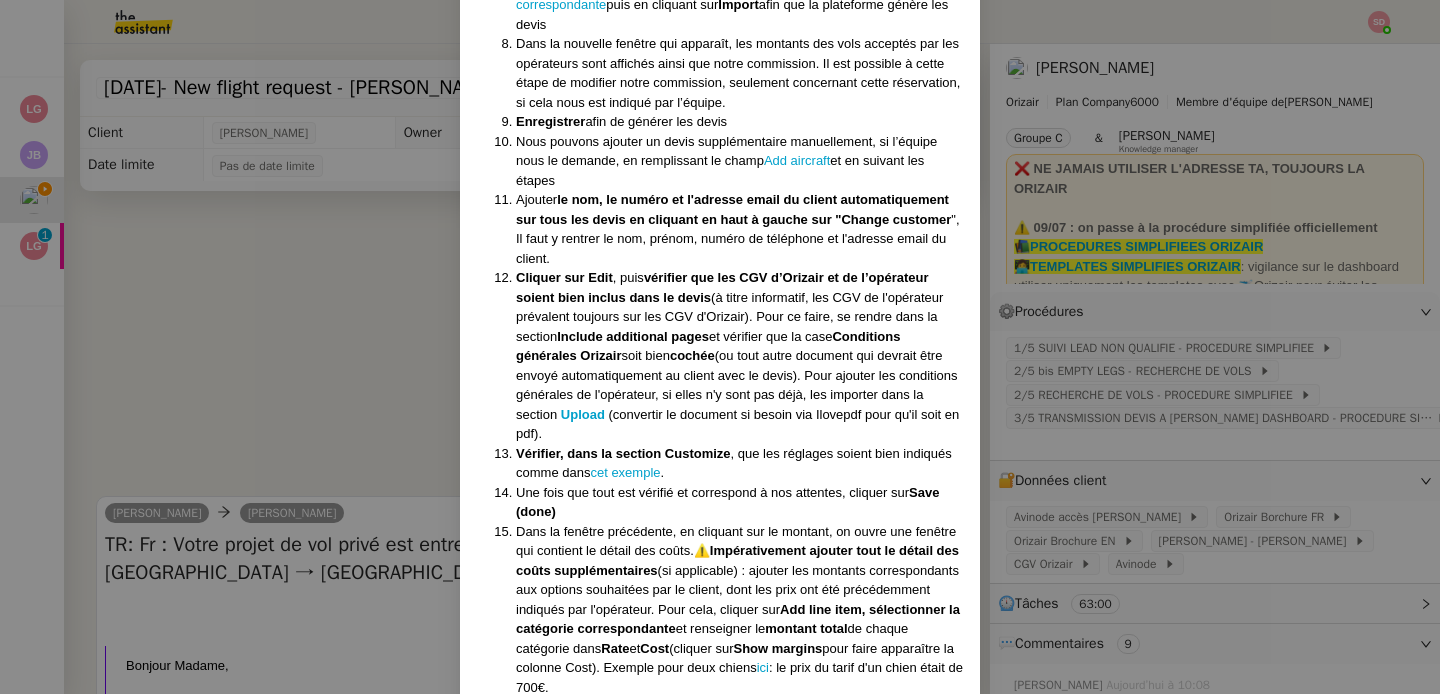 click on "Créée le 07/04/2025 MAJ le 09/07/2025 Équipe Orizair qui réalise la procédure :  Équipe Joséphine Avinode Contexte  : Une fois que nos demandes de réservations sont acceptées par les opérateurs, nous devons soumettre le/les devis à notre client afin qu’il puisse faire son choix parmi les différentes propositions. Déclenchement  : Sur réception d’une notification d’acceptation de la part d’un opérateur PROCEDURE A/ GÉNÉRER LES DEVIS Se rendre dans la section Avinode Marketplace (M) puis  Trip > Buying  et cliquer sur la ligne correspondante au trajet. Cliquer sur le vendeur  pour voir son message : il contiendra automatiquement le  prix final  (en haut de la fenêtre de conversation), le  devis  ainsi que les  termes et conditions  du voyage. ⚠️  A cette étape : bien lire l'intégralité des documents et des annotations de l'opérateur,  ⚠️ La transparence des prix pour Orizair vis-à-vis de ses clients est primordiale. Dans le cas où l'opérateur ne répondrait pas  Import" at bounding box center [720, 347] 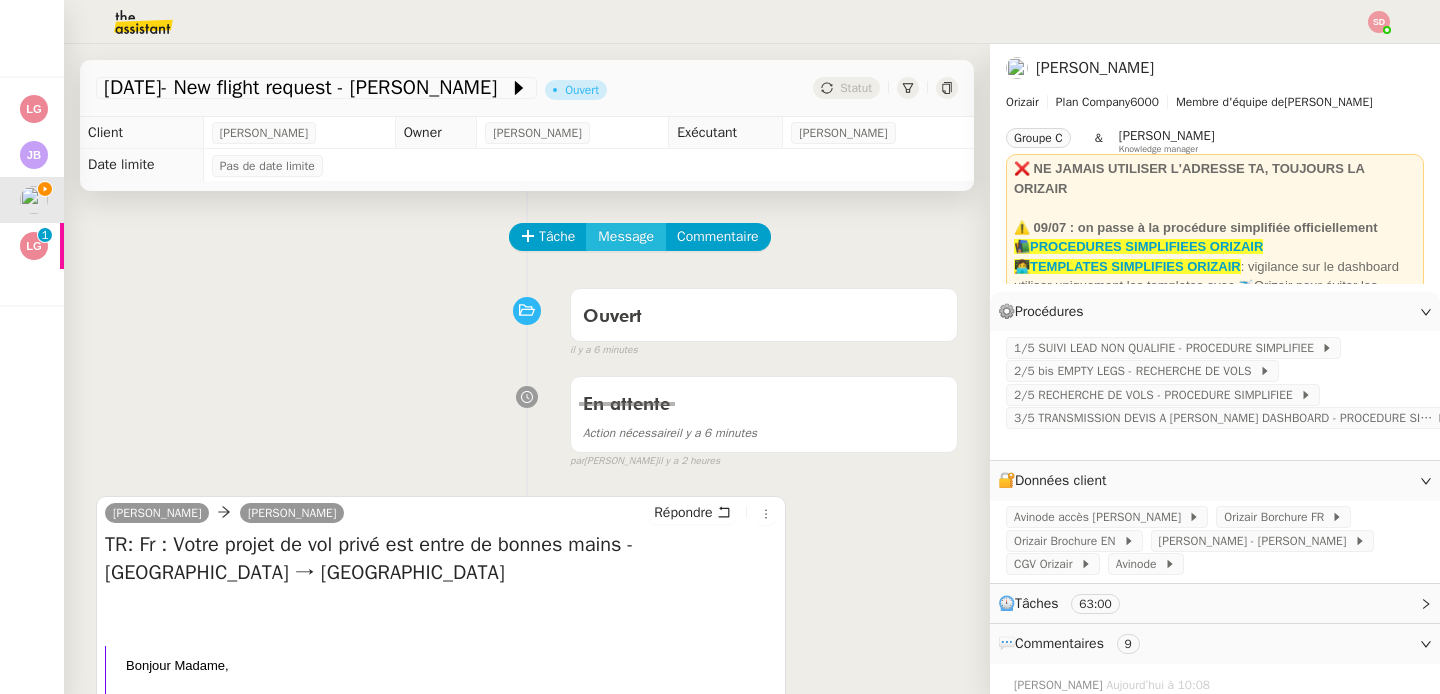 click on "Message" 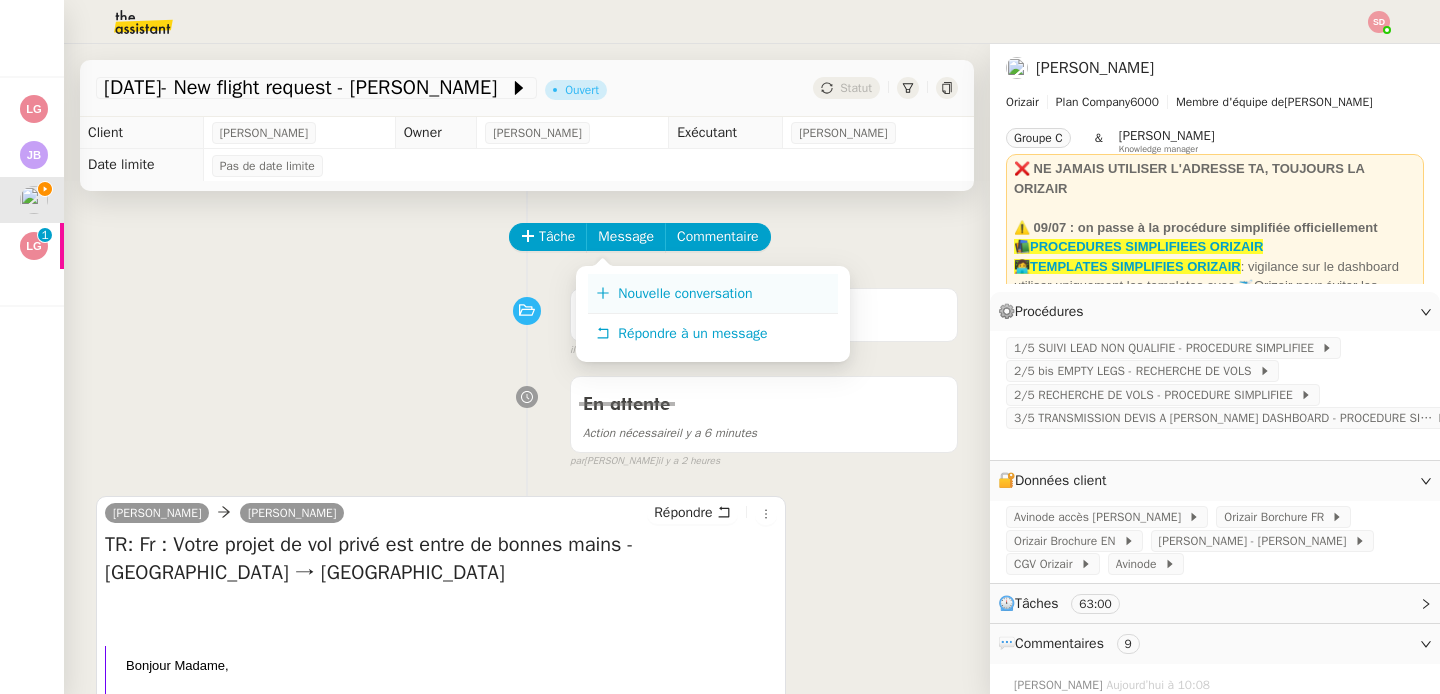 click 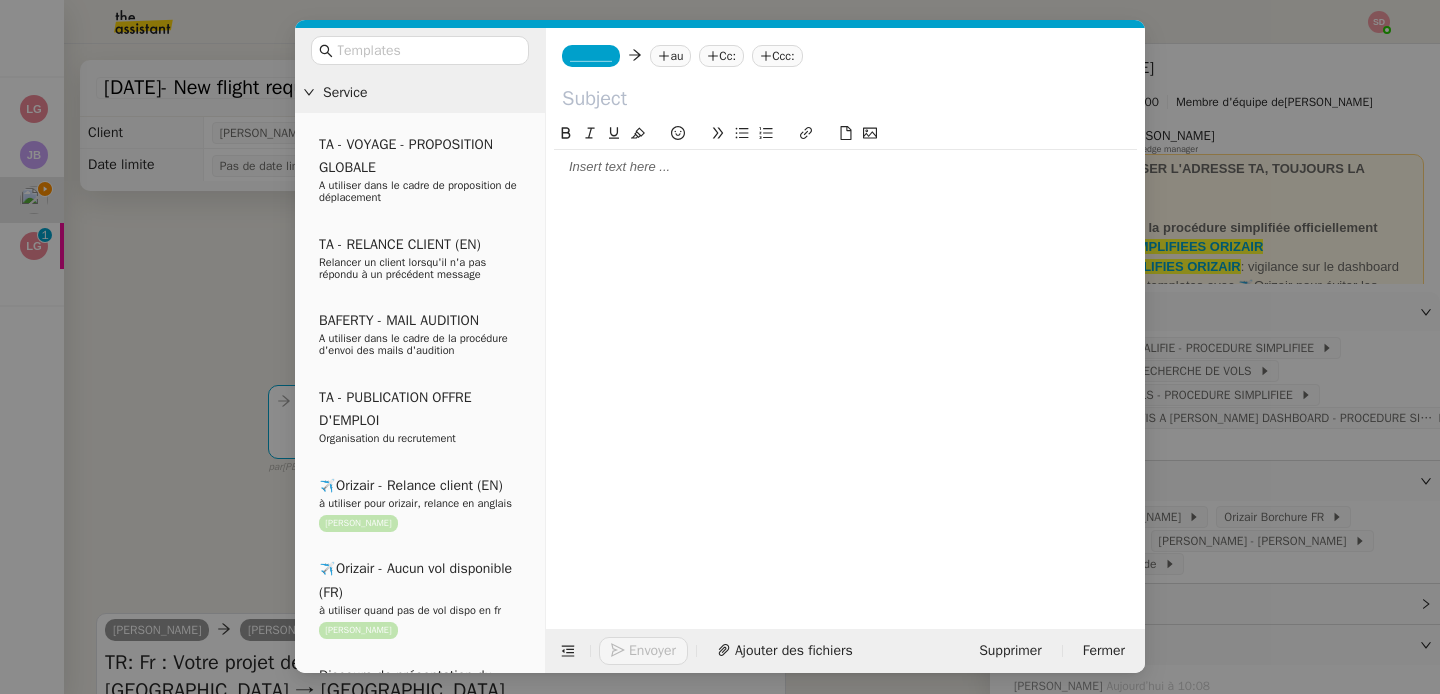 click on "_______" 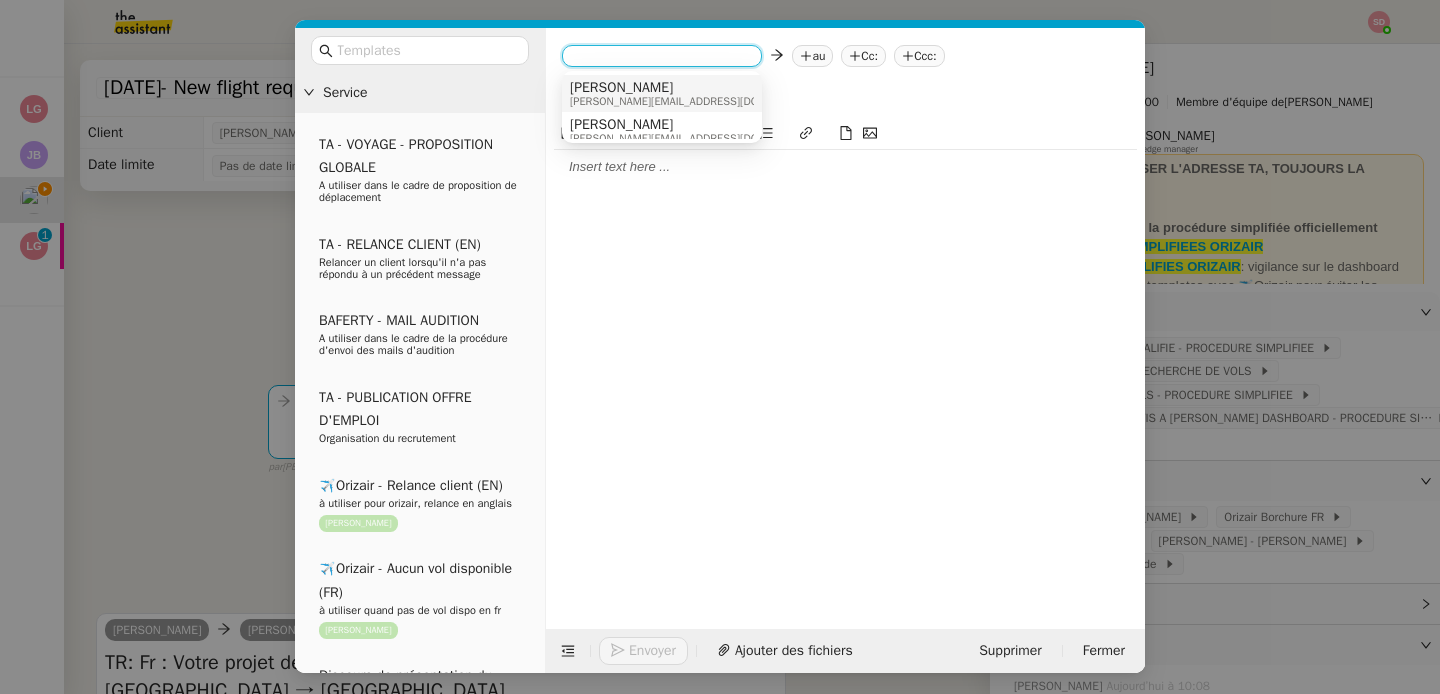 click on "[PERSON_NAME]" at bounding box center [695, 88] 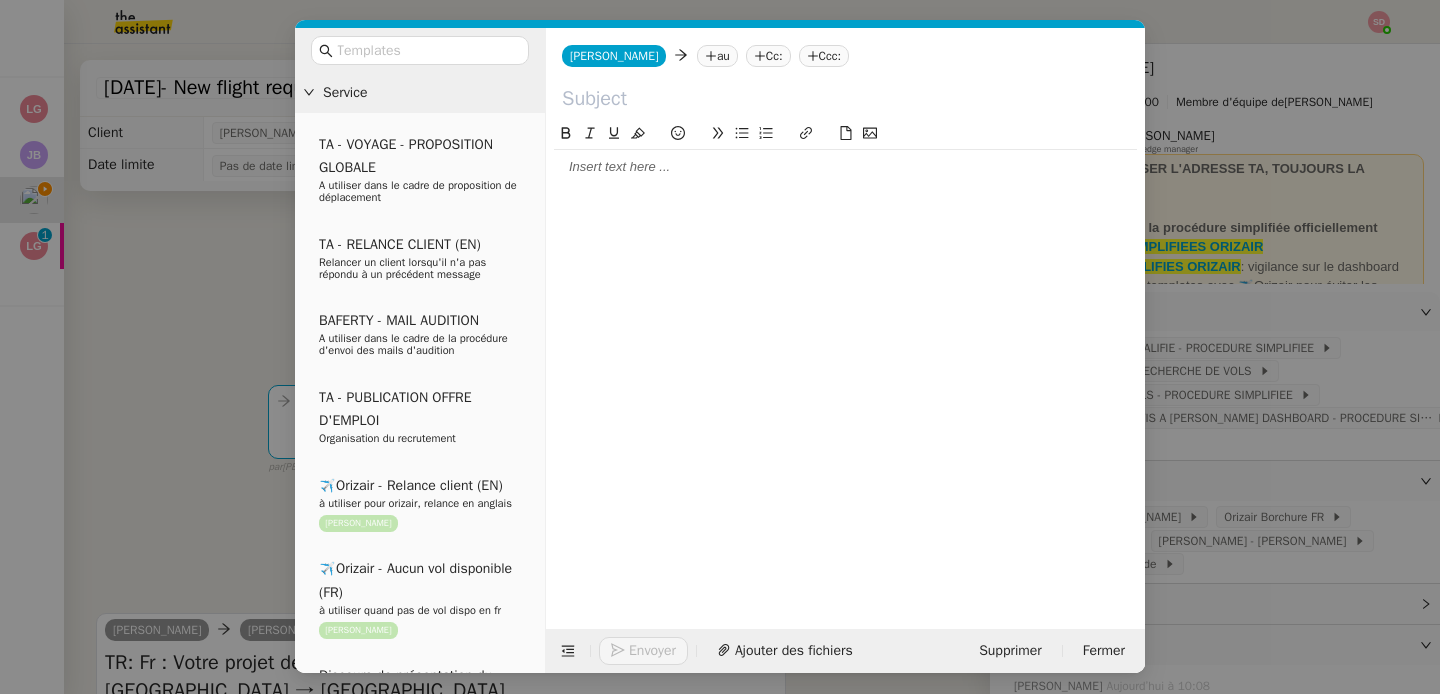 click on "au" 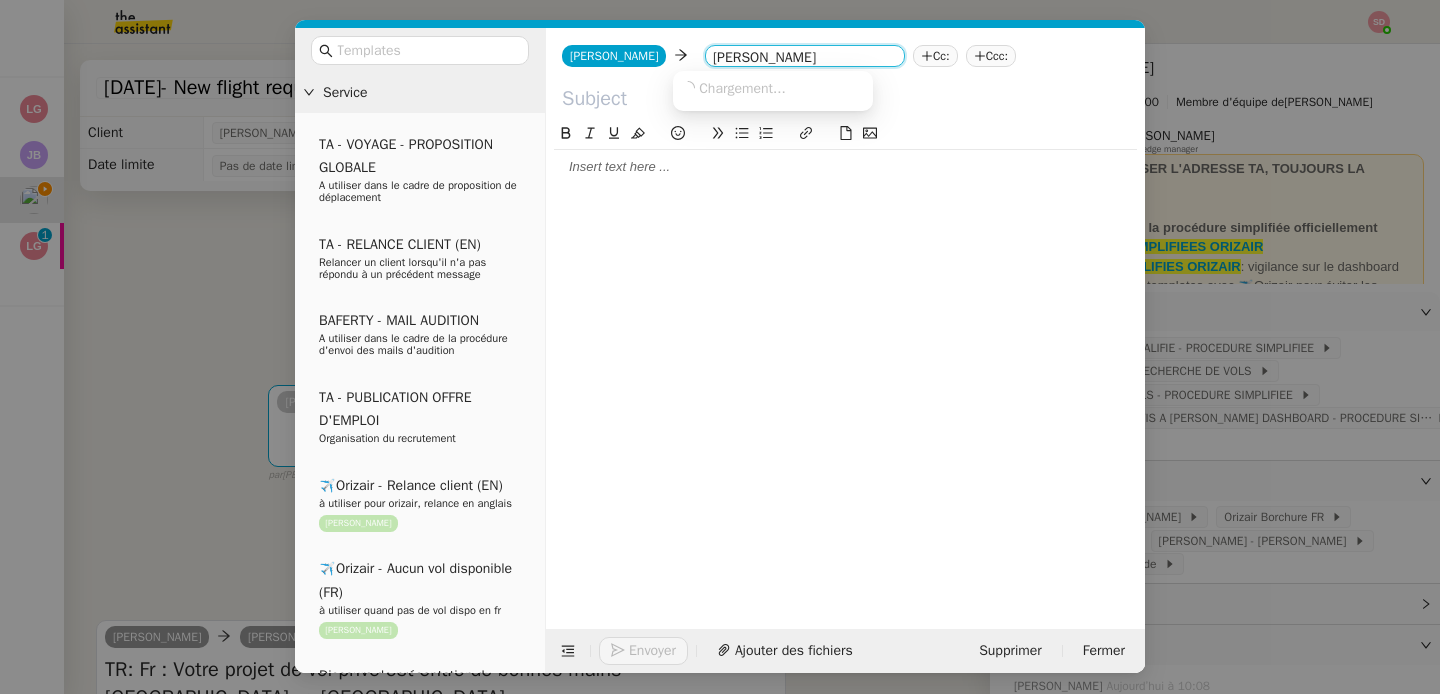 type on "louis frei" 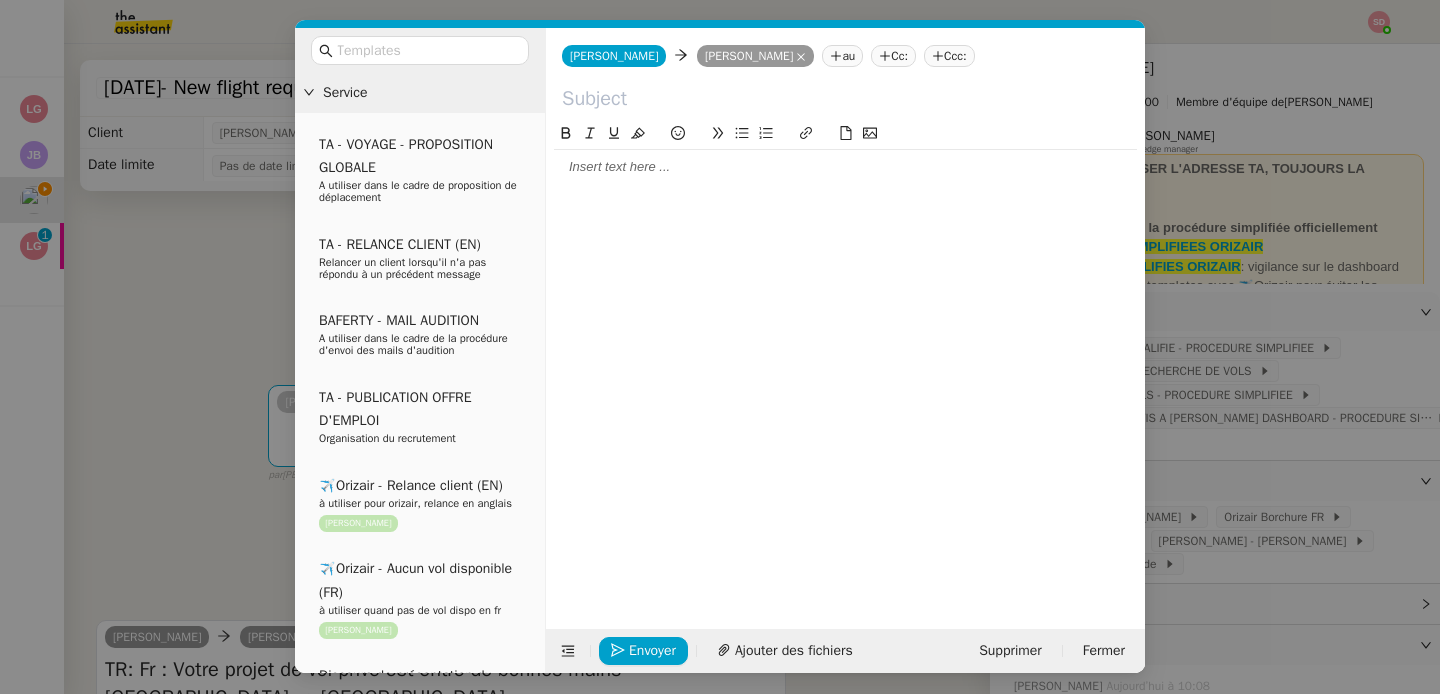 click on "Service TA - VOYAGE - PROPOSITION GLOBALE    A utiliser dans le cadre de proposition de déplacement TA - RELANCE CLIENT (EN)    Relancer un client lorsqu'il n'a pas répondu à un précédent message BAFERTY - MAIL AUDITION    A utiliser dans le cadre de la procédure d'envoi des mails d'audition TA - PUBLICATION OFFRE D'EMPLOI     Organisation du recrutement ✈️Orizair - Relance client (EN)     à utiliser pour orizair, relance en anglais  Louis Frei ✈️Orizair - Aucun vol disponible (FR)    à utiliser quand pas de vol dispo en fr  Louis Frei Discours de présentation du paiement sécurisé    ✈️Orizair - Relance client (FR)    à utiliser pour orizair, première relance en français  Louis Frei TA - VOYAGES - PROPOSITION ITINERAIRE    Soumettre les résultats d'une recherche Orizair - Empty Legs - Confirmation opérateur (EN)    à utiliser dans la communication sur avinode pour les empty legs  Louis Frei TA - CONFIRMATION PAIEMENT (EN)    TA - COURRIER EXPEDIE (recommandé)" at bounding box center (720, 347) 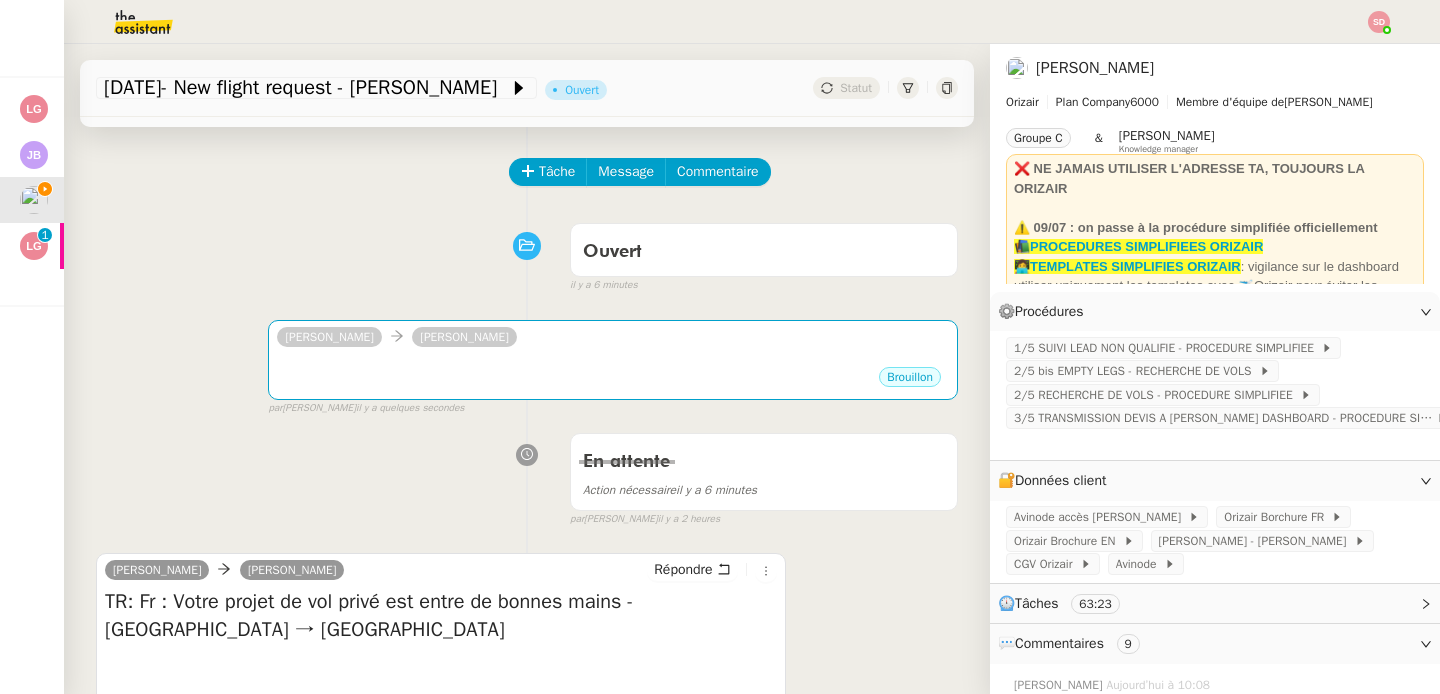 scroll, scrollTop: 0, scrollLeft: 0, axis: both 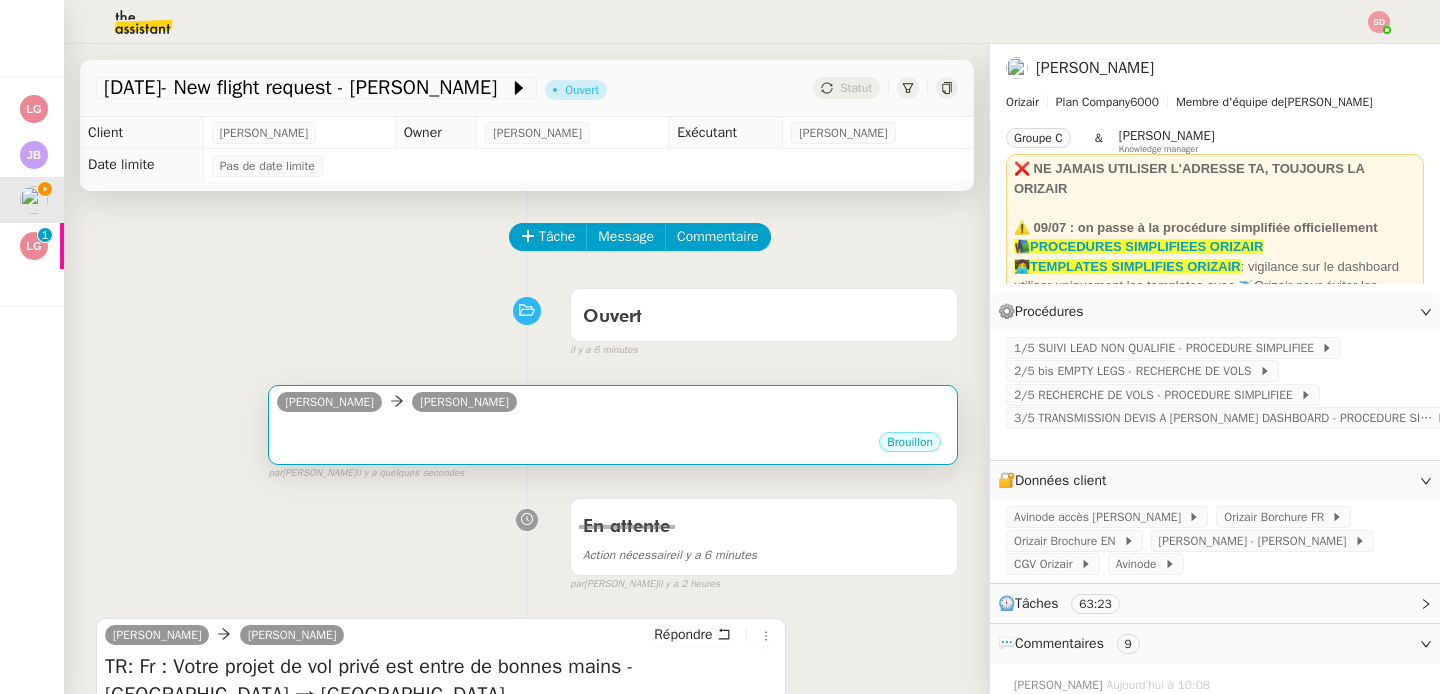 click on "Brouillon" at bounding box center (613, 445) 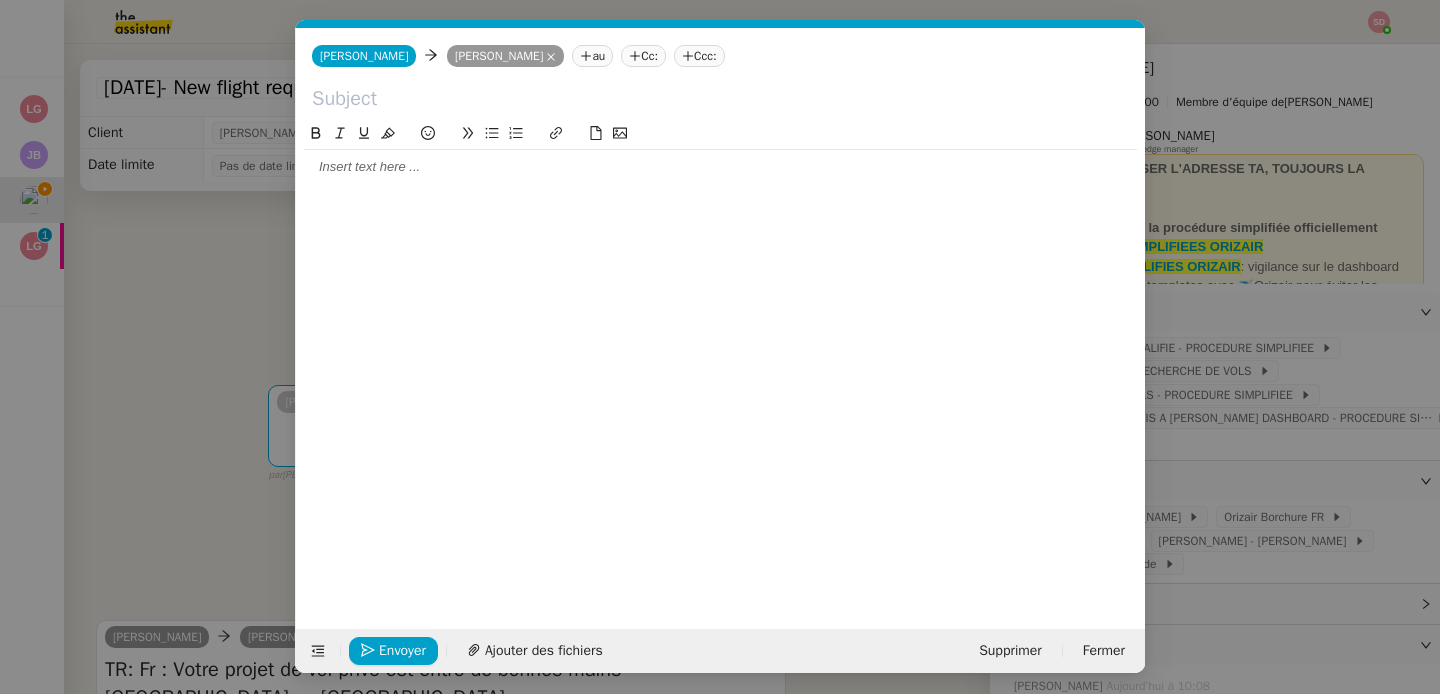 scroll, scrollTop: 0, scrollLeft: 42, axis: horizontal 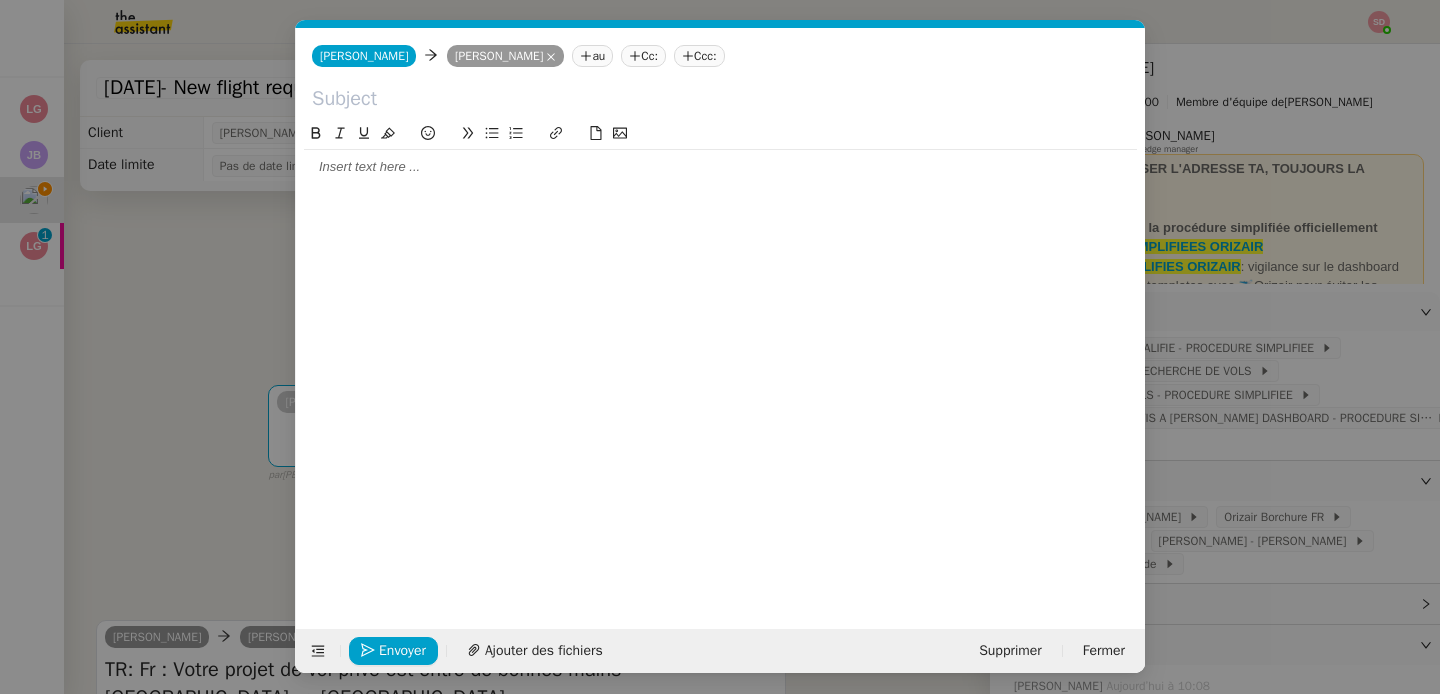 click 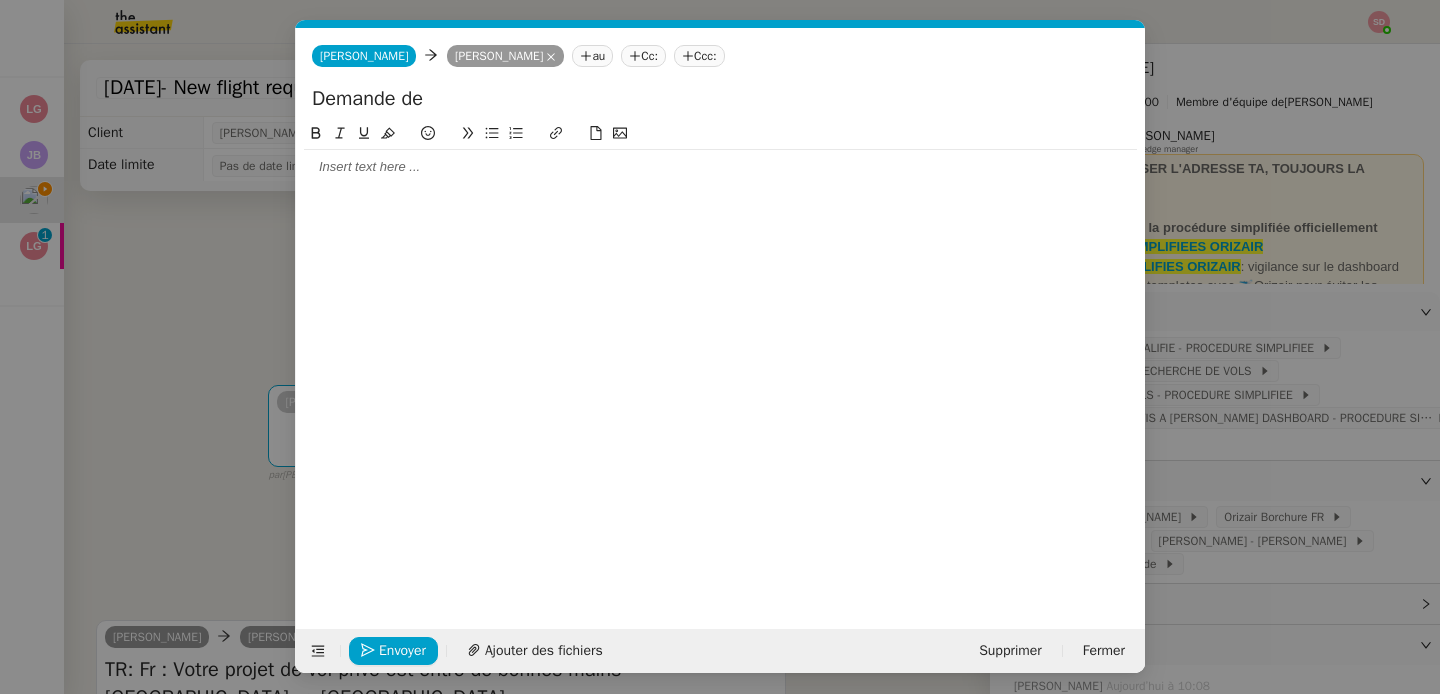 paste on "Lucas	Christele" 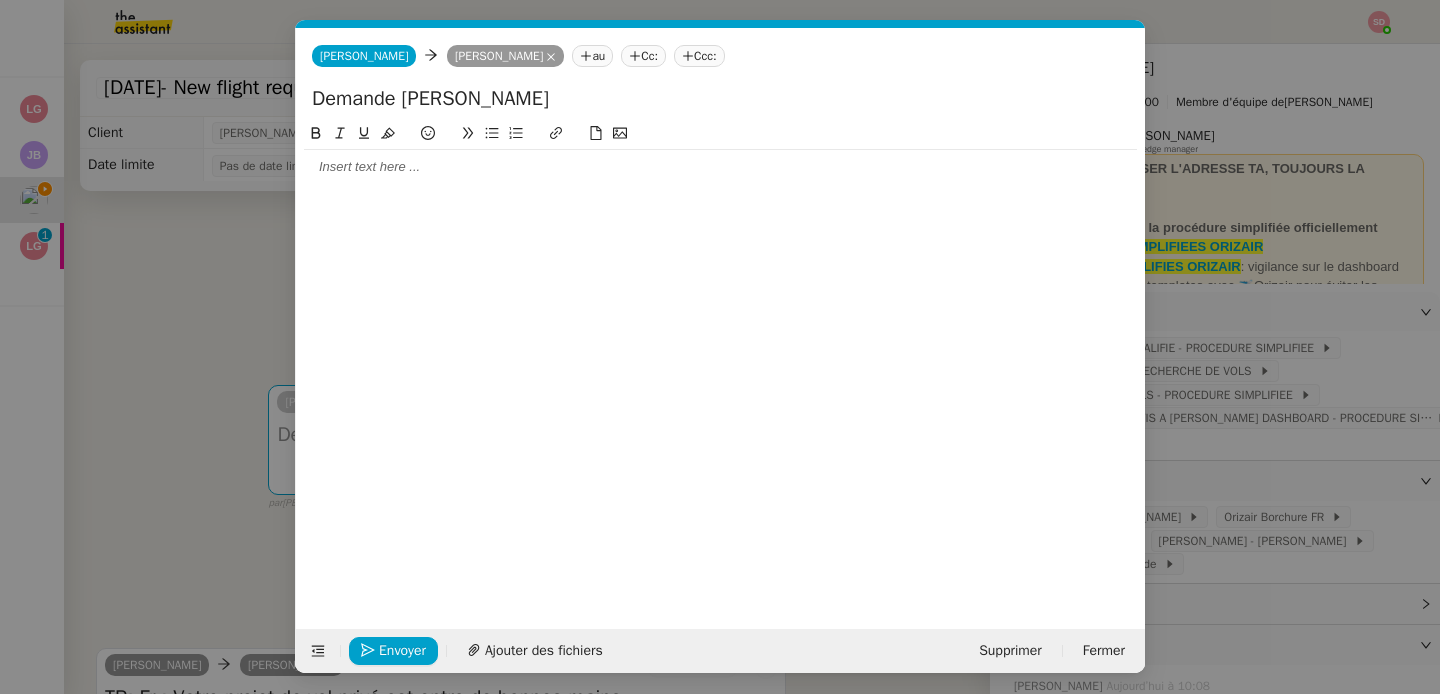 click on "Demande de Lucas	Christele" 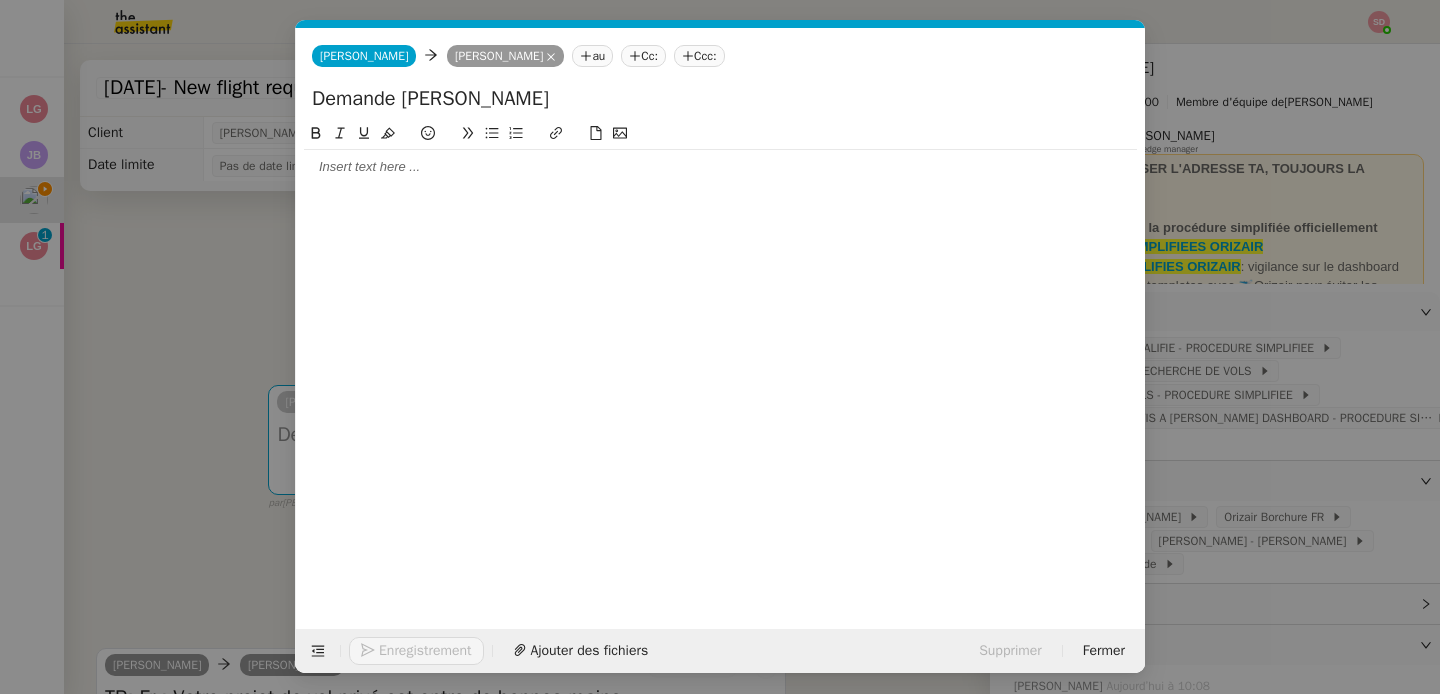 click 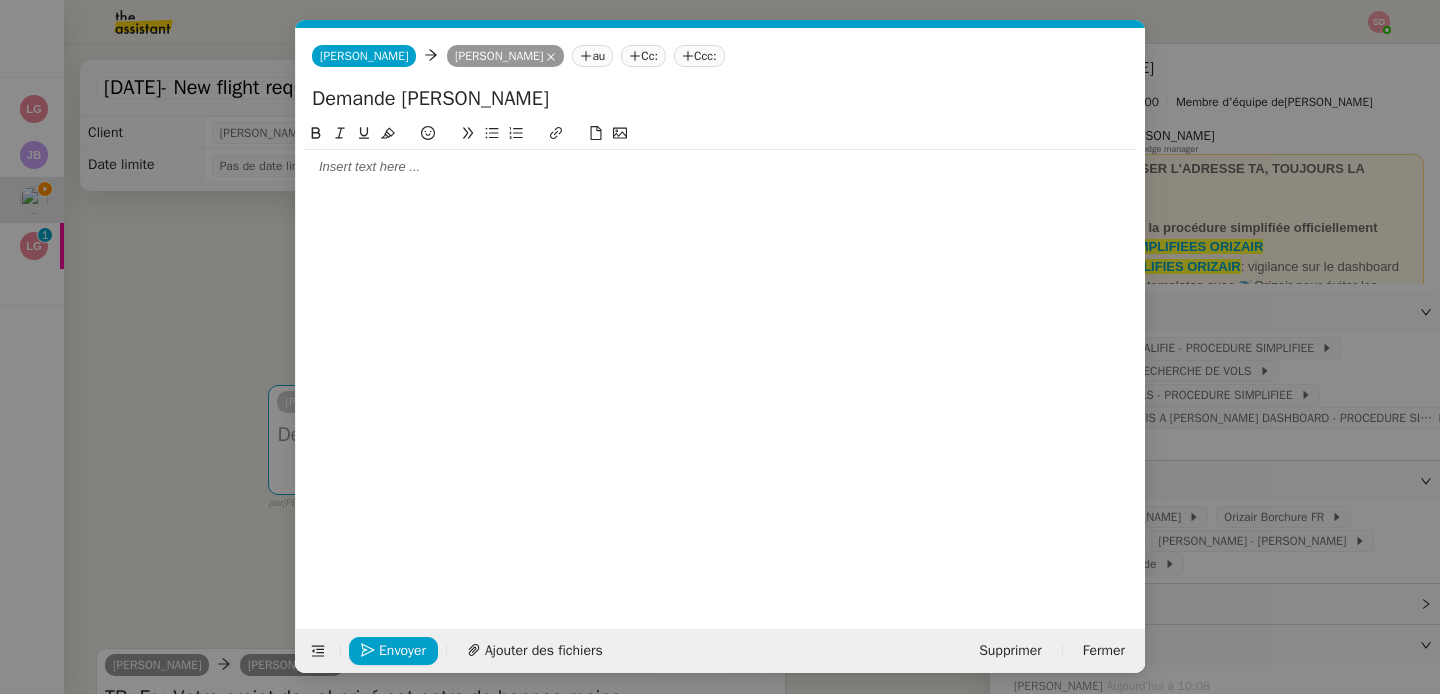 type 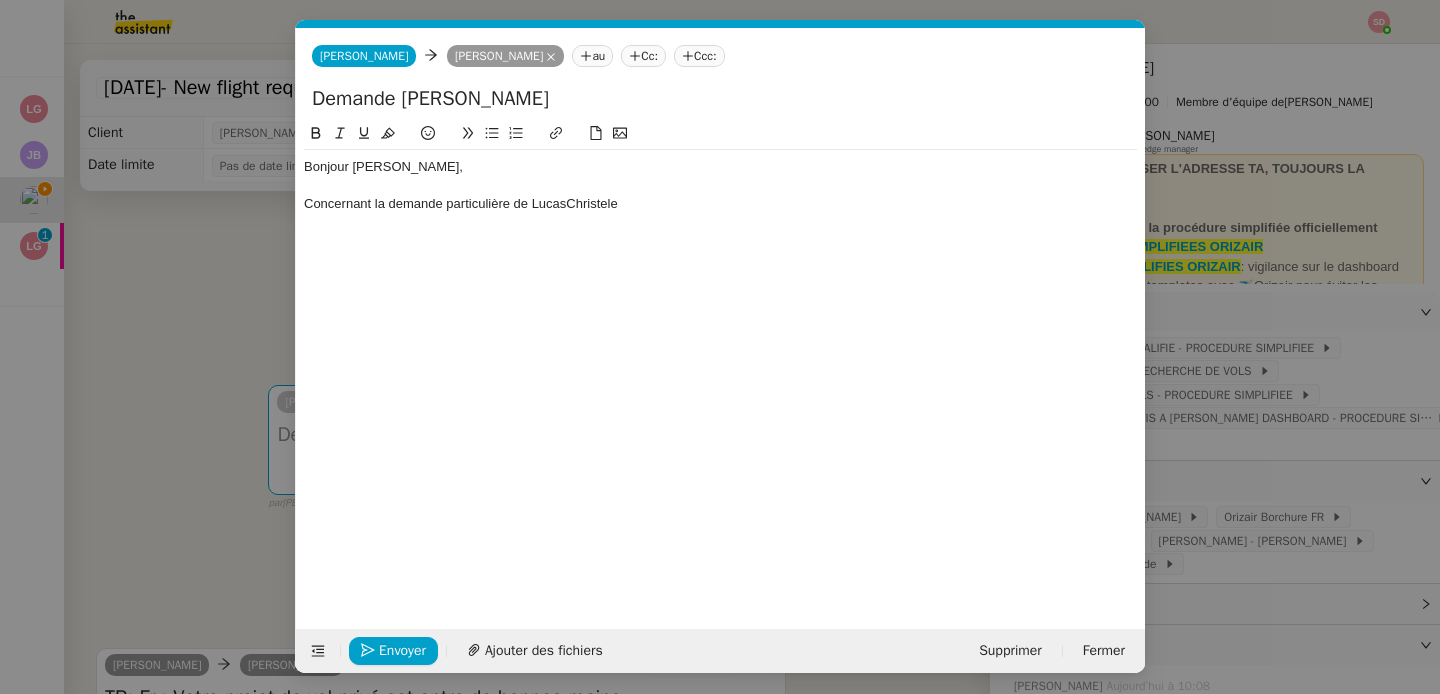 scroll, scrollTop: 0, scrollLeft: 0, axis: both 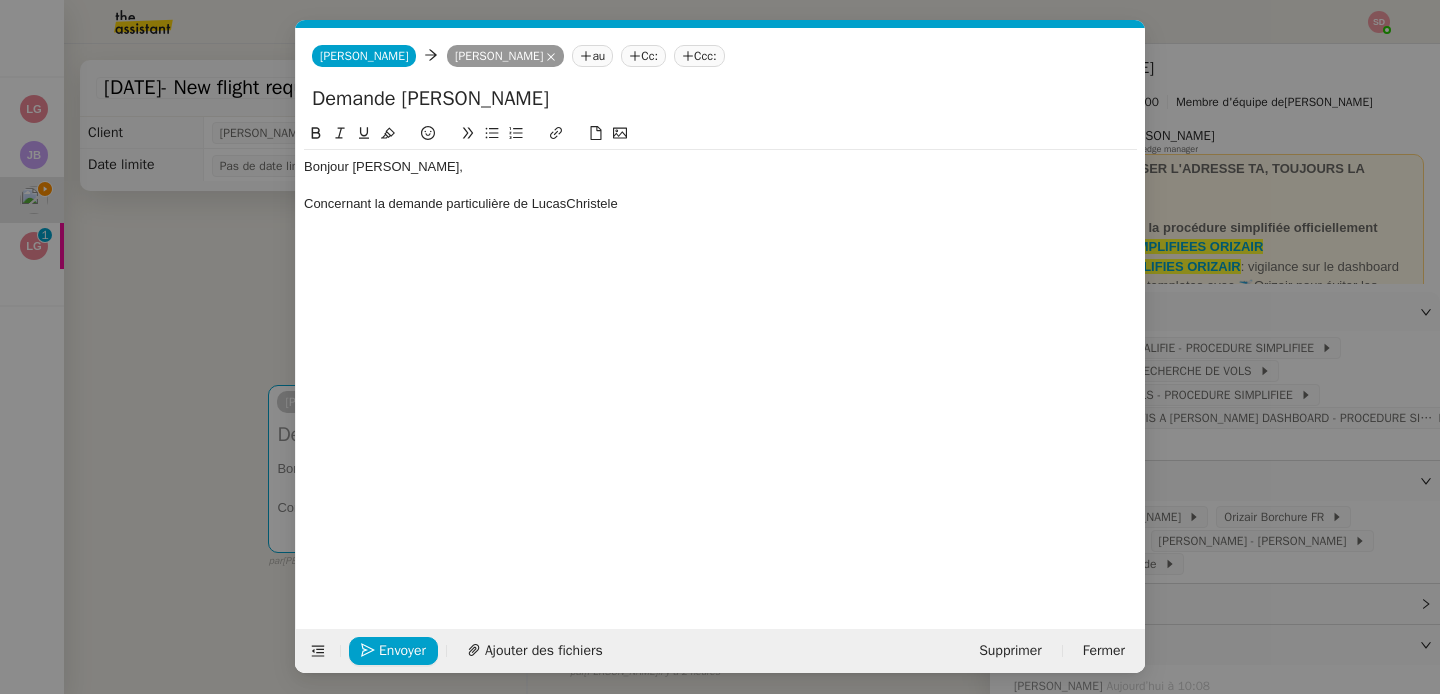 click on "Concernant la demande particulière de LucasChristele" 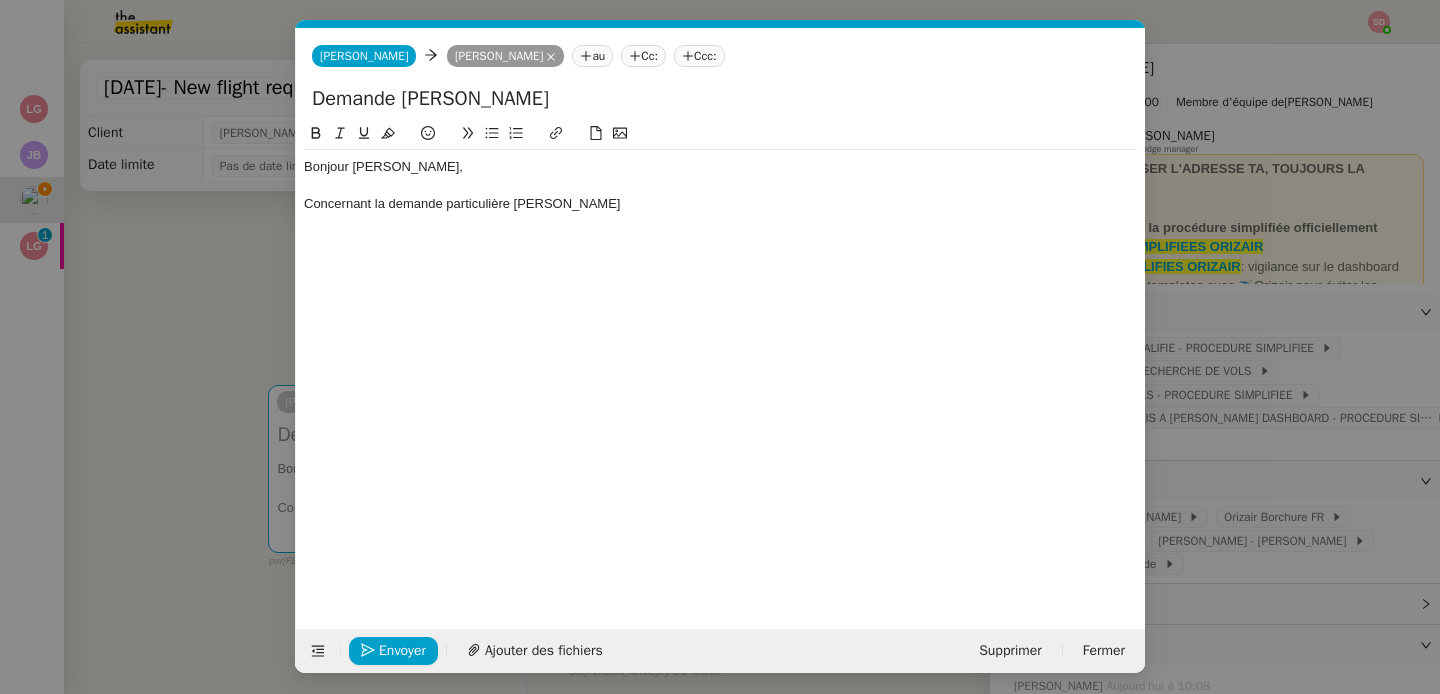 click on "Bonjour Louis, Concernant la demande particulière de Lucas Christele" 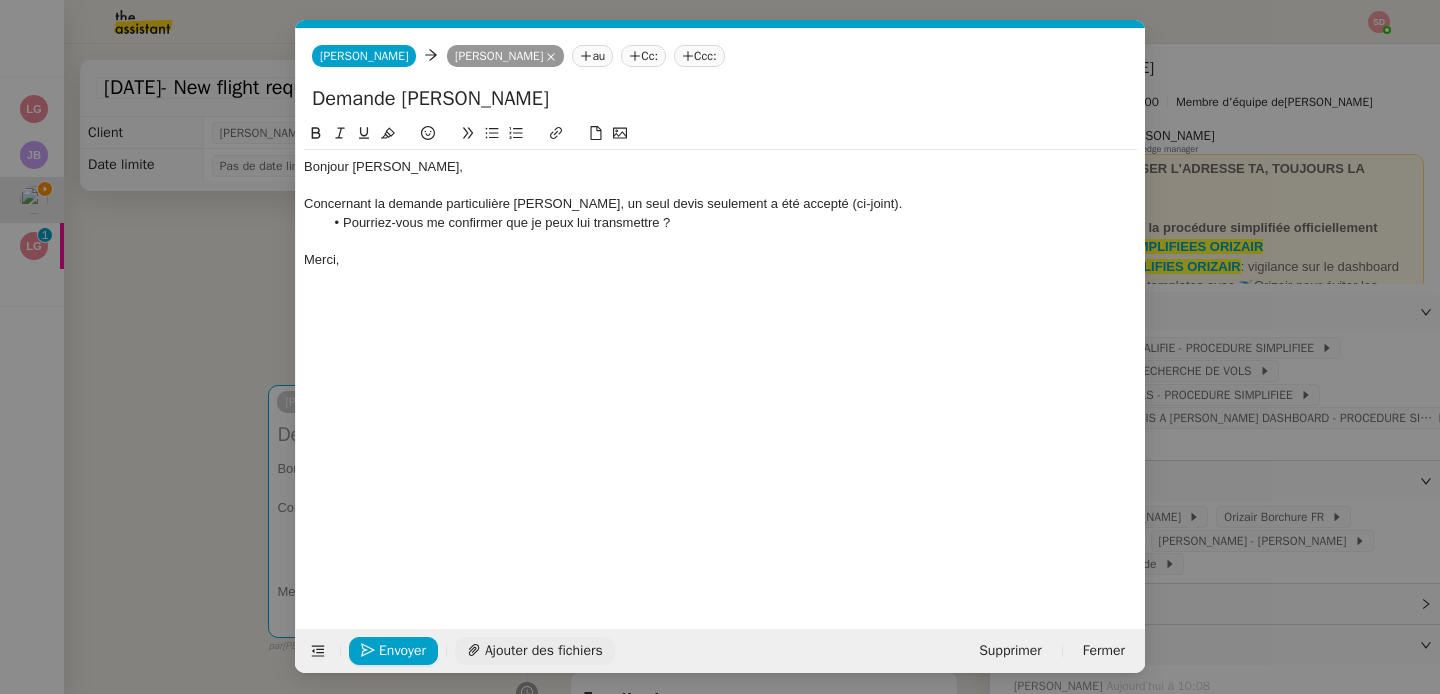 click on "Ajouter des fichiers" 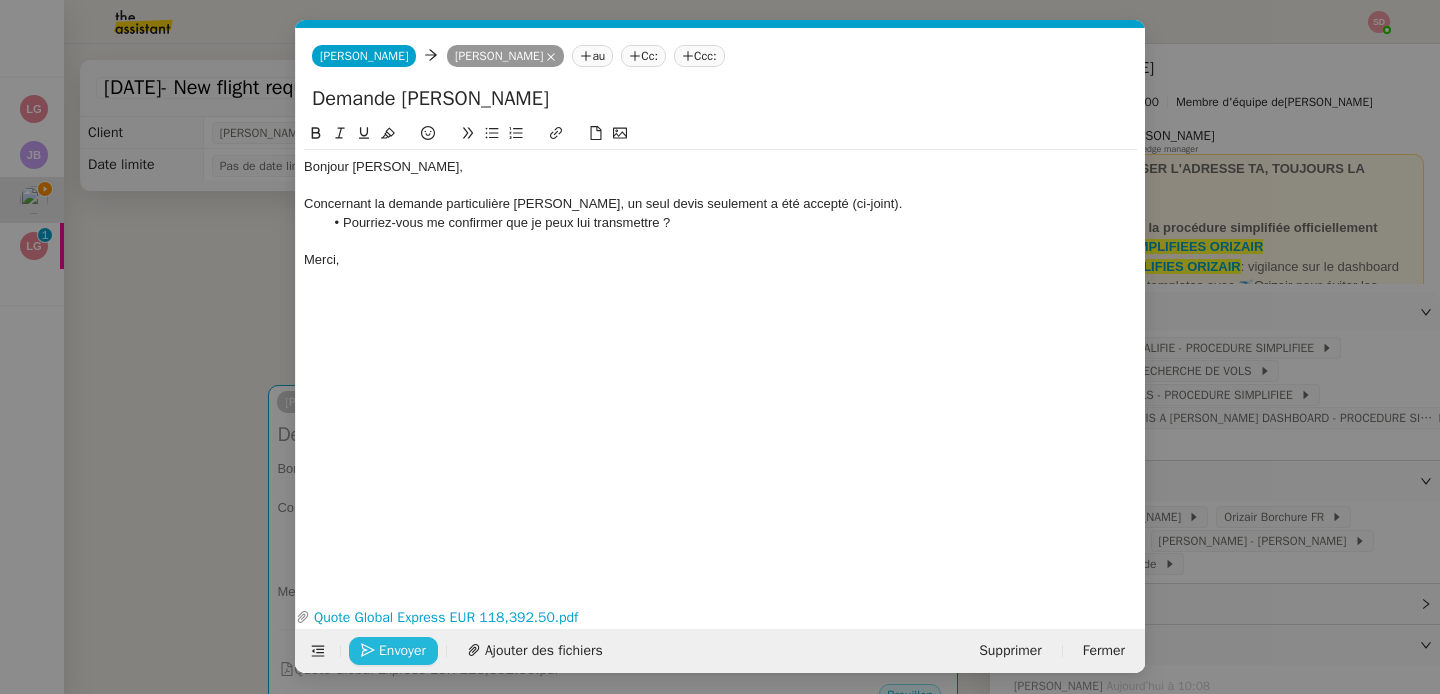 click on "Envoyer" 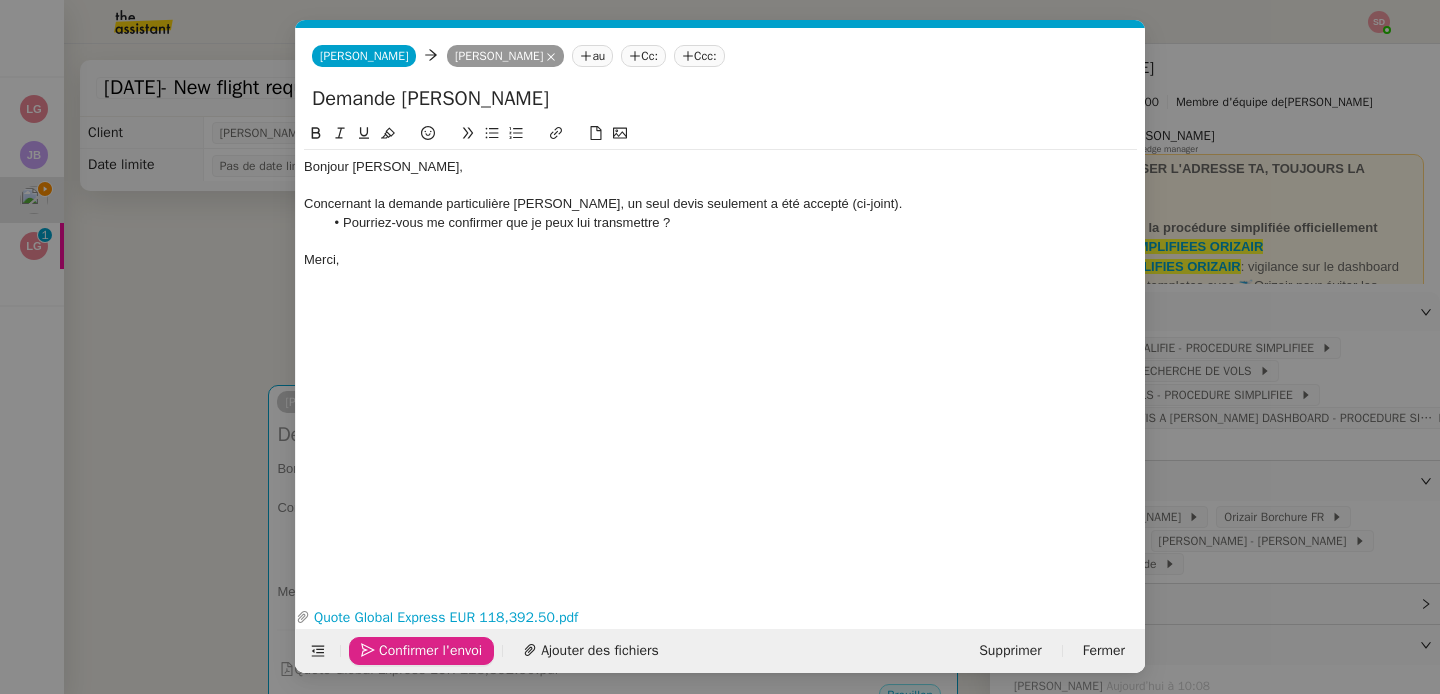 click on "Confirmer l'envoi" 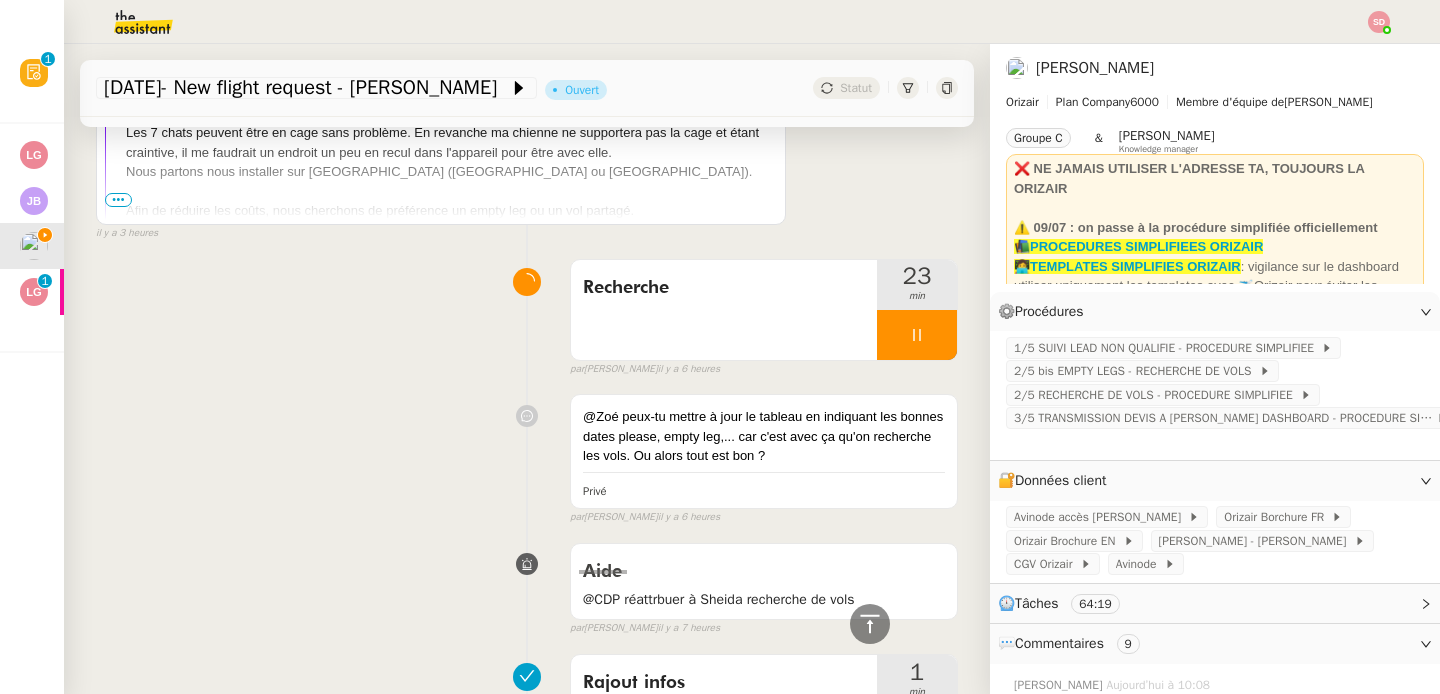 scroll, scrollTop: 1592, scrollLeft: 0, axis: vertical 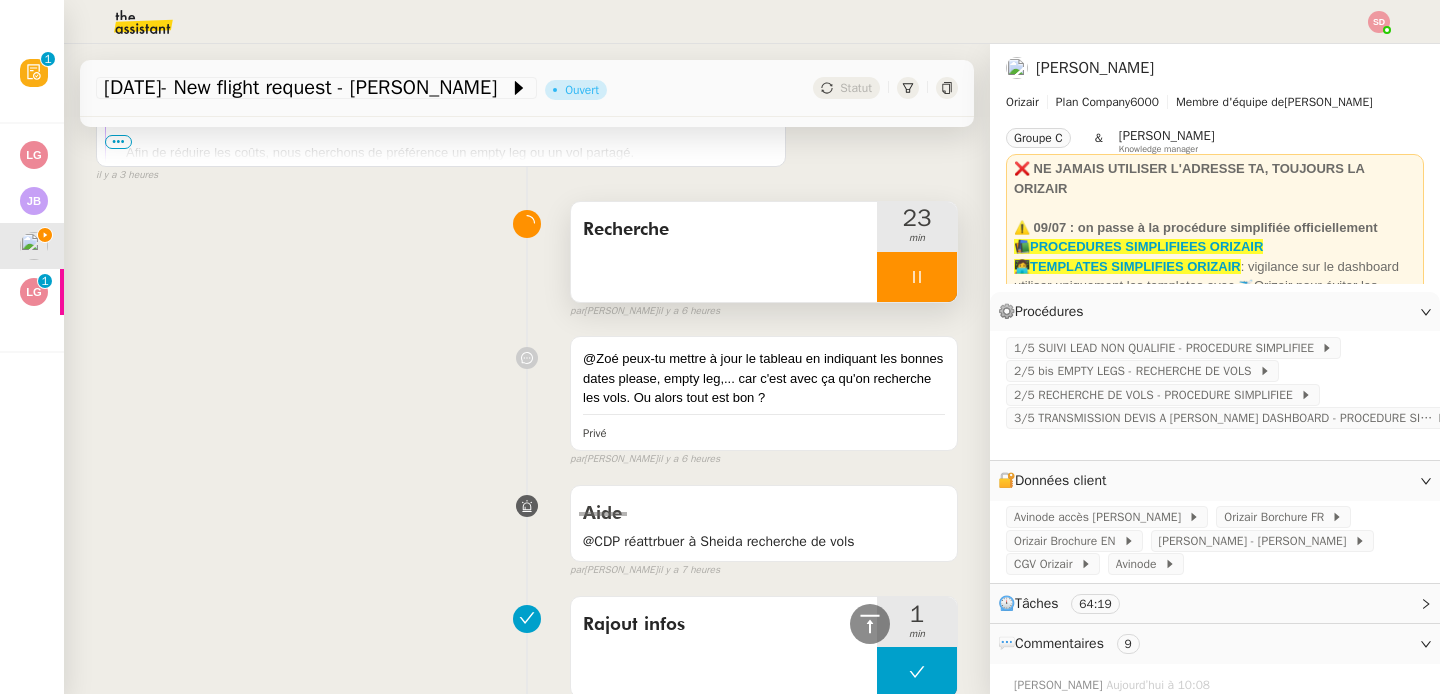 click at bounding box center (917, 277) 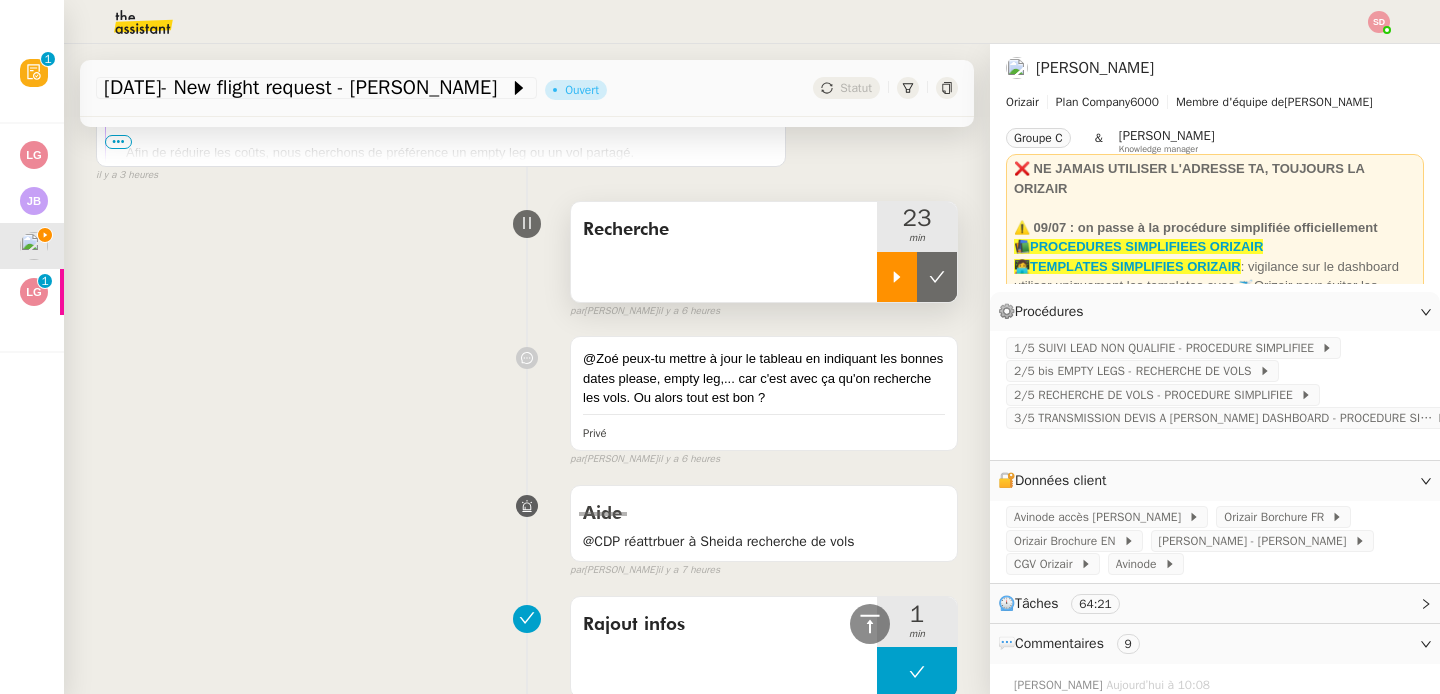 click at bounding box center (937, 277) 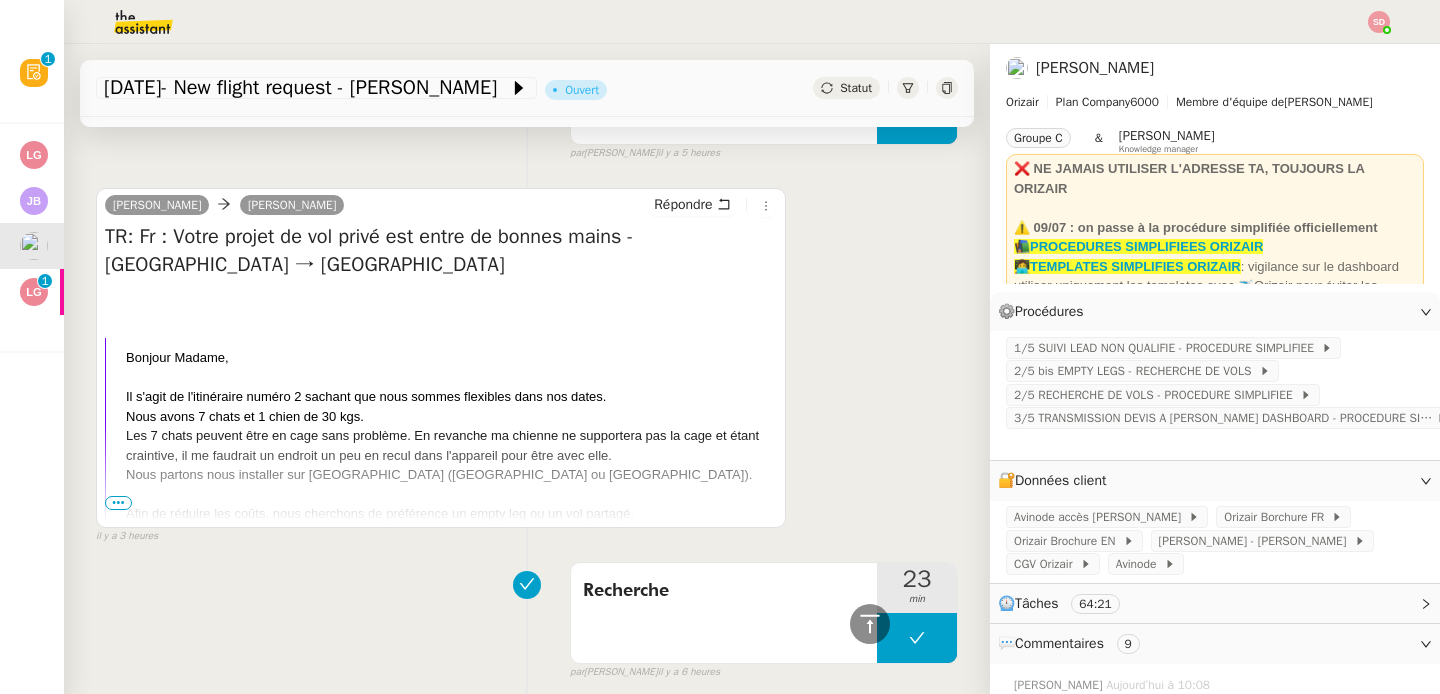 scroll, scrollTop: 0, scrollLeft: 0, axis: both 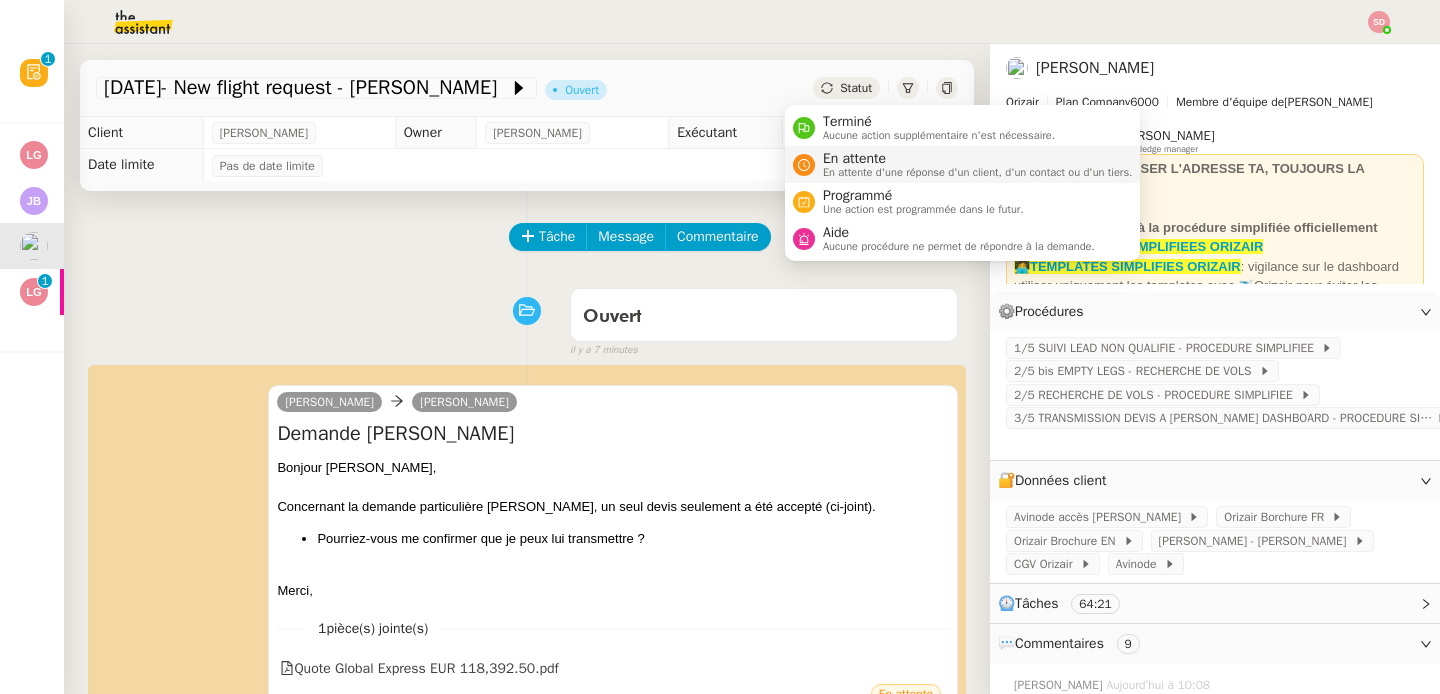 click on "En attente" at bounding box center (978, 159) 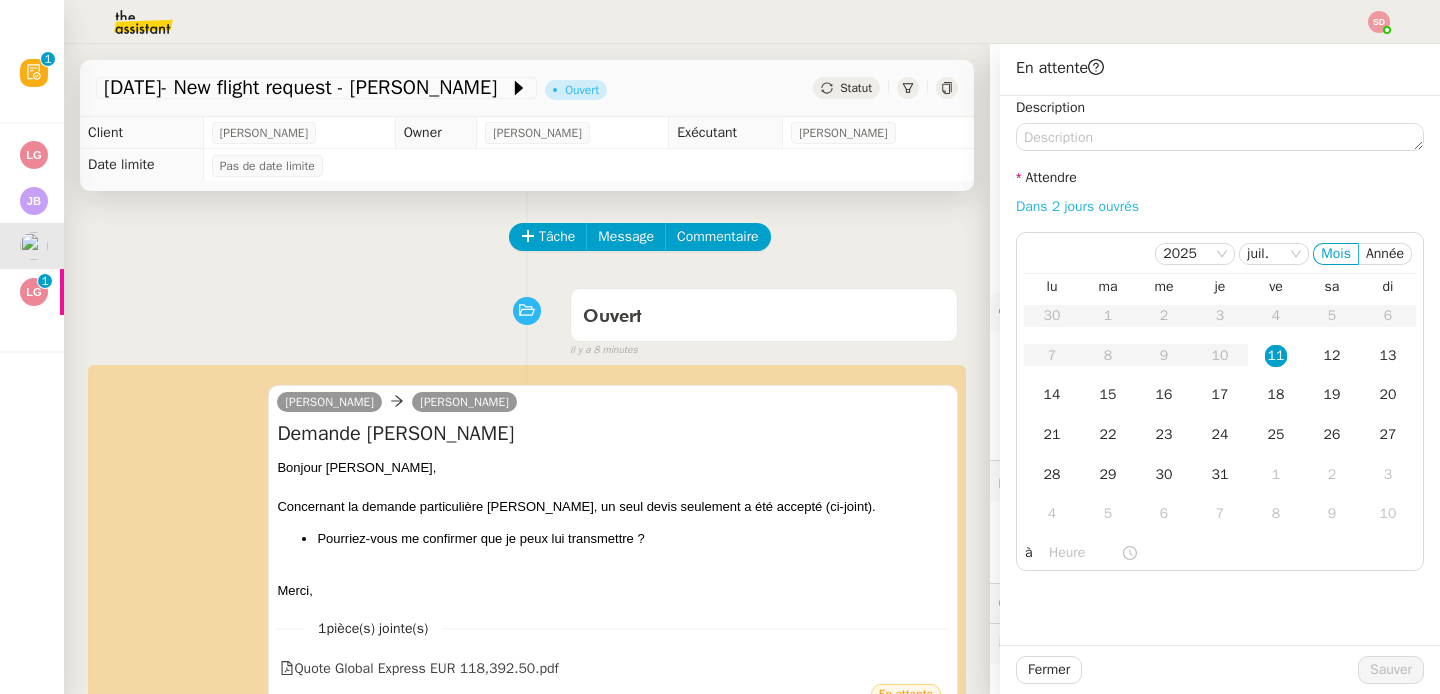 click on "Dans 2 jours ouvrés" 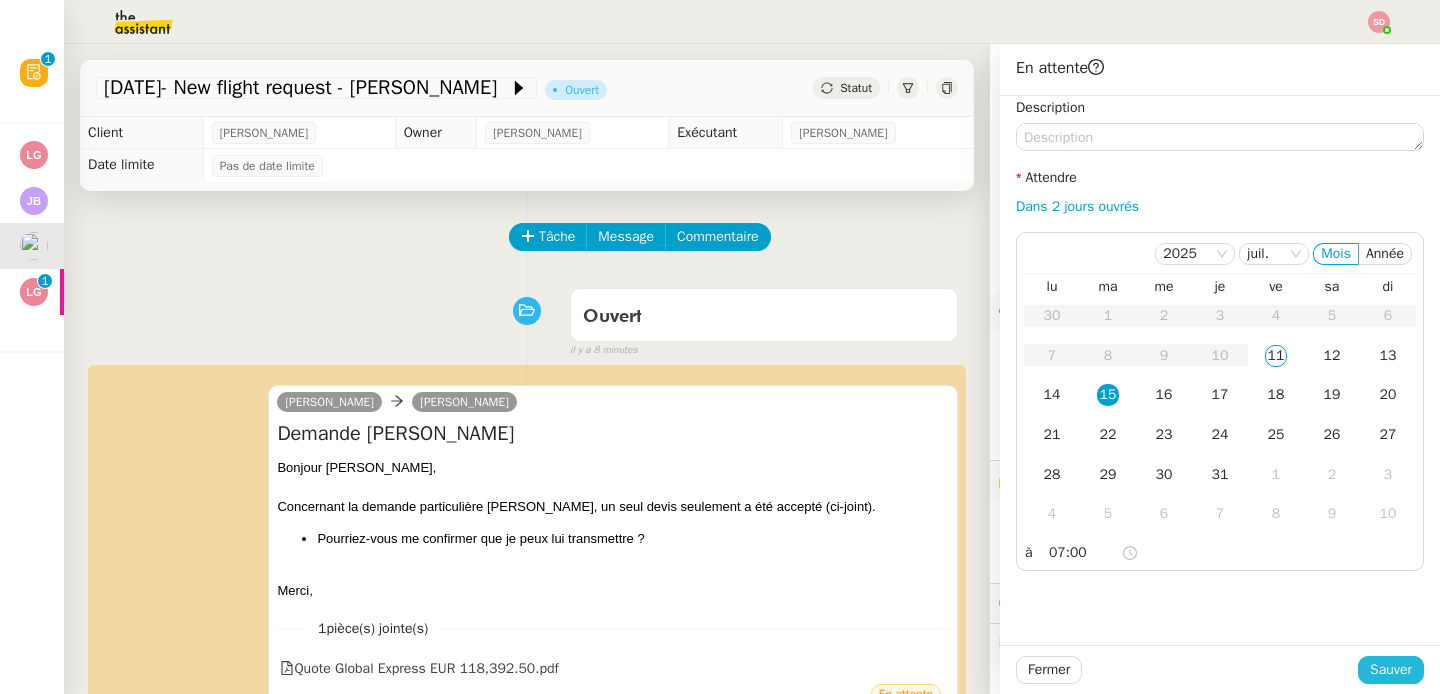 click on "Sauver" 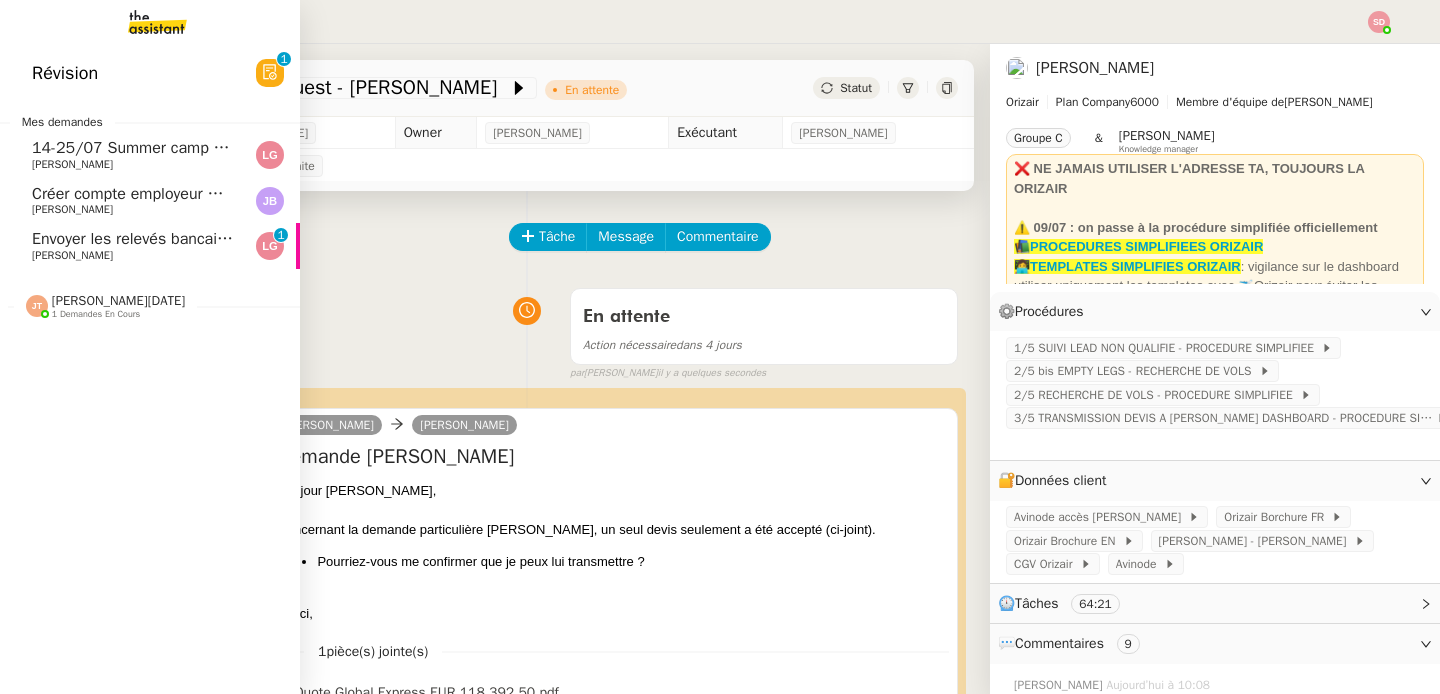 click on "Envoyer les relevés bancaires HSBC" 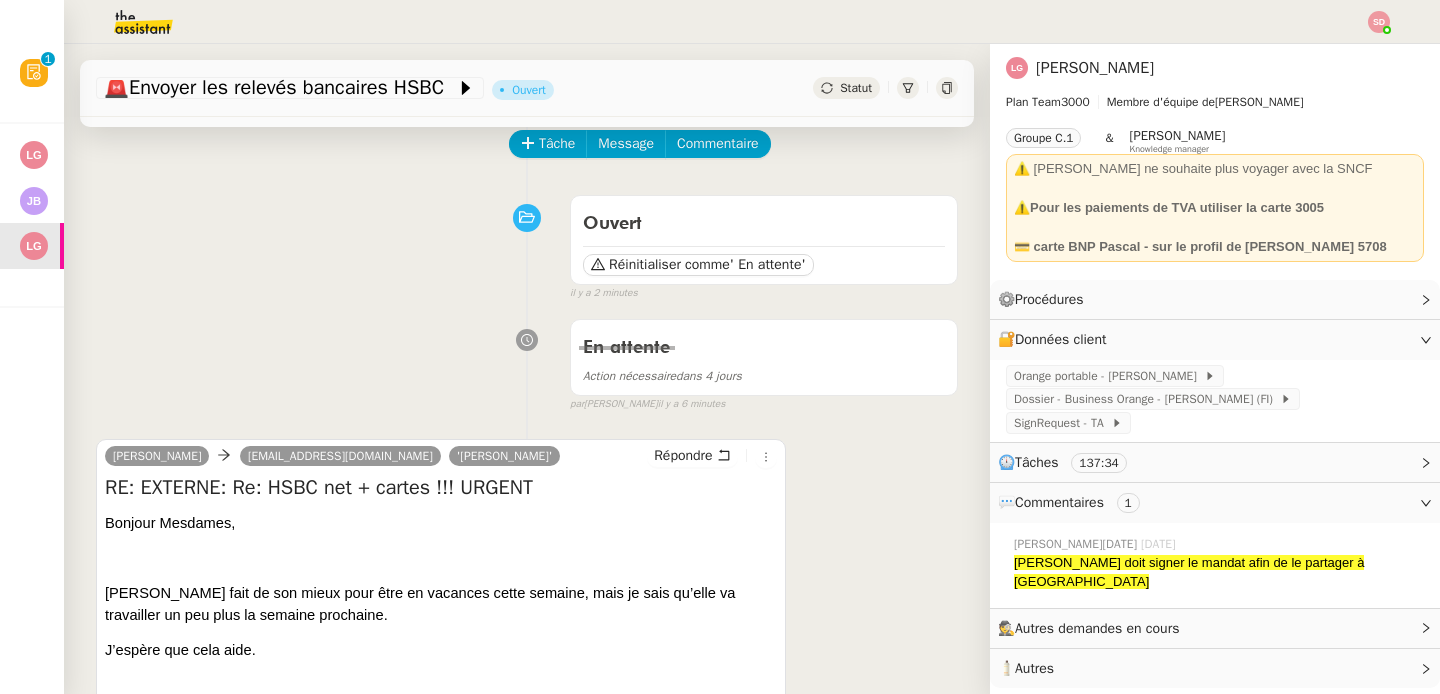 scroll, scrollTop: 0, scrollLeft: 0, axis: both 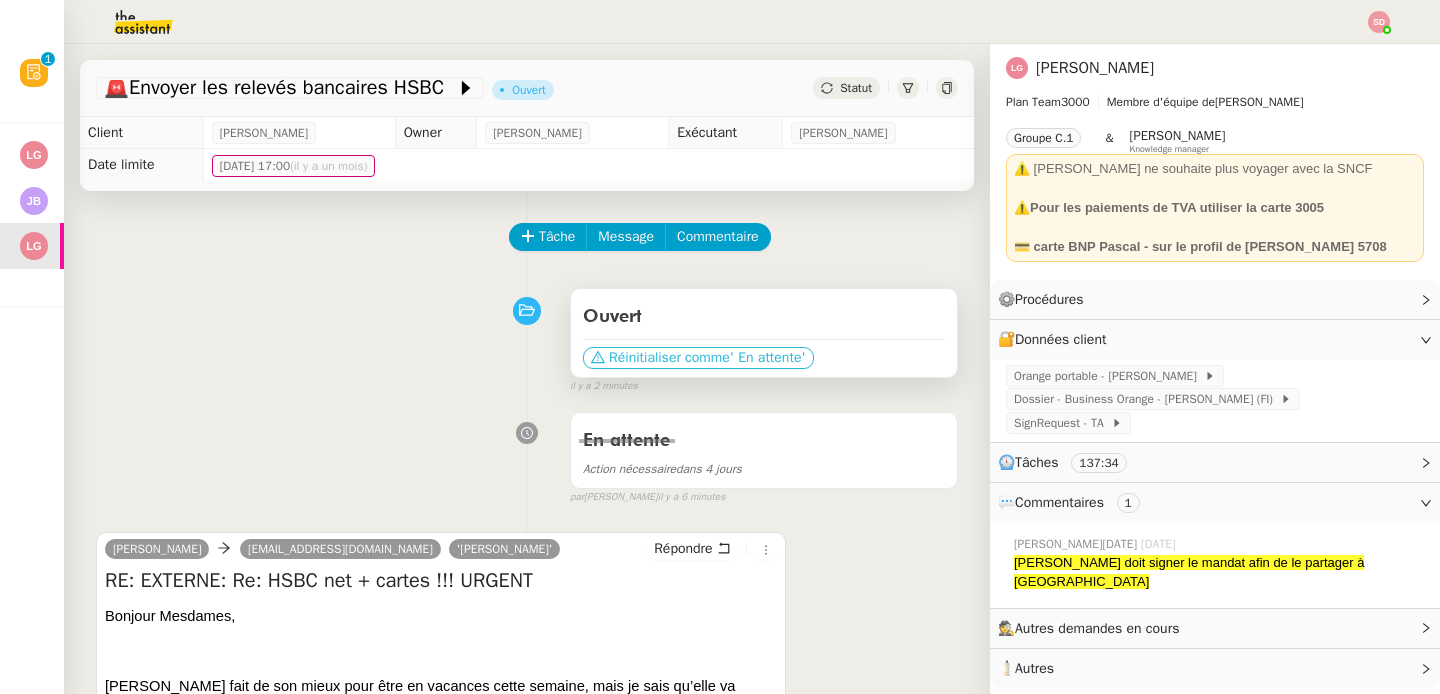 click on "Réinitialiser comme" at bounding box center [669, 358] 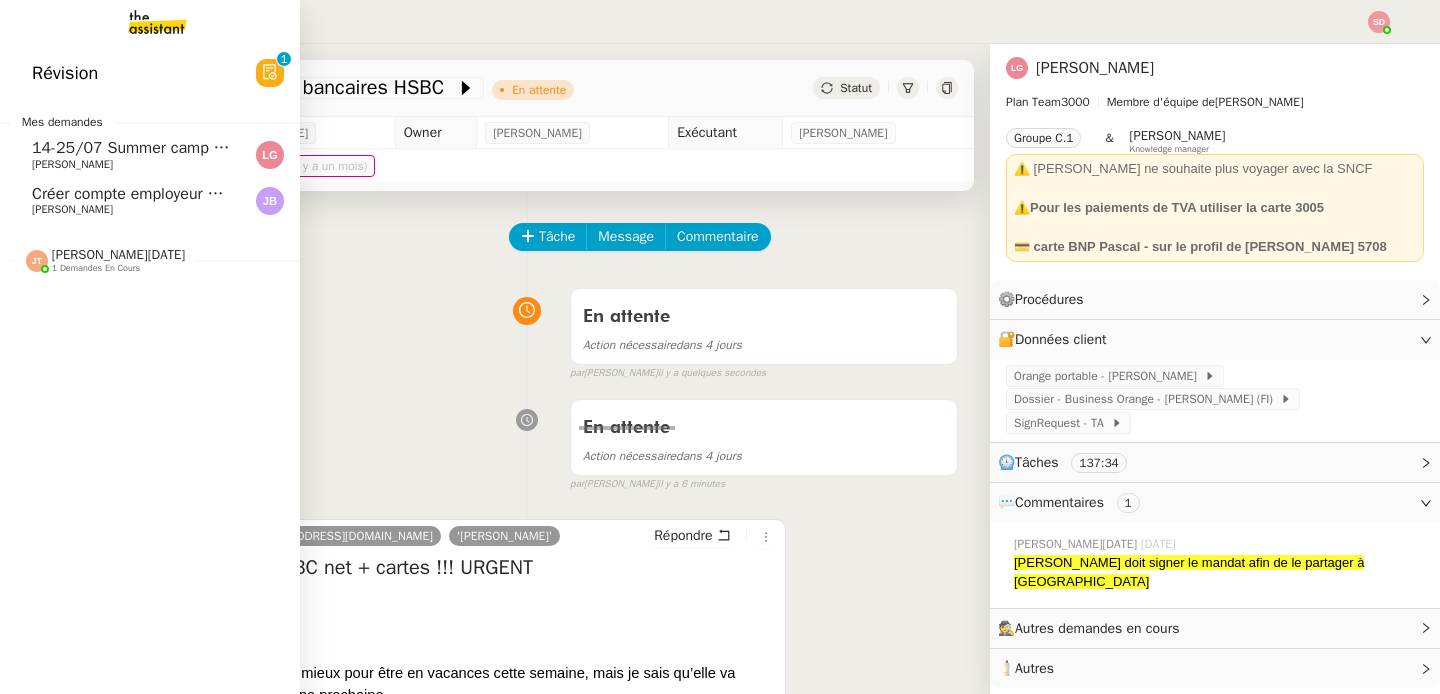 click on "[PERSON_NAME]" 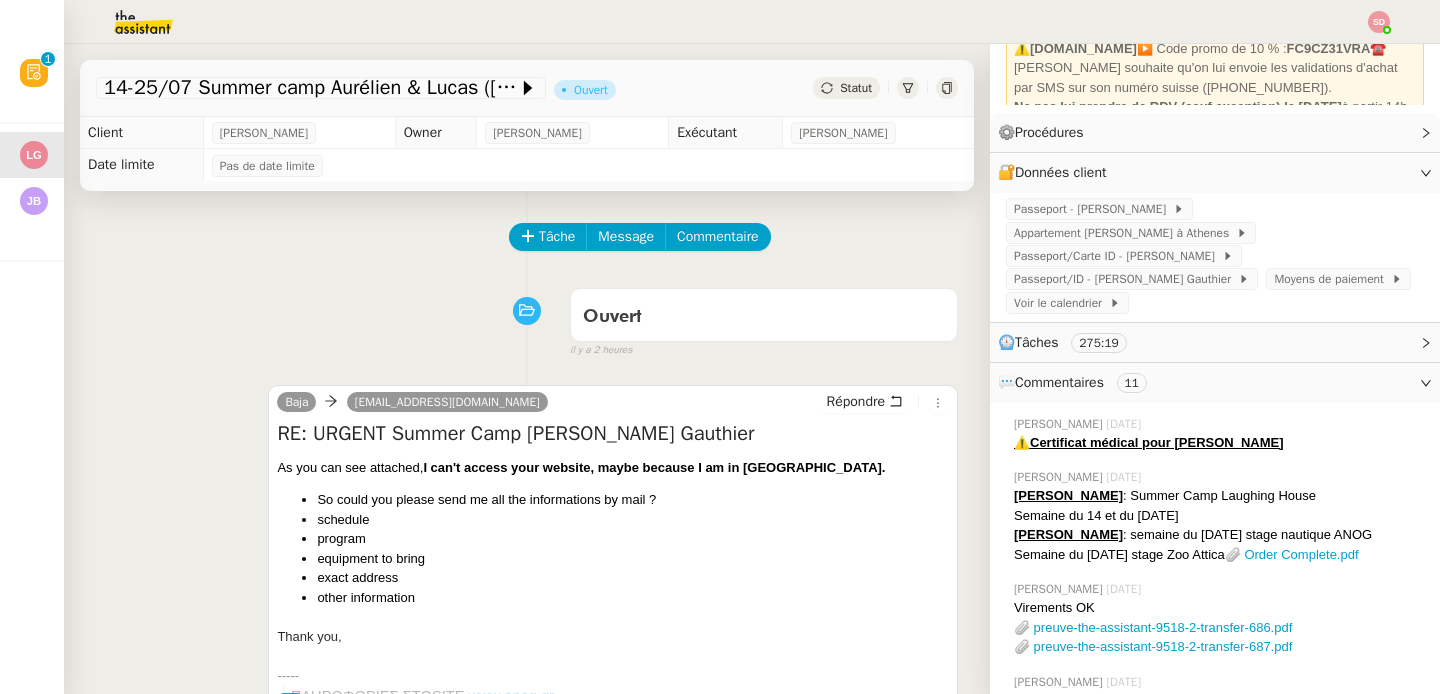 scroll, scrollTop: 577, scrollLeft: 0, axis: vertical 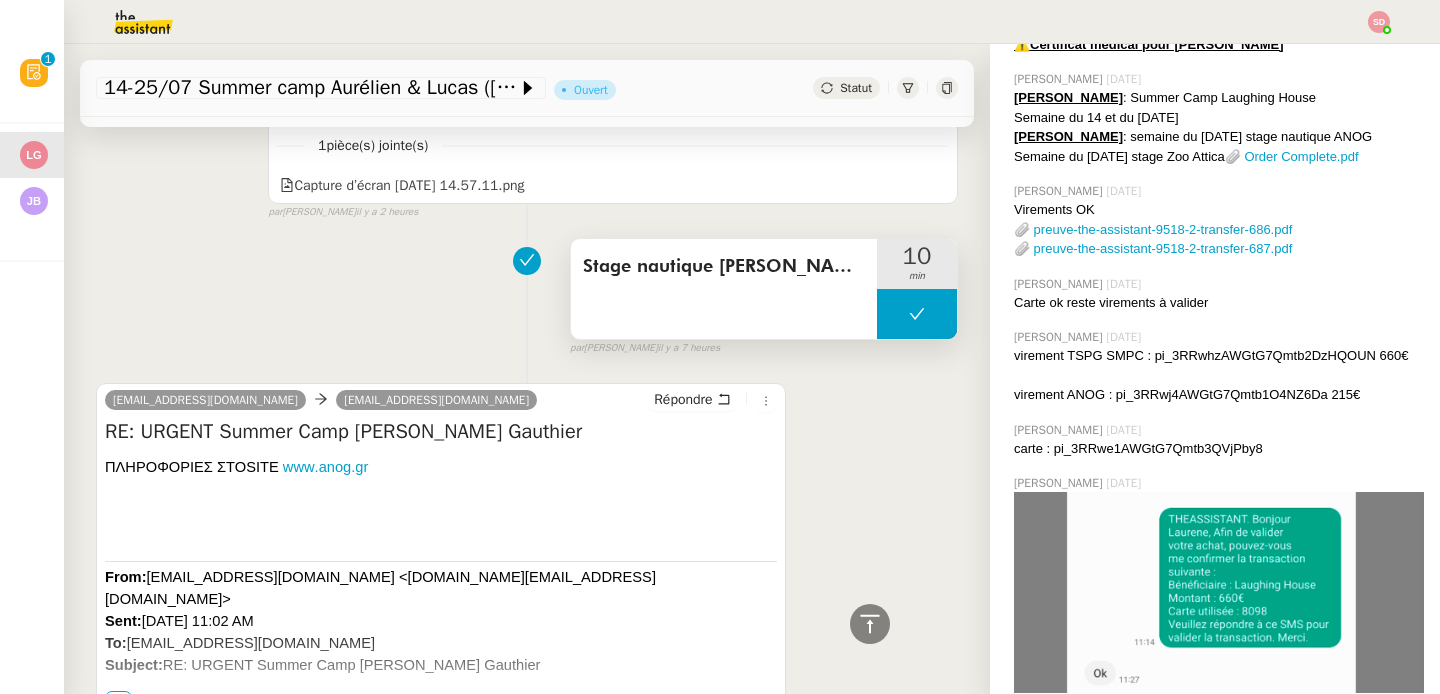 drag, startPoint x: 878, startPoint y: 315, endPoint x: 854, endPoint y: 318, distance: 24.186773 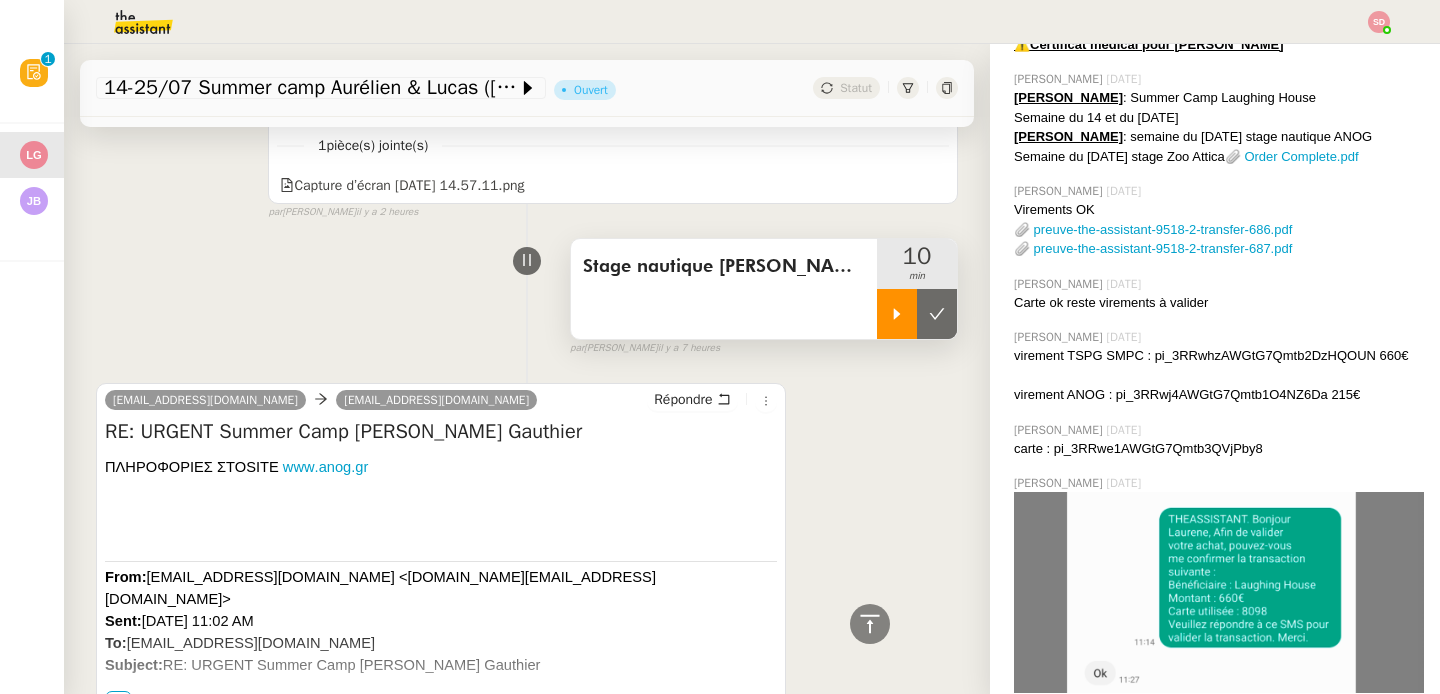 click 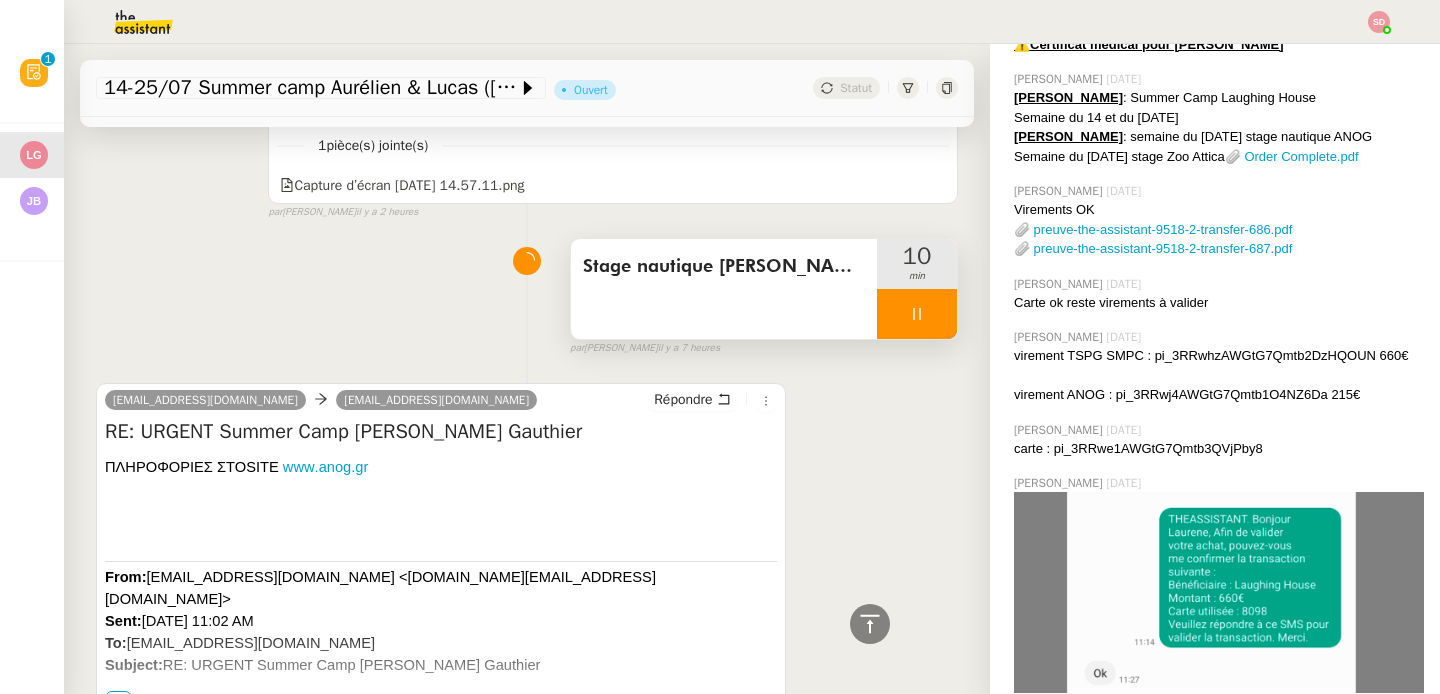 scroll, scrollTop: 0, scrollLeft: 0, axis: both 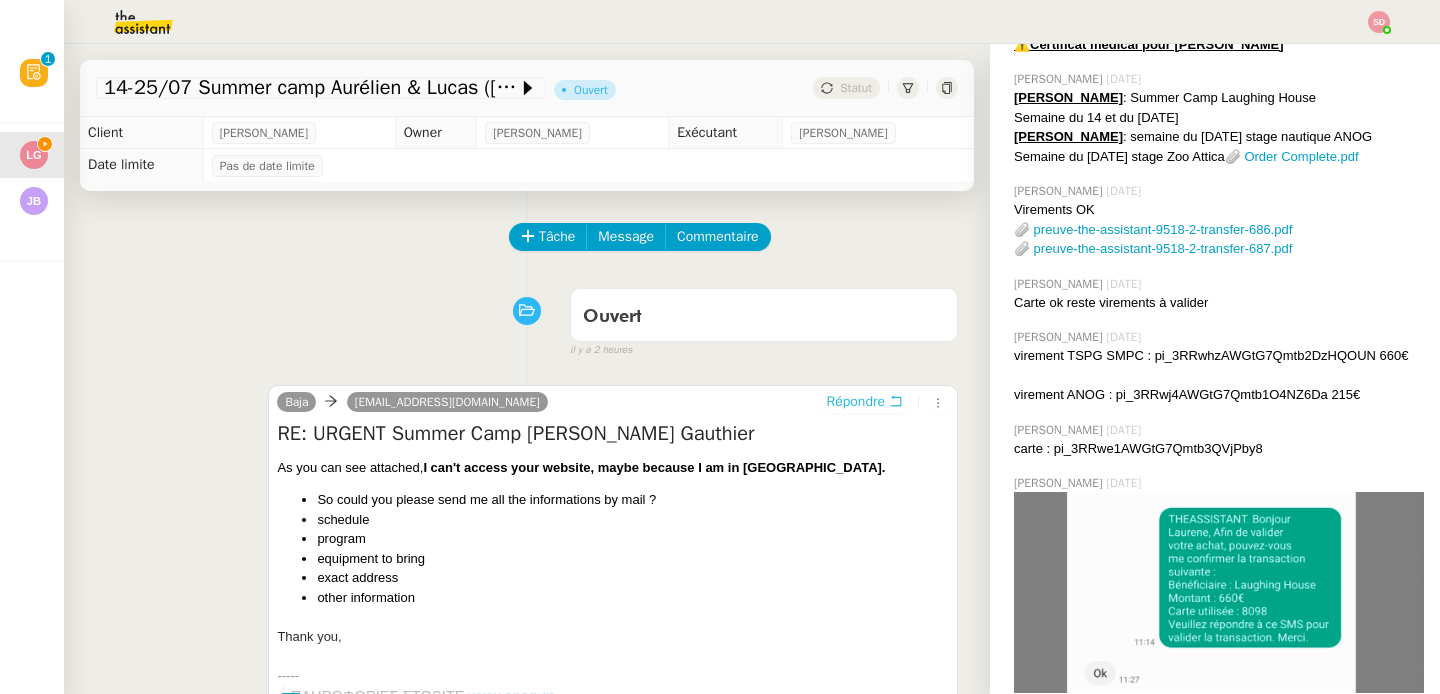 click on "Répondre" at bounding box center [856, 402] 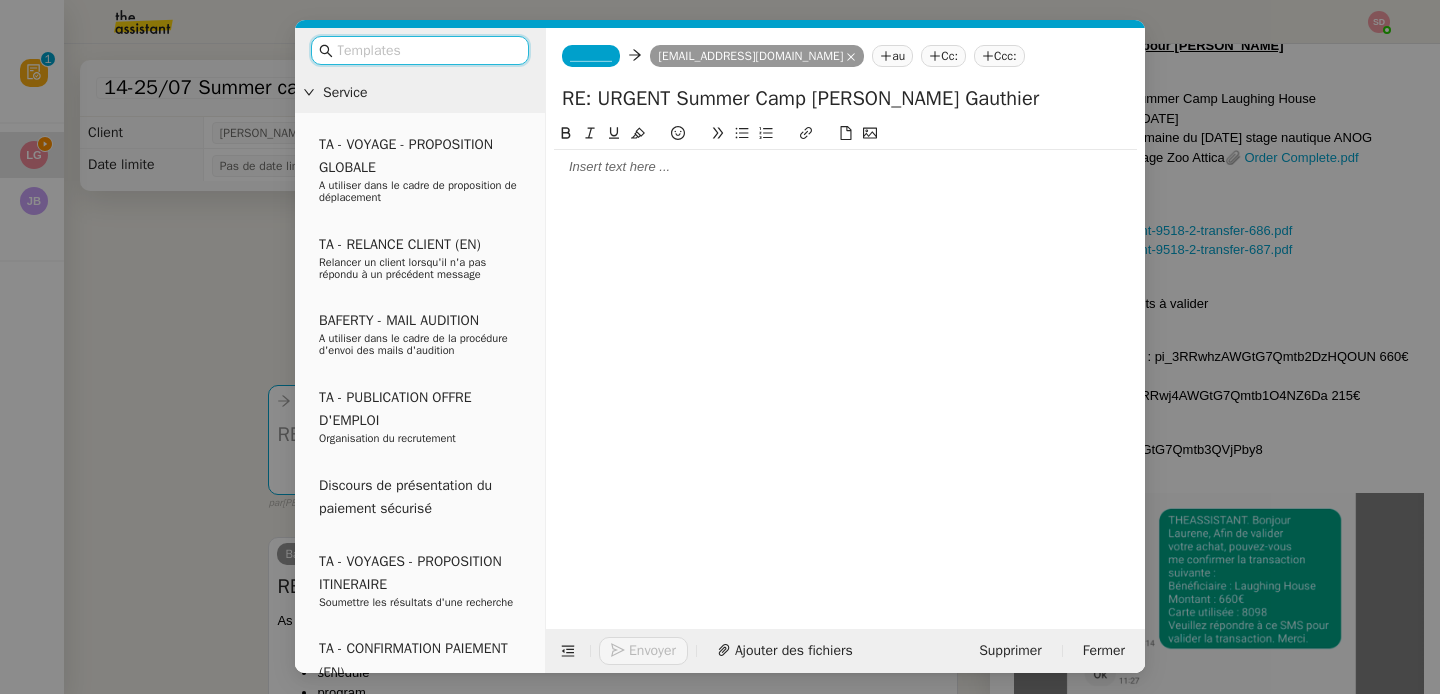 scroll, scrollTop: 579, scrollLeft: 0, axis: vertical 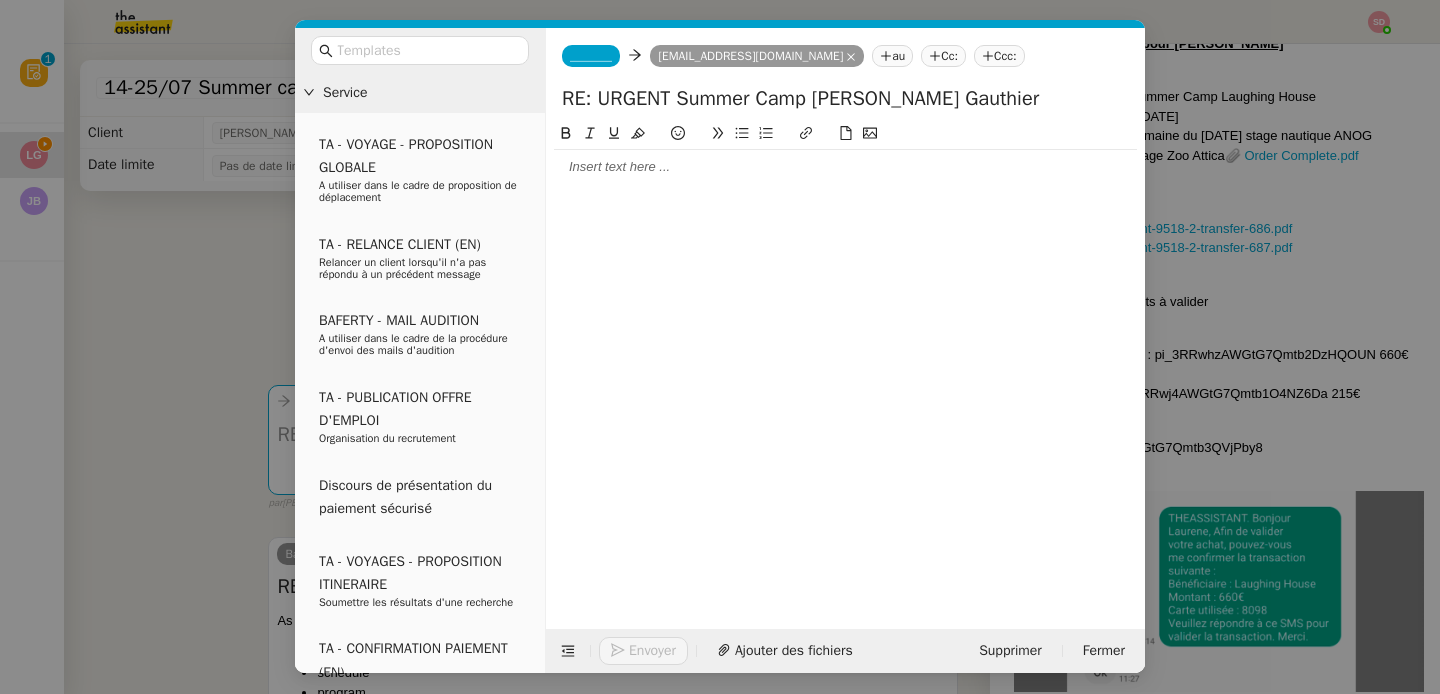 click 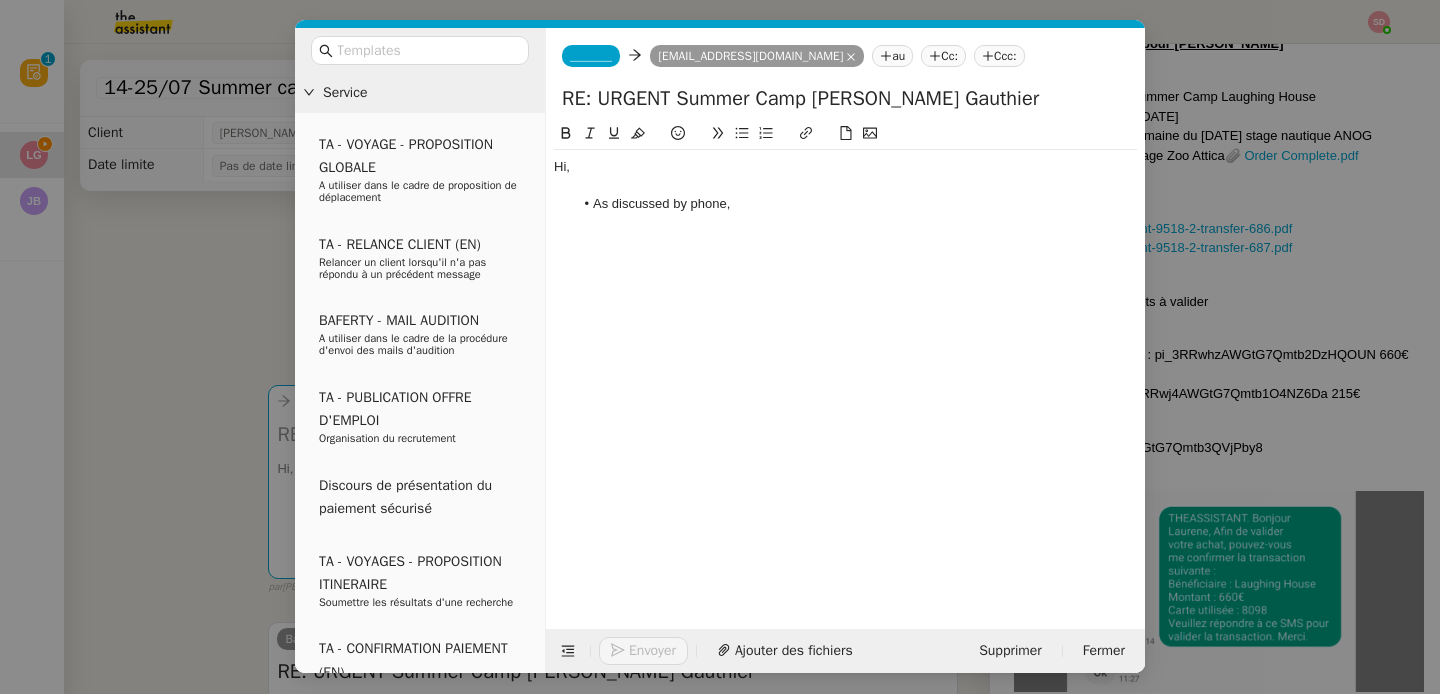 drag, startPoint x: 674, startPoint y: 210, endPoint x: 784, endPoint y: 210, distance: 110 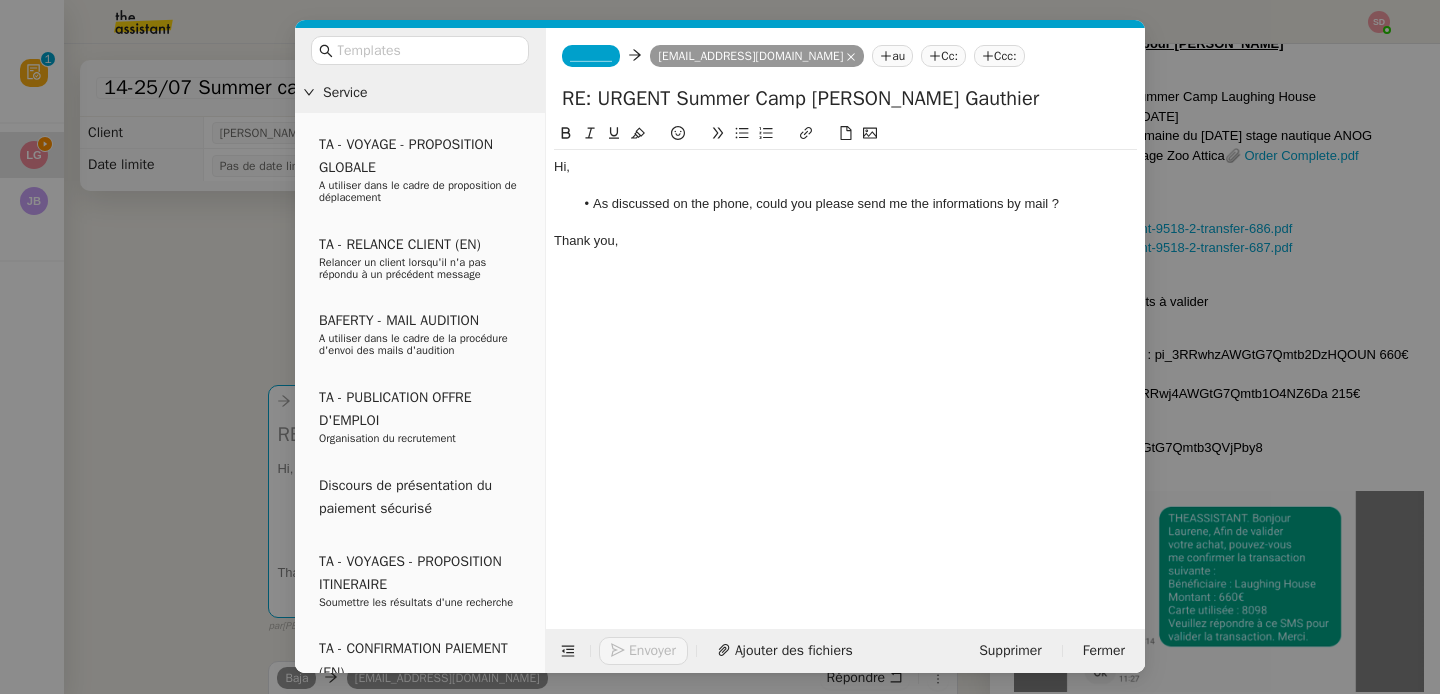 click on "_______" 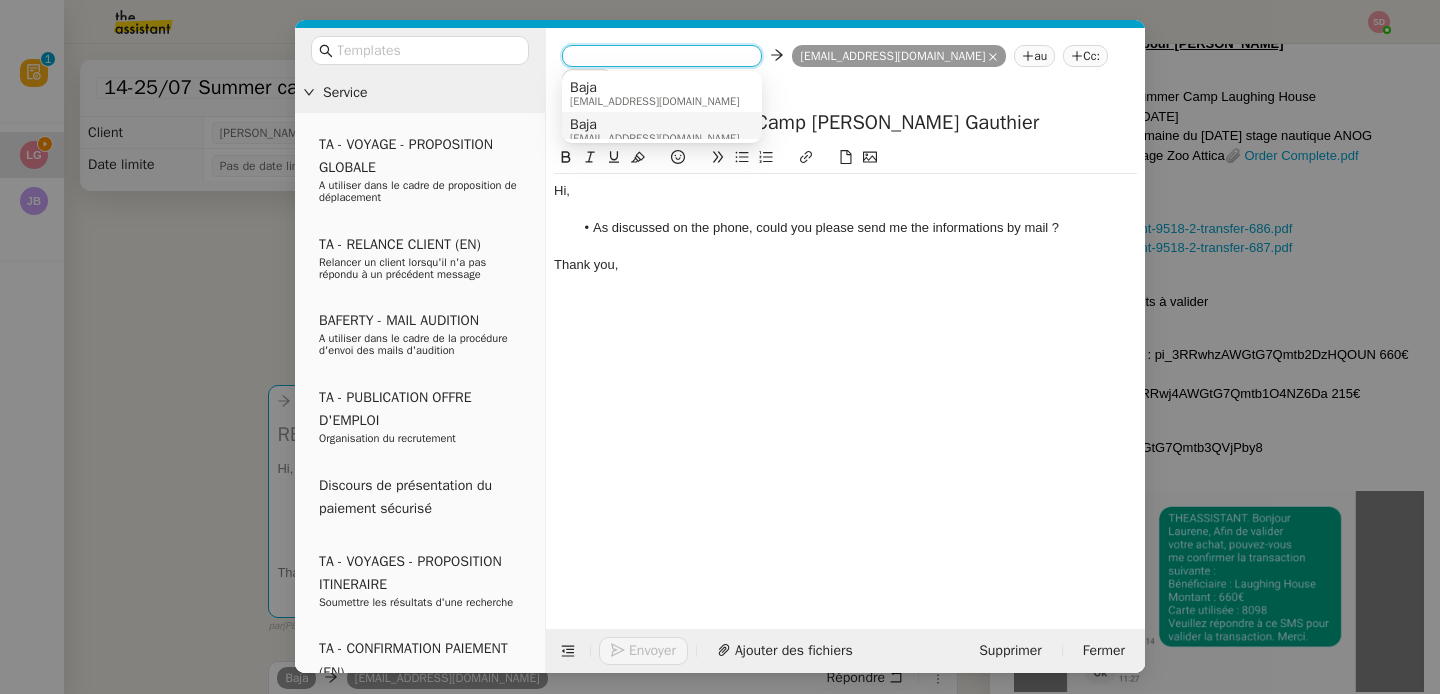 click on "Baja" at bounding box center (654, 125) 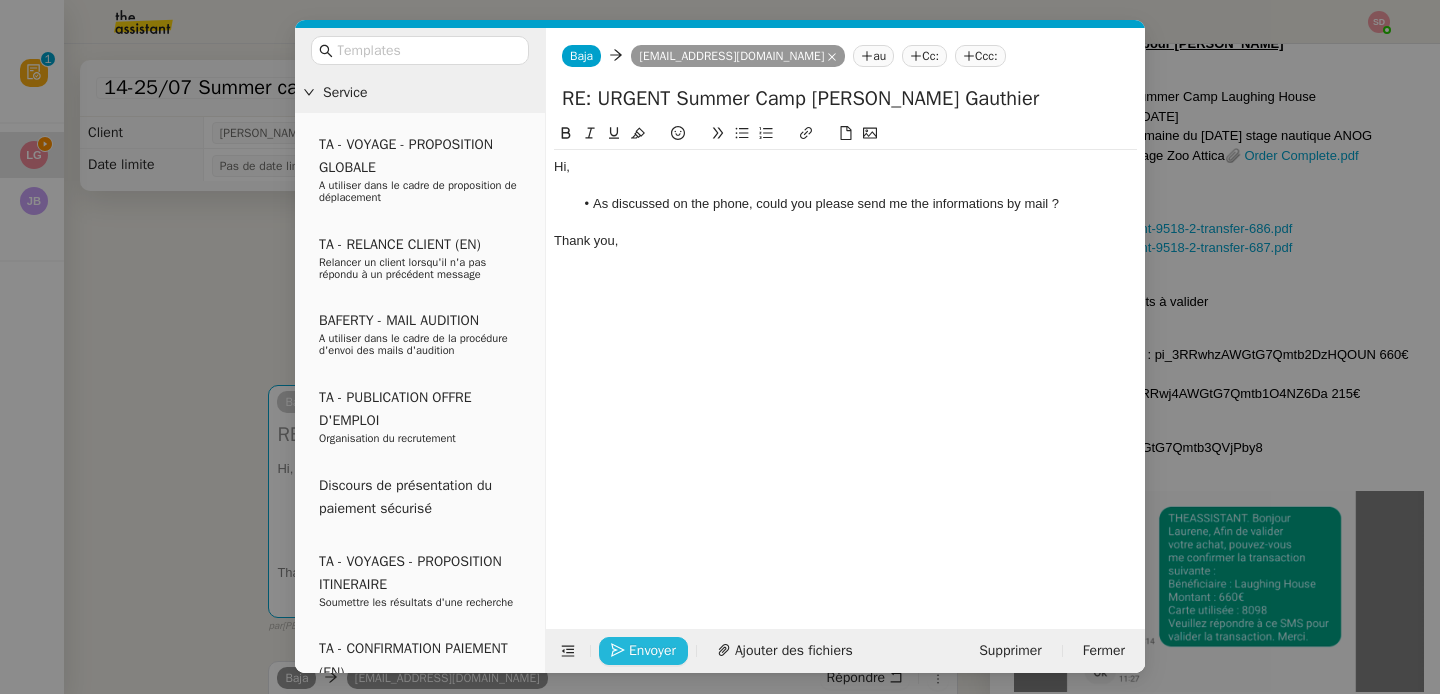 click on "Envoyer" 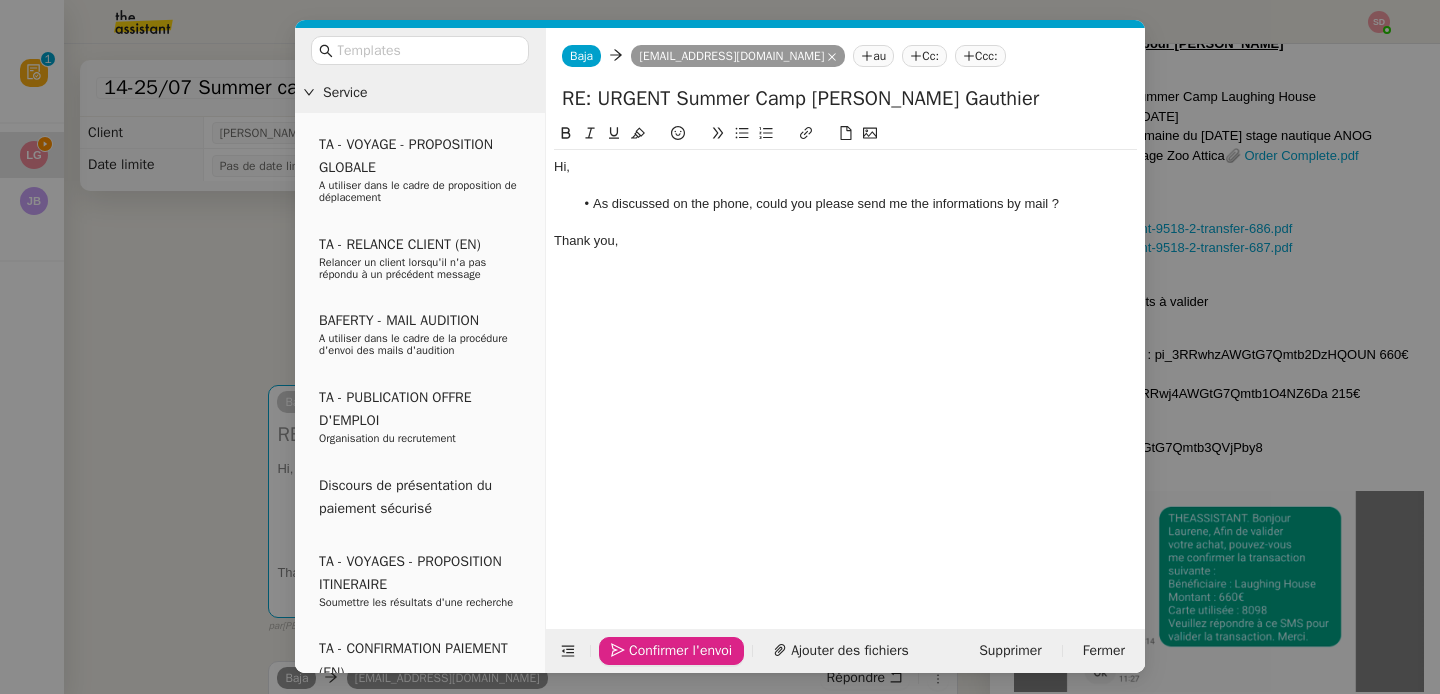click on "Confirmer l'envoi" 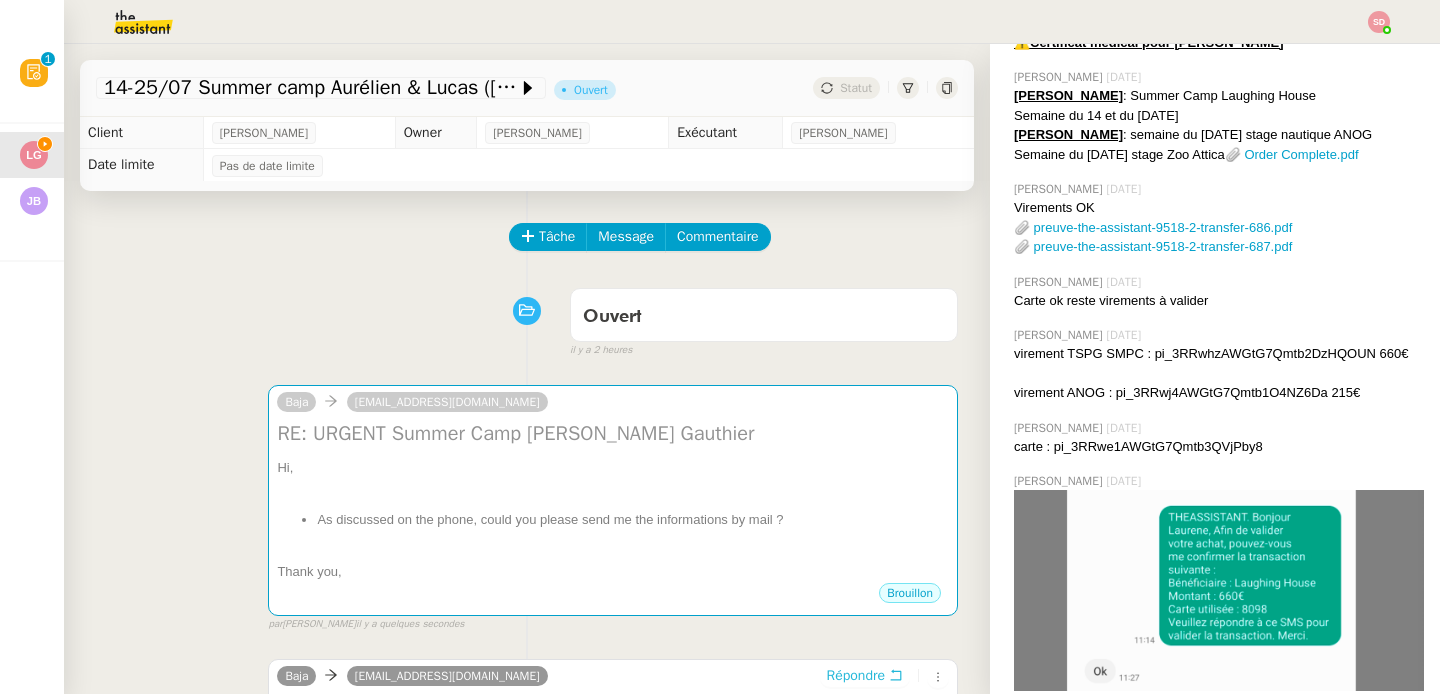 scroll, scrollTop: 5, scrollLeft: 0, axis: vertical 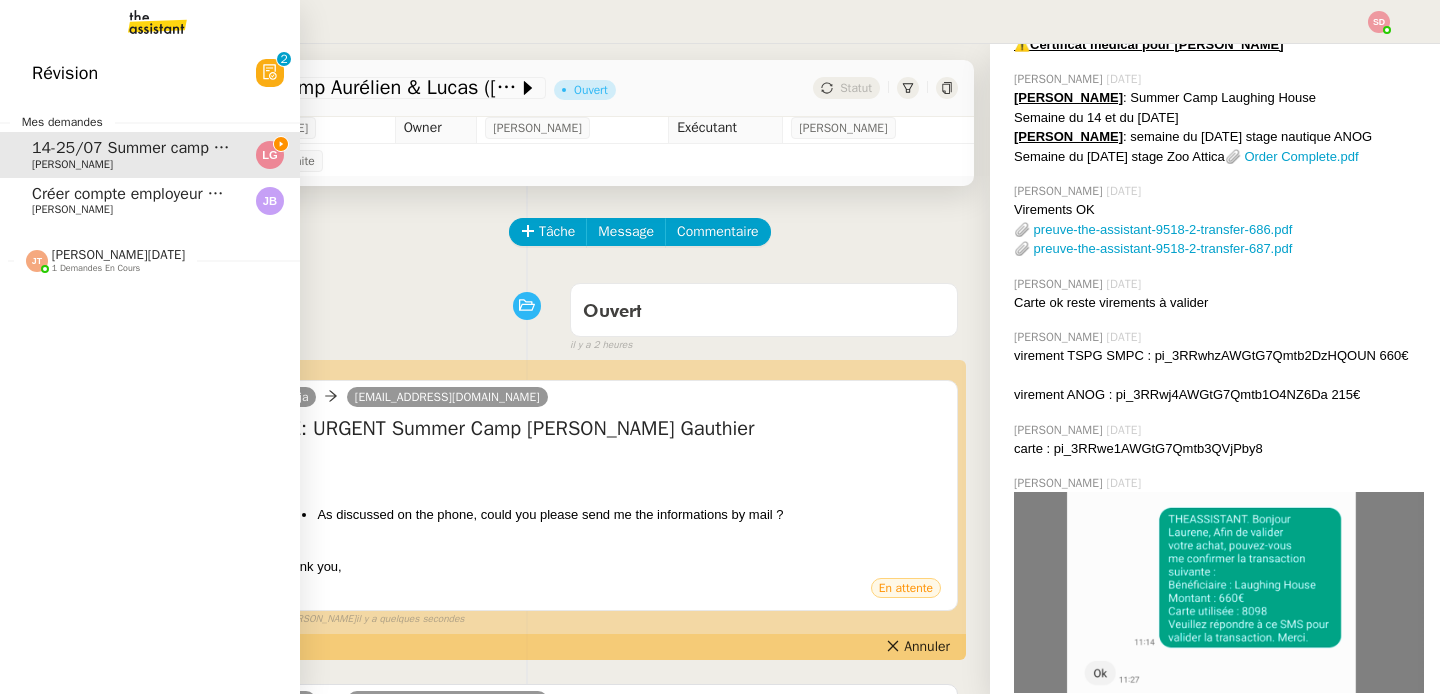 click on "[PERSON_NAME]" 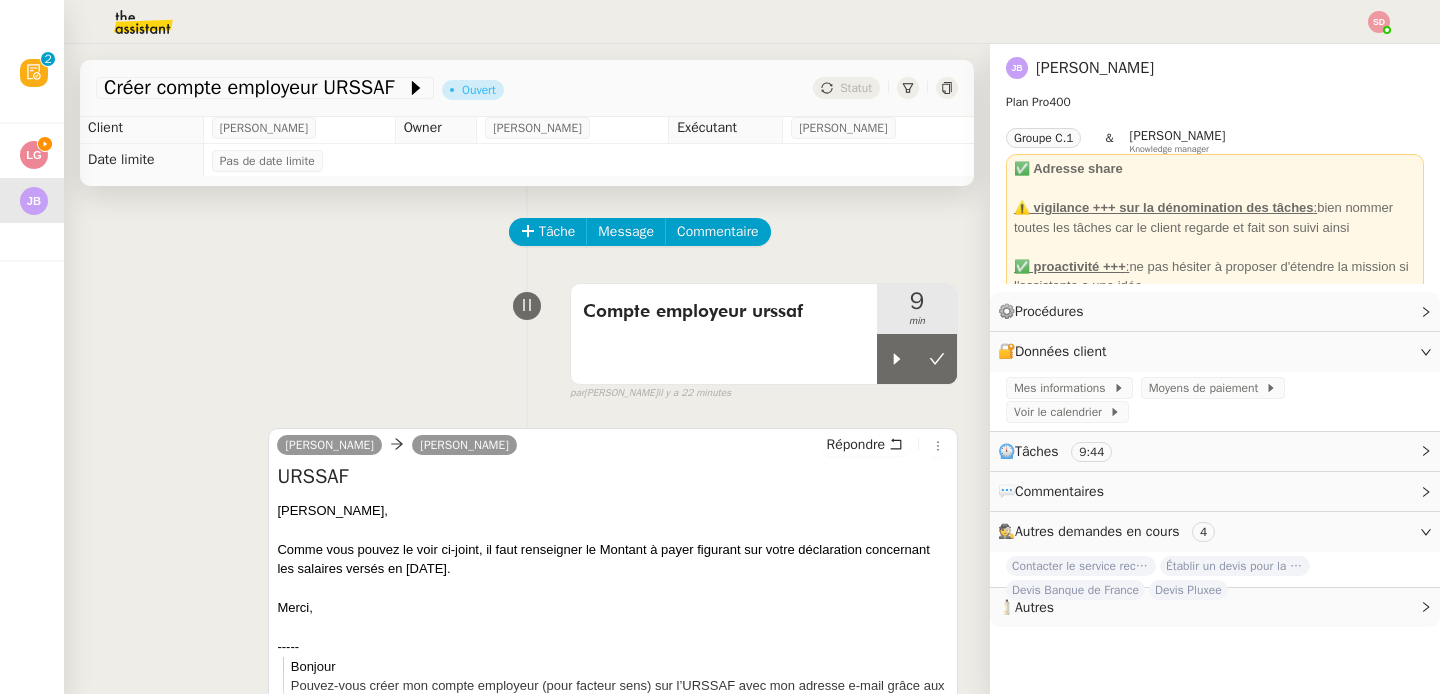 scroll, scrollTop: 0, scrollLeft: 0, axis: both 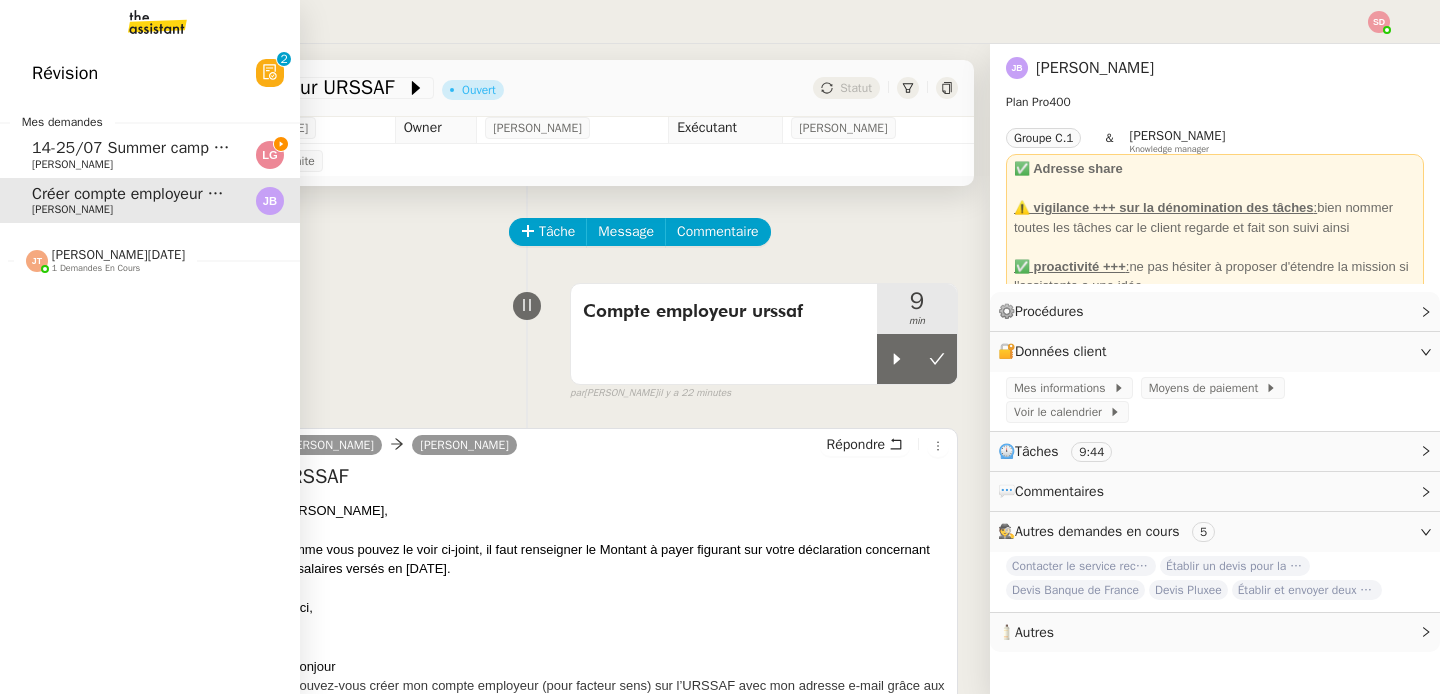 click on "[PERSON_NAME]" 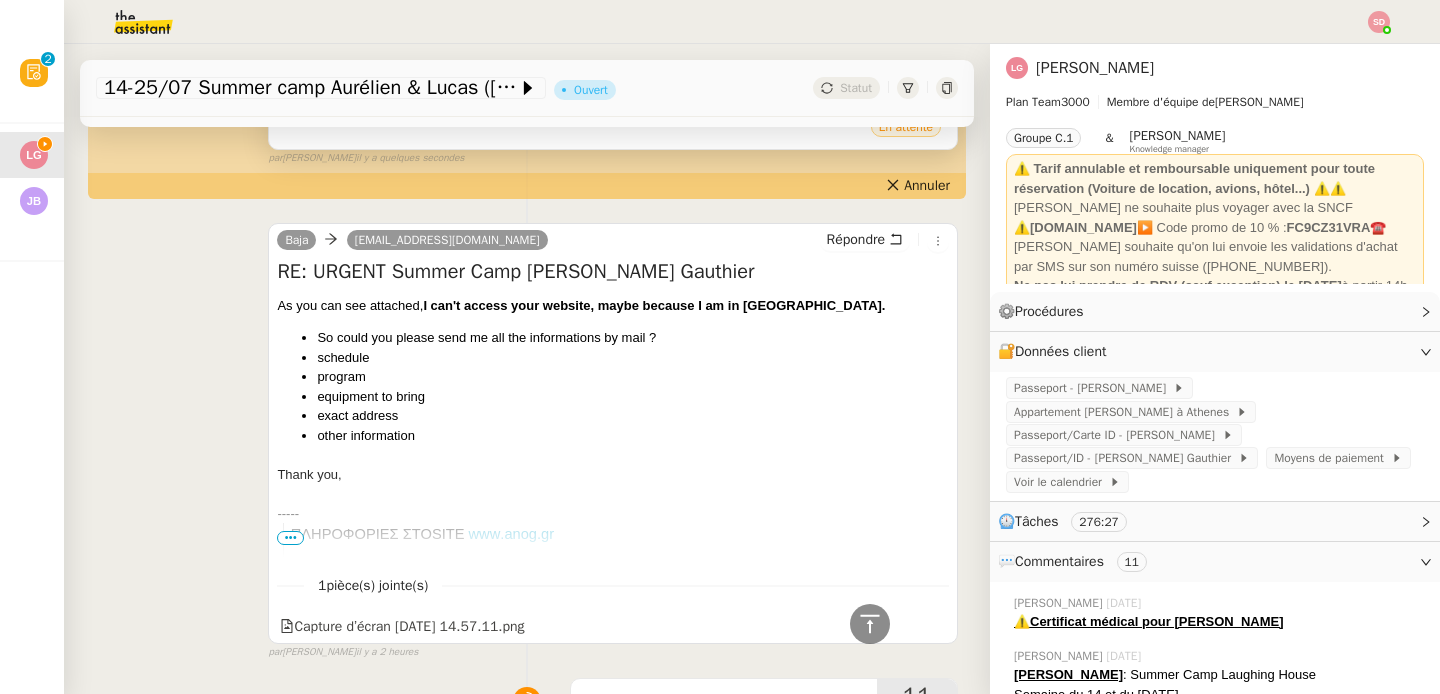 scroll, scrollTop: 698, scrollLeft: 0, axis: vertical 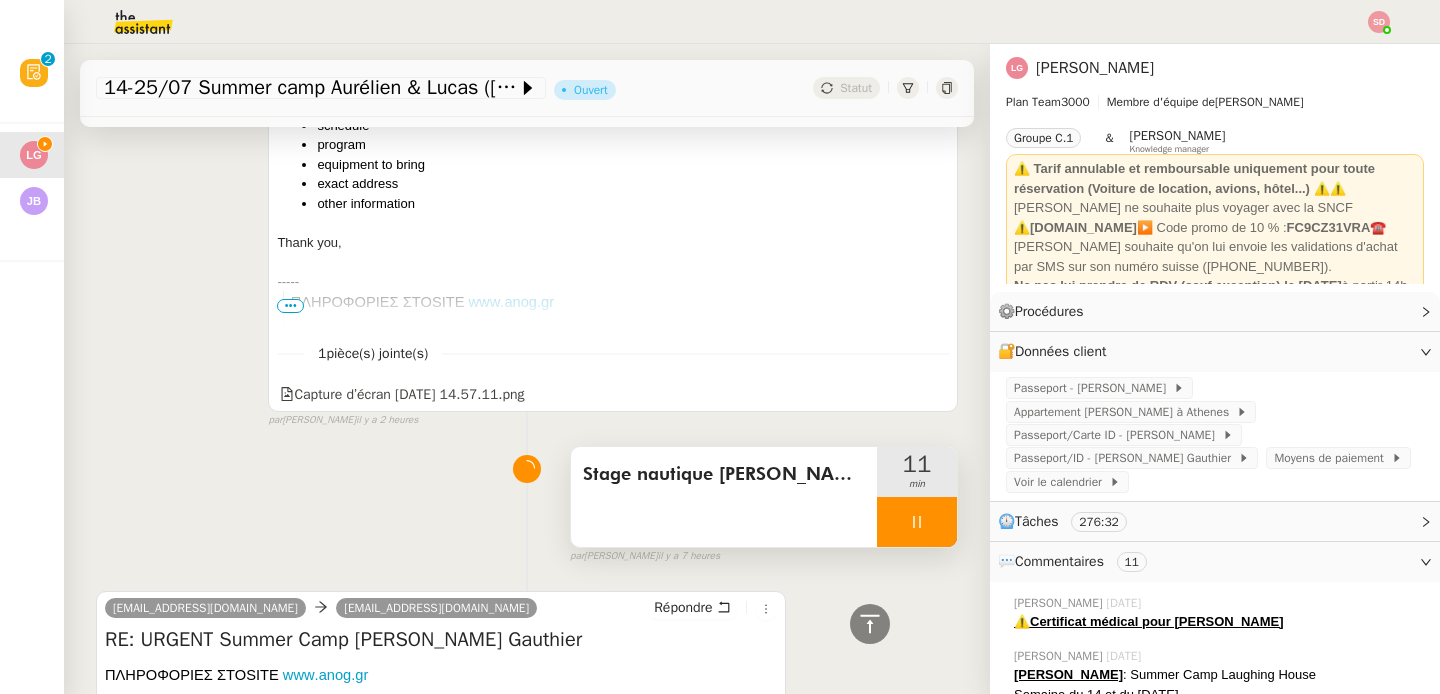 click at bounding box center (917, 522) 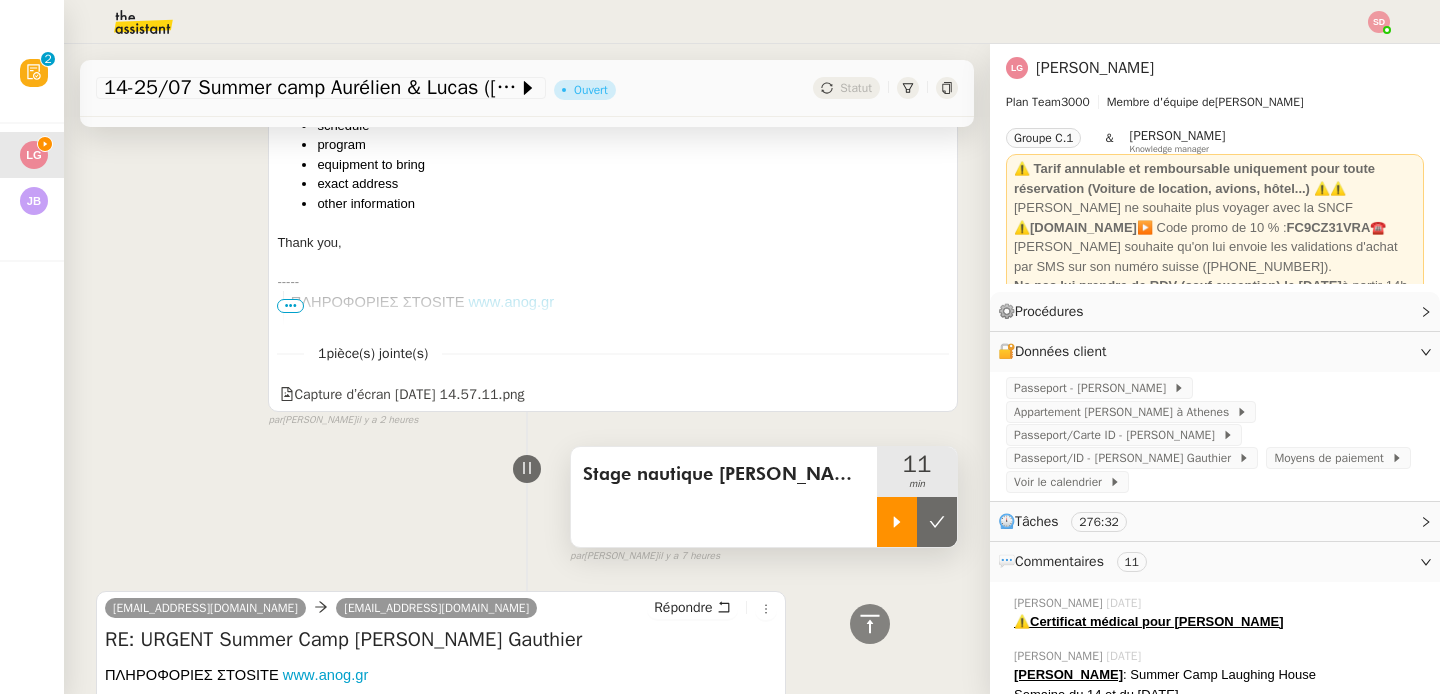 click at bounding box center (937, 522) 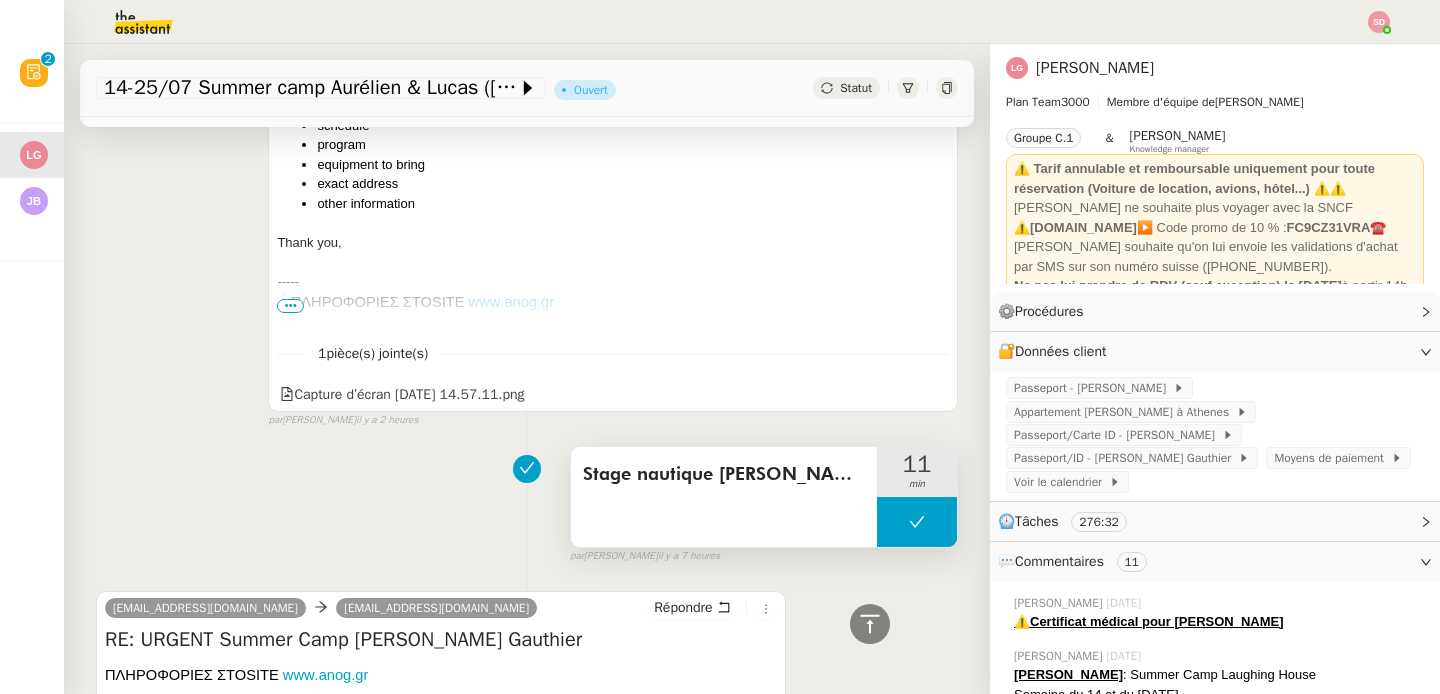 scroll, scrollTop: 0, scrollLeft: 0, axis: both 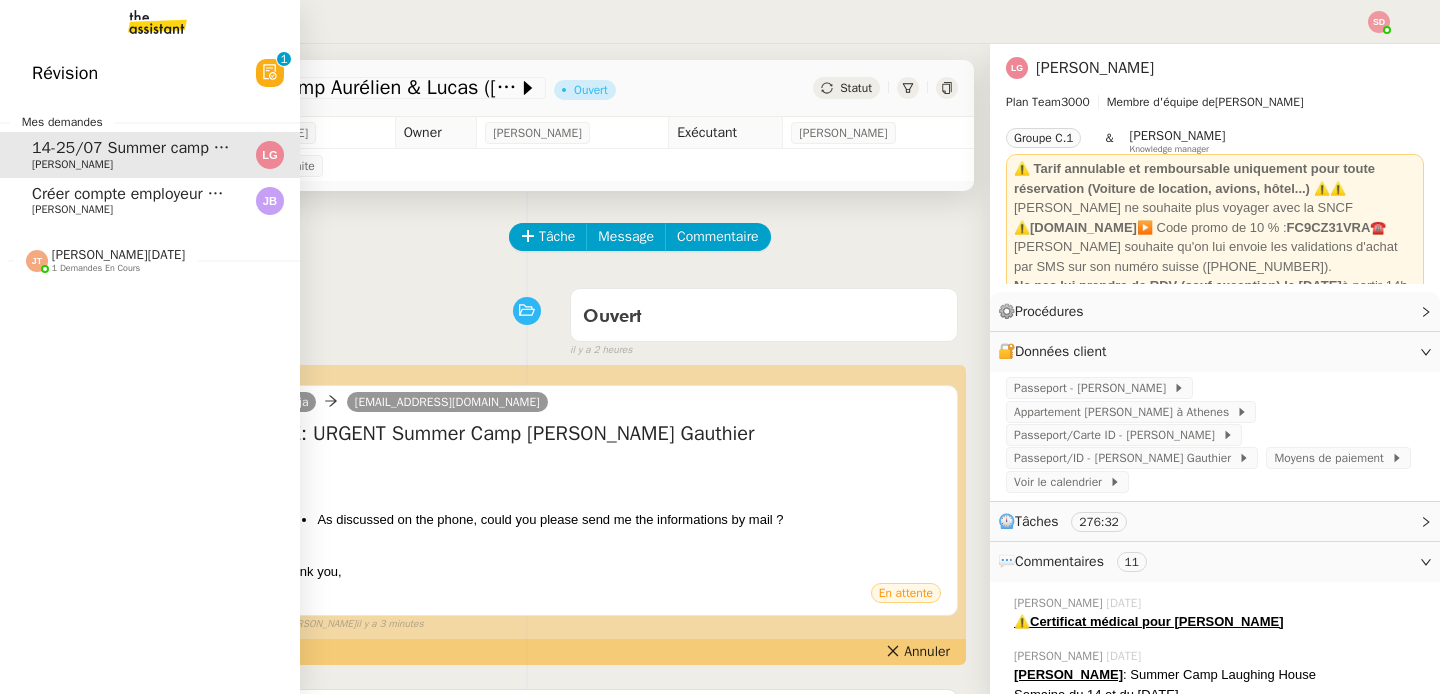 click on "Créer compte employeur URSSAF" 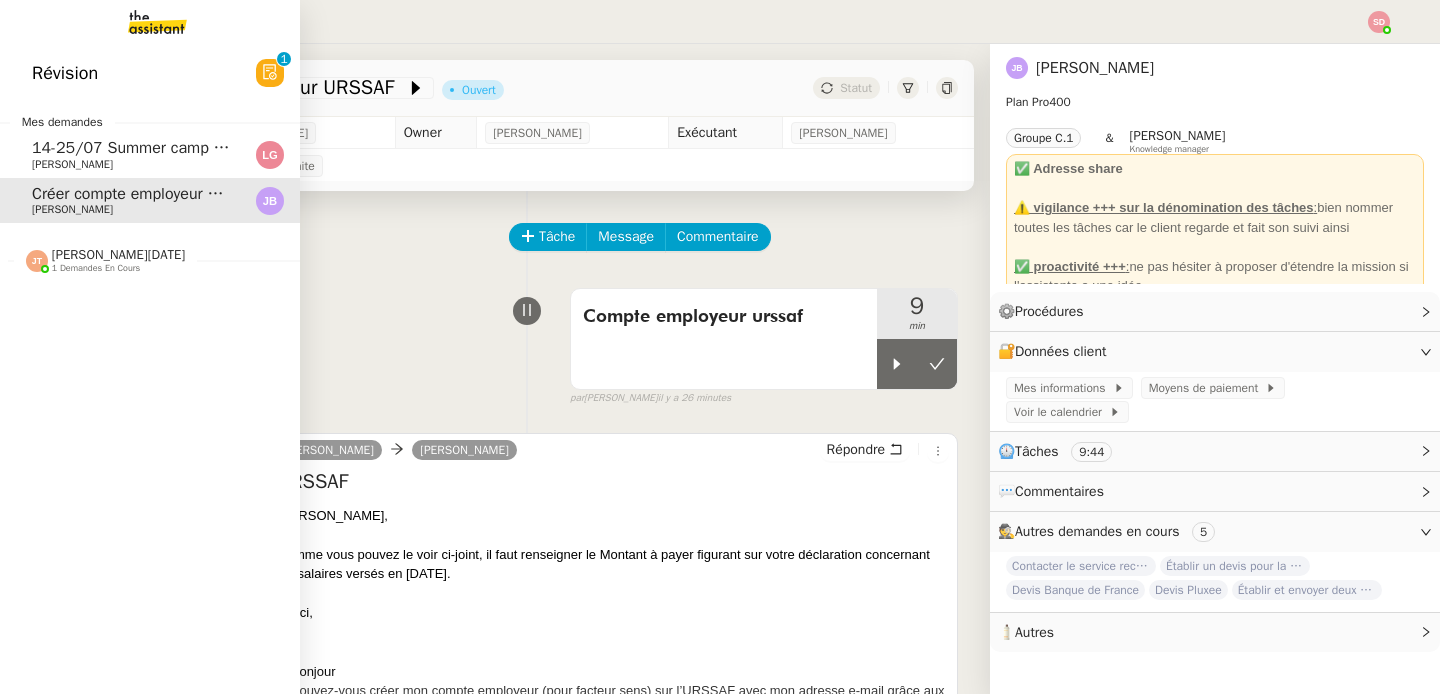 click on "1 demandes en cours" 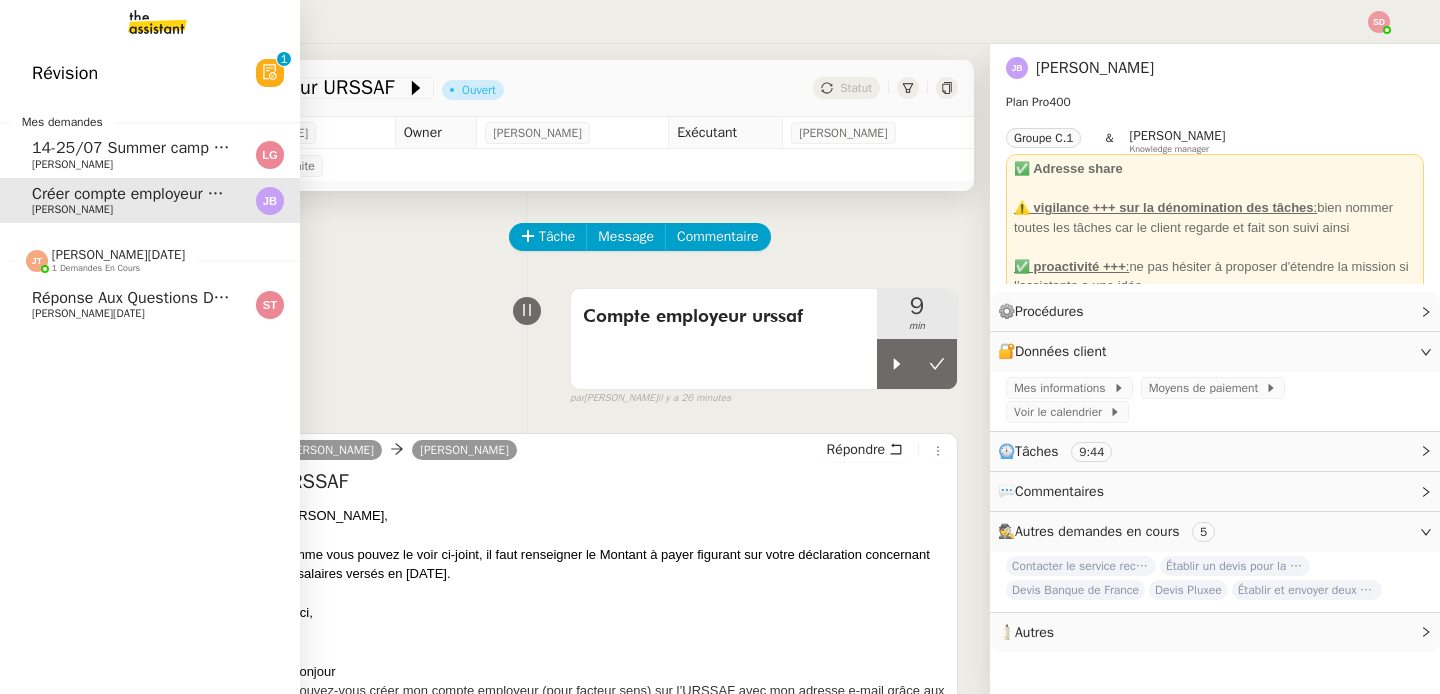 click on "1 demandes en cours" 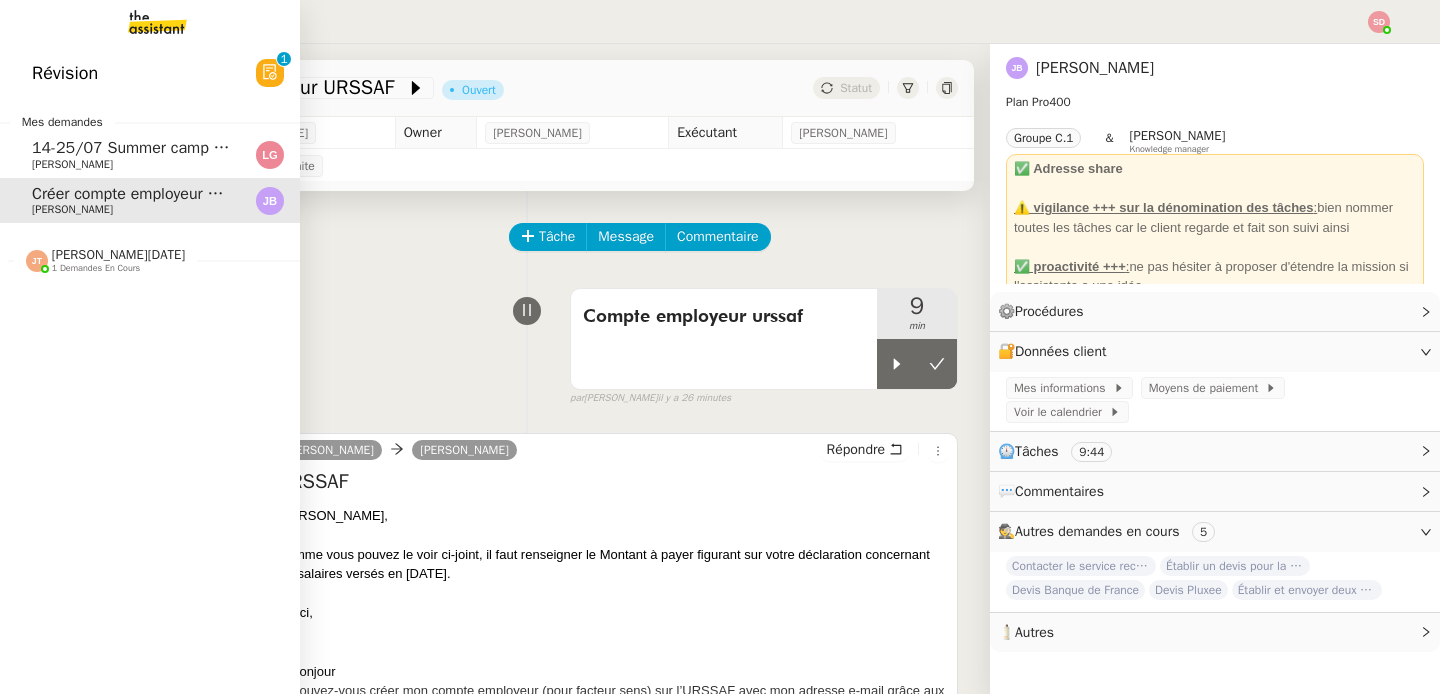 click on "1 demandes en cours" 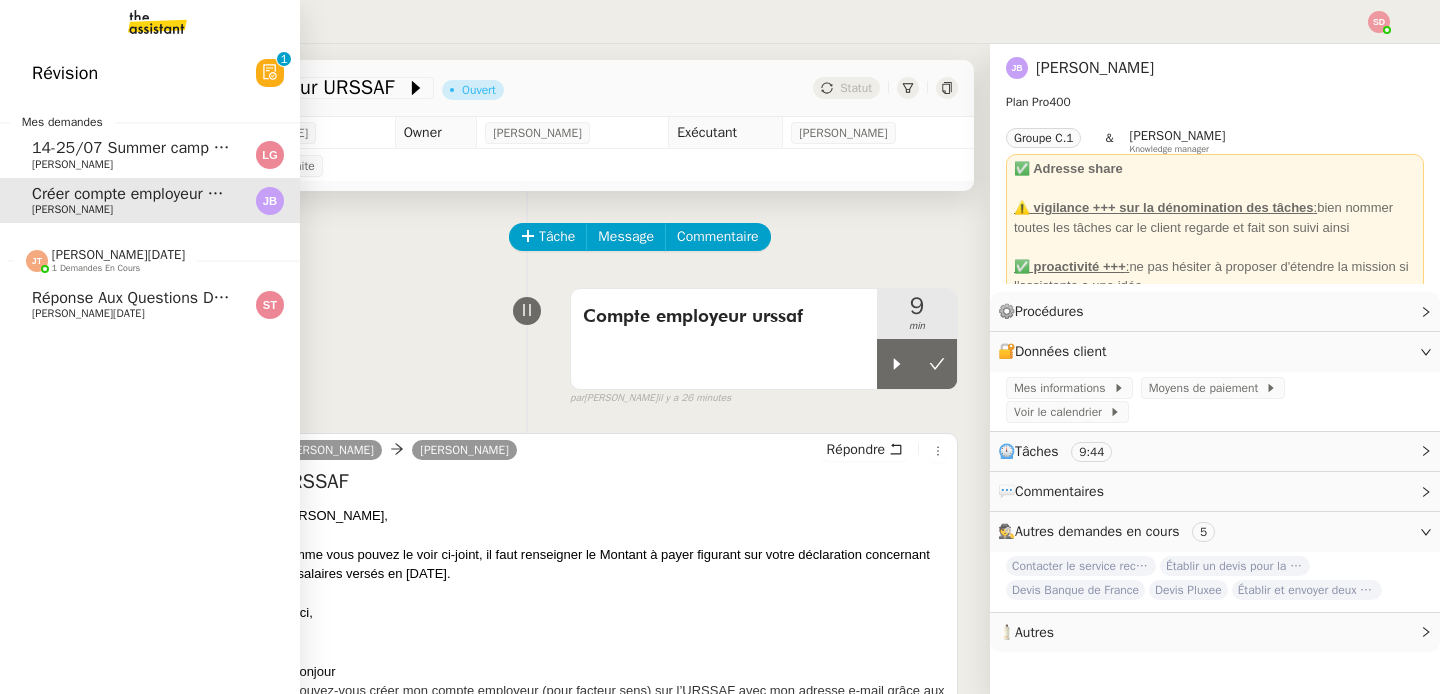 click on "Réponse aux questions des talents- 16 juin 2025" 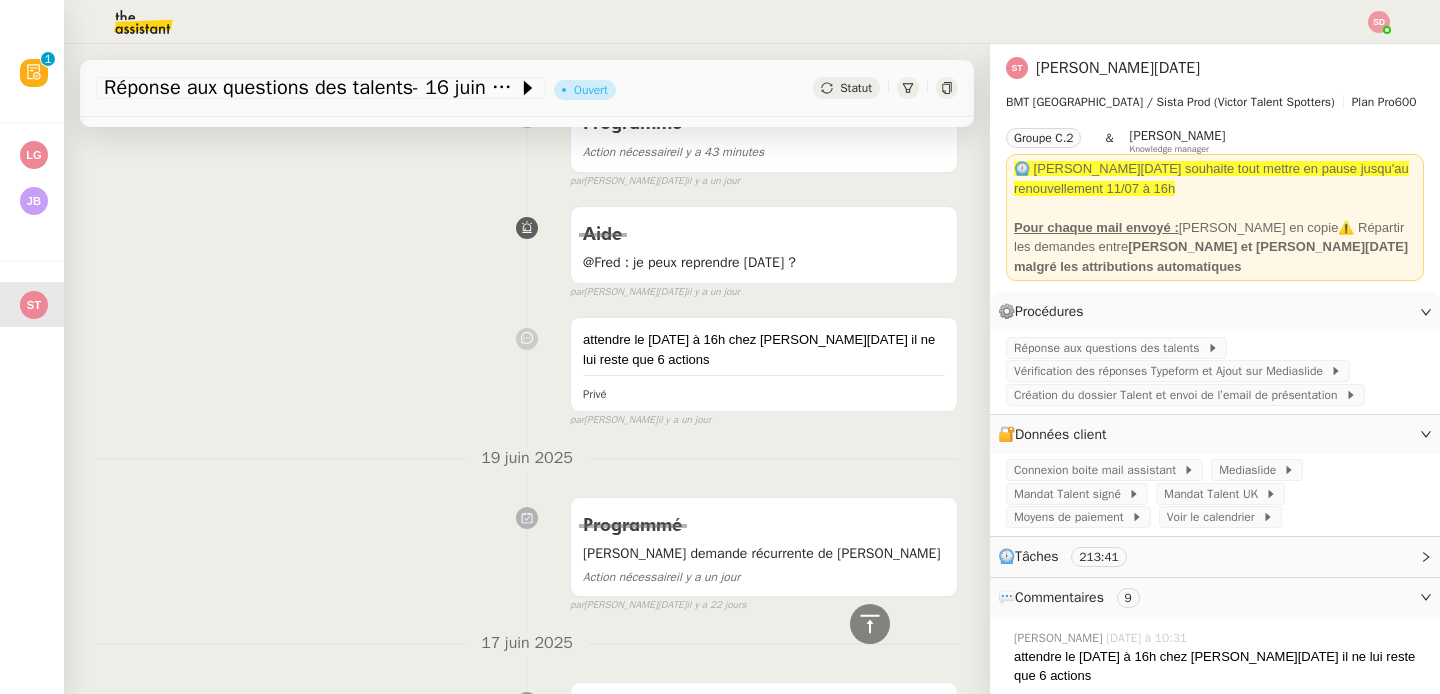 scroll, scrollTop: 0, scrollLeft: 0, axis: both 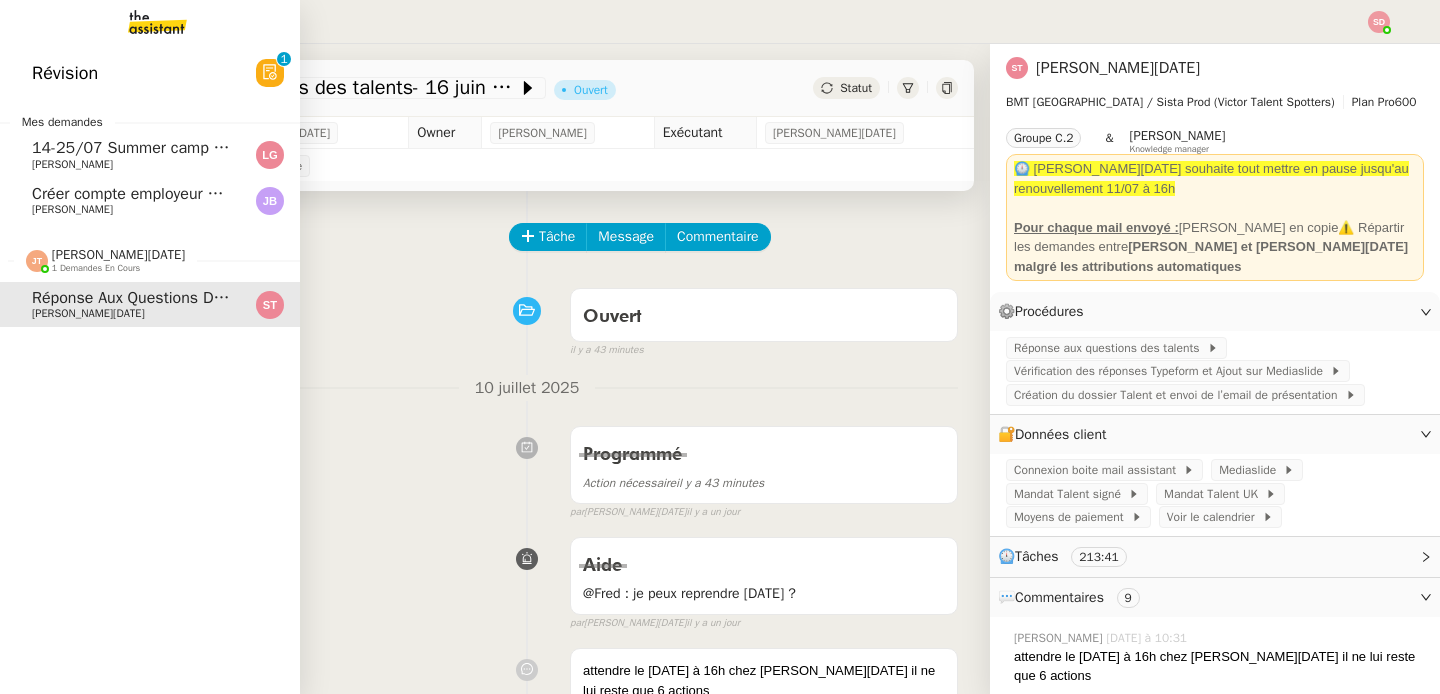 click on "[PERSON_NAME][DATE]" 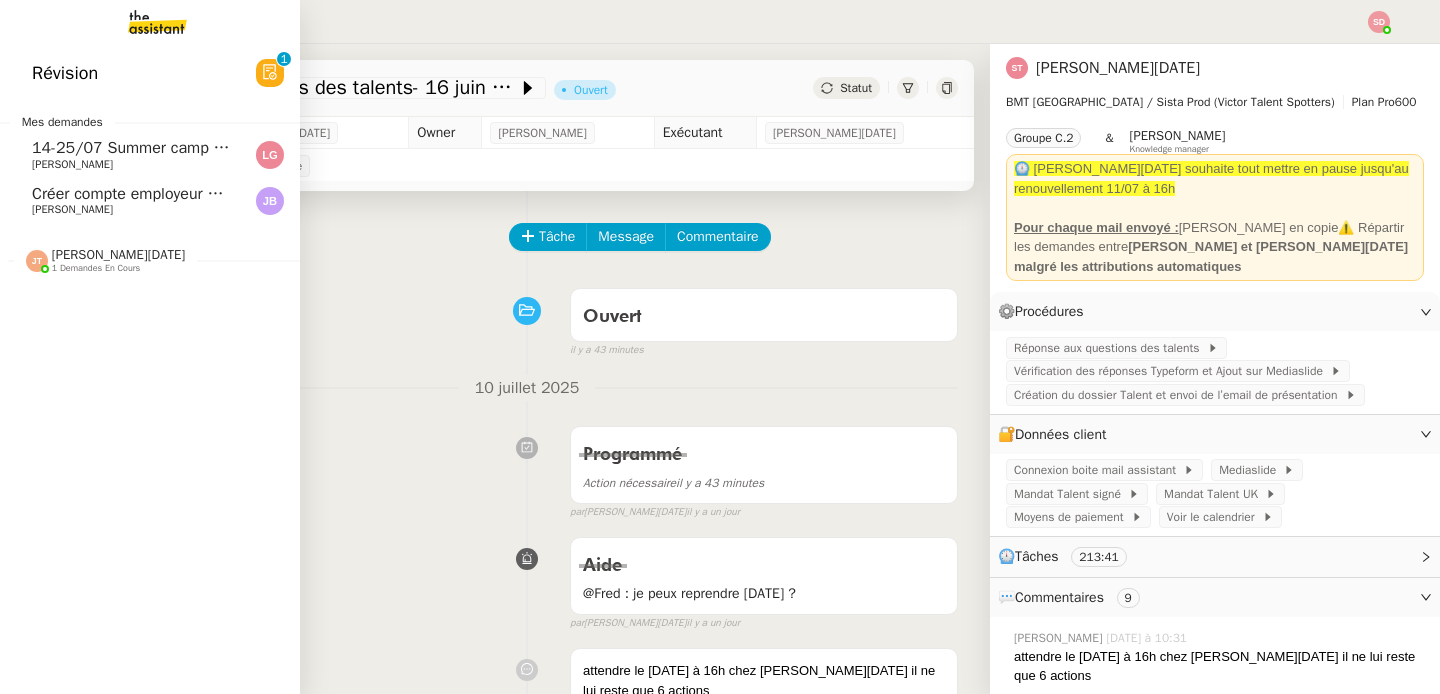 click on "Créer compte employeur URSSAF" 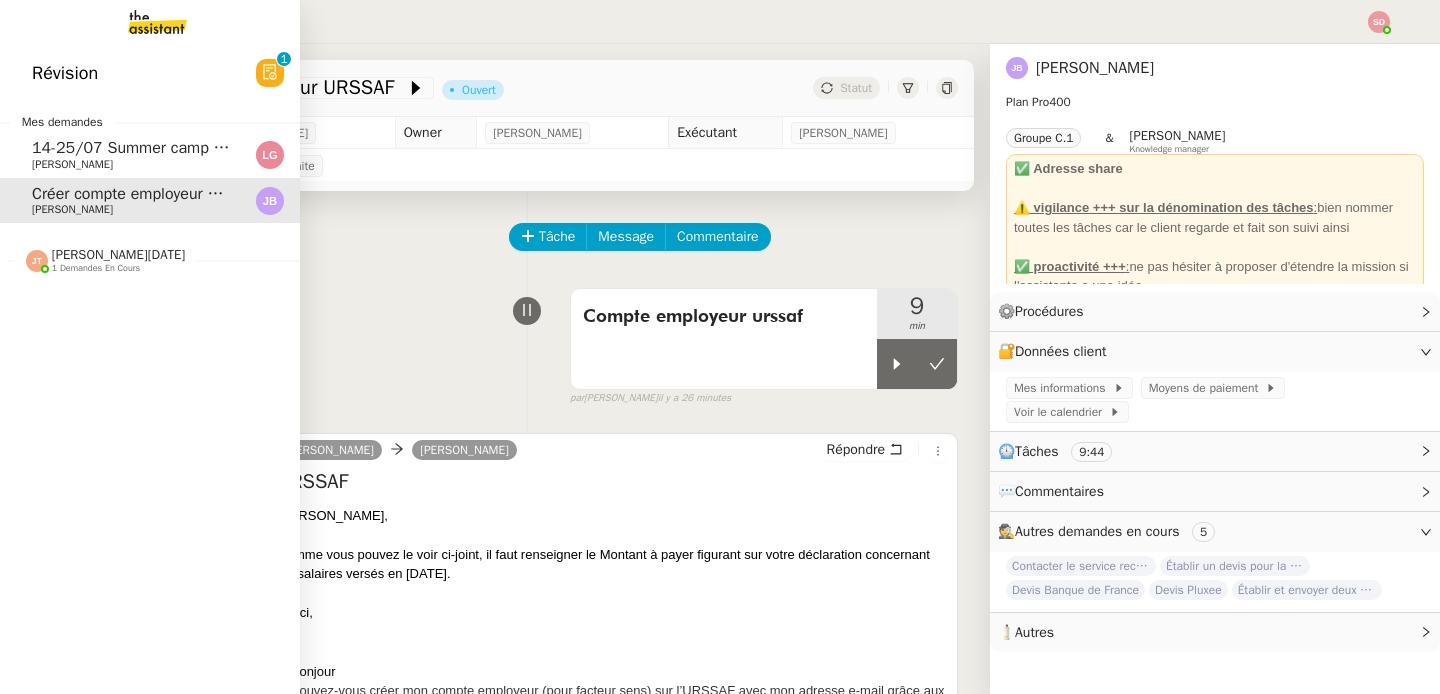 click on "14-25/07 Summer camp Aurélien & Lucas ([GEOGRAPHIC_DATA])" 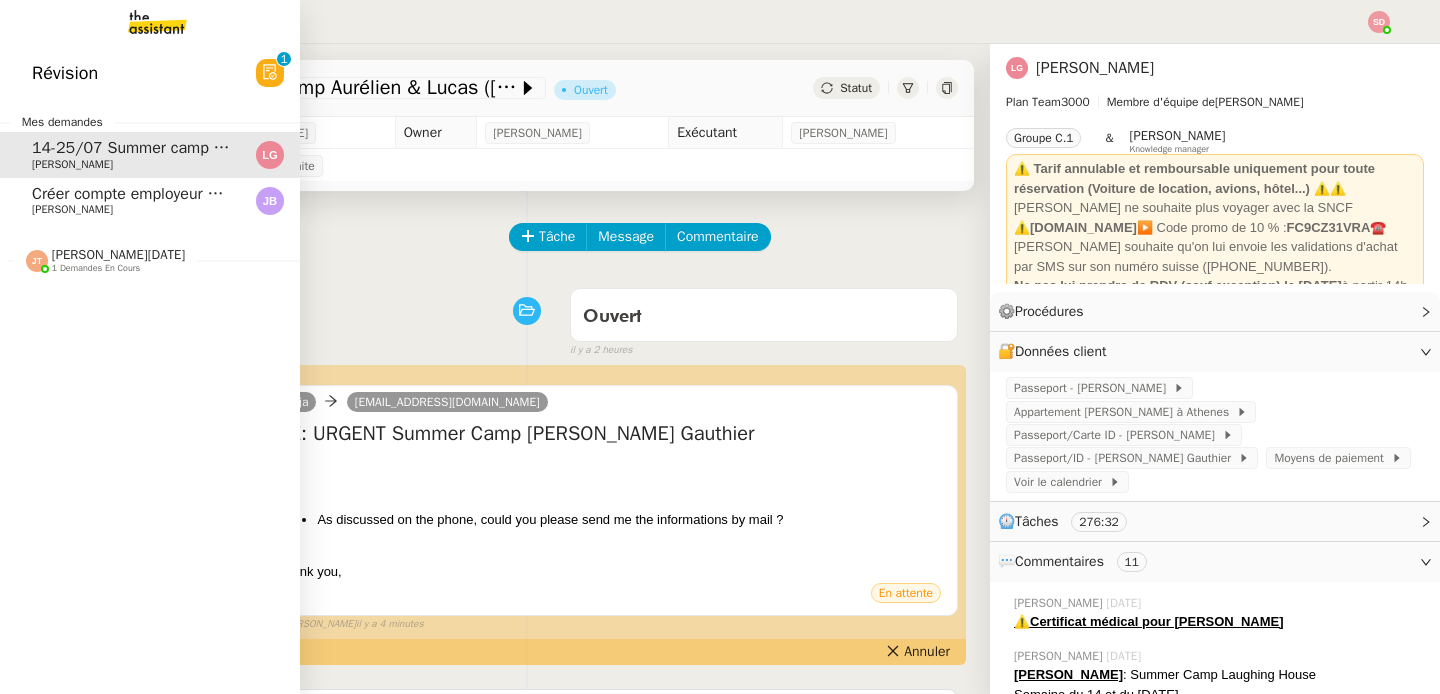 click on "Créer compte employeur URSSAF" 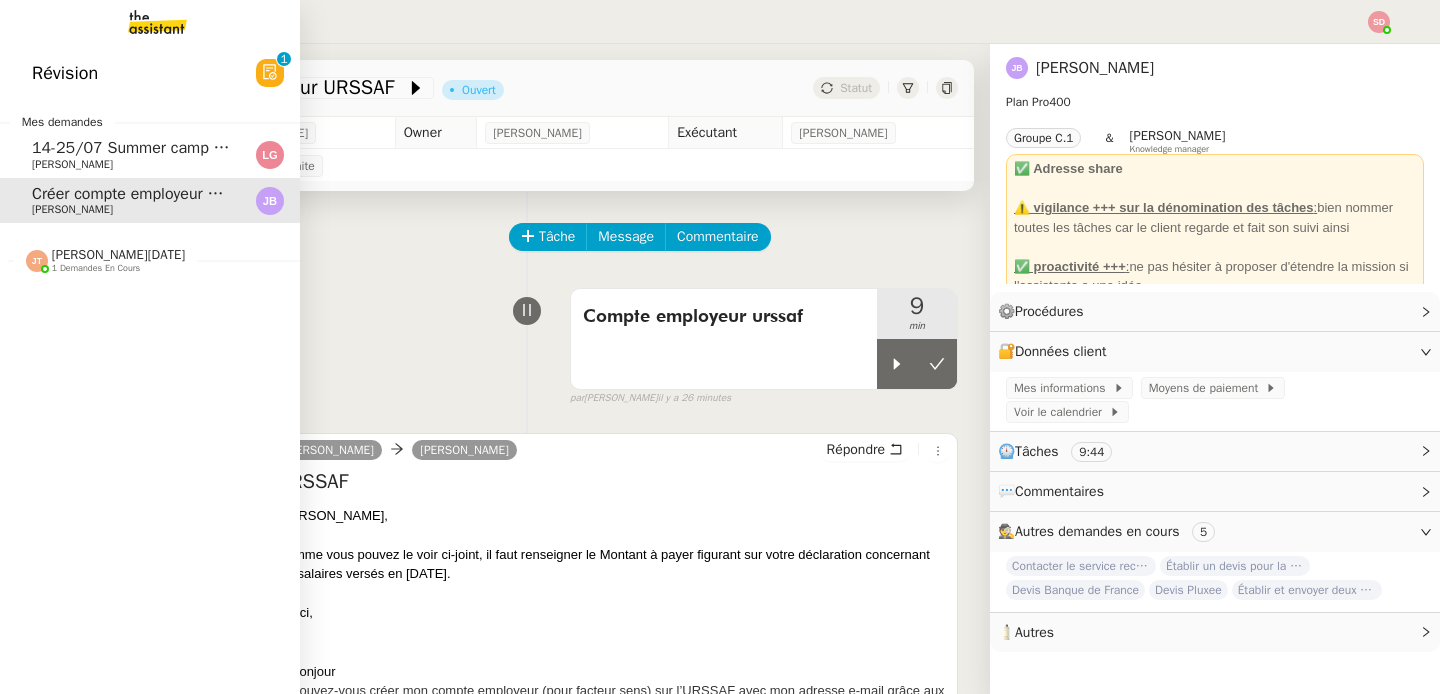 click on "14-25/07 Summer camp Aurélien & Lucas ([GEOGRAPHIC_DATA])" 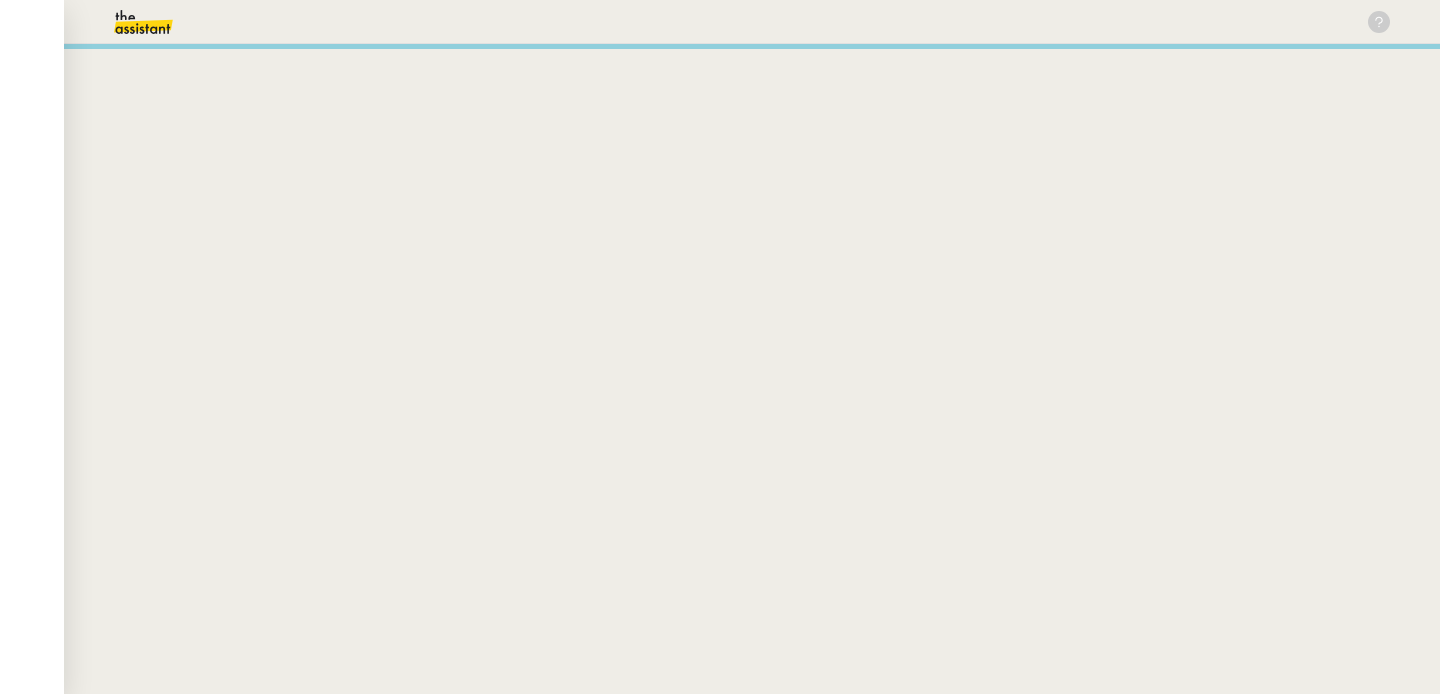 scroll, scrollTop: 0, scrollLeft: 0, axis: both 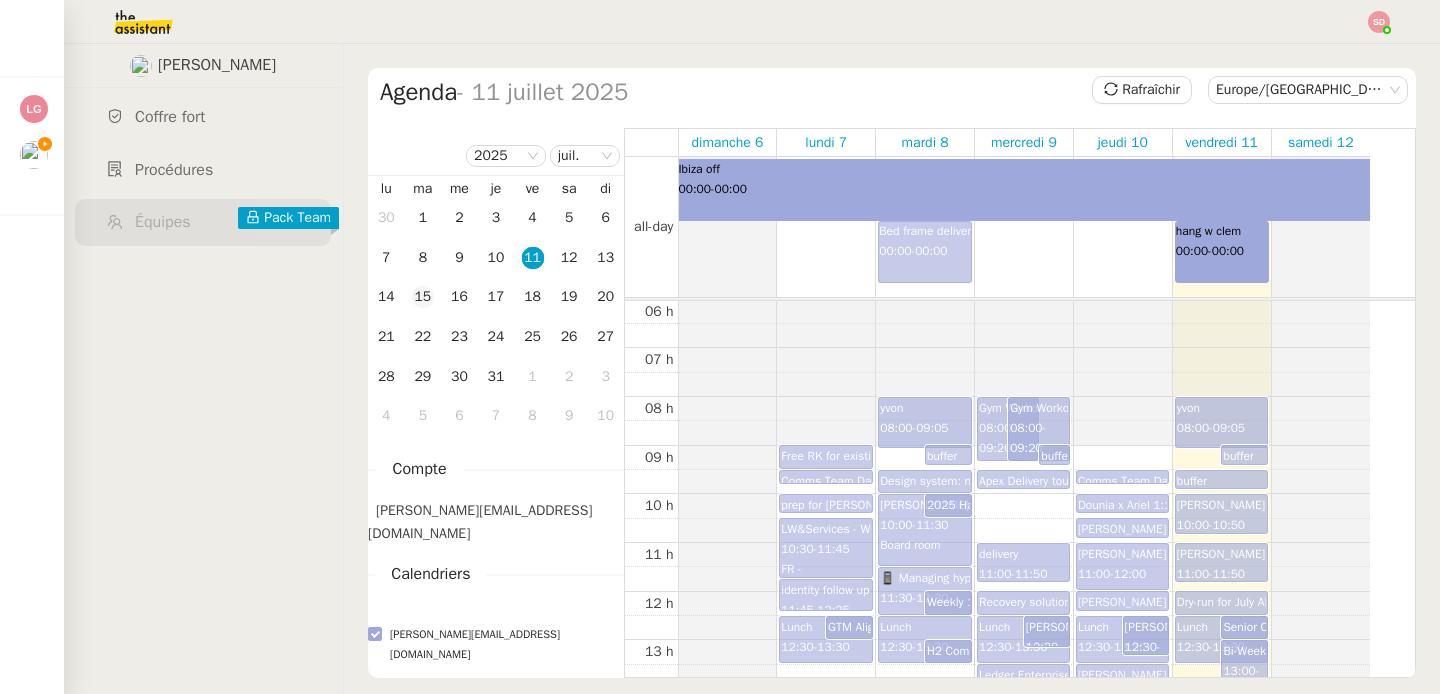 click on "15" 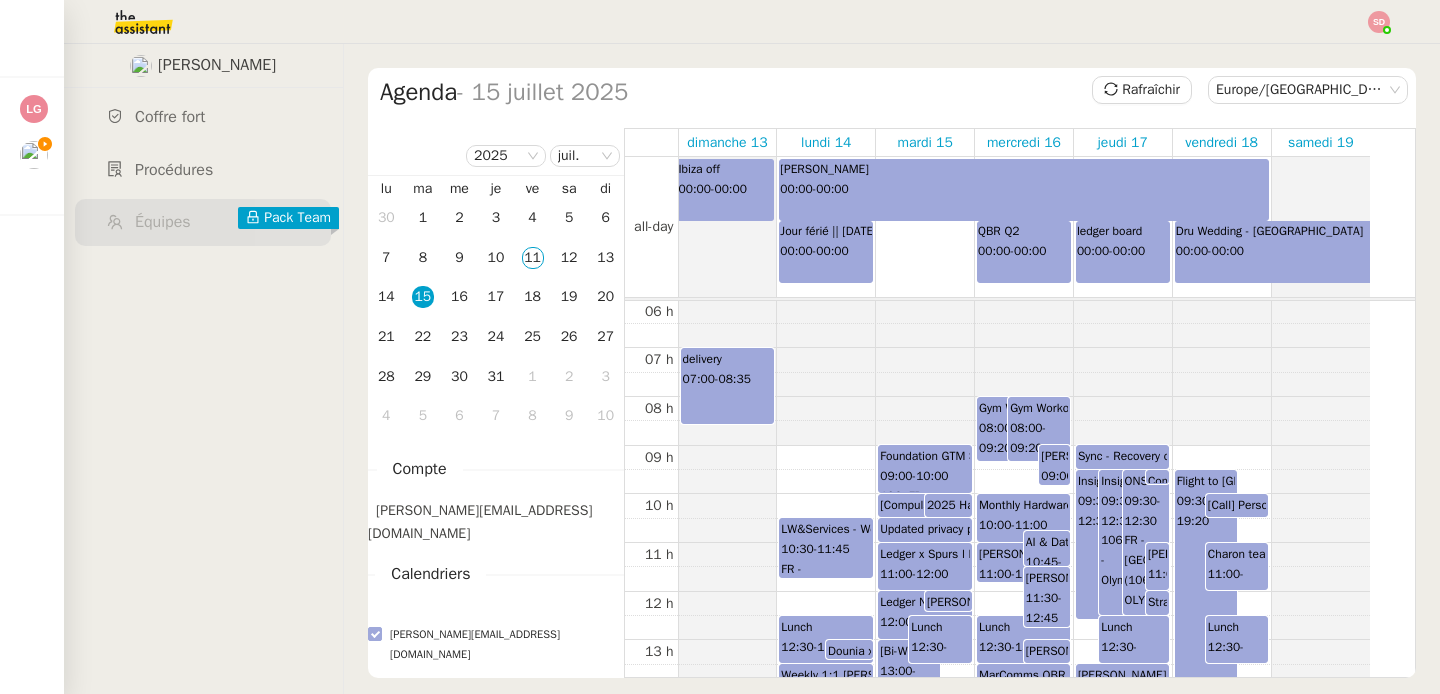 click on "[PERSON_NAME][EMAIL_ADDRESS][DOMAIN_NAME]" 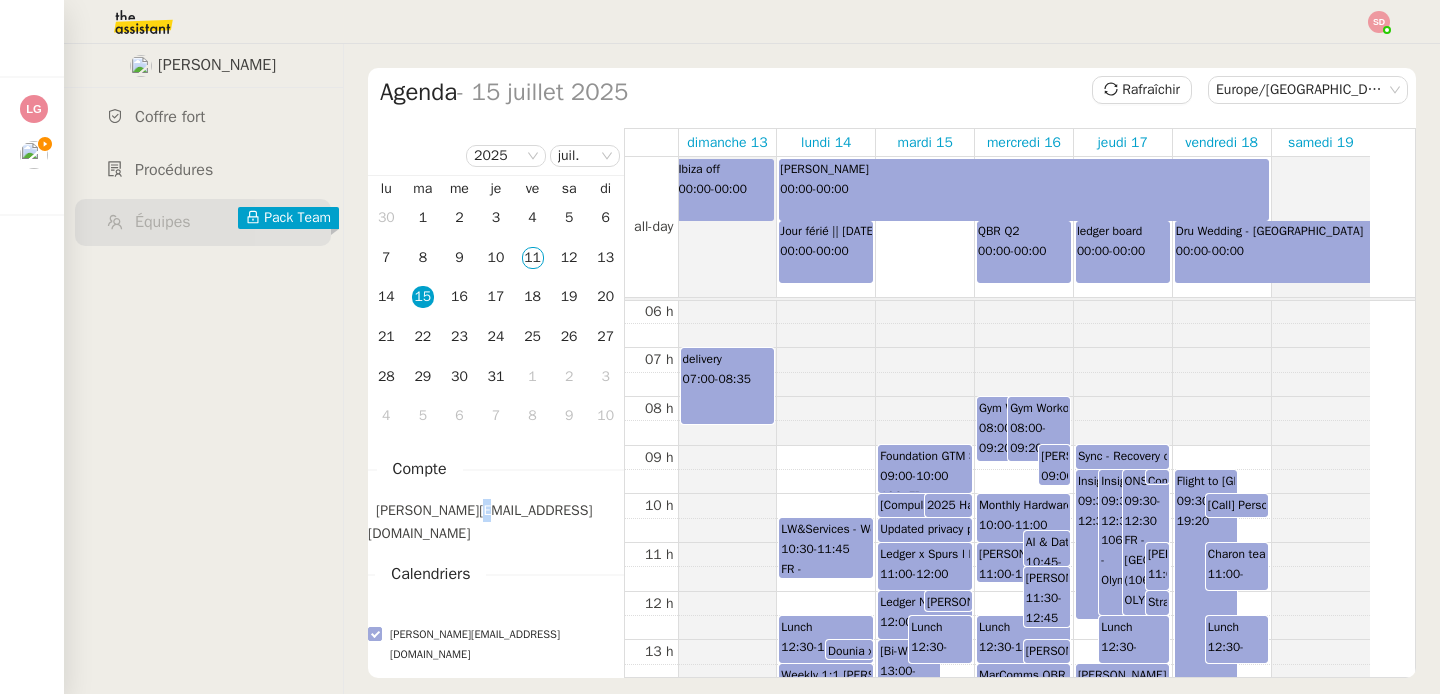 click on "[PERSON_NAME][EMAIL_ADDRESS][DOMAIN_NAME]" 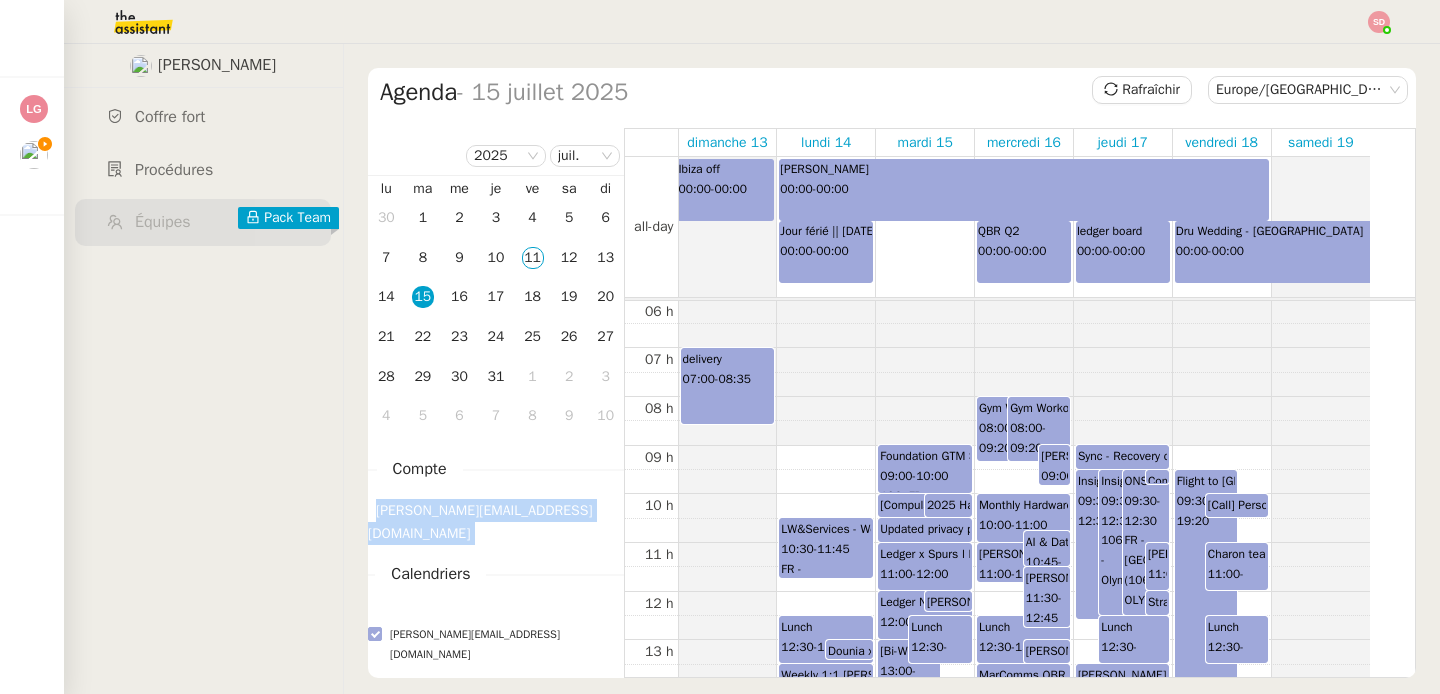 click on "ariel.wengroff@ledger.fr" 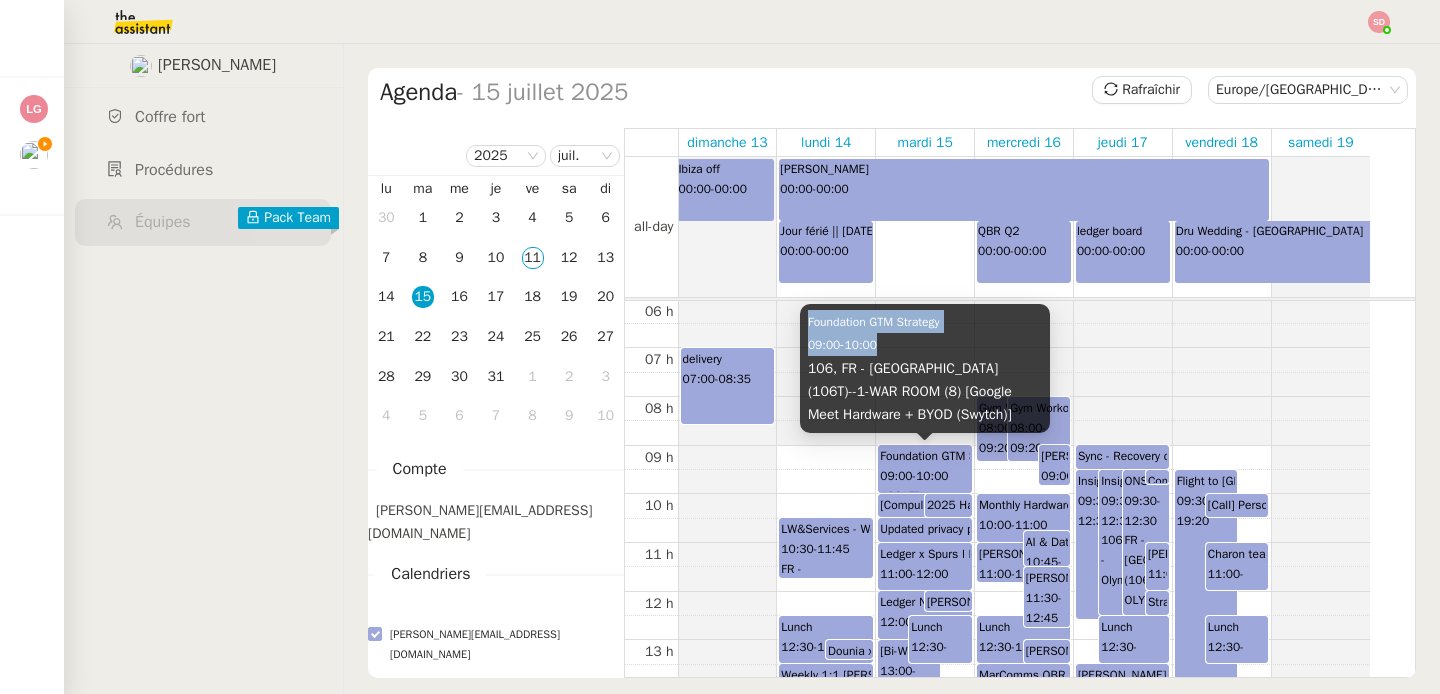 drag, startPoint x: 807, startPoint y: 325, endPoint x: 904, endPoint y: 348, distance: 99.68952 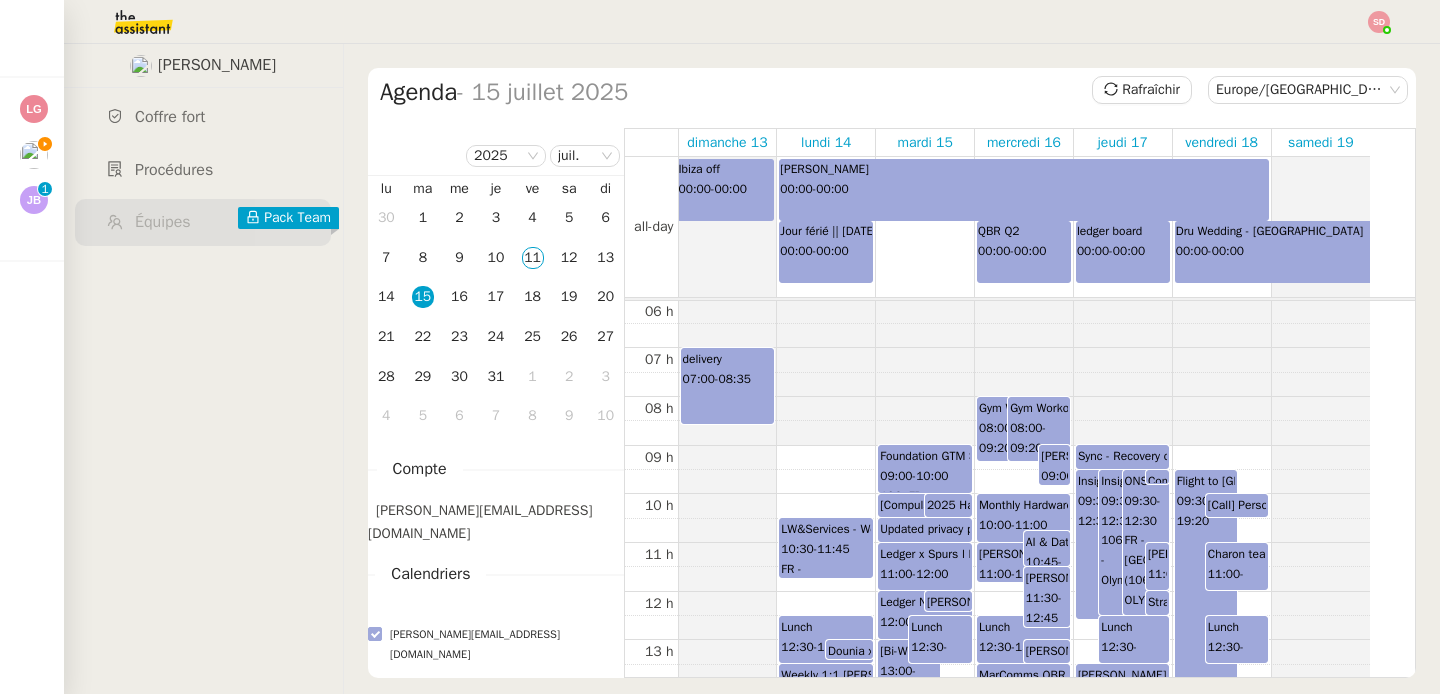 scroll, scrollTop: 437, scrollLeft: 0, axis: vertical 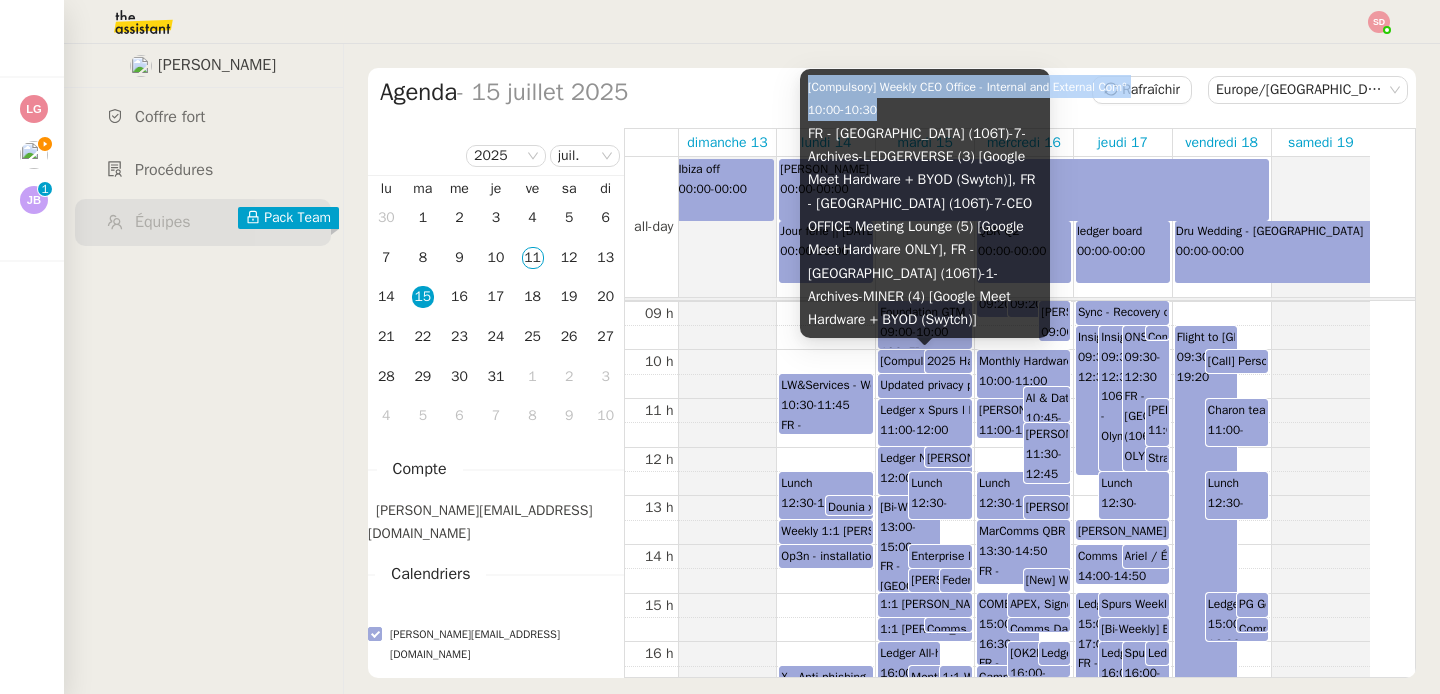 drag, startPoint x: 807, startPoint y: 88, endPoint x: 889, endPoint y: 109, distance: 84.646324 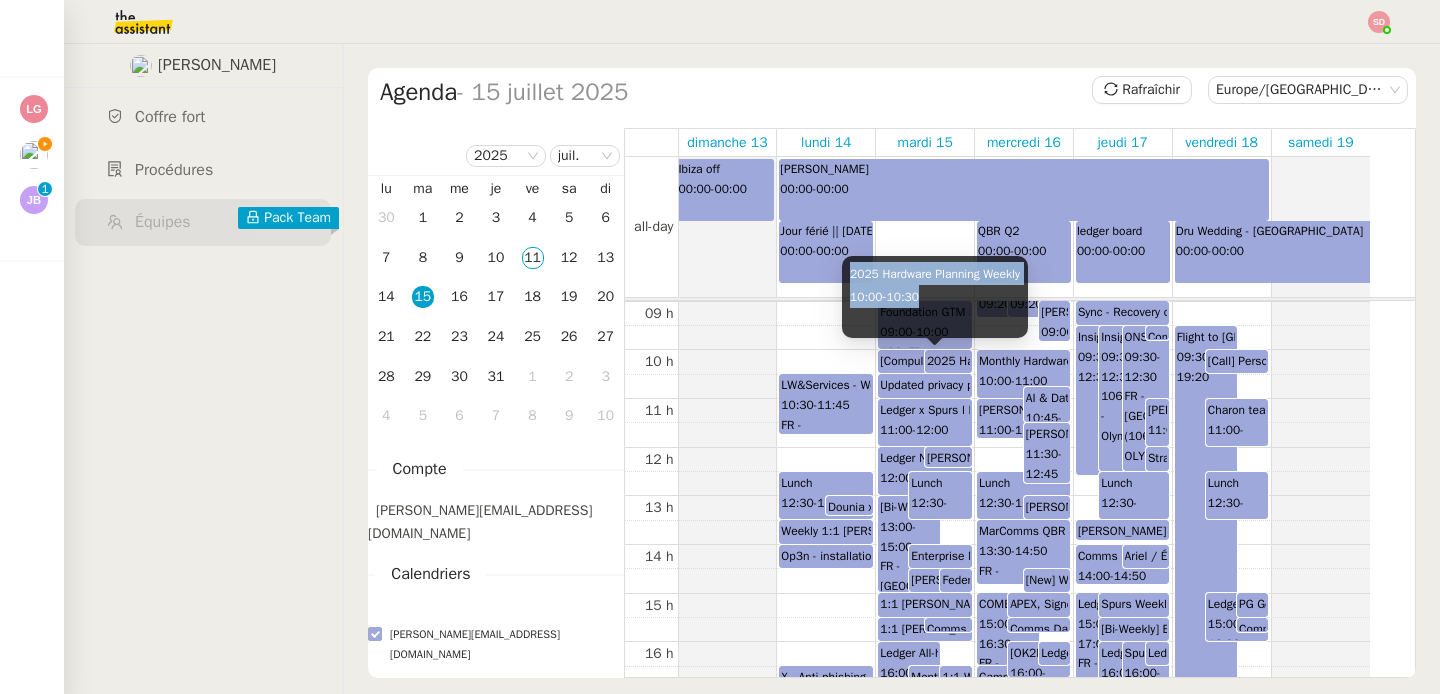 drag, startPoint x: 849, startPoint y: 274, endPoint x: 963, endPoint y: 298, distance: 116.498924 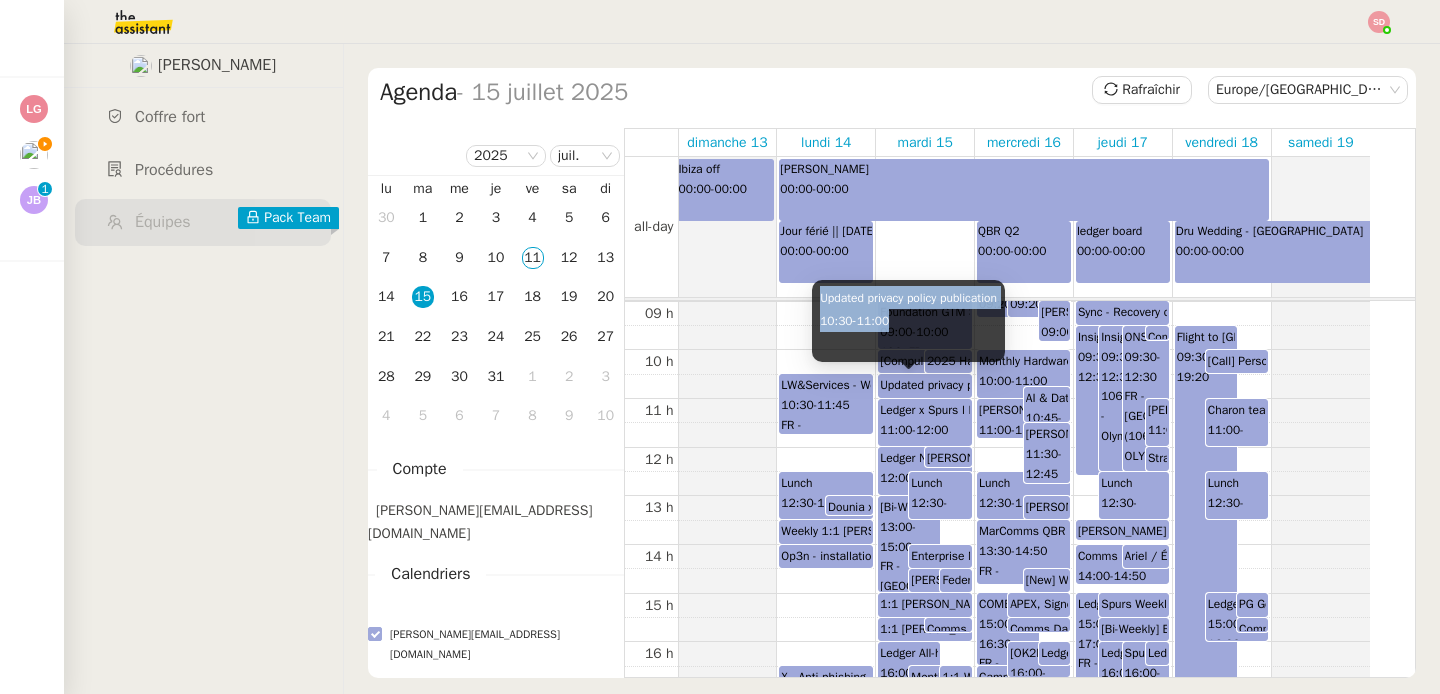 drag, startPoint x: 823, startPoint y: 296, endPoint x: 908, endPoint y: 318, distance: 87.80091 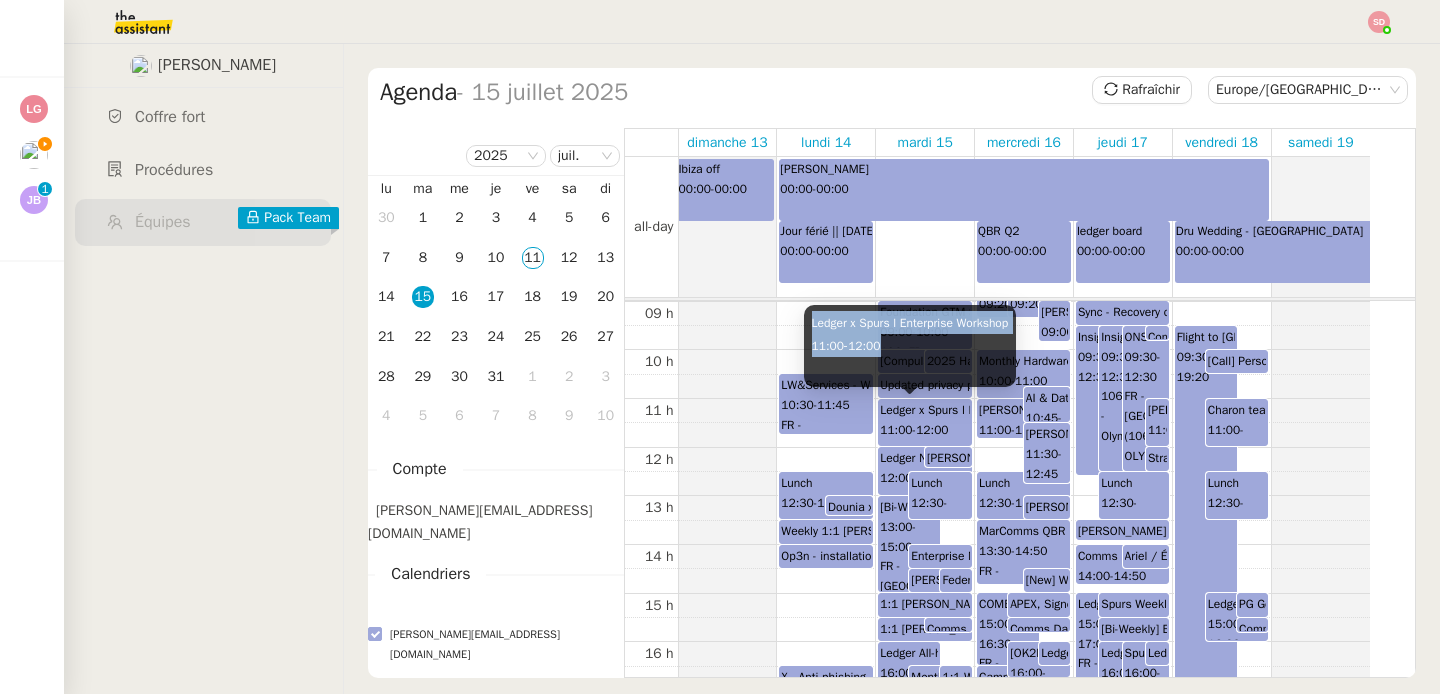 drag, startPoint x: 811, startPoint y: 322, endPoint x: 912, endPoint y: 346, distance: 103.81233 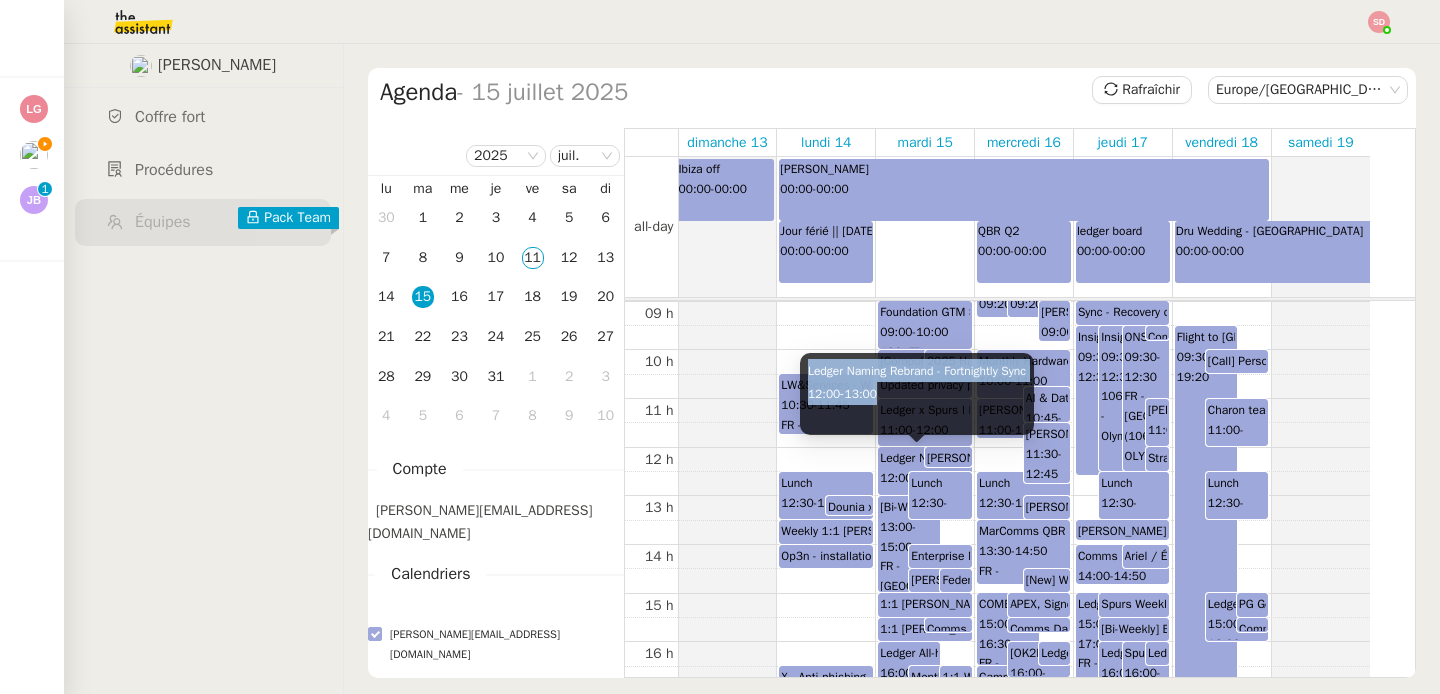 drag, startPoint x: 804, startPoint y: 371, endPoint x: 893, endPoint y: 385, distance: 90.0944 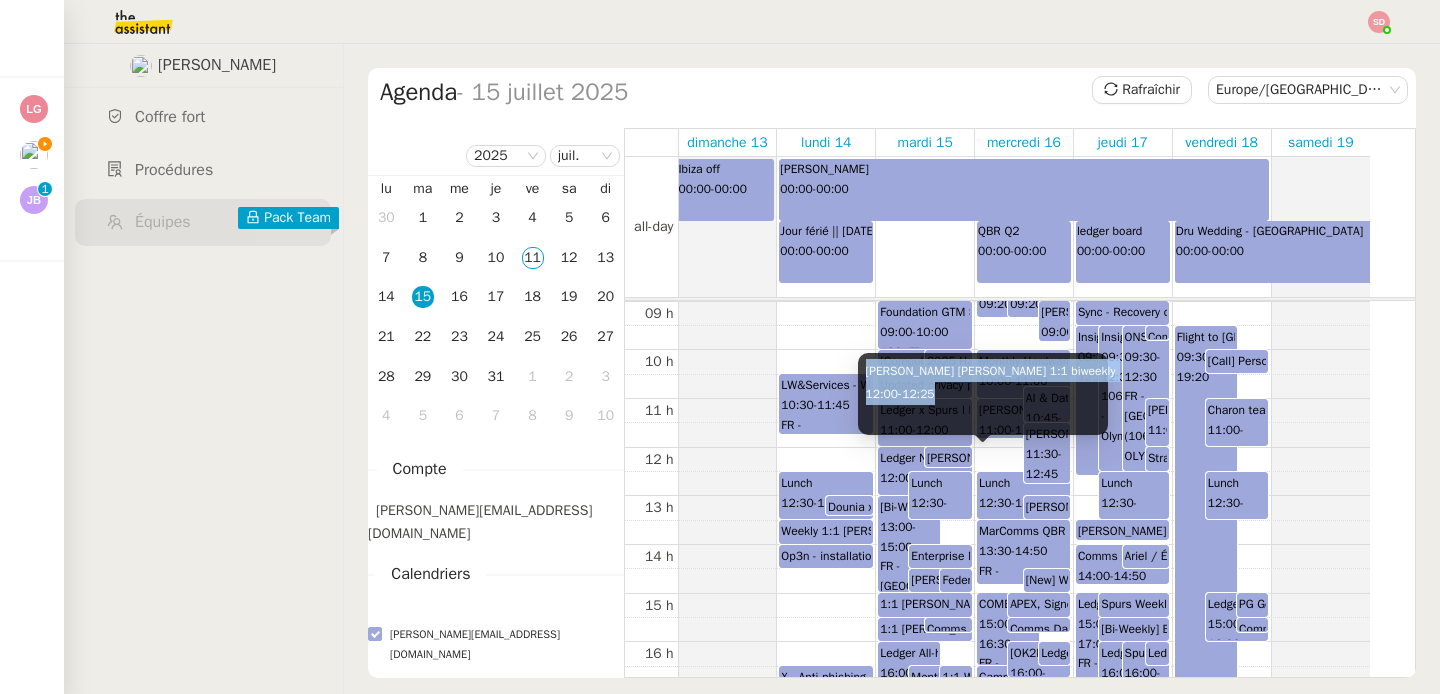 drag, startPoint x: 866, startPoint y: 373, endPoint x: 946, endPoint y: 389, distance: 81.58431 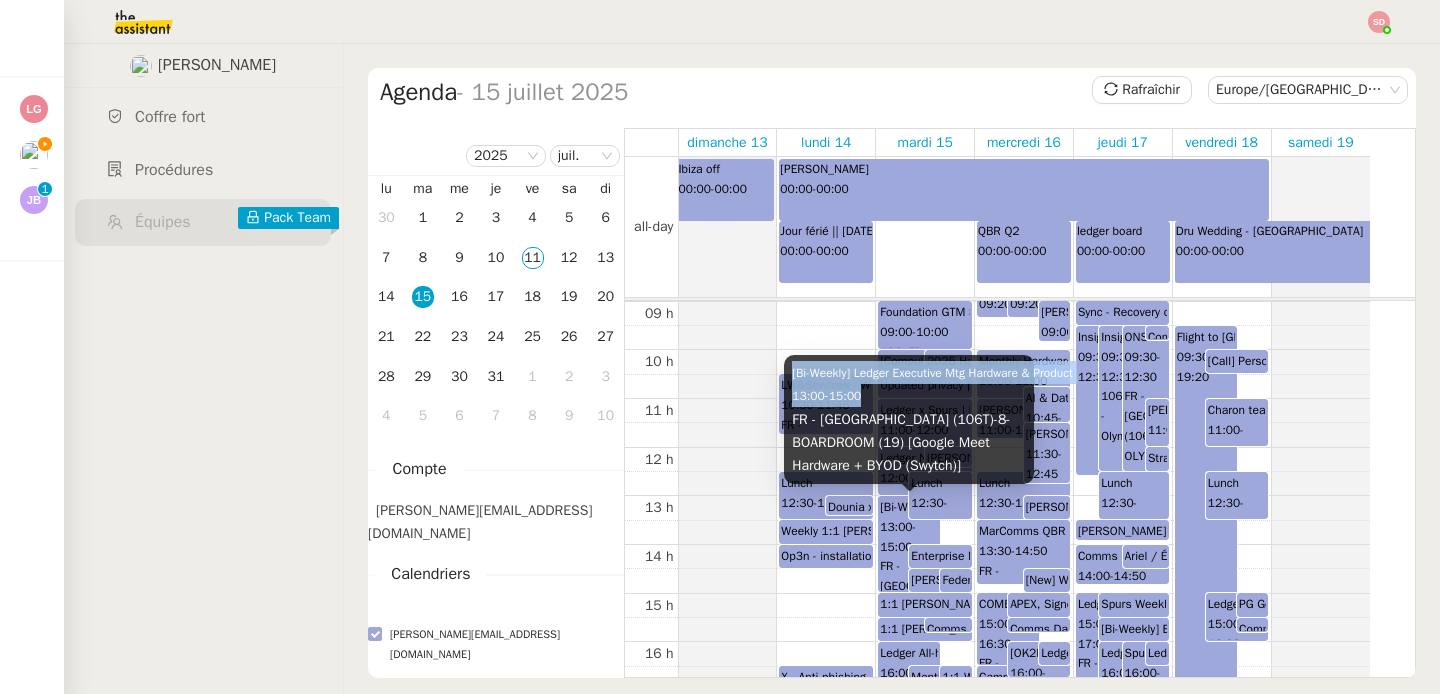 drag, startPoint x: 792, startPoint y: 376, endPoint x: 873, endPoint y: 393, distance: 82.764725 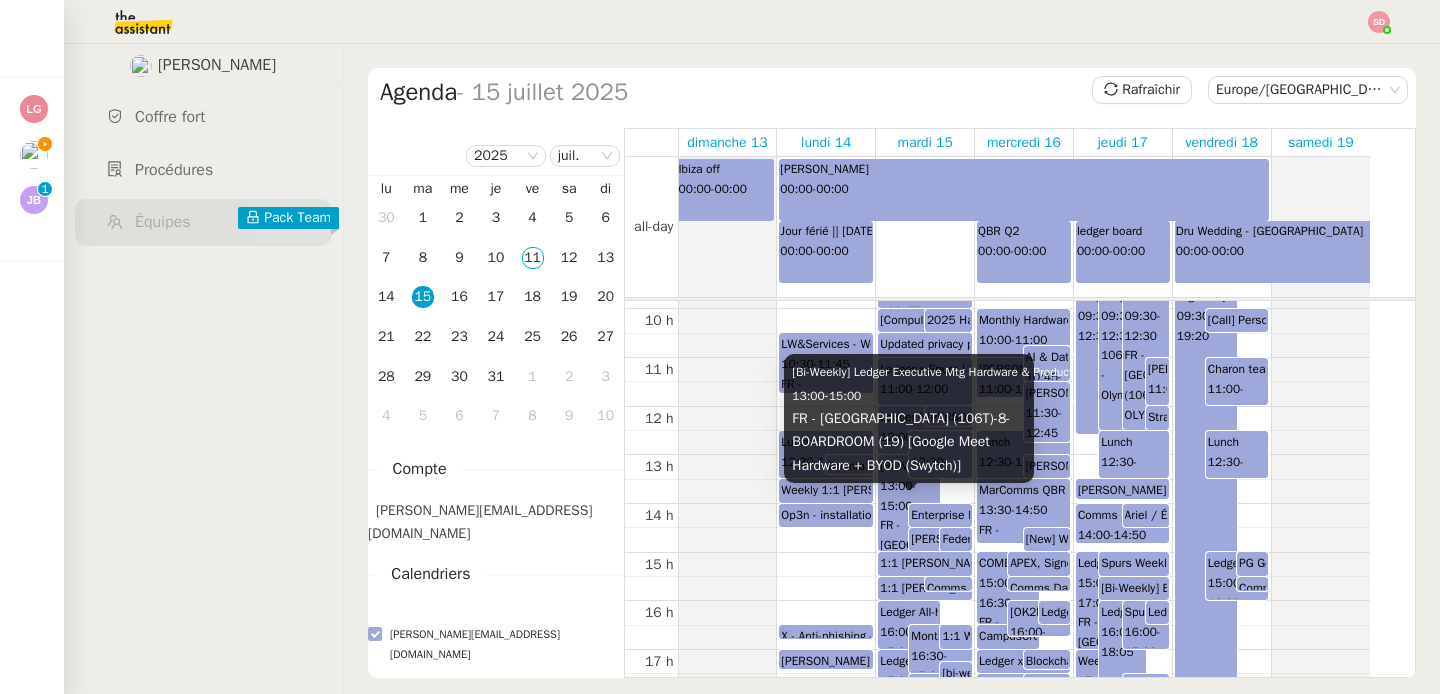scroll, scrollTop: 501, scrollLeft: 0, axis: vertical 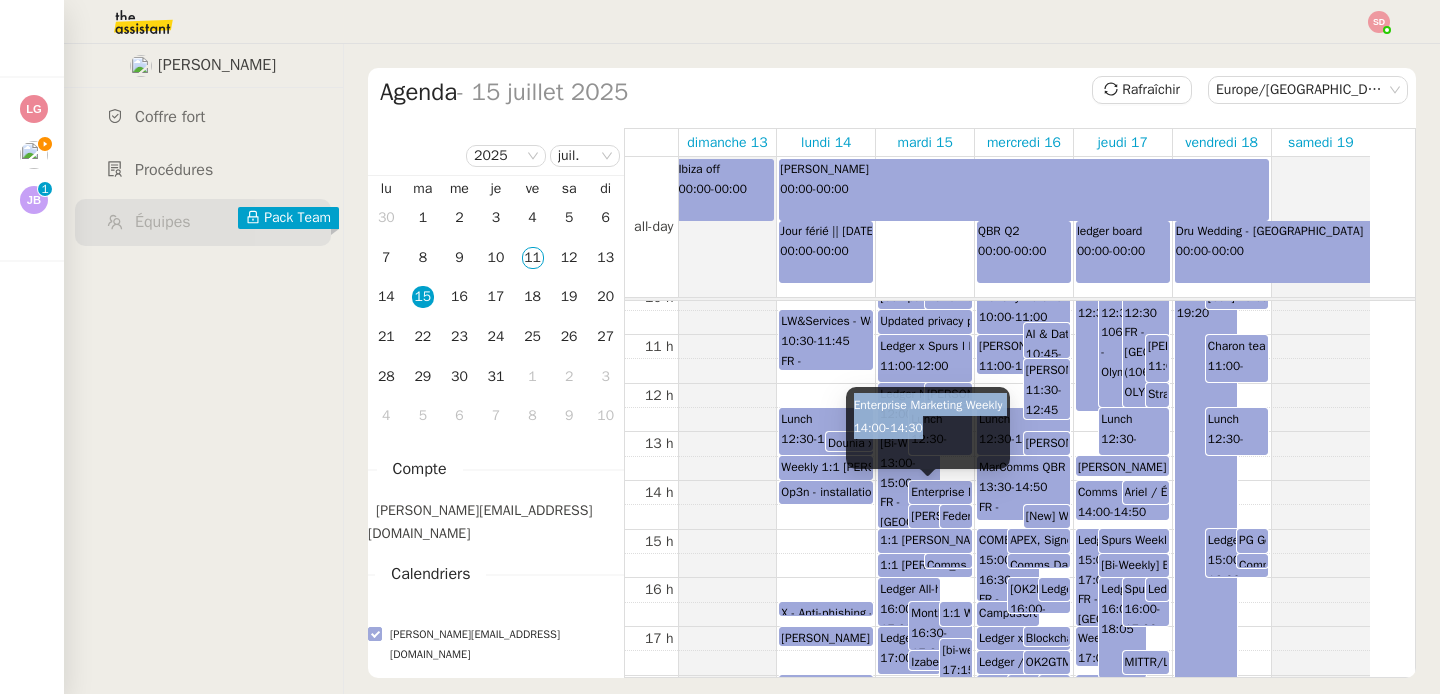 drag, startPoint x: 855, startPoint y: 406, endPoint x: 941, endPoint y: 428, distance: 88.76936 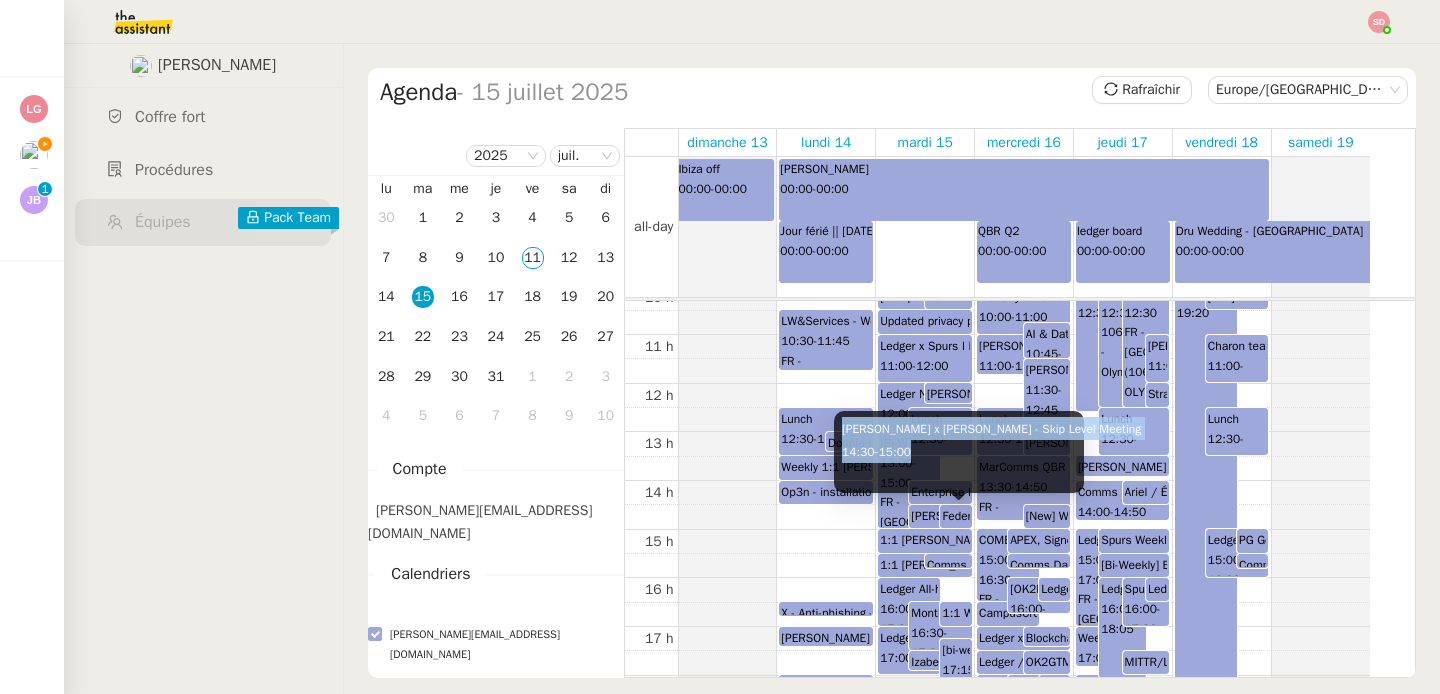 drag, startPoint x: 844, startPoint y: 430, endPoint x: 943, endPoint y: 454, distance: 101.86756 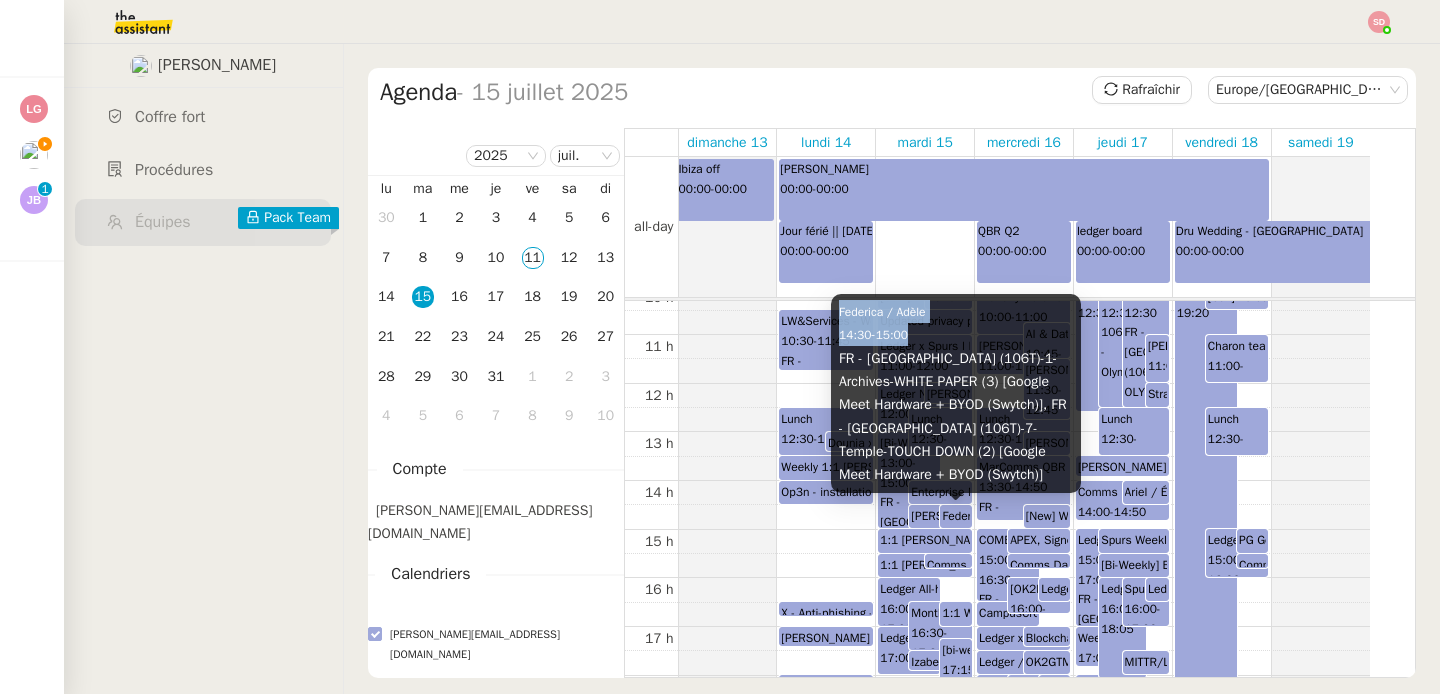drag, startPoint x: 839, startPoint y: 311, endPoint x: 926, endPoint y: 331, distance: 89.26926 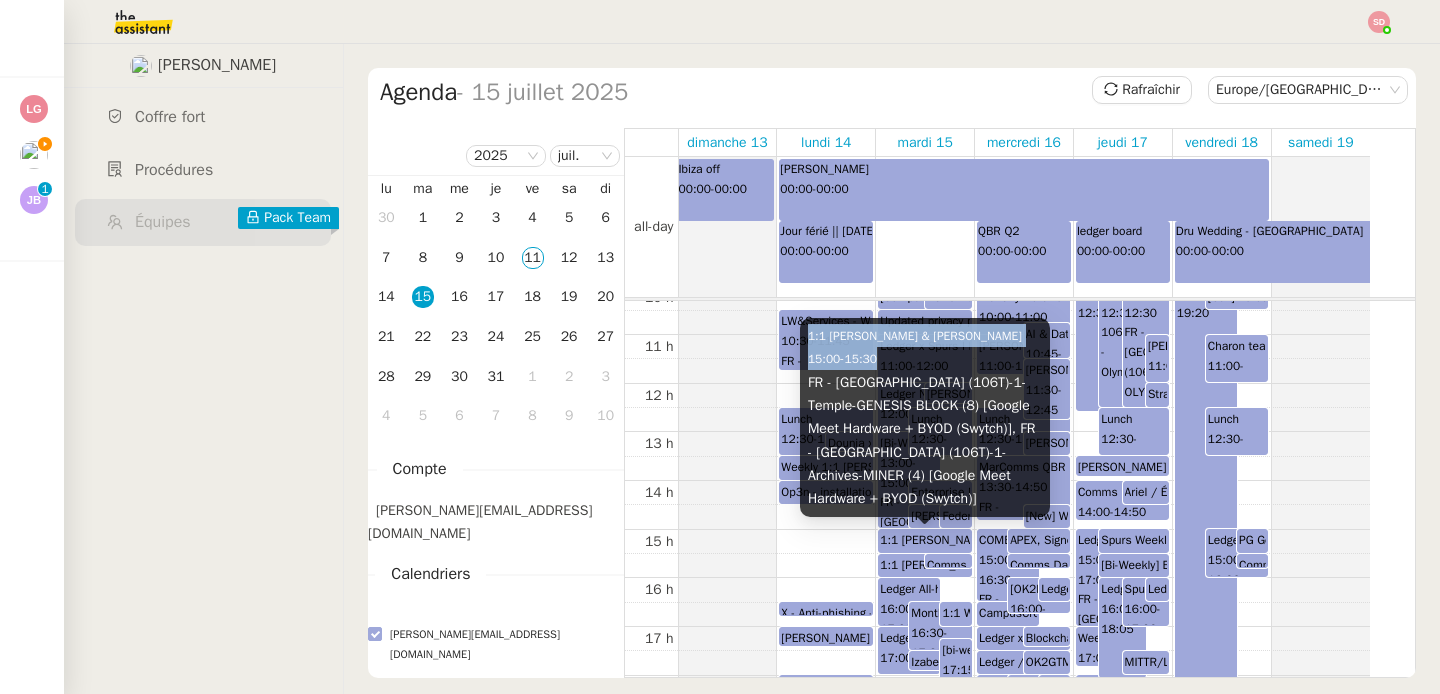 drag, startPoint x: 806, startPoint y: 333, endPoint x: 897, endPoint y: 356, distance: 93.8616 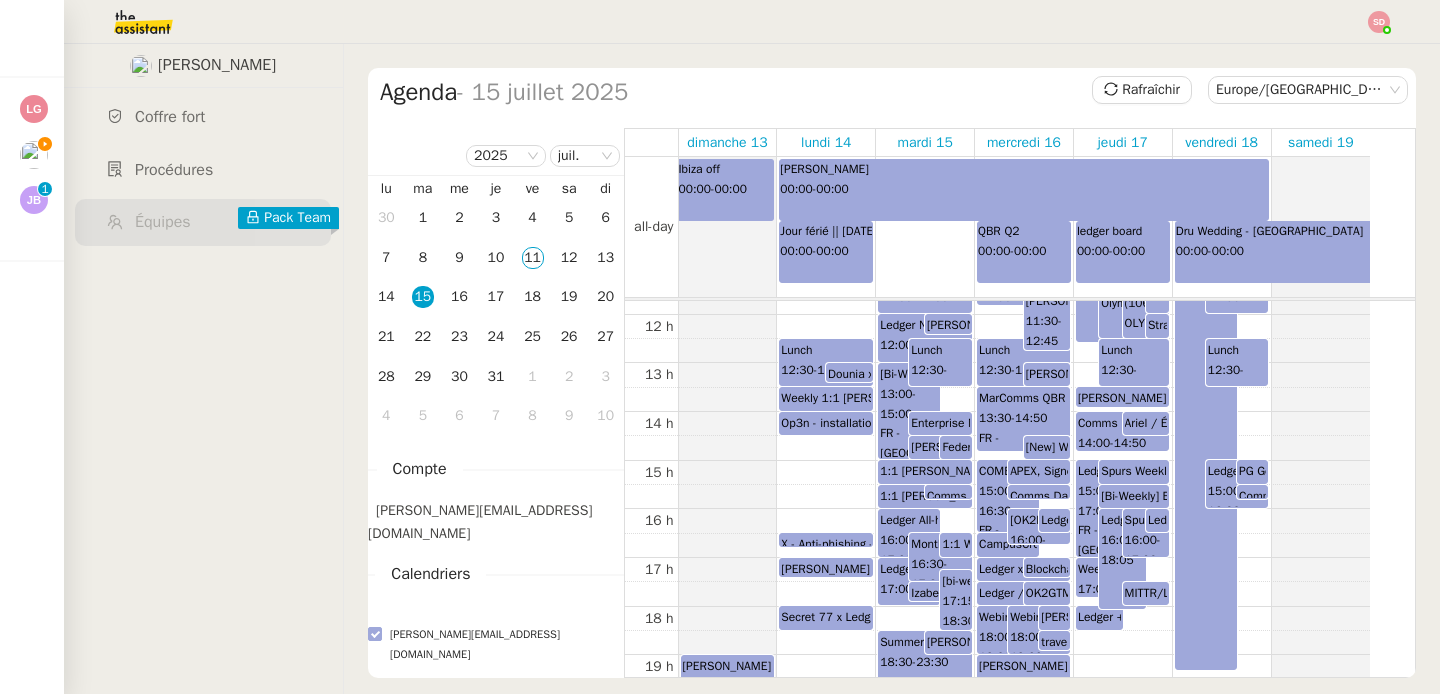 scroll, scrollTop: 591, scrollLeft: 0, axis: vertical 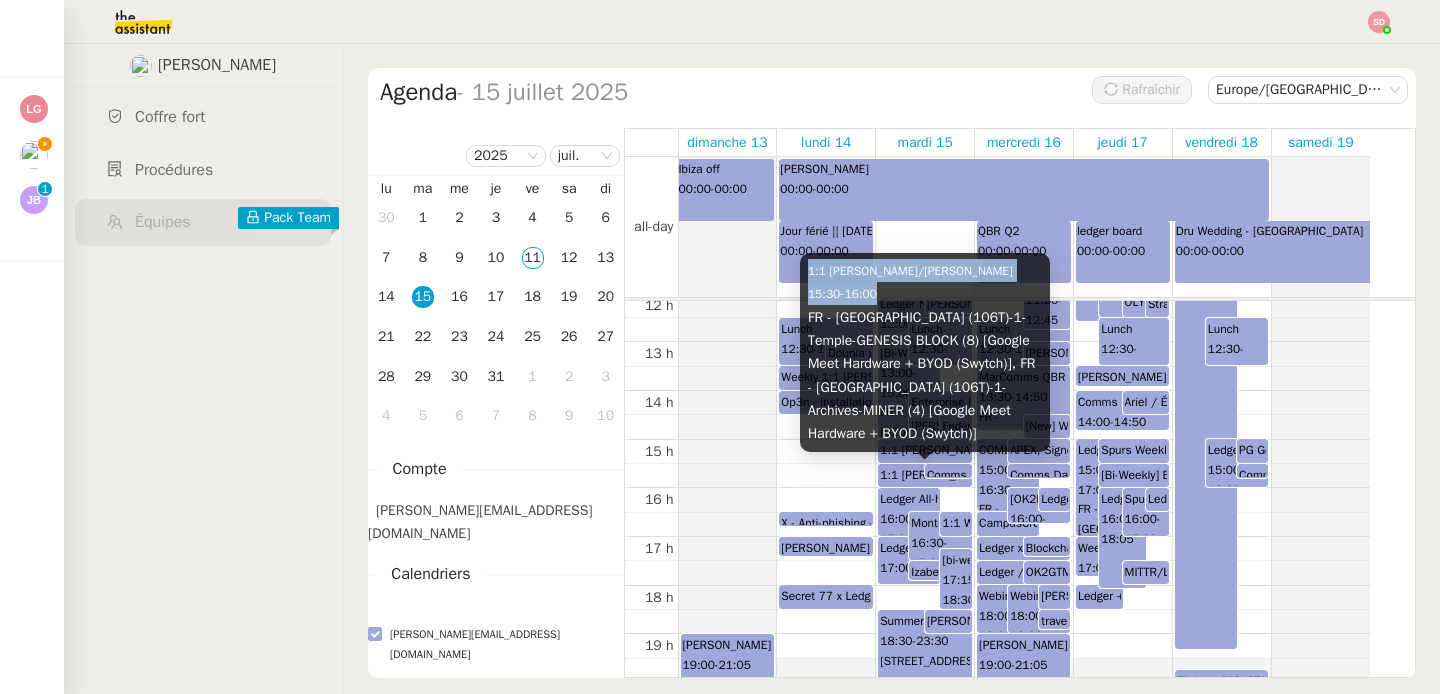 drag, startPoint x: 807, startPoint y: 270, endPoint x: 892, endPoint y: 294, distance: 88.32327 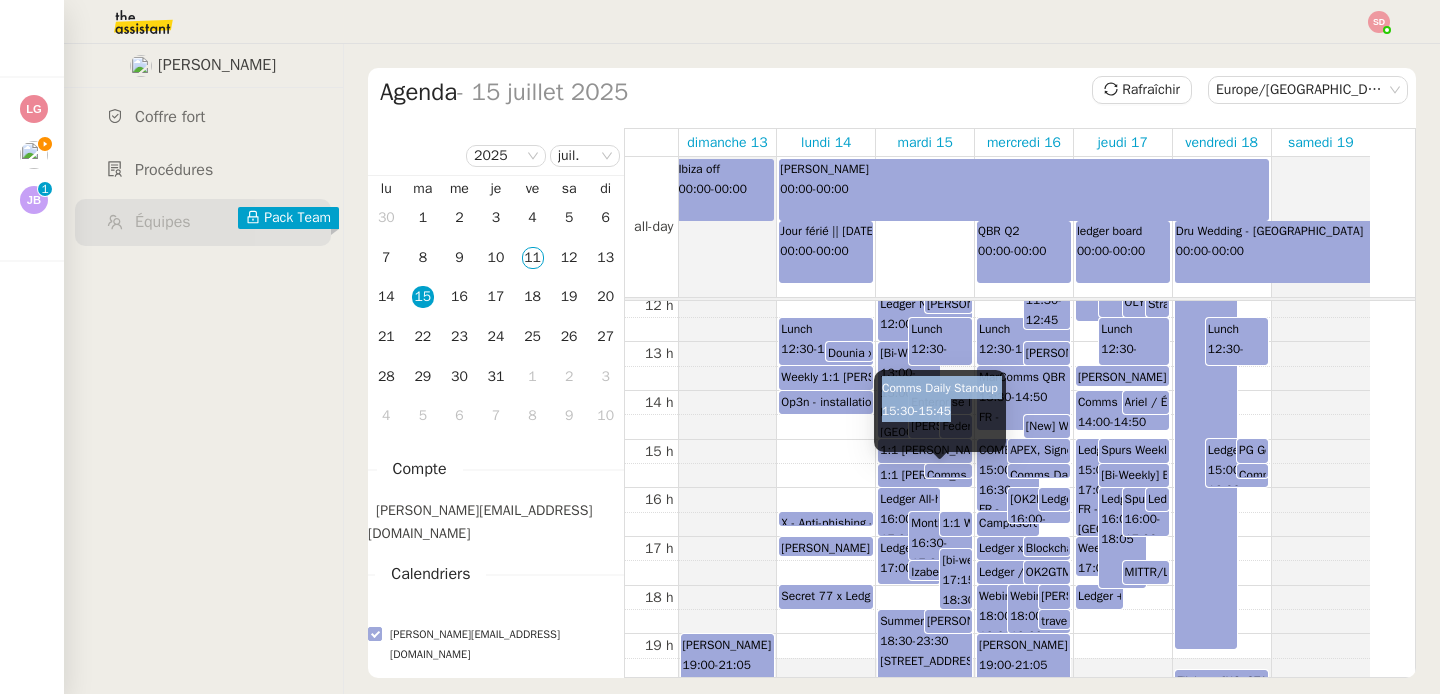 drag, startPoint x: 883, startPoint y: 388, endPoint x: 963, endPoint y: 406, distance: 82 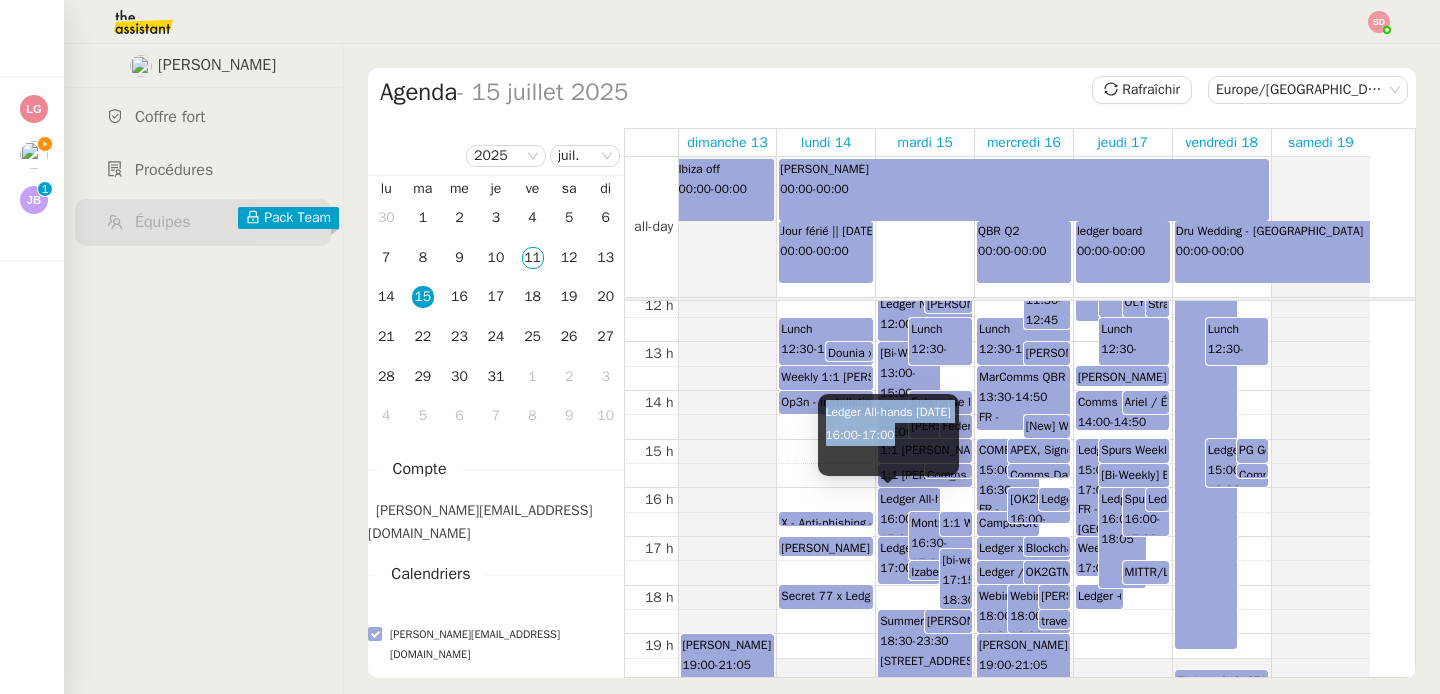 drag, startPoint x: 825, startPoint y: 412, endPoint x: 908, endPoint y: 431, distance: 85.146935 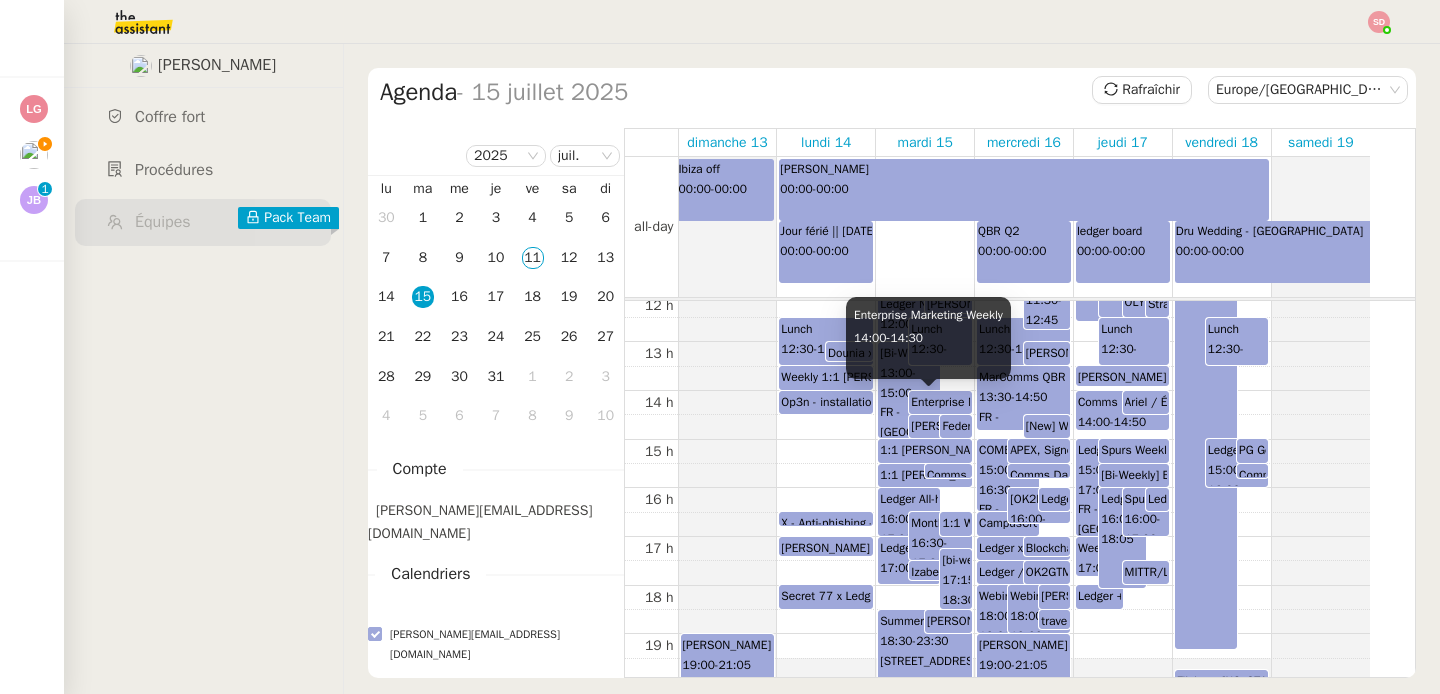 click on "delivery 07:00  -  08:35 Erin 19:00  -  21:05 Lunch 12:30  -  13:30 Dounia x Ariel 1:1  13:00  -  13:25 FR - Paris (106T)-1-Archives-MINER (4) [Google Meet Hardware + BYOD (Swytch)] LW&Services - Weekly Wallet App, Business Lines and Providers Review 10:30  -  11:45 FR - Paris (106T)-3-Archives-POW (CSE Priority) (10) [Google Meet Hardware + BYOD (Swytch)] Weekly 1:1 Ariel Jules Mclean 13:30  -  14:00 FR - Paris (106T)-1-Temple-GENESIS BLOCK (8) [Google Meet Hardware + BYOD (Swytch)], Paris-Cloud-Gretry-Entresol-LITECOIN (8) [Google Meet Hardware + BYOD (Swytch)], Paris-Cloud-Gretry-2-M-TERRA (8) [Google Meet Hardware + BYOD (Swytch)] Op3n - installation / experience decisions 14:00  -  14:30 X - Anti-phishing - Project Catch up 16:30  -  16:45 FR - Paris (106T)-7-Archives-POC (4) [Google Meet Hardware + BYOD (Swytch)] susan x ledger weekly 17:00  -  17:25 Secret 77 x Ledger: Weekly meeting 18:00  -  18:30 [Bi-Weekly] Ledger Executive Mtg Hardware & Product 13:00  -  15:00 Elliot x Ariel - Skip Level Meeting" 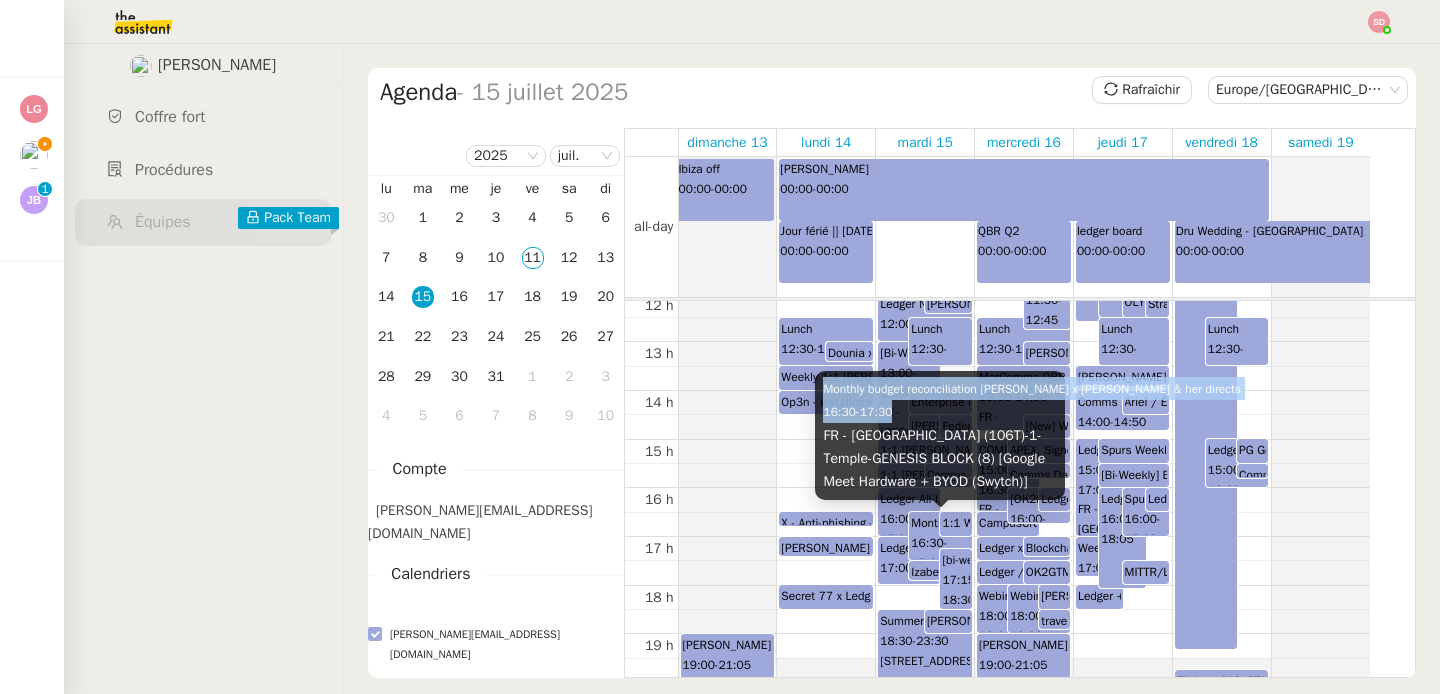 drag, startPoint x: 826, startPoint y: 390, endPoint x: 906, endPoint y: 407, distance: 81.78631 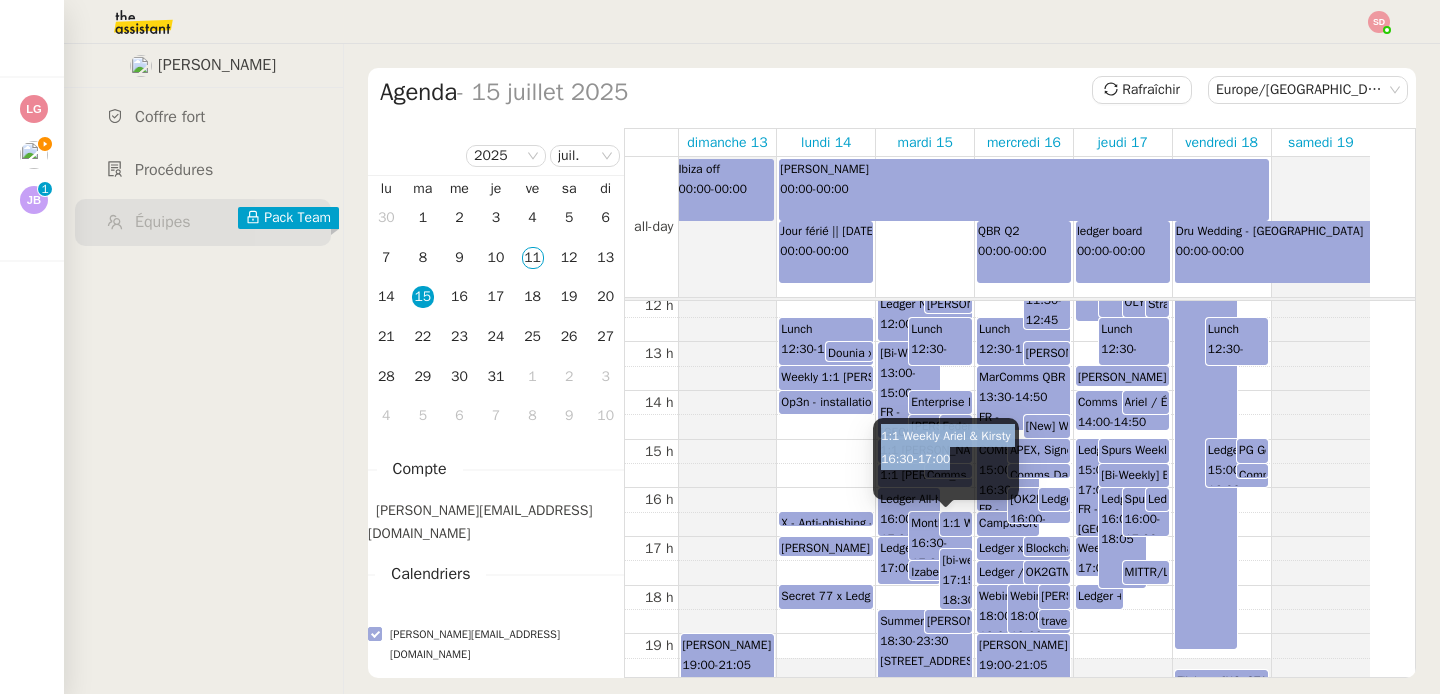 drag, startPoint x: 883, startPoint y: 437, endPoint x: 963, endPoint y: 465, distance: 84.758484 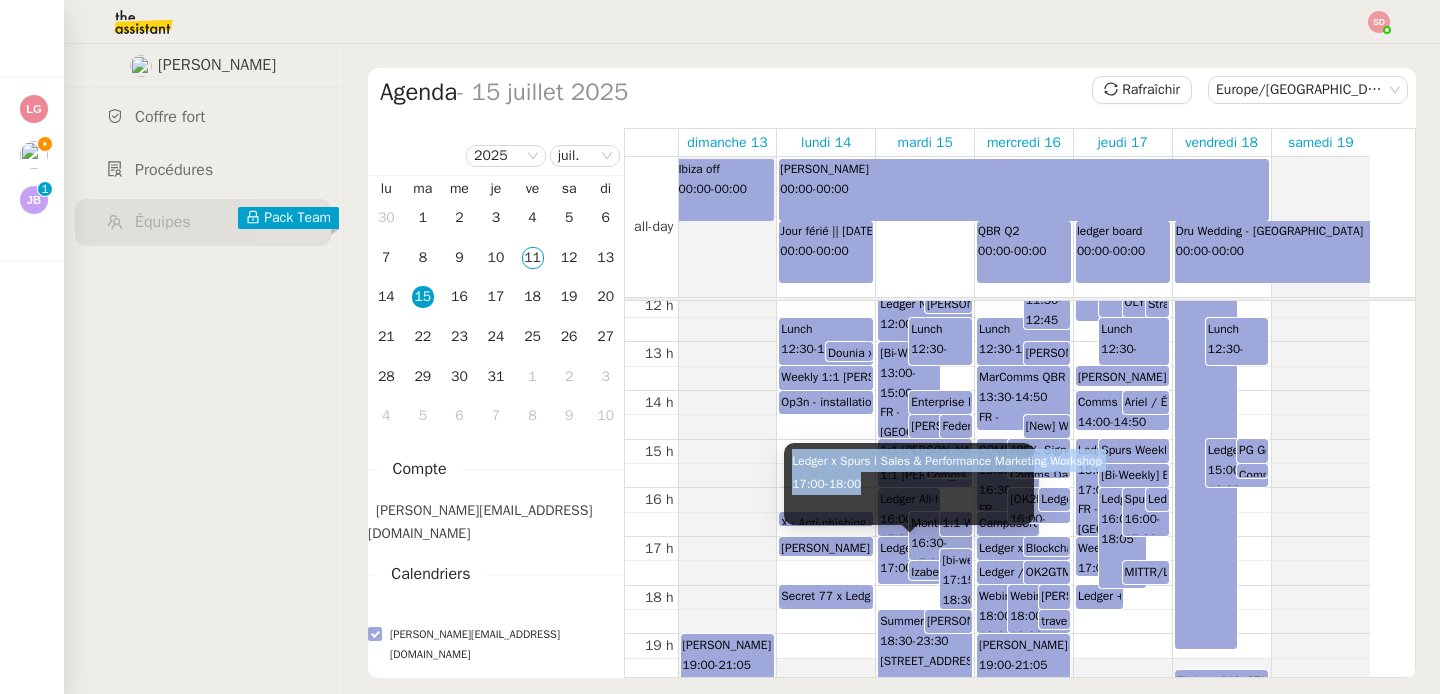 drag, startPoint x: 793, startPoint y: 464, endPoint x: 881, endPoint y: 486, distance: 90.70832 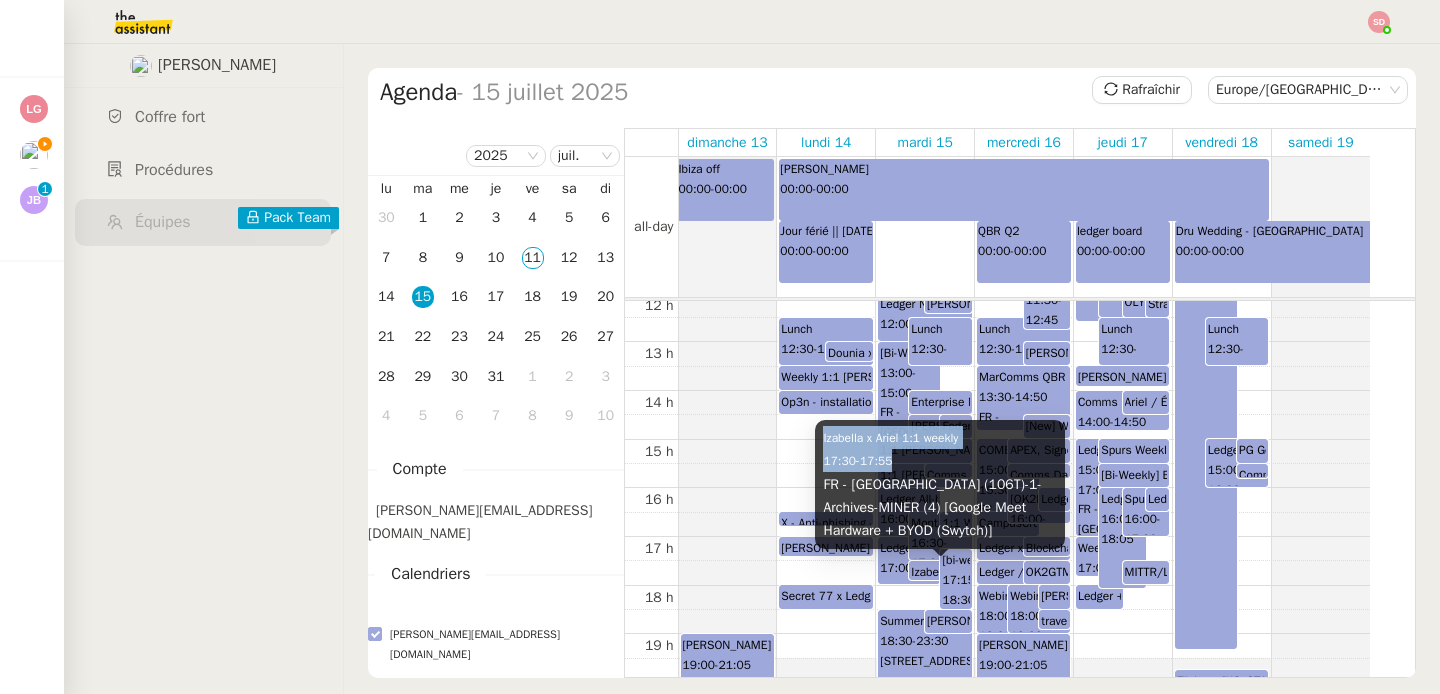drag, startPoint x: 822, startPoint y: 437, endPoint x: 924, endPoint y: 451, distance: 102.9563 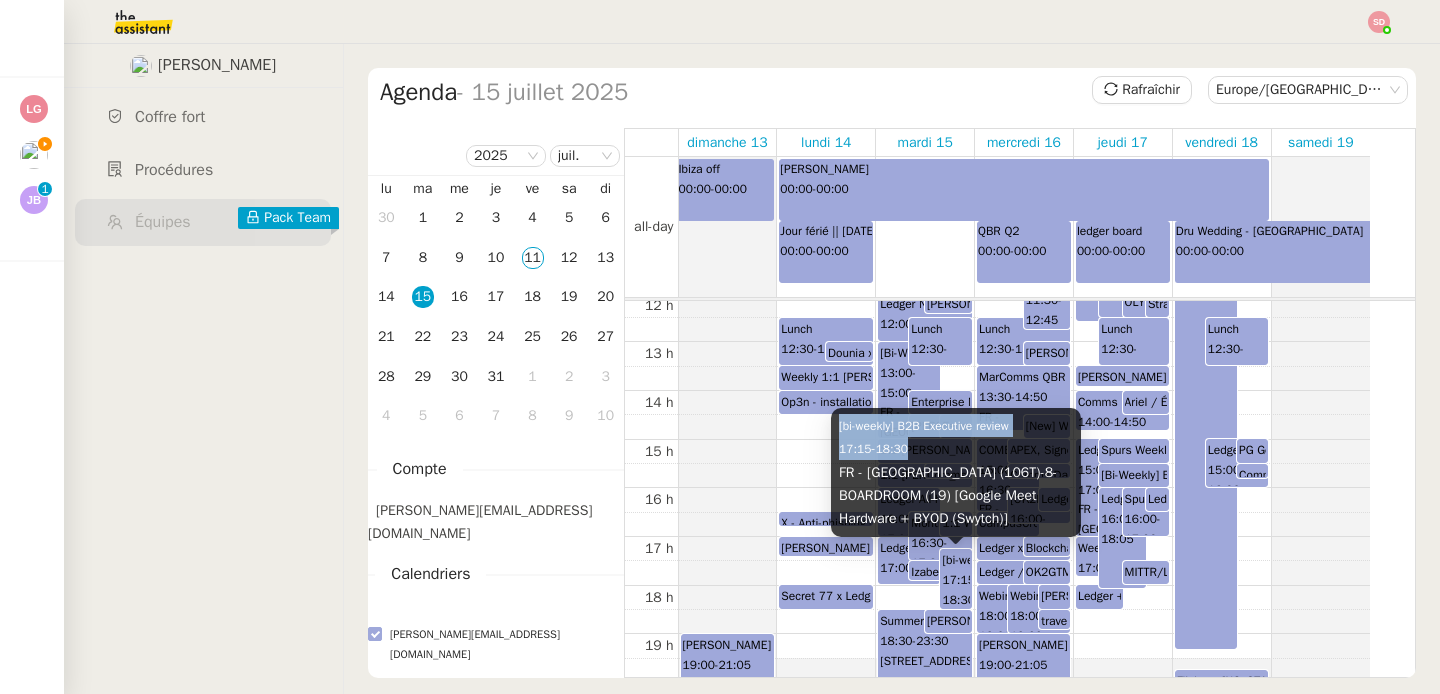 drag, startPoint x: 840, startPoint y: 426, endPoint x: 919, endPoint y: 440, distance: 80.23092 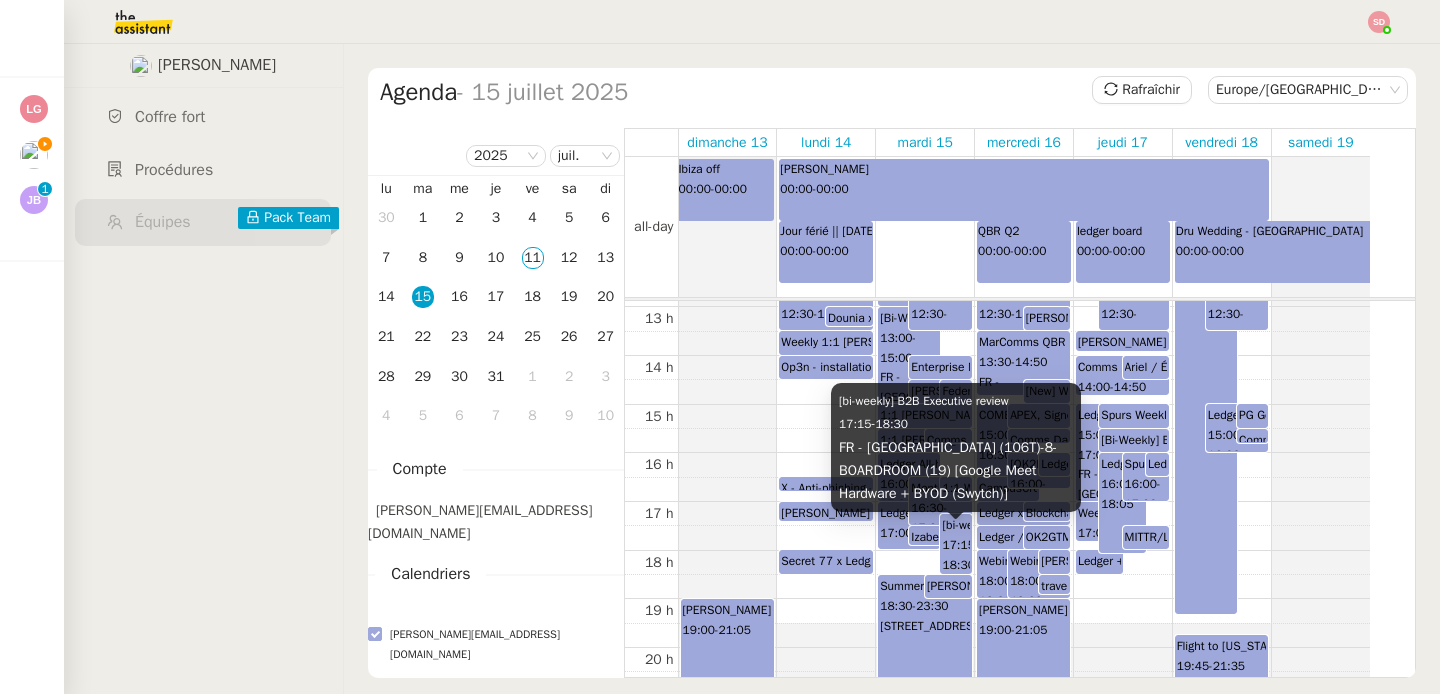 scroll, scrollTop: 711, scrollLeft: 0, axis: vertical 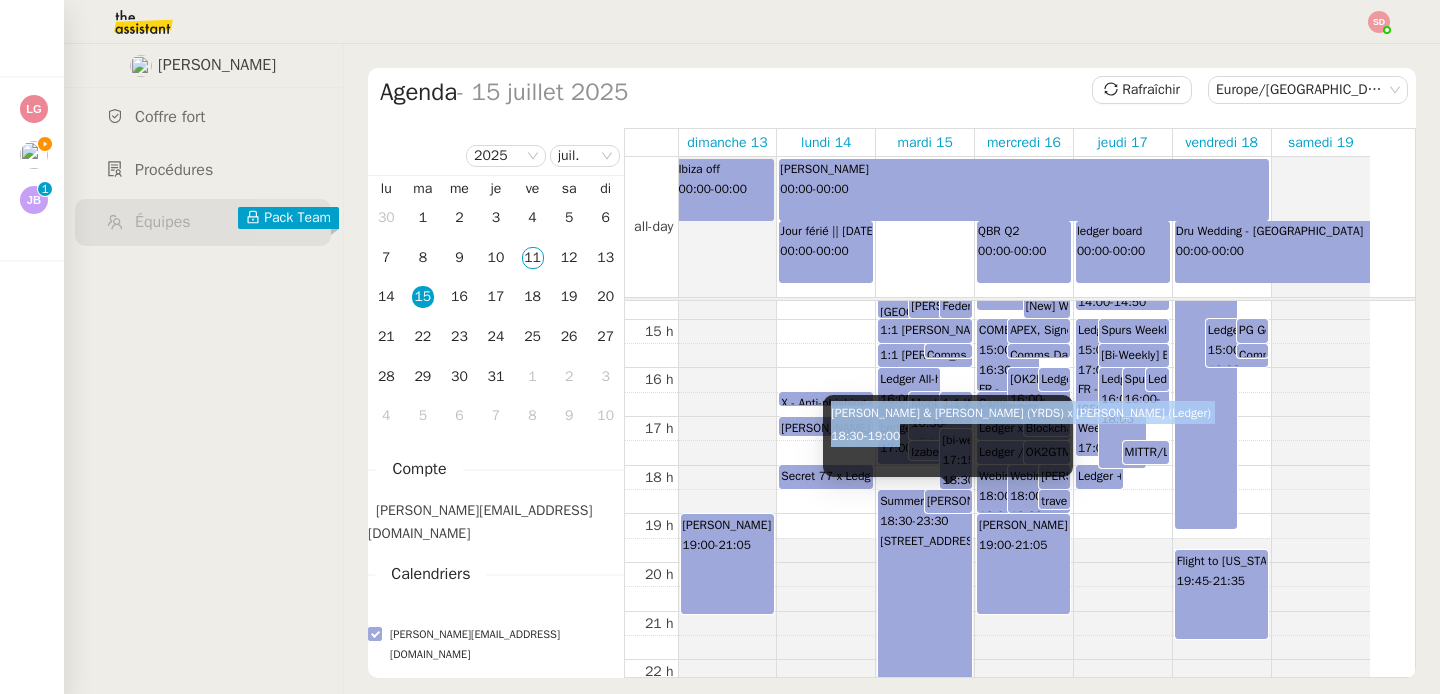 drag, startPoint x: 832, startPoint y: 414, endPoint x: 909, endPoint y: 430, distance: 78.64477 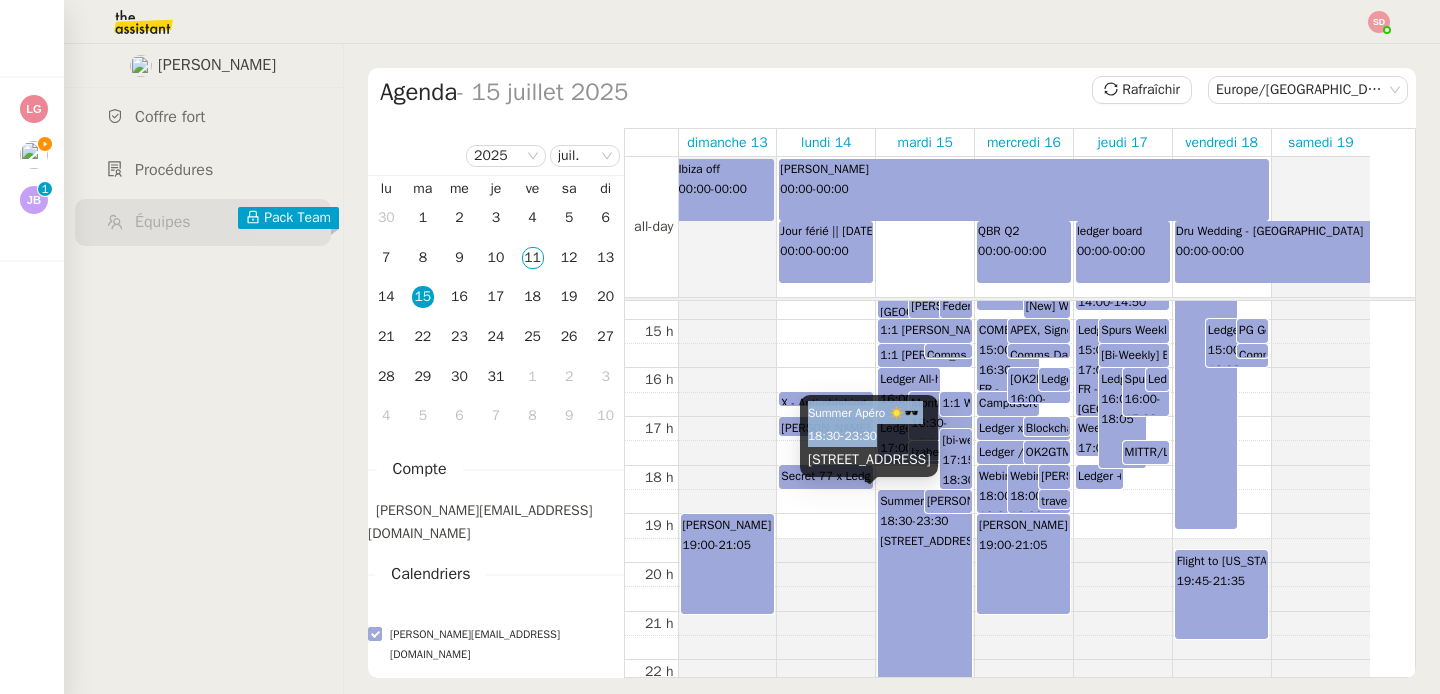 drag, startPoint x: 807, startPoint y: 387, endPoint x: 904, endPoint y: 410, distance: 99.68952 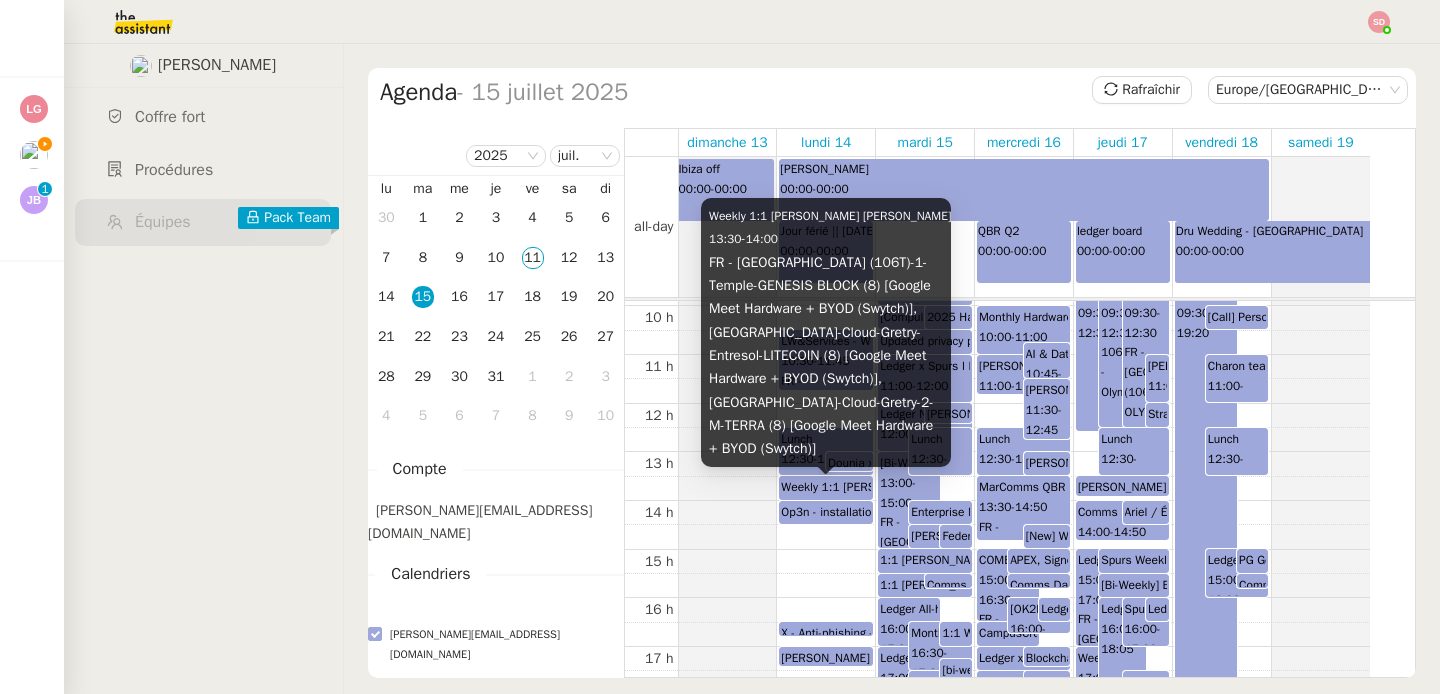scroll, scrollTop: 689, scrollLeft: 0, axis: vertical 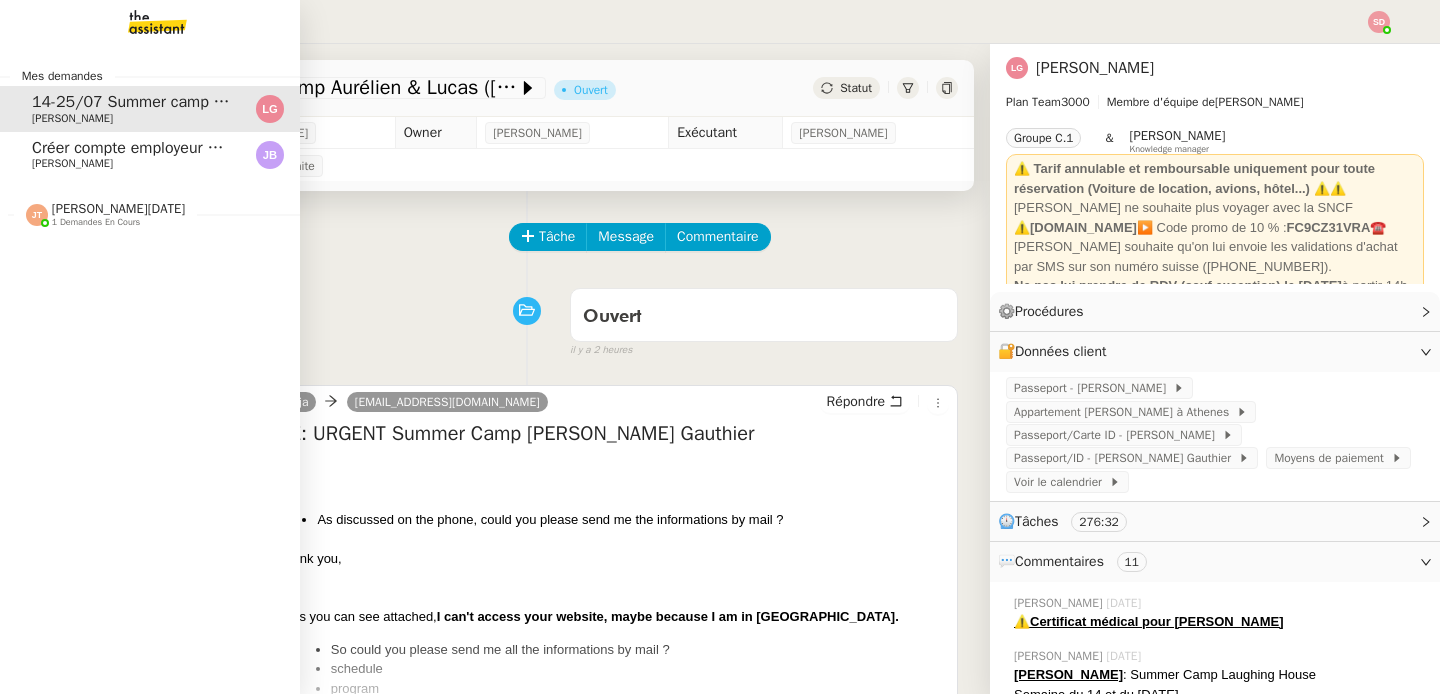 click on "Créer compte employeur URSSAF" 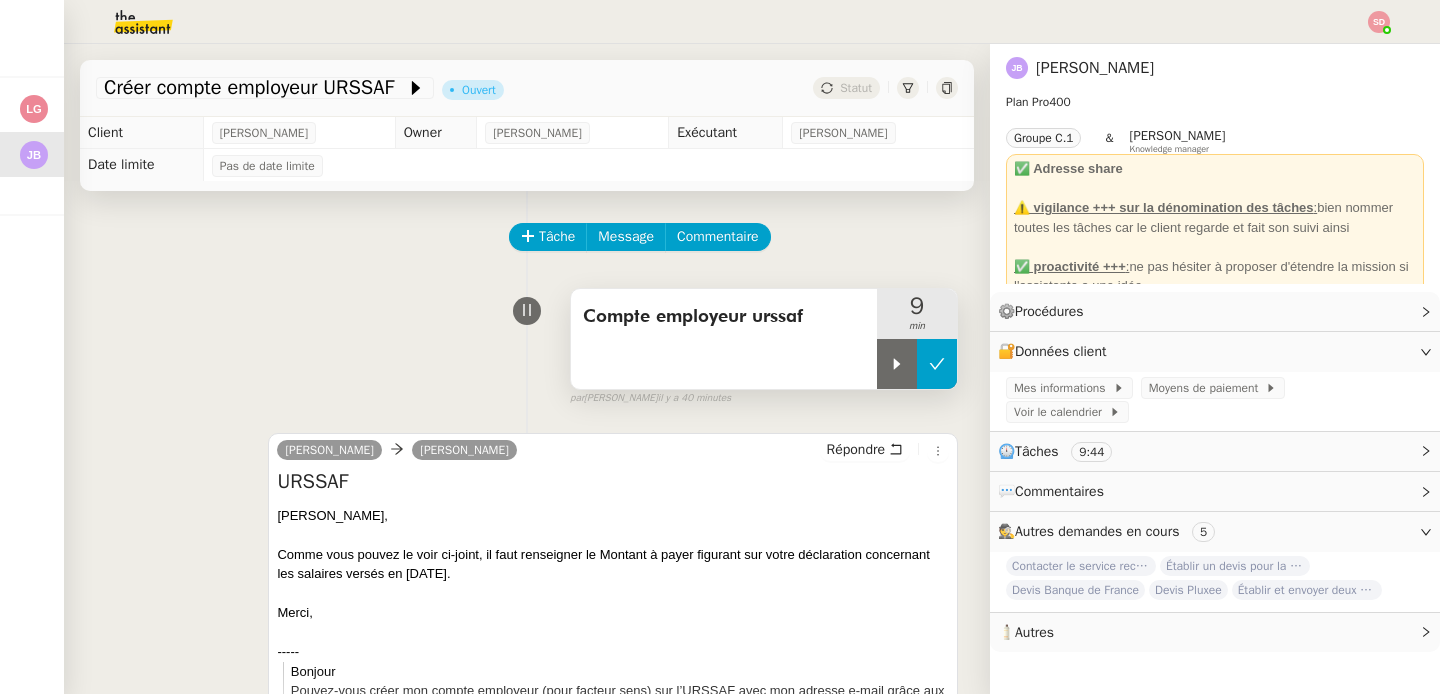 click at bounding box center (937, 364) 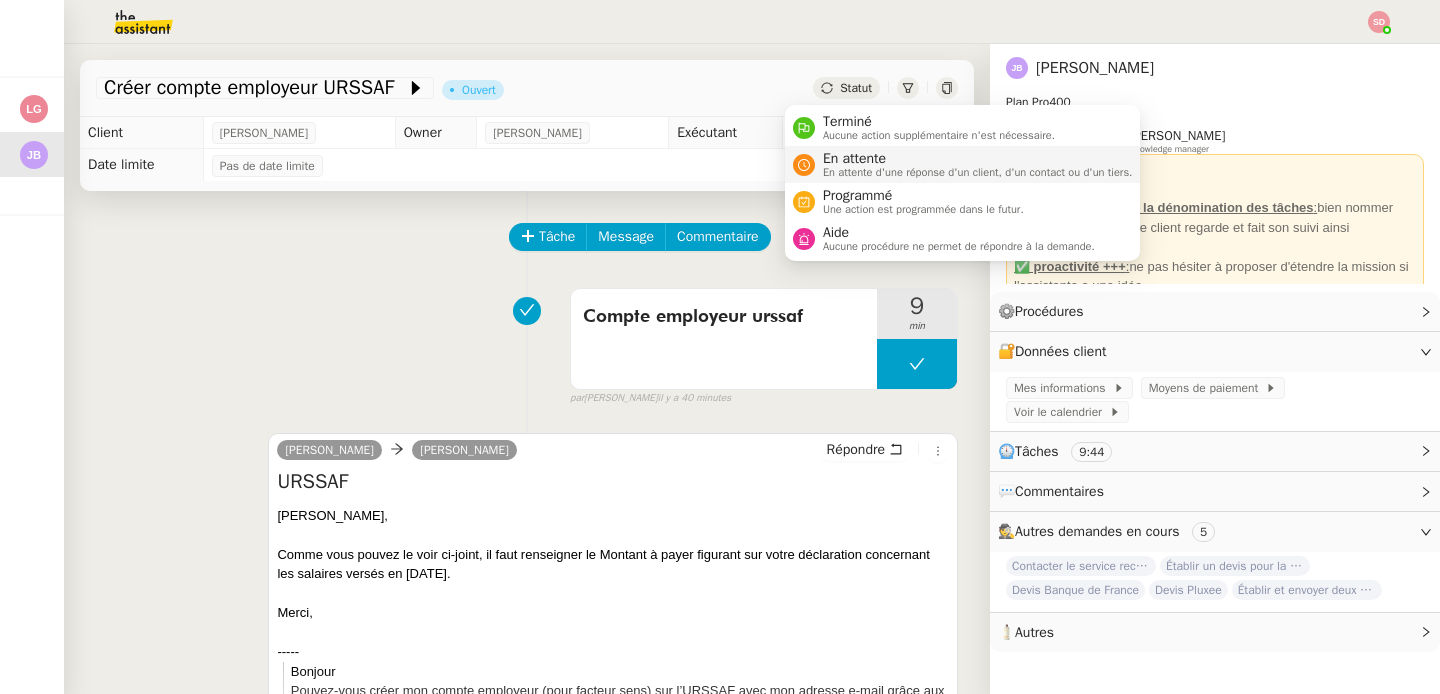 click on "En attente" at bounding box center (978, 159) 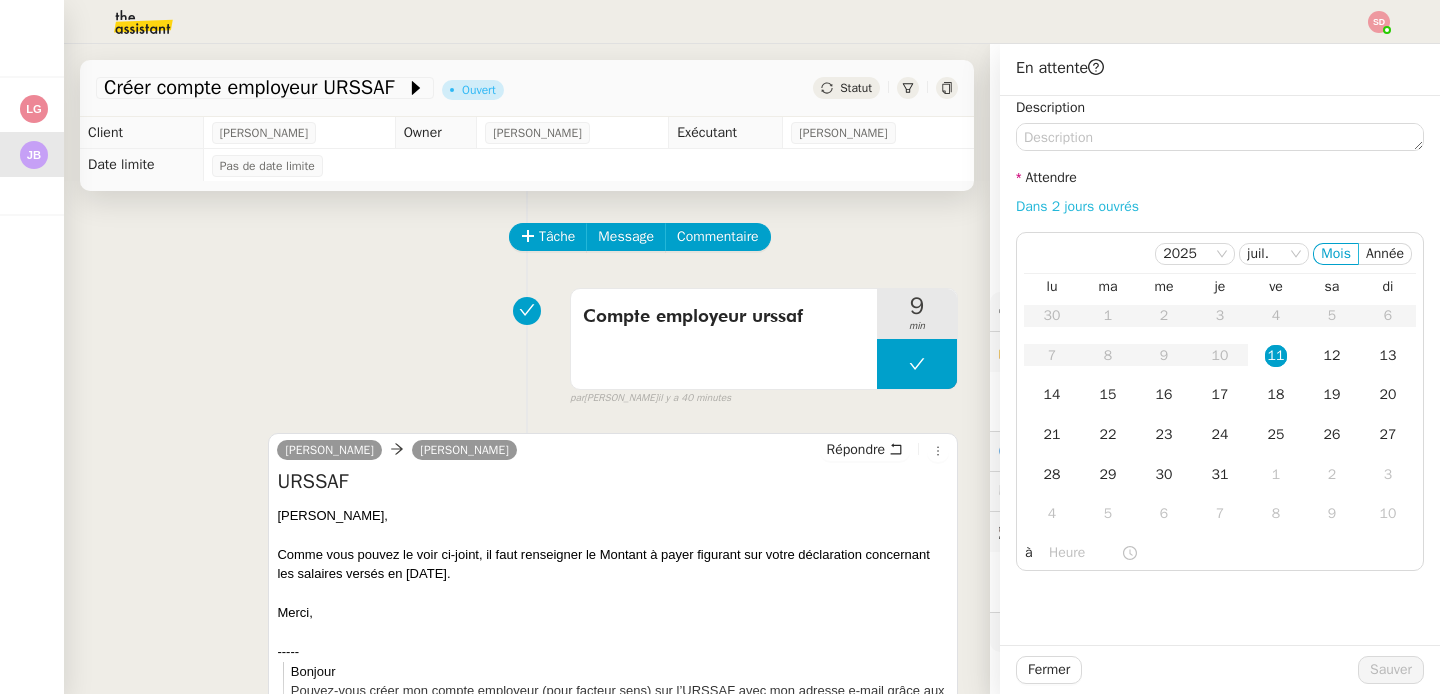 click on "Dans 2 jours ouvrés" 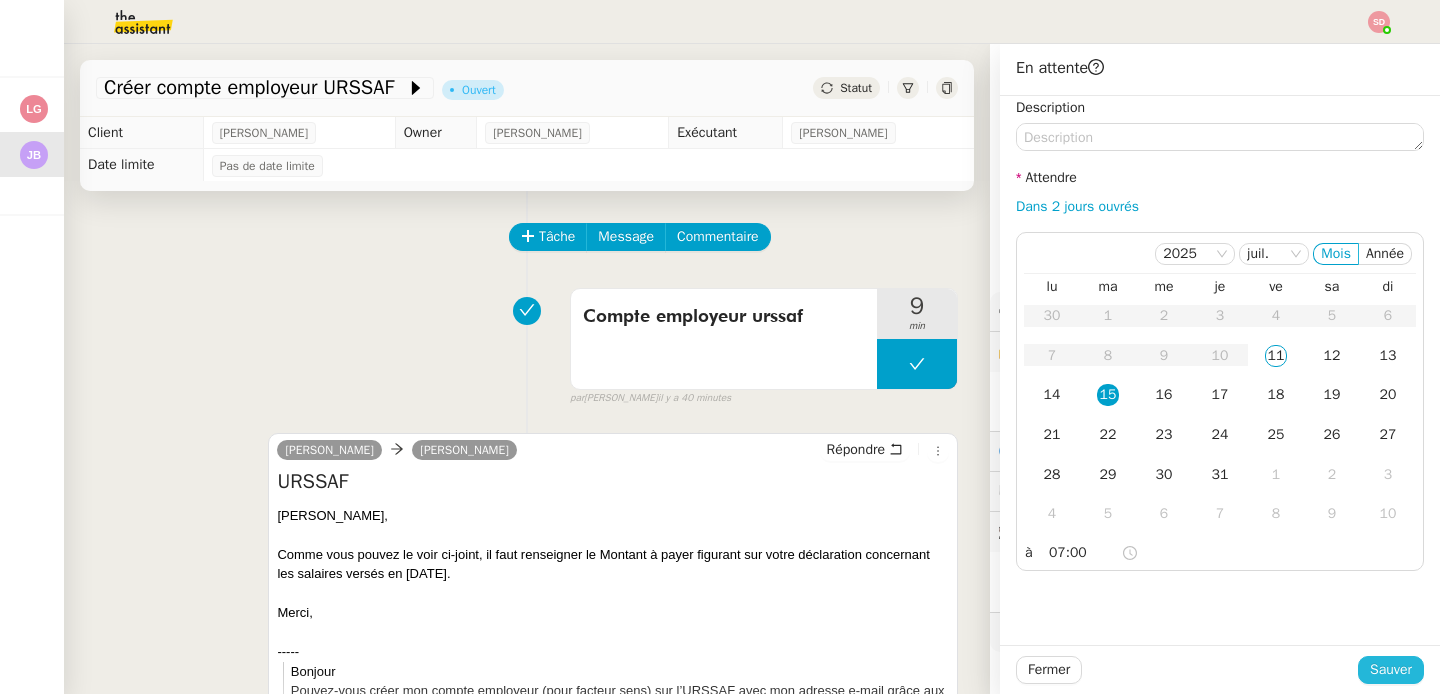 click on "Sauver" 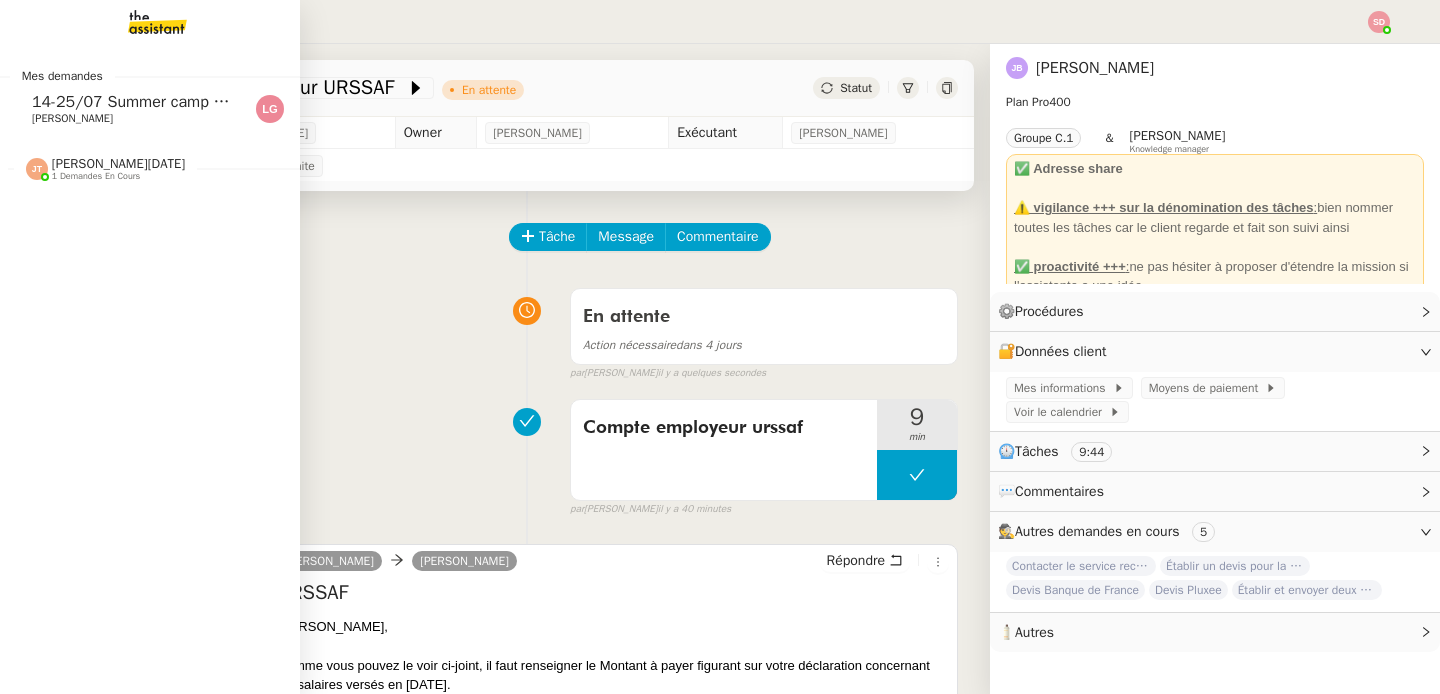 click on "[PERSON_NAME]" 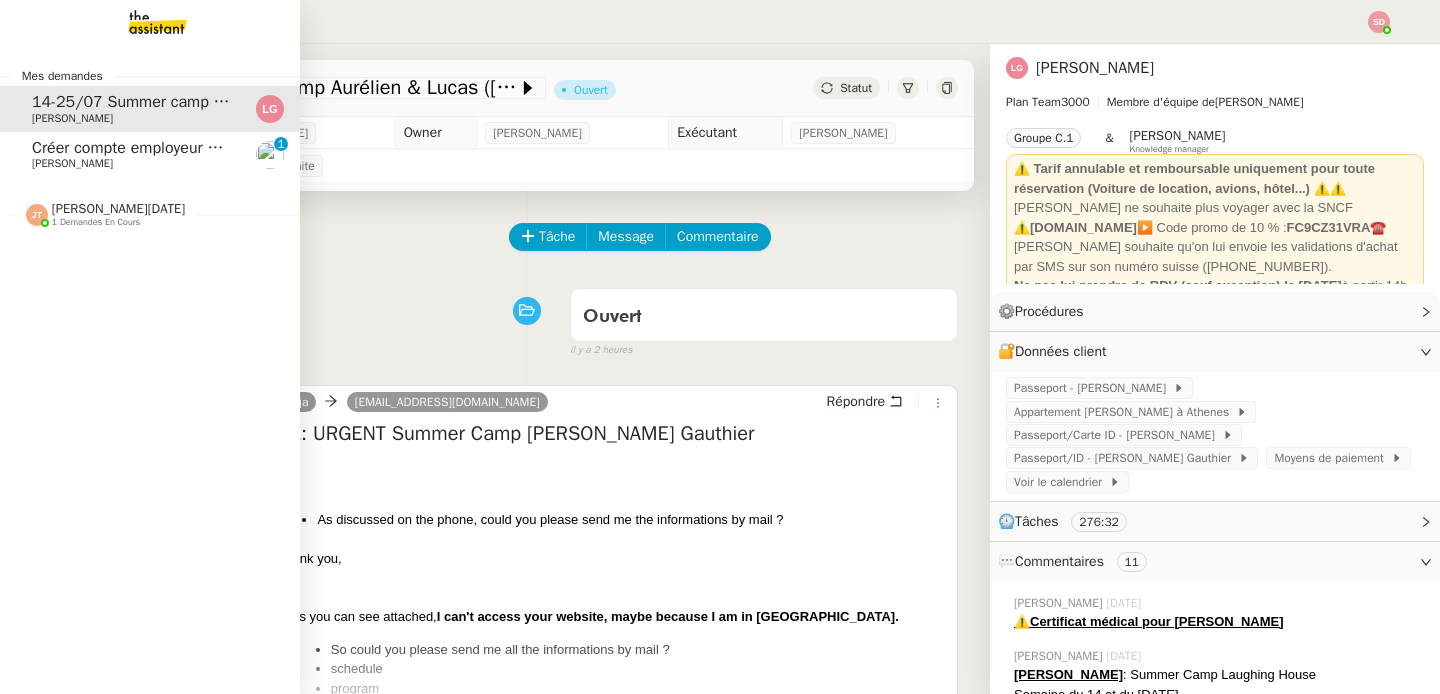 click on "Créer compte employeur URSSAF" 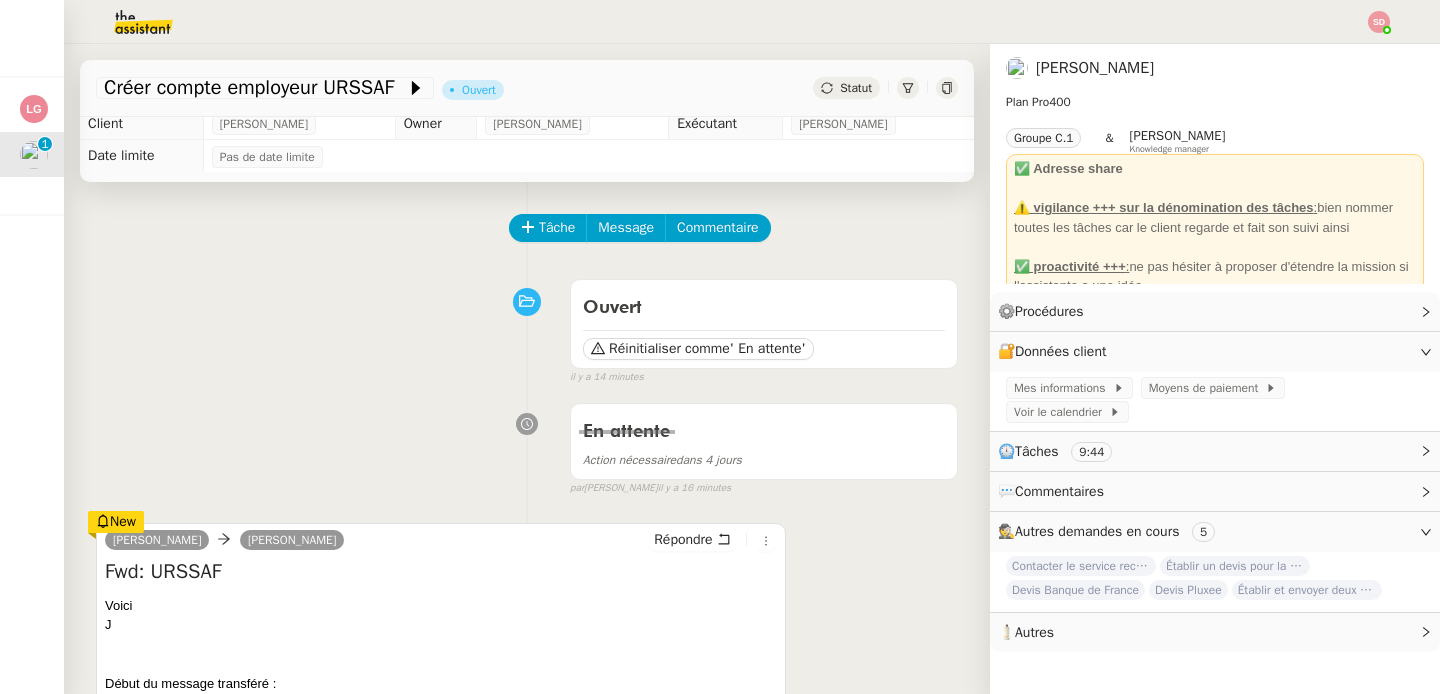 scroll, scrollTop: 347, scrollLeft: 0, axis: vertical 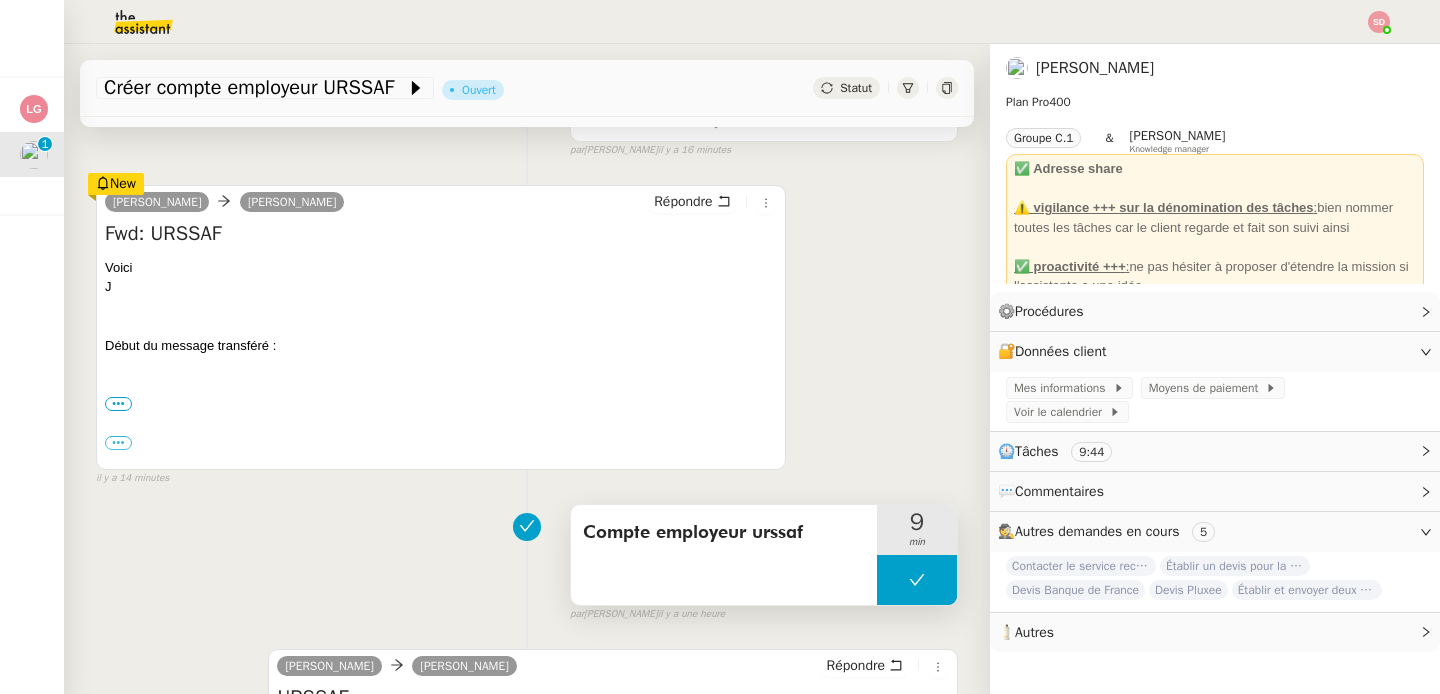 click at bounding box center [917, 580] 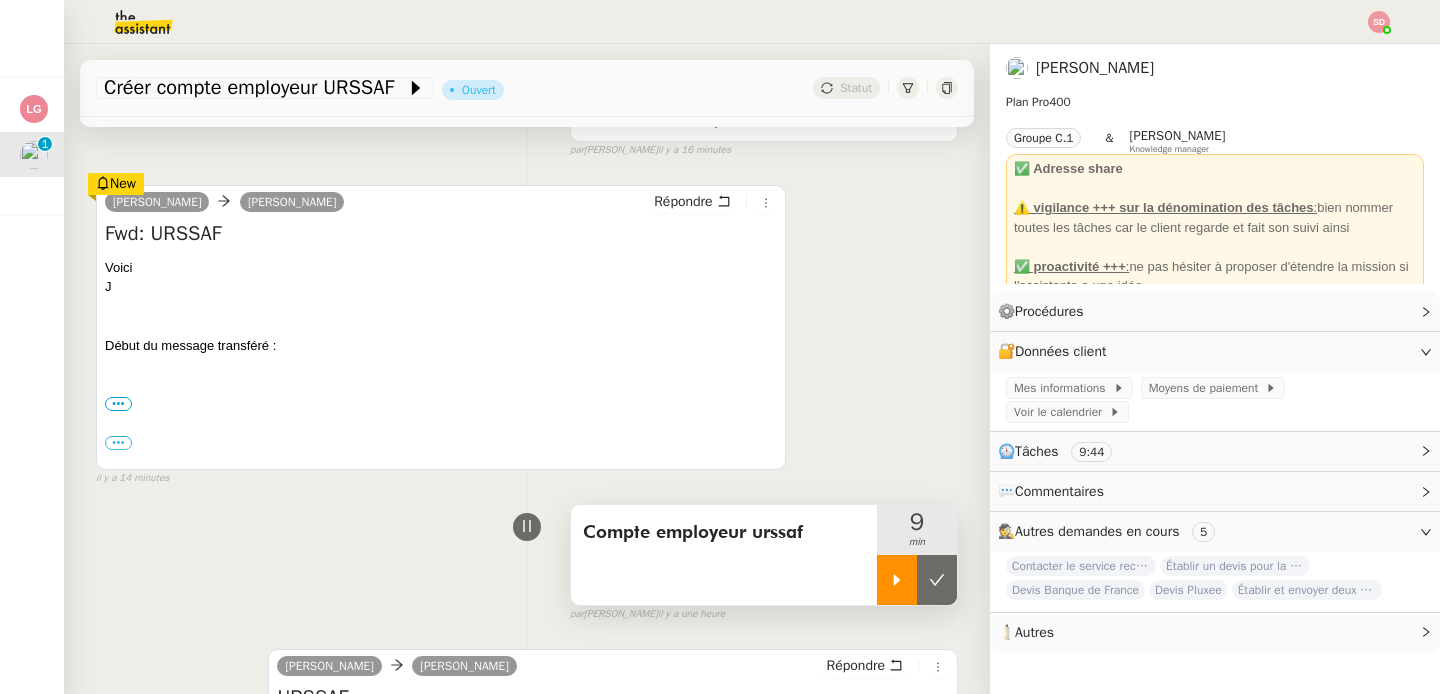 click 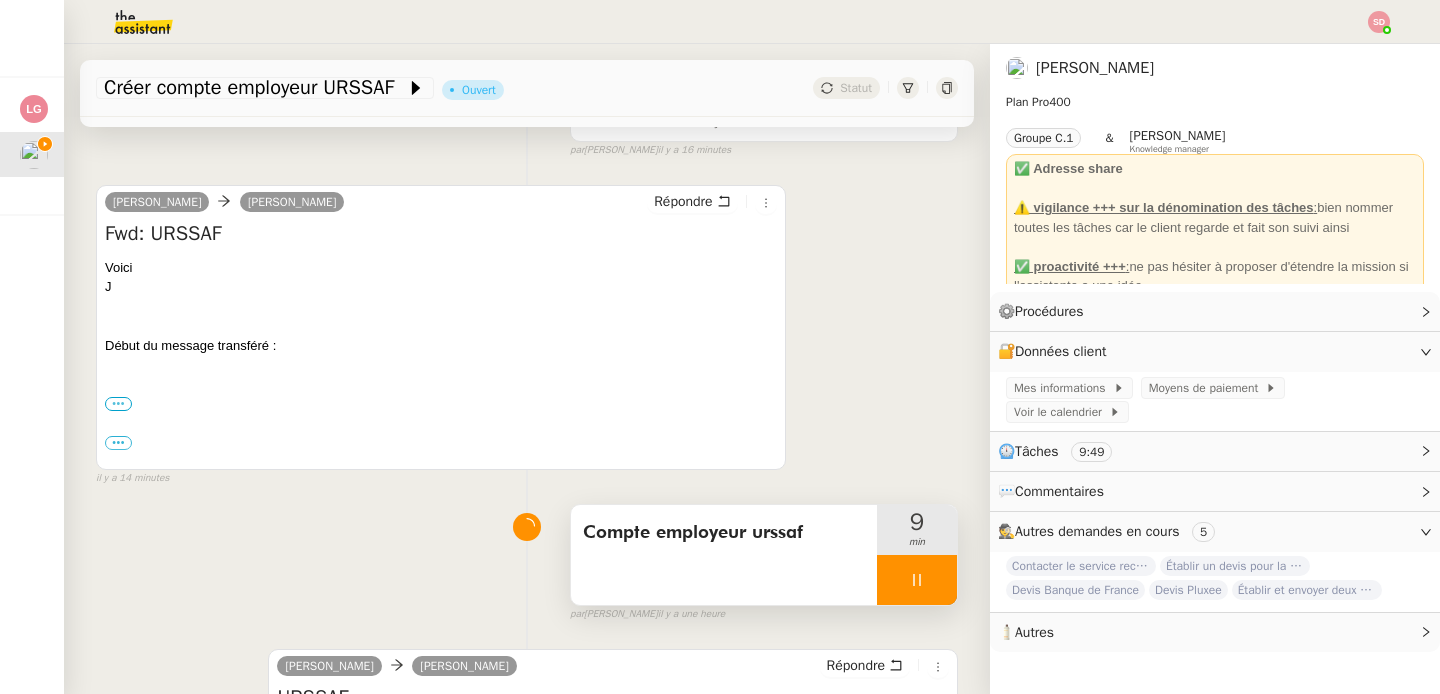 click on "•••" at bounding box center [118, 404] 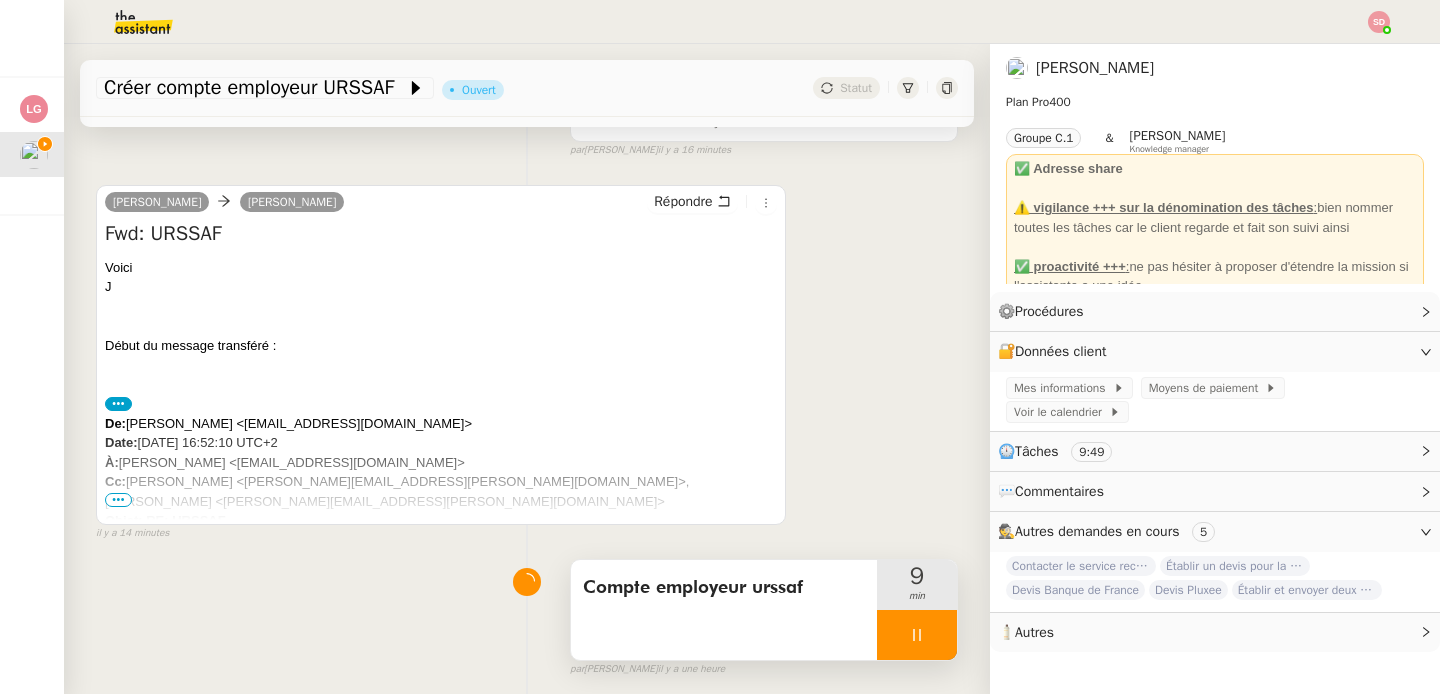 click on "•••" at bounding box center (118, 500) 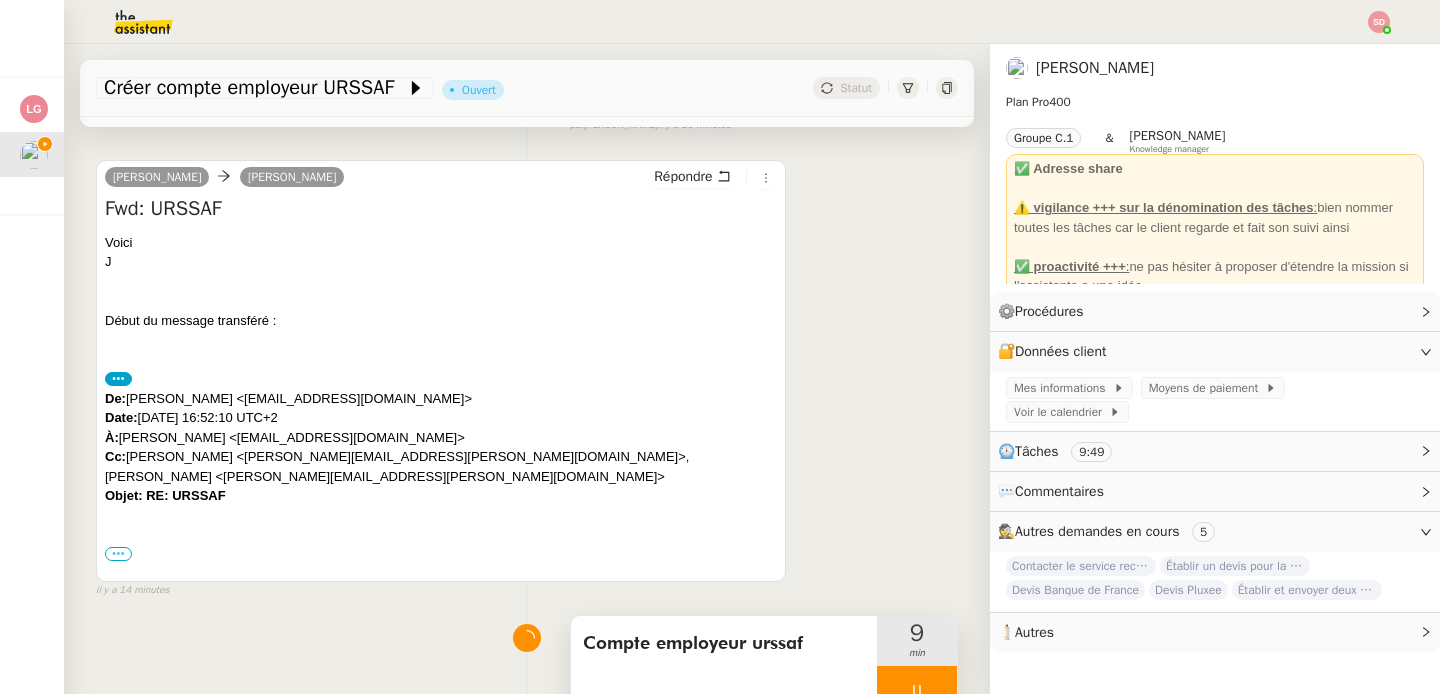 scroll, scrollTop: 391, scrollLeft: 0, axis: vertical 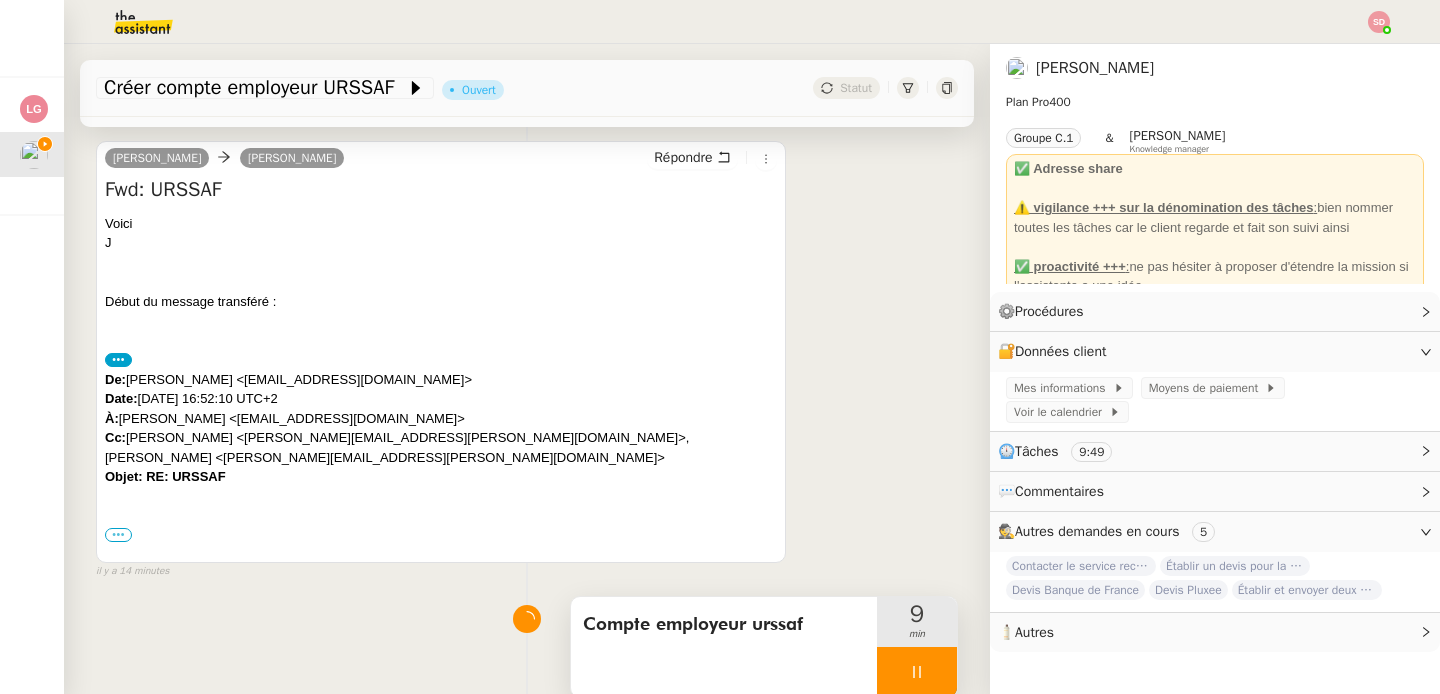 click on "•••" at bounding box center (118, 535) 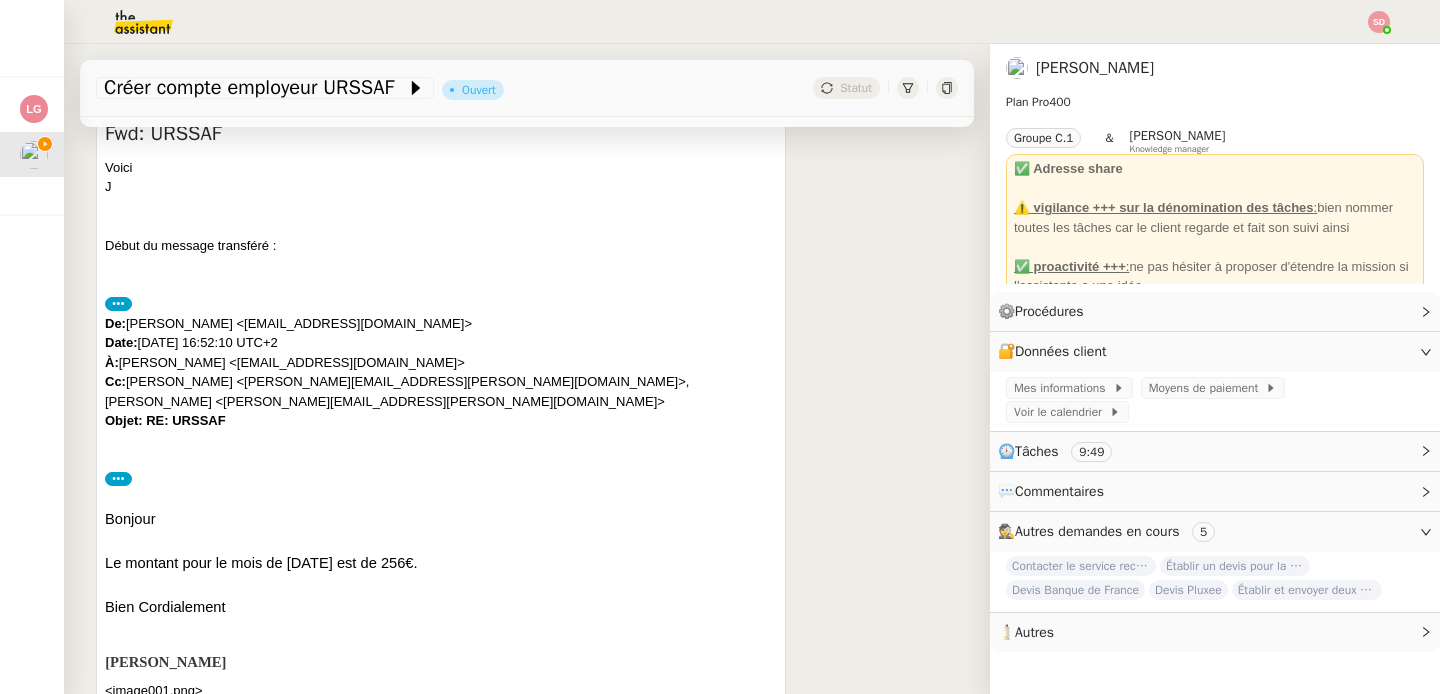 scroll, scrollTop: 541, scrollLeft: 0, axis: vertical 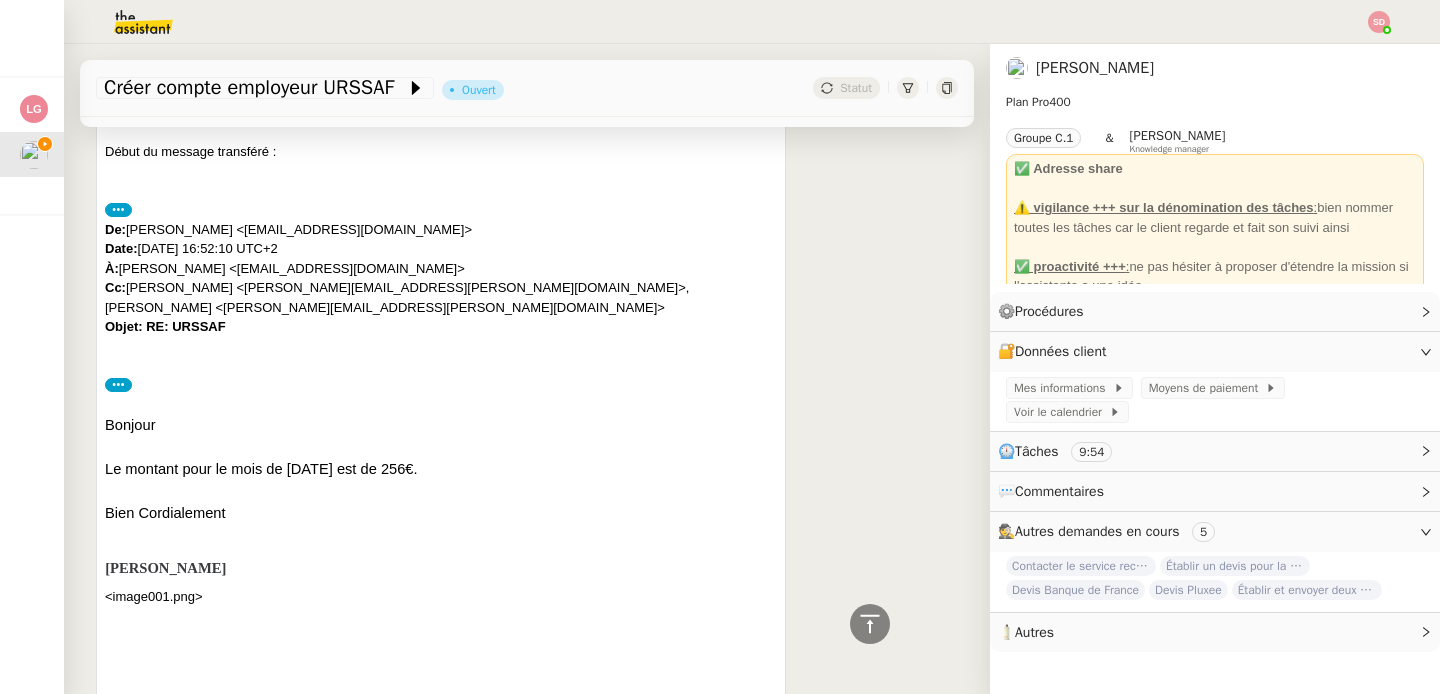 click on "Le montant pour le mois de [DATE] est de 256€." at bounding box center (261, 469) 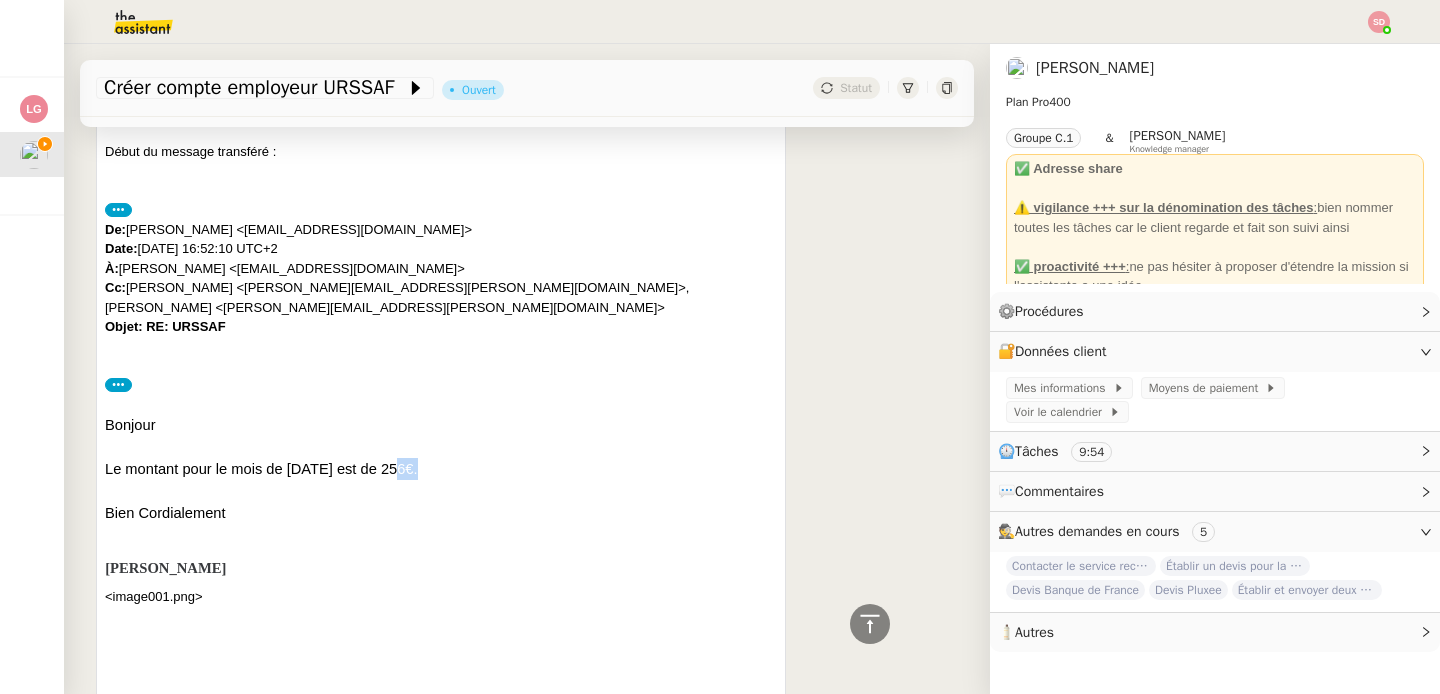 click on "Le montant pour le mois de [DATE] est de 256€." at bounding box center (261, 469) 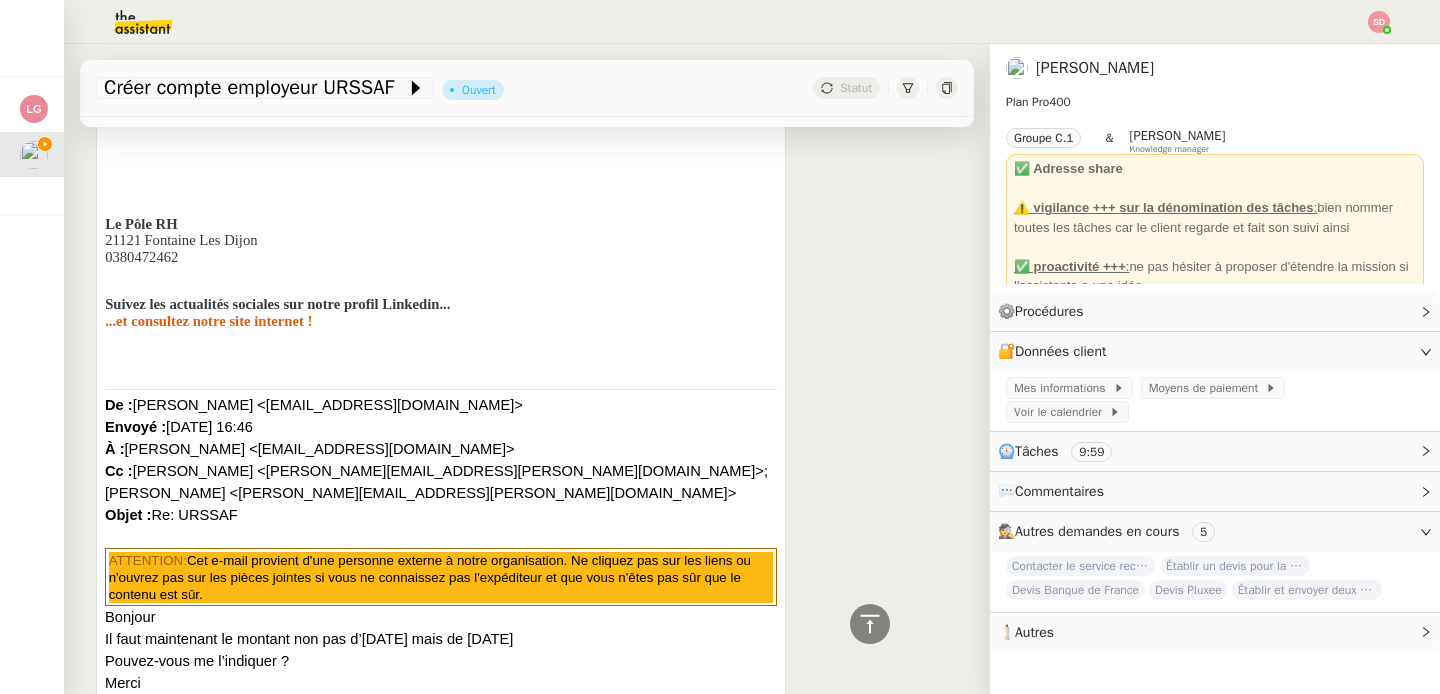 scroll, scrollTop: 1581, scrollLeft: 0, axis: vertical 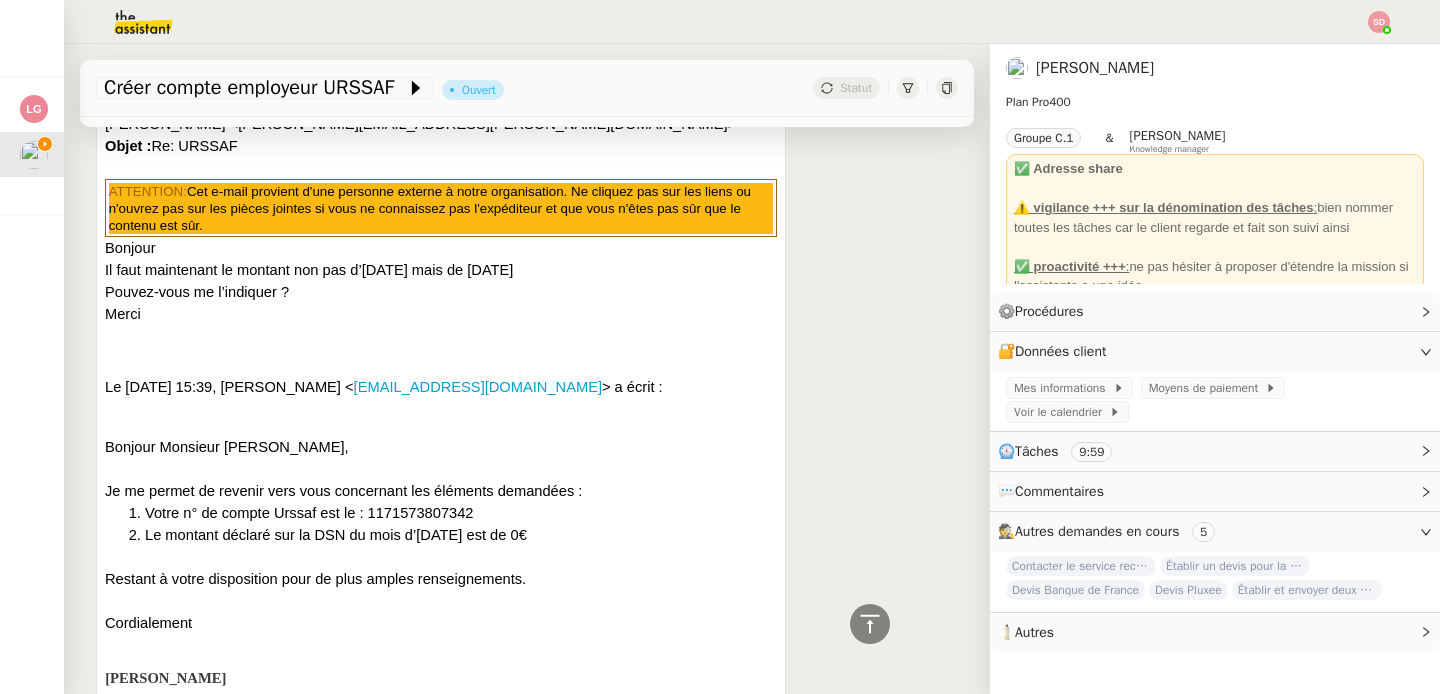 click on "Votre n° de compte Urssaf est le : 1171573807342" at bounding box center (309, 513) 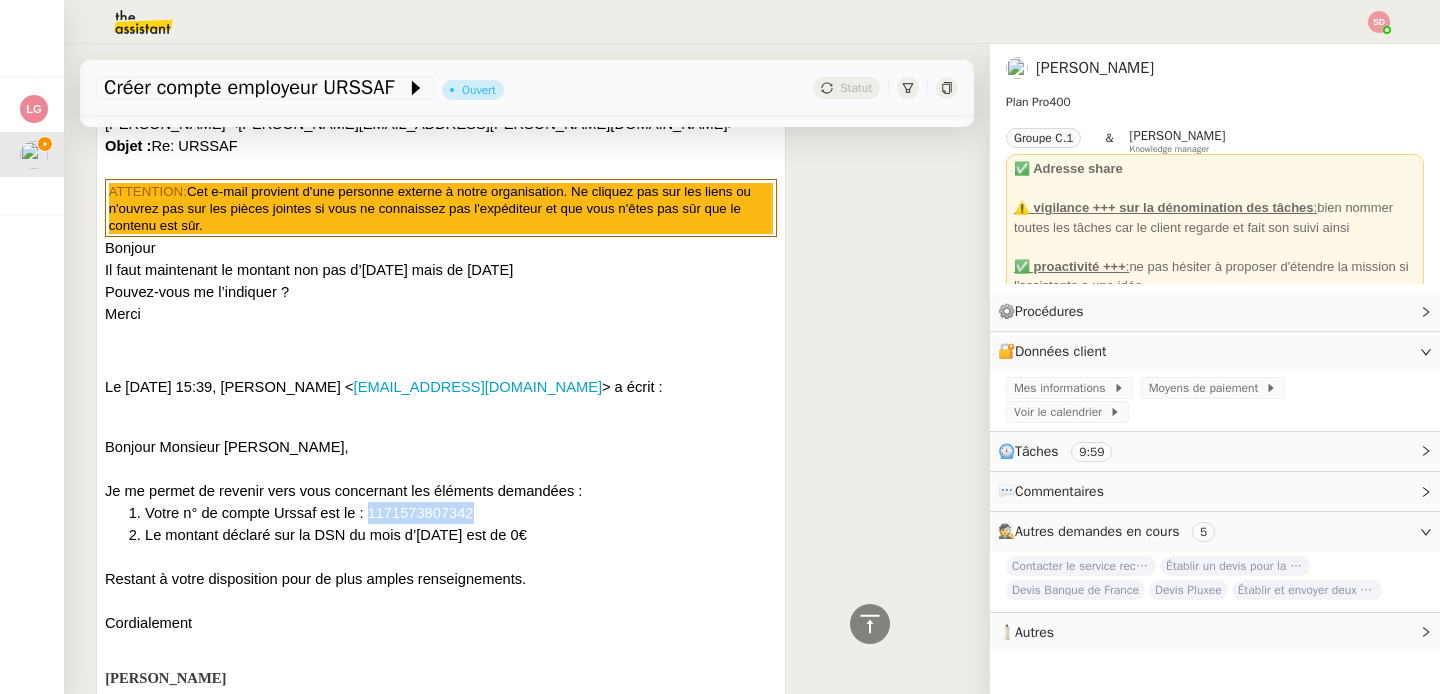 click on "Votre n° de compte Urssaf est le : 1171573807342" at bounding box center [309, 513] 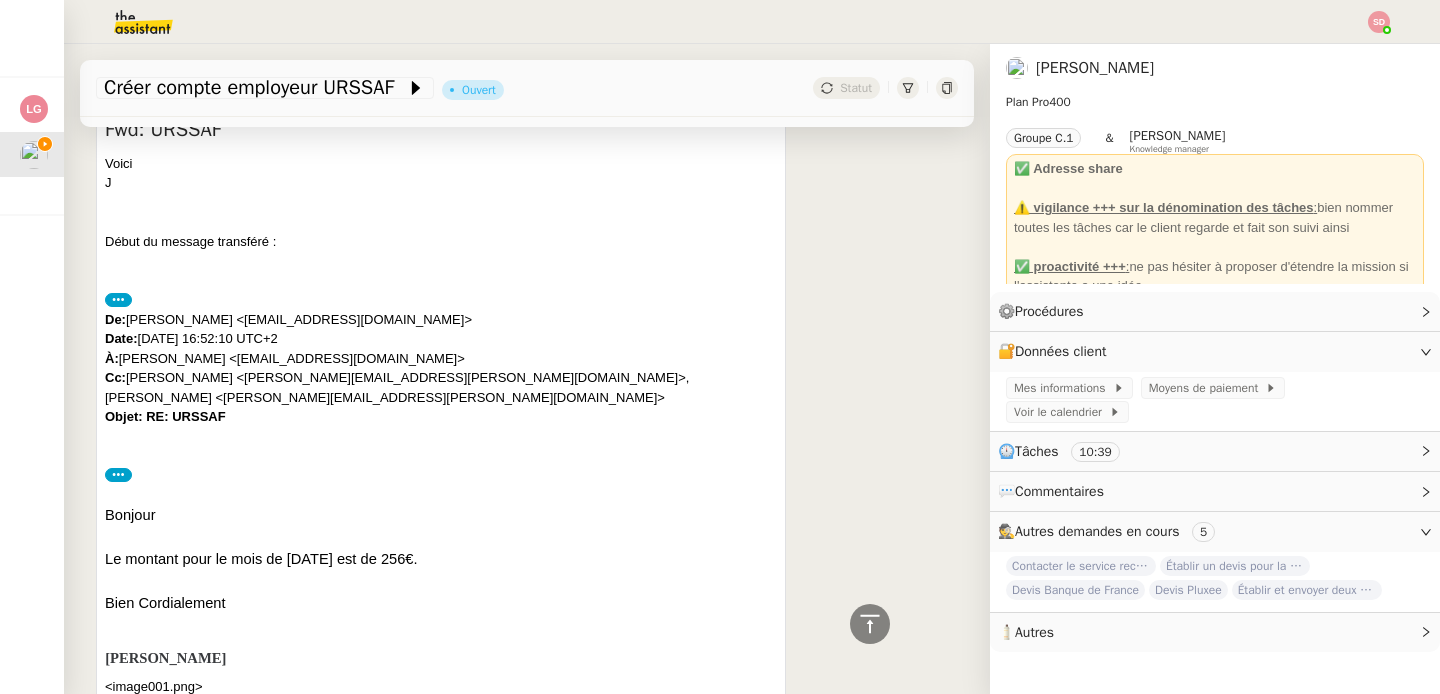 scroll, scrollTop: 0, scrollLeft: 0, axis: both 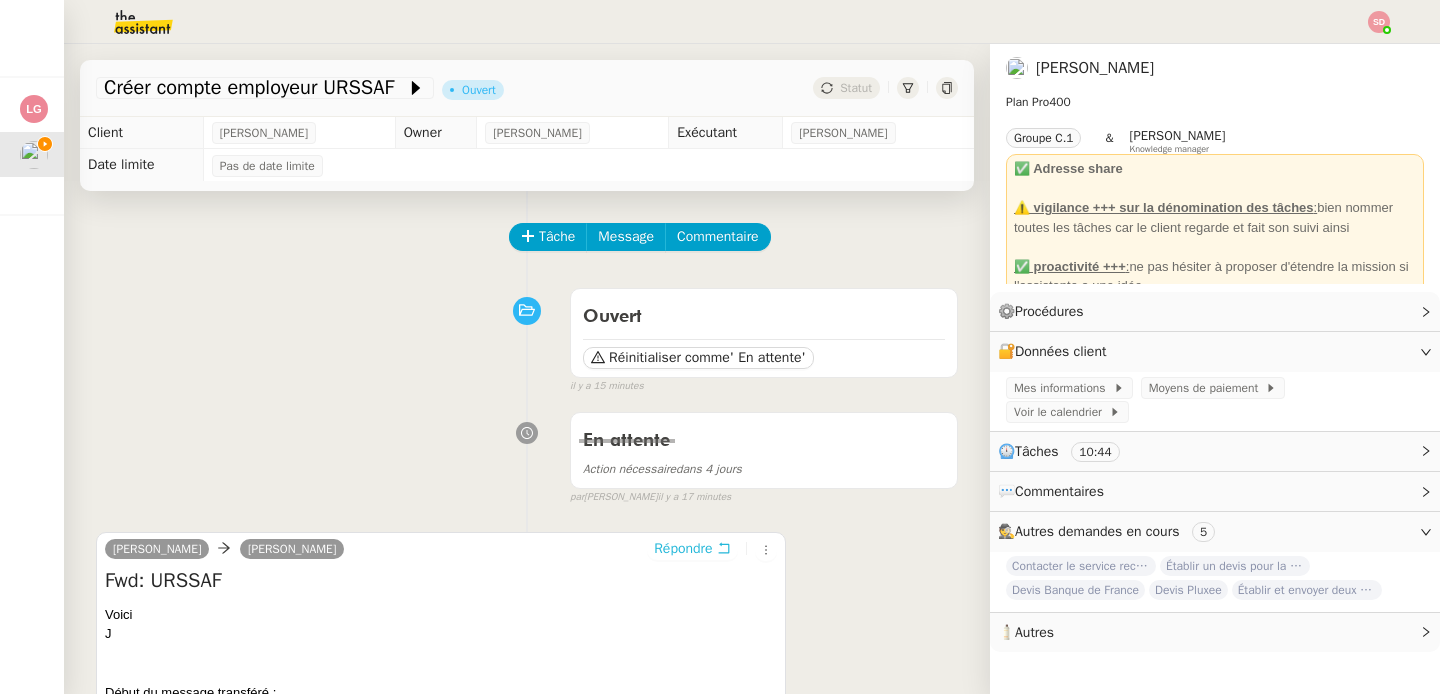 click on "Répondre" at bounding box center (683, 549) 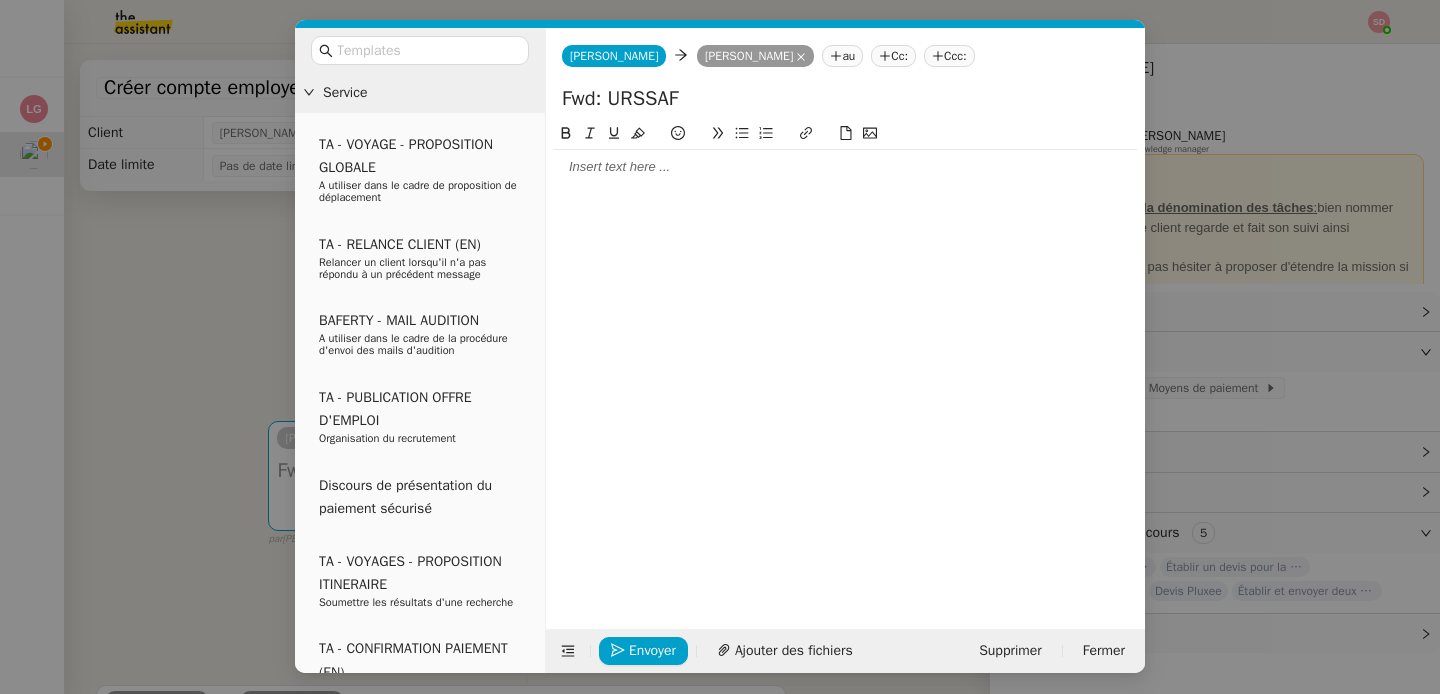 click 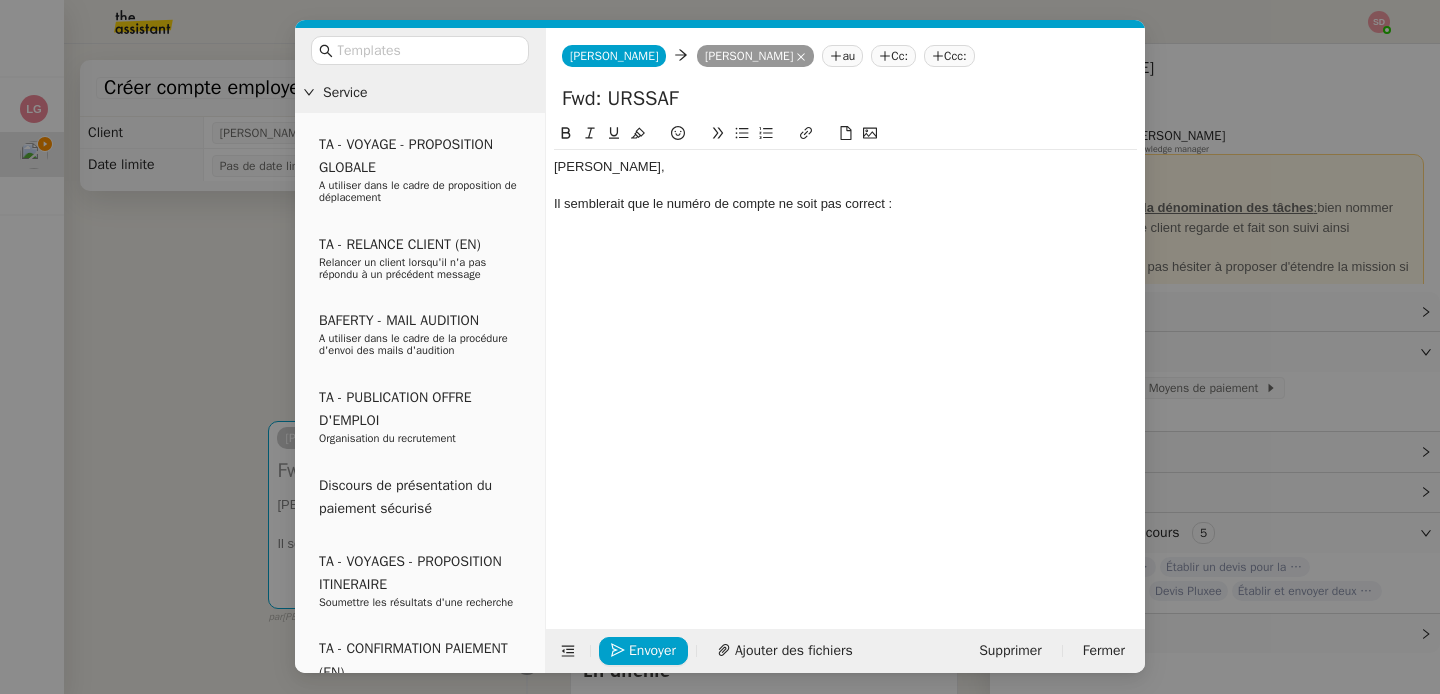 click 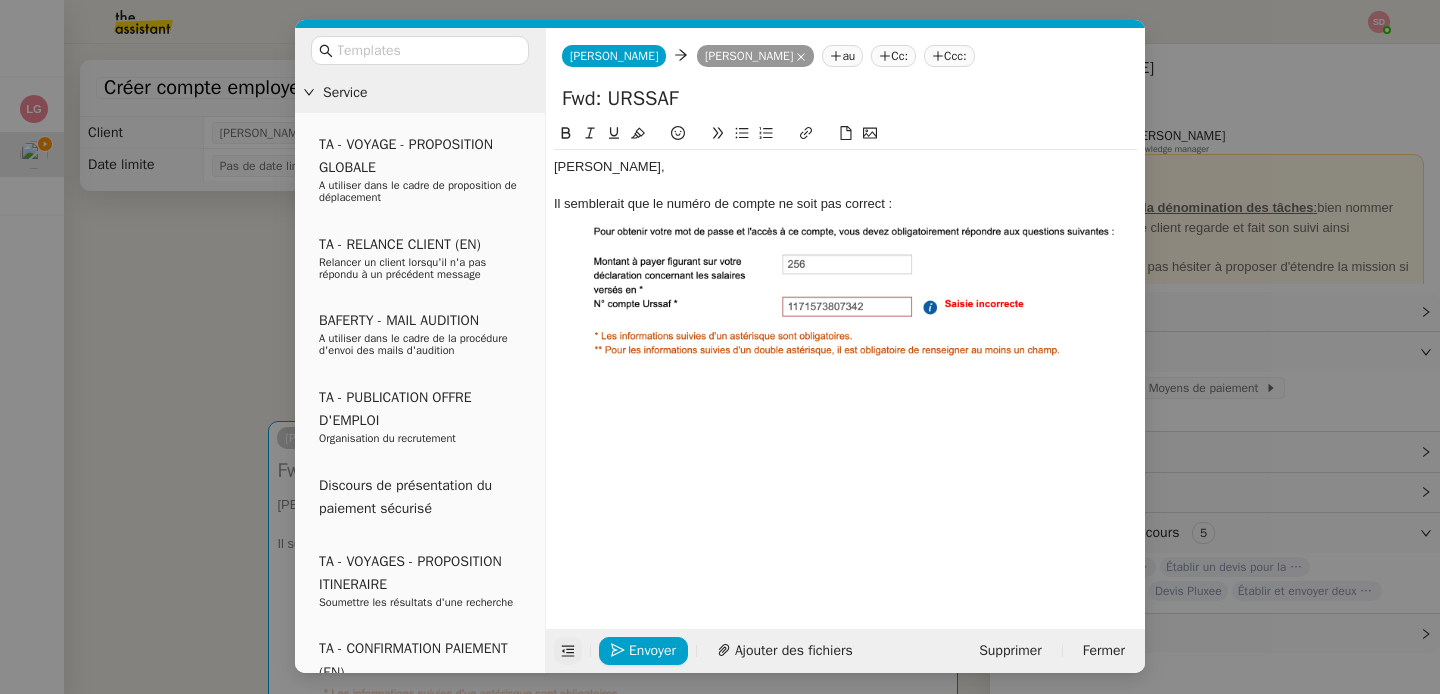 click 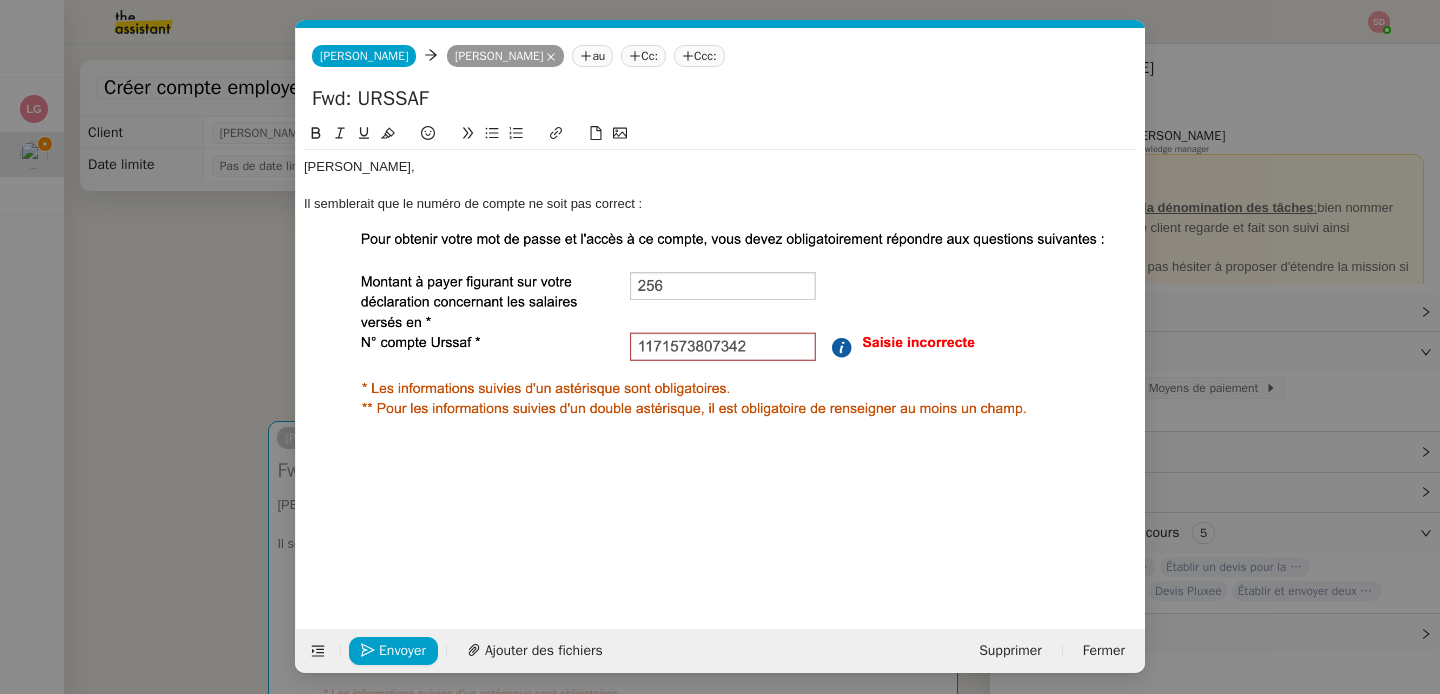 click on "Capture d’écran [DATE] 17.13.12.png          [PERSON_NAME], Il semblerait que le numéro de compte ne soit pas correct :" 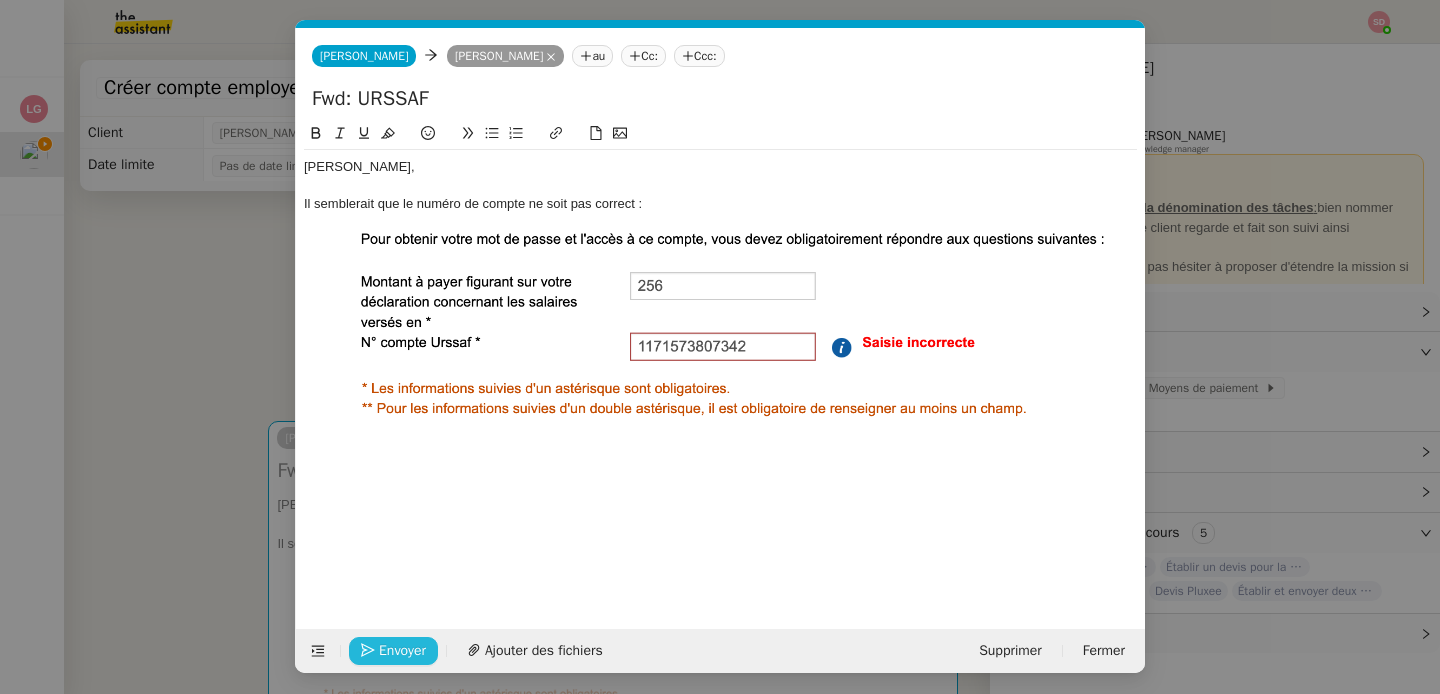 click on "Envoyer" 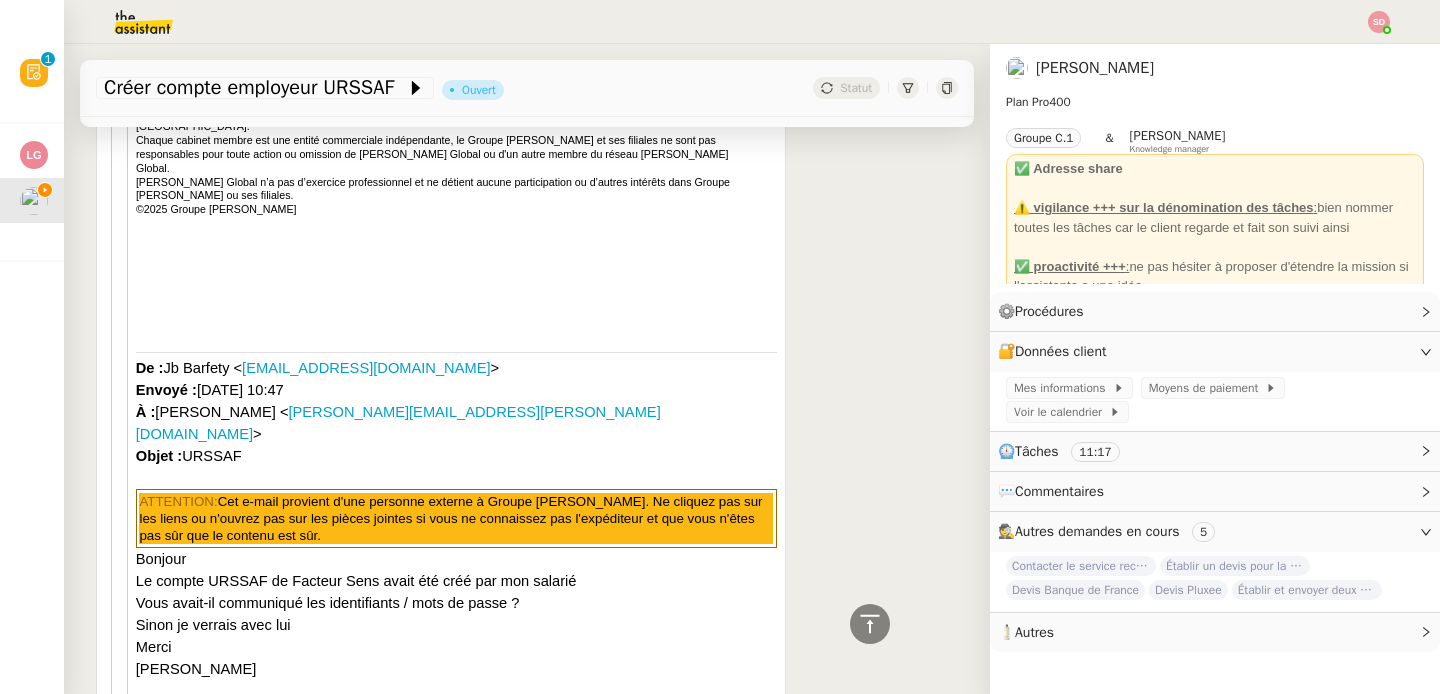 scroll, scrollTop: 6752, scrollLeft: 0, axis: vertical 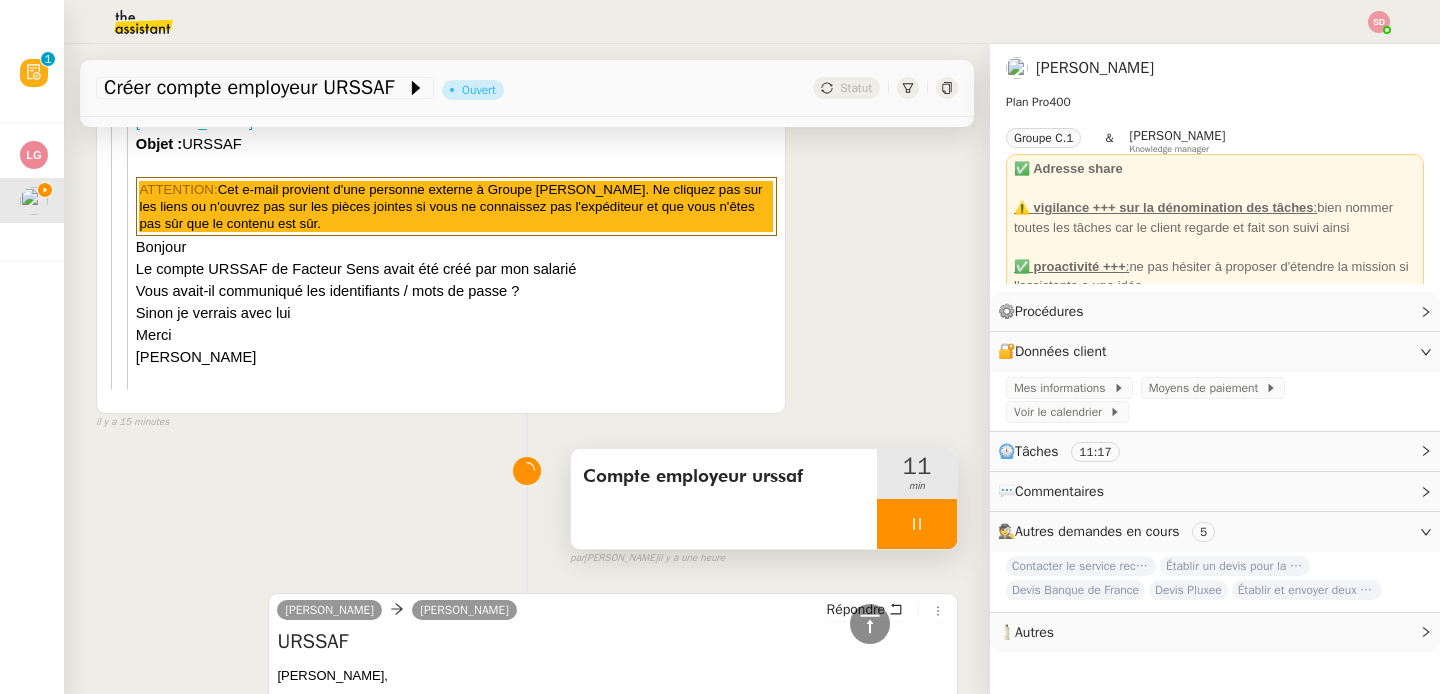 click at bounding box center (917, 524) 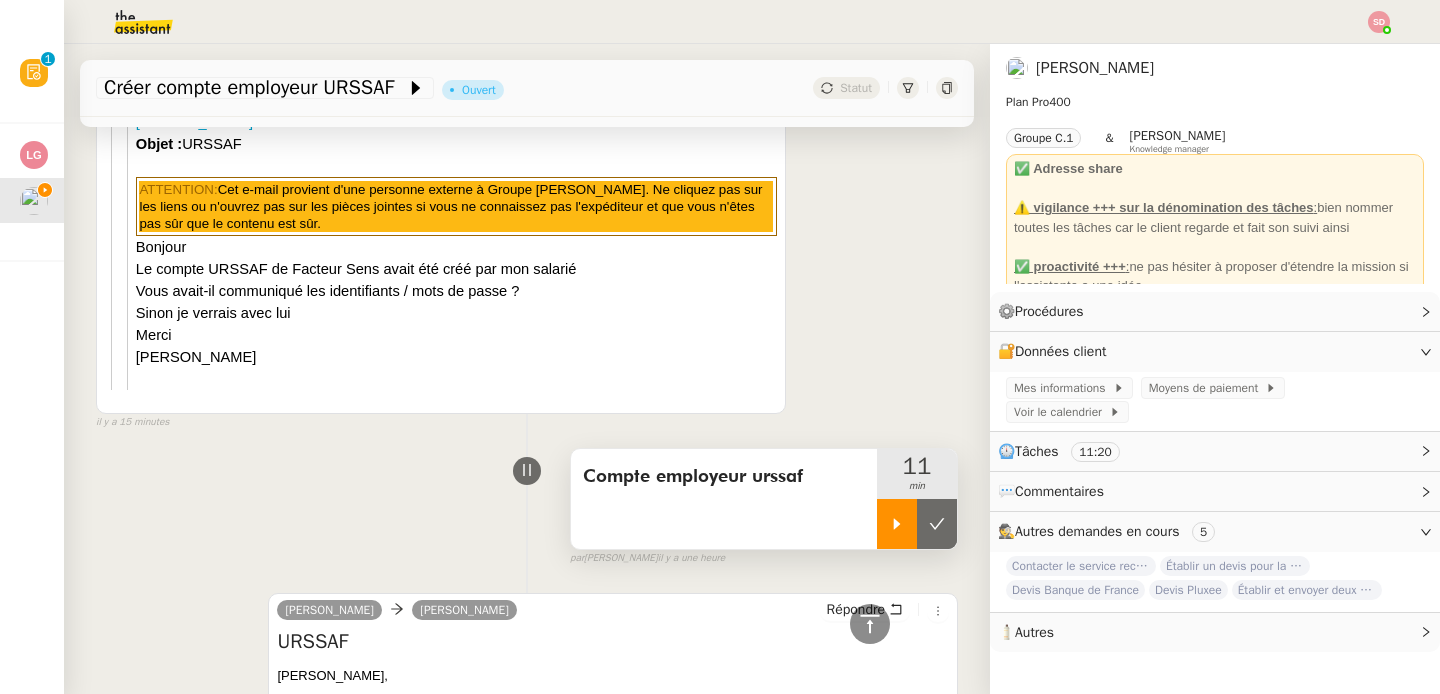 click at bounding box center (937, 524) 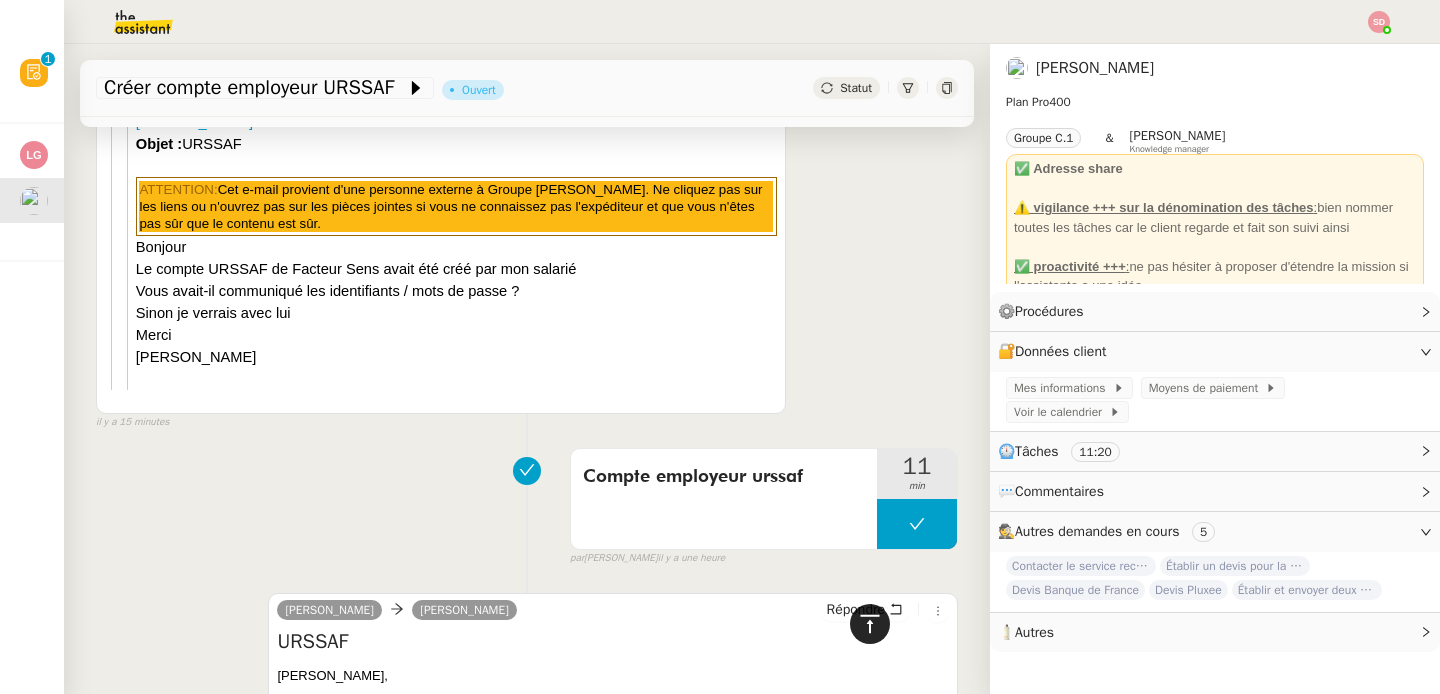 click 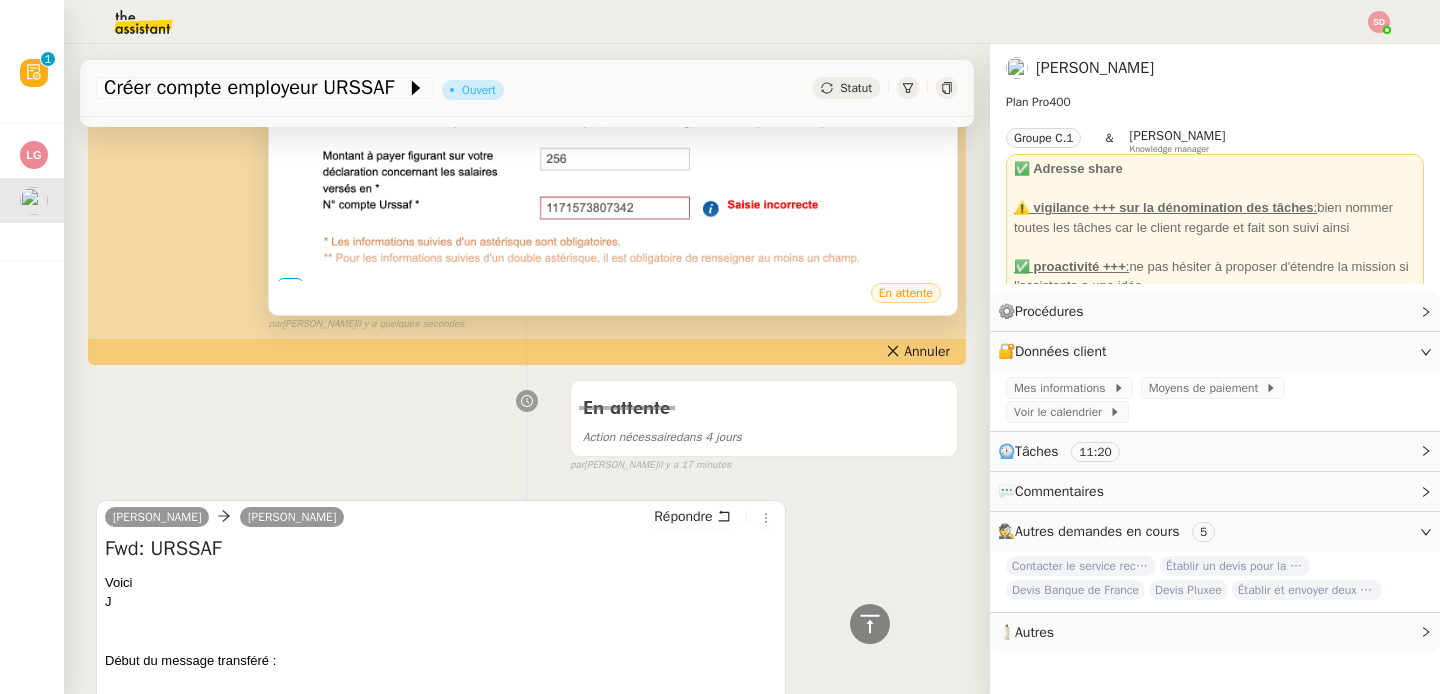 scroll, scrollTop: 0, scrollLeft: 0, axis: both 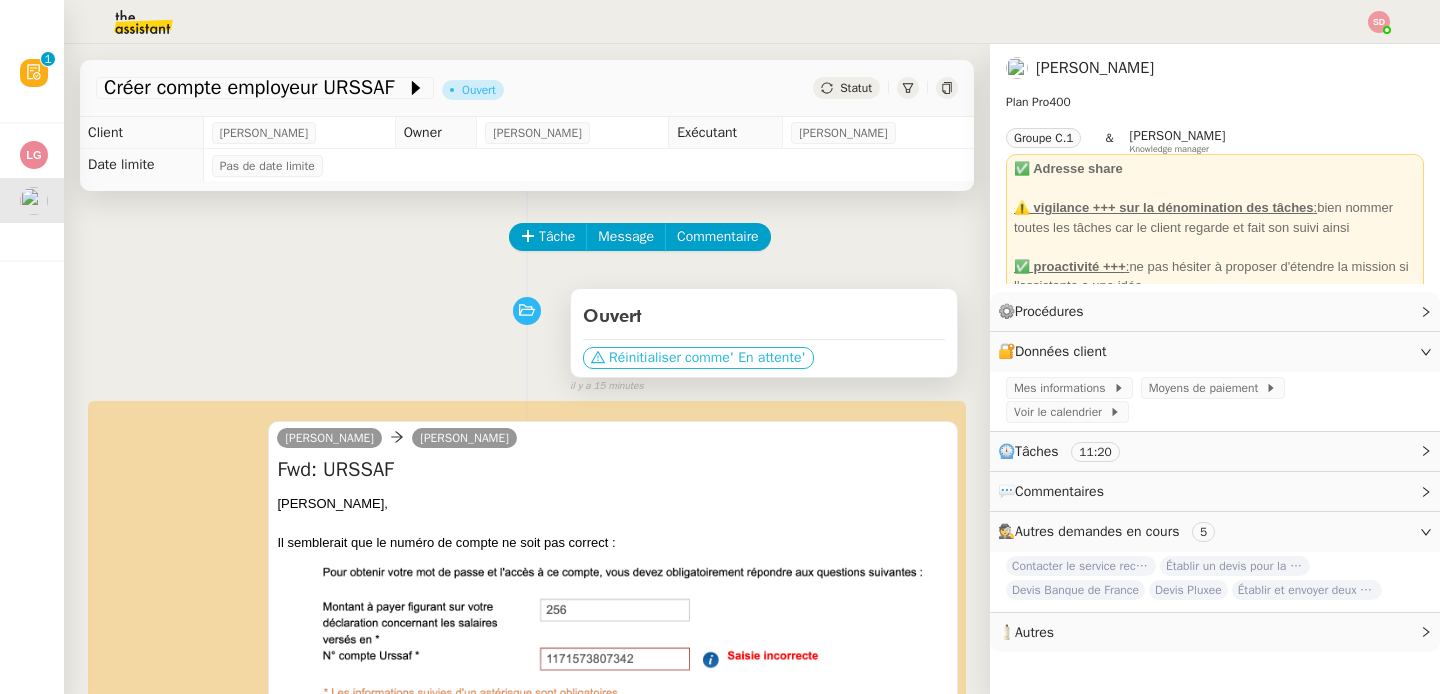 click on "' En attente'" at bounding box center [768, 358] 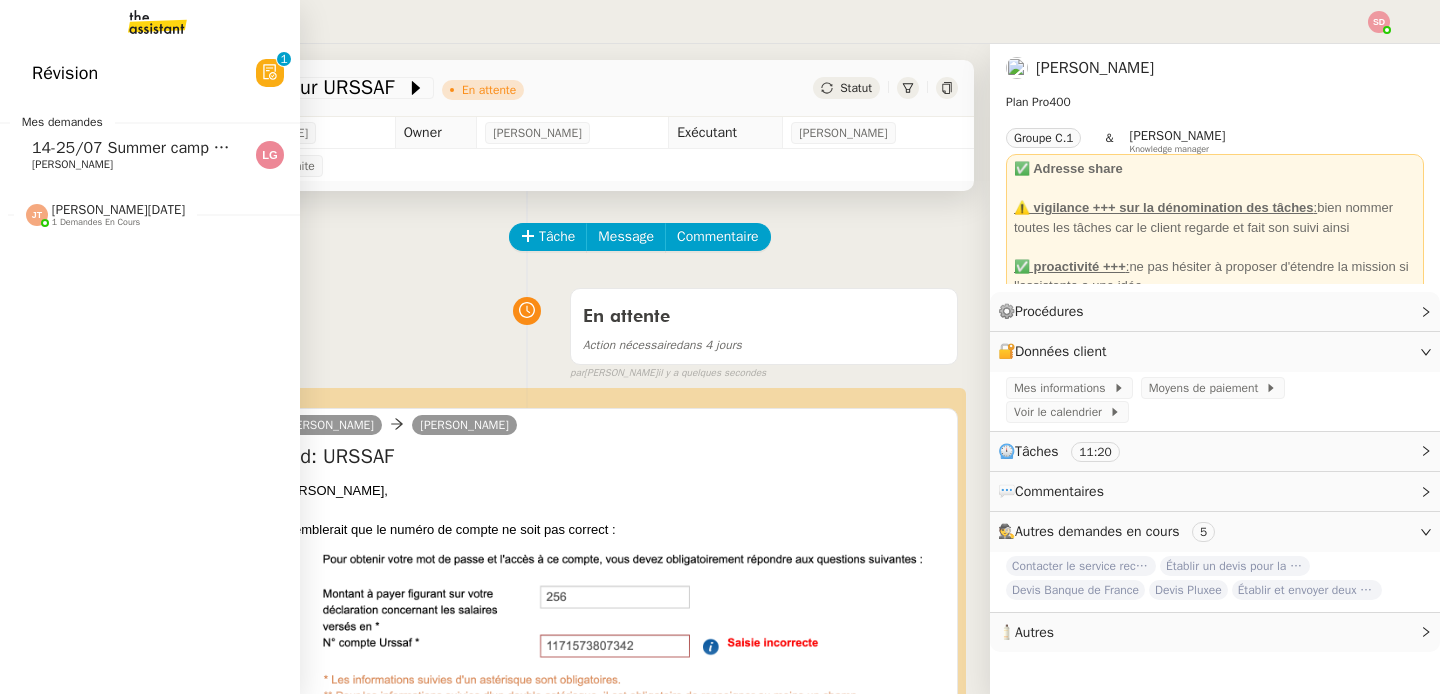 click on "[PERSON_NAME][DATE]    1 demandes en cours" 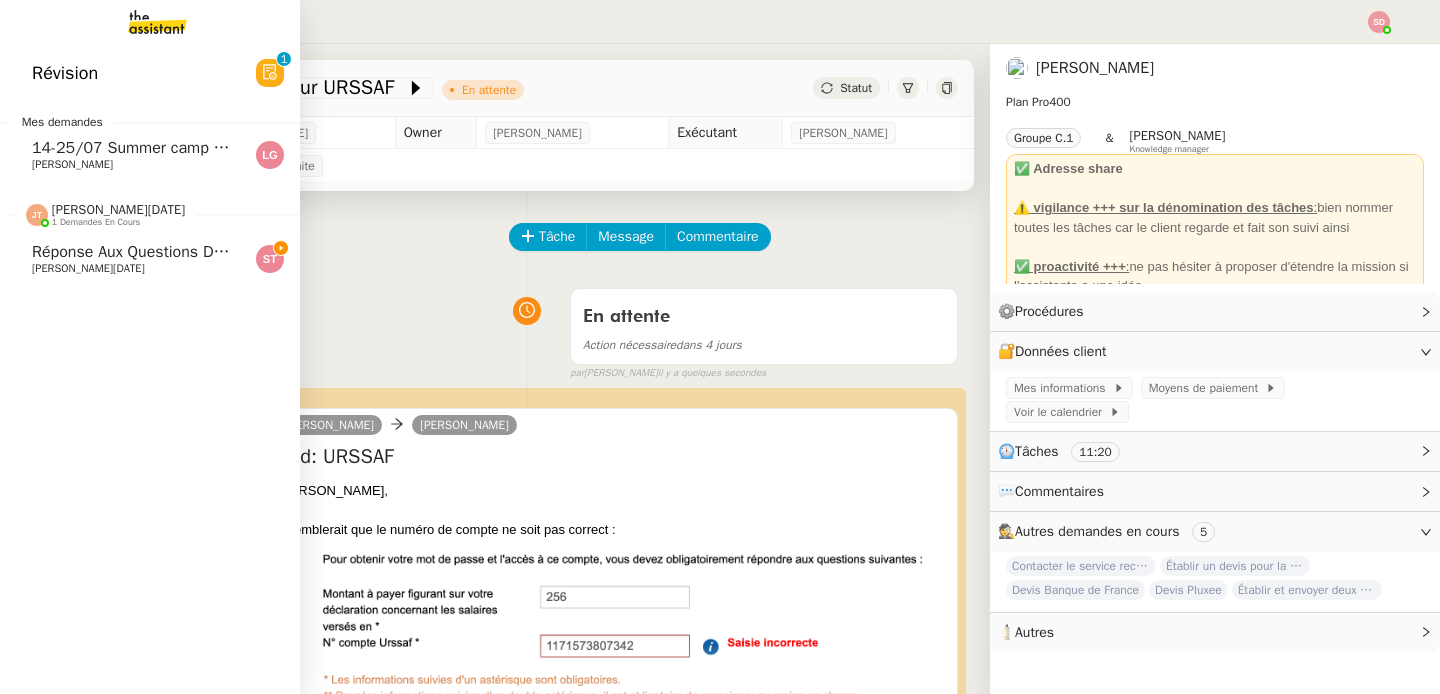 click on "[PERSON_NAME][DATE]    1 demandes en cours" 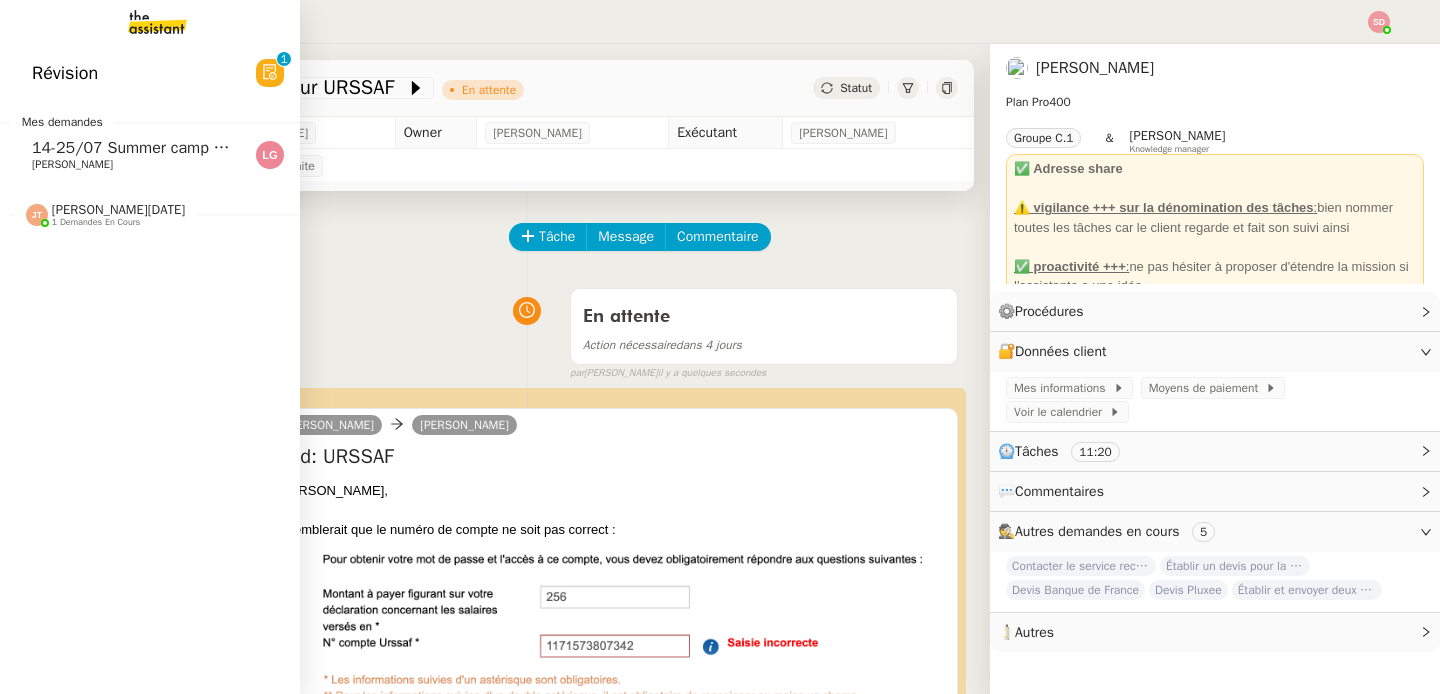 click on "14-25/07 Summer camp Aurélien & Lucas ([GEOGRAPHIC_DATA])    [PERSON_NAME]" 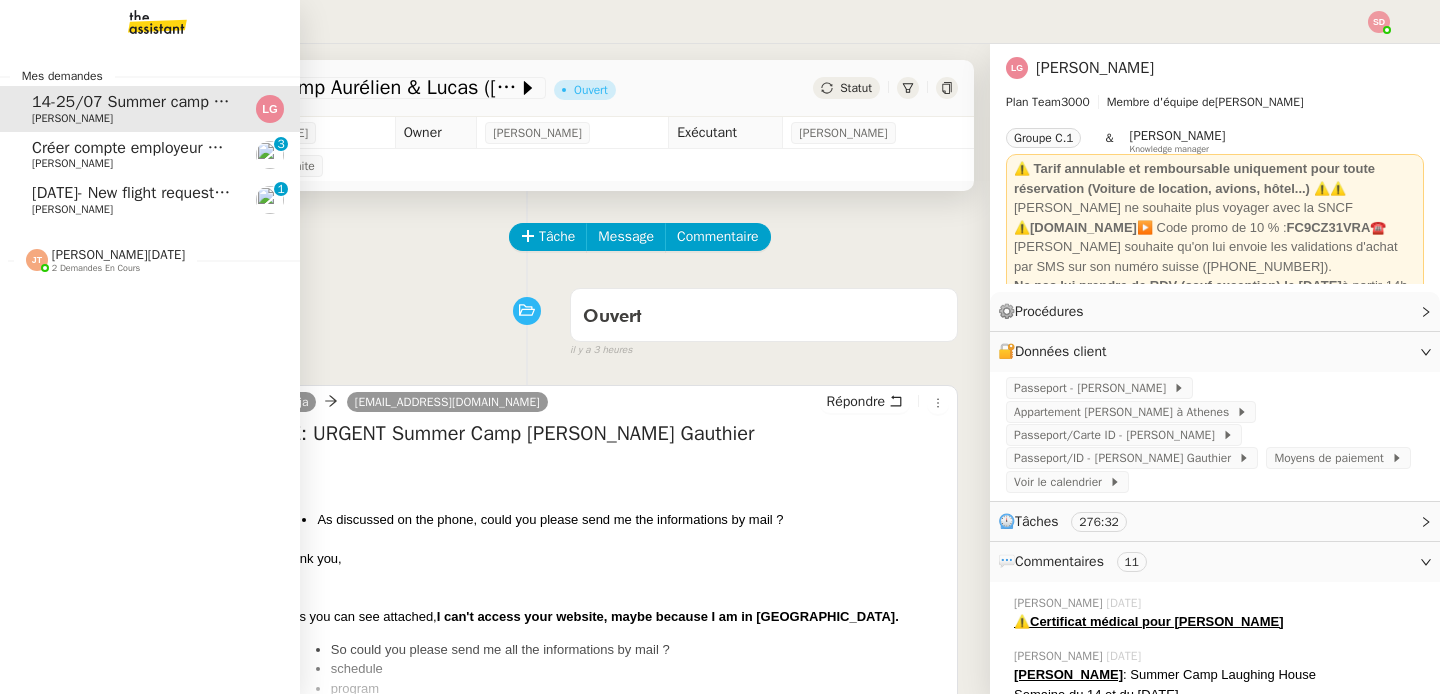 click on "Créer compte employeur URSSAF" 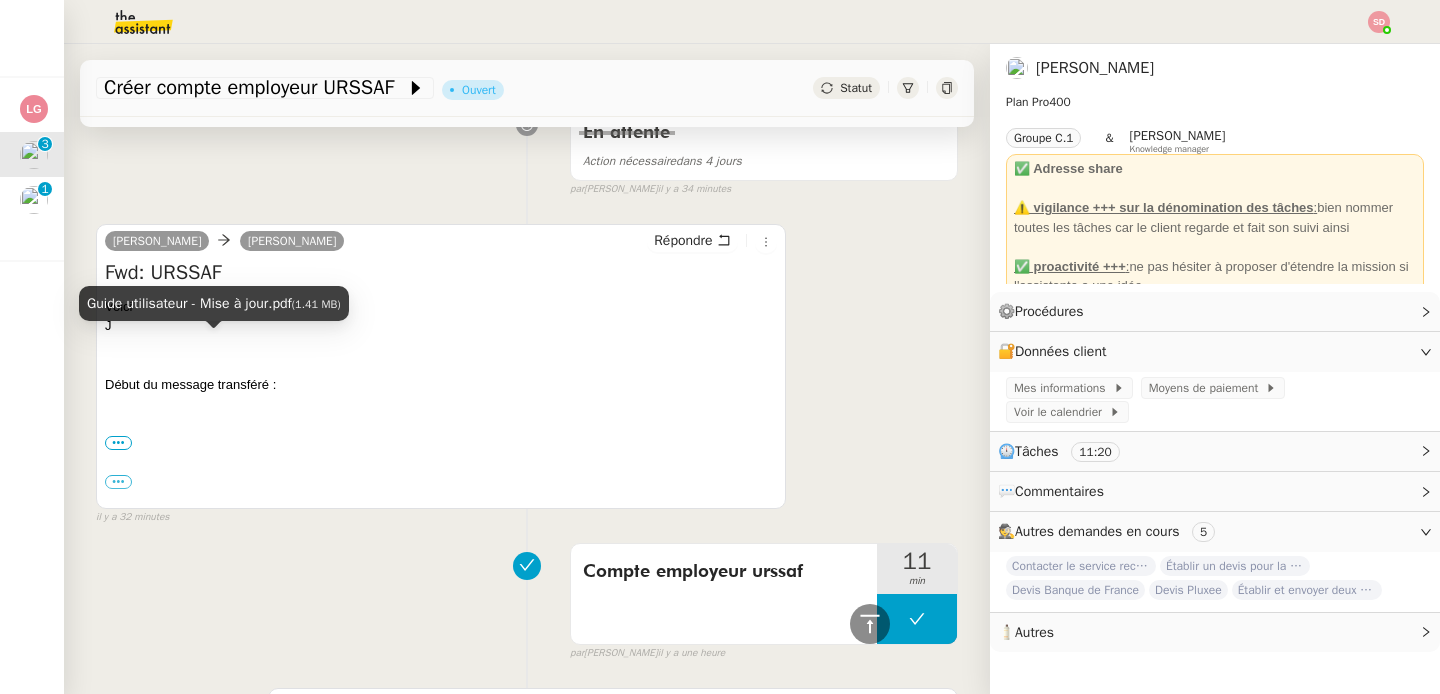 scroll, scrollTop: 2189, scrollLeft: 0, axis: vertical 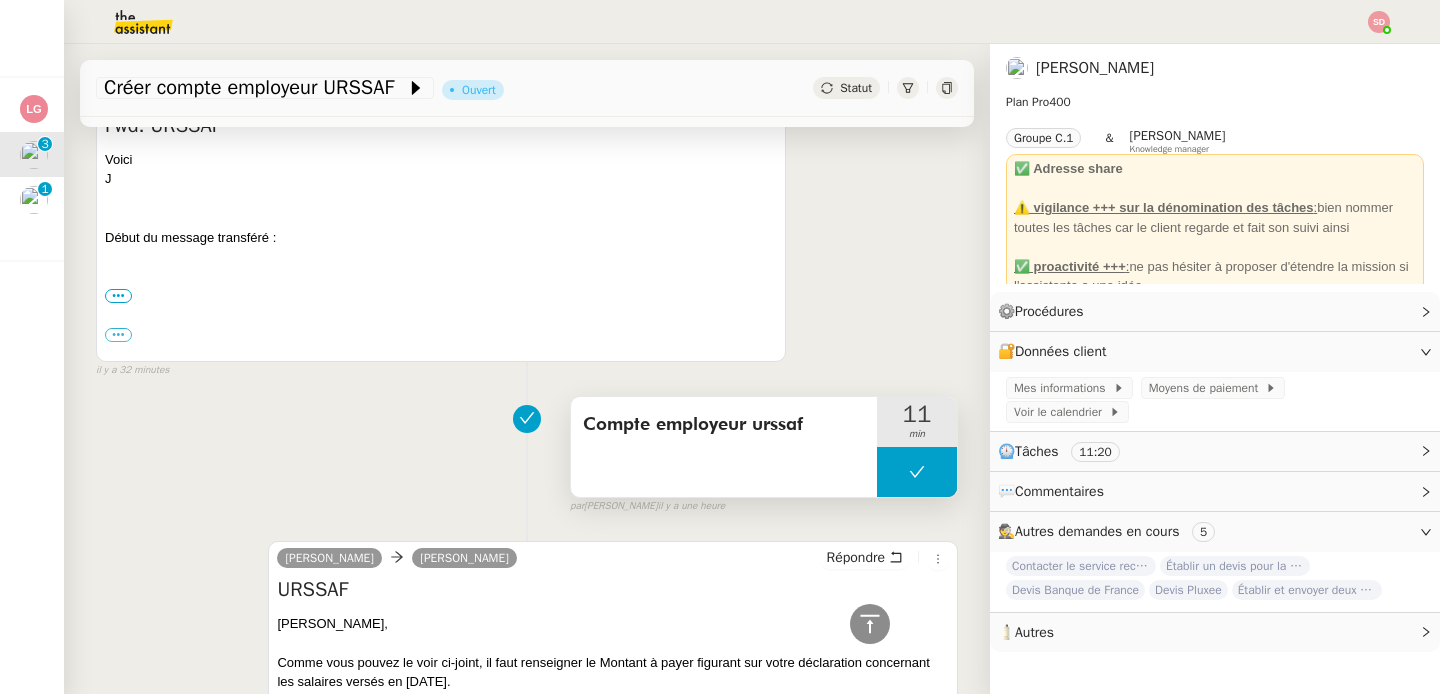 click at bounding box center (917, 472) 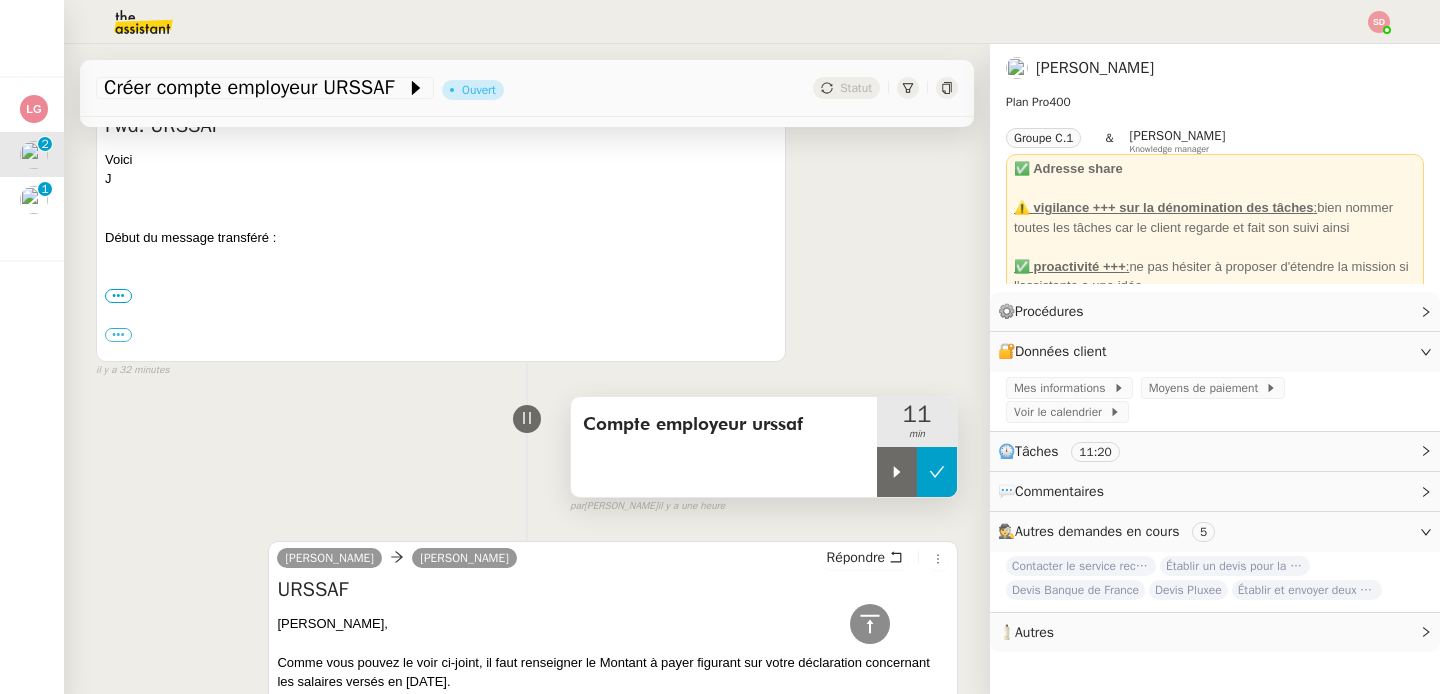 click 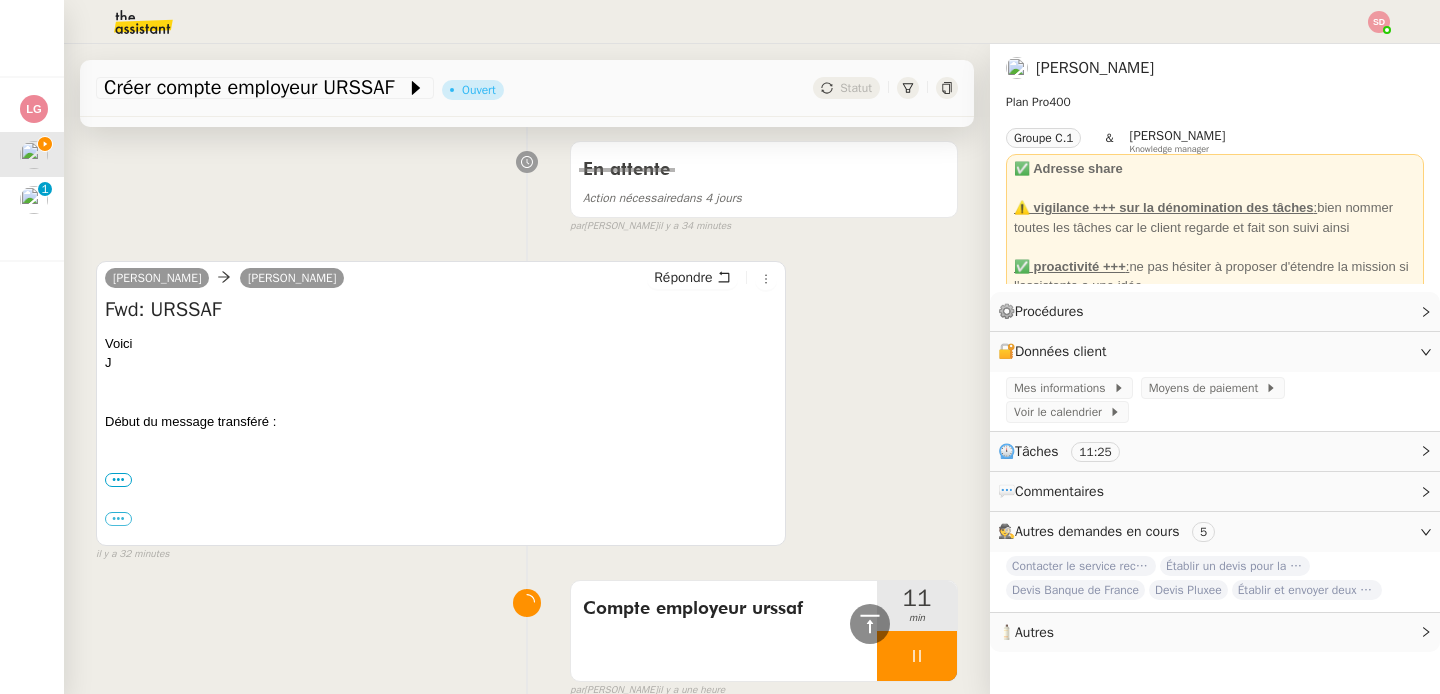 scroll, scrollTop: 2002, scrollLeft: 0, axis: vertical 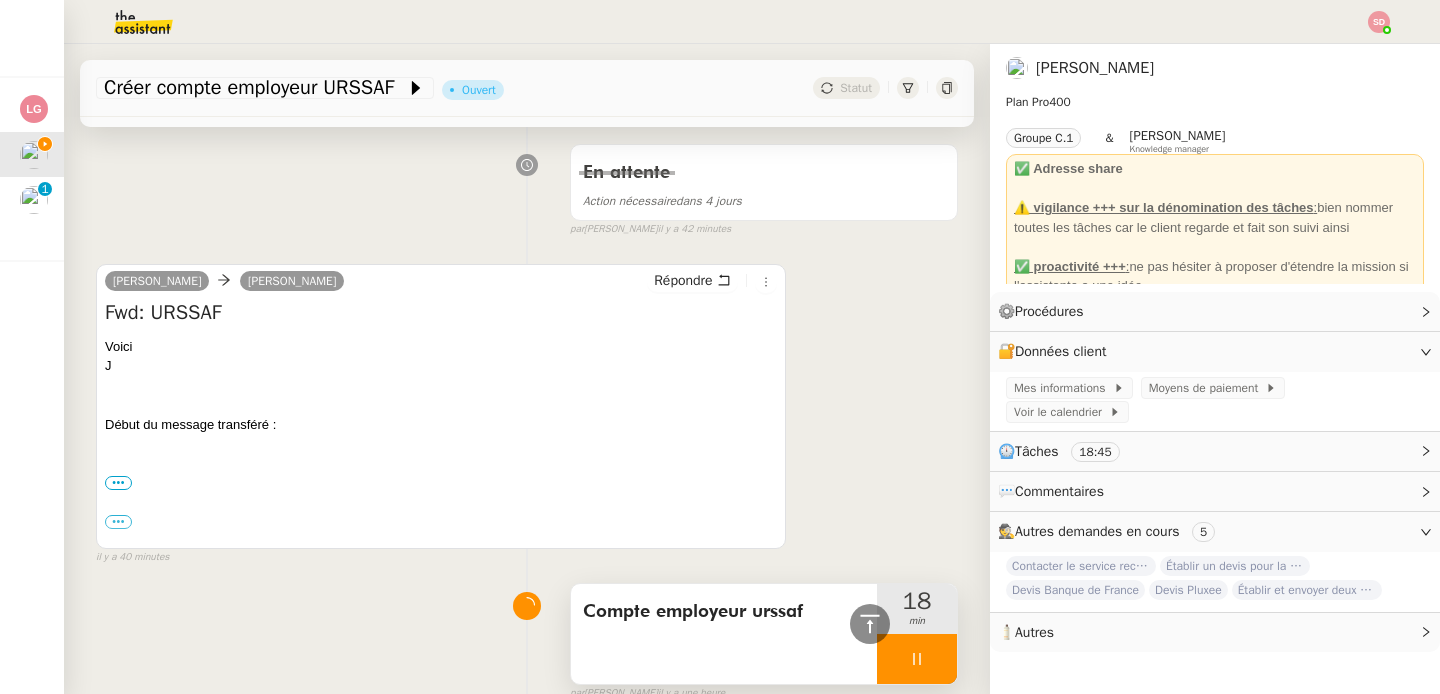 click at bounding box center (917, 659) 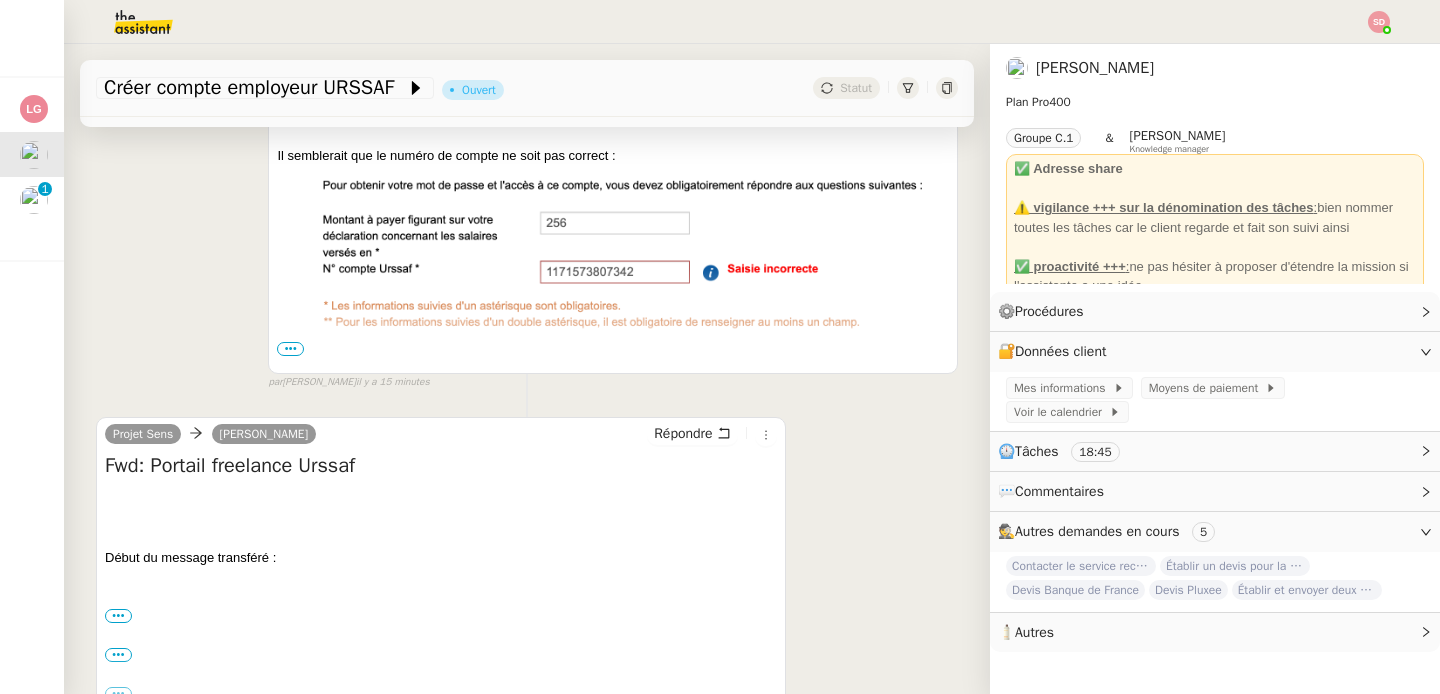 scroll, scrollTop: 624, scrollLeft: 0, axis: vertical 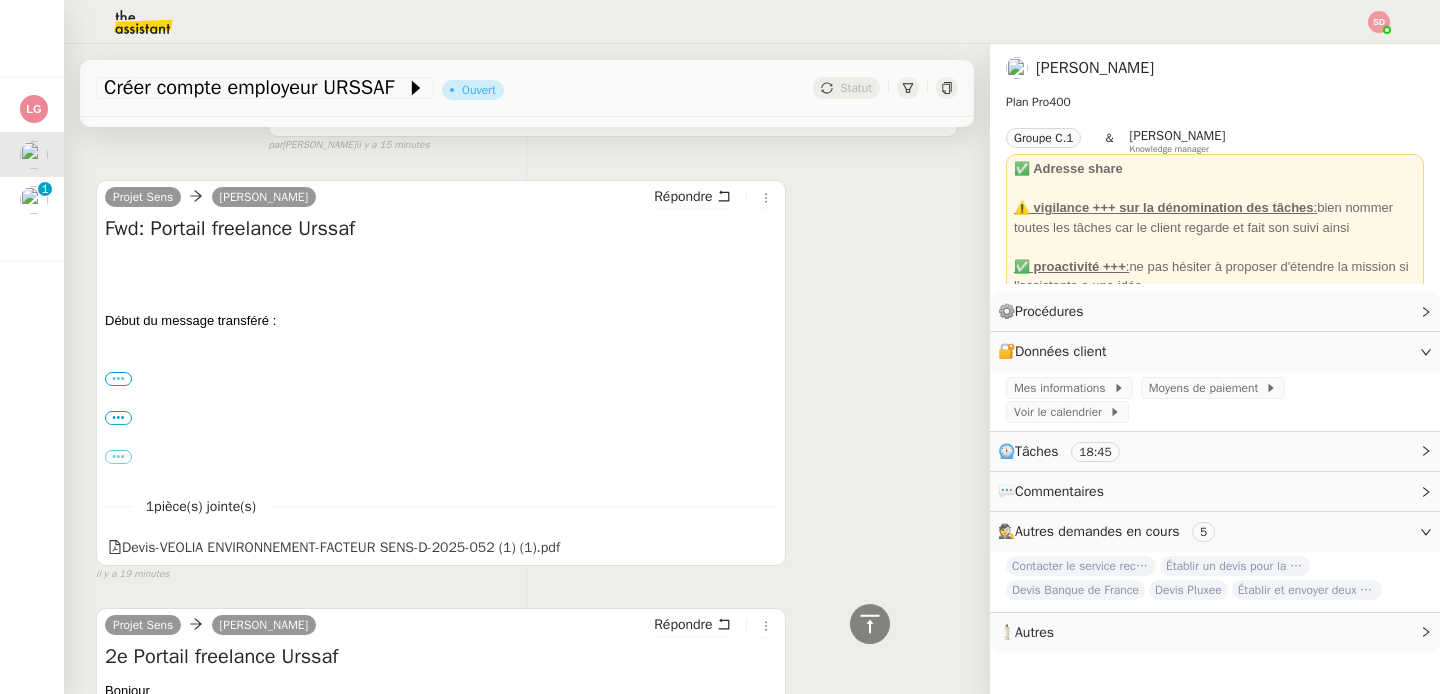 click on "•••" at bounding box center [118, 379] 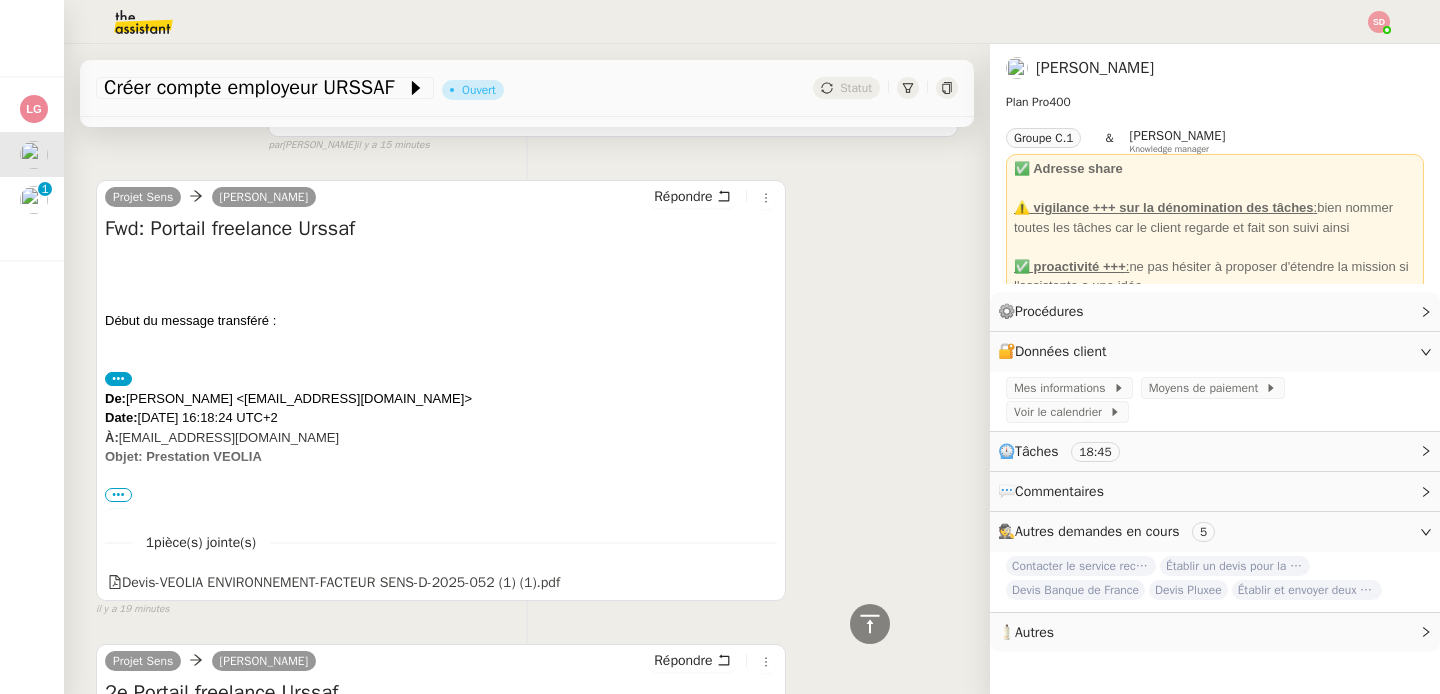 click on "•••" at bounding box center (118, 495) 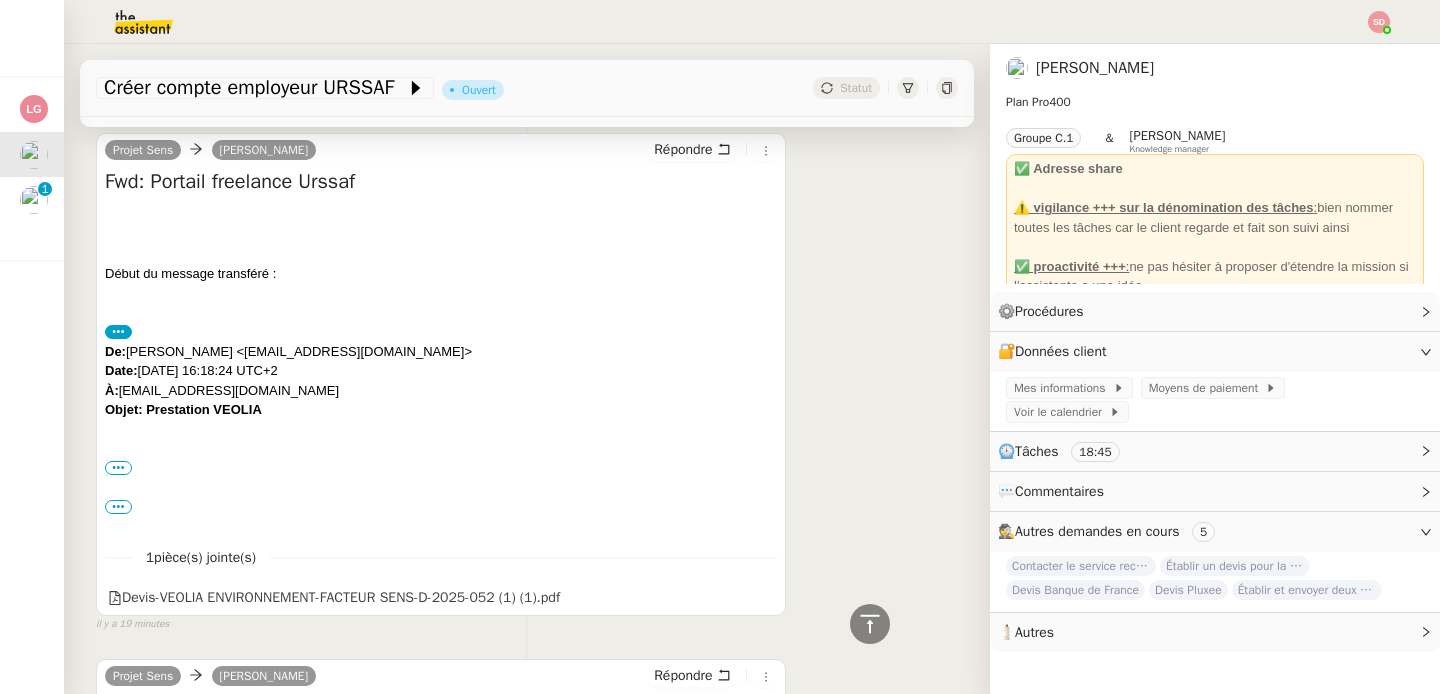 scroll, scrollTop: 673, scrollLeft: 0, axis: vertical 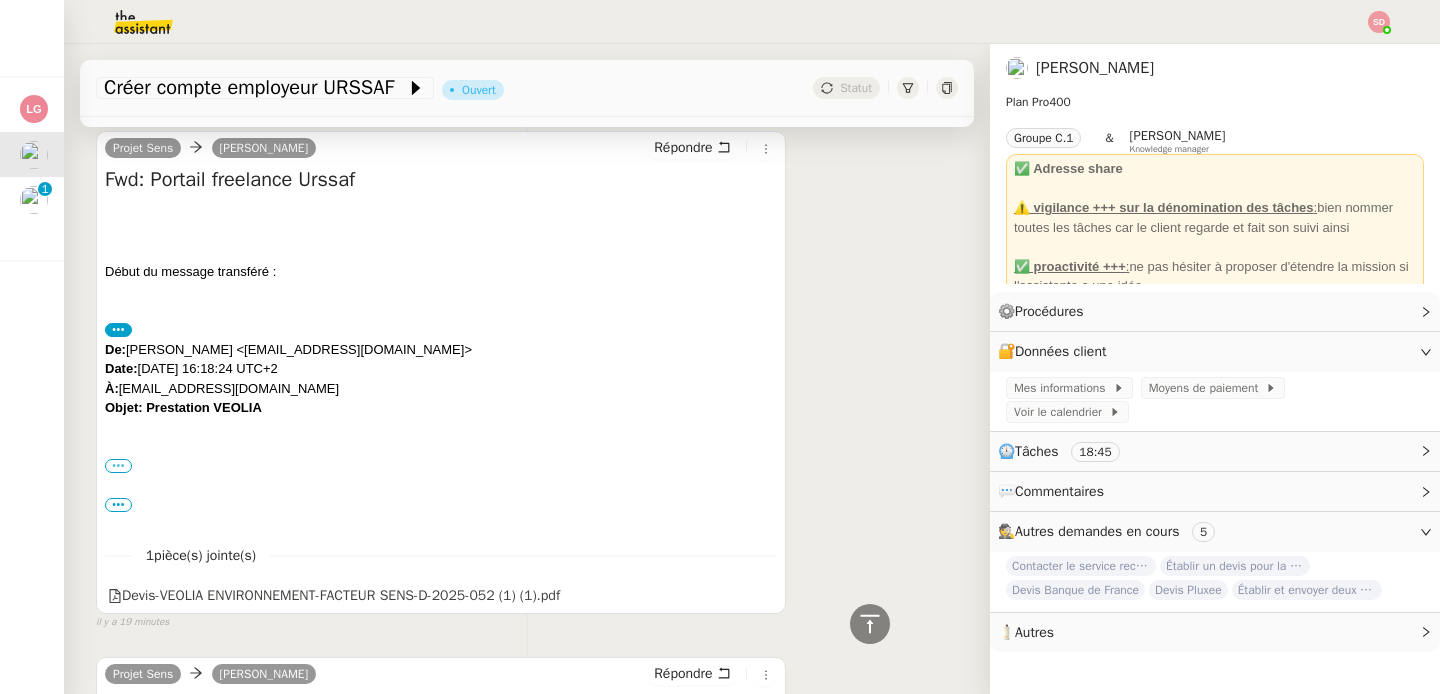click on "•••" at bounding box center (118, 466) 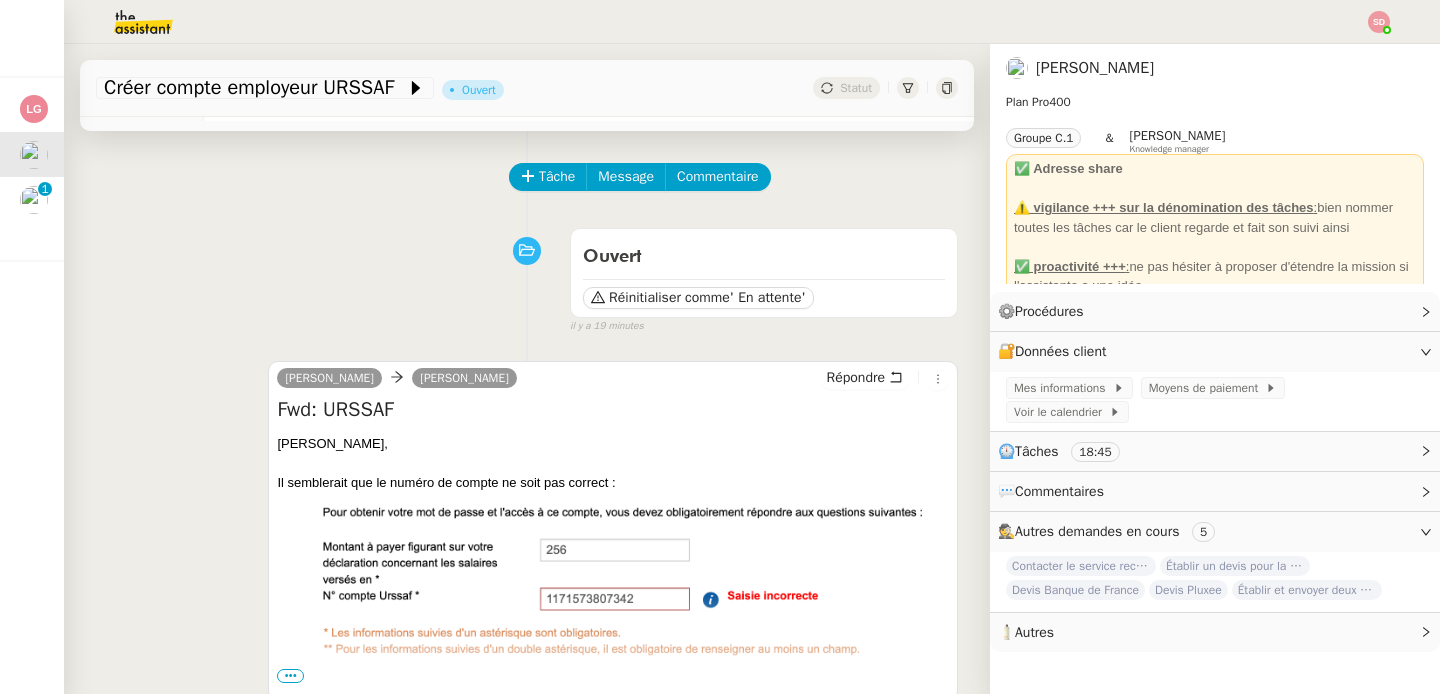 scroll, scrollTop: 0, scrollLeft: 0, axis: both 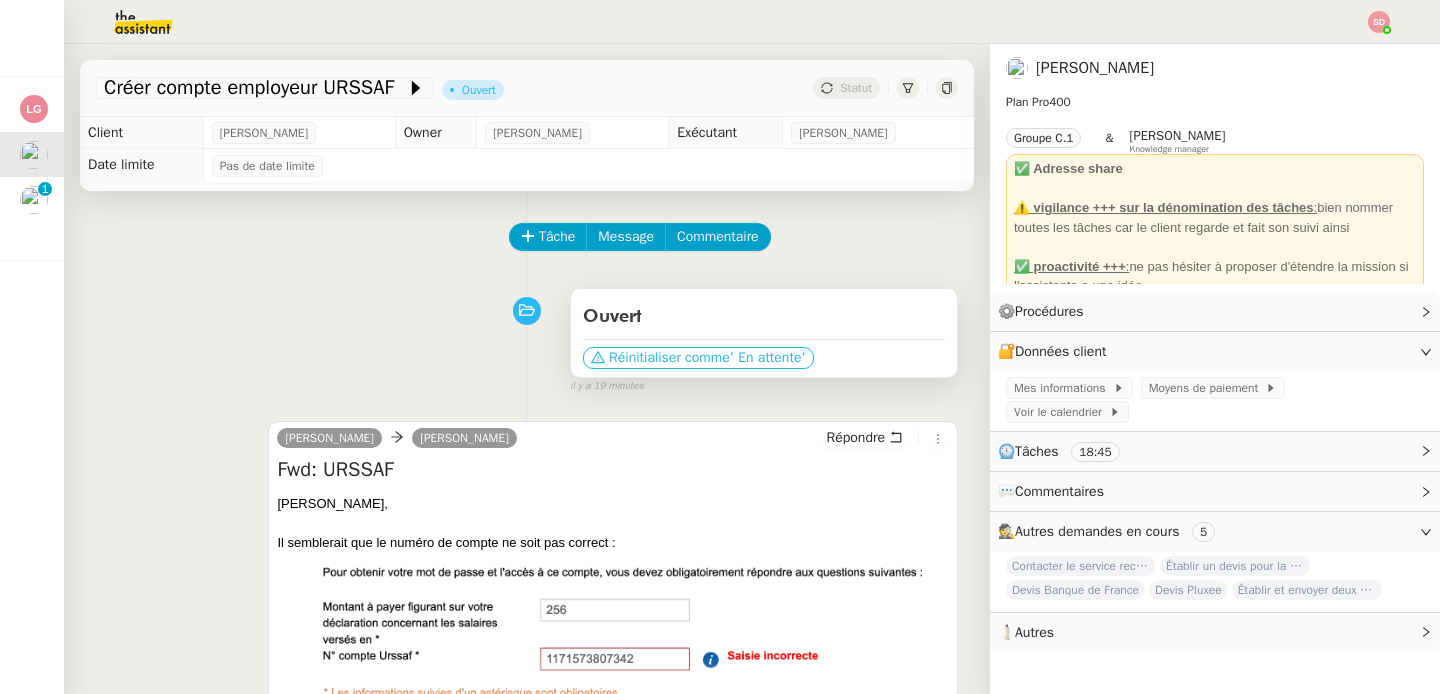 click on "Réinitialiser comme" at bounding box center (669, 358) 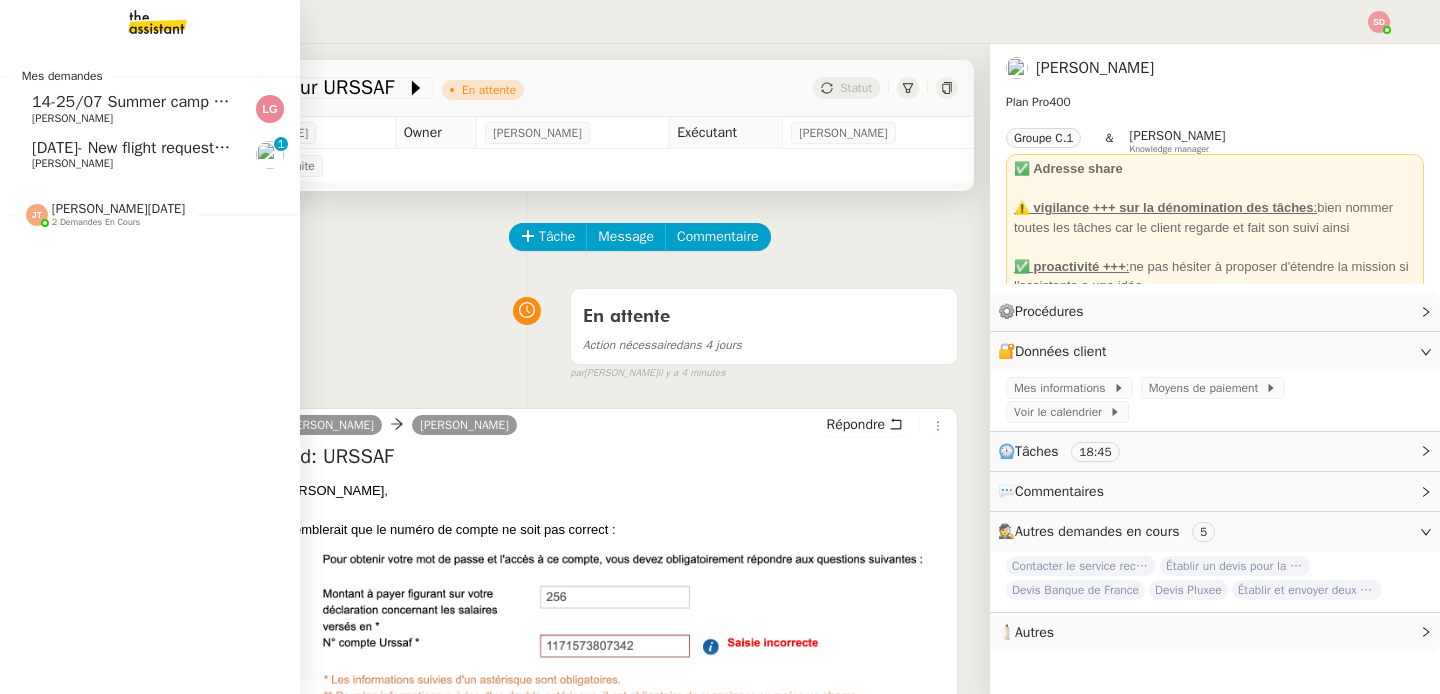 click on "[PERSON_NAME]" 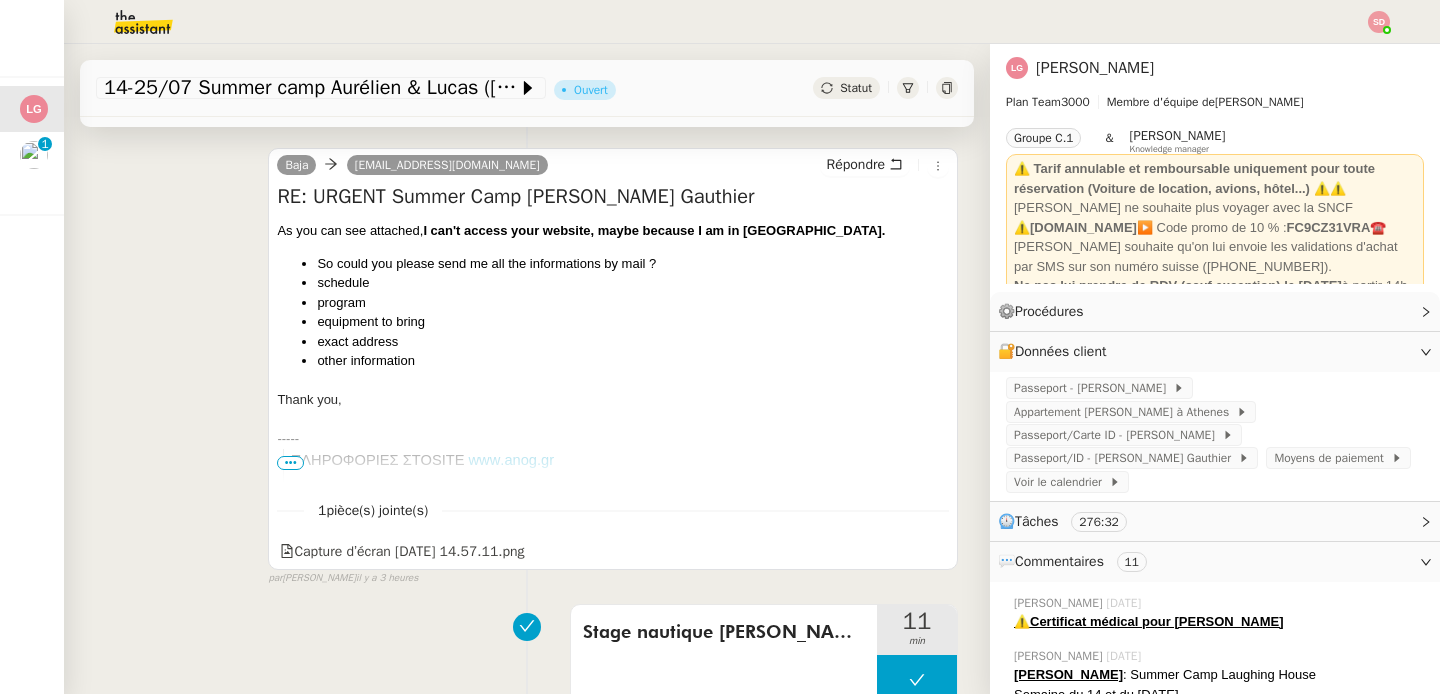 scroll, scrollTop: 898, scrollLeft: 0, axis: vertical 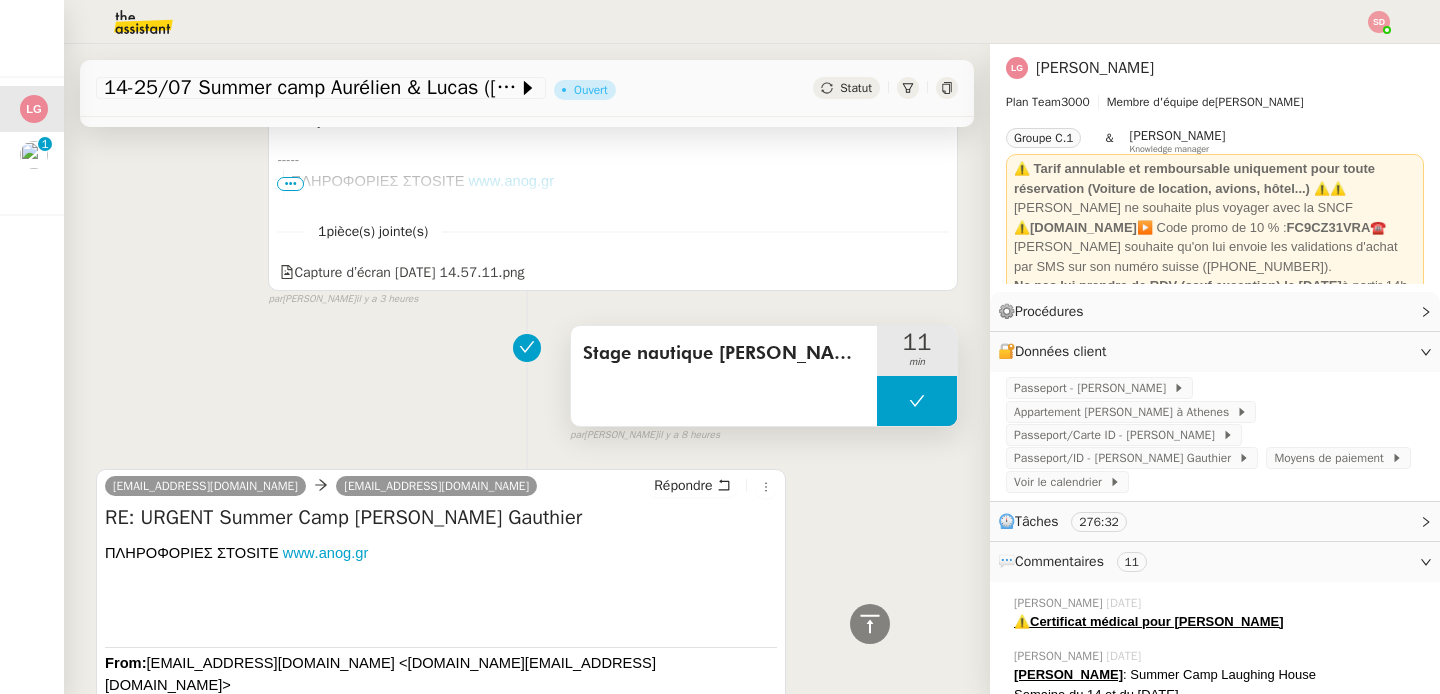 click at bounding box center [917, 401] 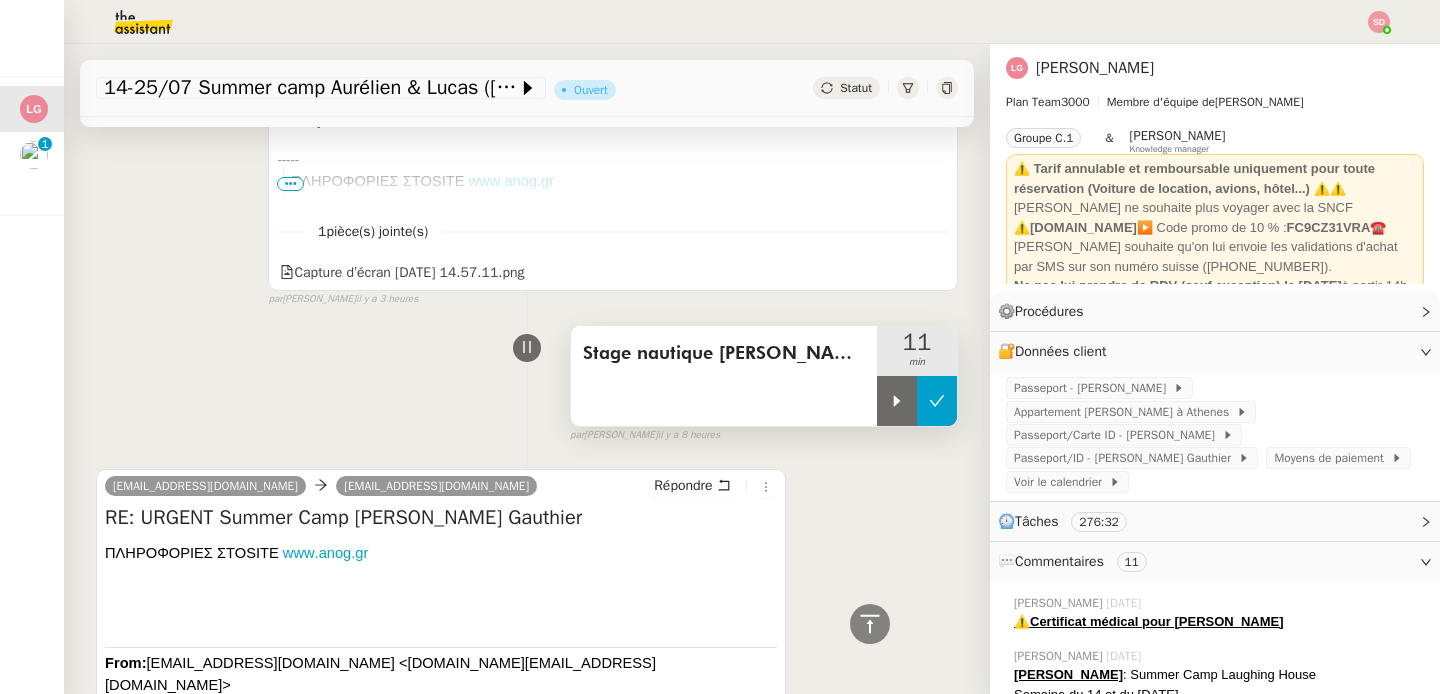click at bounding box center (917, 401) 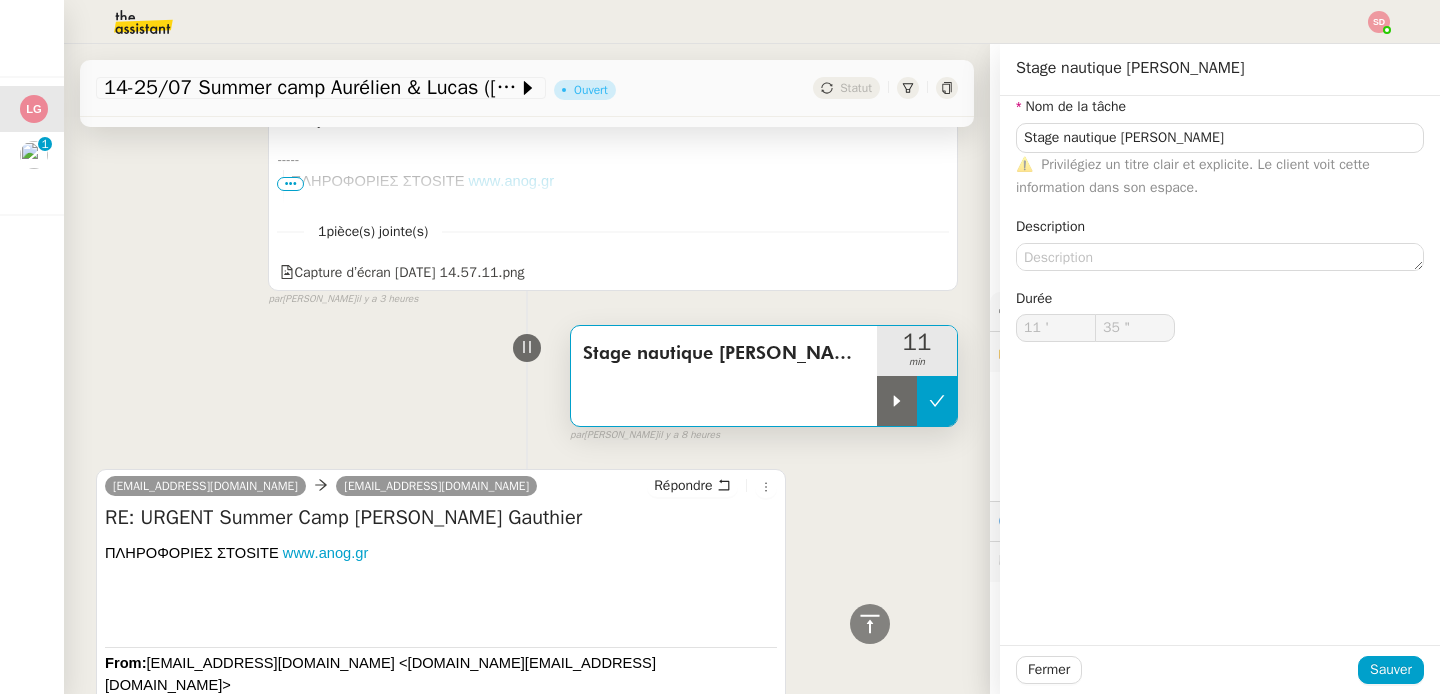 type on "Stage nautique [PERSON_NAME]" 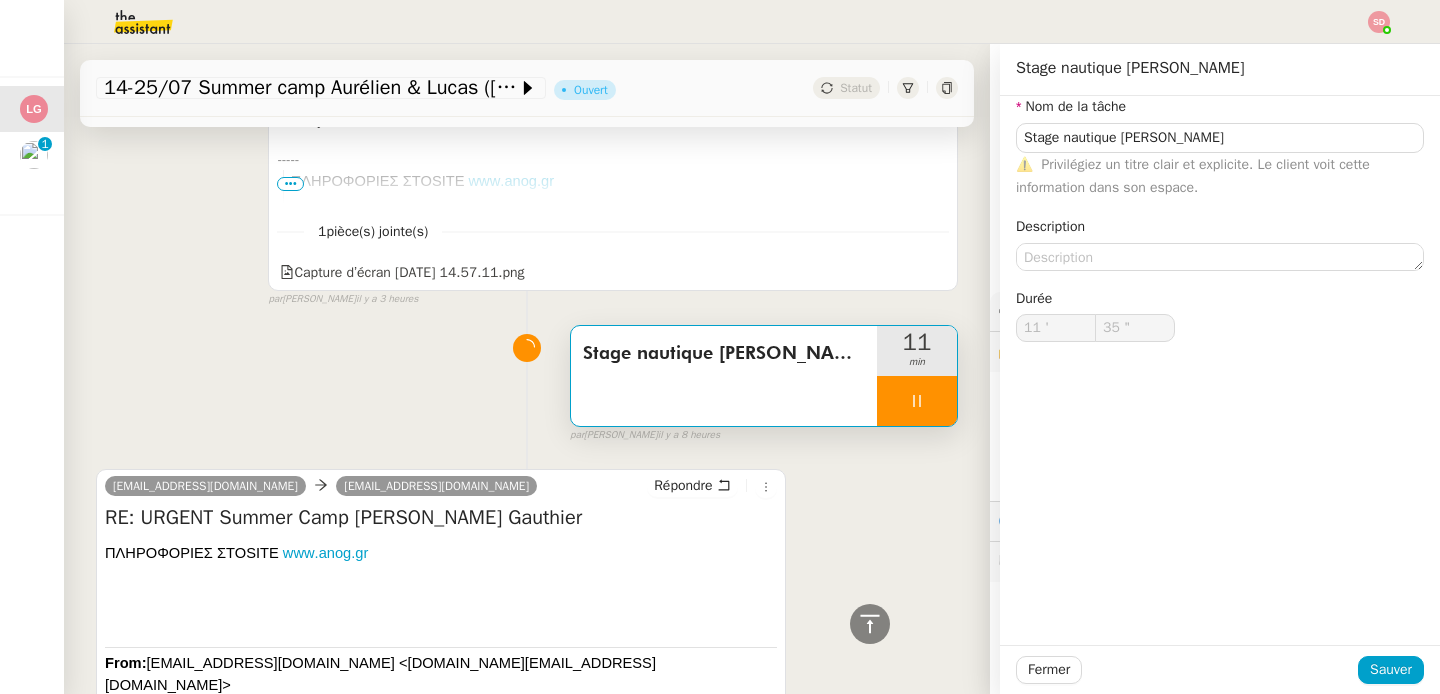 type on "Stage nautique [PERSON_NAME]" 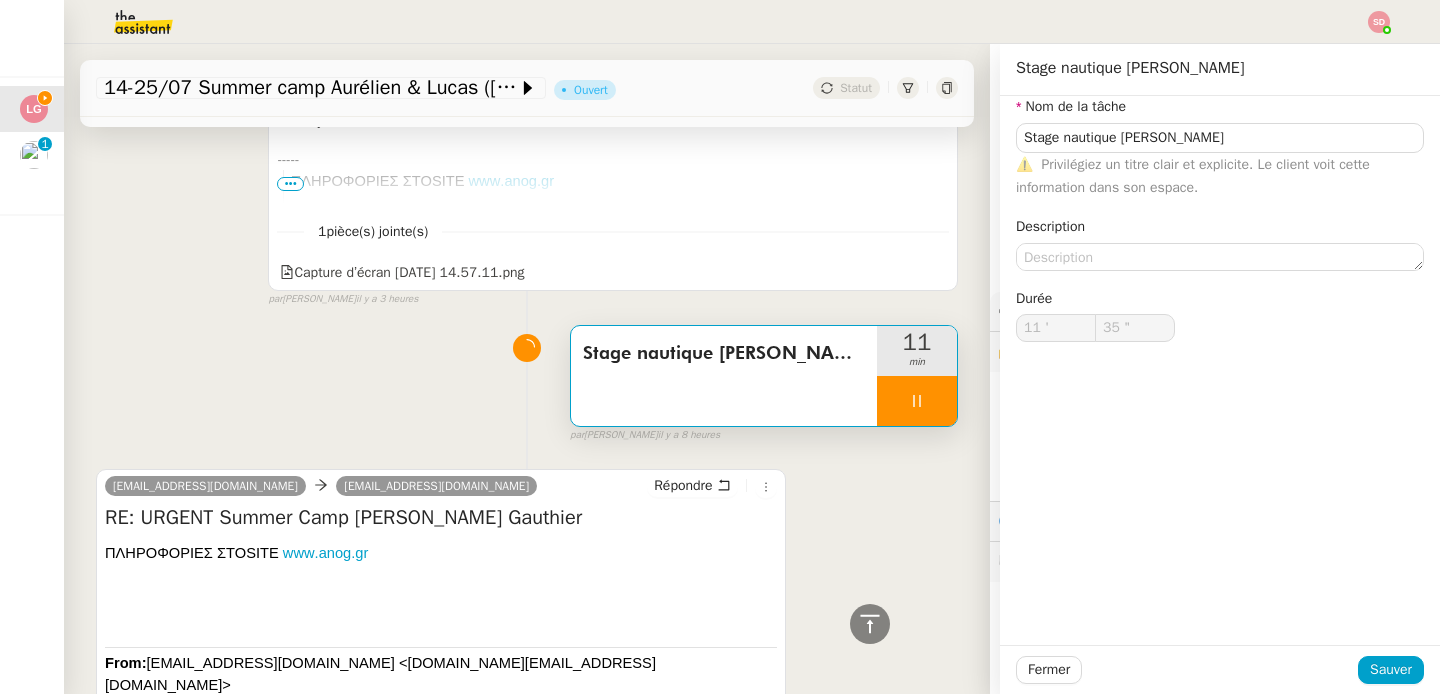 type on "Stage nautique [PERSON_NAME]" 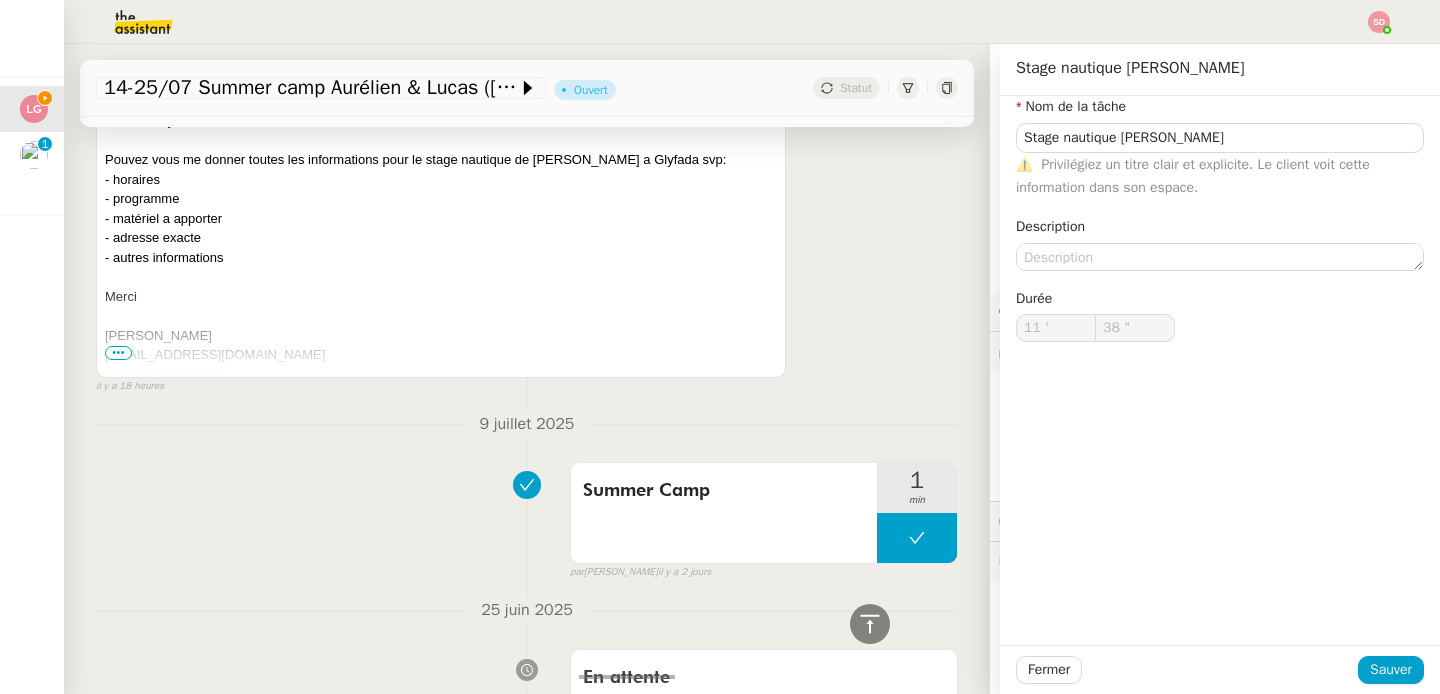 scroll, scrollTop: 2165, scrollLeft: 0, axis: vertical 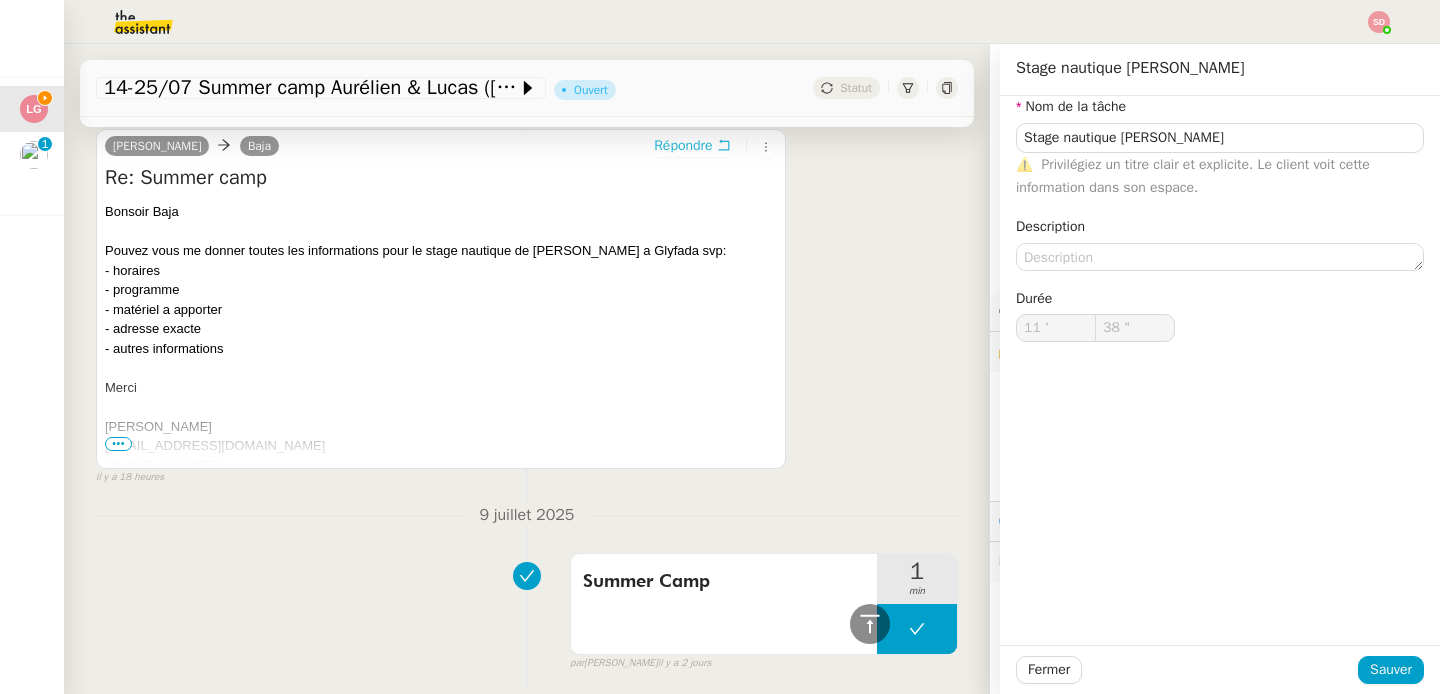 click on "Répondre" at bounding box center (683, 146) 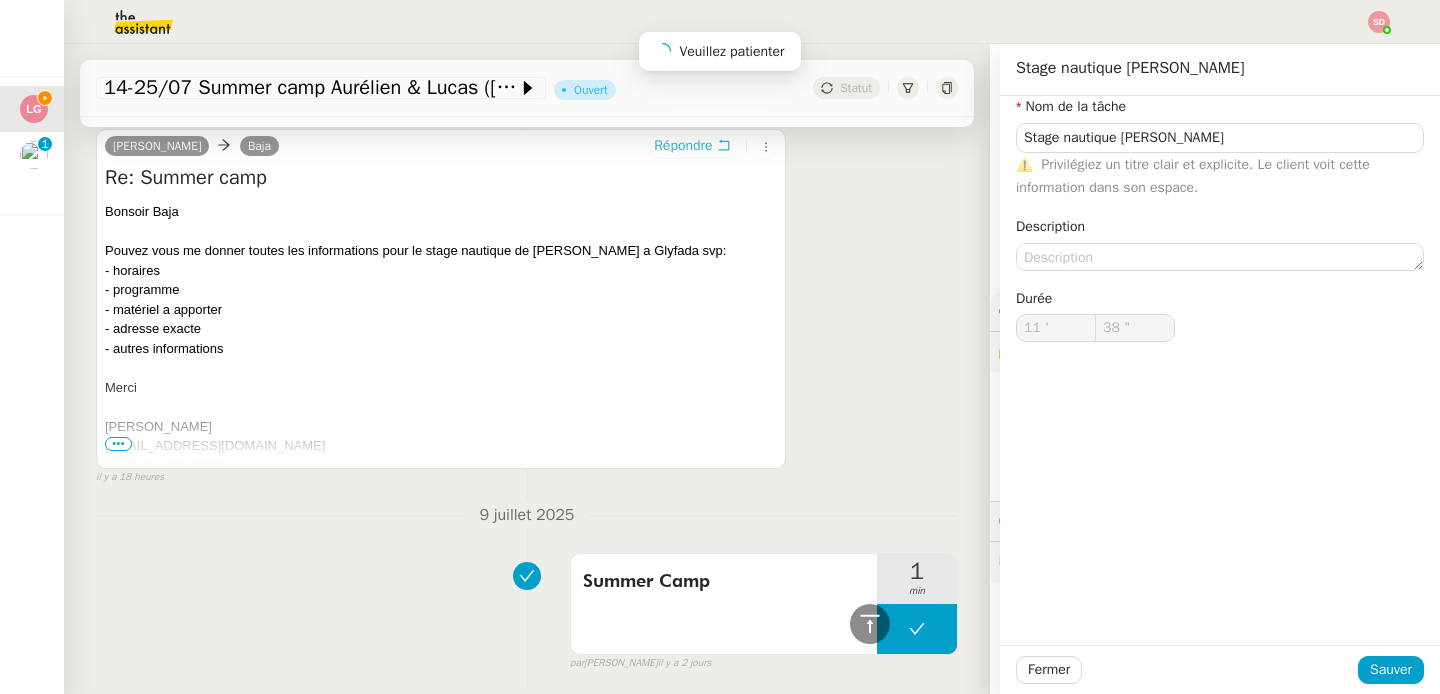type on "39 "" 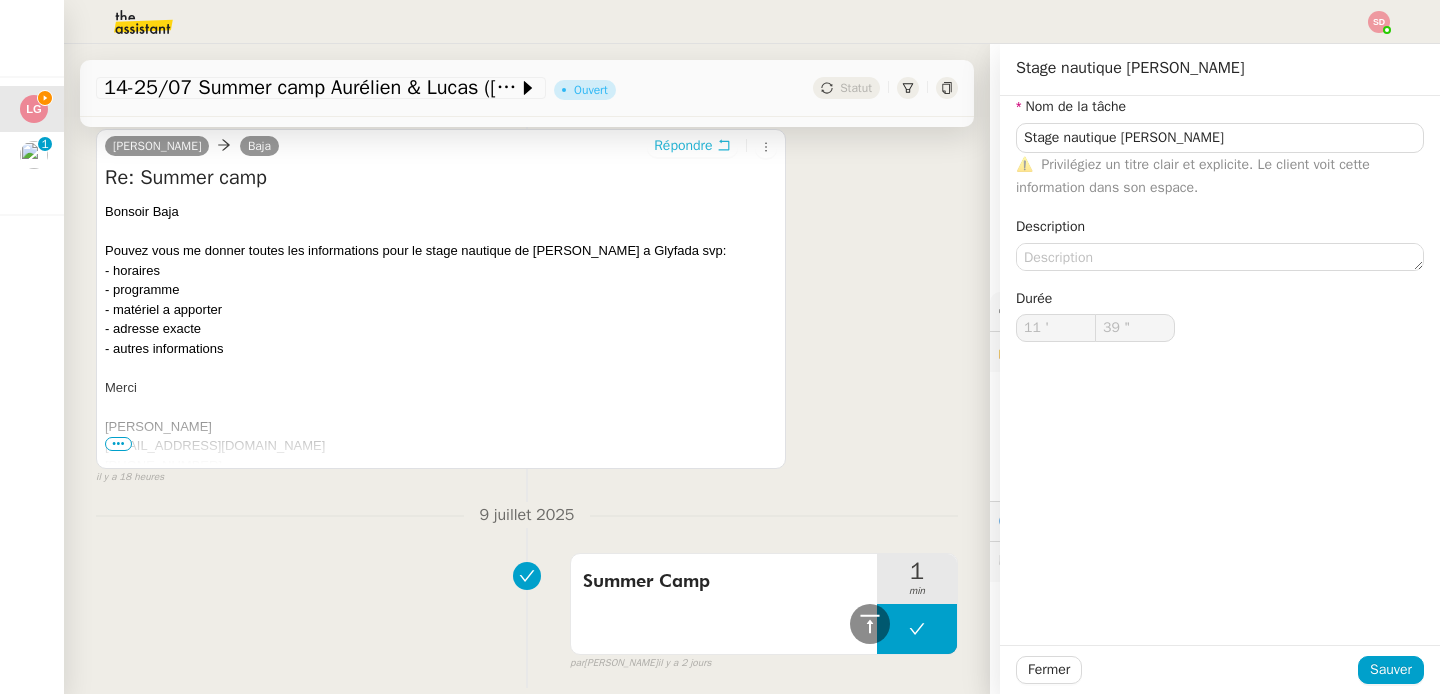 type on "Stage nautique [PERSON_NAME]" 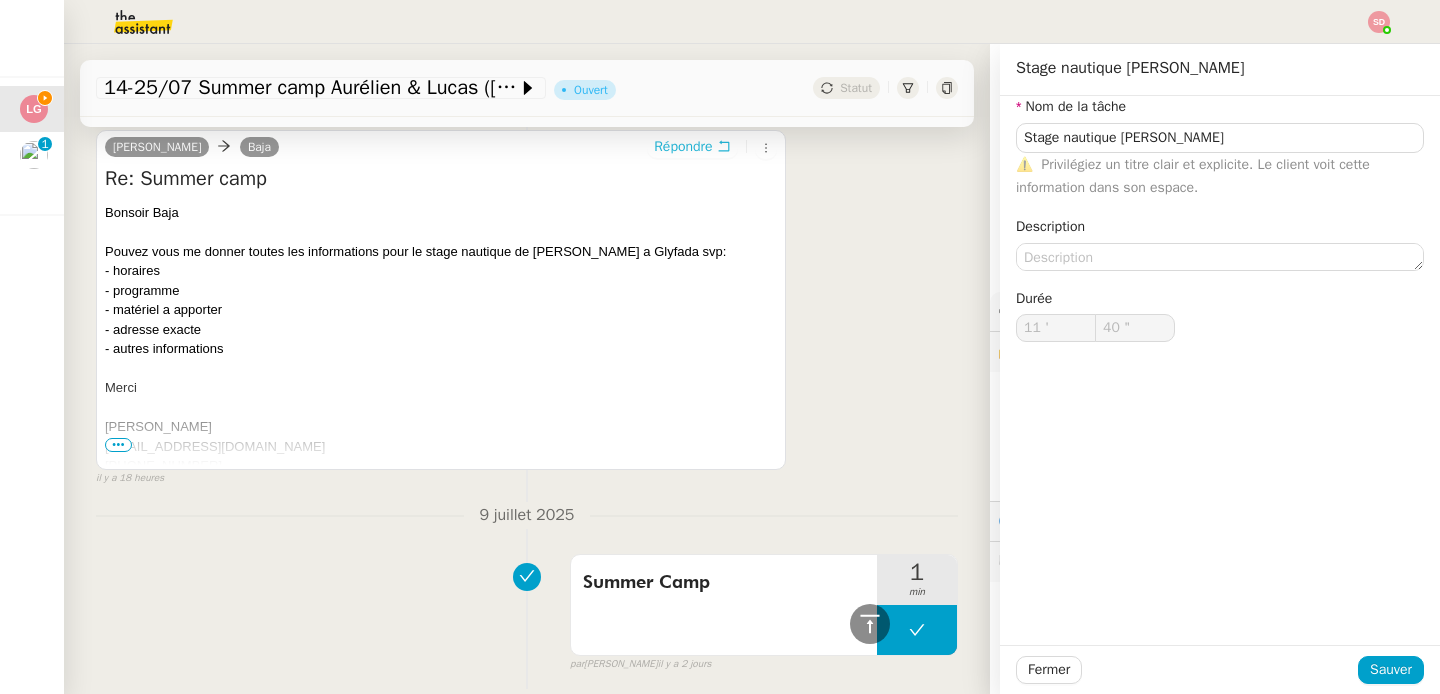 type on "Stage nautique [PERSON_NAME]" 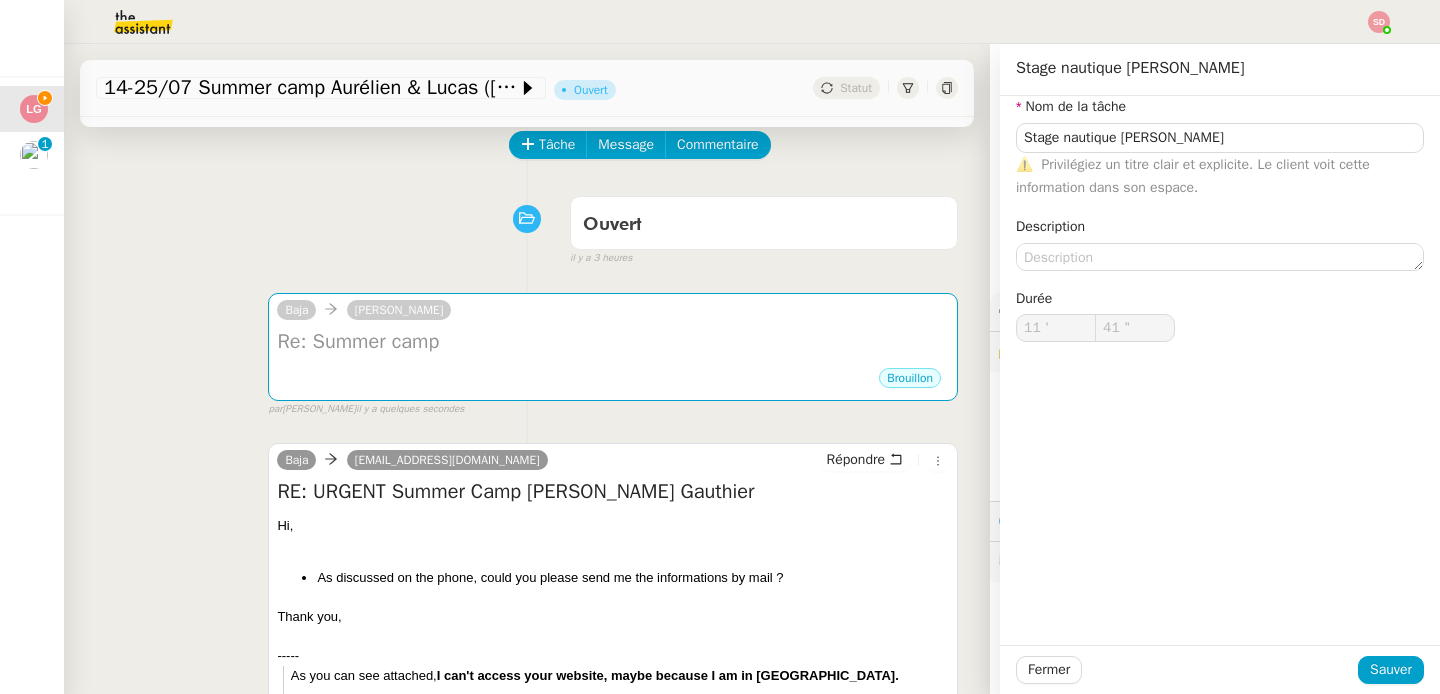 scroll, scrollTop: 0, scrollLeft: 0, axis: both 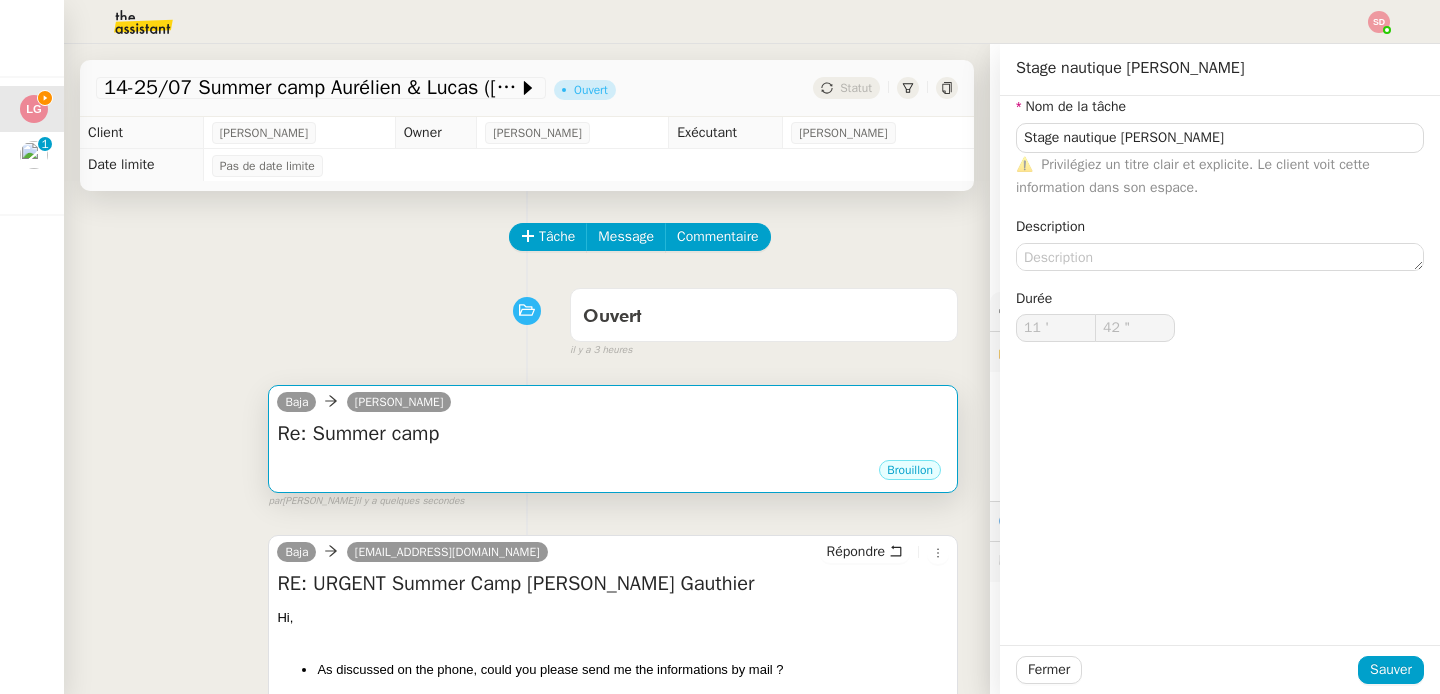 click on "Re: Summer camp" at bounding box center (613, 434) 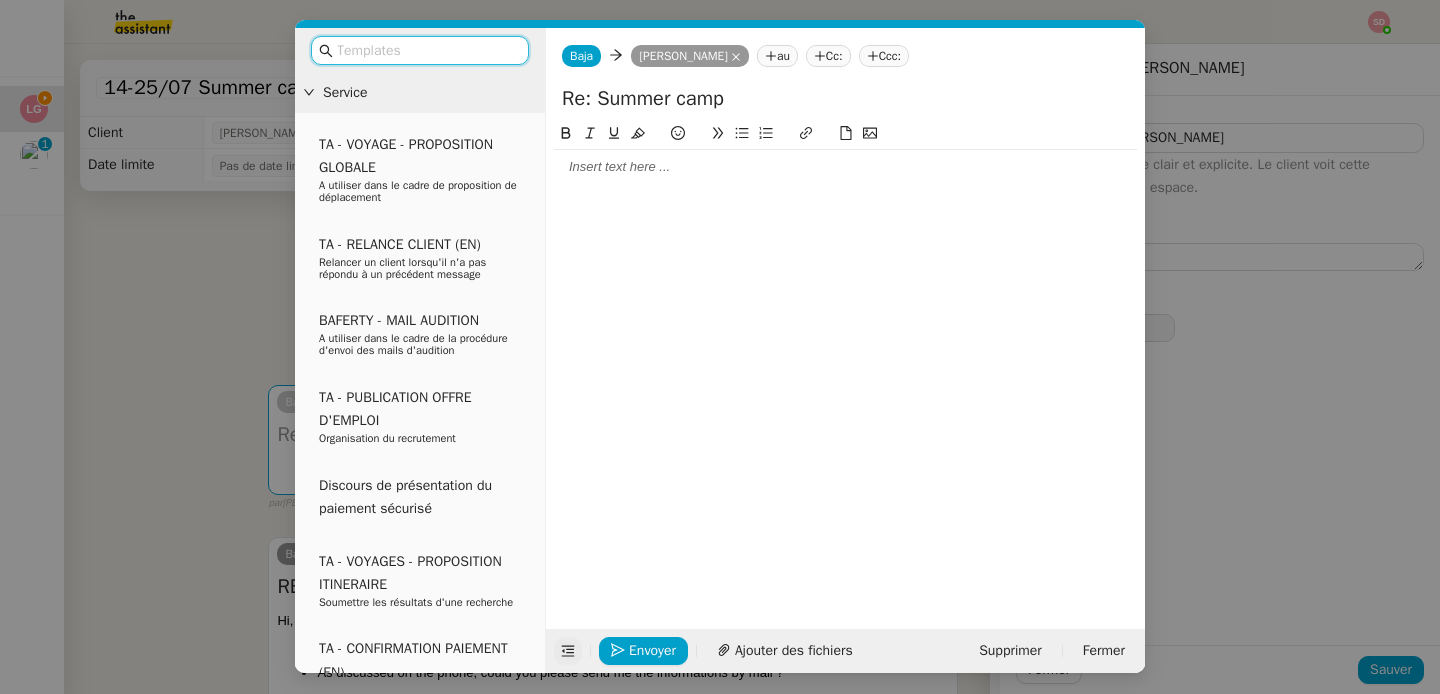 click 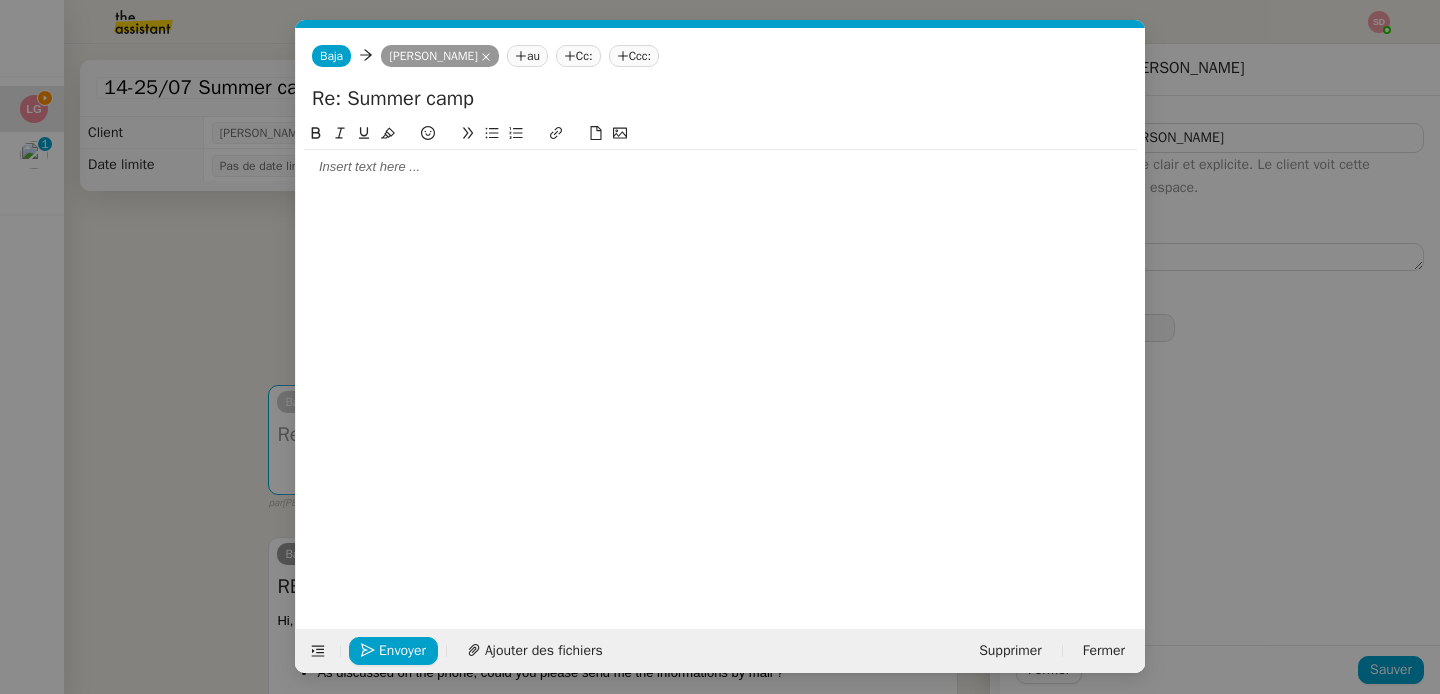 click 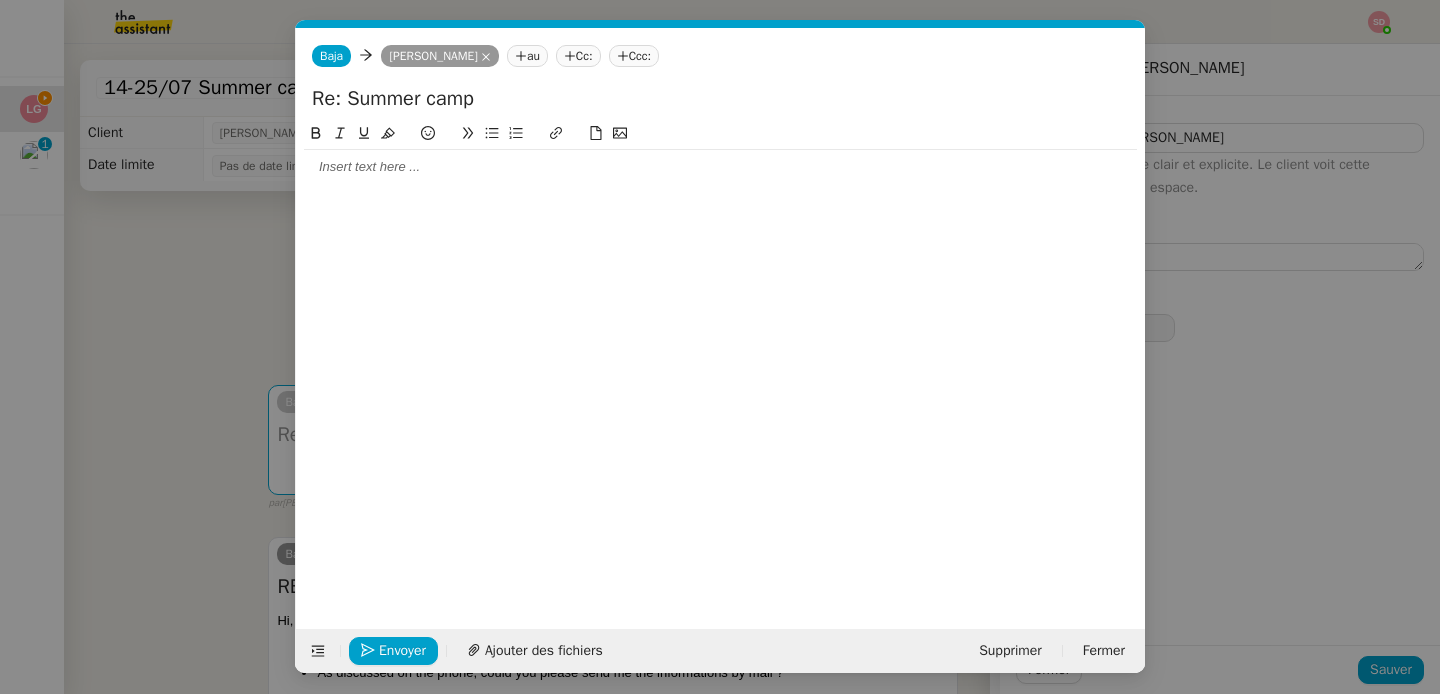type on "47 "" 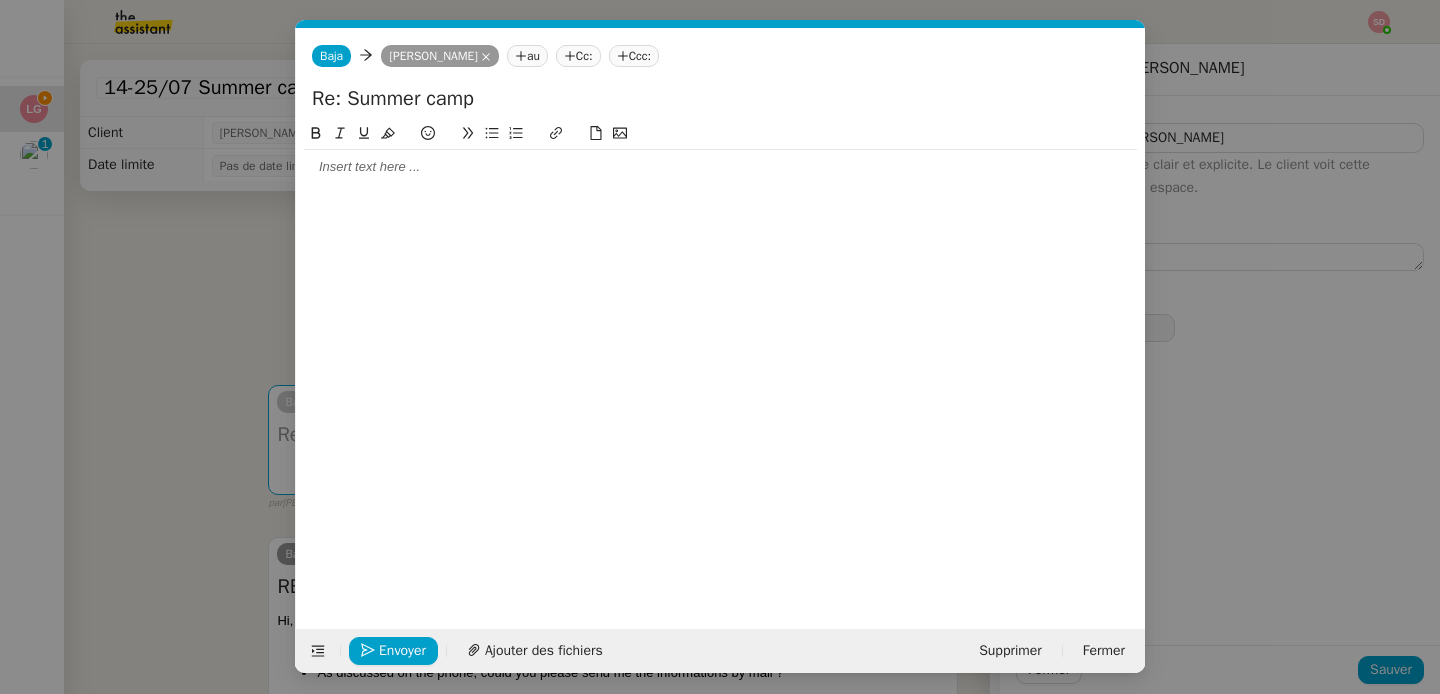 type 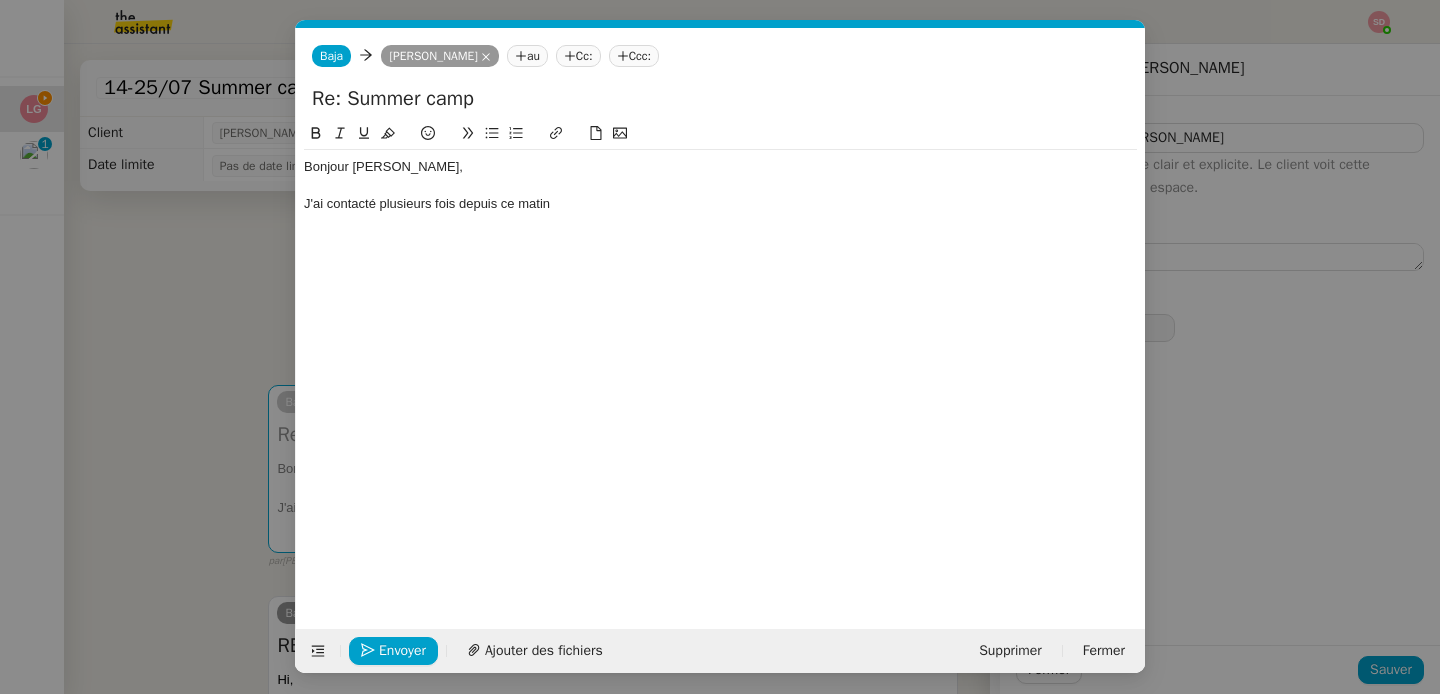 type on "59 "" 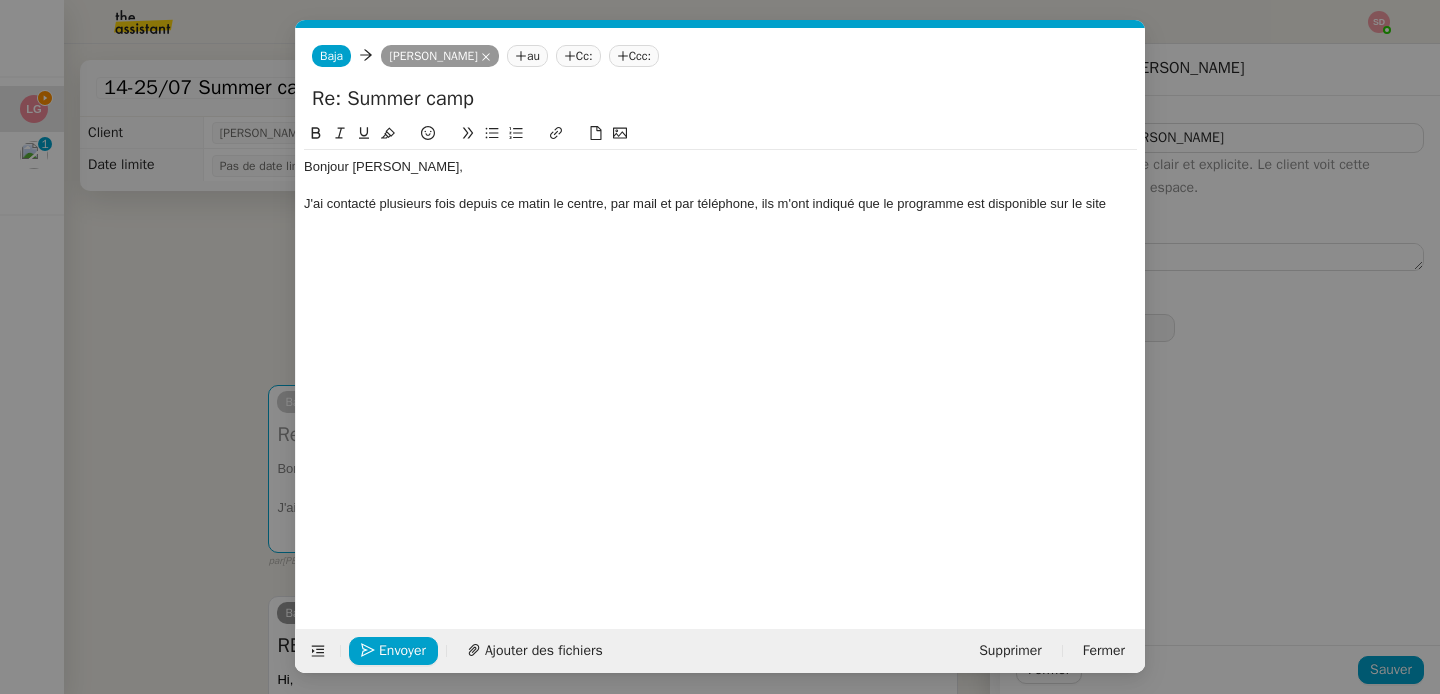type on "19 "" 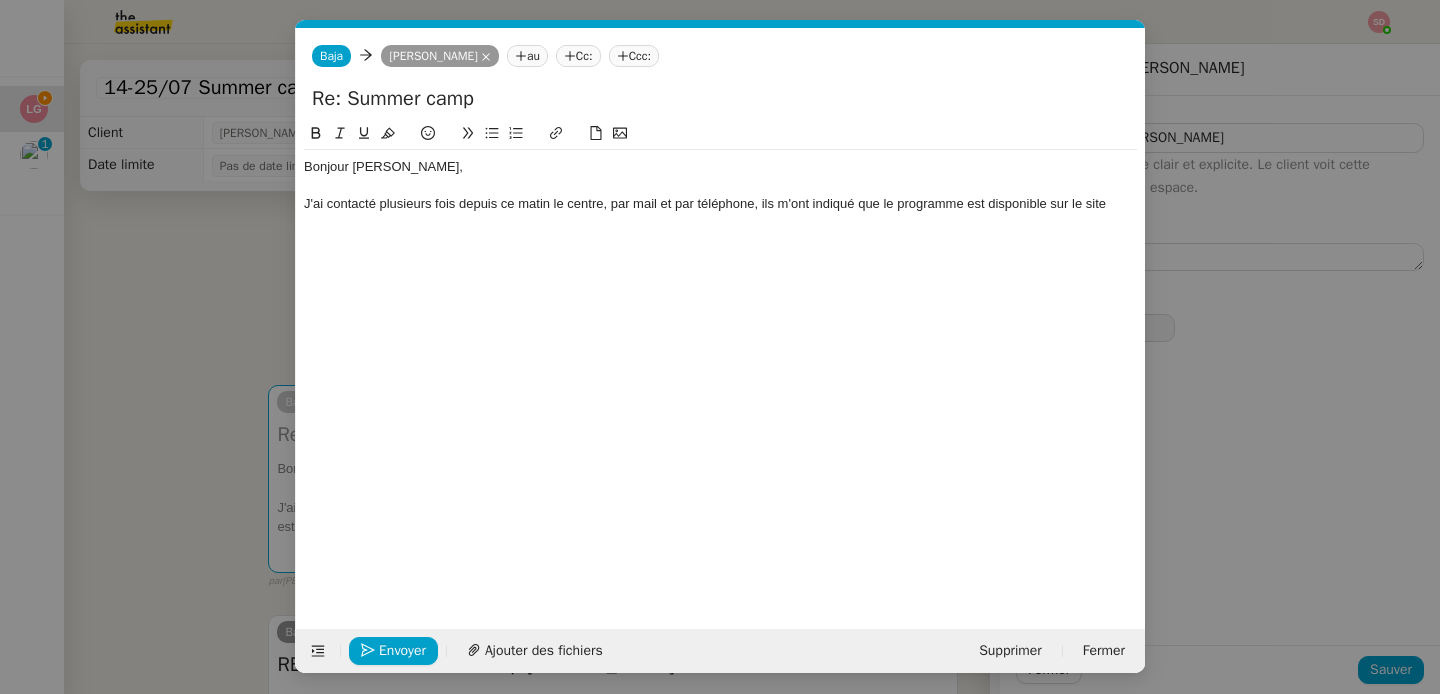 click on "Service TA - VOYAGE - PROPOSITION GLOBALE    A utiliser dans le cadre de proposition de déplacement TA - RELANCE CLIENT (EN)    Relancer un client lorsqu'il n'a pas répondu à un précédent message BAFERTY - MAIL AUDITION    A utiliser dans le cadre de la procédure d'envoi des mails d'audition TA - PUBLICATION OFFRE D'EMPLOI     Organisation du recrutement Discours de présentation du paiement sécurisé    TA - VOYAGES - PROPOSITION ITINERAIRE    Soumettre les résultats d'une recherche TA - CONFIRMATION PAIEMENT (EN)    Confirmer avec le client de modèle de transaction - Attention Plan Pro nécessaire. TA - COURRIER EXPEDIE (recommandé)    A utiliser dans le cadre de l'envoi d'un courrier recommandé TA - PARTAGE DE CALENDRIER (EN)    A utiliser pour demander au client de partager son calendrier afin de faciliter l'accès et la gestion PSPI - Appel de fonds MJL    A utiliser dans le cadre de la procédure d'appel de fonds MJL TA - RELANCE CLIENT    TA - AR PROCEDURES        21 YIELD" at bounding box center [720, 347] 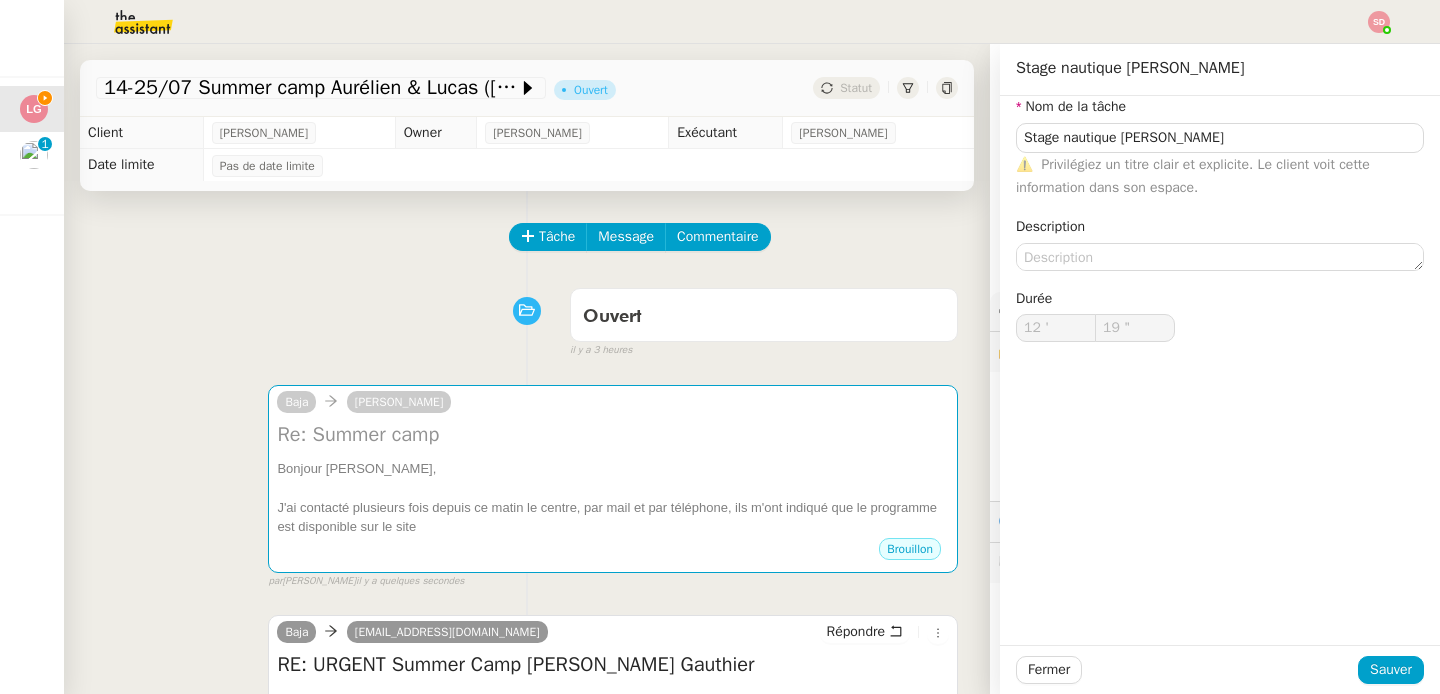 click on "Ouvert false il y a 3 heures" at bounding box center [527, 319] 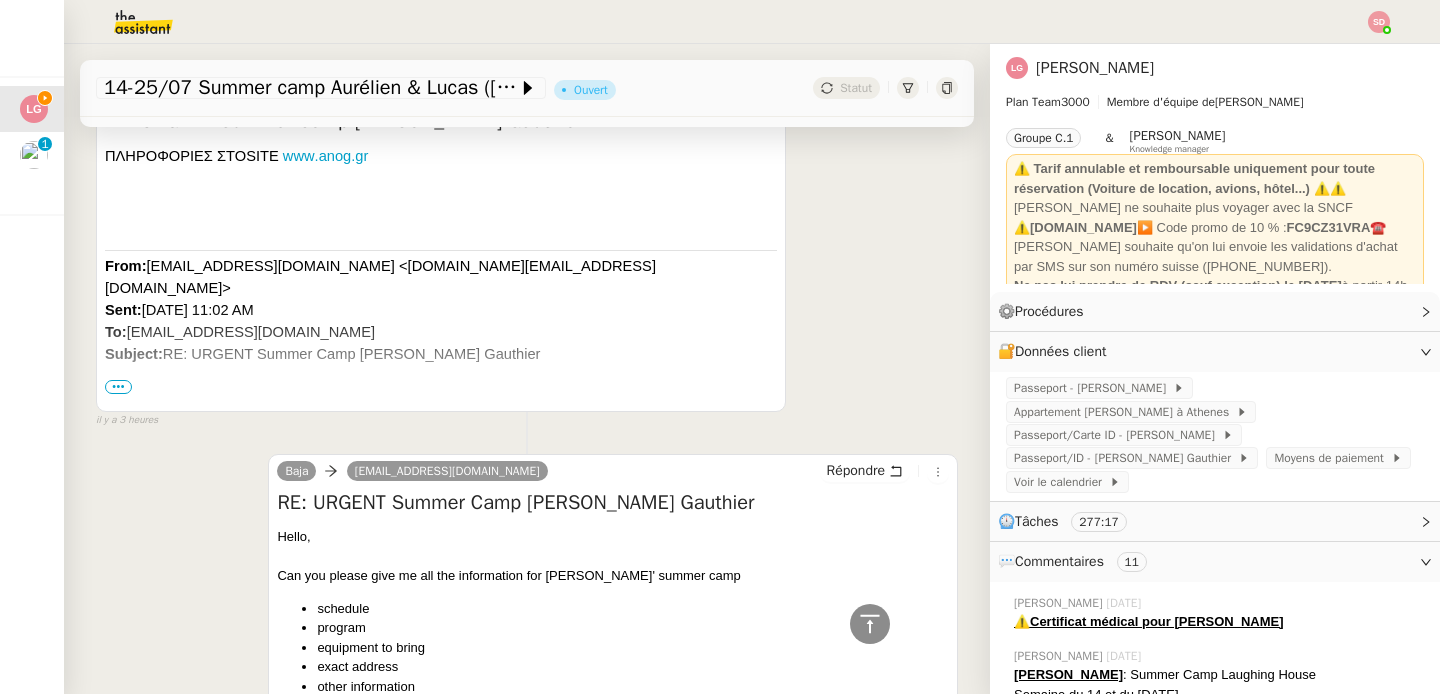scroll, scrollTop: 1394, scrollLeft: 0, axis: vertical 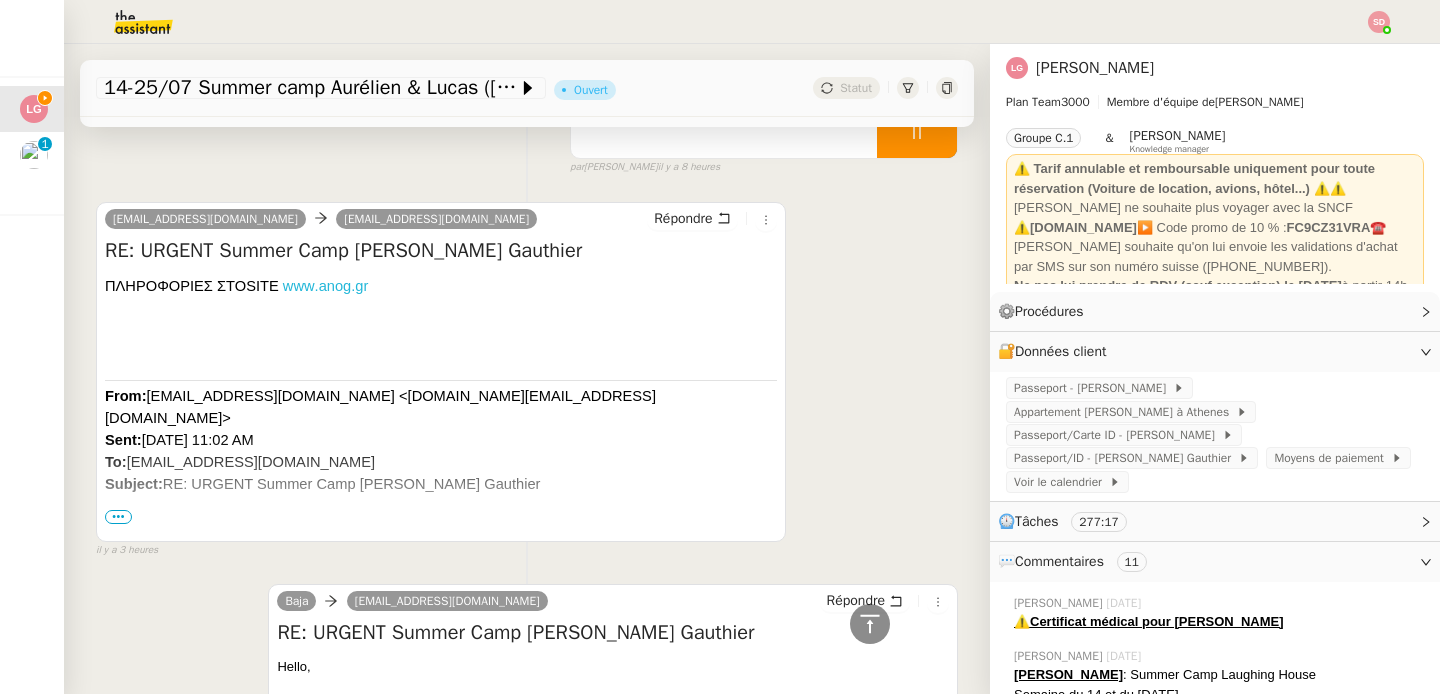 click on "www . anog . gr" at bounding box center (326, 286) 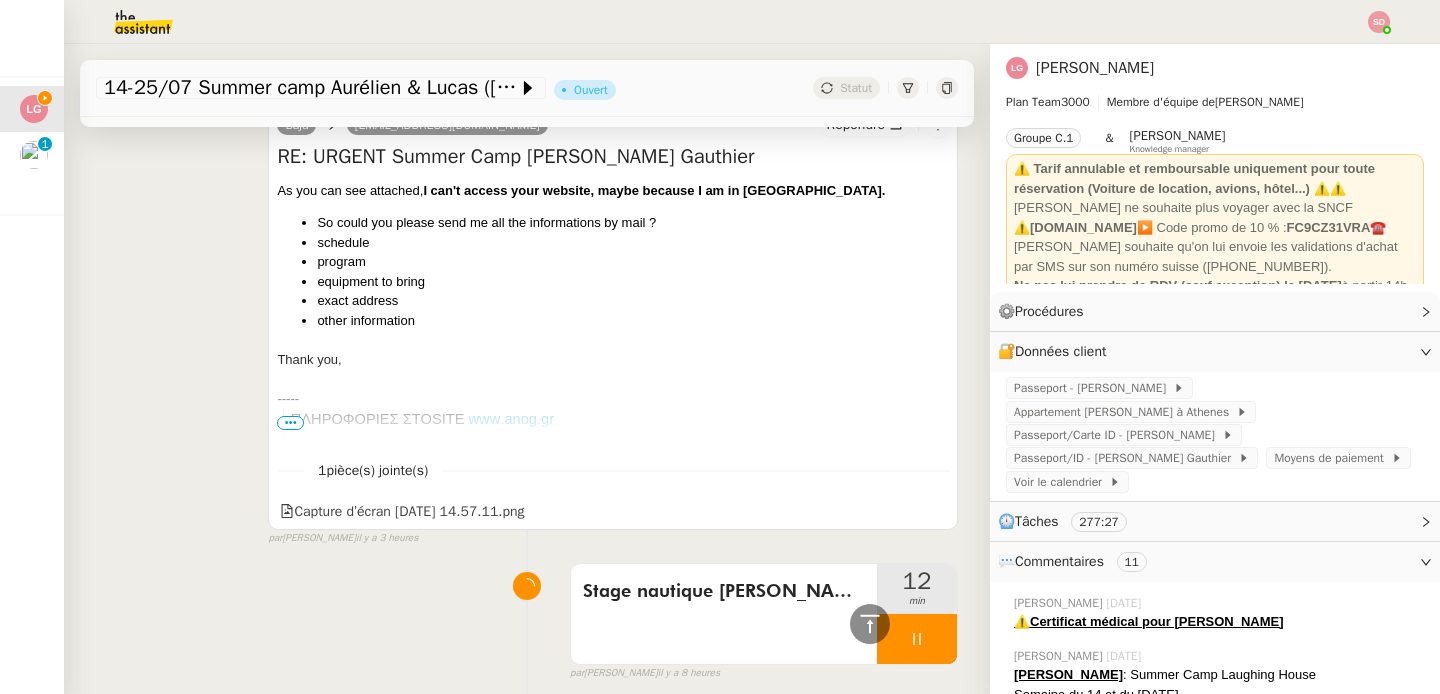 scroll, scrollTop: 0, scrollLeft: 0, axis: both 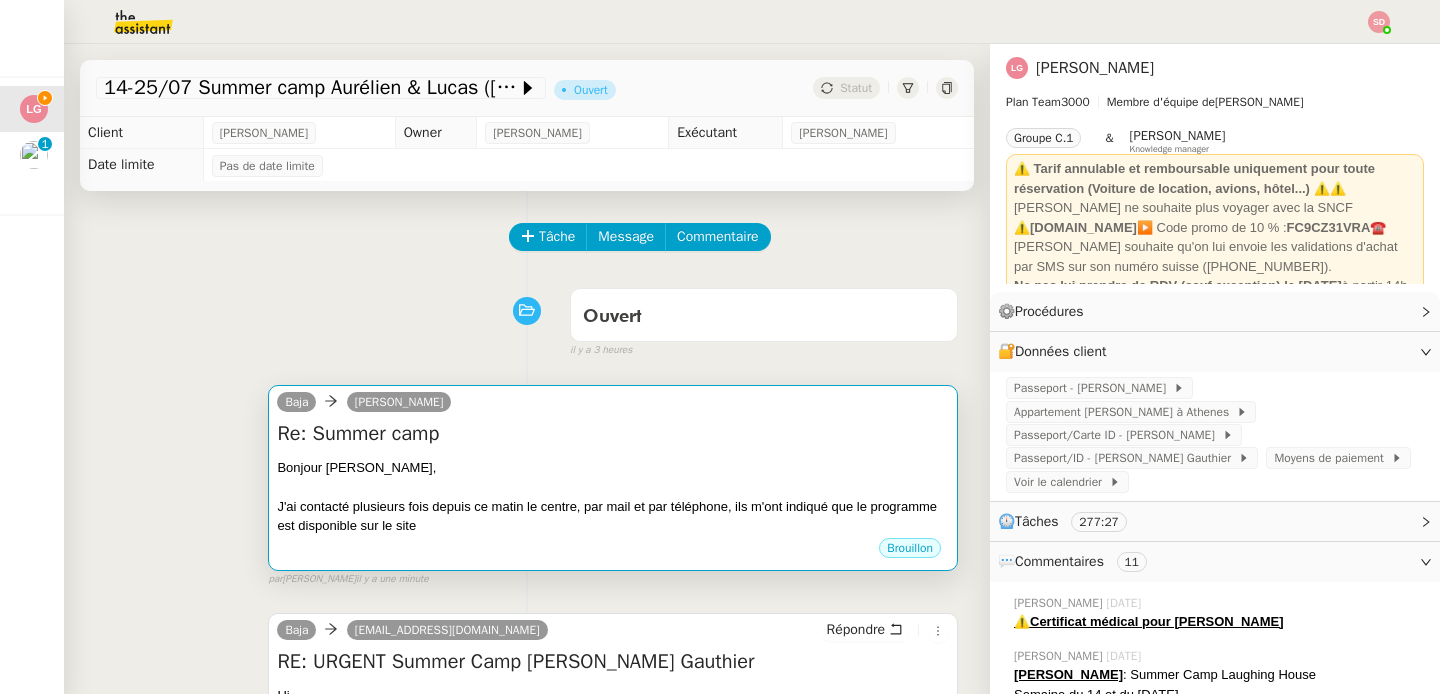 click on "Bonjour [PERSON_NAME]," at bounding box center (613, 468) 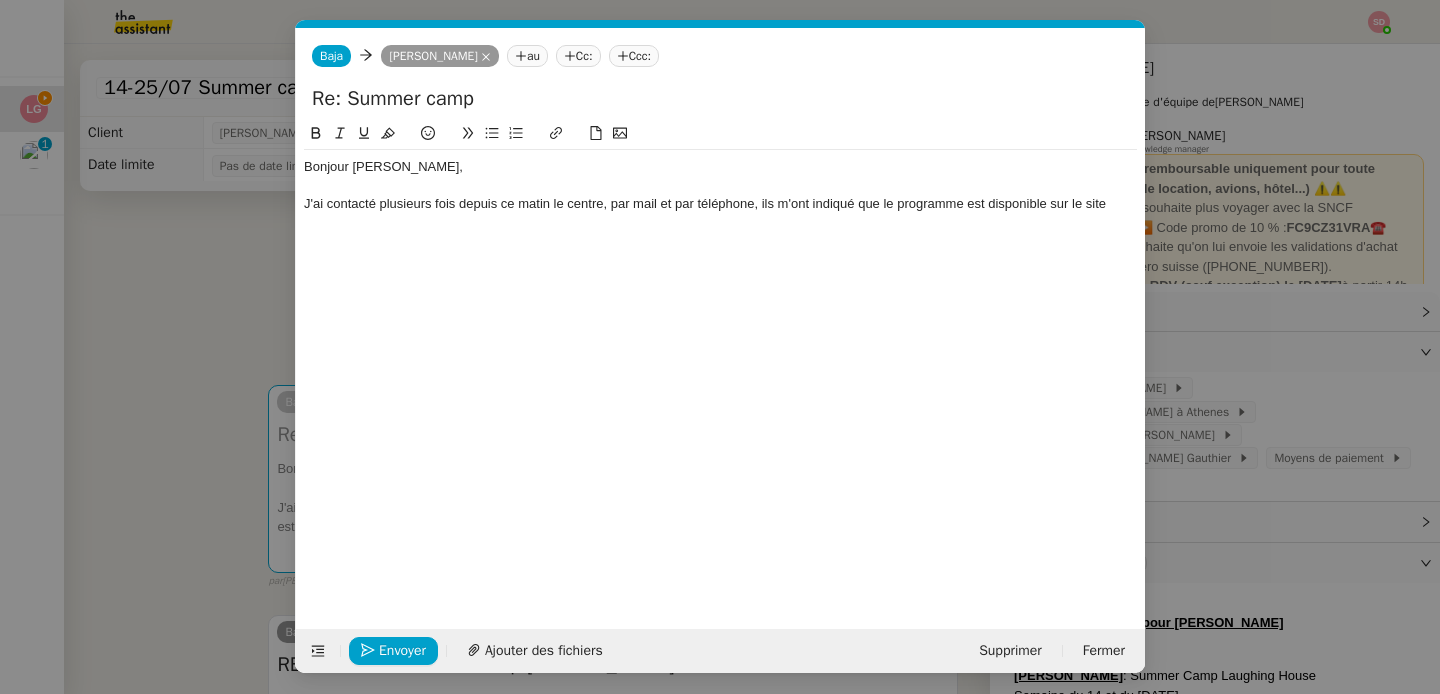 scroll, scrollTop: 0, scrollLeft: 42, axis: horizontal 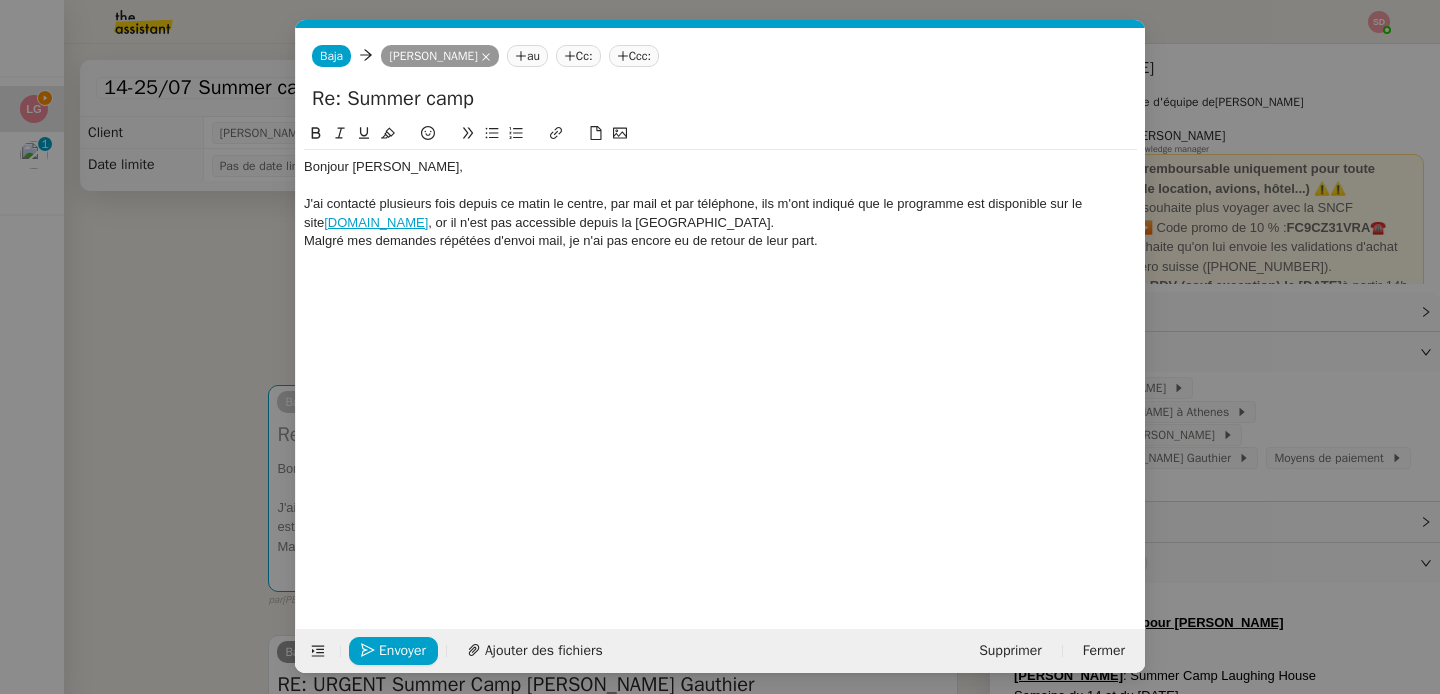 click on "Service TA - VOYAGE - PROPOSITION GLOBALE    A utiliser dans le cadre de proposition de déplacement TA - RELANCE CLIENT (EN)    Relancer un client lorsqu'il n'a pas répondu à un précédent message BAFERTY - MAIL AUDITION    A utiliser dans le cadre de la procédure d'envoi des mails d'audition TA - PUBLICATION OFFRE D'EMPLOI     Organisation du recrutement Discours de présentation du paiement sécurisé    TA - VOYAGES - PROPOSITION ITINERAIRE    Soumettre les résultats d'une recherche TA - CONFIRMATION PAIEMENT (EN)    Confirmer avec le client de modèle de transaction - Attention Plan Pro nécessaire. TA - COURRIER EXPEDIE (recommandé)    A utiliser dans le cadre de l'envoi d'un courrier recommandé TA - PARTAGE DE CALENDRIER (EN)    A utiliser pour demander au client de partager son calendrier afin de faciliter l'accès et la gestion PSPI - Appel de fonds MJL    A utiliser dans le cadre de la procédure d'appel de fonds MJL TA - RELANCE CLIENT    TA - AR PROCEDURES        21 YIELD" at bounding box center [720, 347] 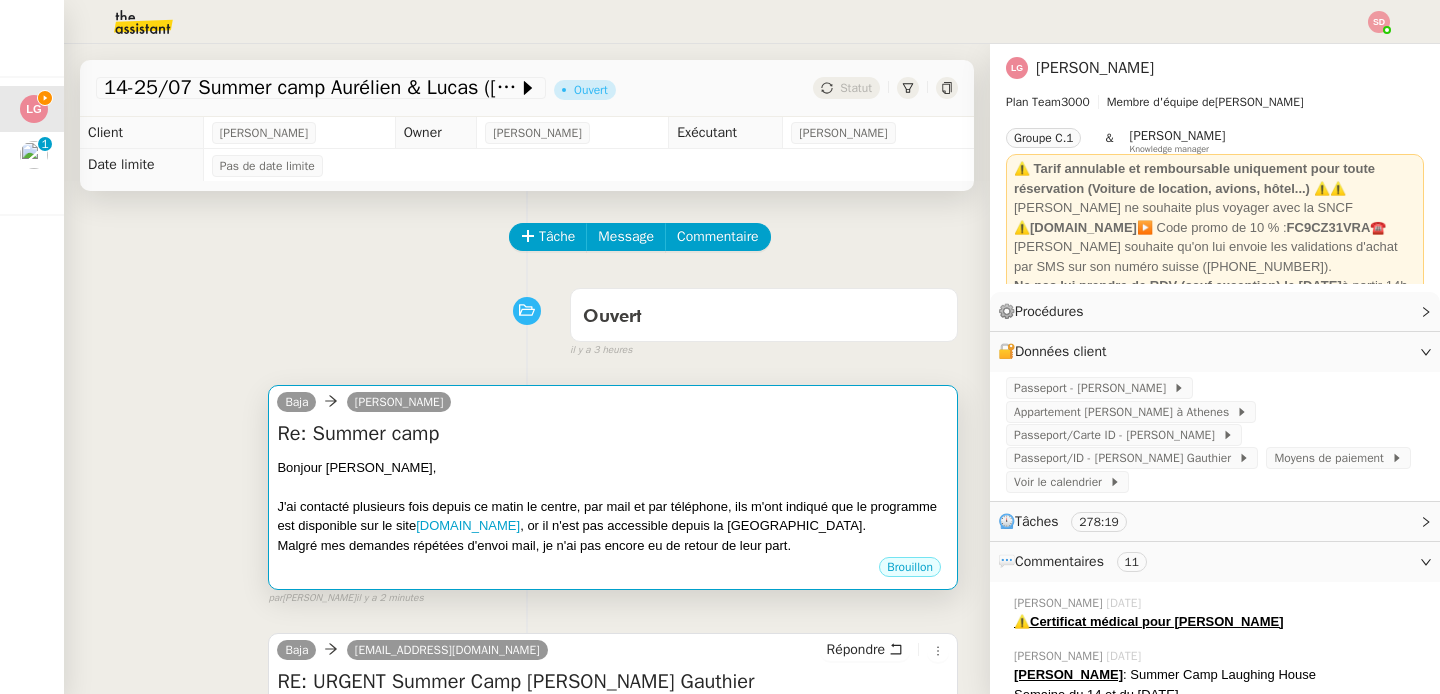 click on "Baja     [PERSON_NAME]  Re: Summer camp
Bonjour [PERSON_NAME], J'ai contacté plusieurs fois depuis ce matin le centre, par mail et par téléphone, ils m'ont indiqué que le programme est disponible sur le site  [DOMAIN_NAME] , or il n'est pas accessible depuis la [GEOGRAPHIC_DATA]. Malgré mes demandes répétées d'envoi mail, je n'ai pas encore eu de retour de leur part. ••• [GEOGRAPHIC_DATA]" at bounding box center [613, 488] 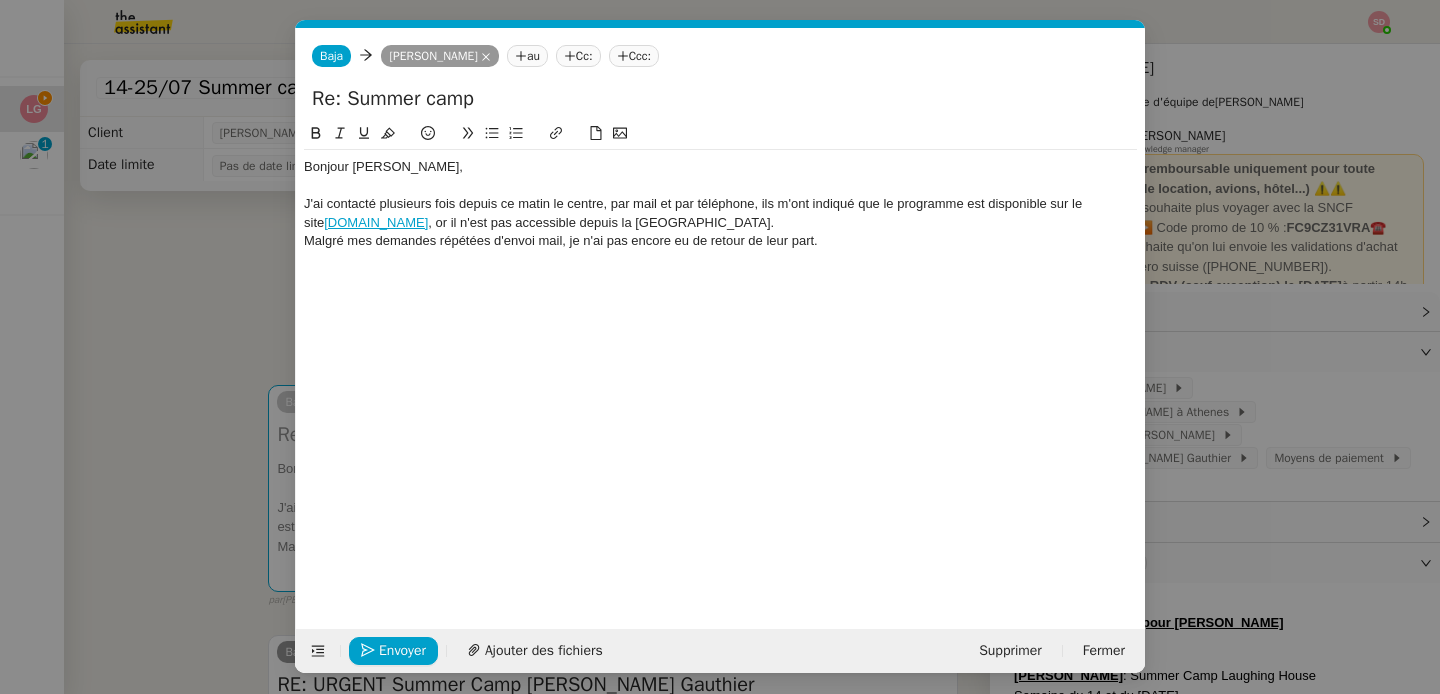 scroll, scrollTop: 0, scrollLeft: 42, axis: horizontal 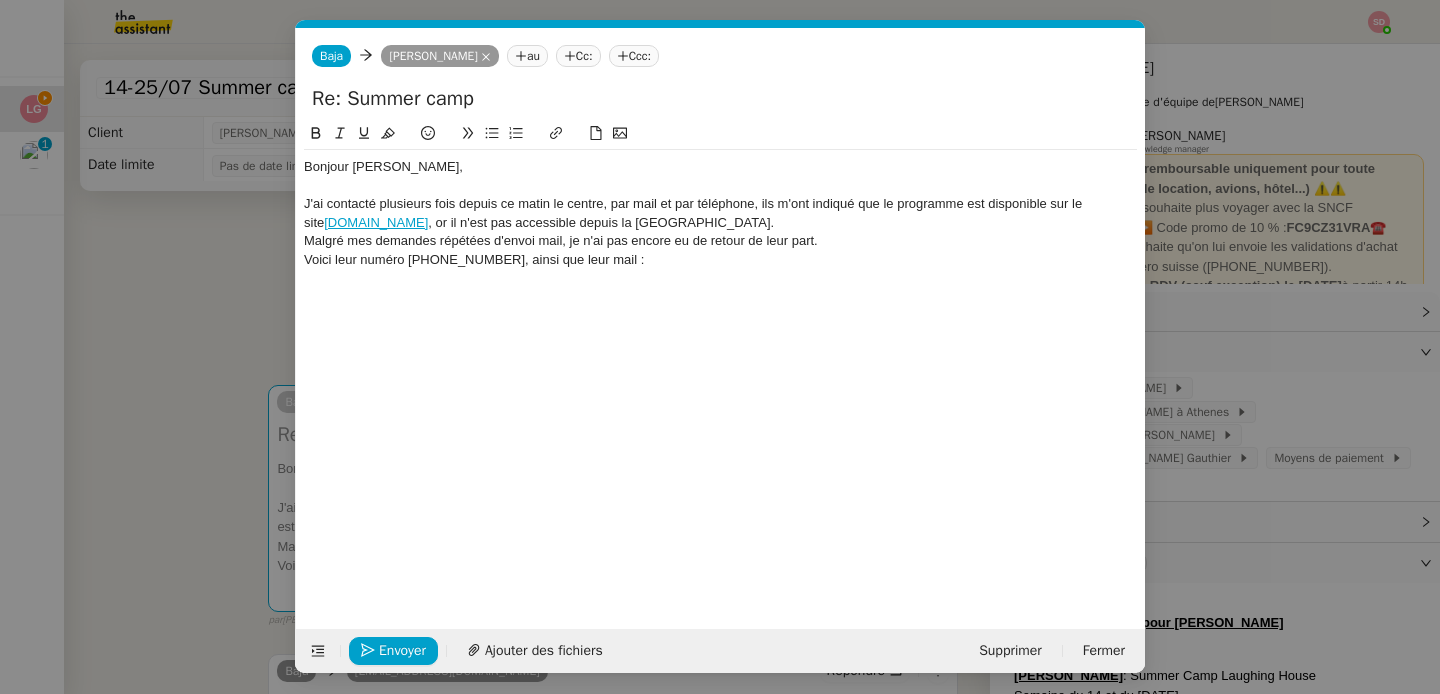 click on "Service TA - VOYAGE - PROPOSITION GLOBALE    A utiliser dans le cadre de proposition de déplacement TA - RELANCE CLIENT (EN)    Relancer un client lorsqu'il n'a pas répondu à un précédent message BAFERTY - MAIL AUDITION    A utiliser dans le cadre de la procédure d'envoi des mails d'audition TA - PUBLICATION OFFRE D'EMPLOI     Organisation du recrutement Discours de présentation du paiement sécurisé    TA - VOYAGES - PROPOSITION ITINERAIRE    Soumettre les résultats d'une recherche TA - CONFIRMATION PAIEMENT (EN)    Confirmer avec le client de modèle de transaction - Attention Plan Pro nécessaire. TA - COURRIER EXPEDIE (recommandé)    A utiliser dans le cadre de l'envoi d'un courrier recommandé TA - PARTAGE DE CALENDRIER (EN)    A utiliser pour demander au client de partager son calendrier afin de faciliter l'accès et la gestion PSPI - Appel de fonds MJL    A utiliser dans le cadre de la procédure d'appel de fonds MJL TA - RELANCE CLIENT    TA - AR PROCEDURES        21 YIELD" at bounding box center [720, 347] 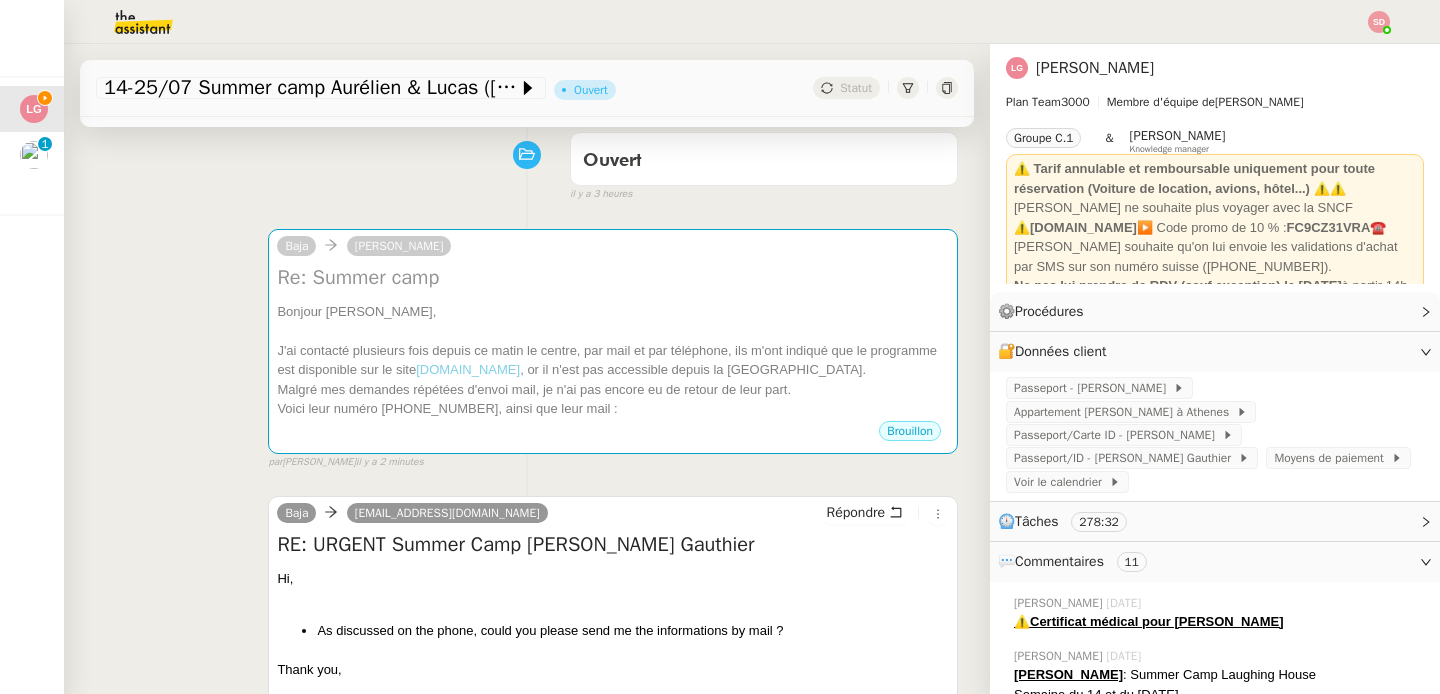 scroll, scrollTop: 172, scrollLeft: 0, axis: vertical 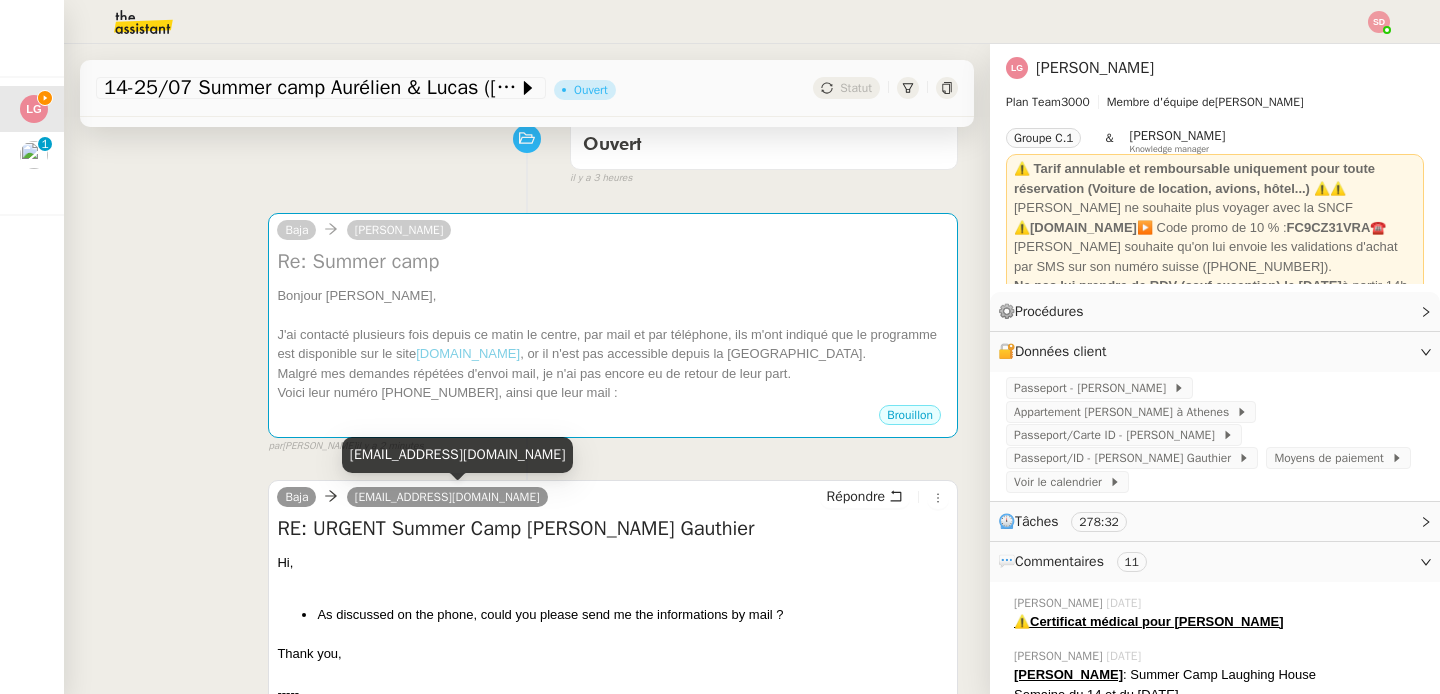 click on "[EMAIL_ADDRESS][DOMAIN_NAME]" at bounding box center [458, 454] 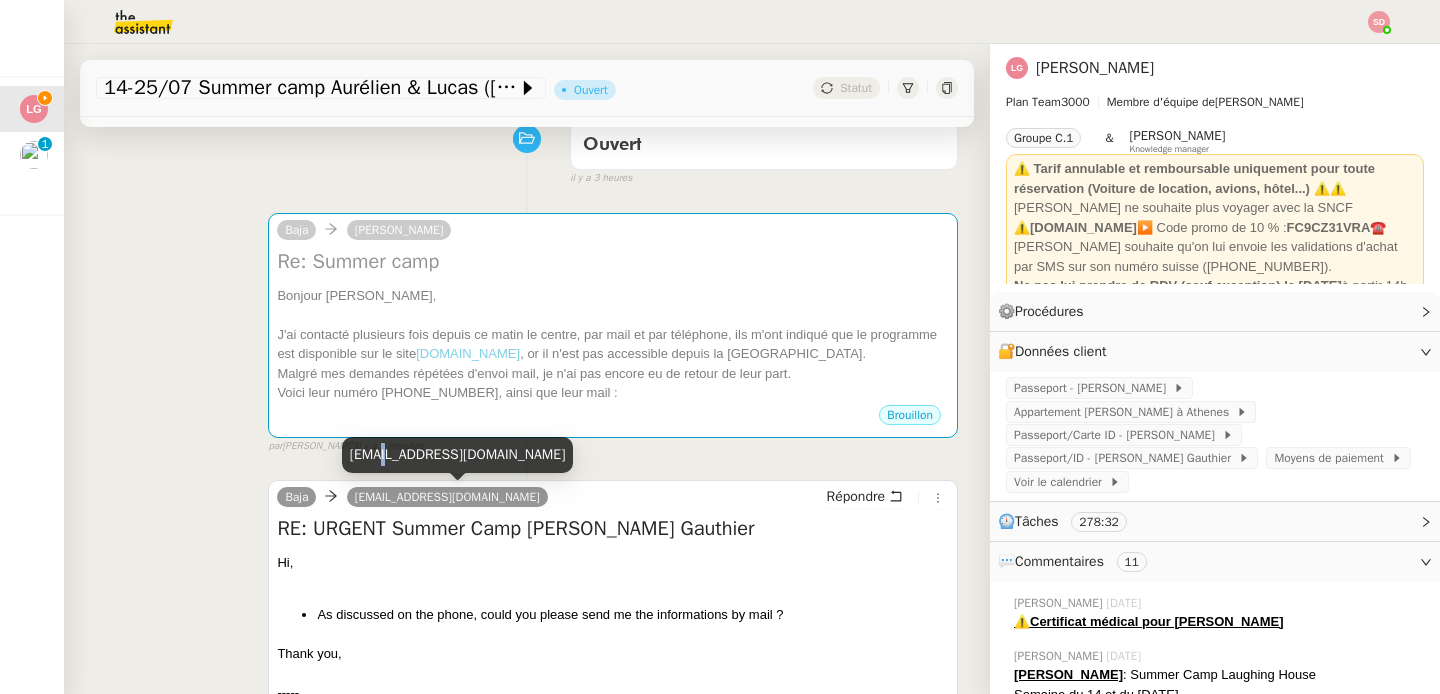 click on "[EMAIL_ADDRESS][DOMAIN_NAME]" at bounding box center [458, 454] 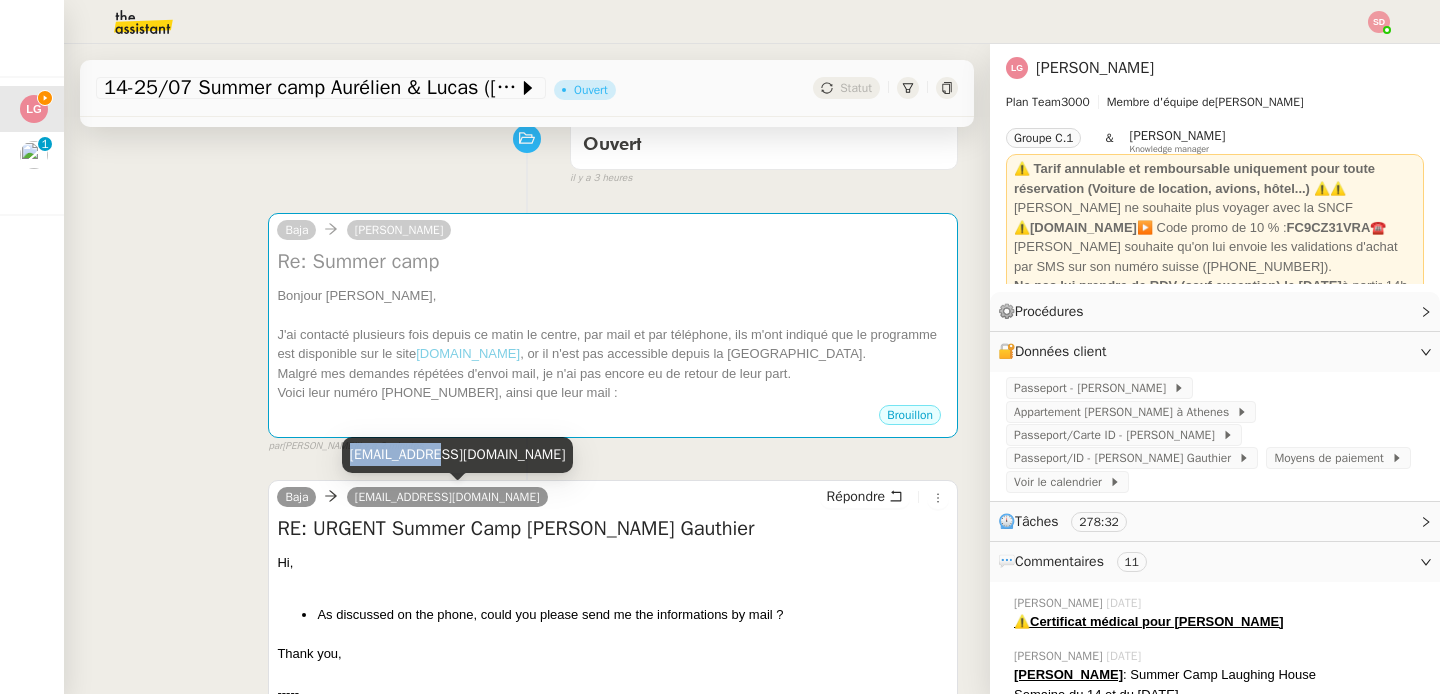 click on "[EMAIL_ADDRESS][DOMAIN_NAME]" at bounding box center (458, 454) 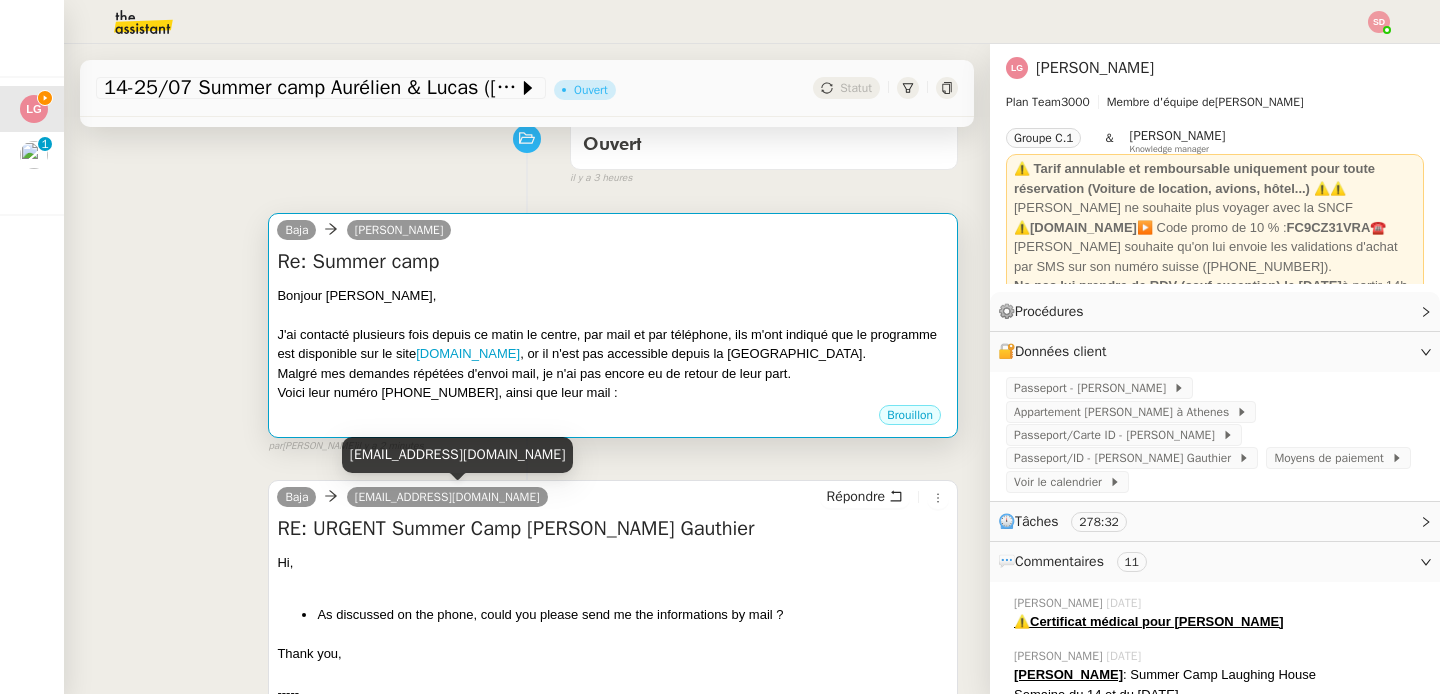 click on "J'ai contacté plusieurs fois depuis ce matin le centre, par mail et par téléphone, ils m'ont indiqué que le programme est disponible sur le site  [DOMAIN_NAME] , or il n'est pas accessible depuis la [GEOGRAPHIC_DATA]." at bounding box center (613, 344) 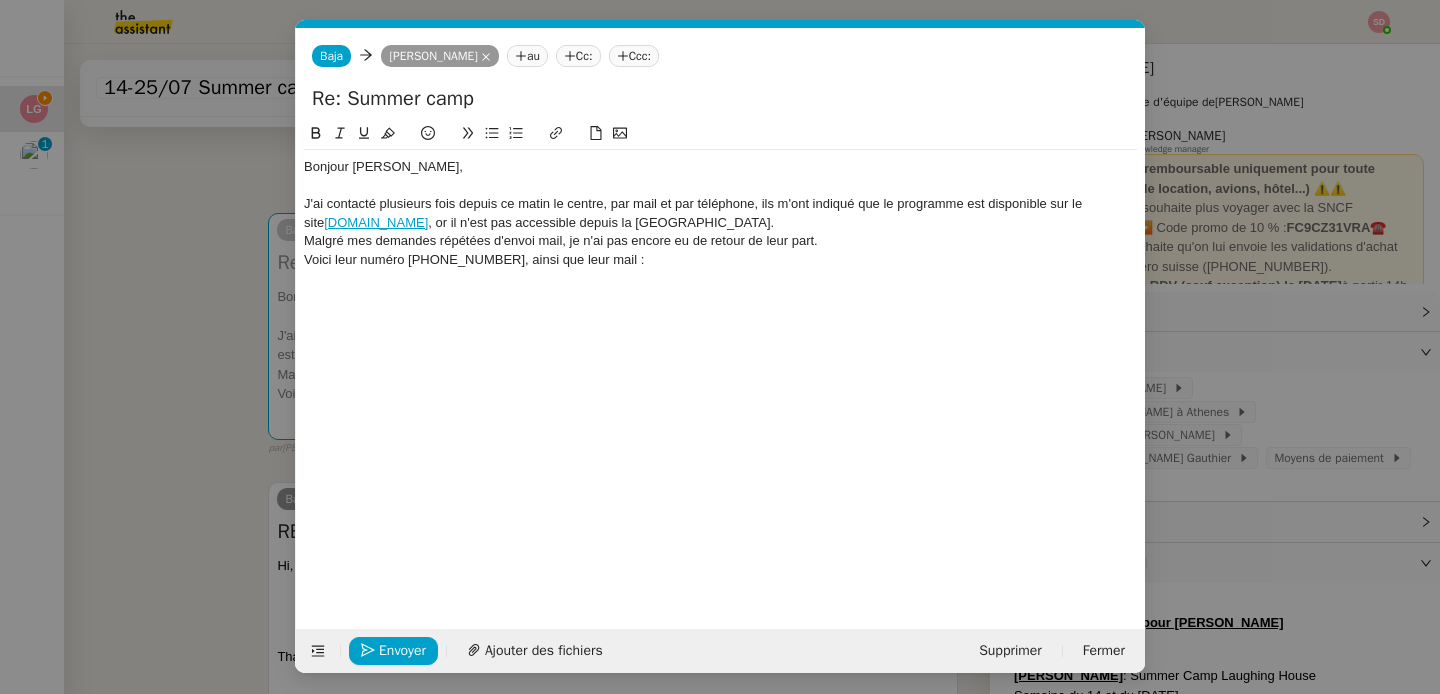 scroll, scrollTop: 0, scrollLeft: 42, axis: horizontal 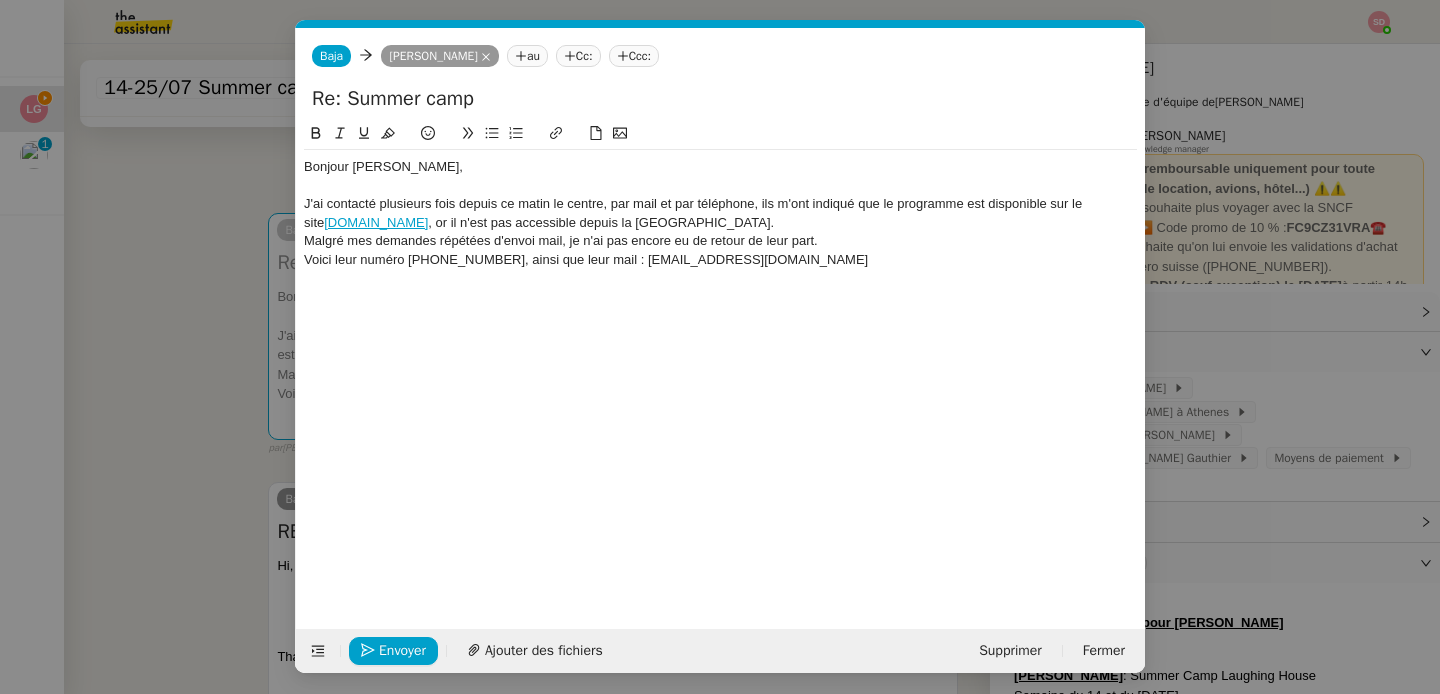 click on "Malgré mes demandes répétées d'envoi mail, je n'ai pas encore eu de retour de leur part." 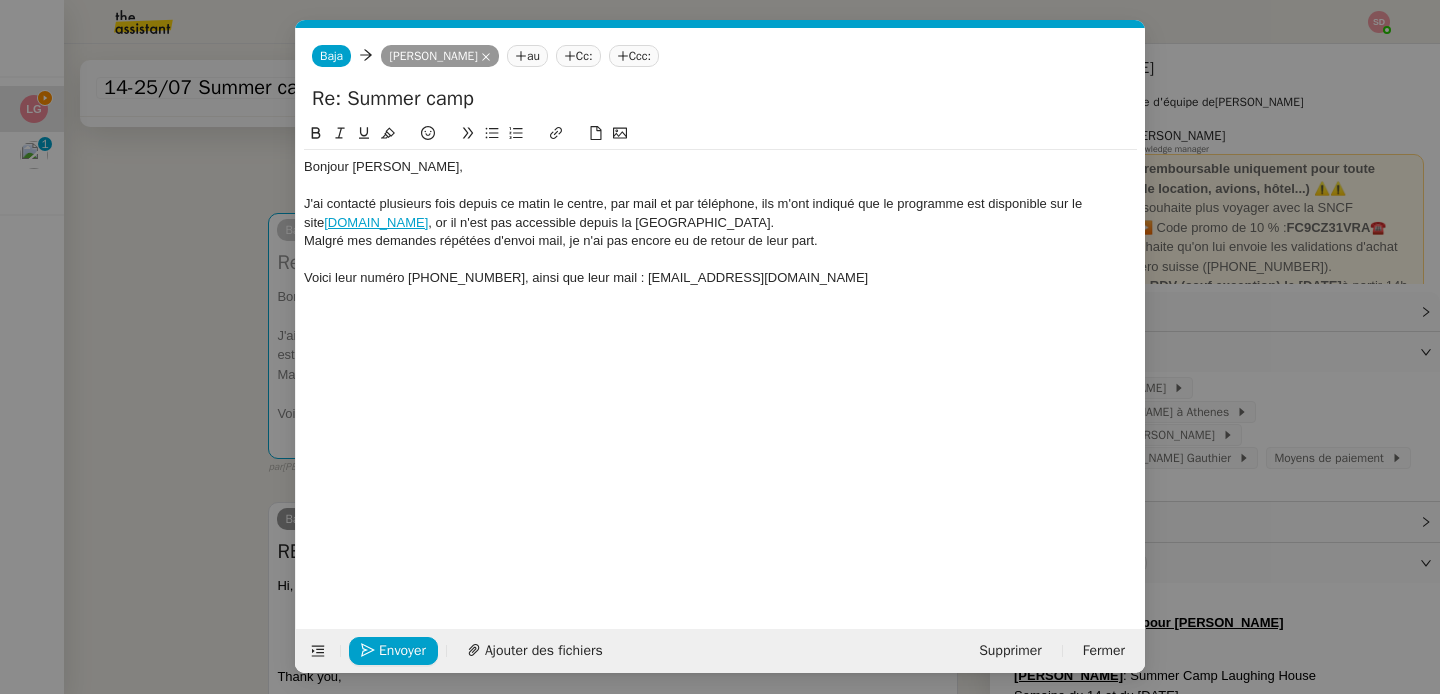 click on "Voici leur numéro [PHONE_NUMBER], ainsi que leur mail : [EMAIL_ADDRESS][DOMAIN_NAME]" 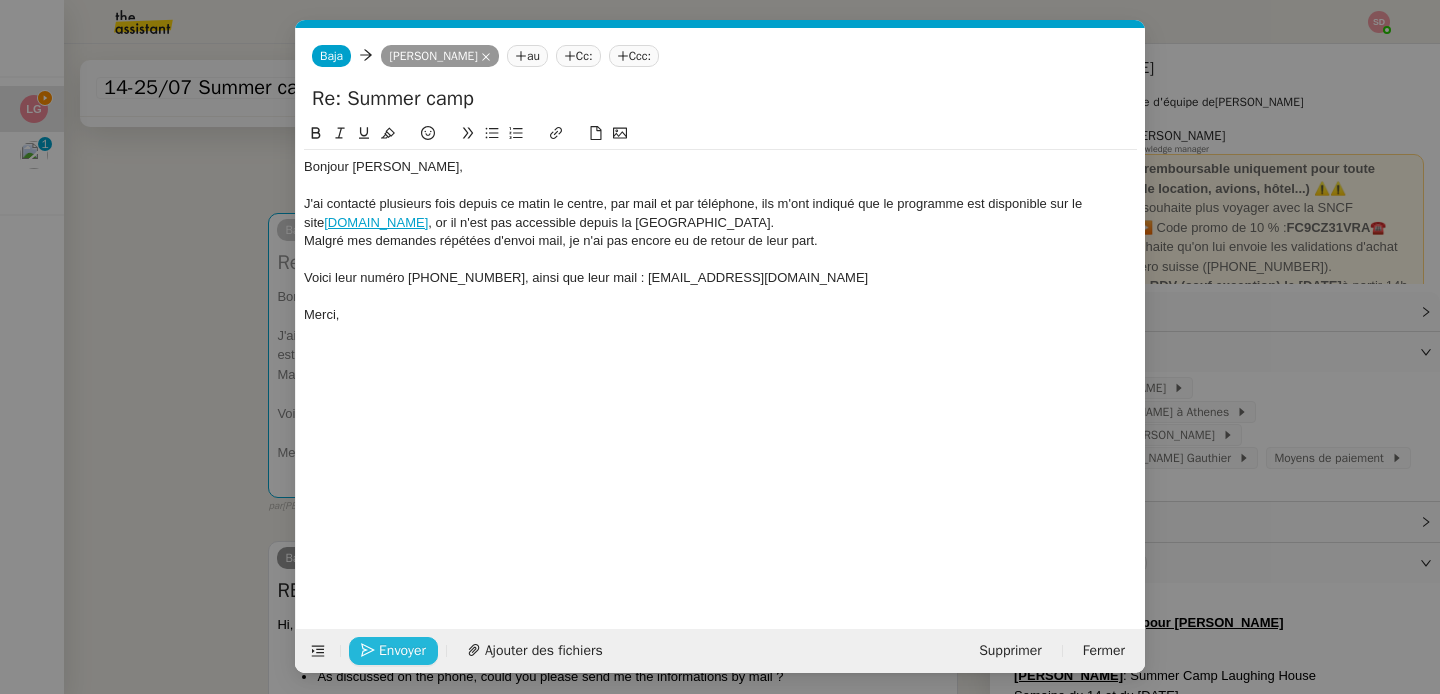 click on "Envoyer" 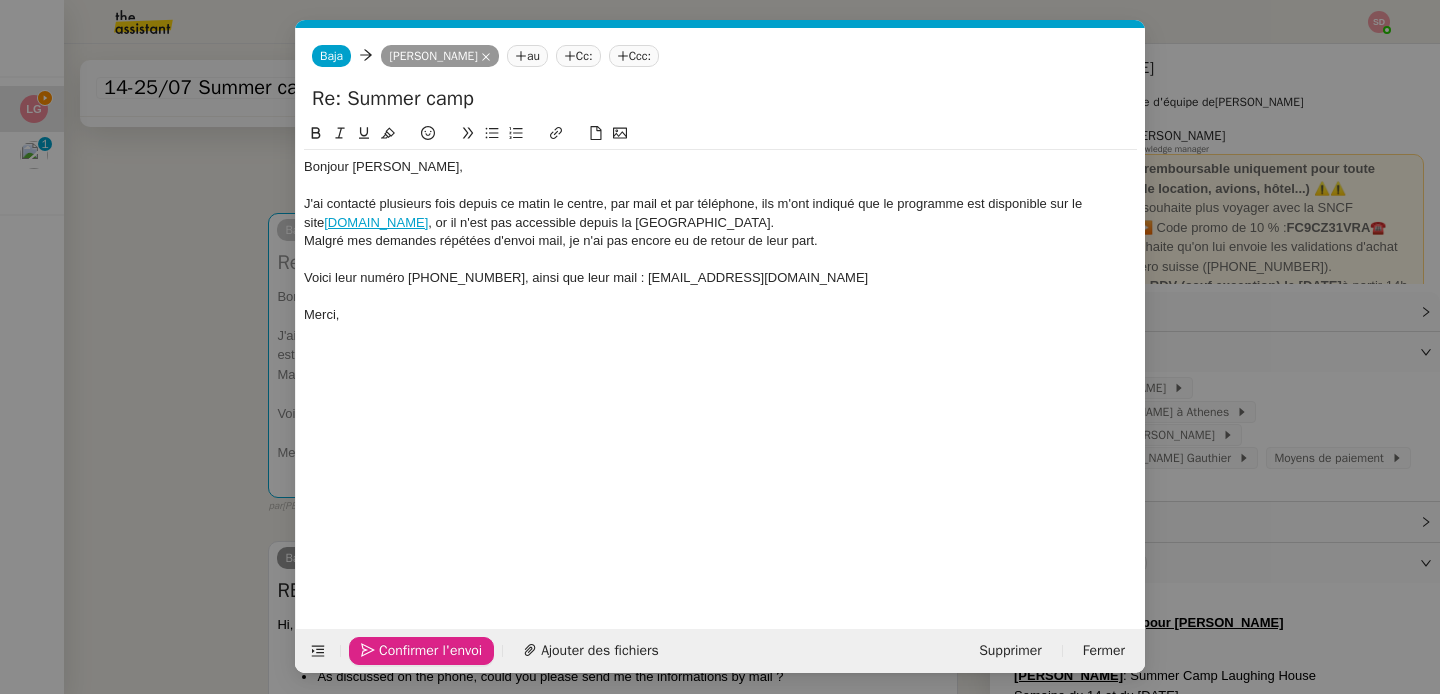 click on "Confirmer l'envoi" 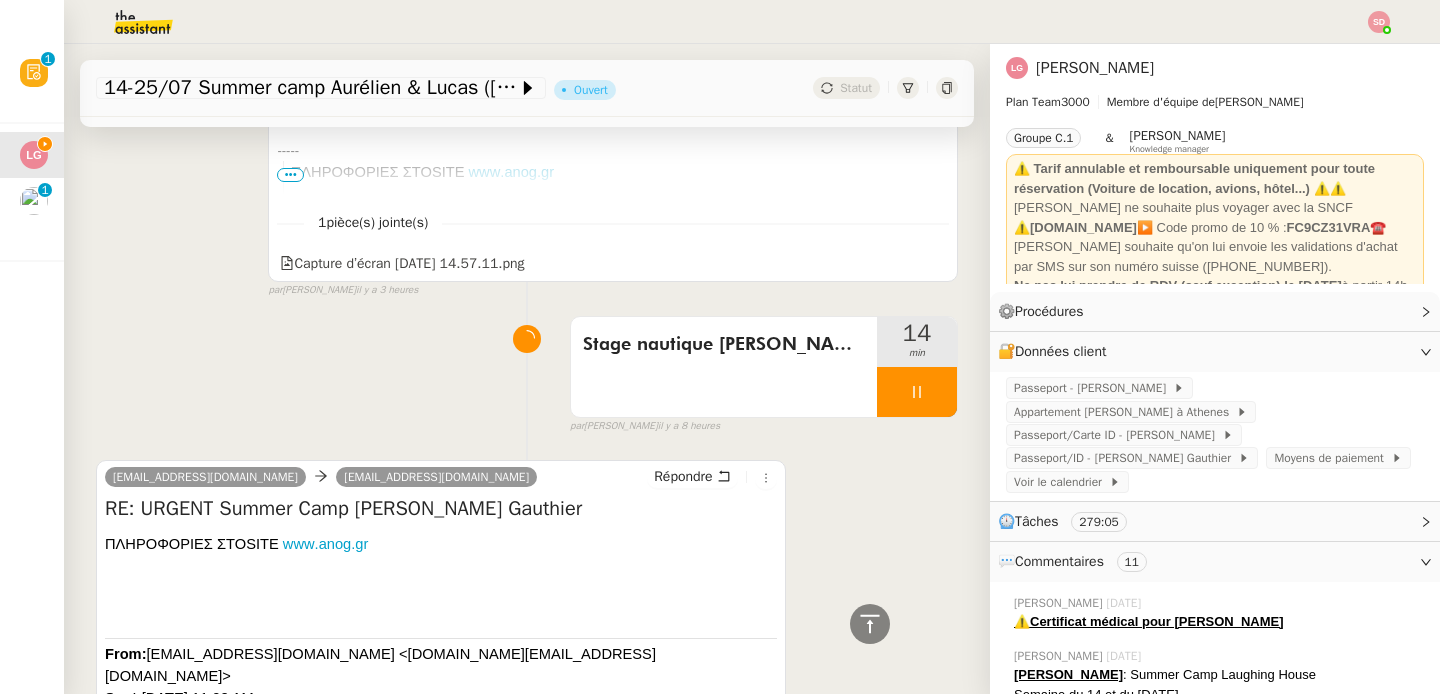 scroll, scrollTop: 1368, scrollLeft: 0, axis: vertical 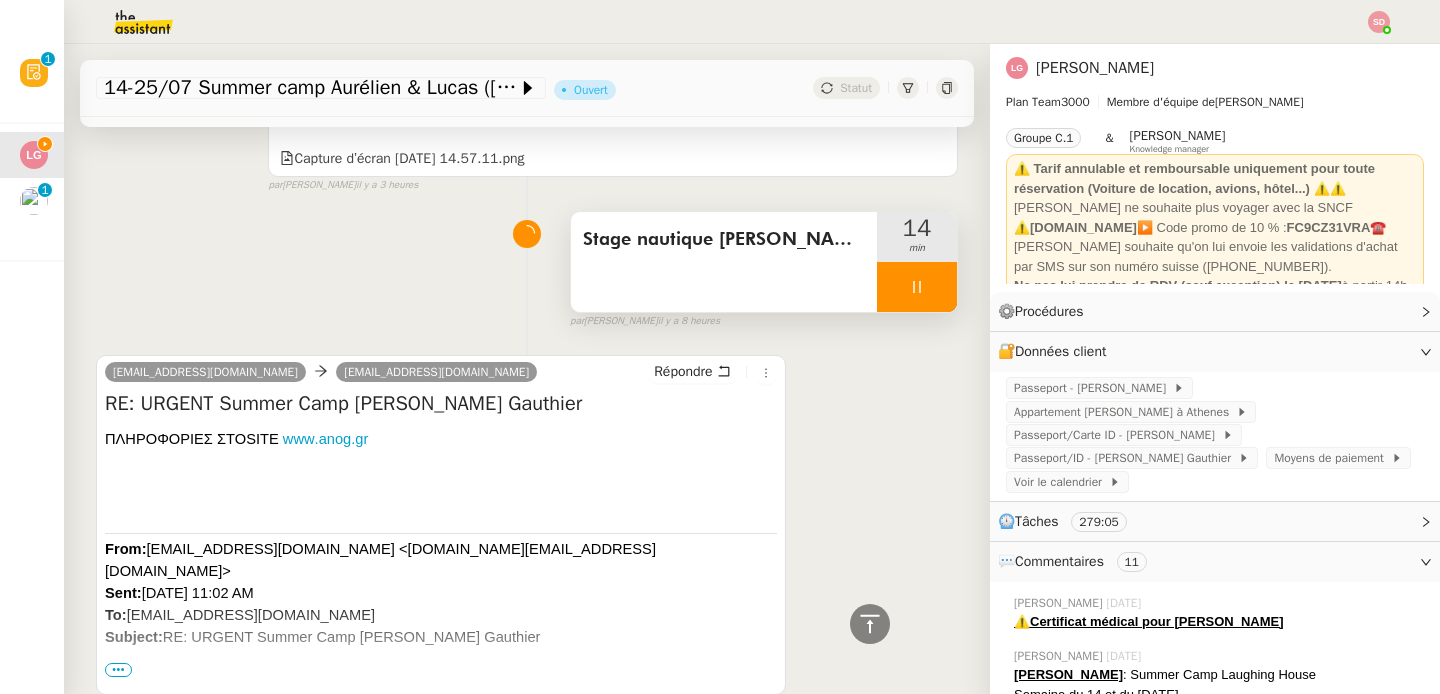 click at bounding box center (917, 287) 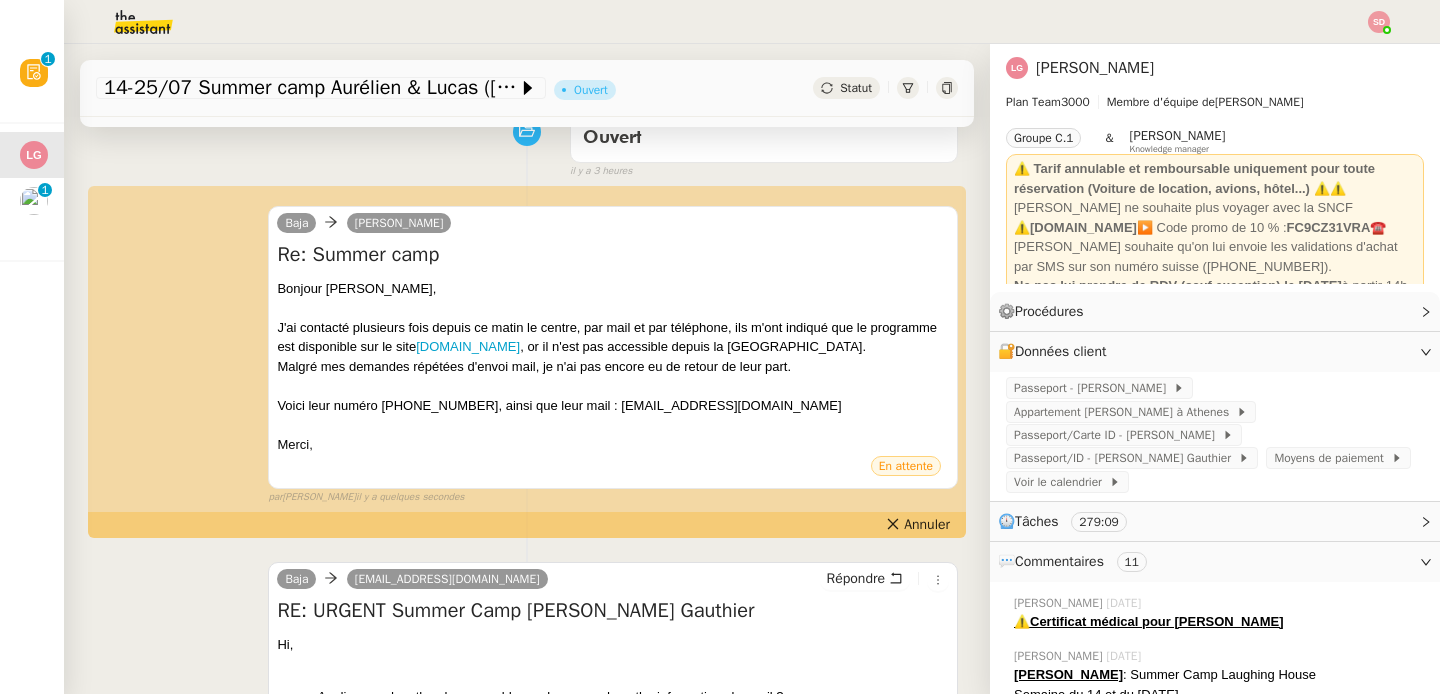 scroll, scrollTop: 0, scrollLeft: 0, axis: both 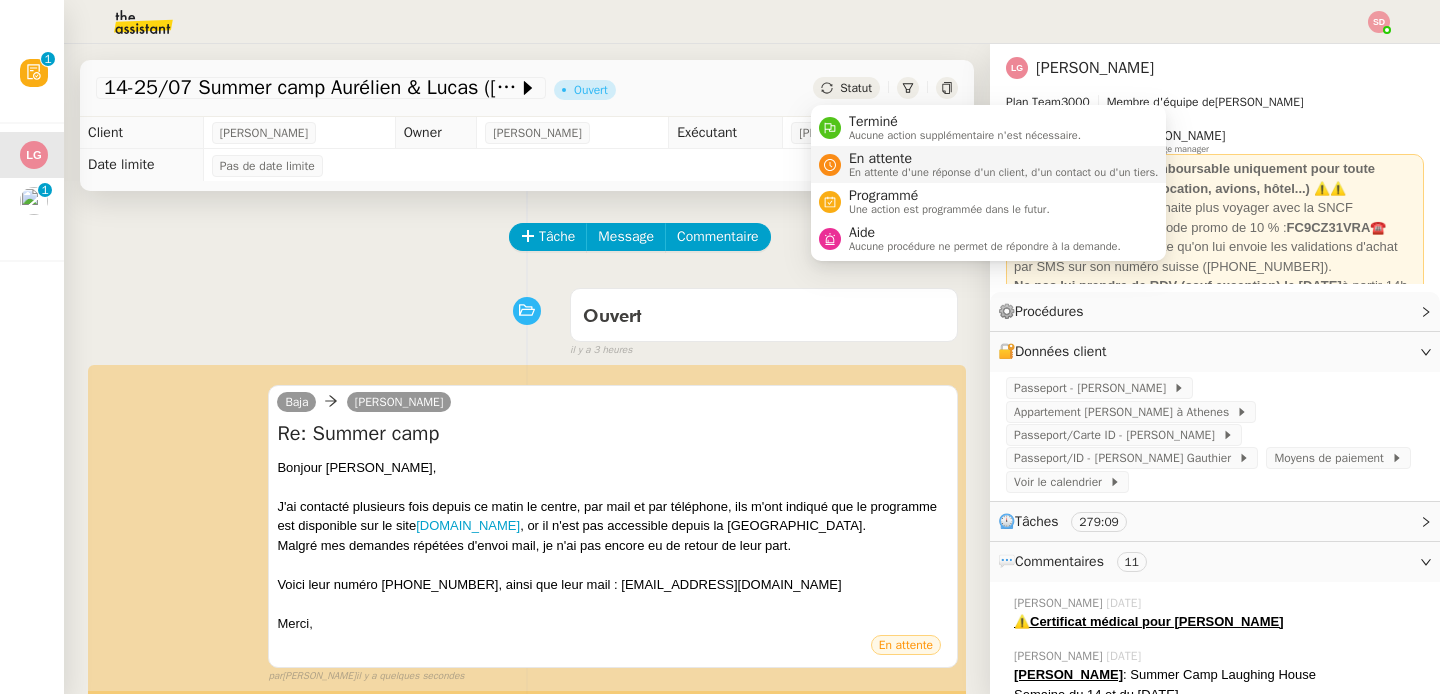 click on "En attente d'une réponse d'un client, d'un contact ou d'un tiers." at bounding box center [1004, 172] 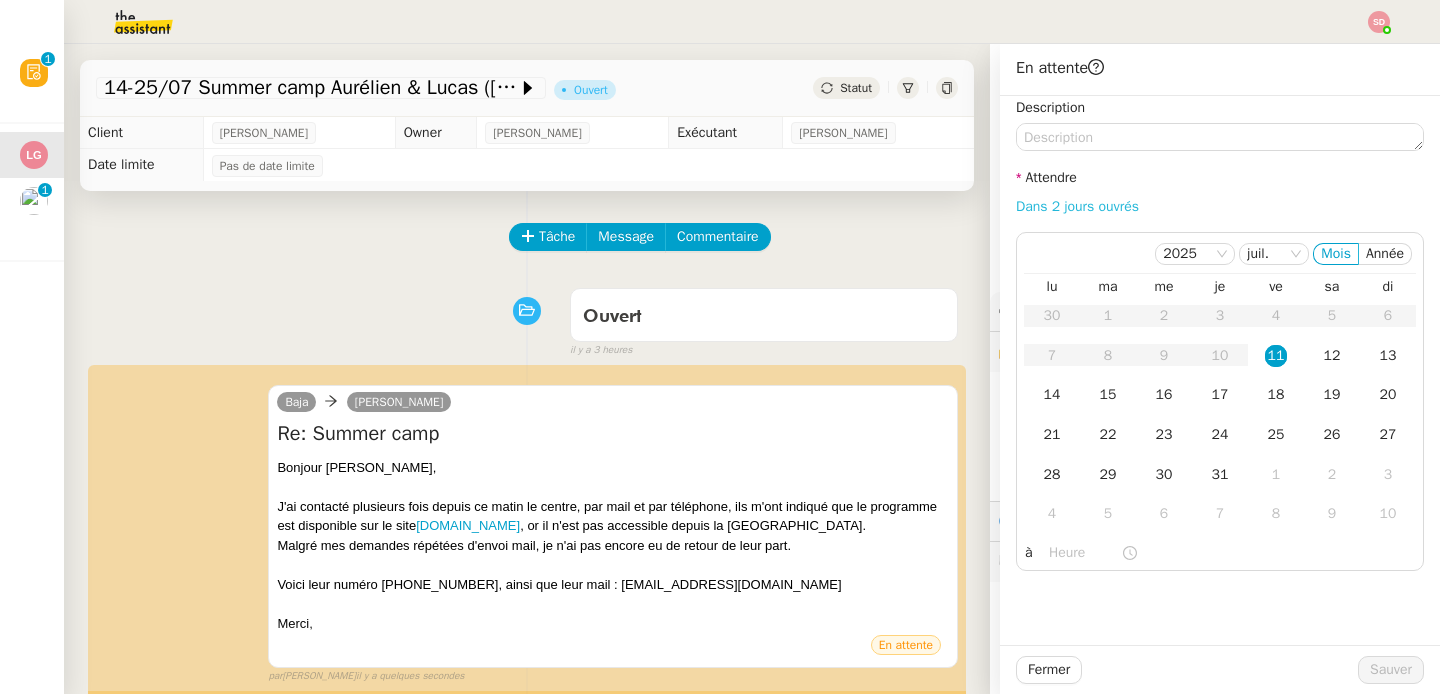 click on "Dans 2 jours ouvrés" 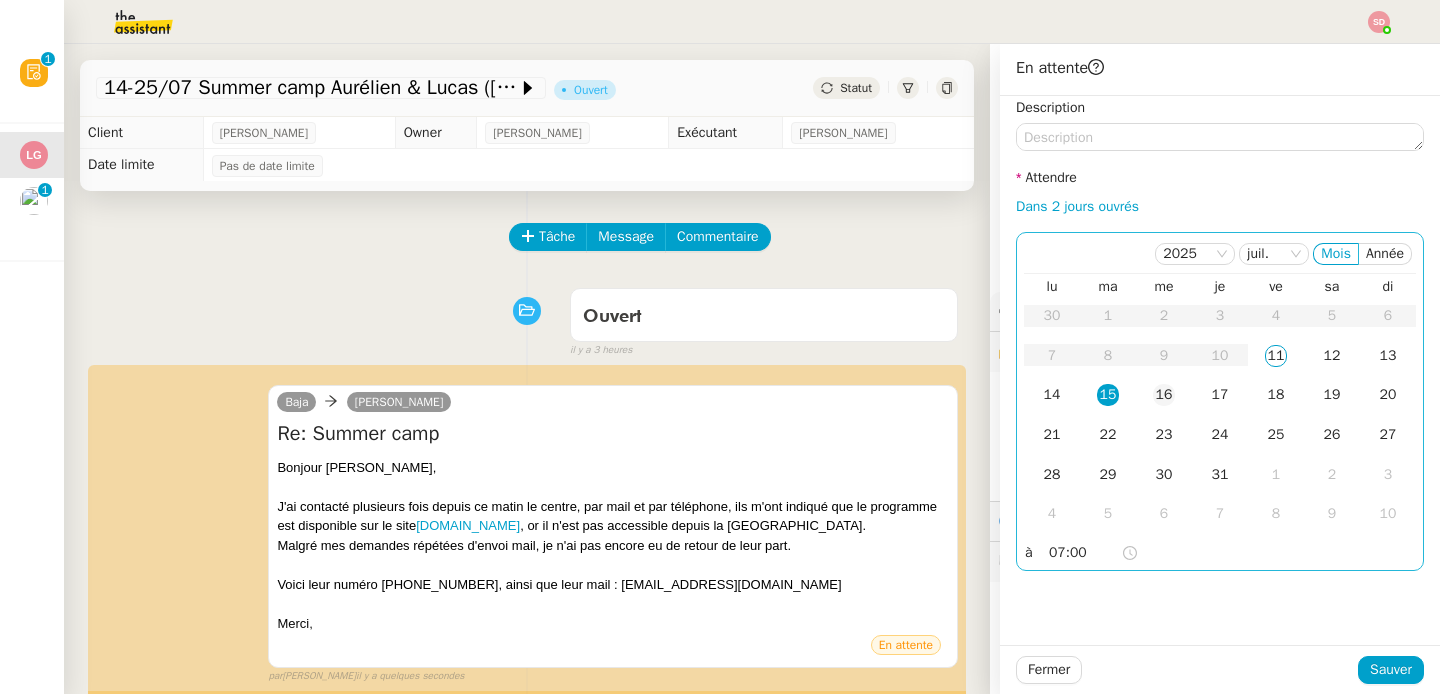 click on "16" 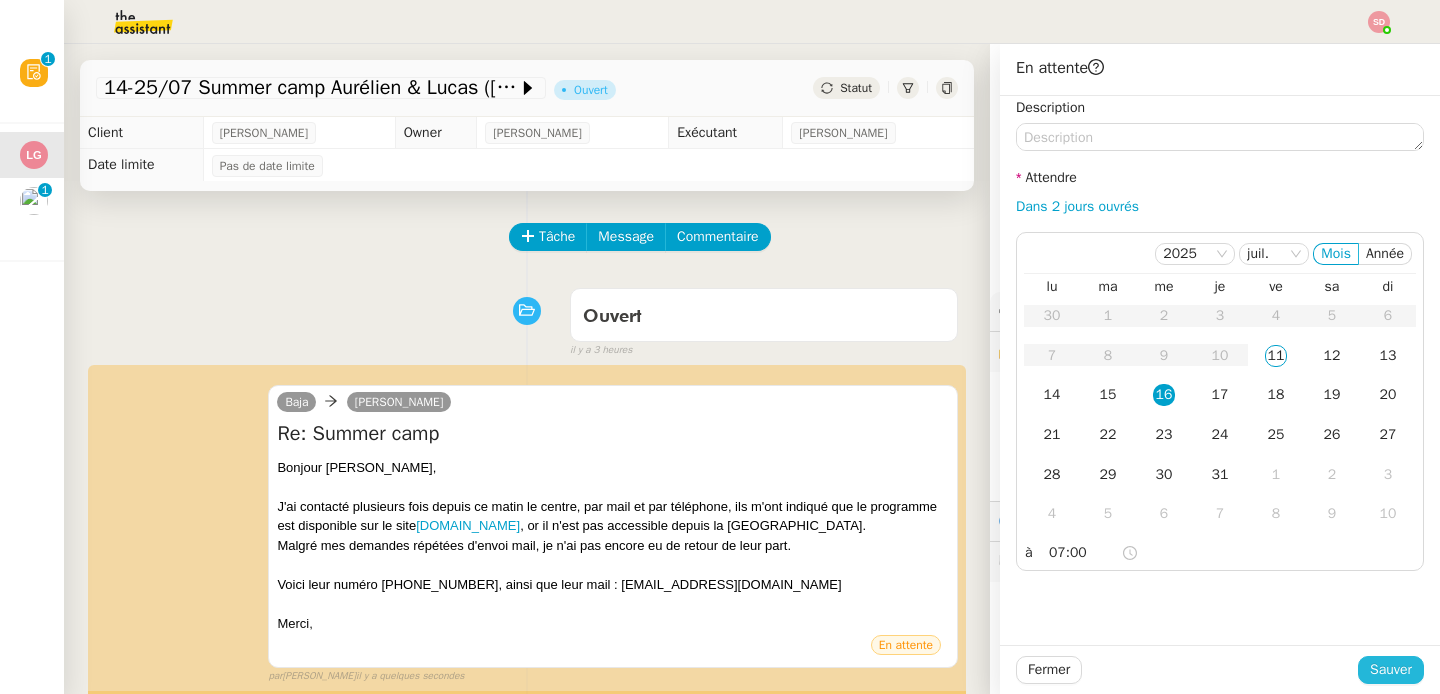 click on "Sauver" 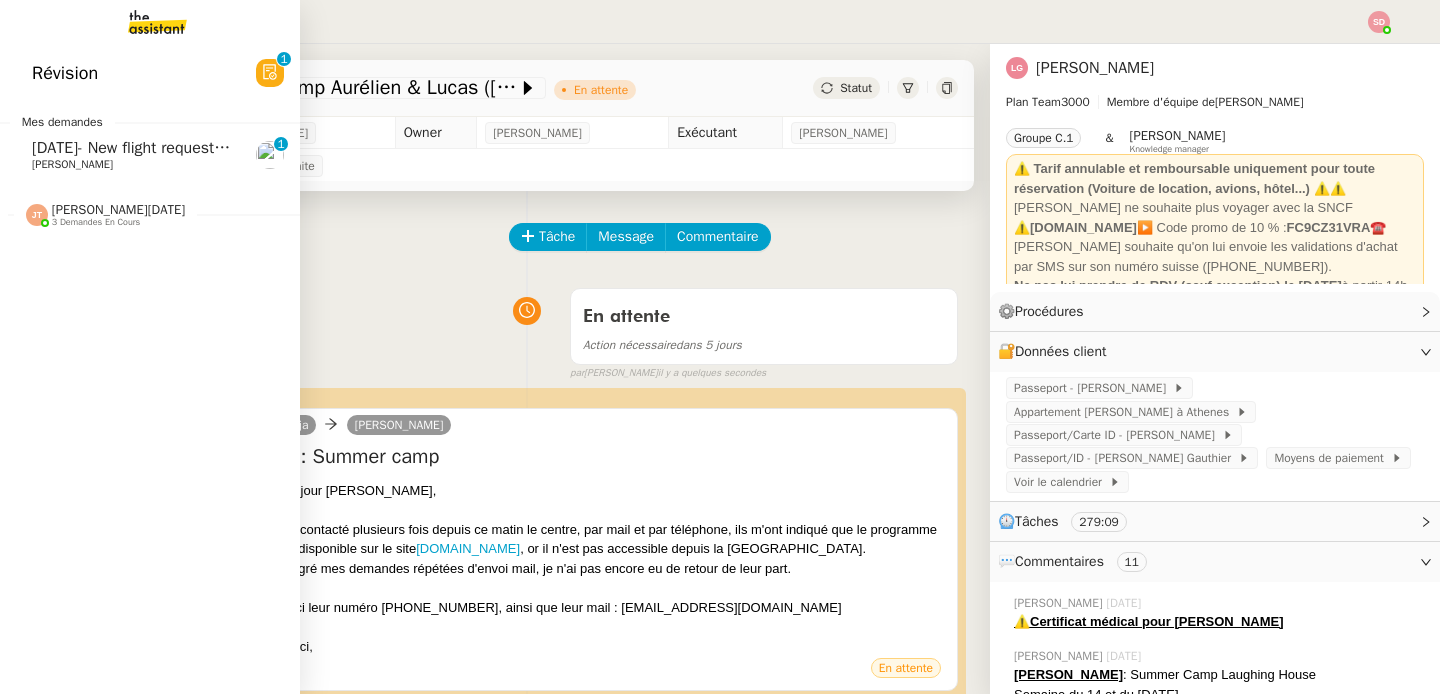 click on "[DATE]- New flight request - [PERSON_NAME]" 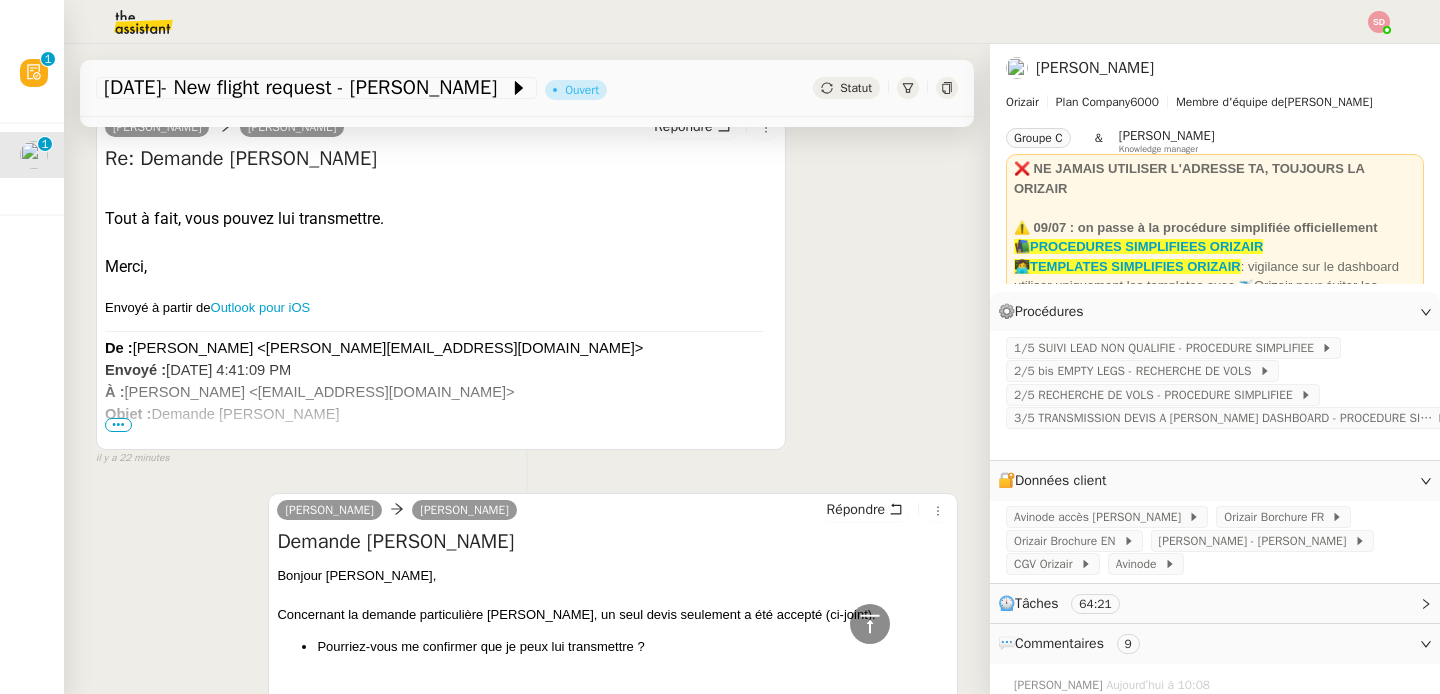 scroll, scrollTop: 0, scrollLeft: 0, axis: both 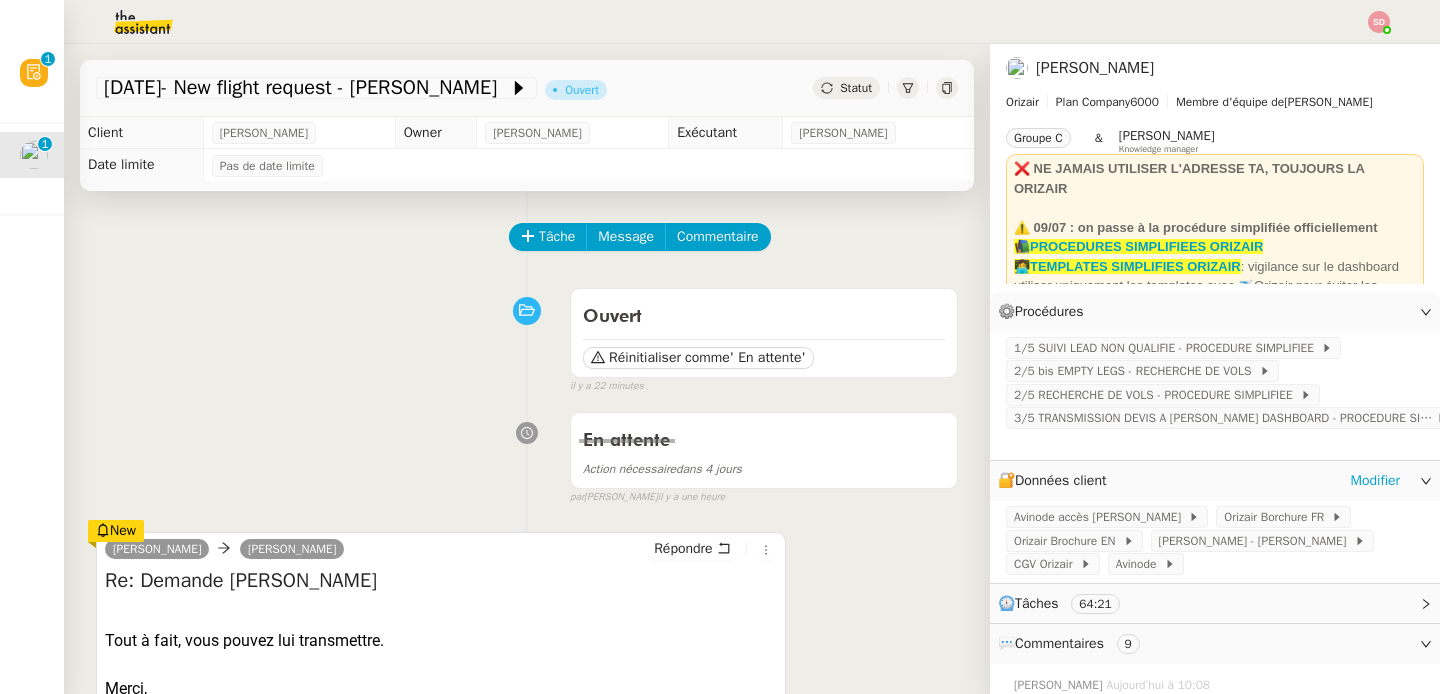 click on "🔐  Données client     Modifier" 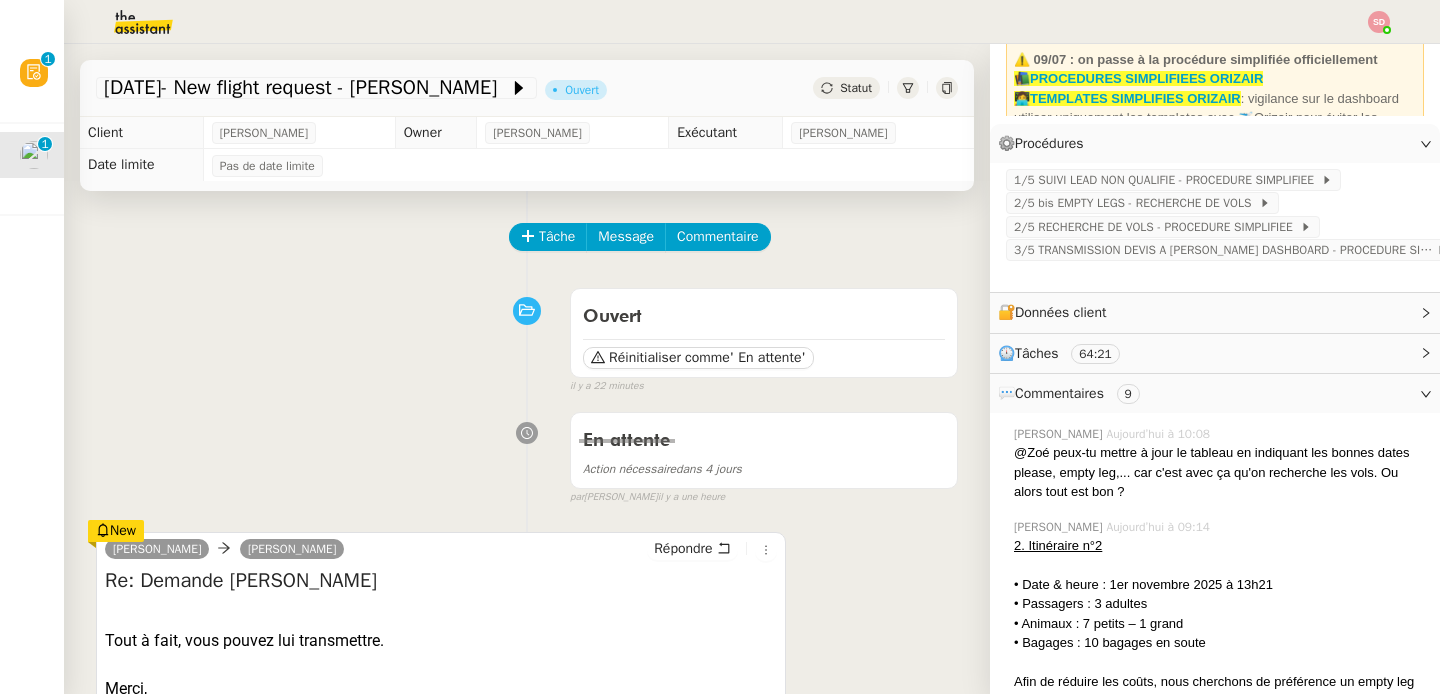scroll, scrollTop: 201, scrollLeft: 0, axis: vertical 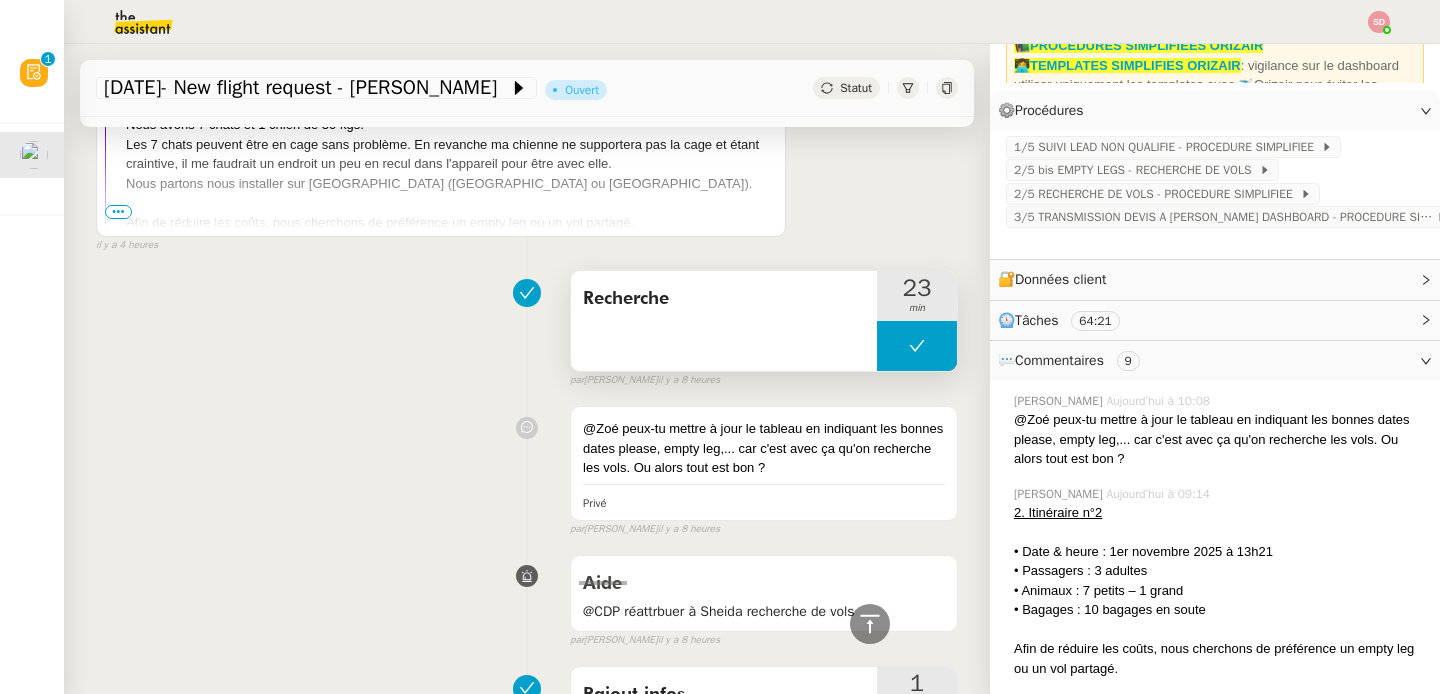 click at bounding box center (917, 346) 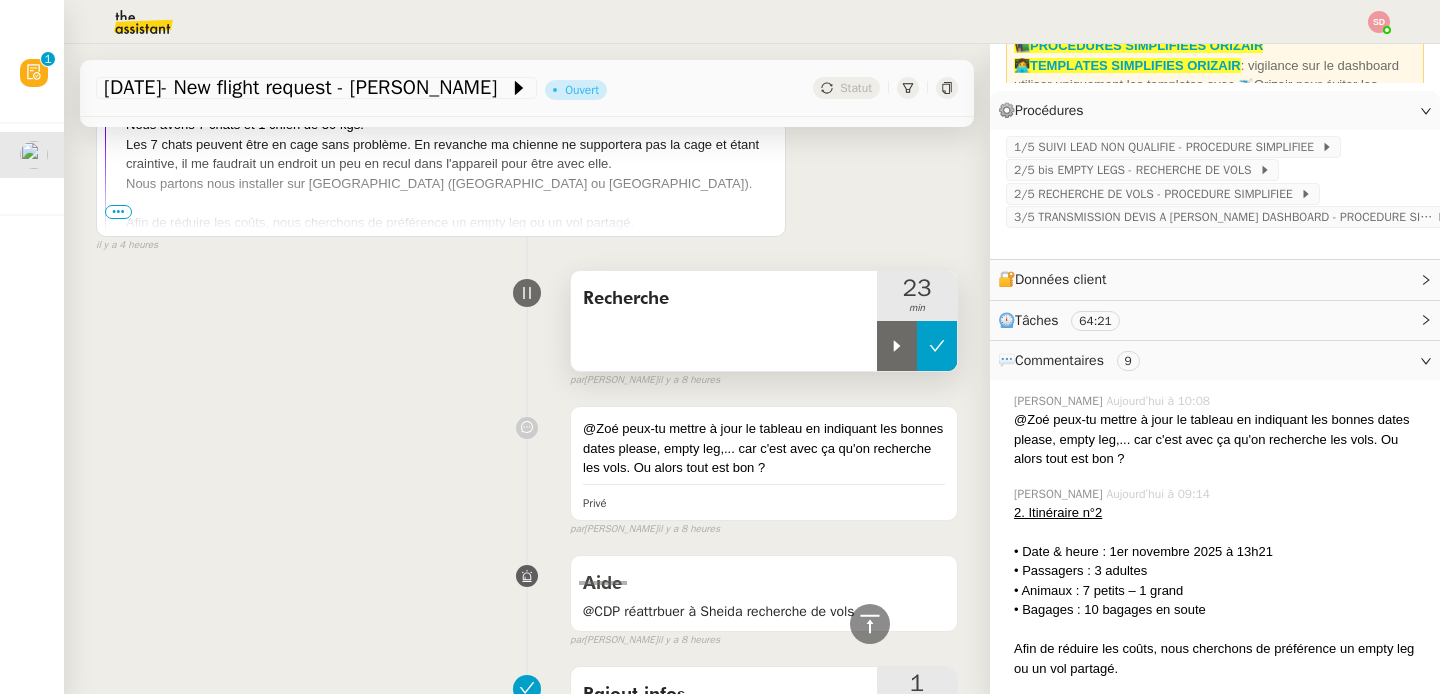 click at bounding box center [897, 346] 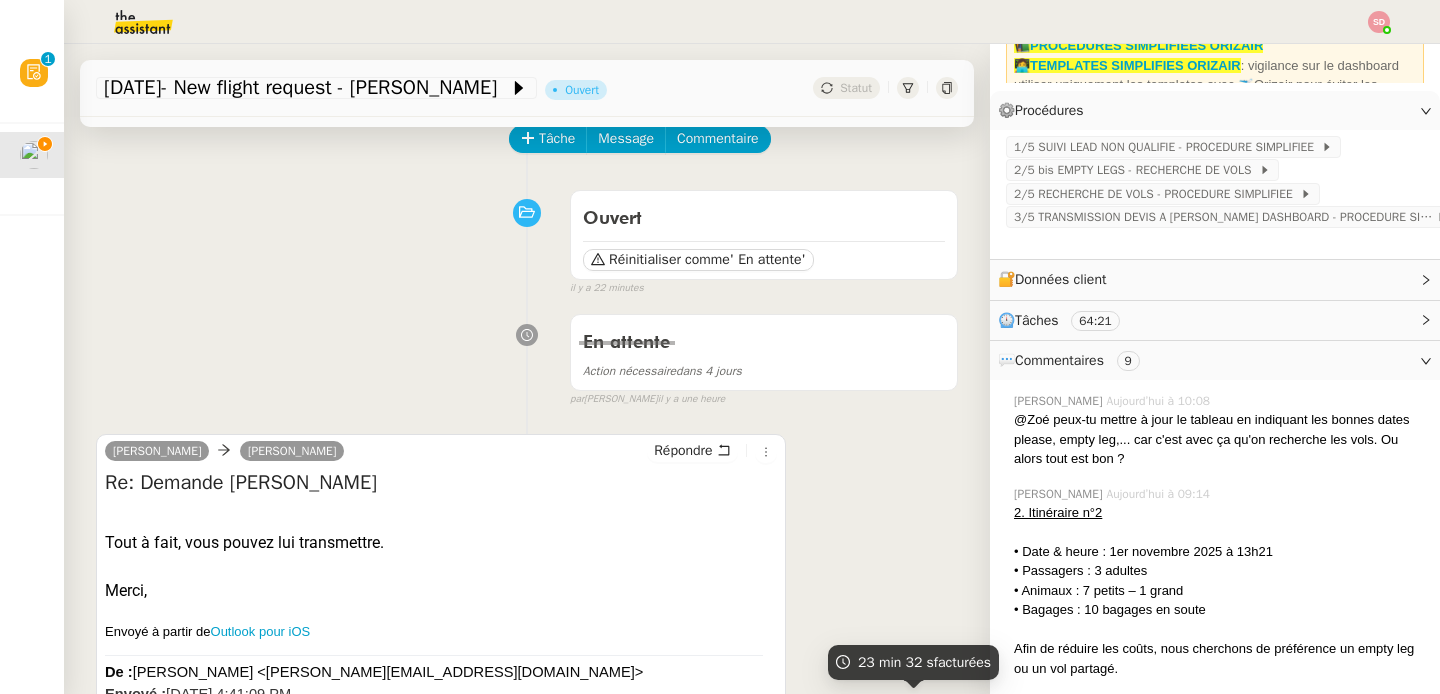 scroll, scrollTop: 0, scrollLeft: 0, axis: both 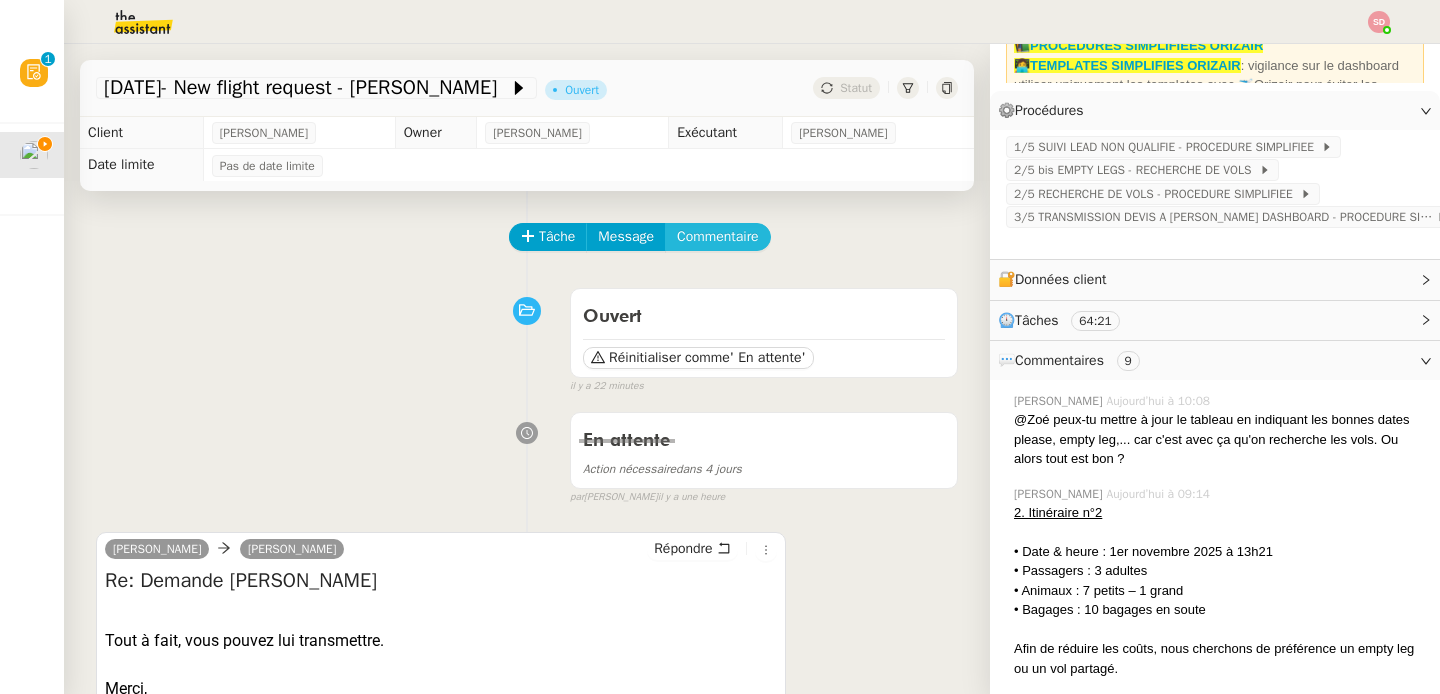 click on "Commentaire" 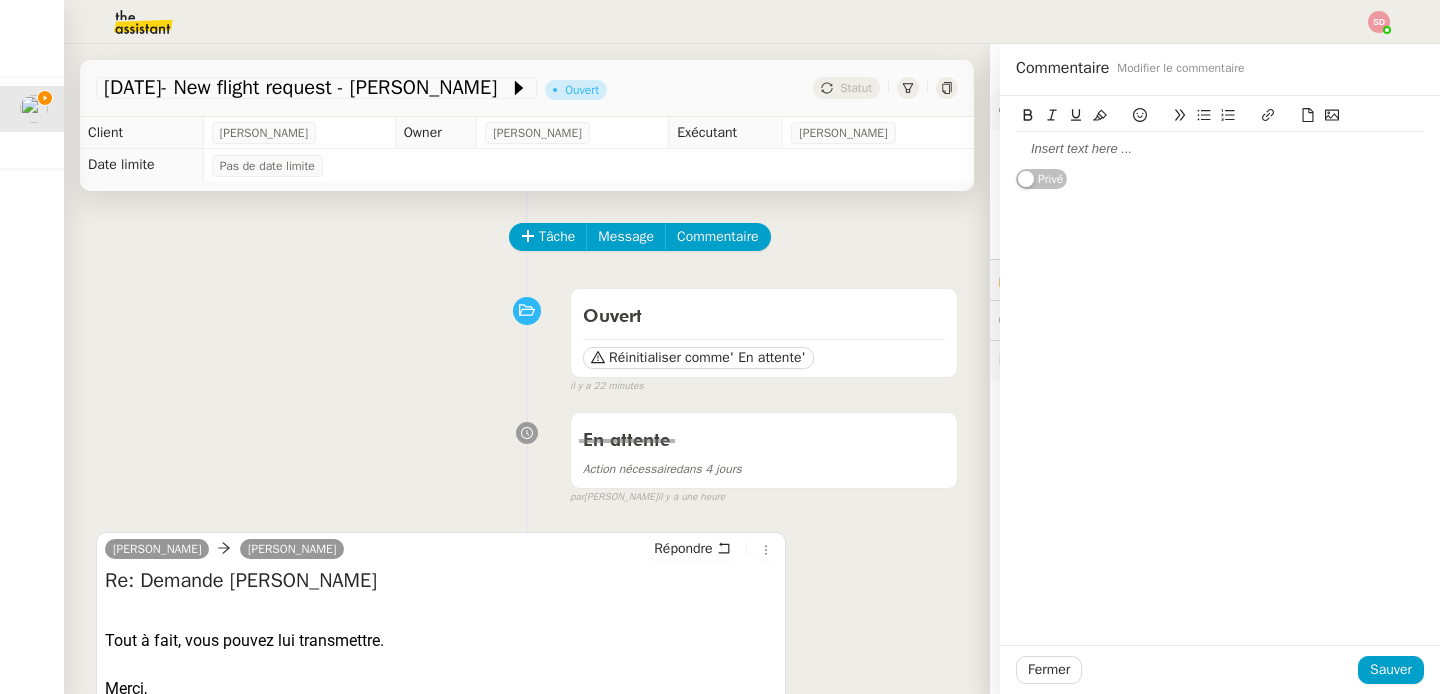 click 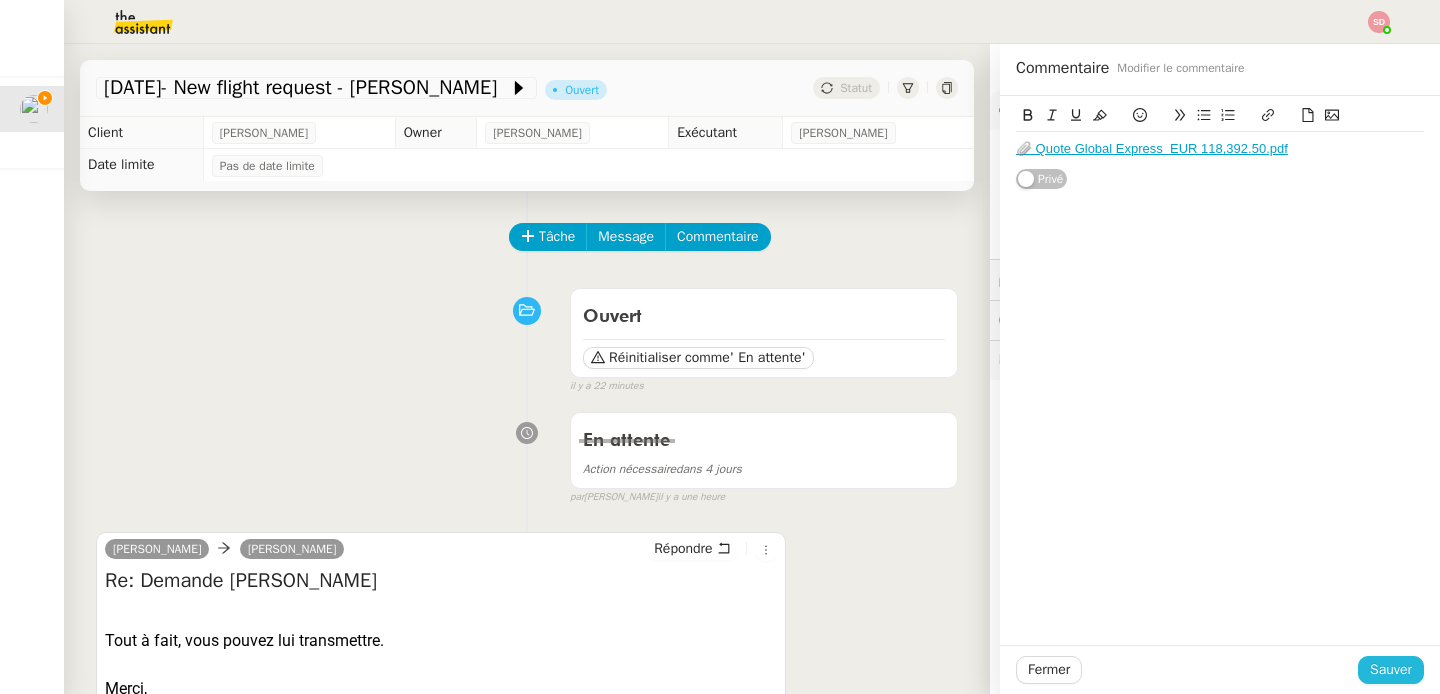 click on "Sauver" 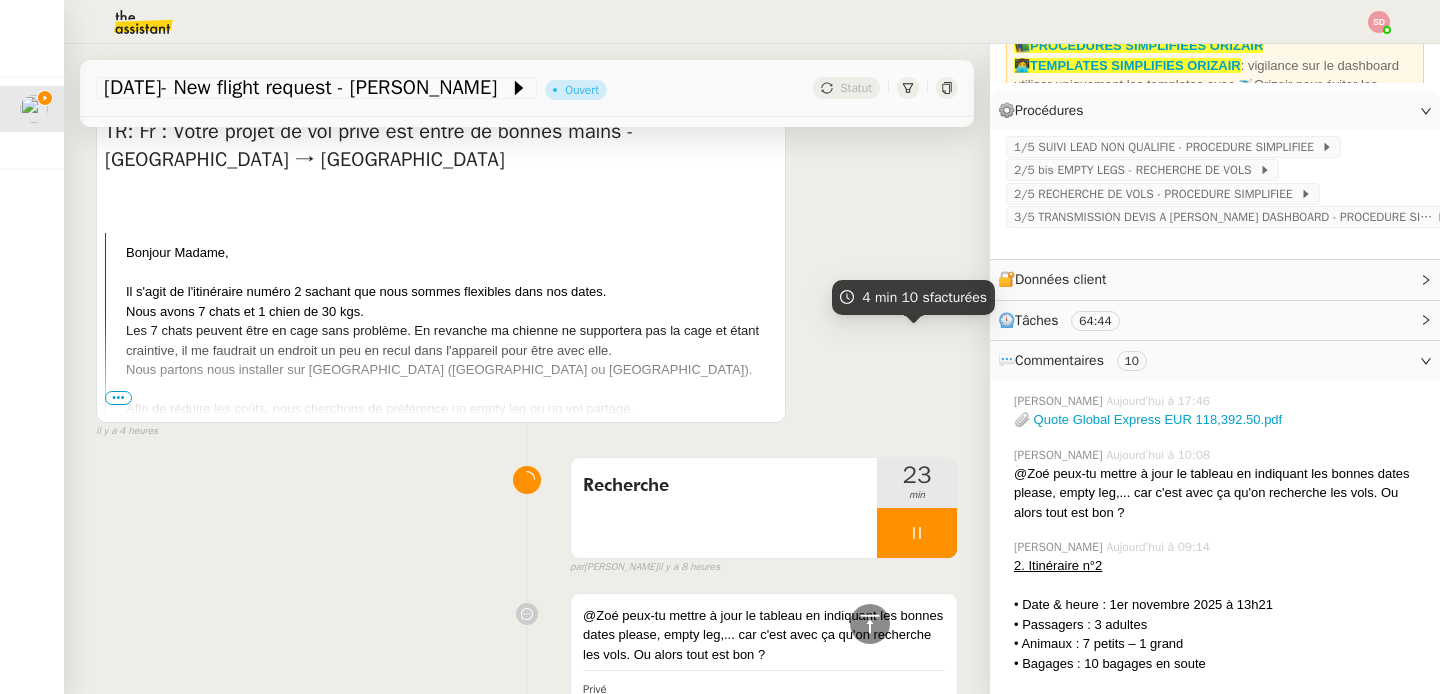 scroll, scrollTop: 2191, scrollLeft: 0, axis: vertical 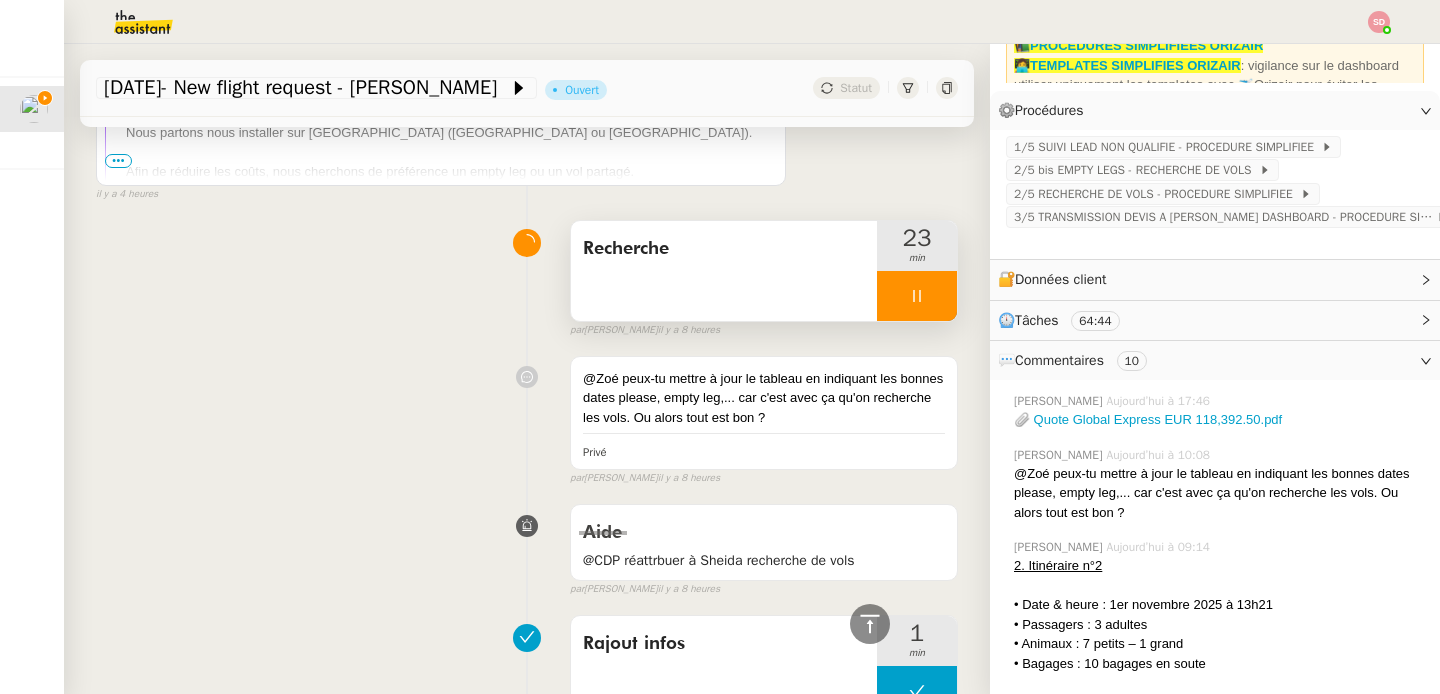 click at bounding box center [917, 296] 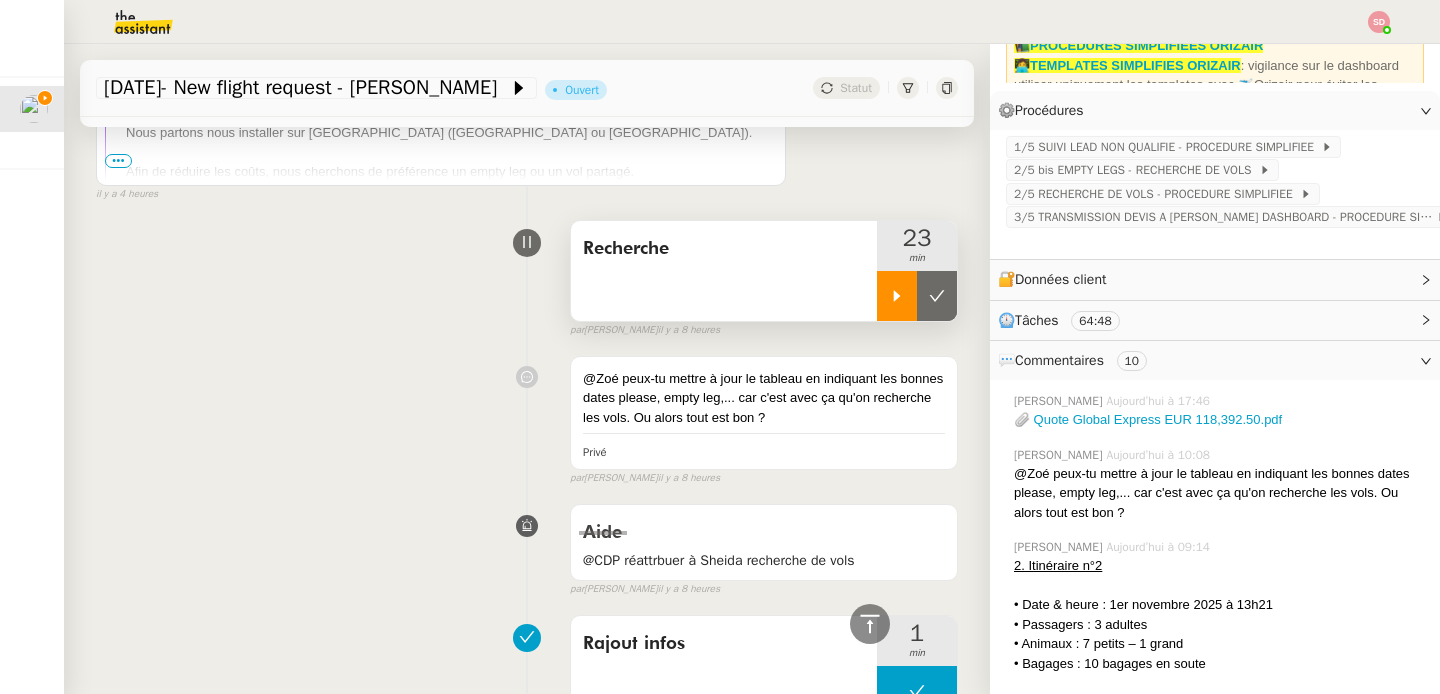 click at bounding box center [937, 296] 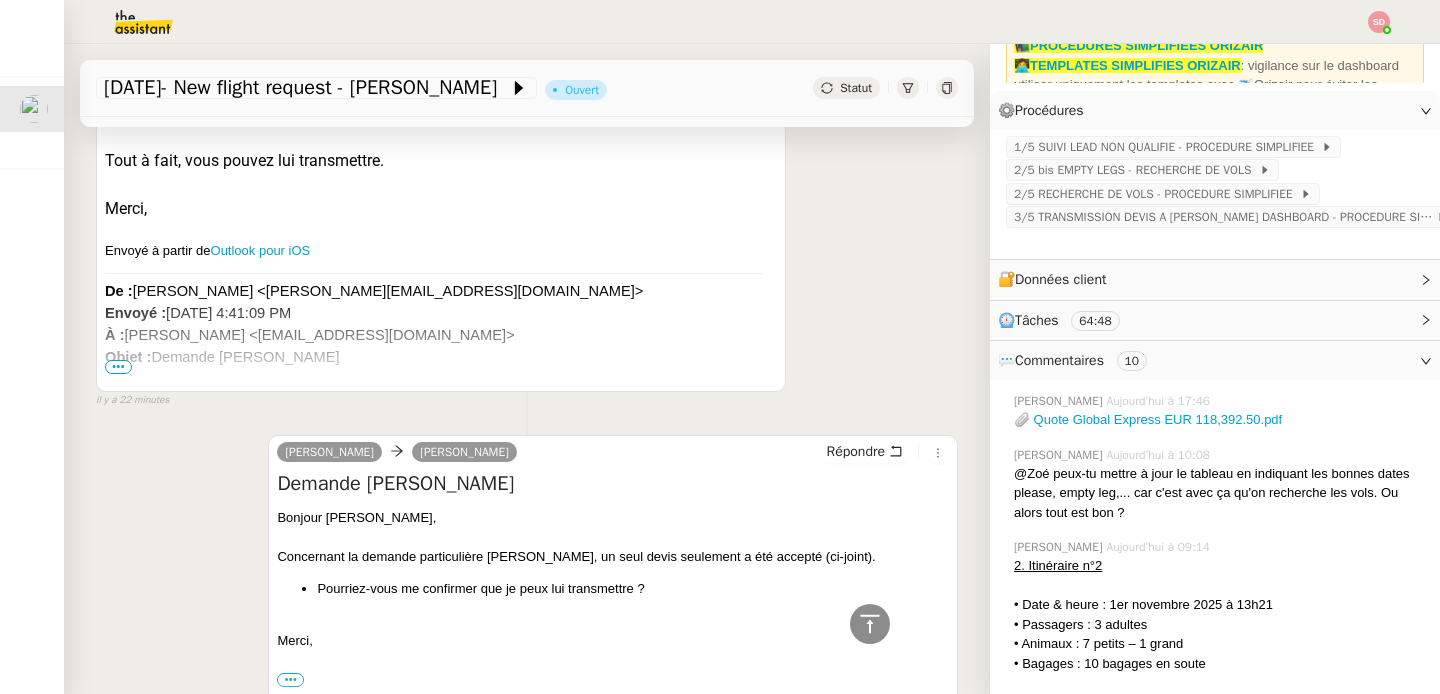 scroll, scrollTop: 0, scrollLeft: 0, axis: both 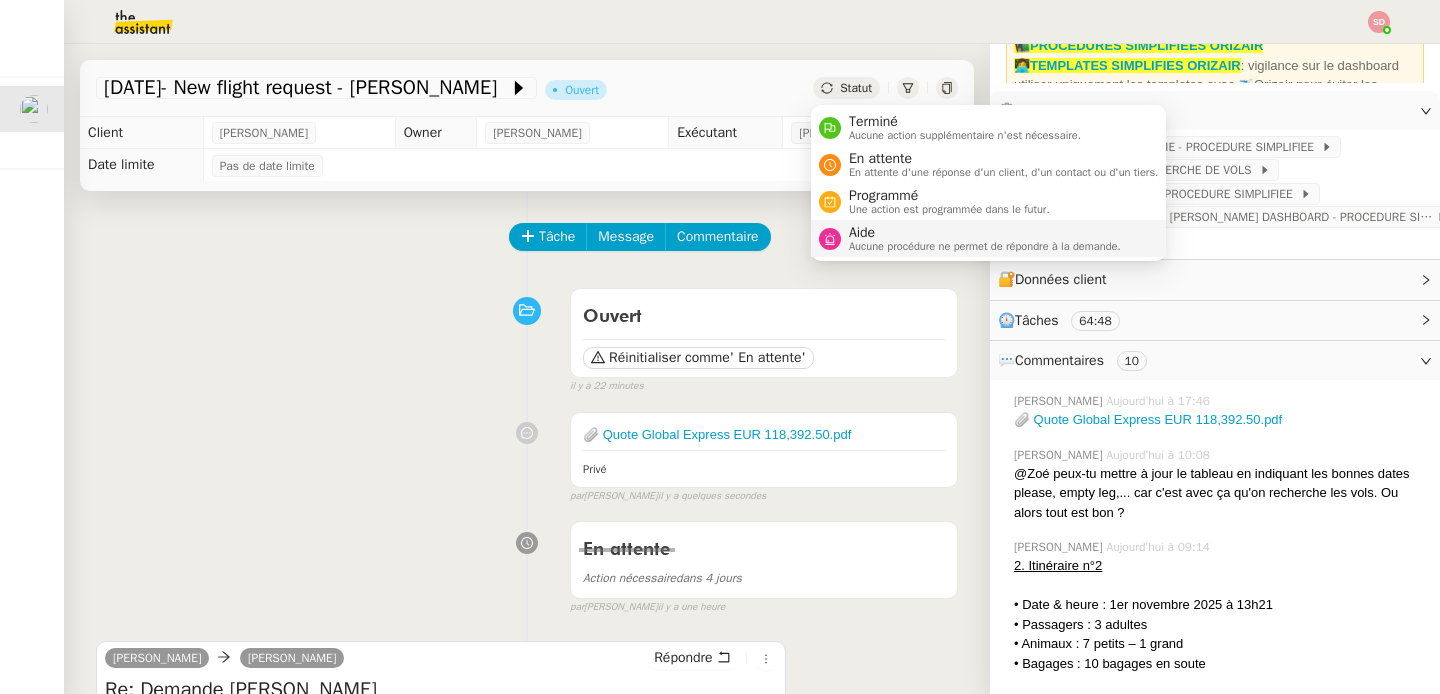click on "Aide" at bounding box center [985, 233] 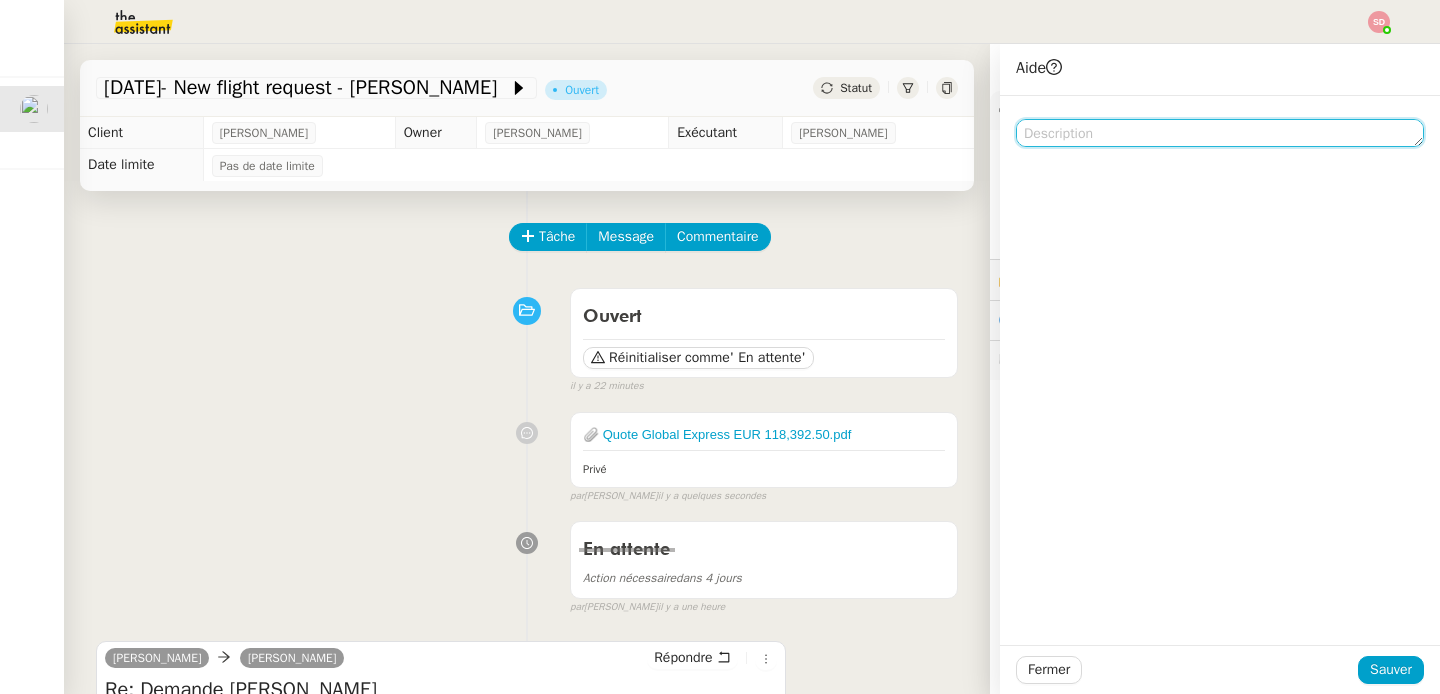 click 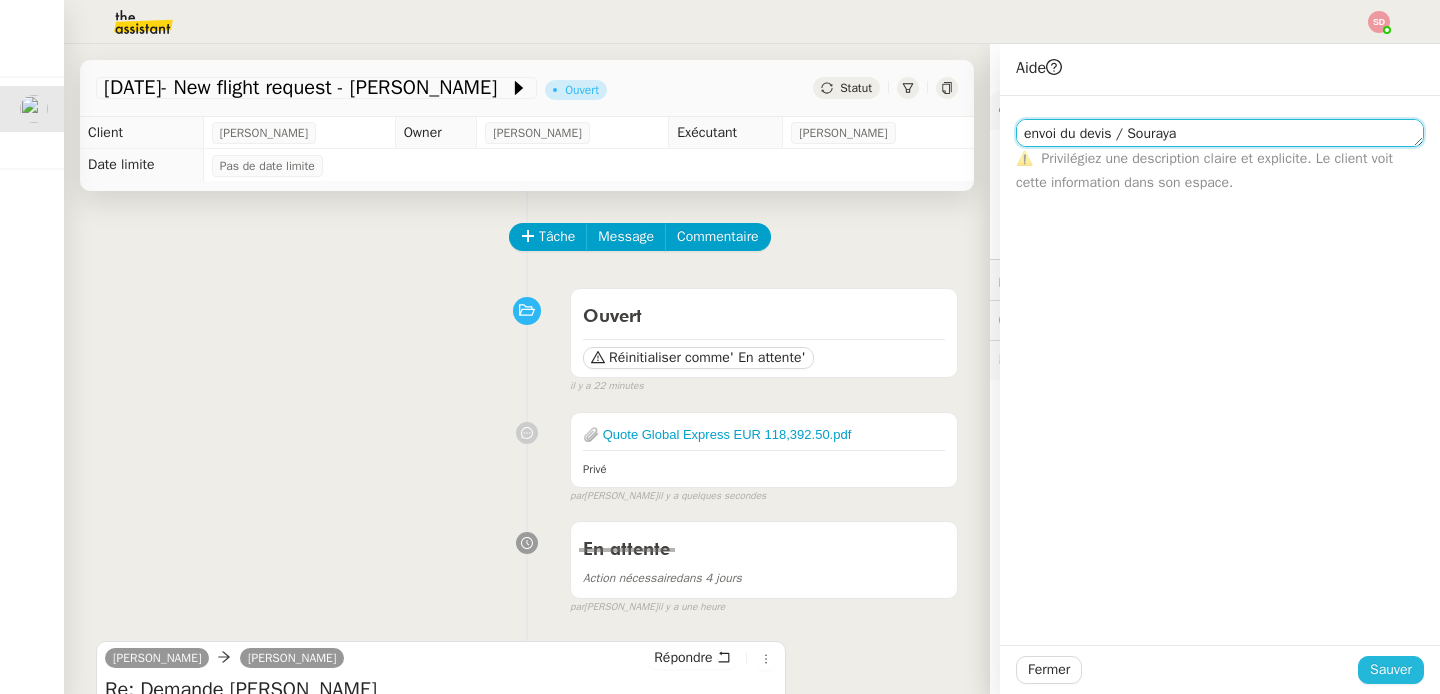 type on "envoi du devis / Souraya" 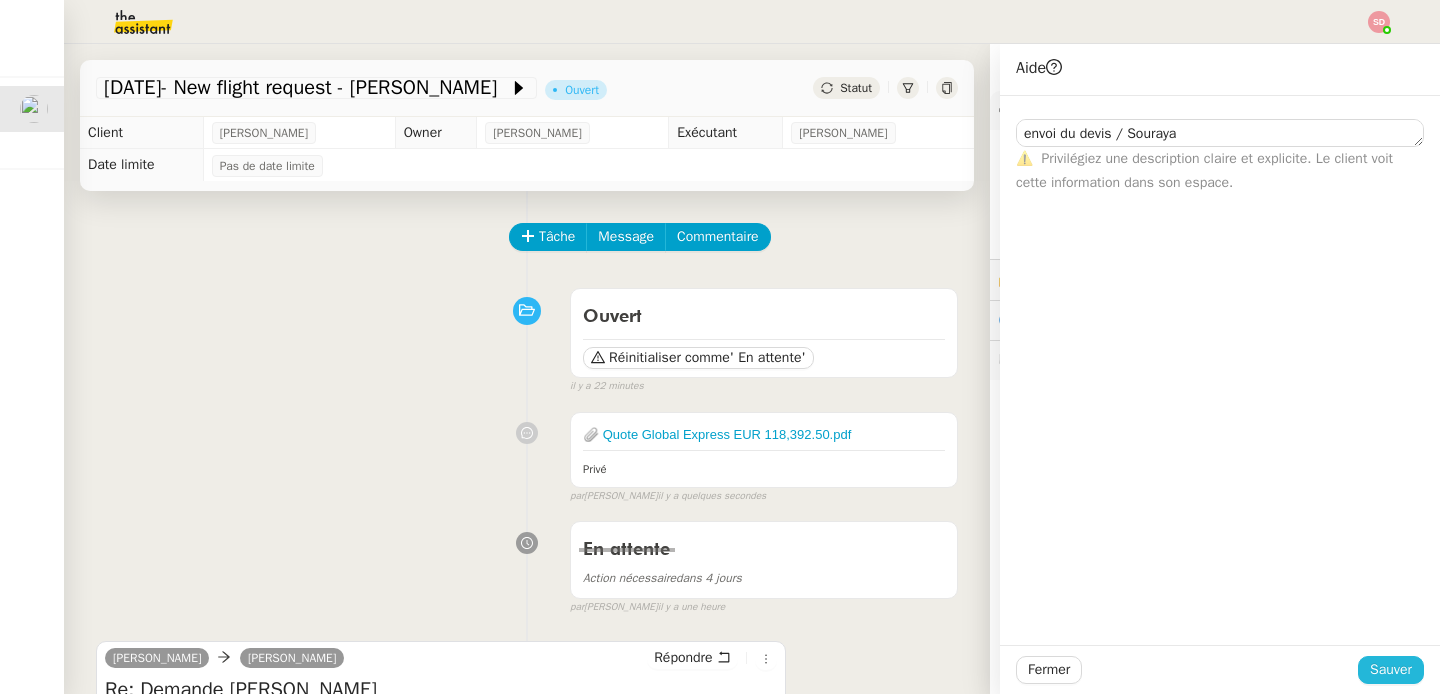 click on "Sauver" 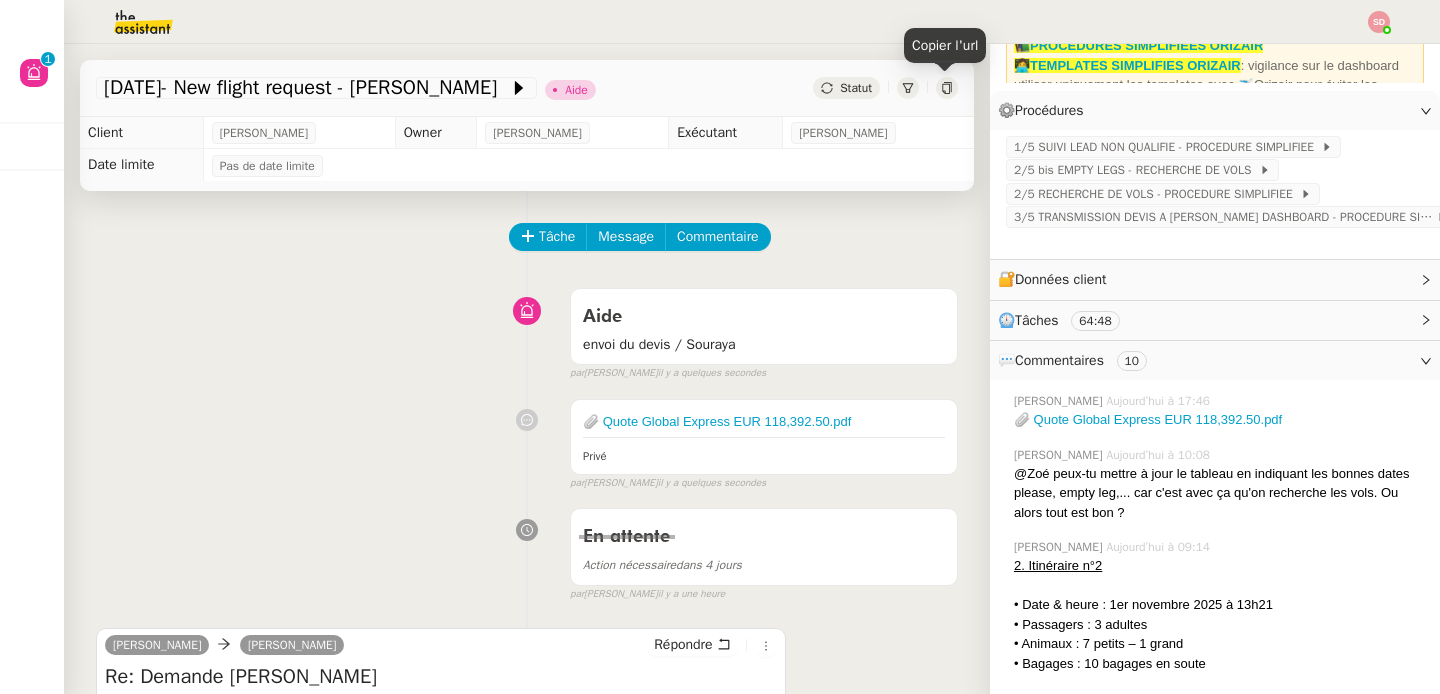 click 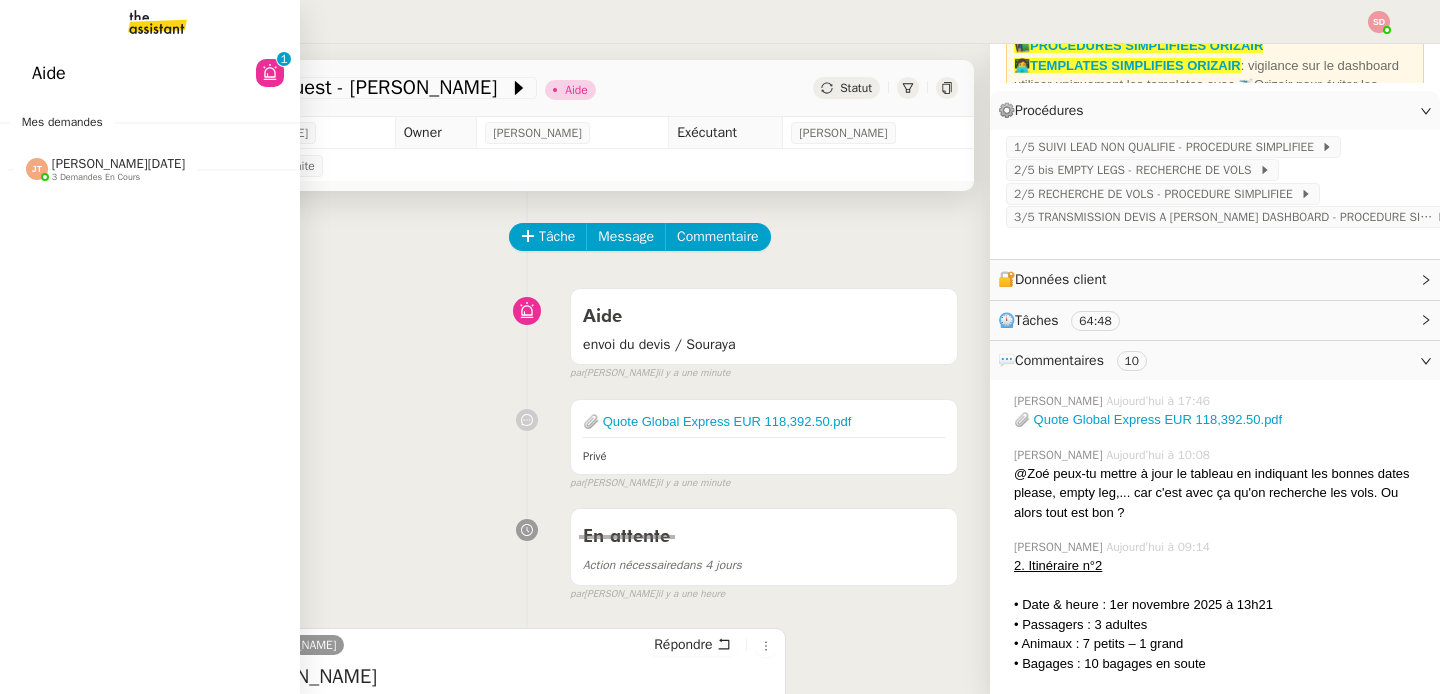 click at bounding box center (141, 22) 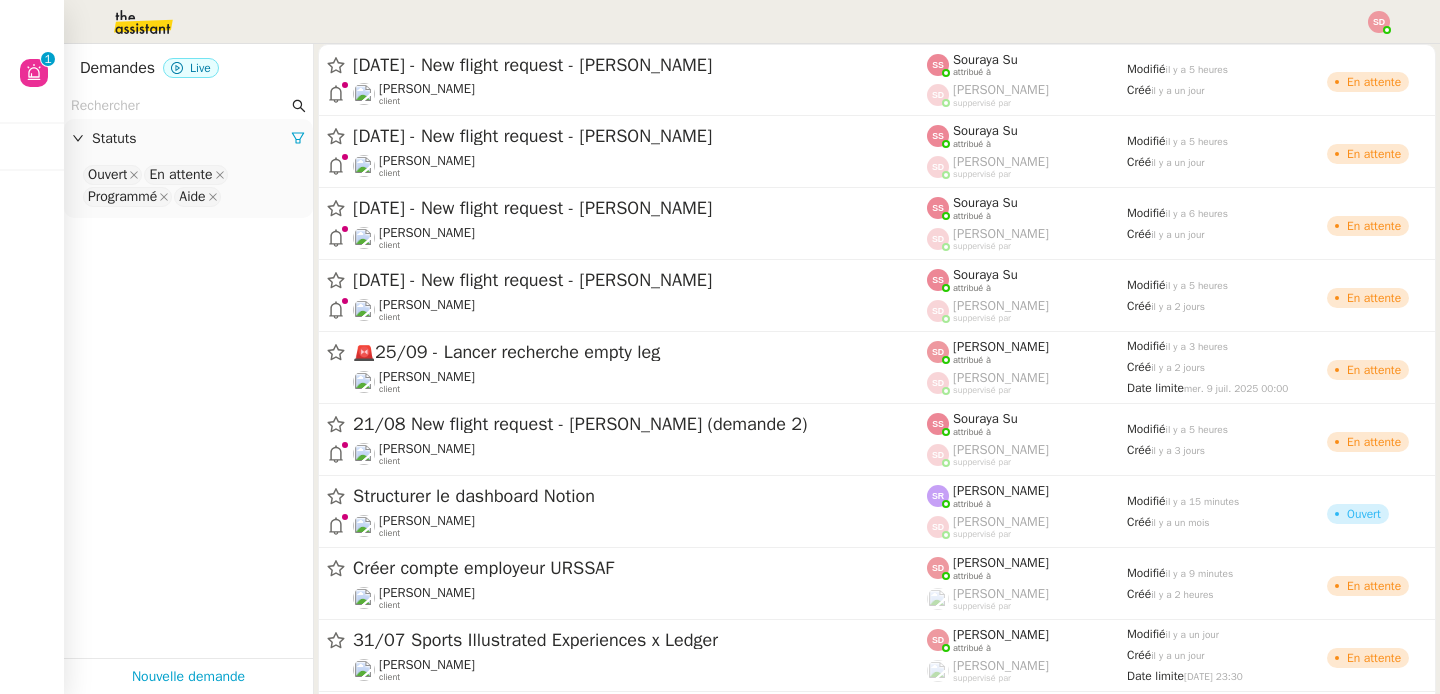 click 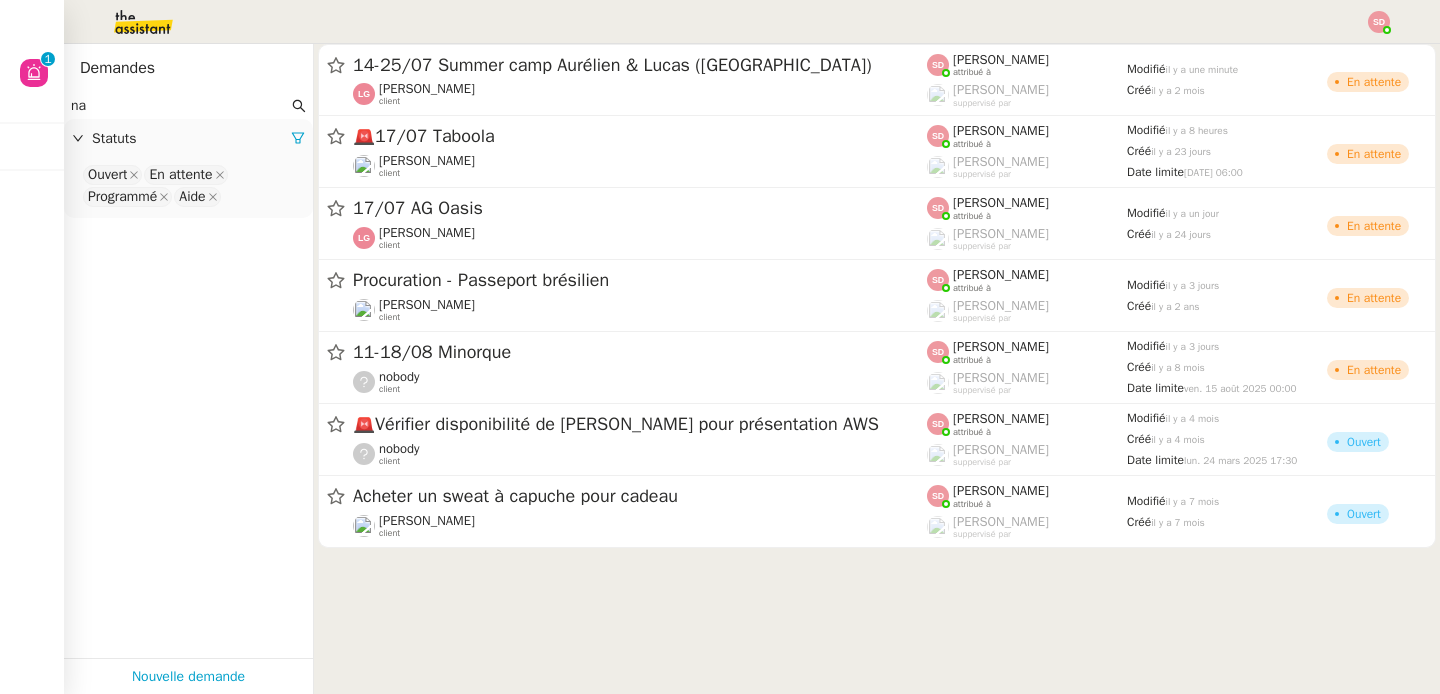 type on "n" 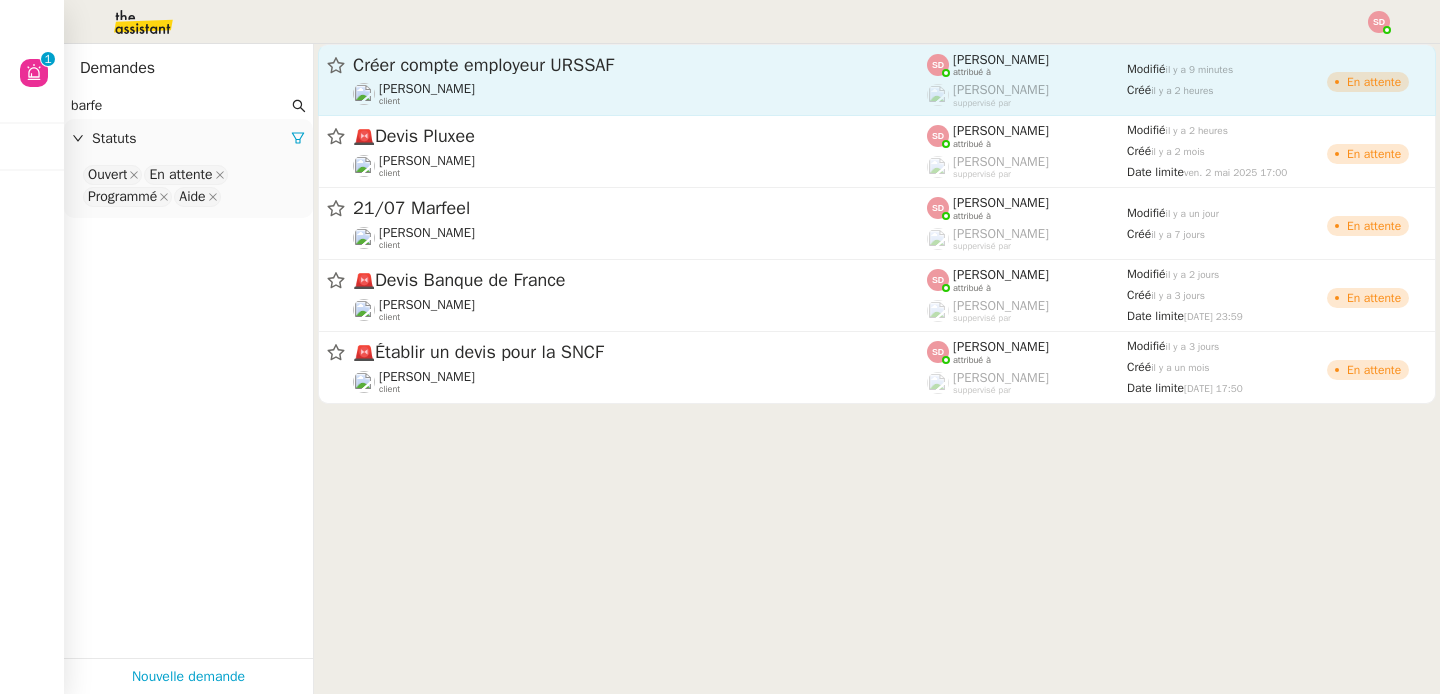 type on "barfe" 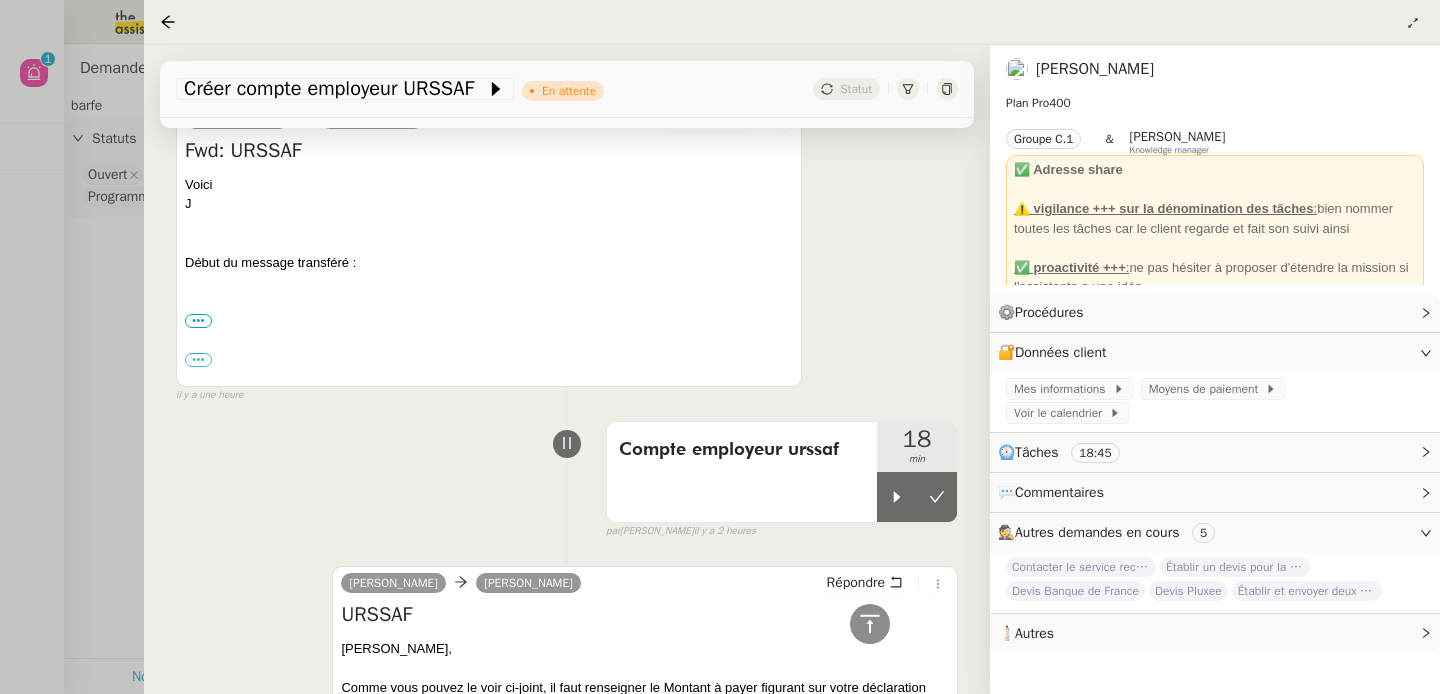 scroll, scrollTop: 2045, scrollLeft: 0, axis: vertical 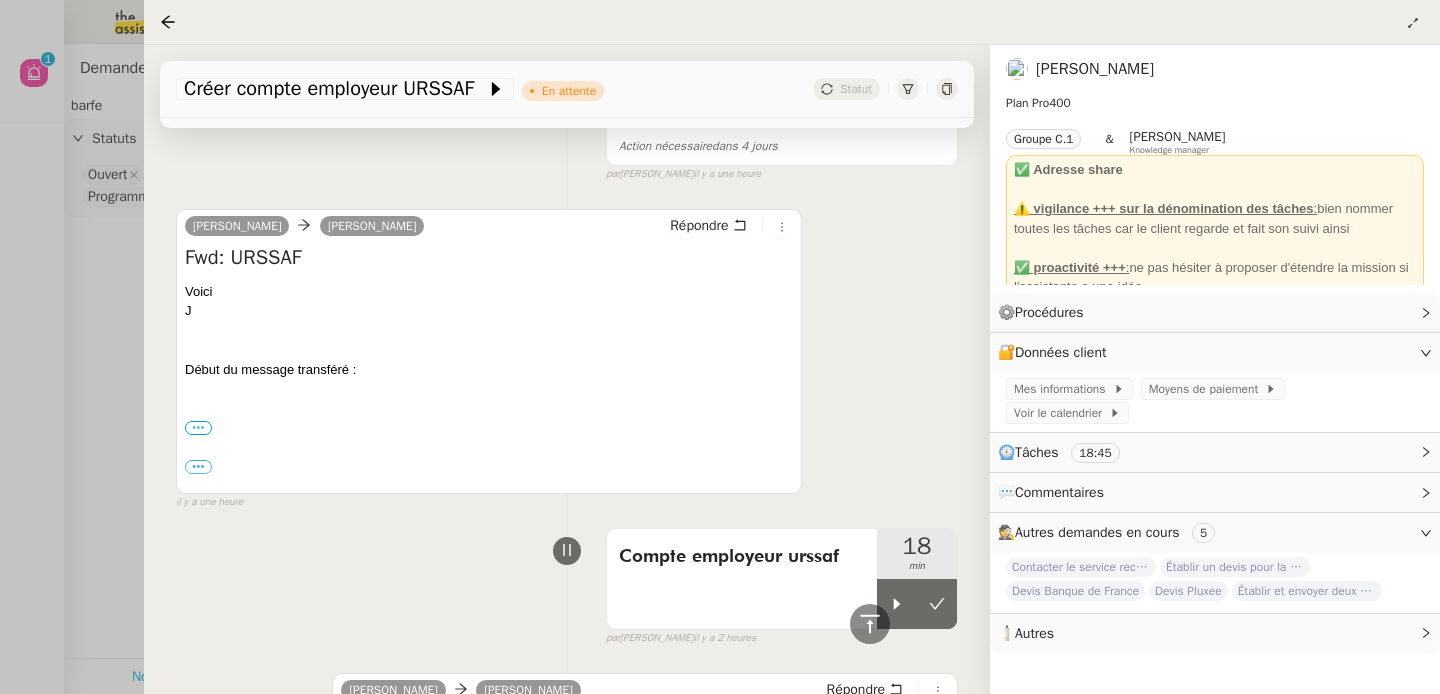 click on "•••" at bounding box center (198, 428) 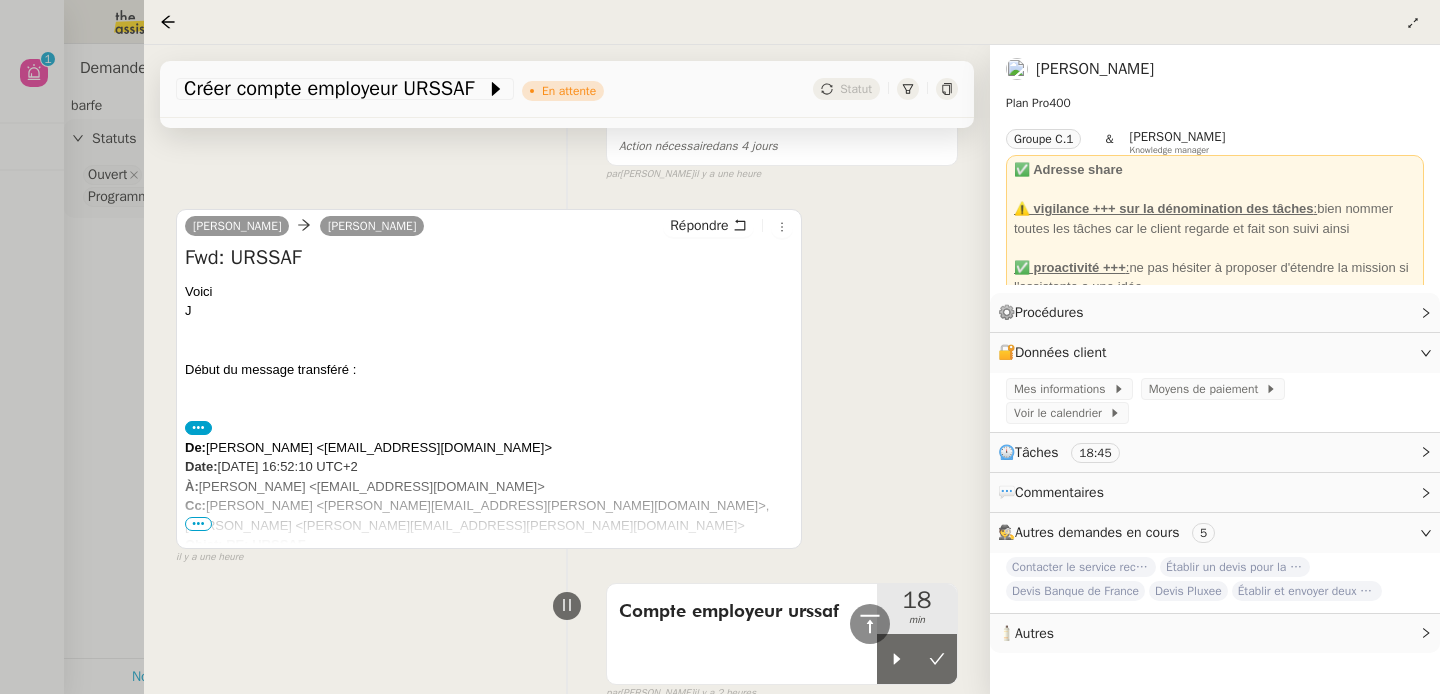 click on "•••" at bounding box center [198, 524] 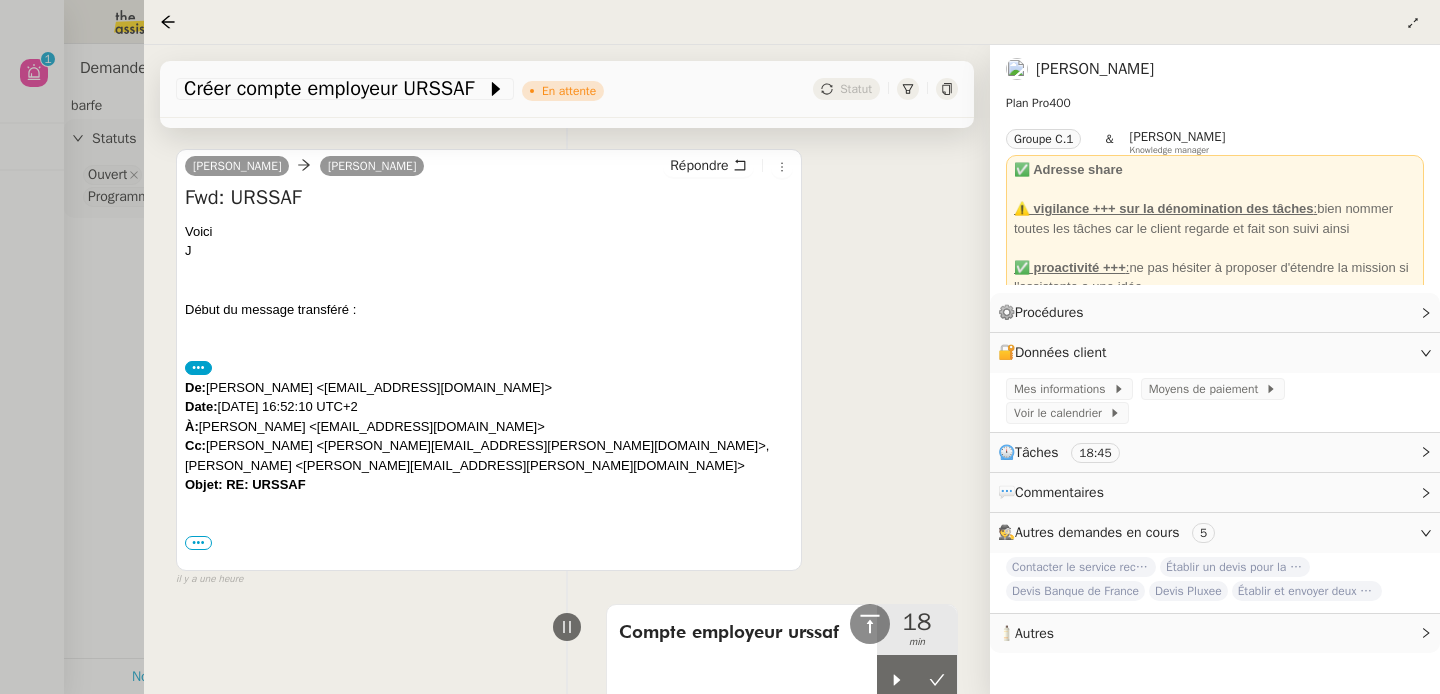 scroll, scrollTop: 2108, scrollLeft: 0, axis: vertical 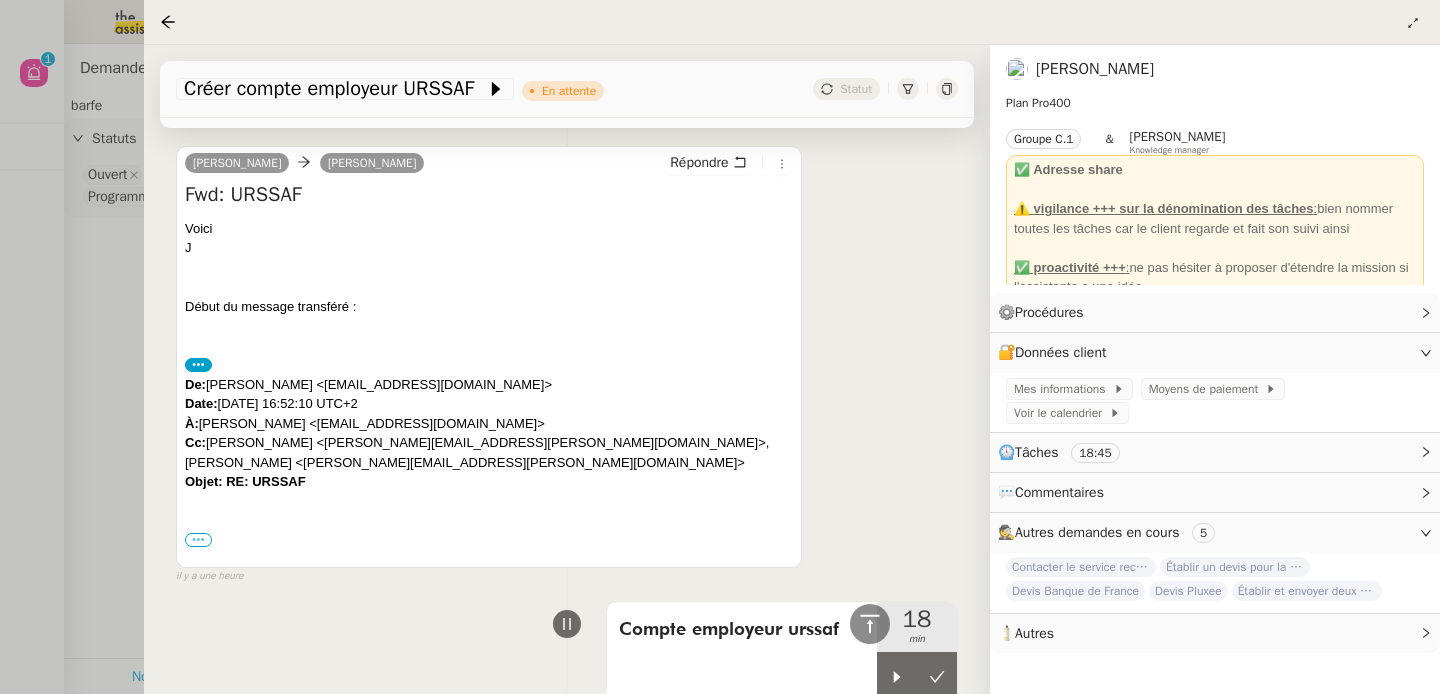 click on "•••" at bounding box center (198, 540) 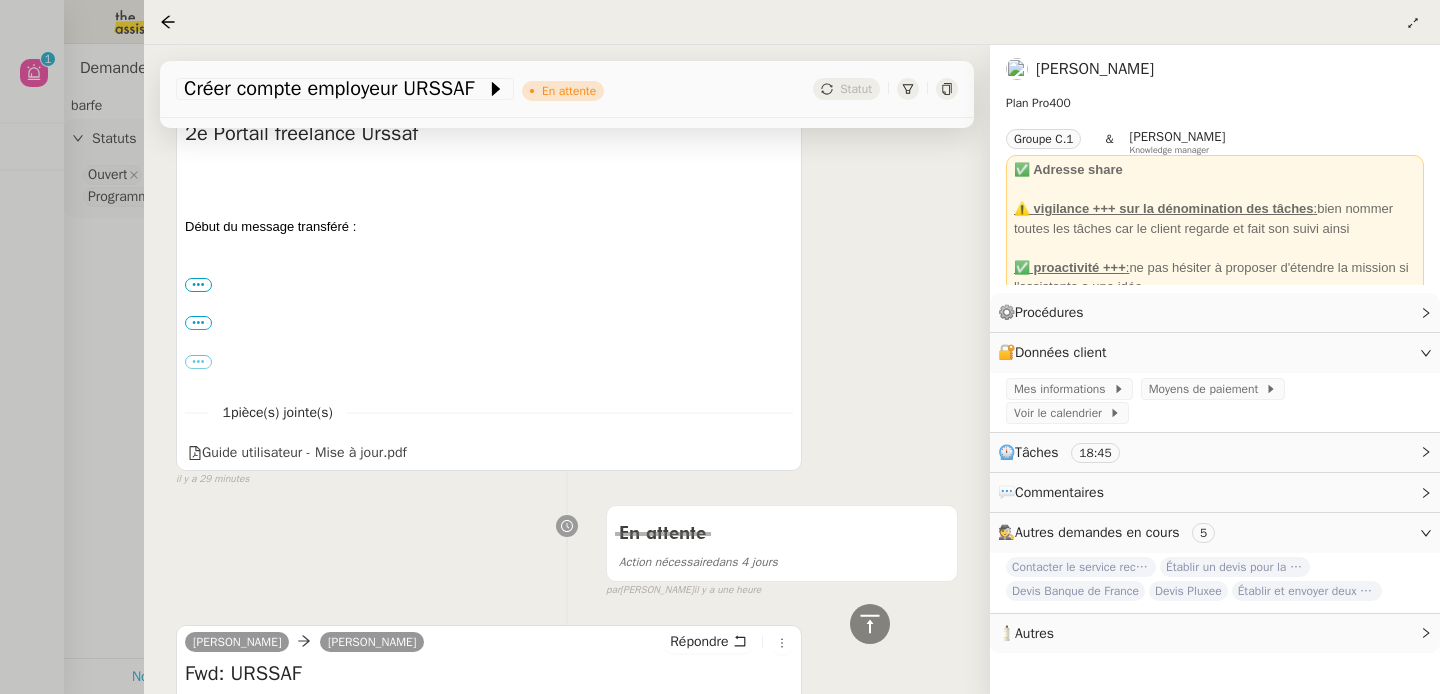 scroll, scrollTop: 1527, scrollLeft: 0, axis: vertical 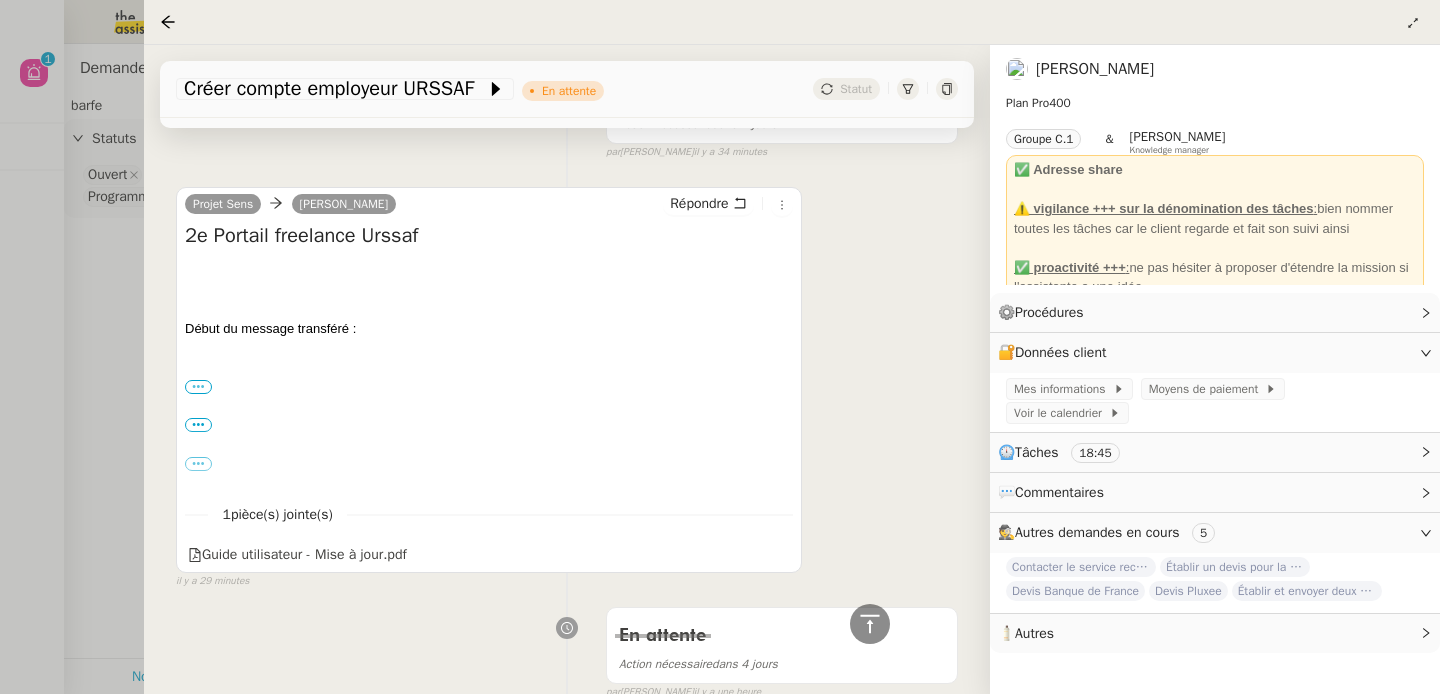 click on "•••" at bounding box center (198, 387) 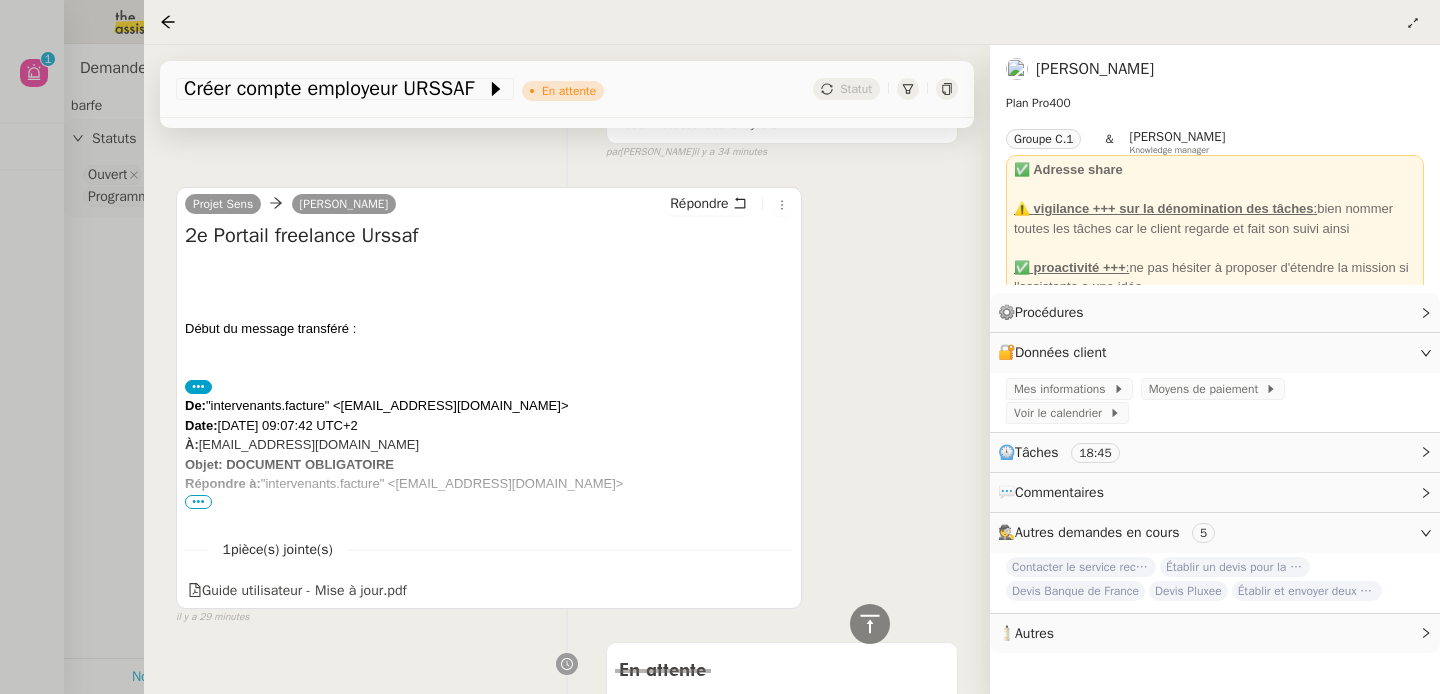 click on "•••" at bounding box center (198, 502) 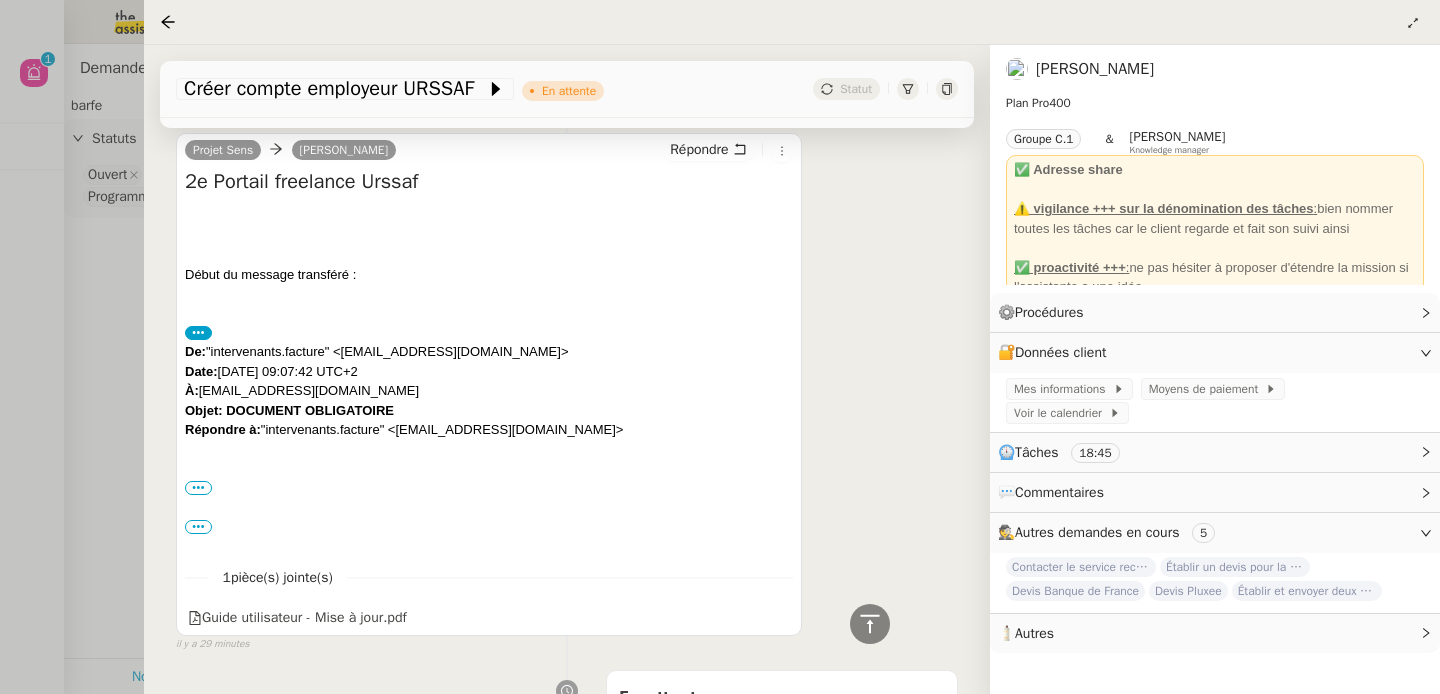 scroll, scrollTop: 1584, scrollLeft: 0, axis: vertical 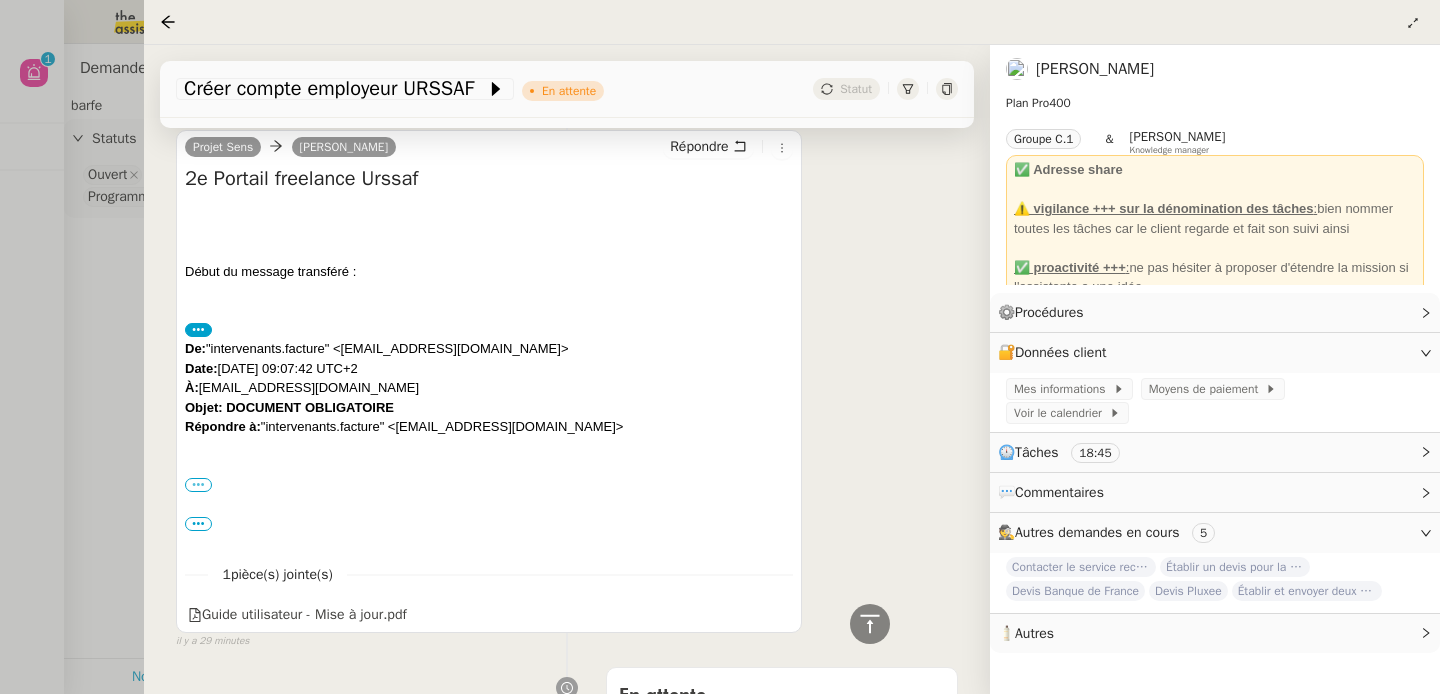 click on "•••" at bounding box center (198, 485) 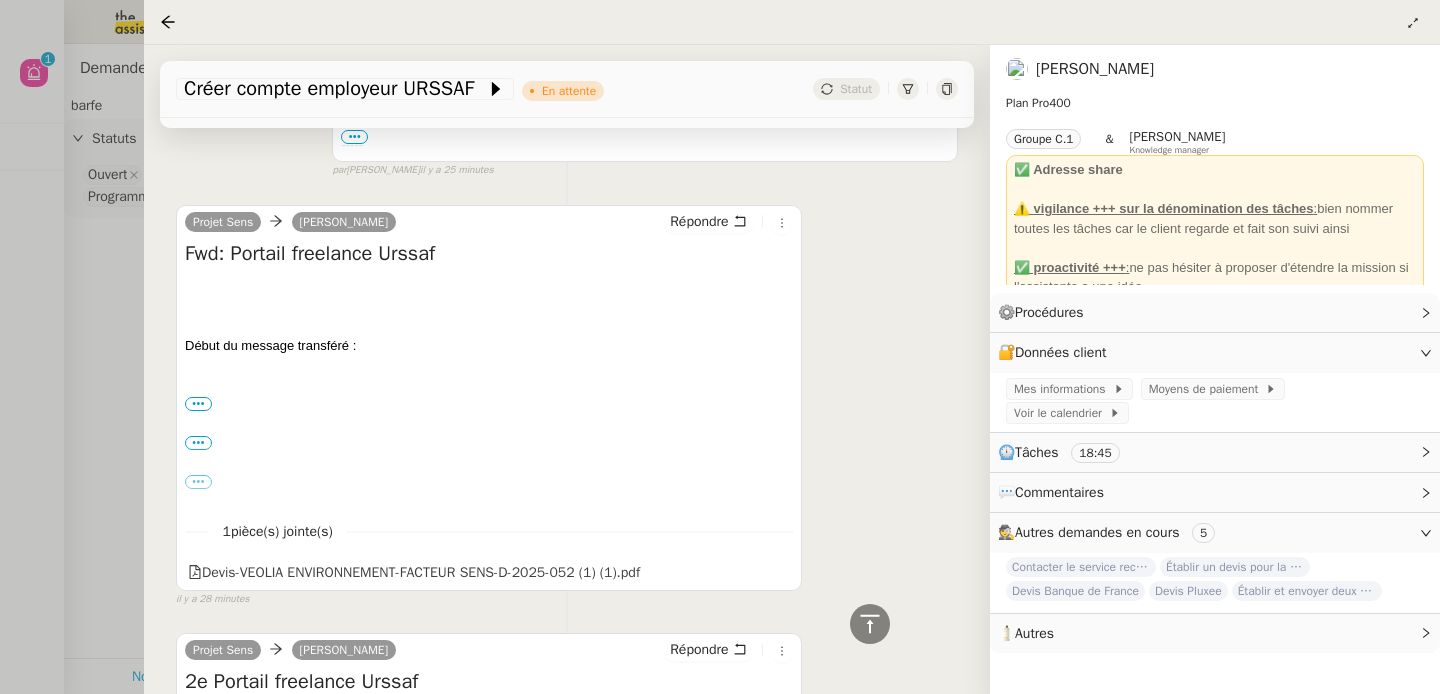 scroll, scrollTop: 585, scrollLeft: 0, axis: vertical 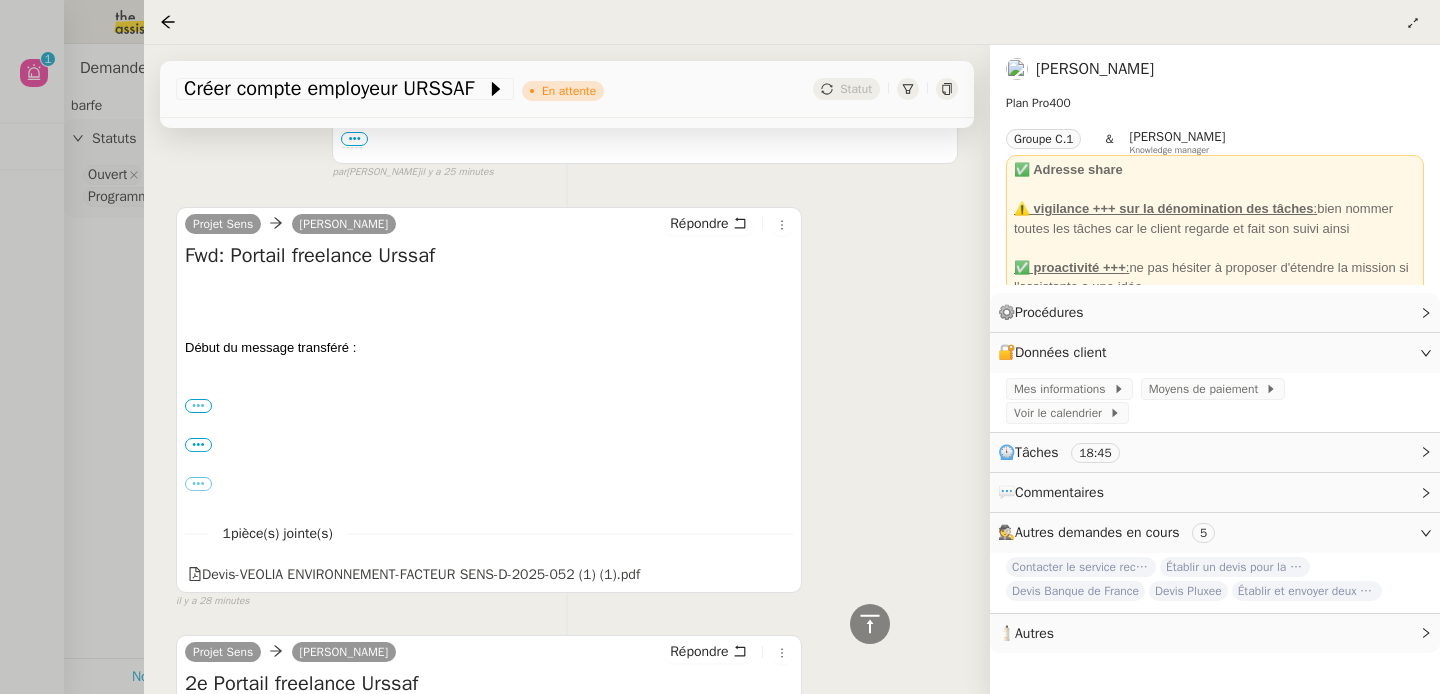 click on "•••" at bounding box center [198, 406] 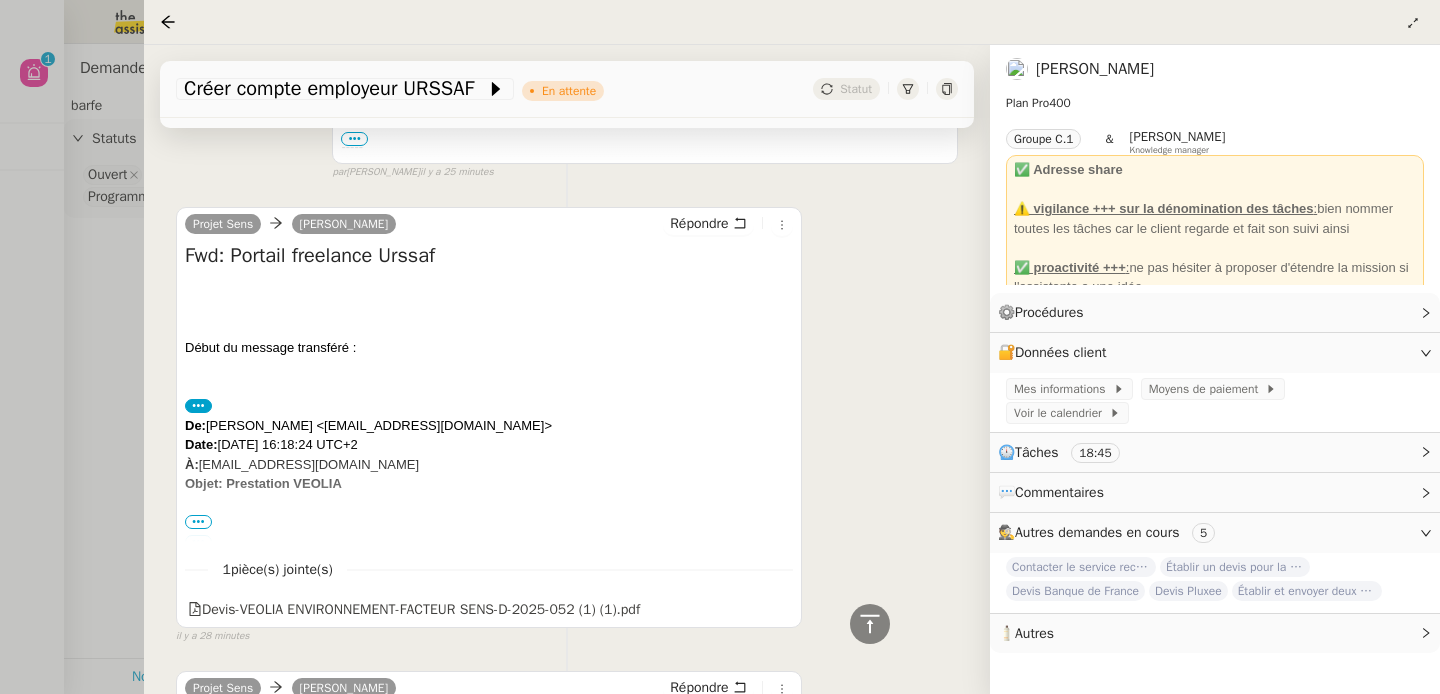 click on "•••" at bounding box center (198, 522) 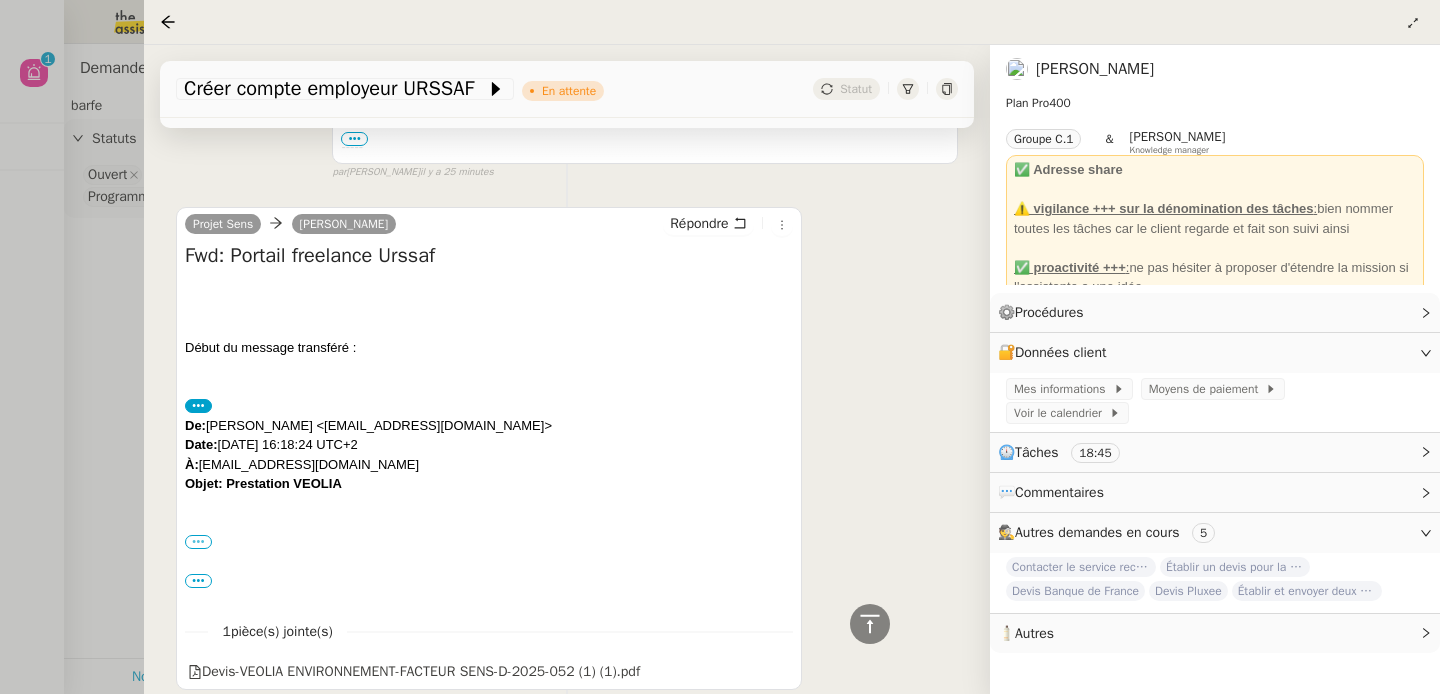 click on "•••" at bounding box center (198, 542) 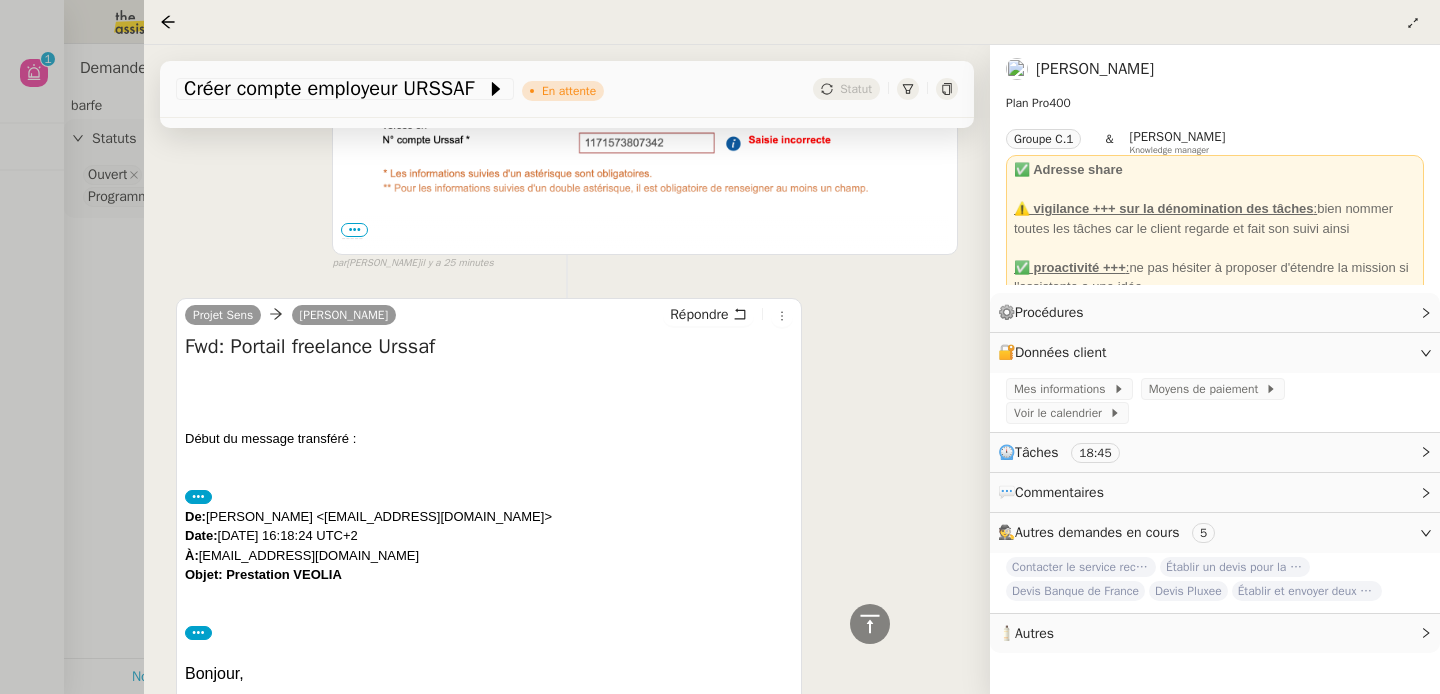 scroll, scrollTop: 0, scrollLeft: 0, axis: both 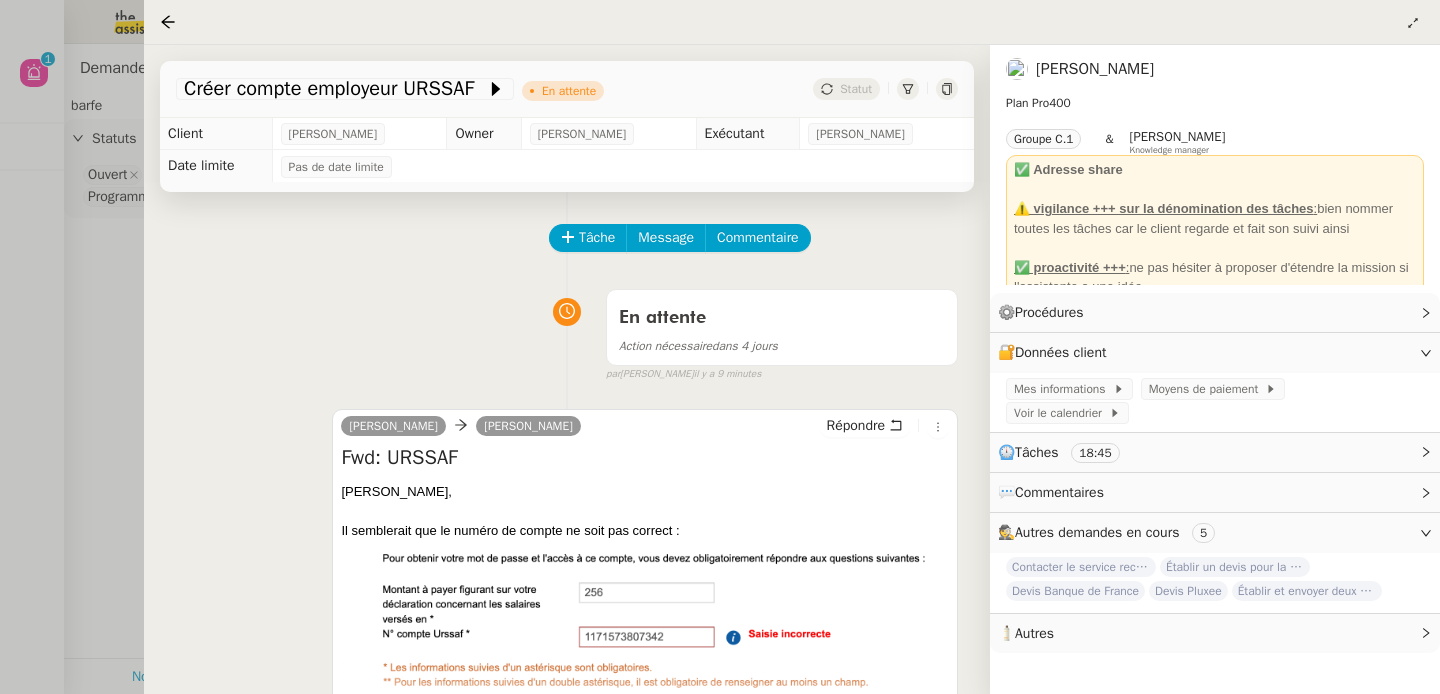 click at bounding box center (720, 347) 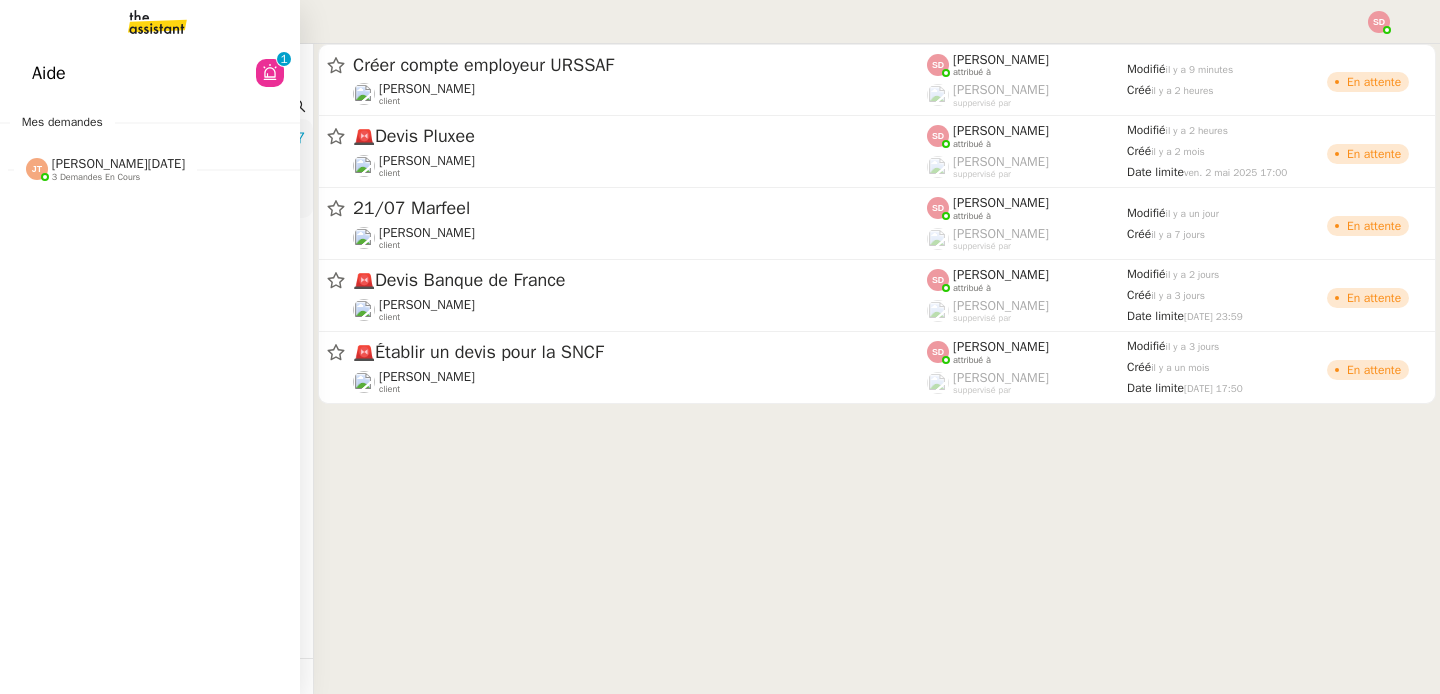 click on "Aide  0   1   2   3   4   5   6   7   8   9" 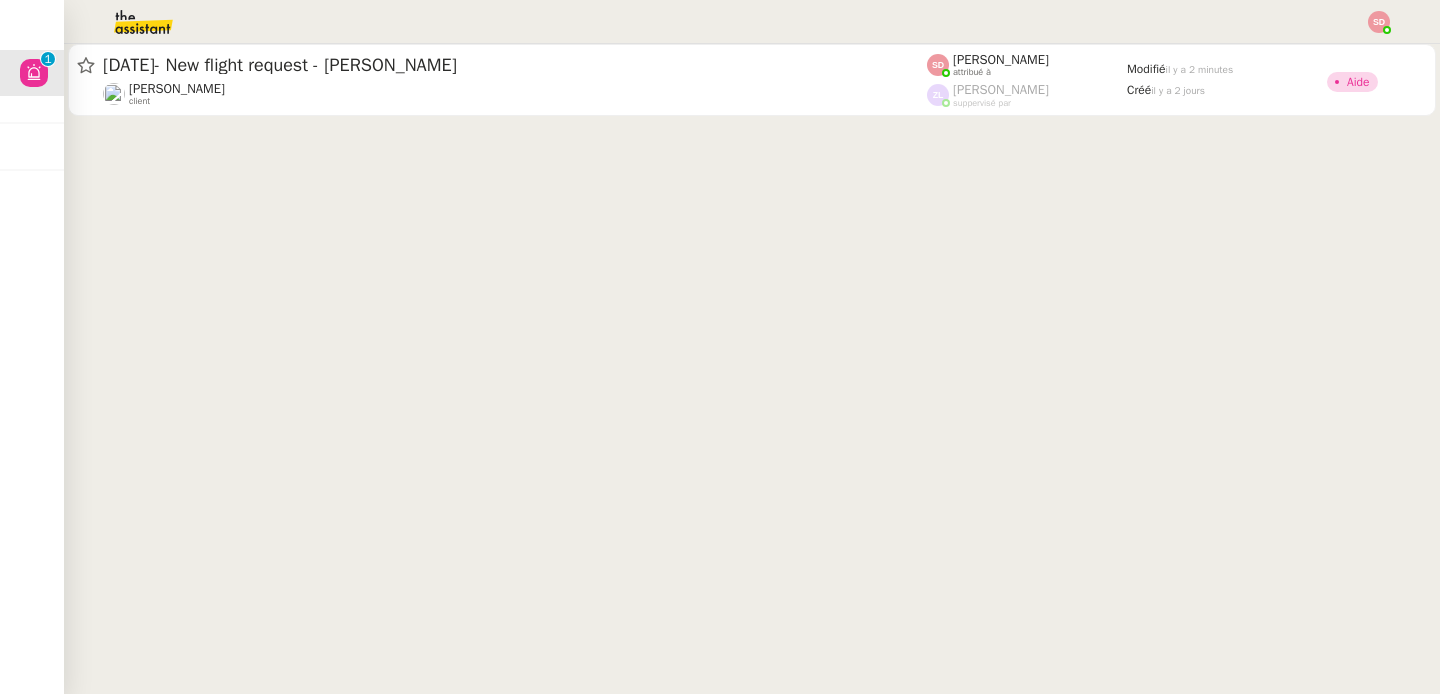 click on "[DATE]- New flight request - [PERSON_NAME]  [PERSON_NAME]    client    [PERSON_NAME]    attribué à    [PERSON_NAME]    suppervisé par    Modifié   il y a 2 minutes  Créé   [DATE]   Aide" 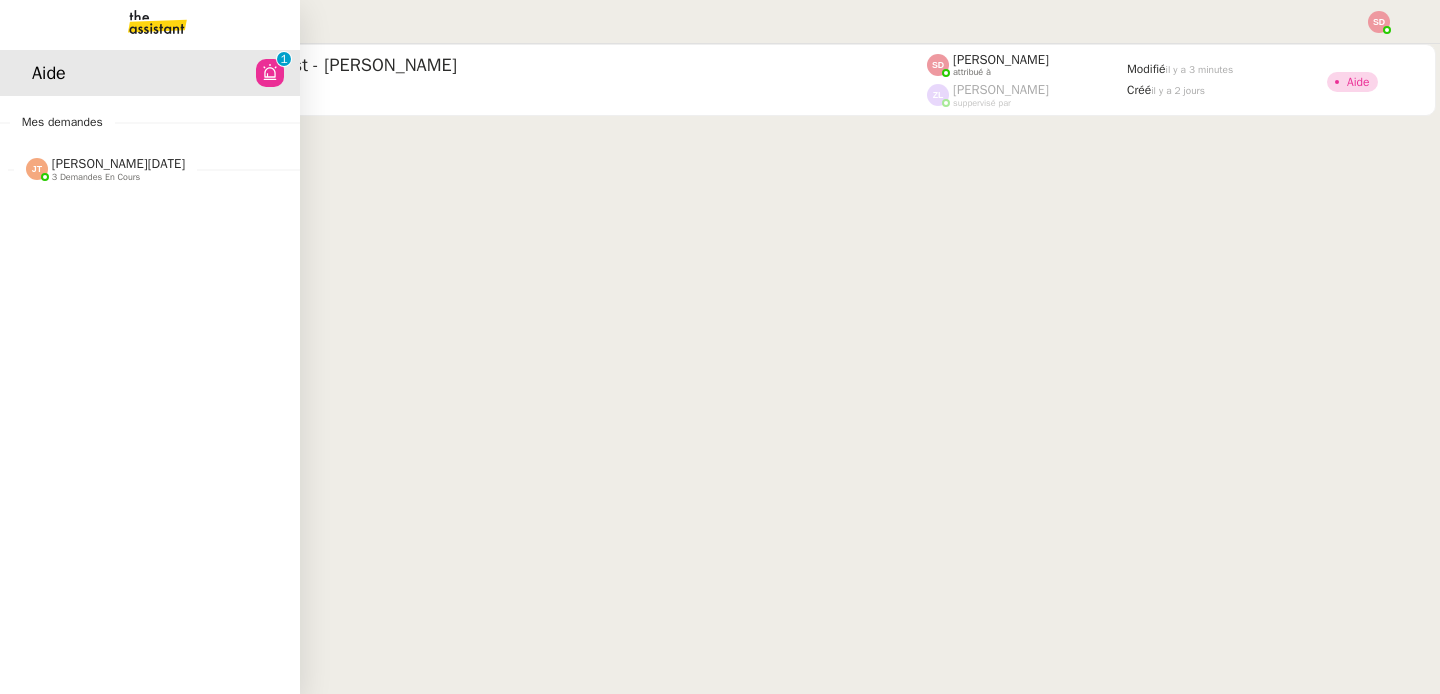 click on "3 demandes en cours" 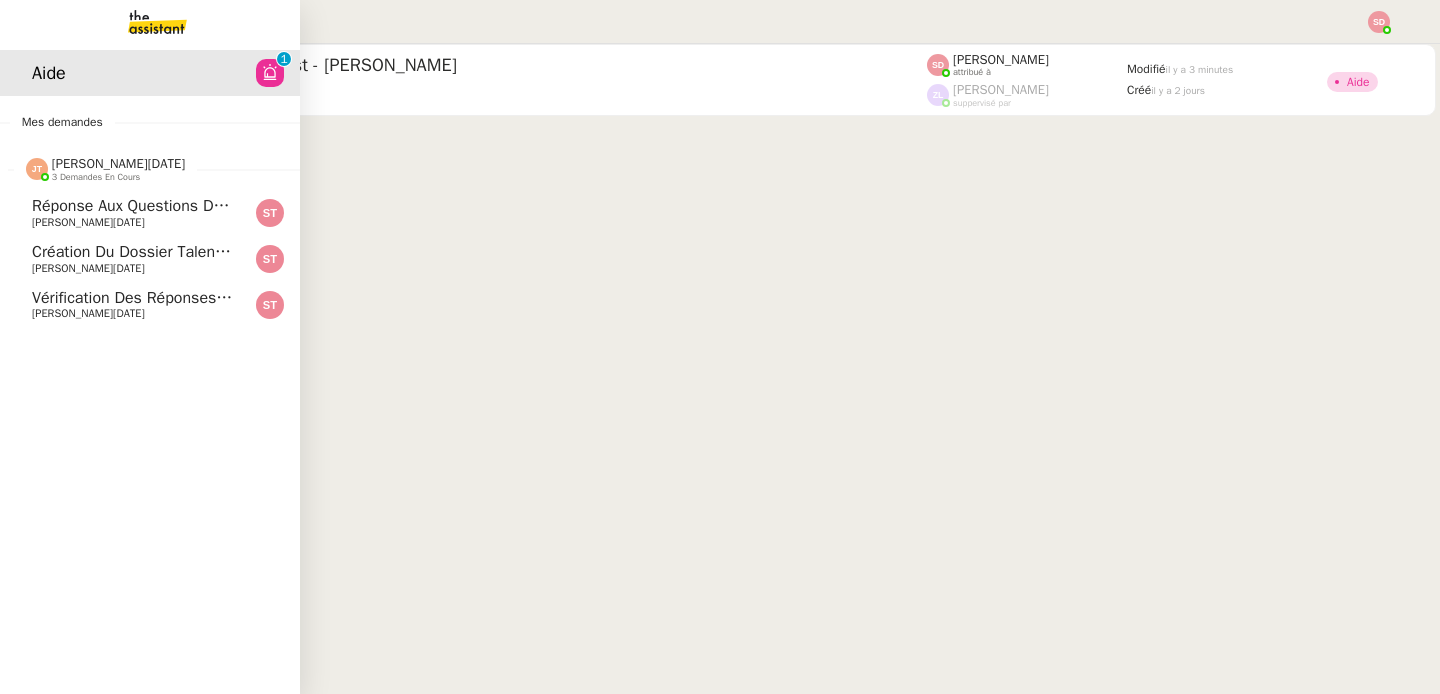 click on "3 demandes en cours" 